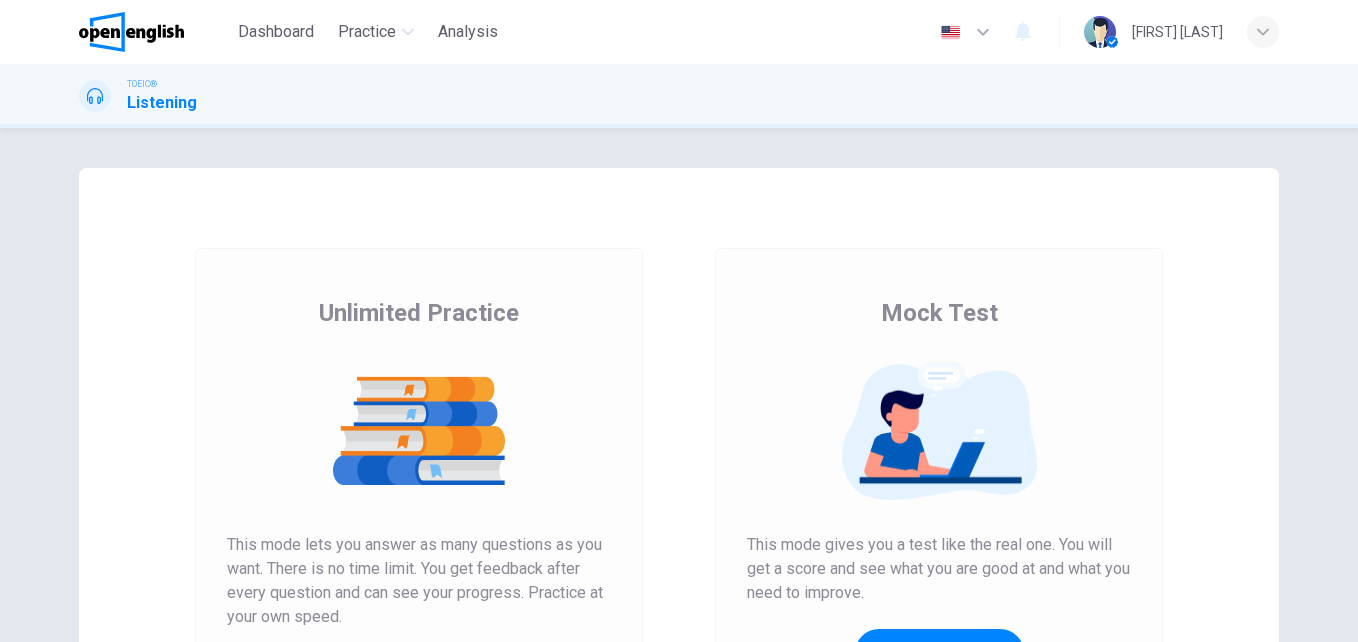 scroll, scrollTop: 0, scrollLeft: 0, axis: both 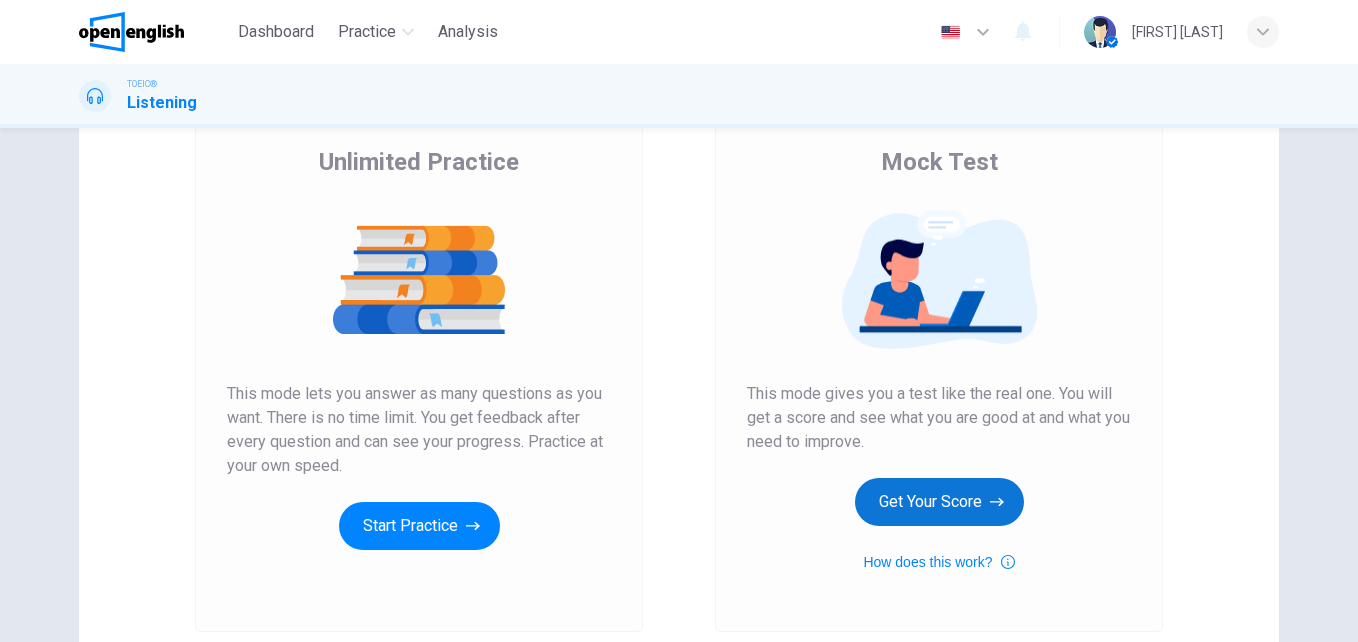 click on "Get Your Score" at bounding box center [939, 502] 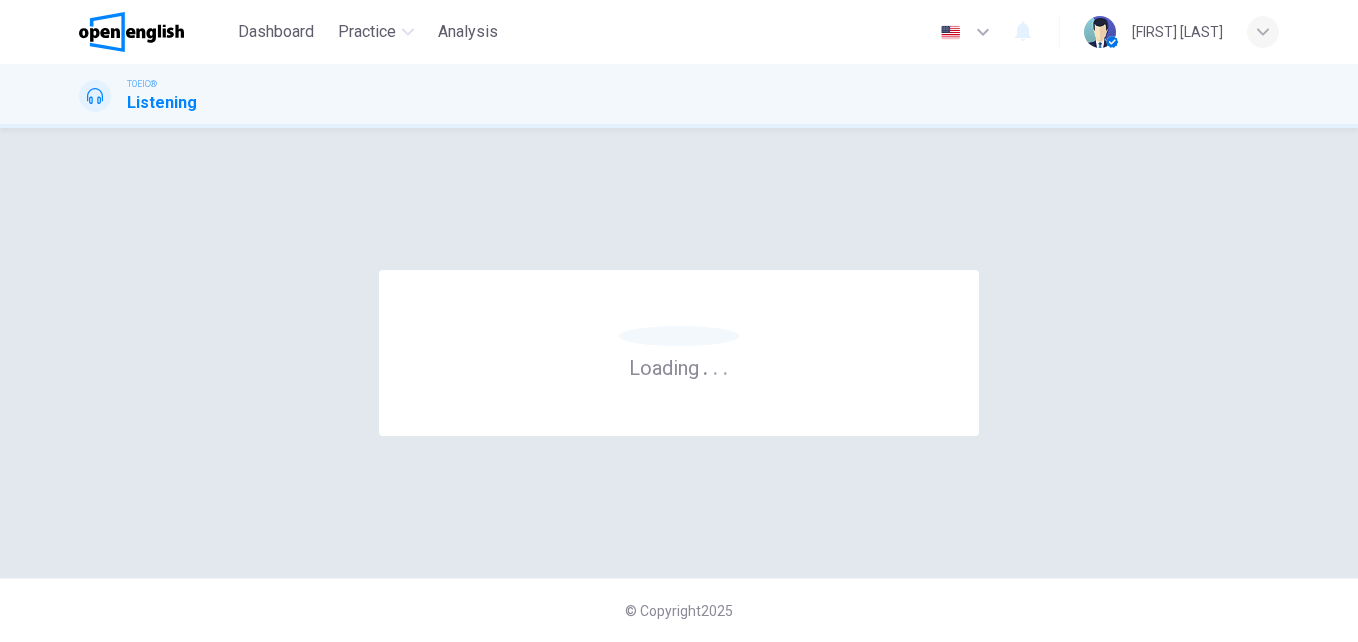 scroll, scrollTop: 0, scrollLeft: 0, axis: both 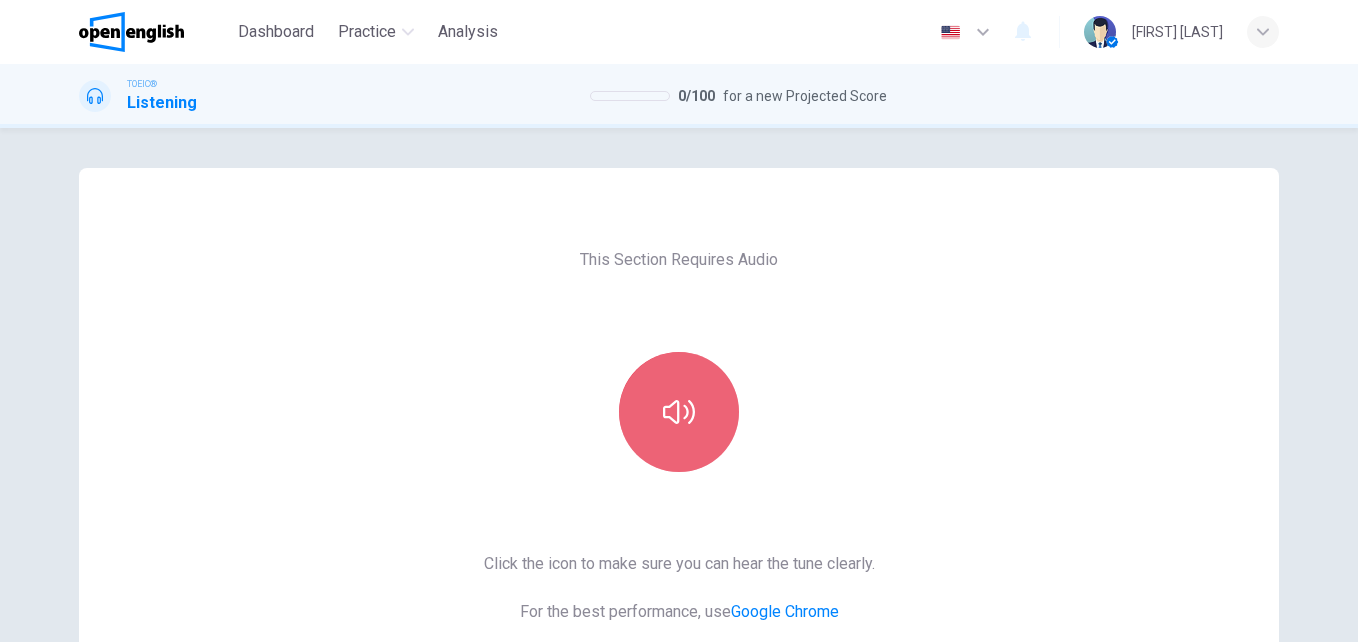 click 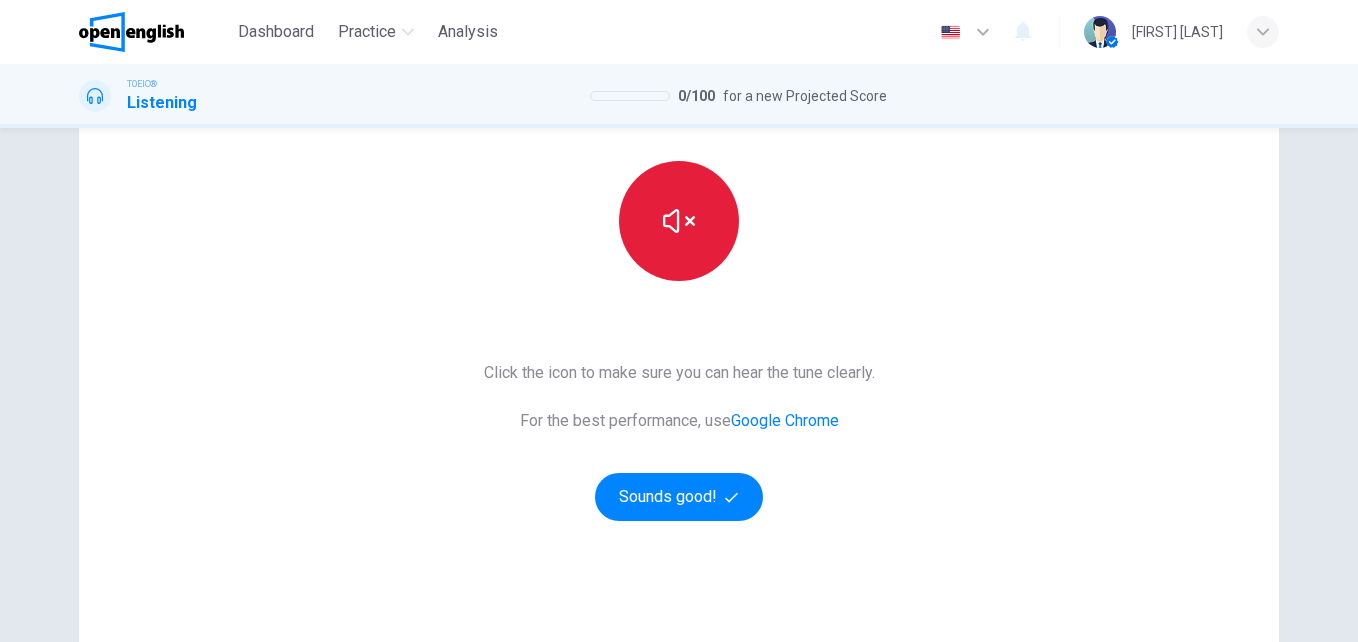 scroll, scrollTop: 193, scrollLeft: 0, axis: vertical 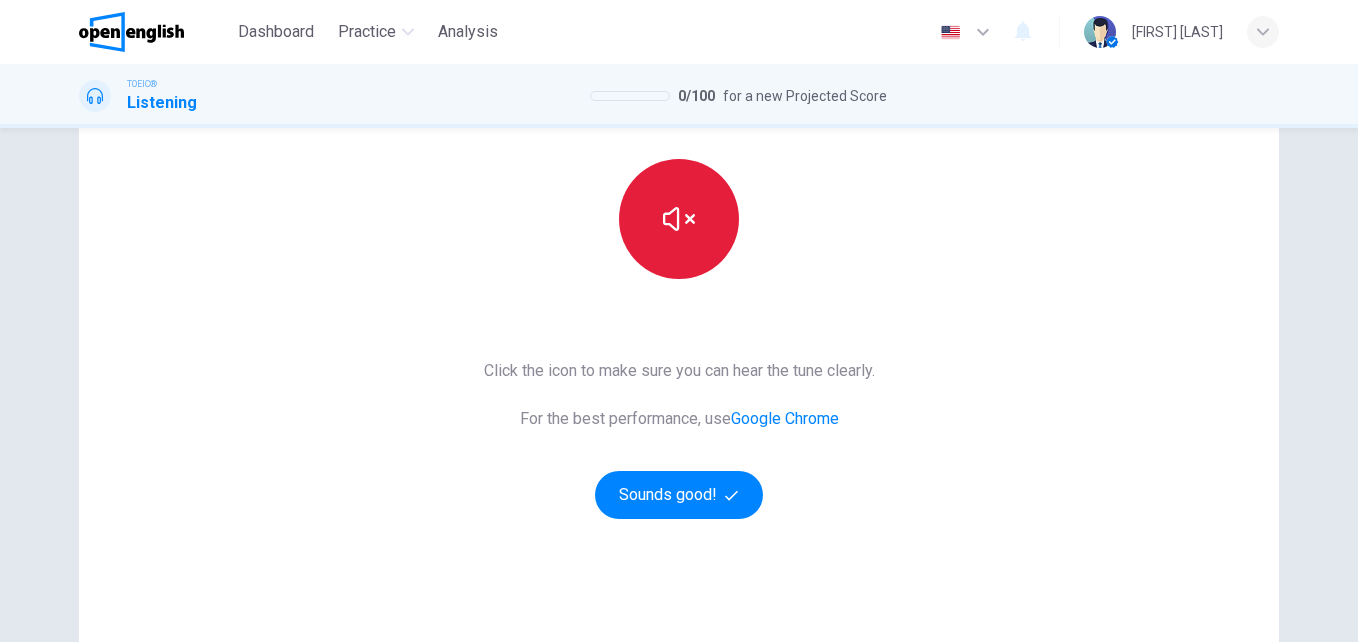type 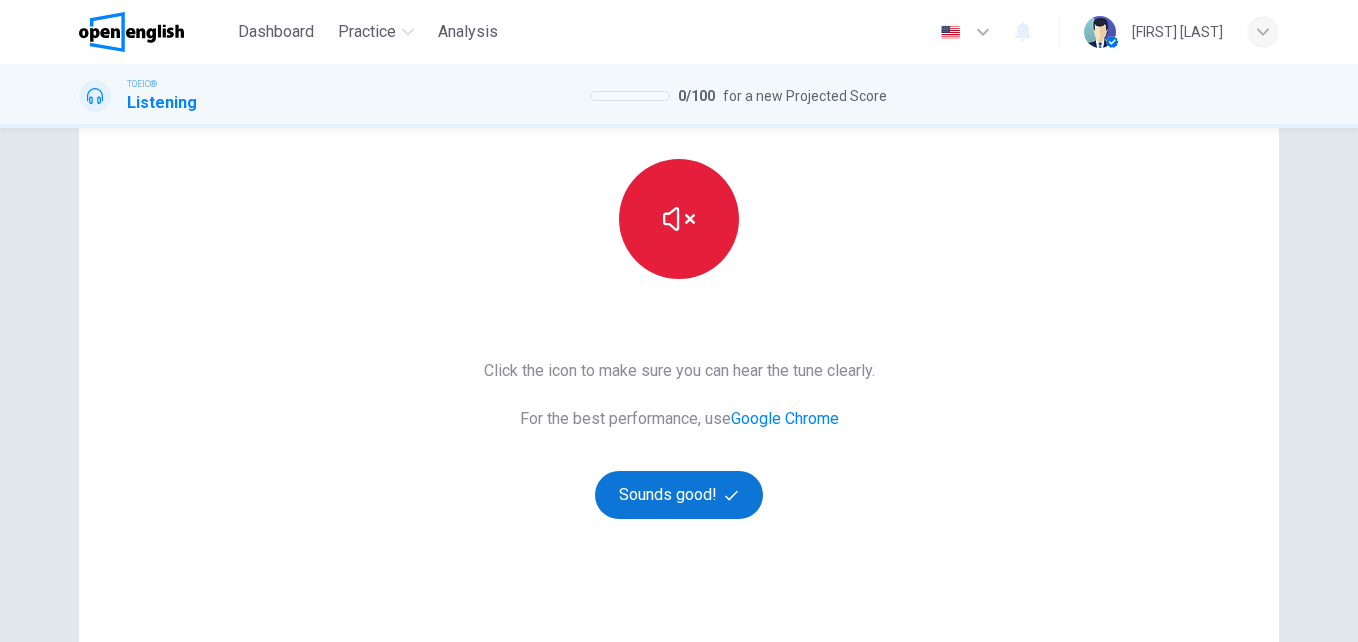 click on "Sounds good!" at bounding box center (679, 495) 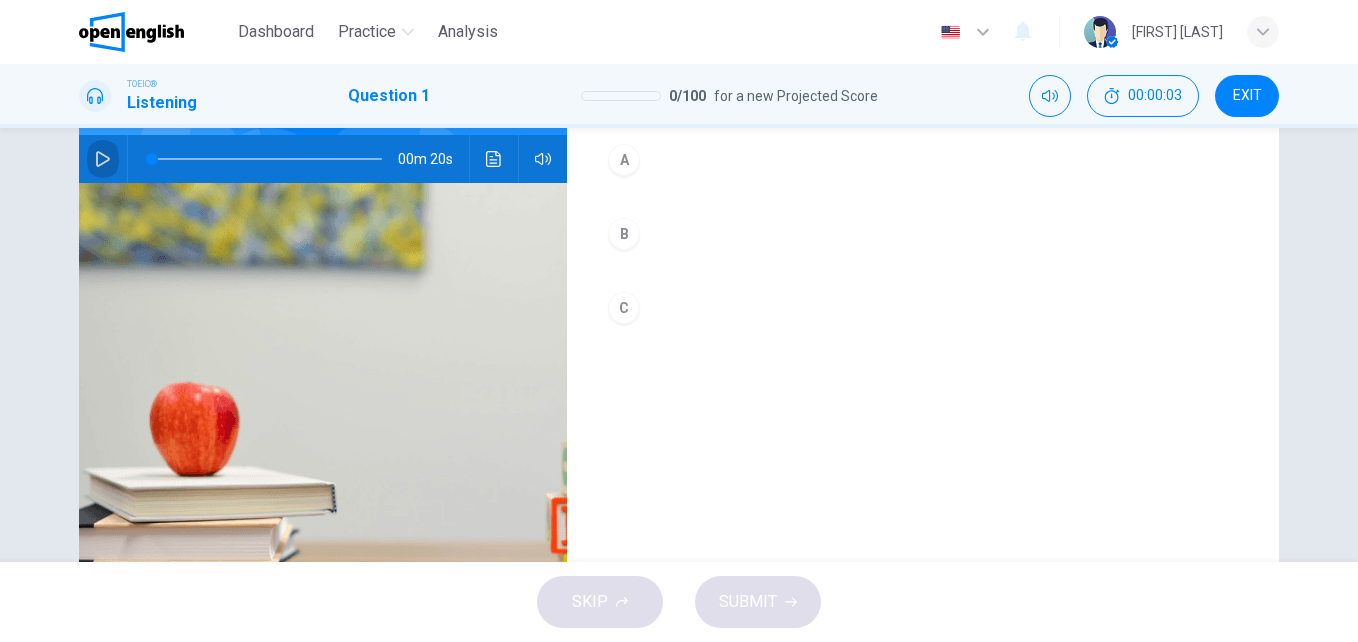 click 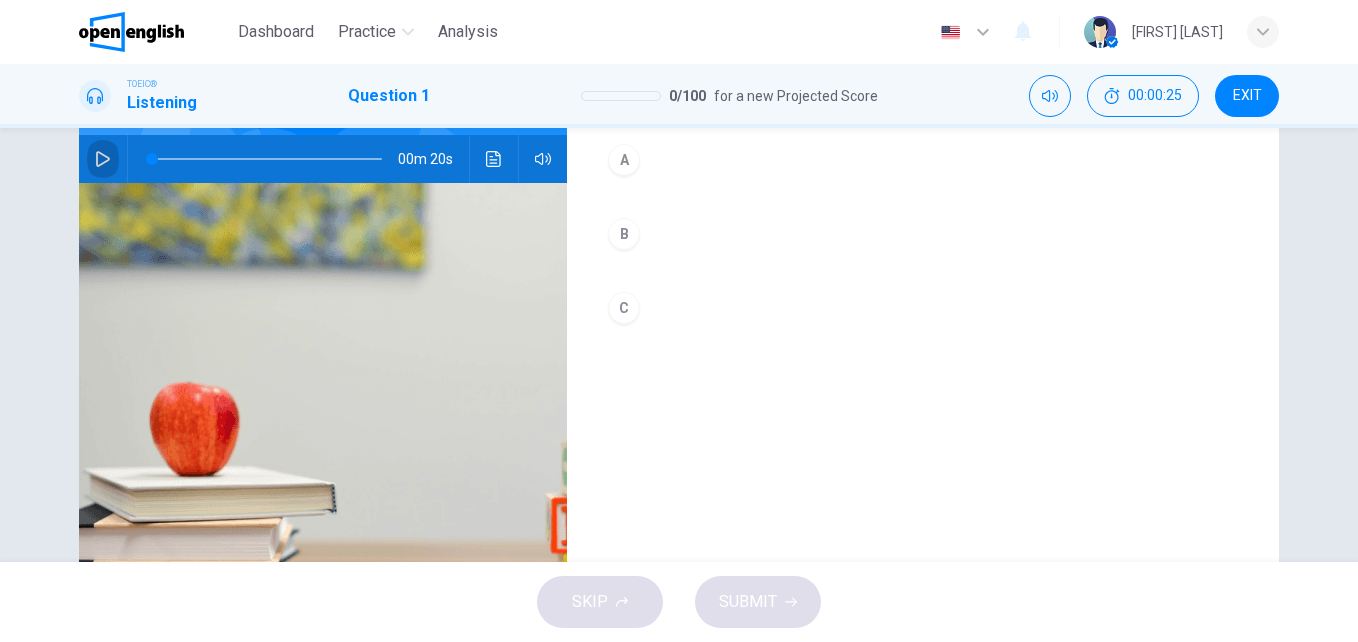click 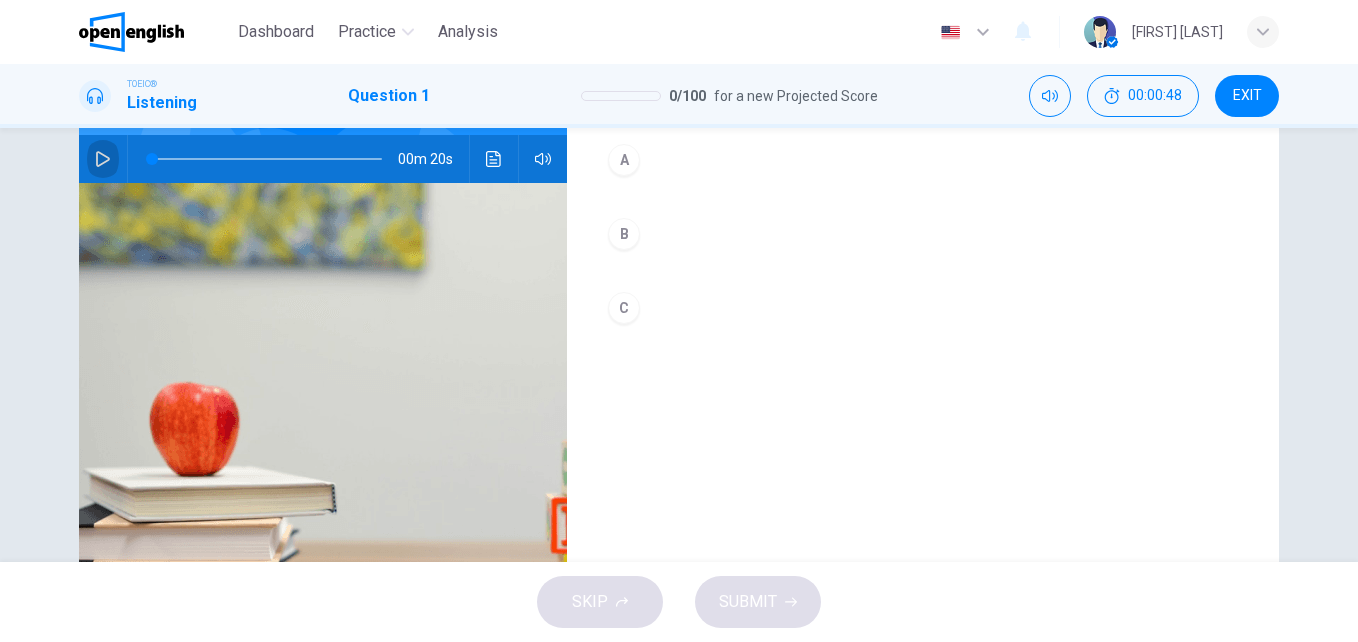 click 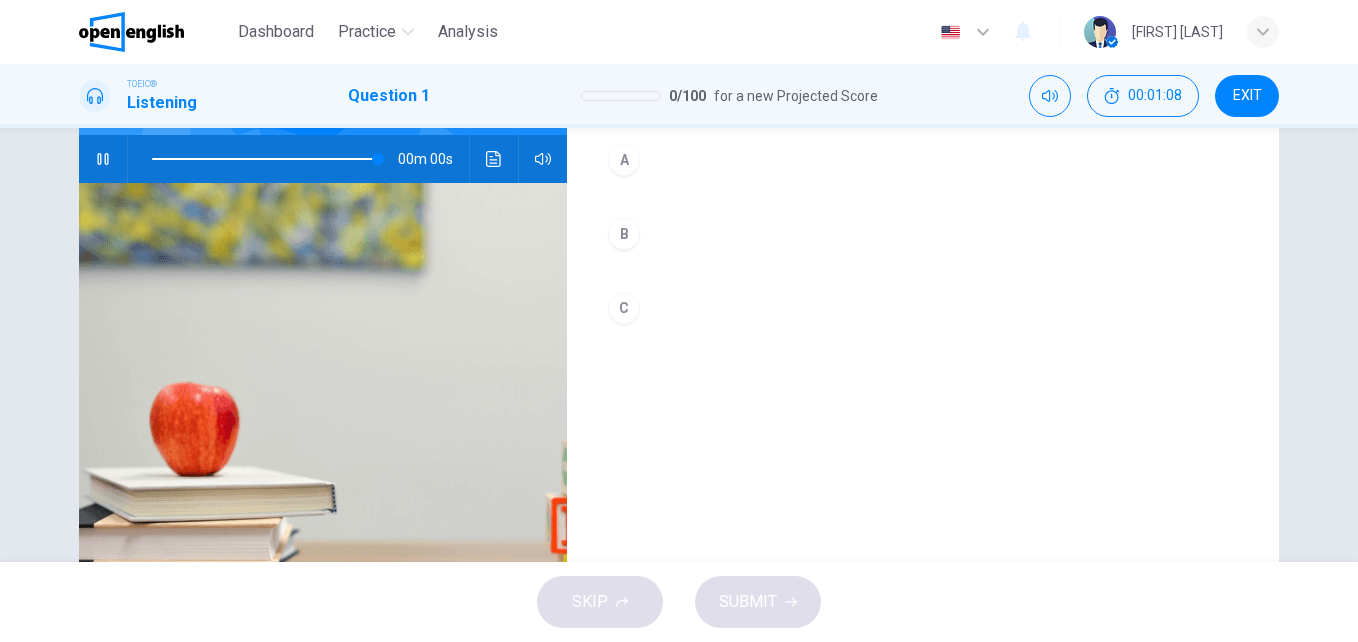 type on "*" 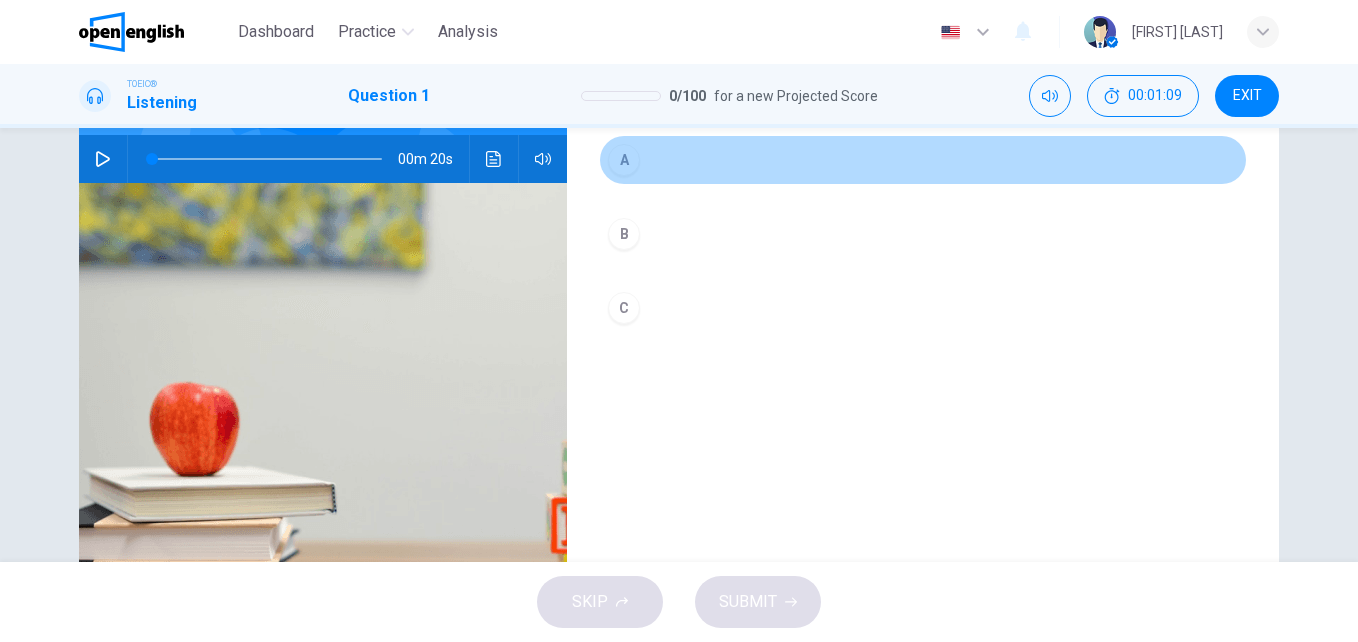 click on "A" at bounding box center (624, 160) 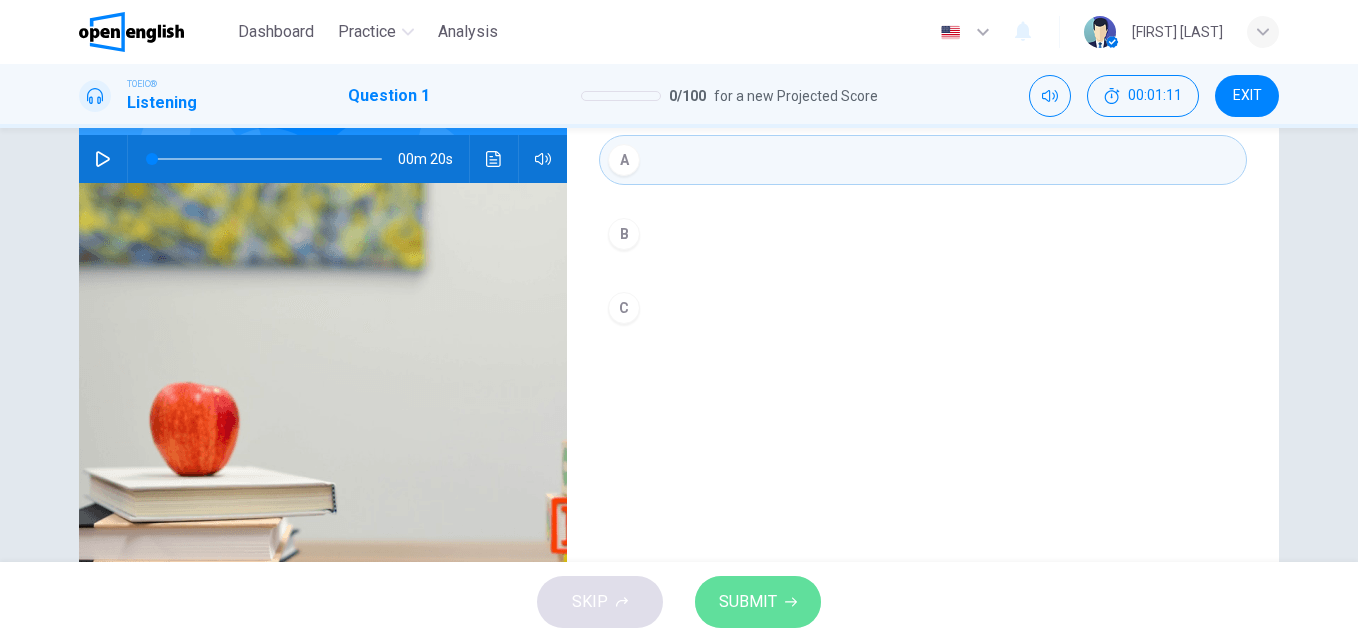 click on "SUBMIT" at bounding box center (748, 602) 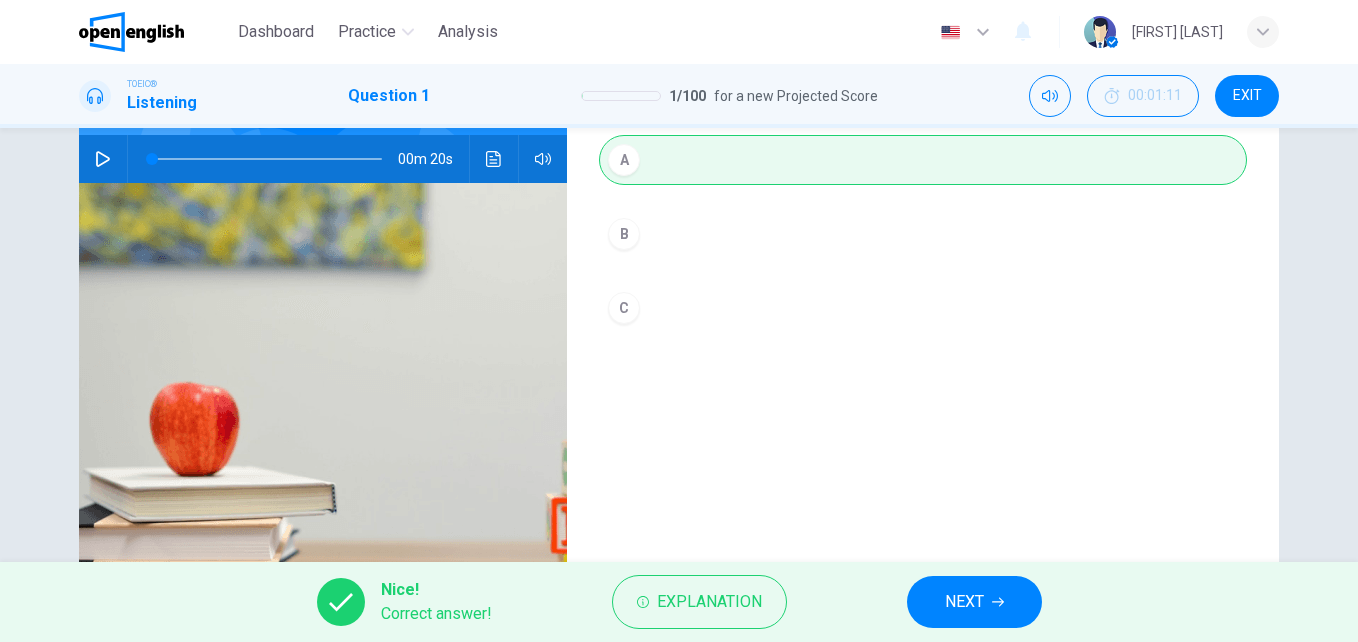 click on "NEXT" at bounding box center (964, 602) 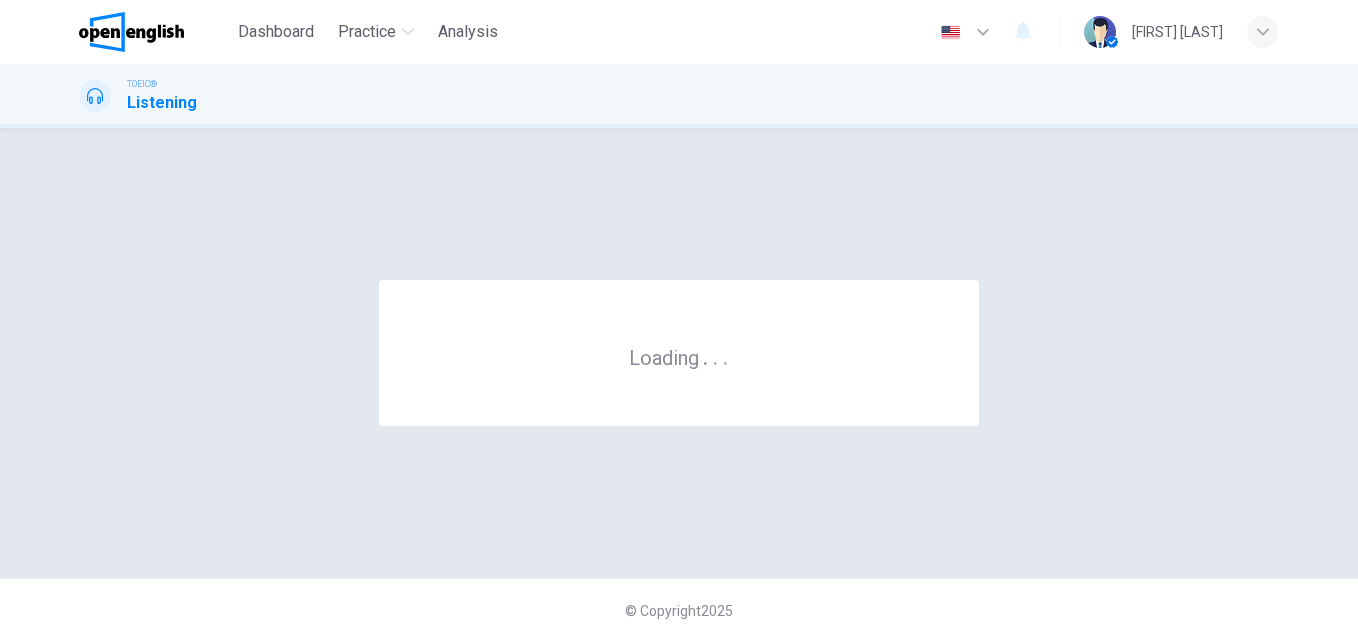 scroll, scrollTop: 0, scrollLeft: 0, axis: both 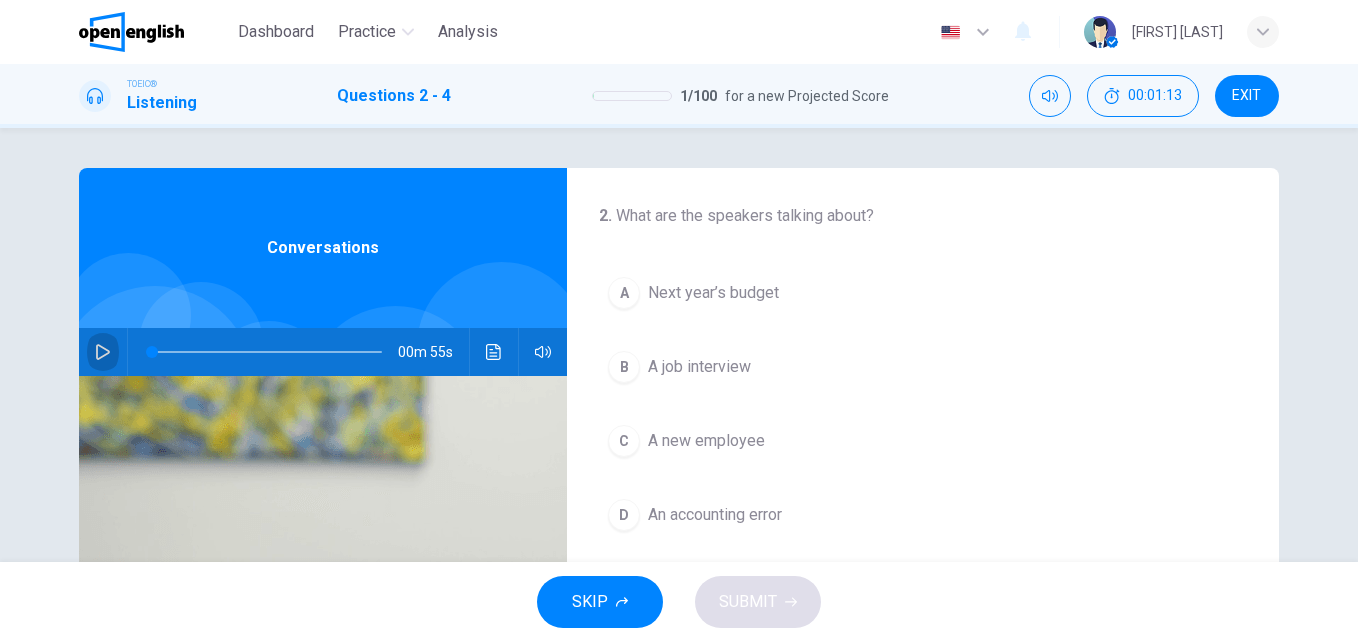 click 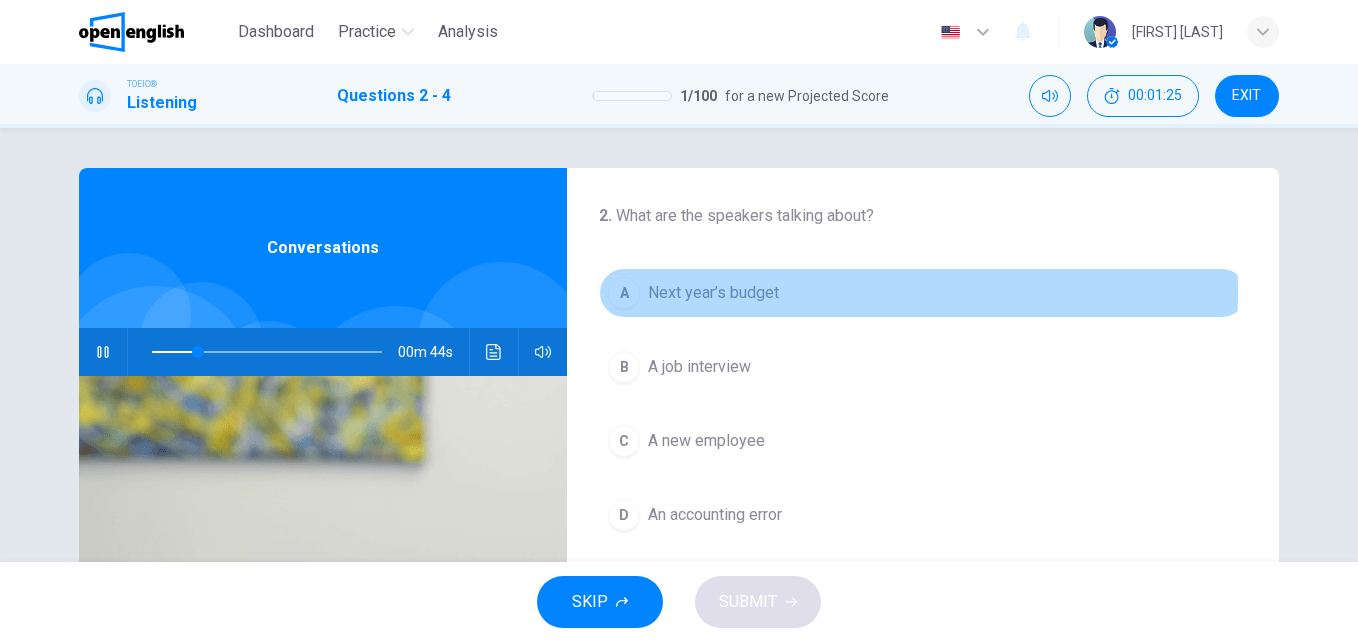 click on "A" at bounding box center (624, 293) 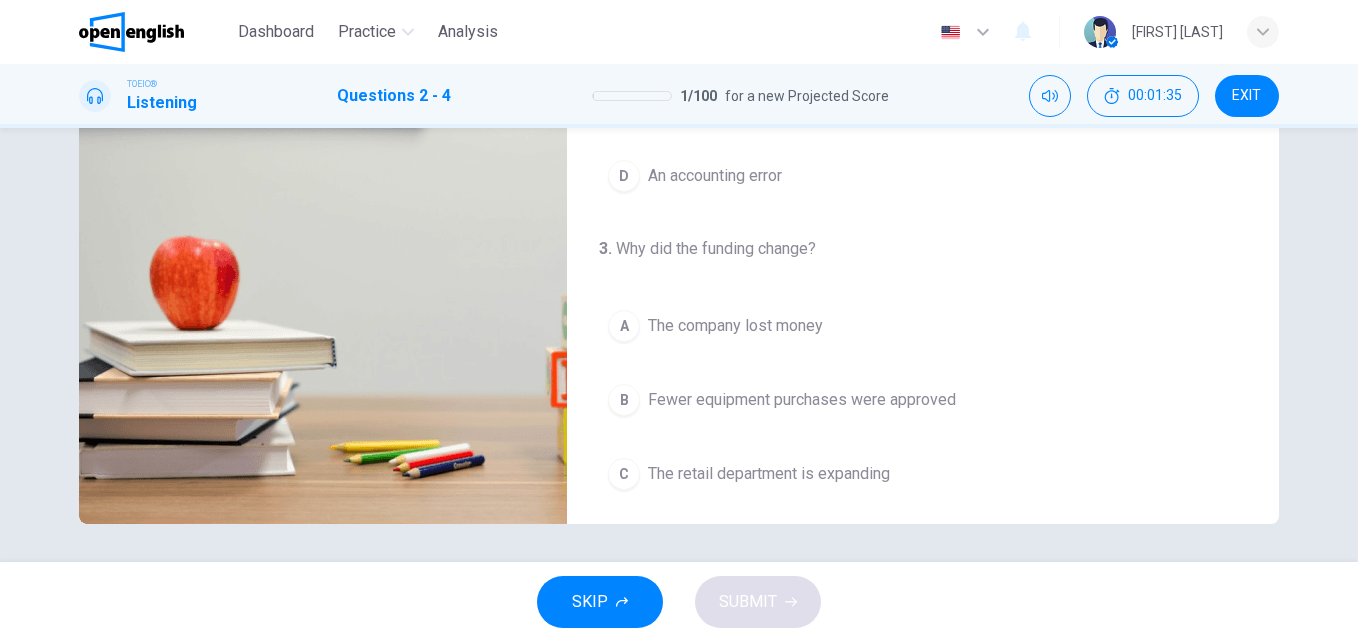 scroll, scrollTop: 337, scrollLeft: 0, axis: vertical 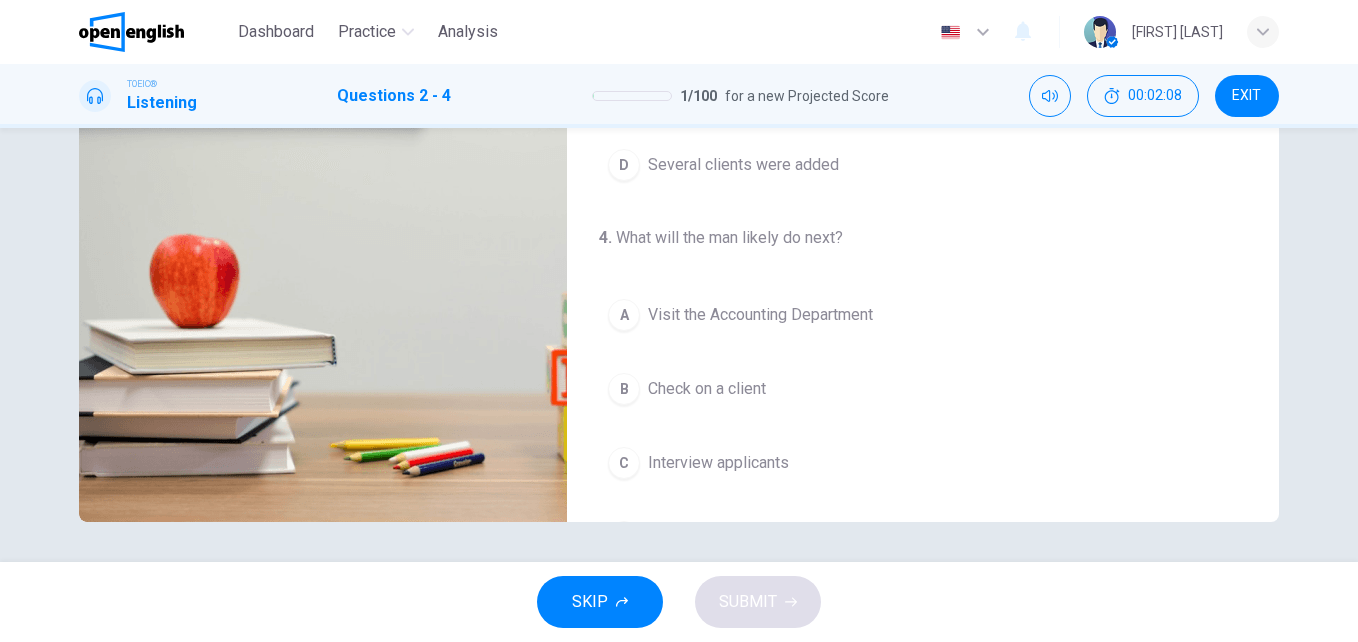 type on "*" 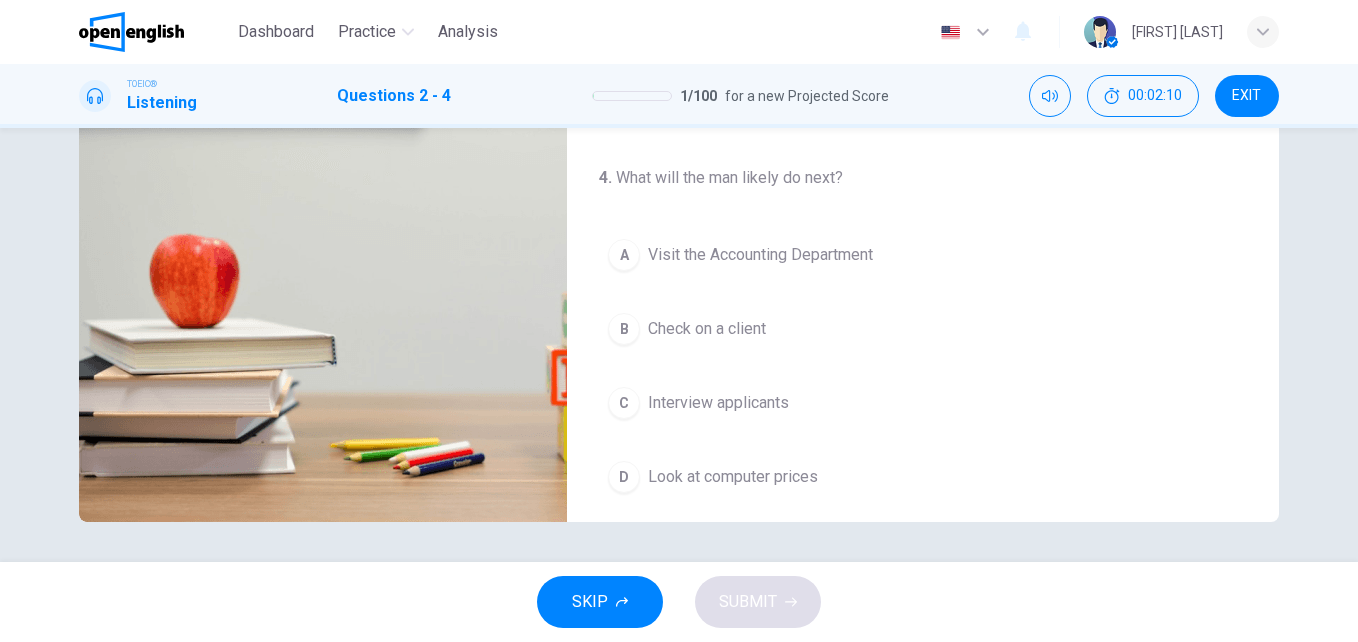 scroll, scrollTop: 457, scrollLeft: 0, axis: vertical 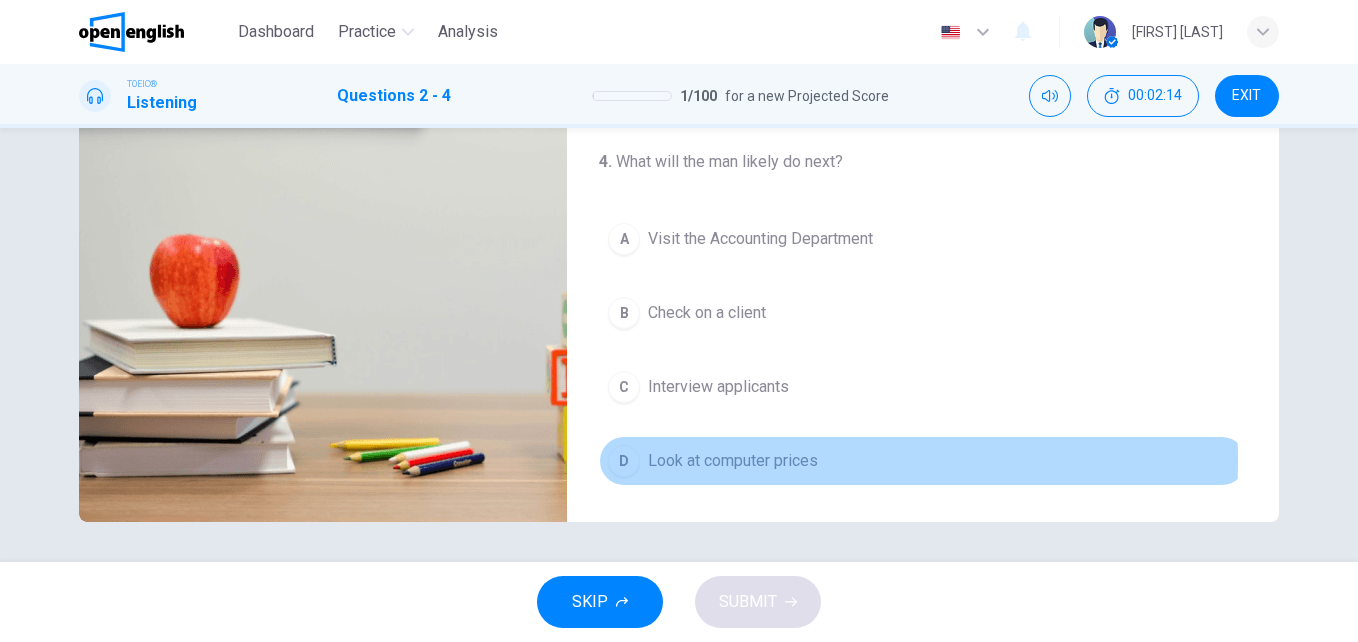 click on "D" at bounding box center (624, 461) 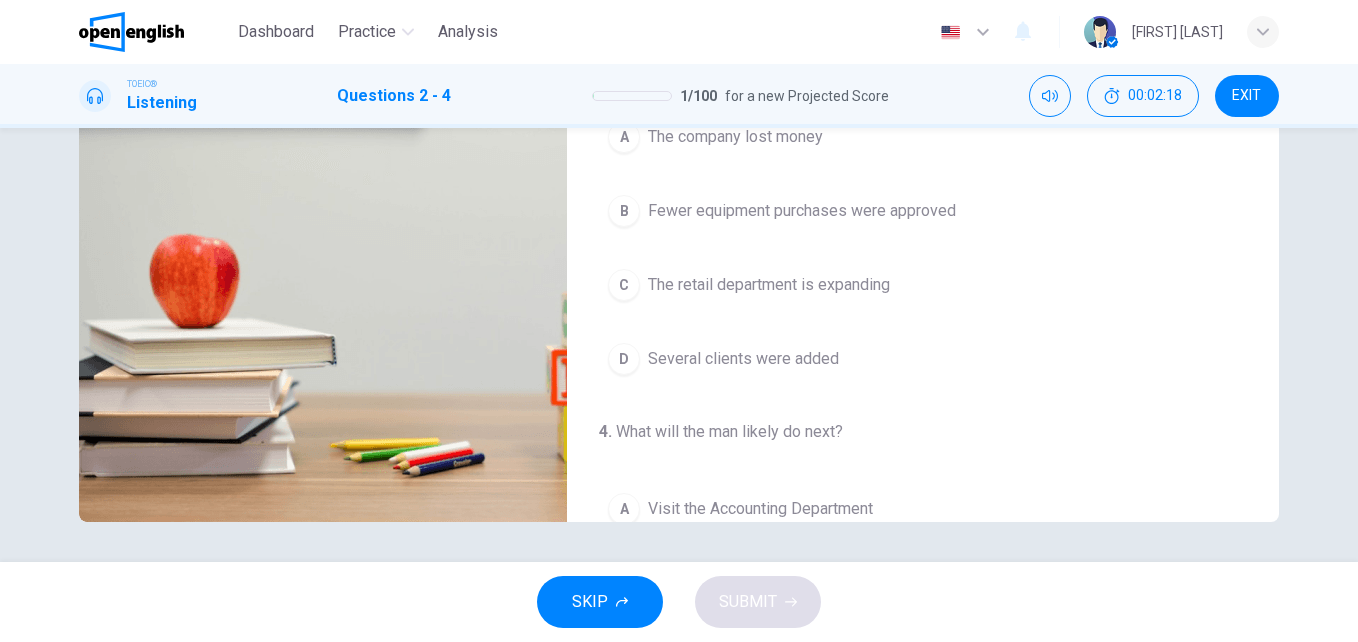 scroll, scrollTop: 185, scrollLeft: 0, axis: vertical 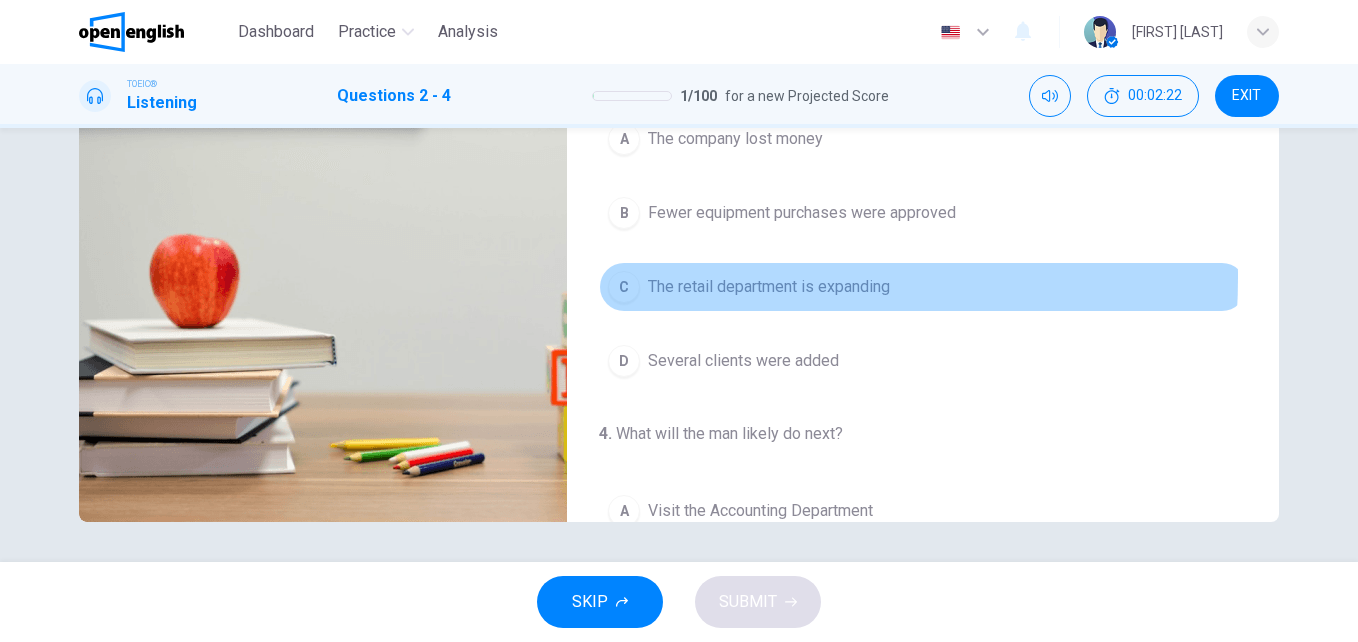 click on "C" at bounding box center (624, 287) 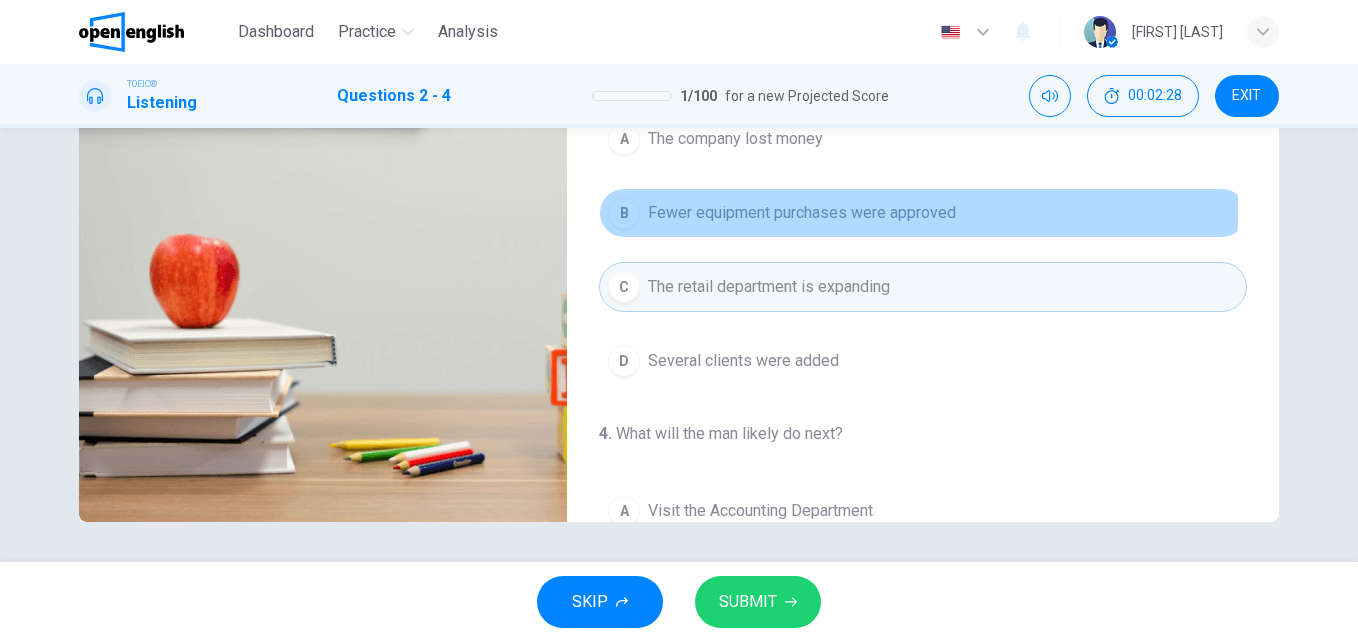 click on "B" at bounding box center (624, 213) 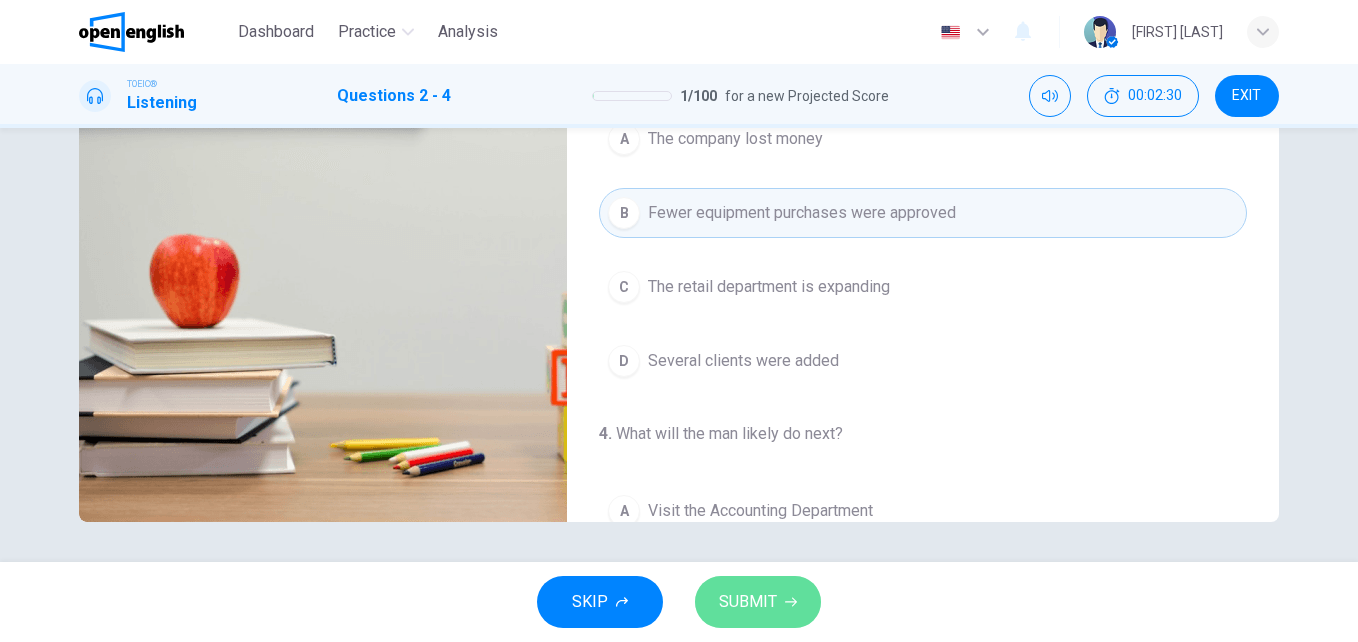 click on "SUBMIT" at bounding box center [758, 602] 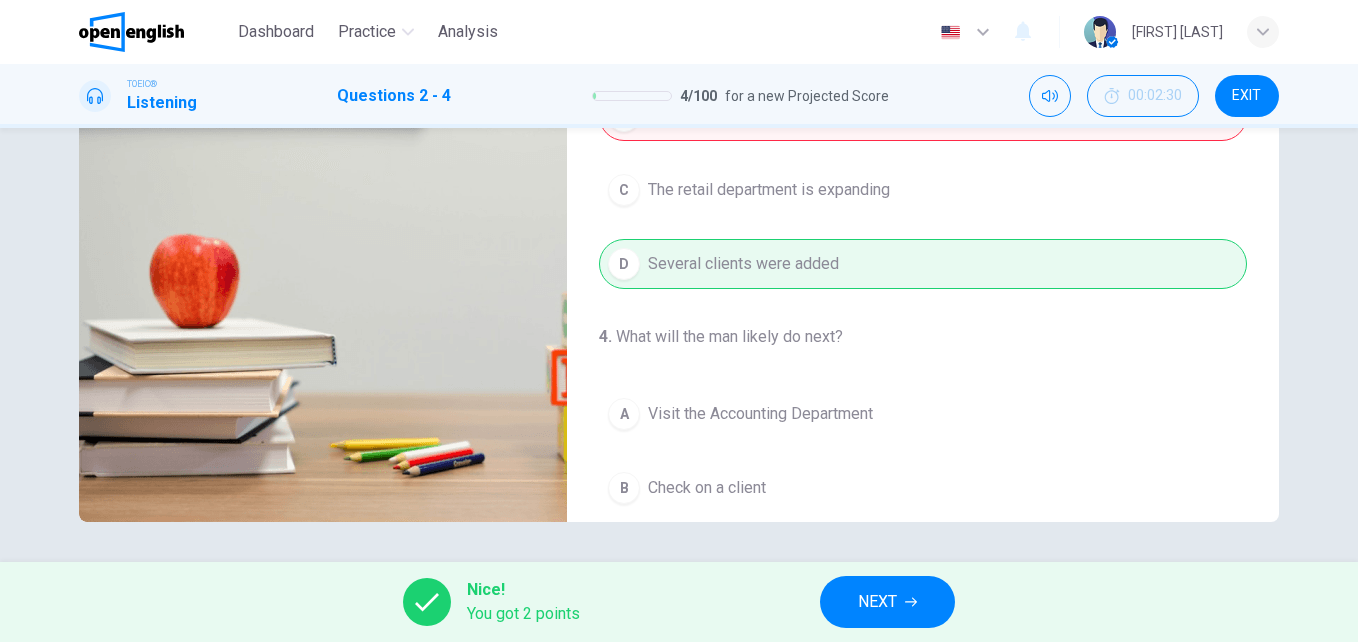 scroll, scrollTop: 313, scrollLeft: 0, axis: vertical 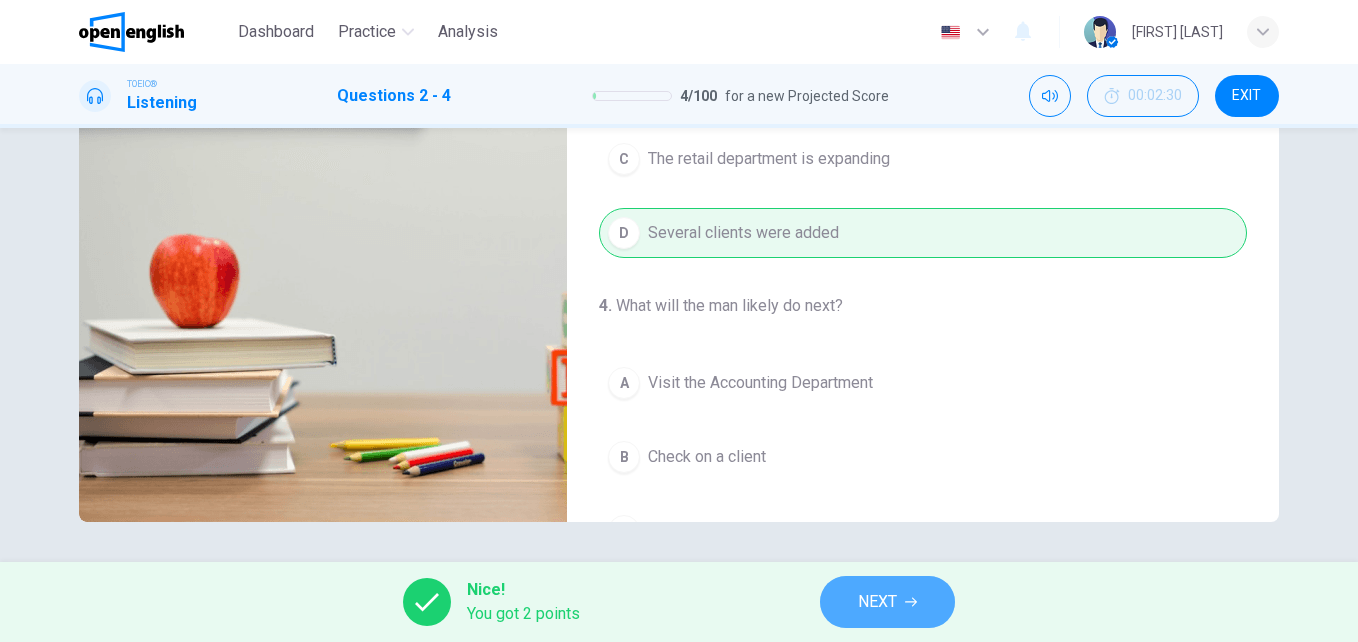 click on "NEXT" at bounding box center [877, 602] 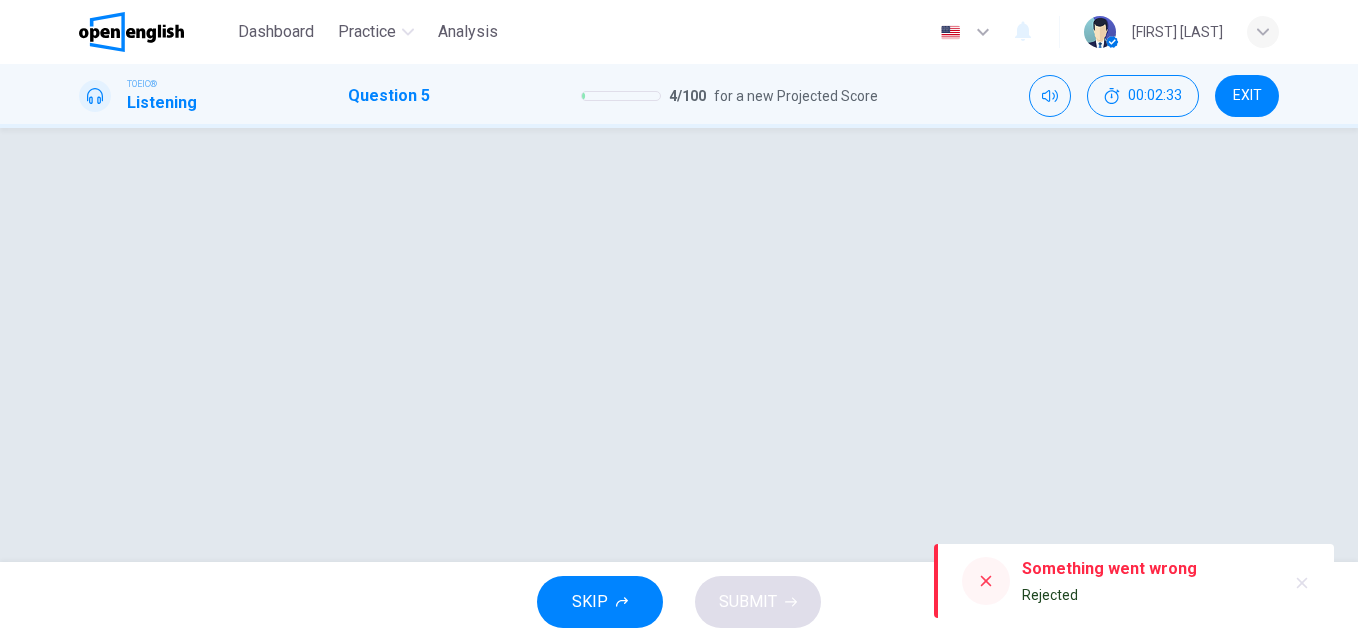 click 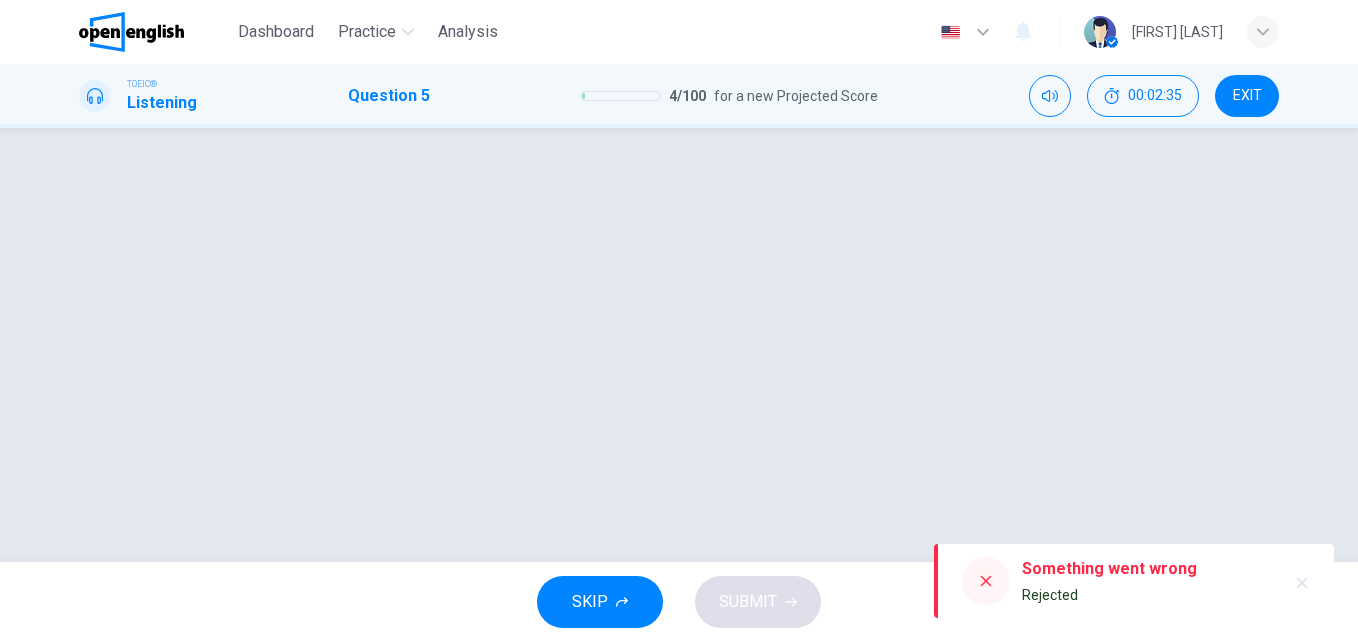 click 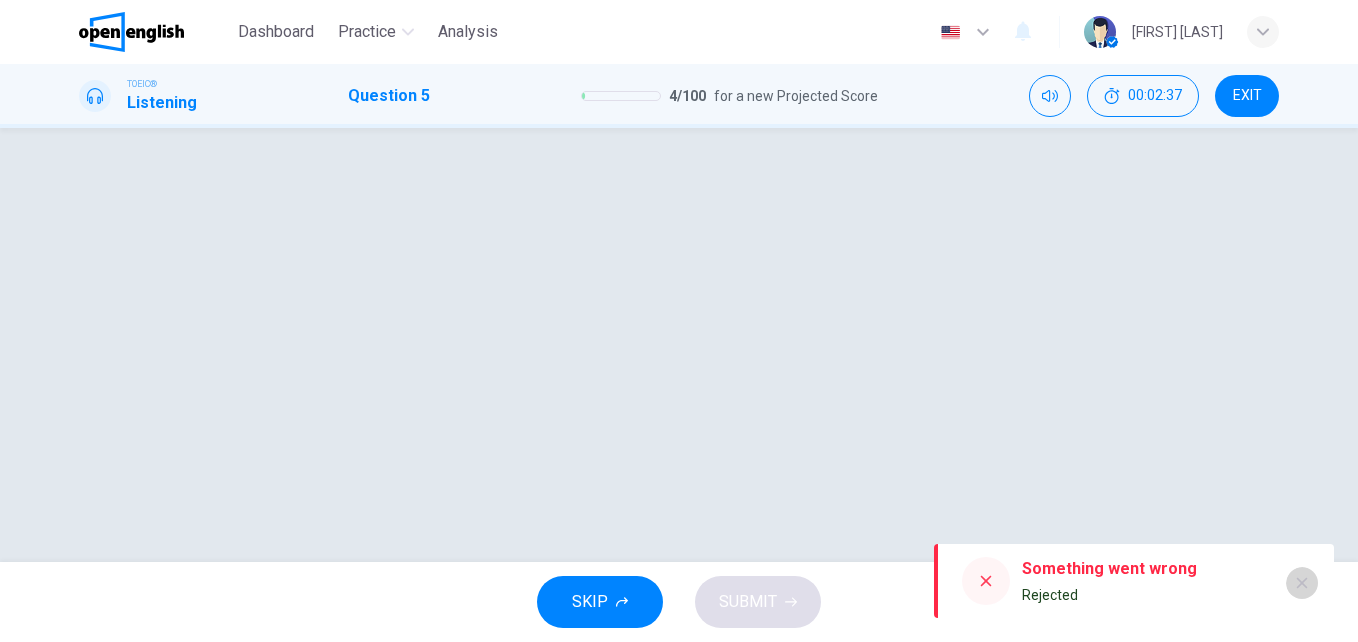 click 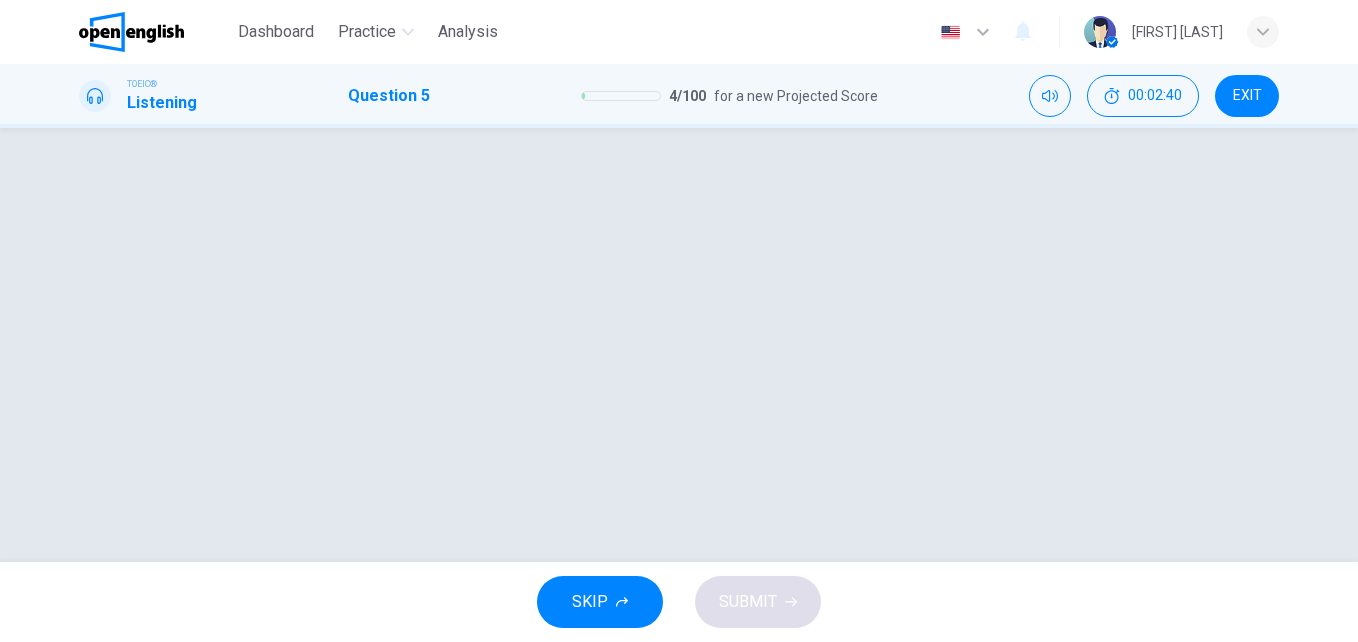 click at bounding box center [679, 345] 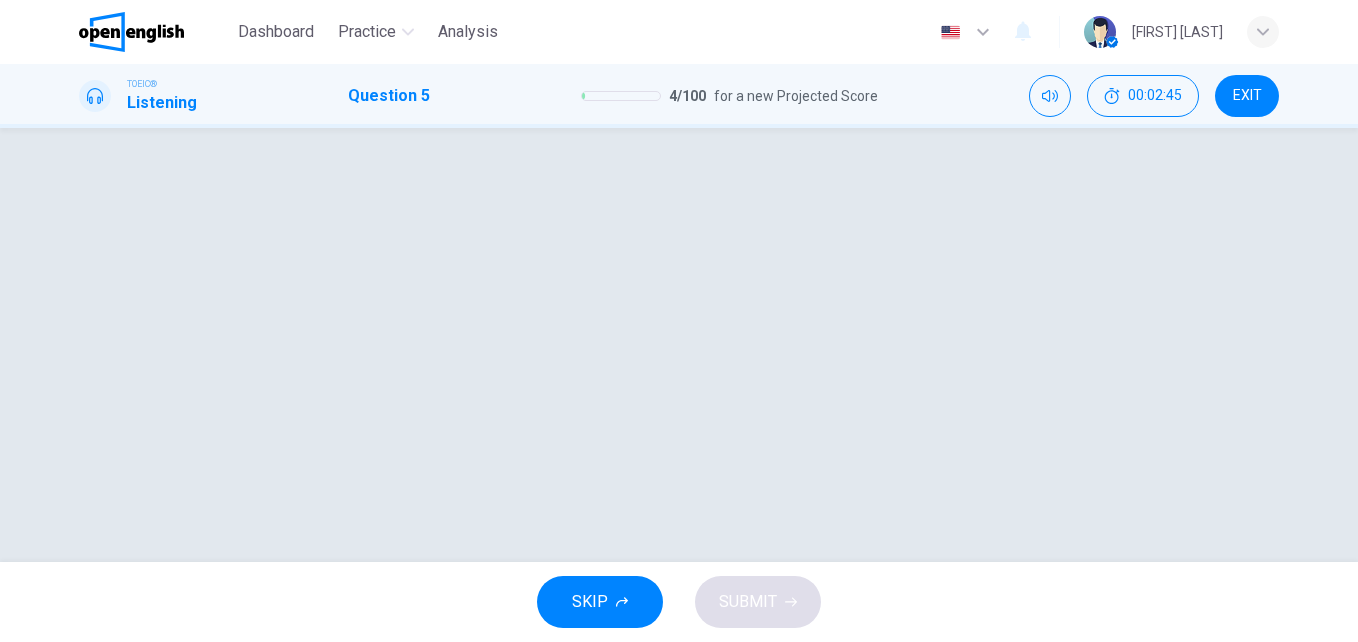 click at bounding box center [679, 345] 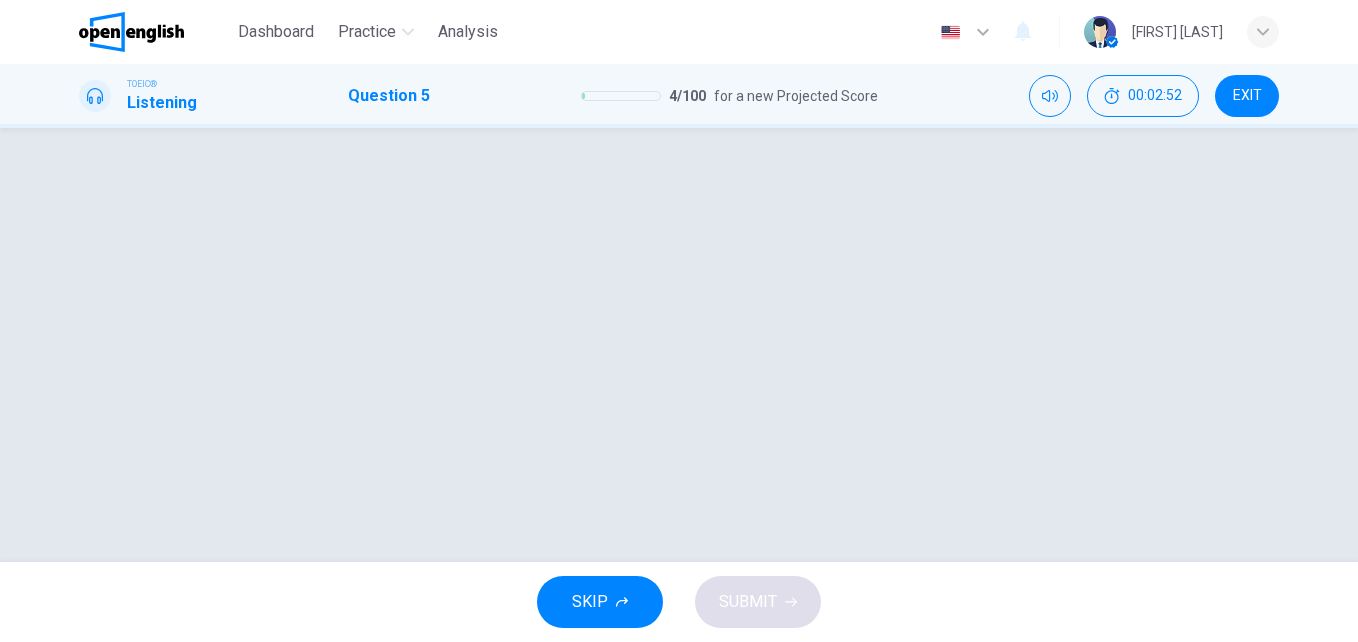 click at bounding box center [679, 345] 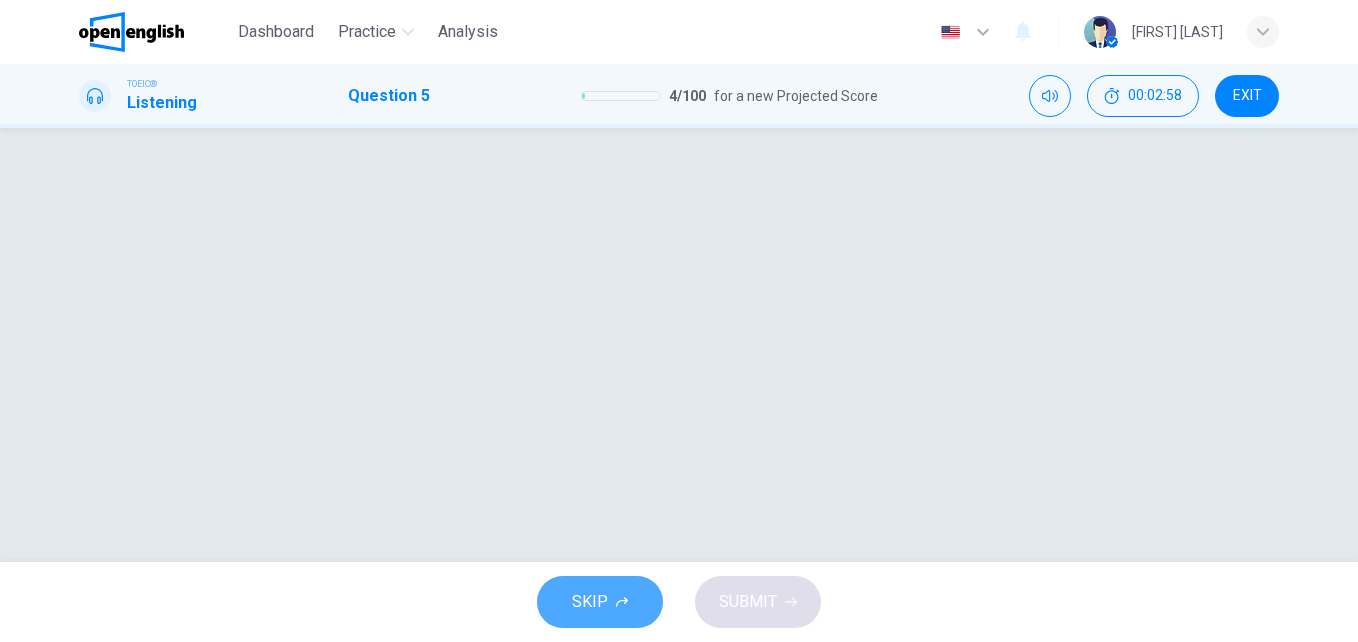 click on "SKIP" at bounding box center (590, 602) 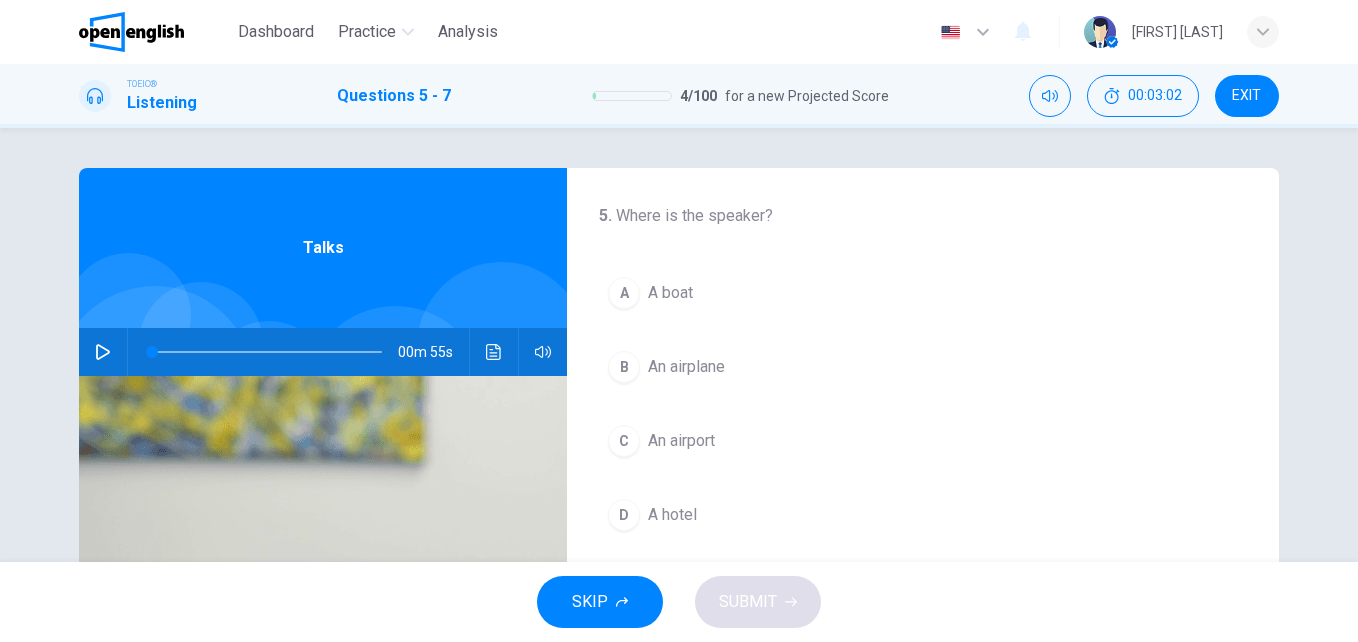 click 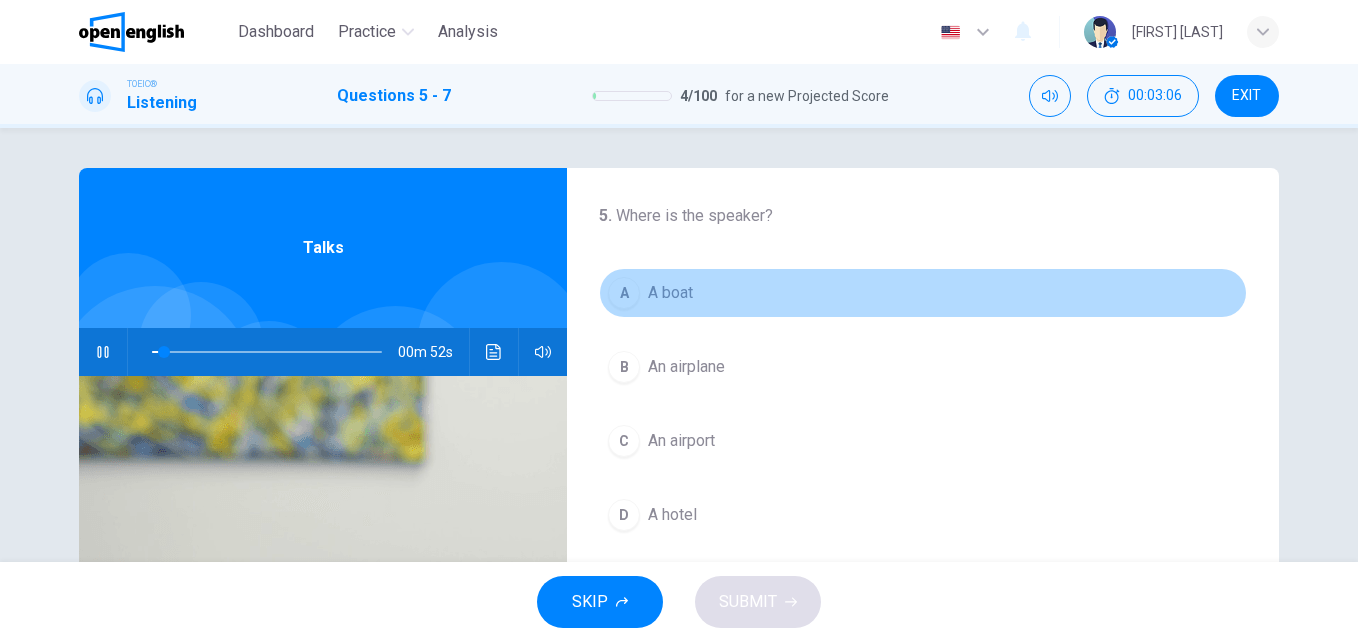click on "A A boat" at bounding box center [923, 293] 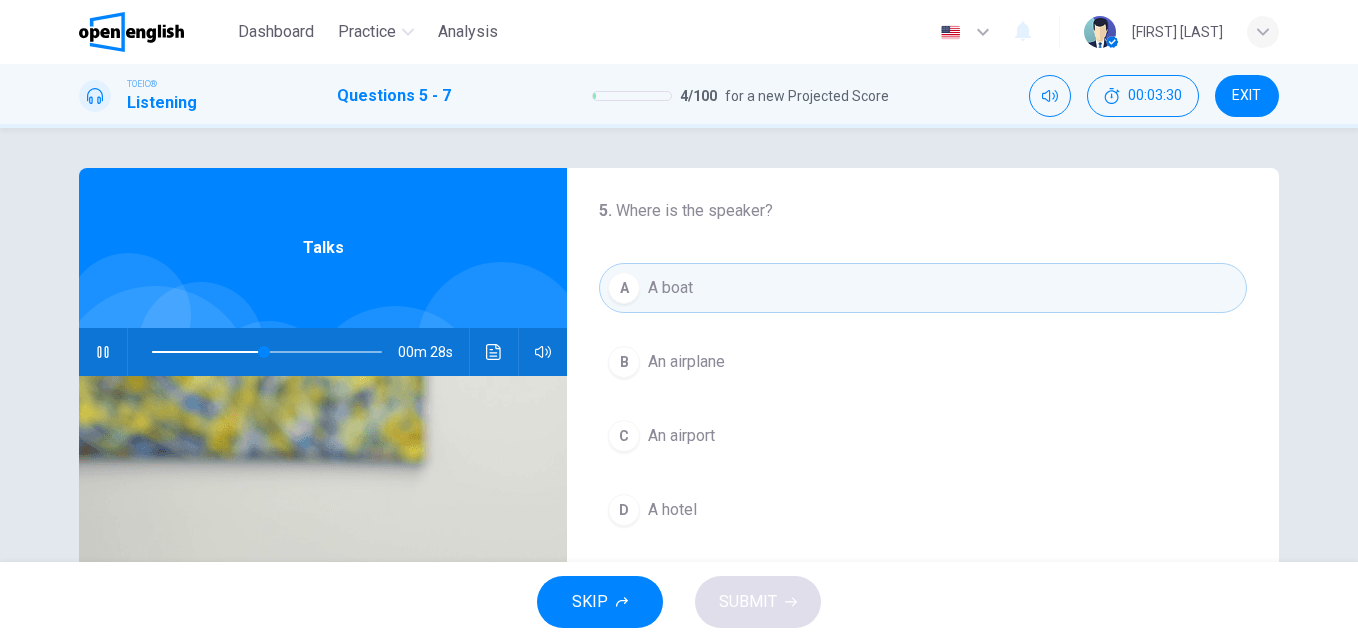 scroll, scrollTop: 0, scrollLeft: 0, axis: both 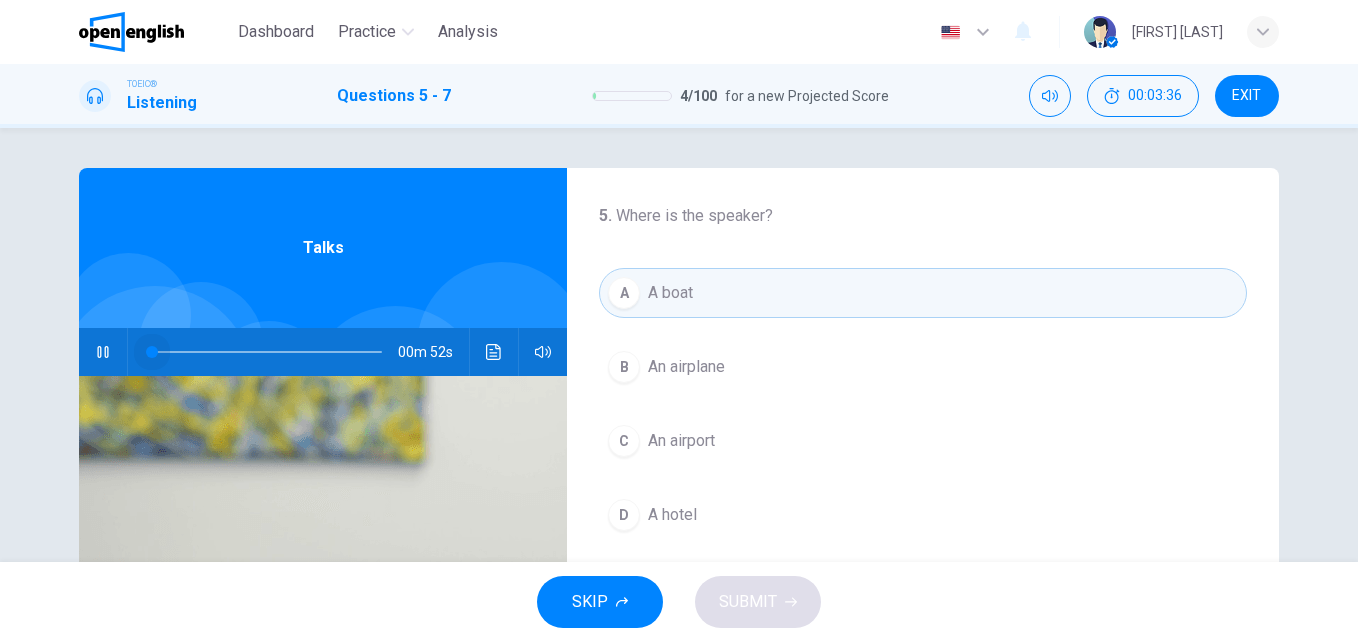 drag, startPoint x: 286, startPoint y: 345, endPoint x: 133, endPoint y: 358, distance: 153.5513 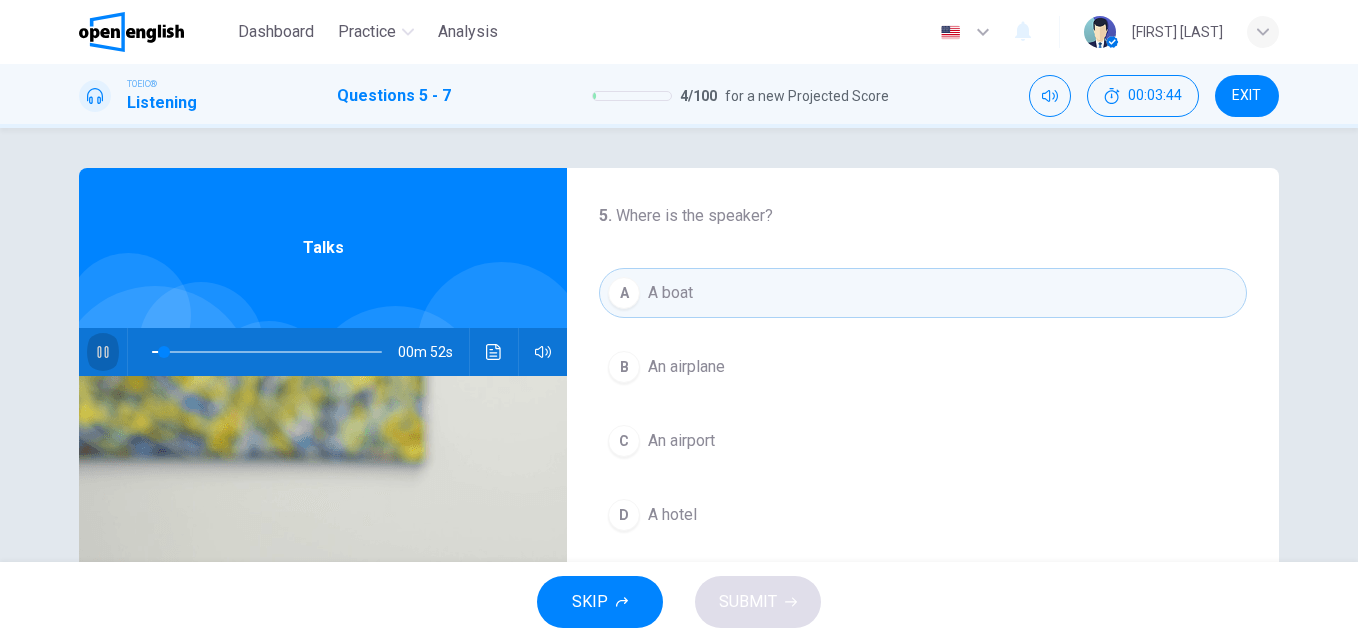 click 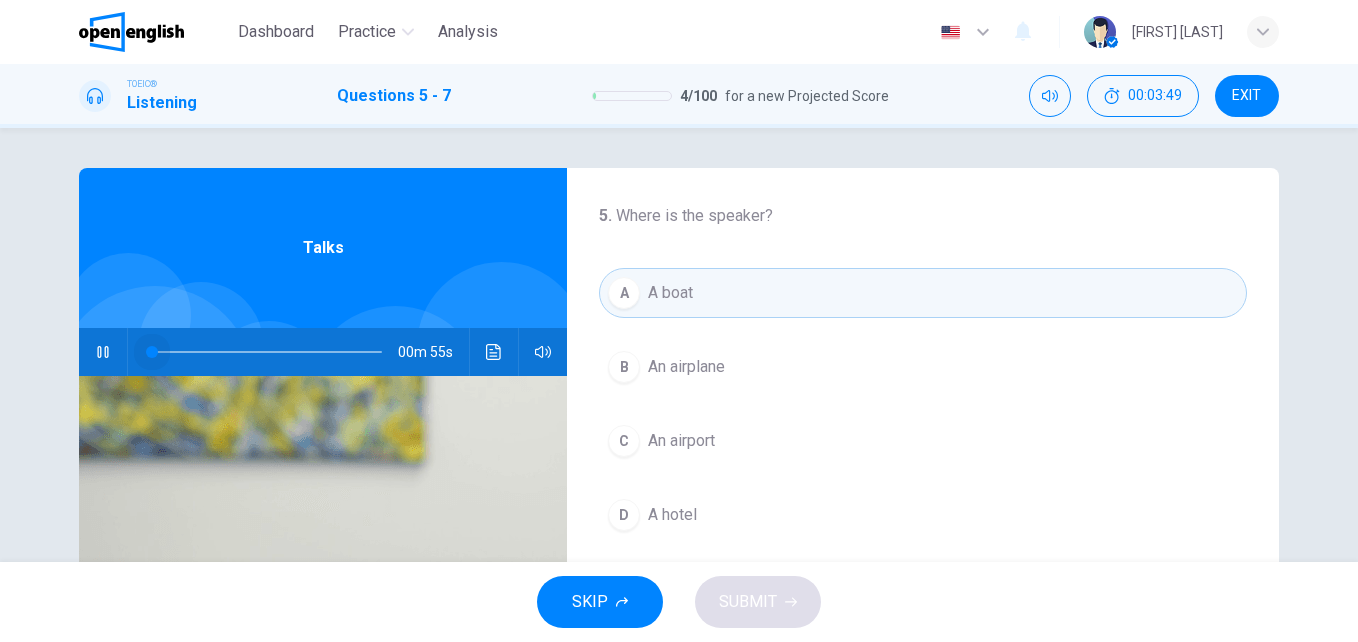 drag, startPoint x: 172, startPoint y: 354, endPoint x: 136, endPoint y: 355, distance: 36.013885 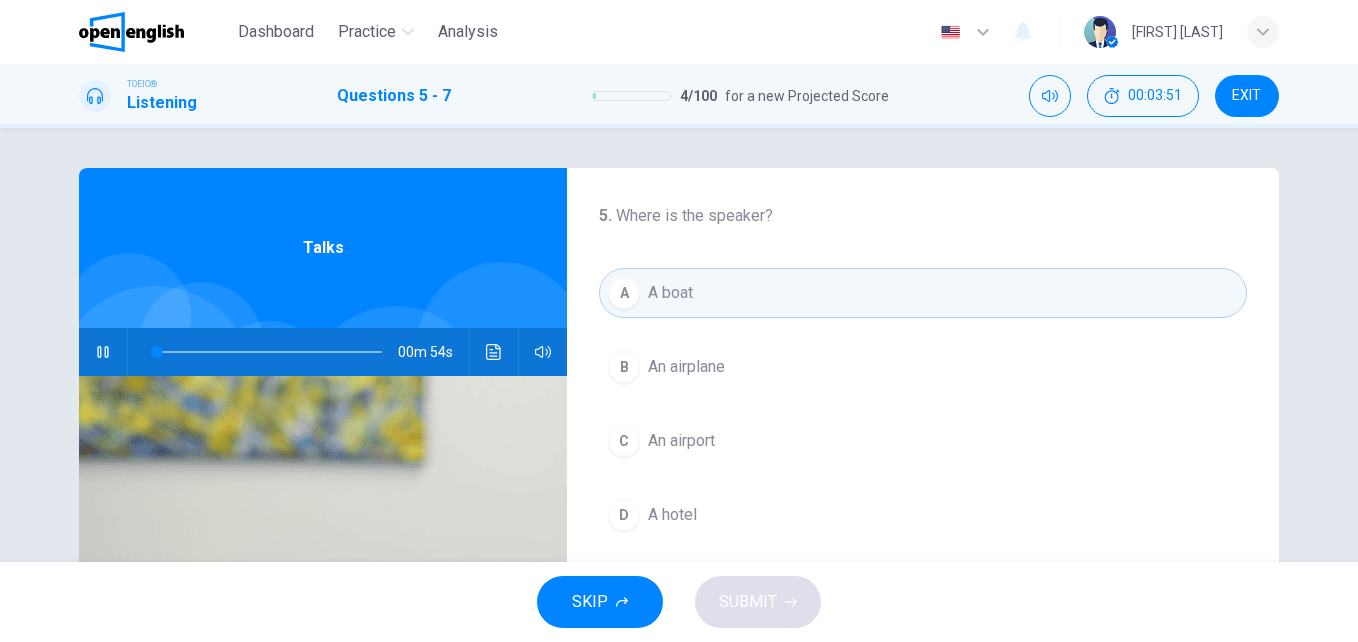 click at bounding box center [323, 619] 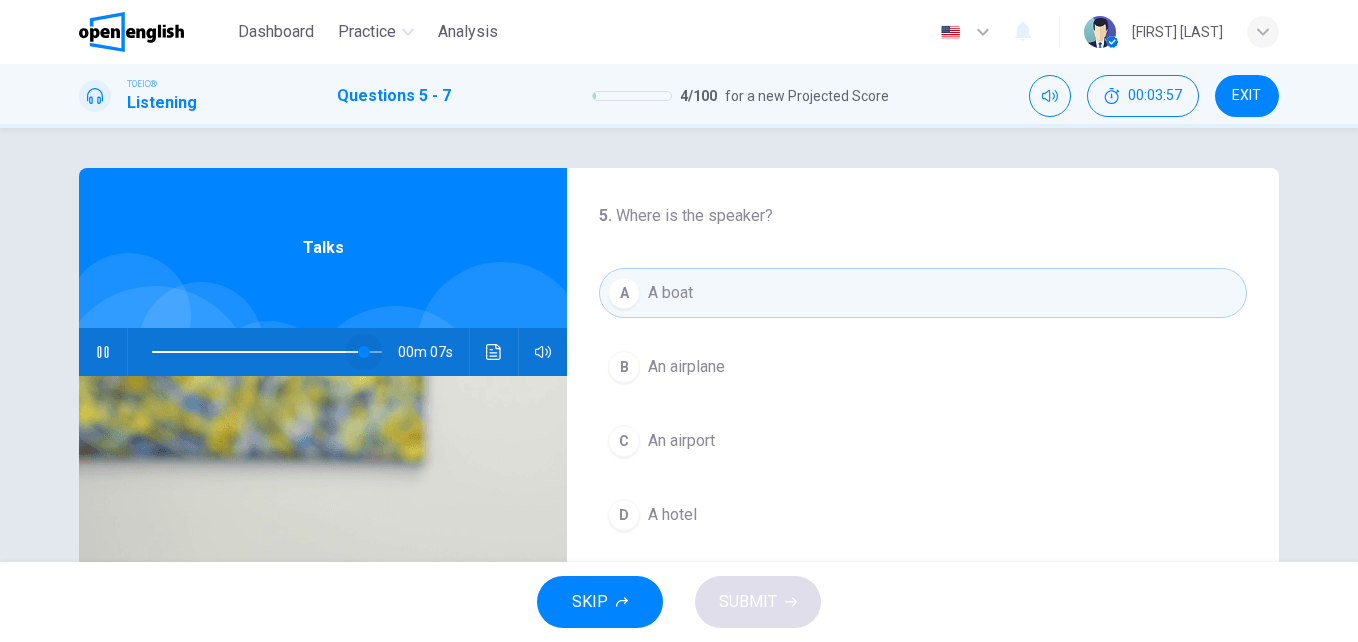 drag, startPoint x: 178, startPoint y: 349, endPoint x: 383, endPoint y: 346, distance: 205.02196 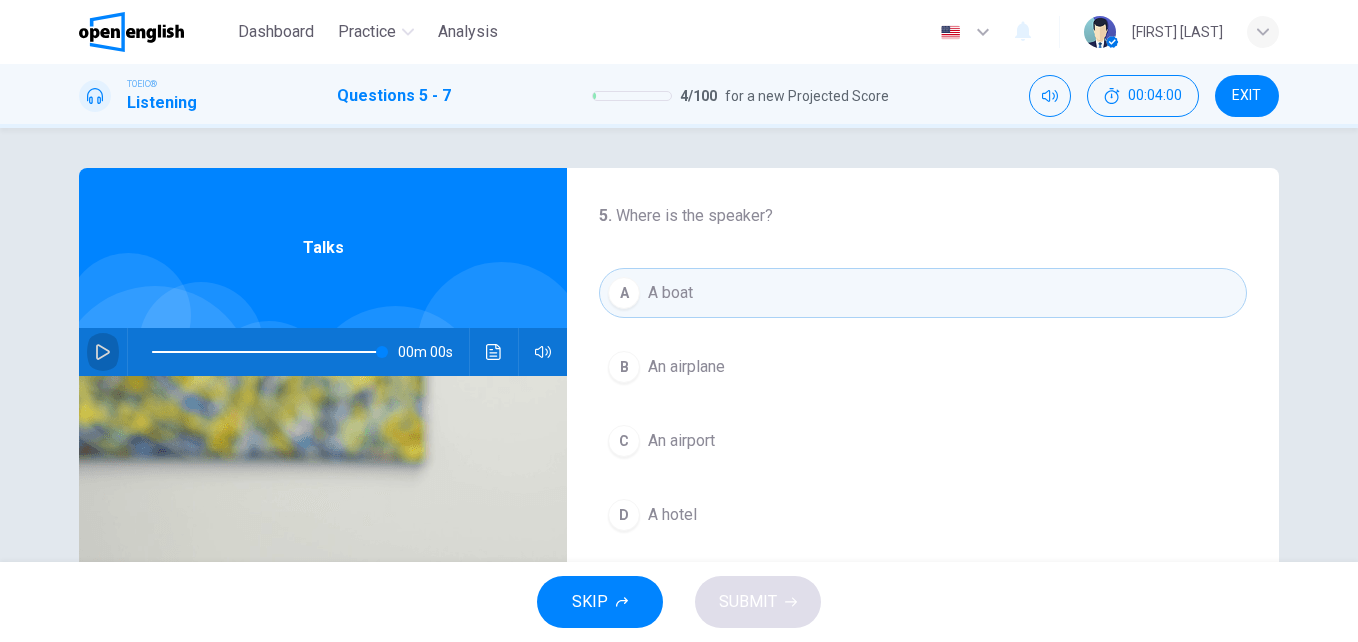 click at bounding box center (103, 352) 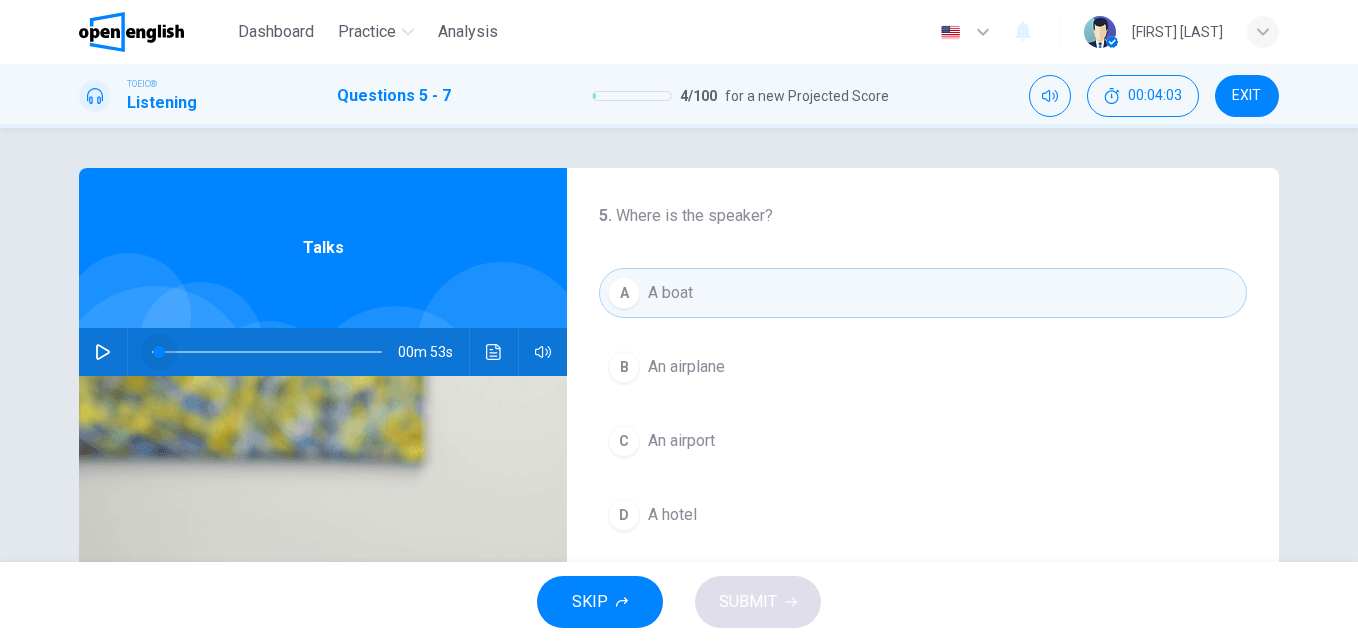 type on "*" 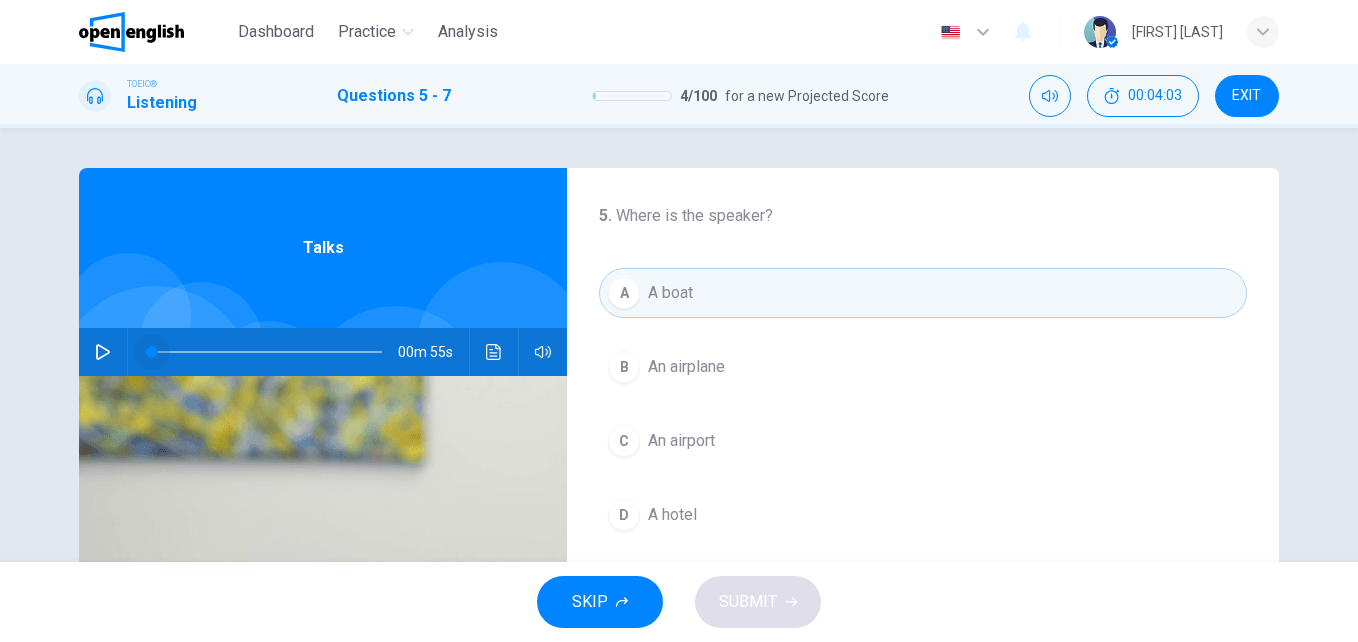 drag, startPoint x: 373, startPoint y: 349, endPoint x: 134, endPoint y: 351, distance: 239.00836 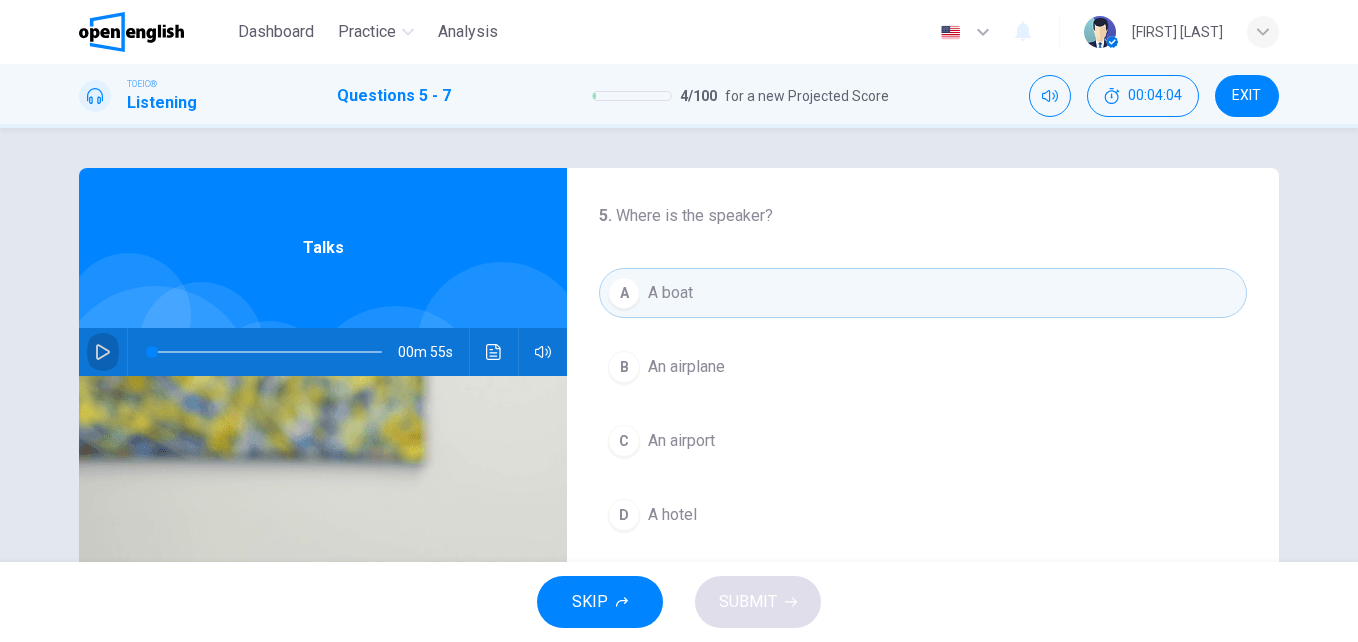 click 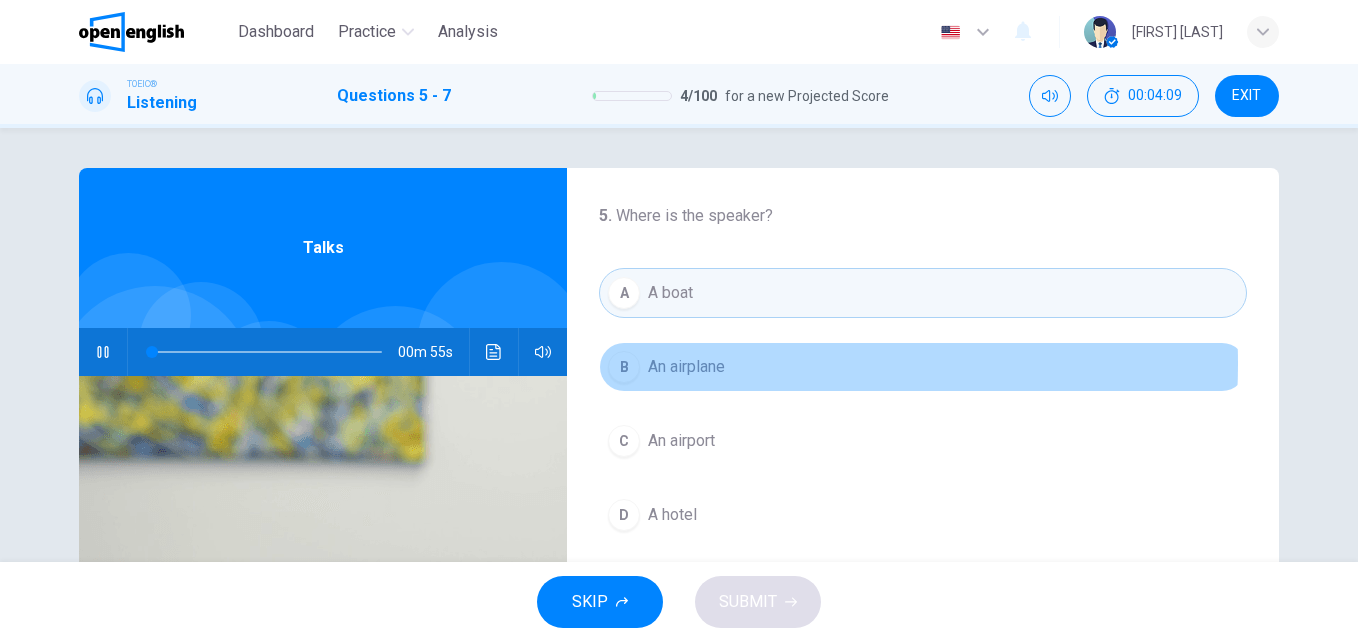 click on "An airplane" at bounding box center [686, 367] 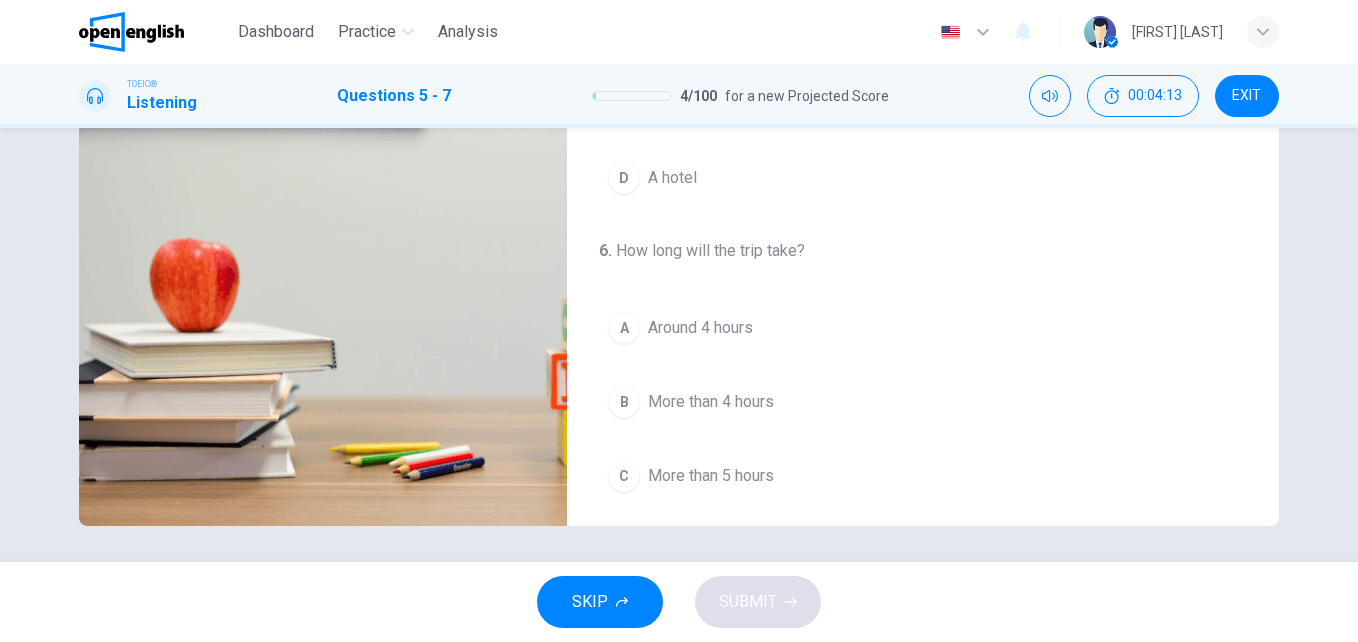 scroll, scrollTop: 341, scrollLeft: 0, axis: vertical 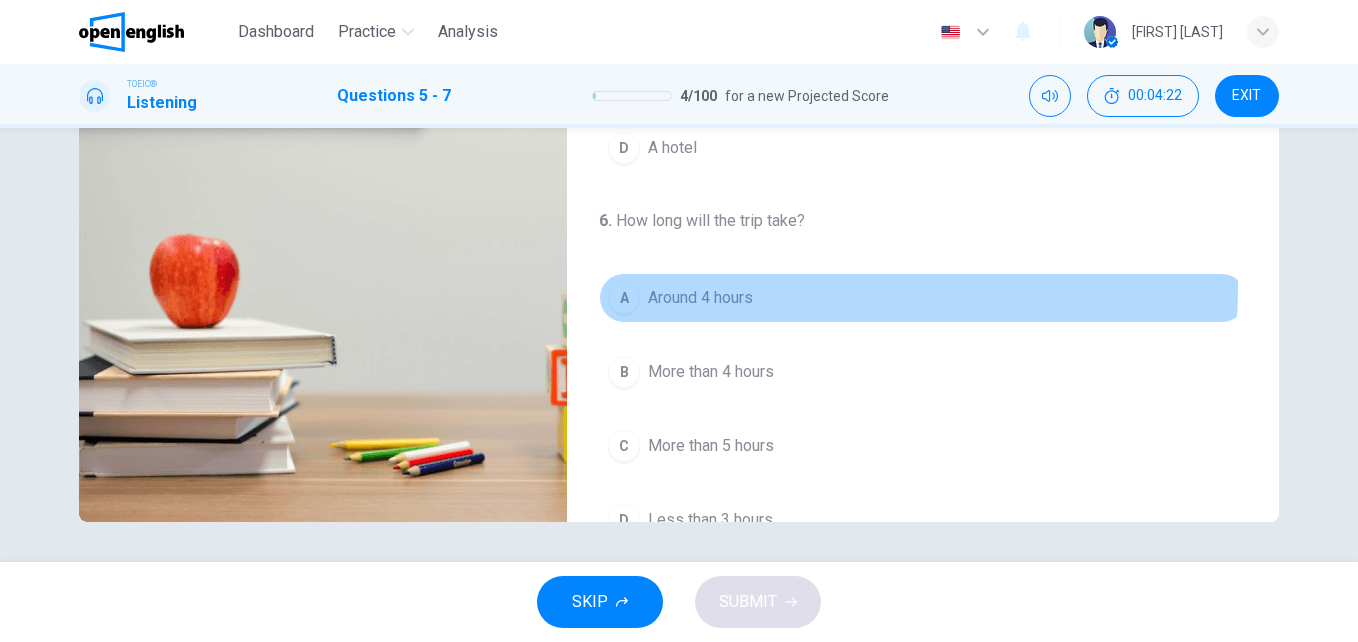 click on "Around 4 hours" at bounding box center (700, 298) 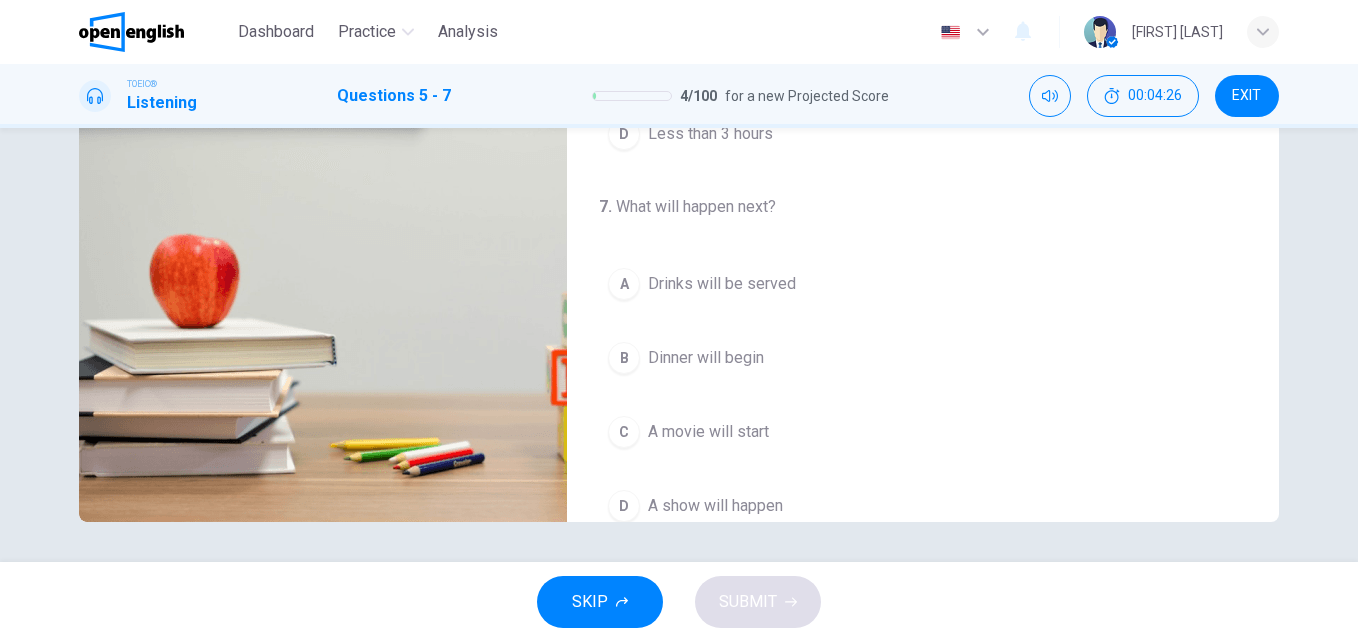 scroll, scrollTop: 457, scrollLeft: 0, axis: vertical 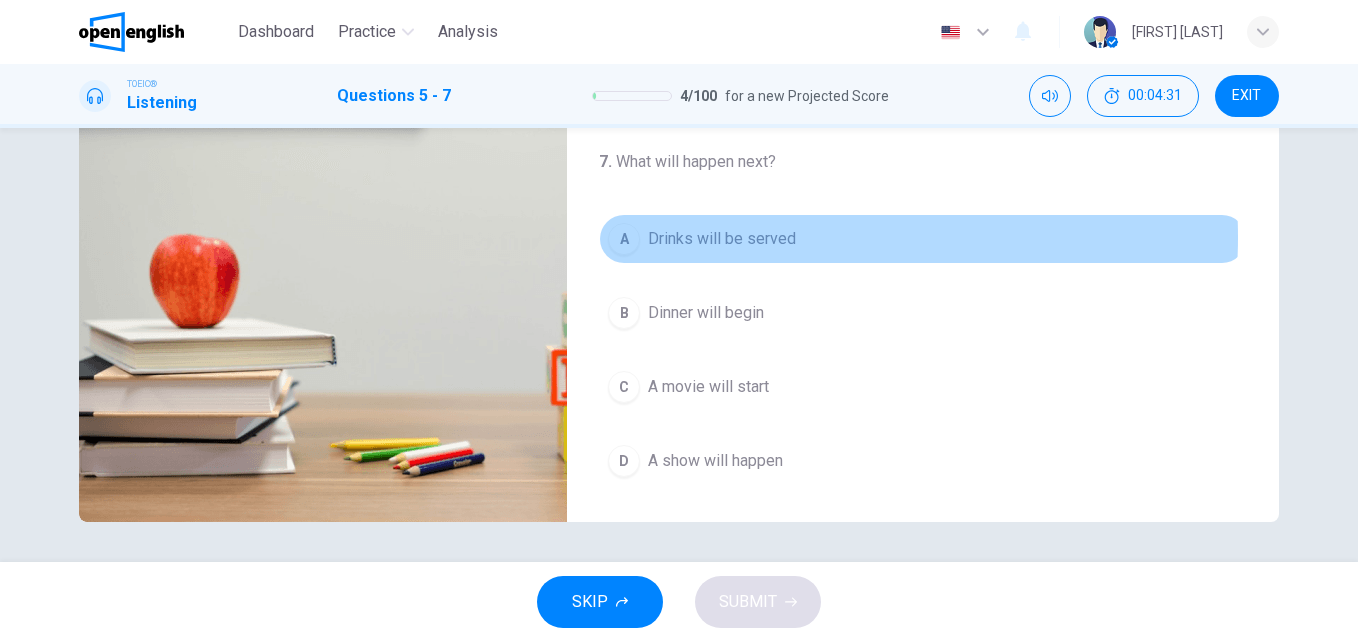 click on "Drinks will be served" at bounding box center (722, 239) 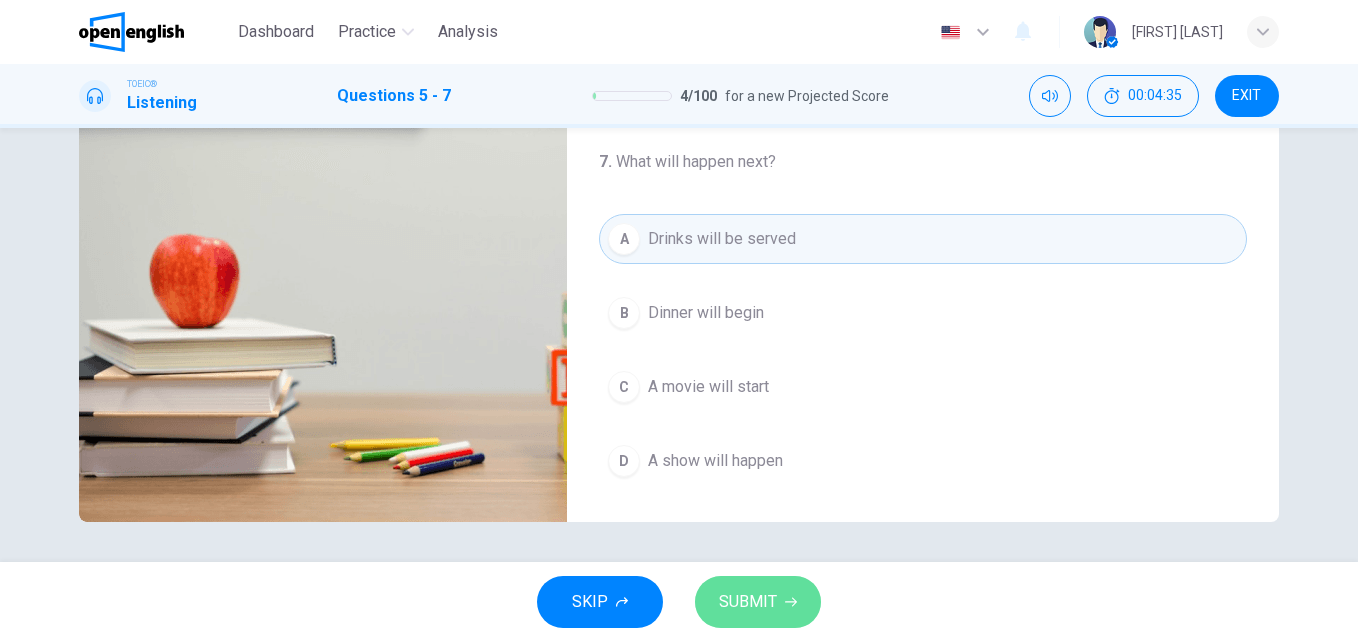 click on "SUBMIT" at bounding box center (748, 602) 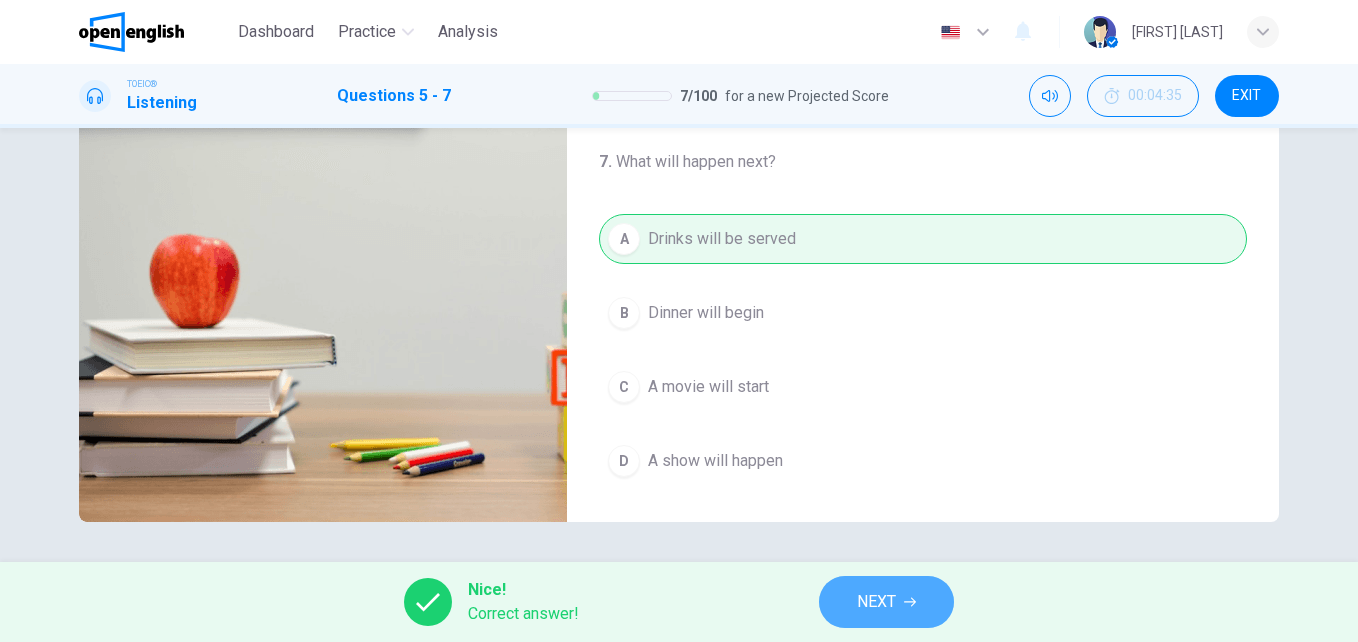 click on "NEXT" at bounding box center (876, 602) 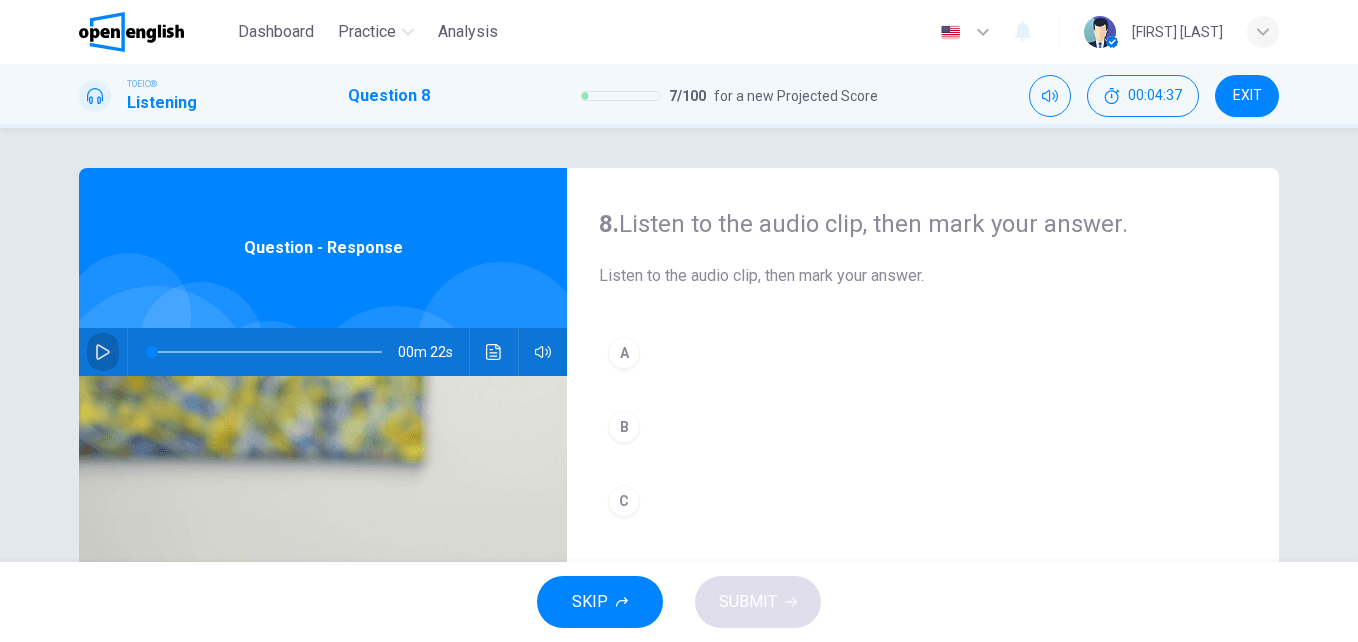 click 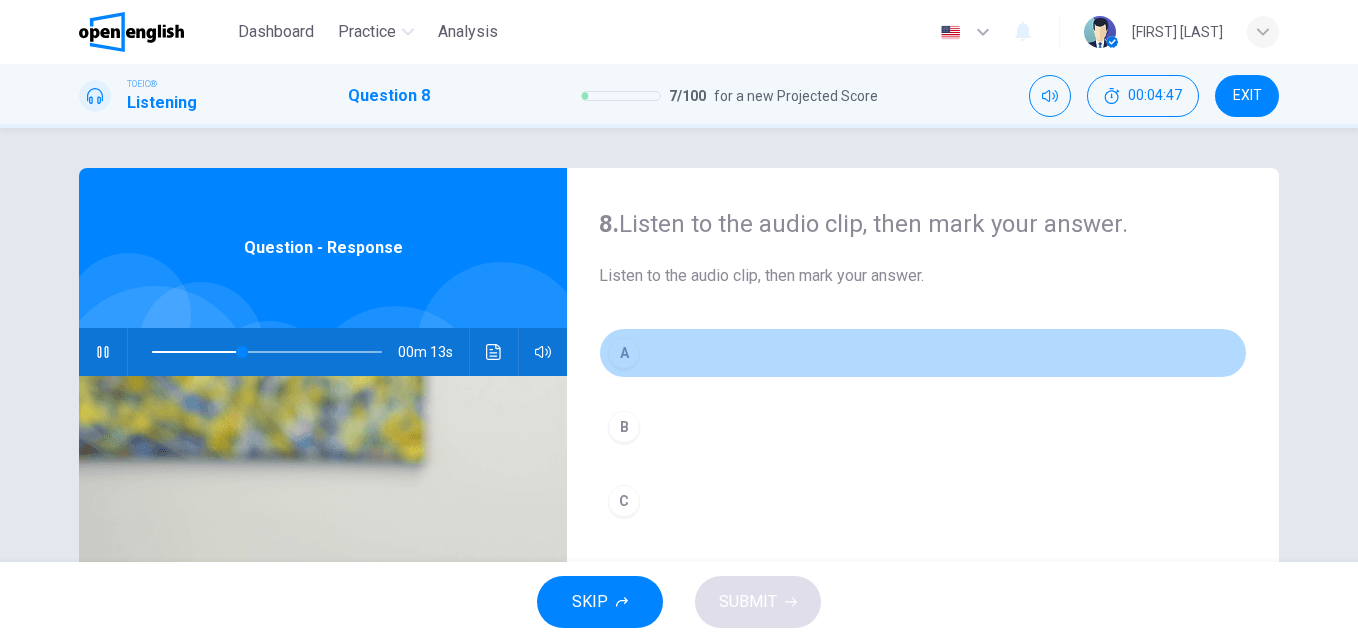 click on "A" at bounding box center (624, 353) 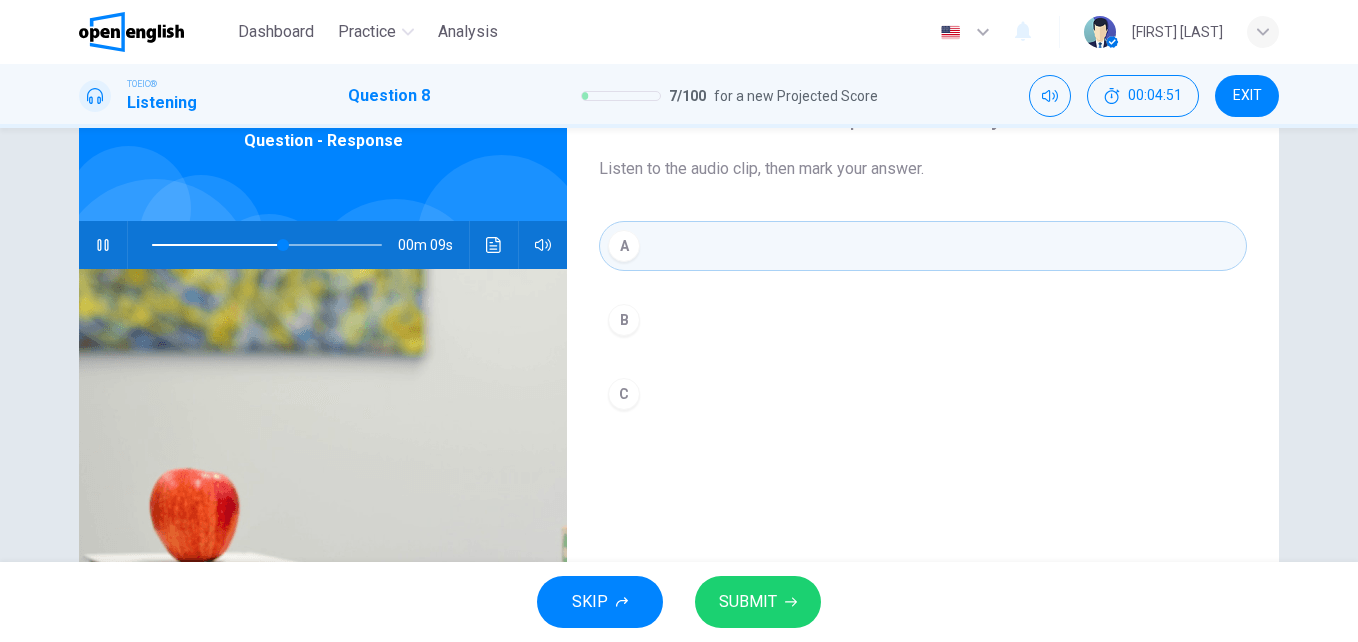 scroll, scrollTop: 105, scrollLeft: 0, axis: vertical 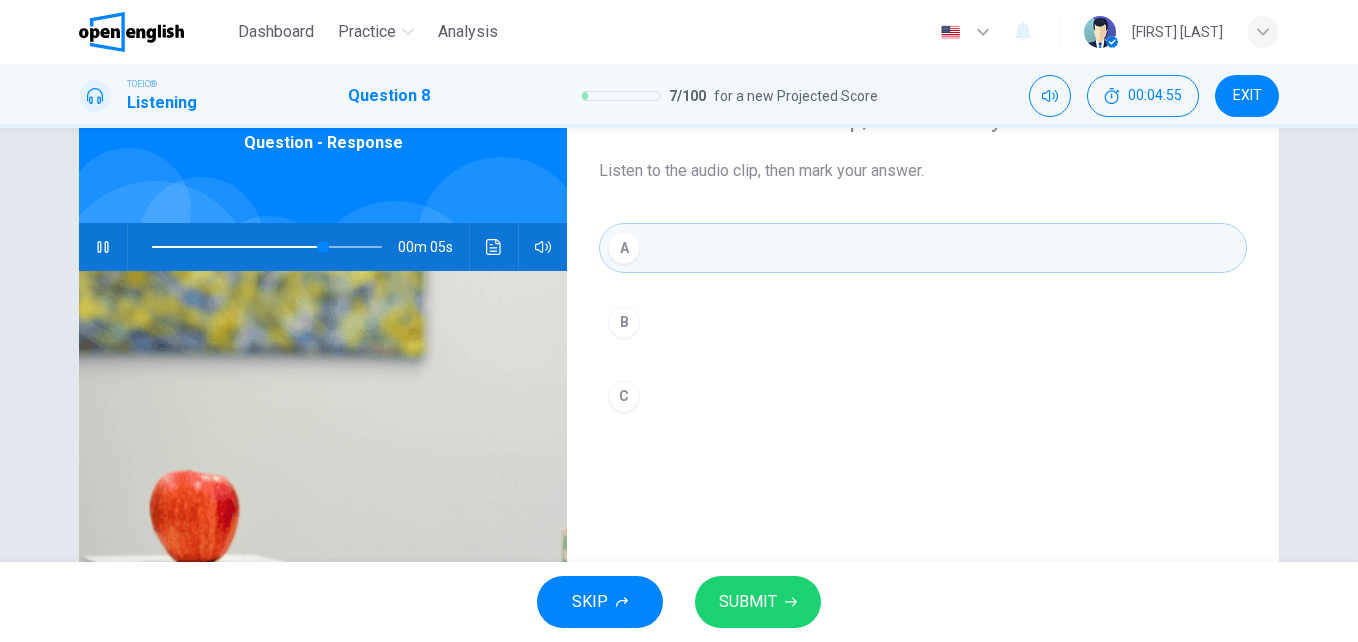 click on "SUBMIT" at bounding box center [748, 602] 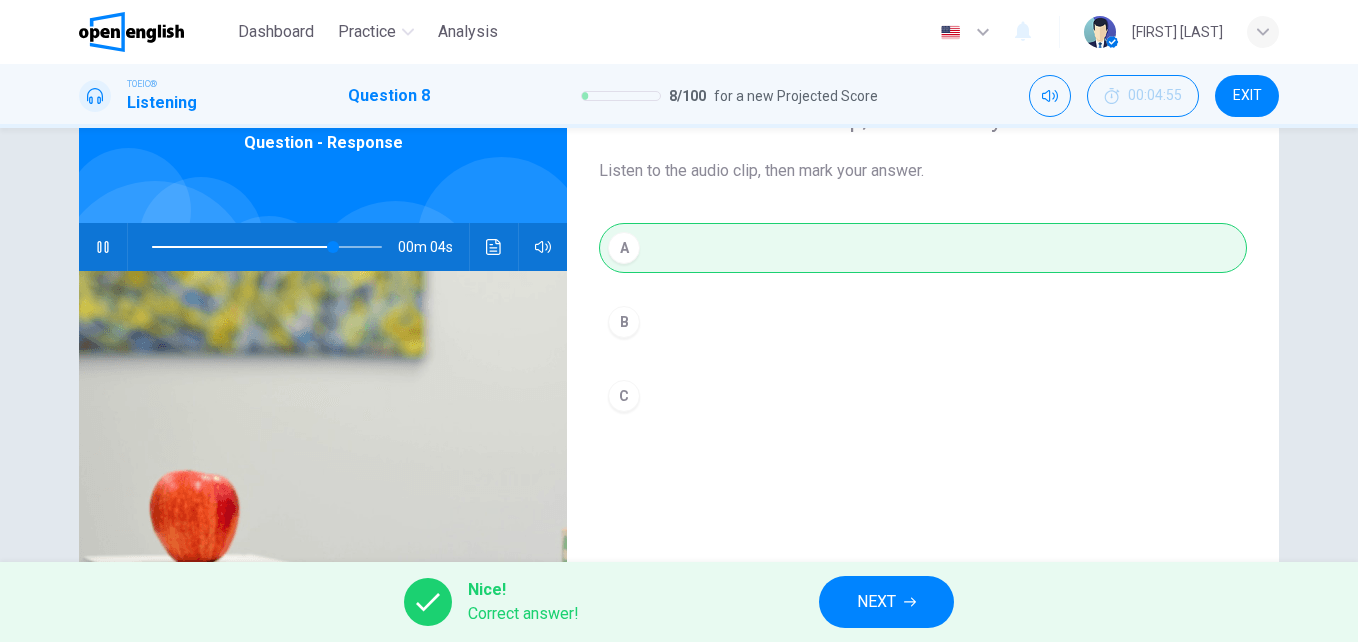 type on "**" 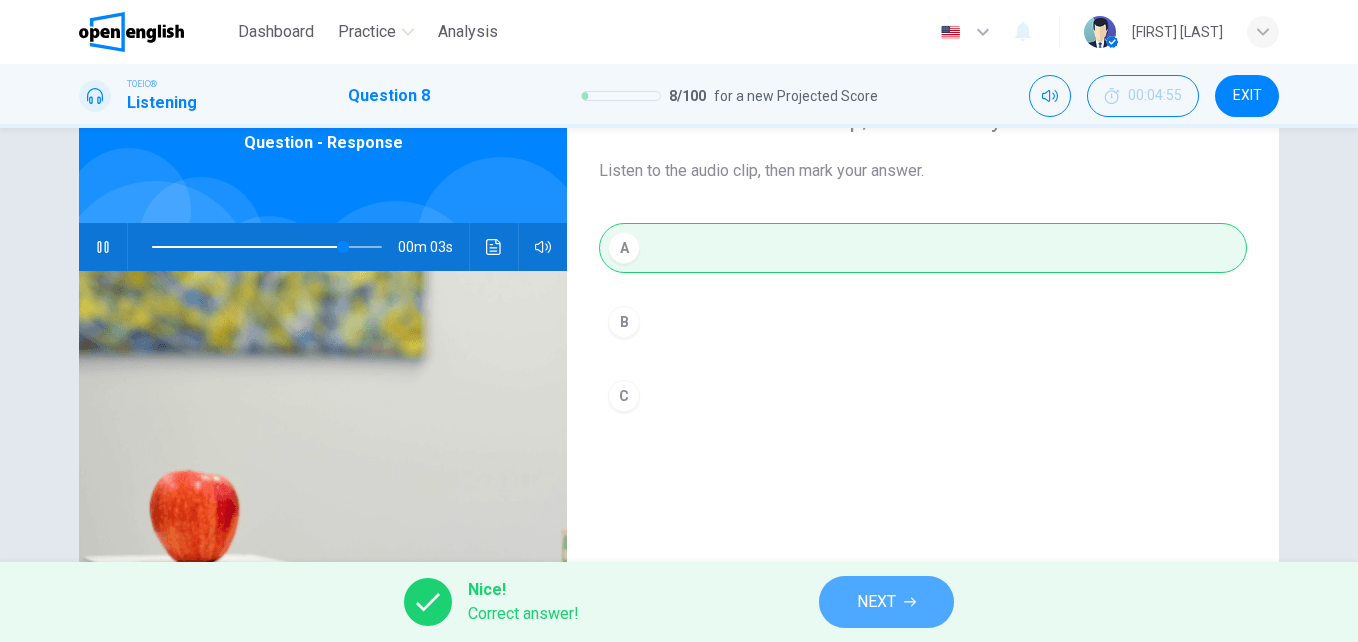 click on "NEXT" at bounding box center (886, 602) 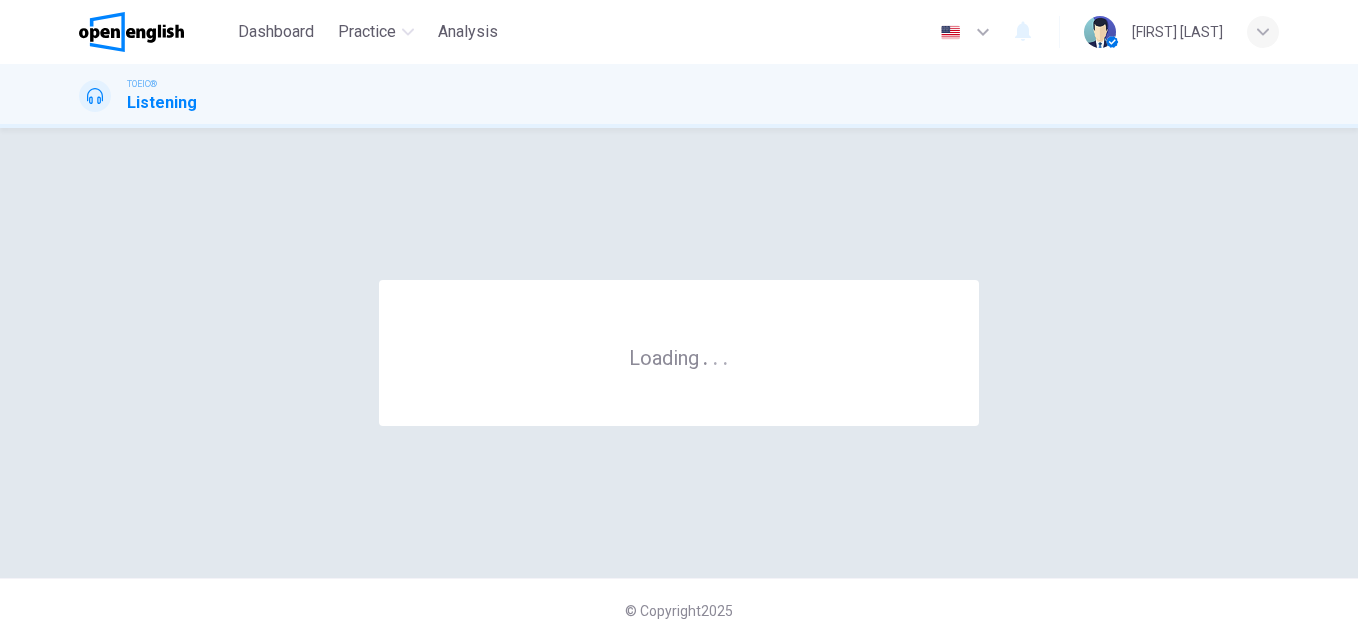 scroll, scrollTop: 0, scrollLeft: 0, axis: both 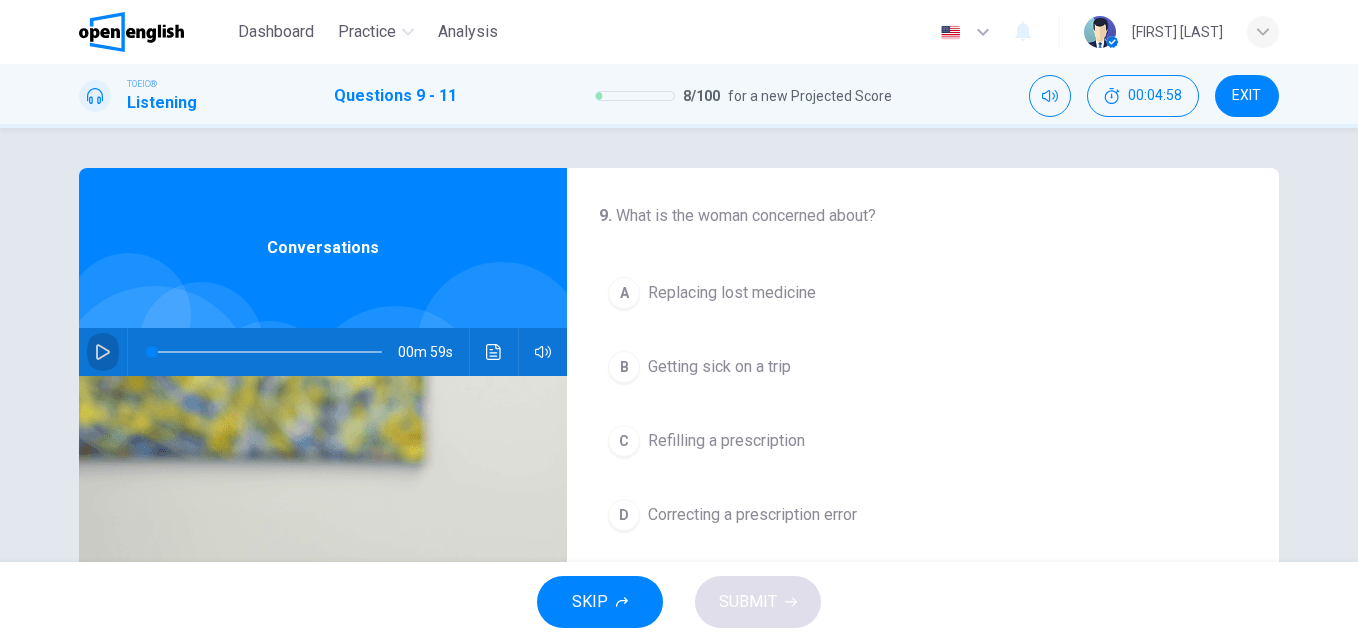 click at bounding box center (103, 352) 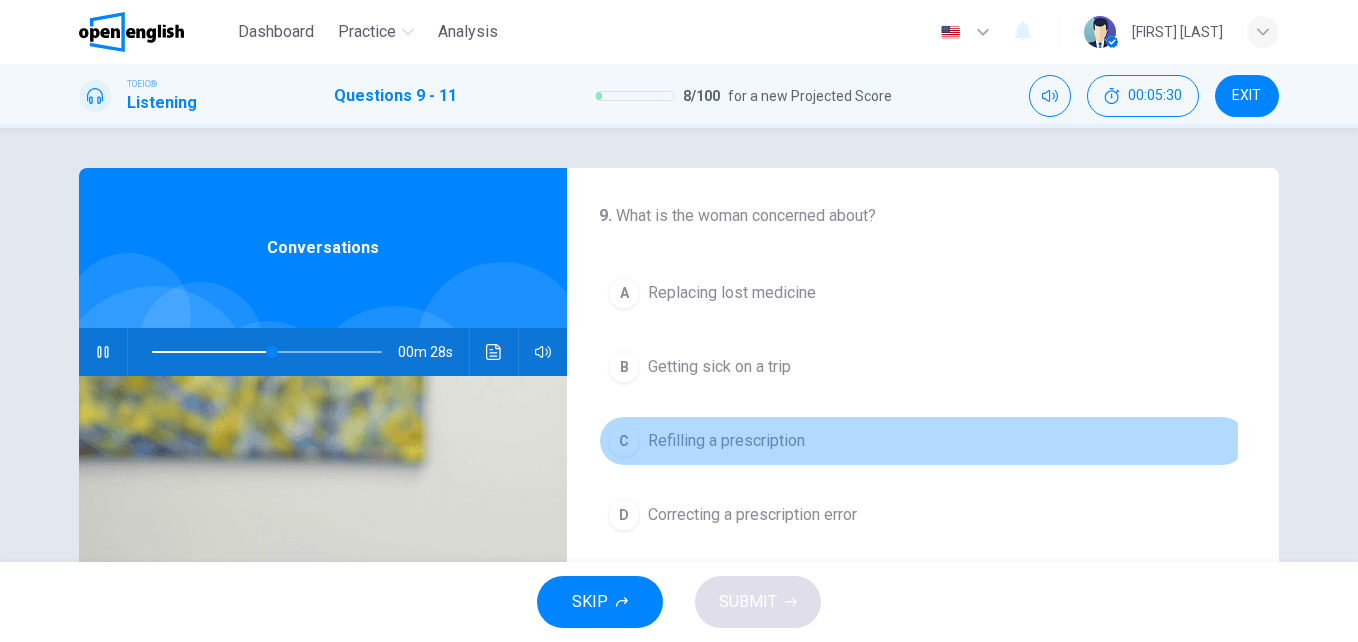 click on "C" at bounding box center (624, 441) 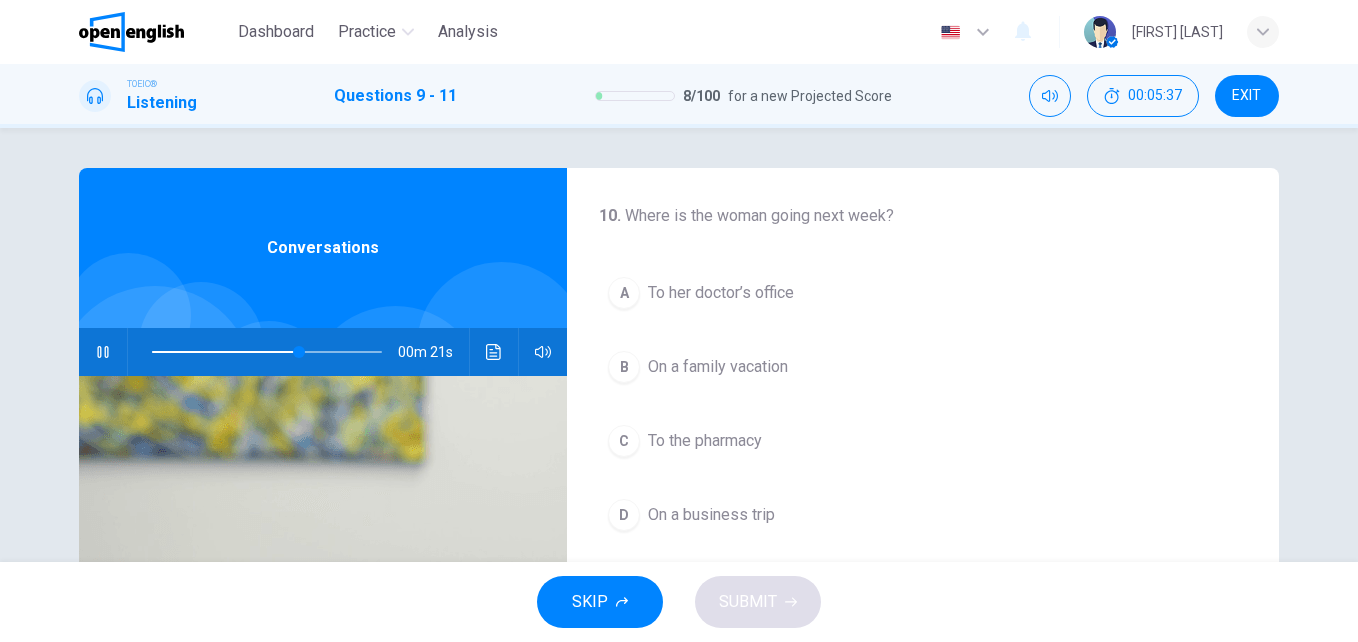 scroll, scrollTop: 379, scrollLeft: 0, axis: vertical 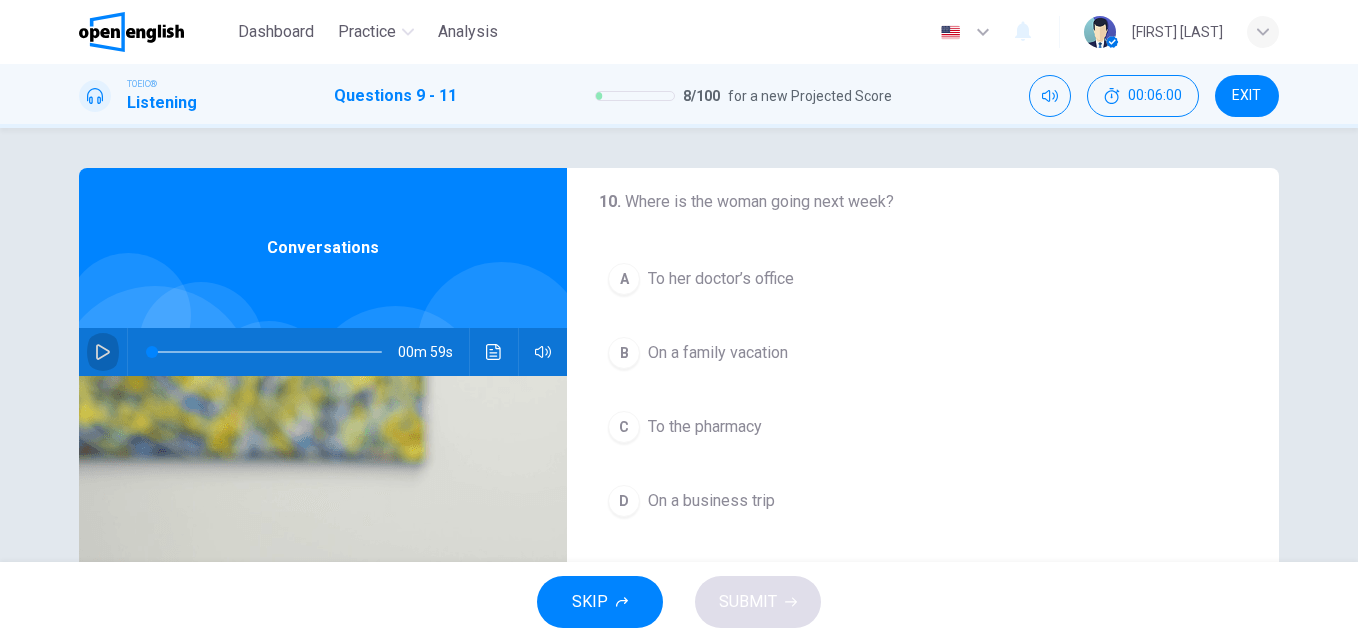 click at bounding box center (103, 352) 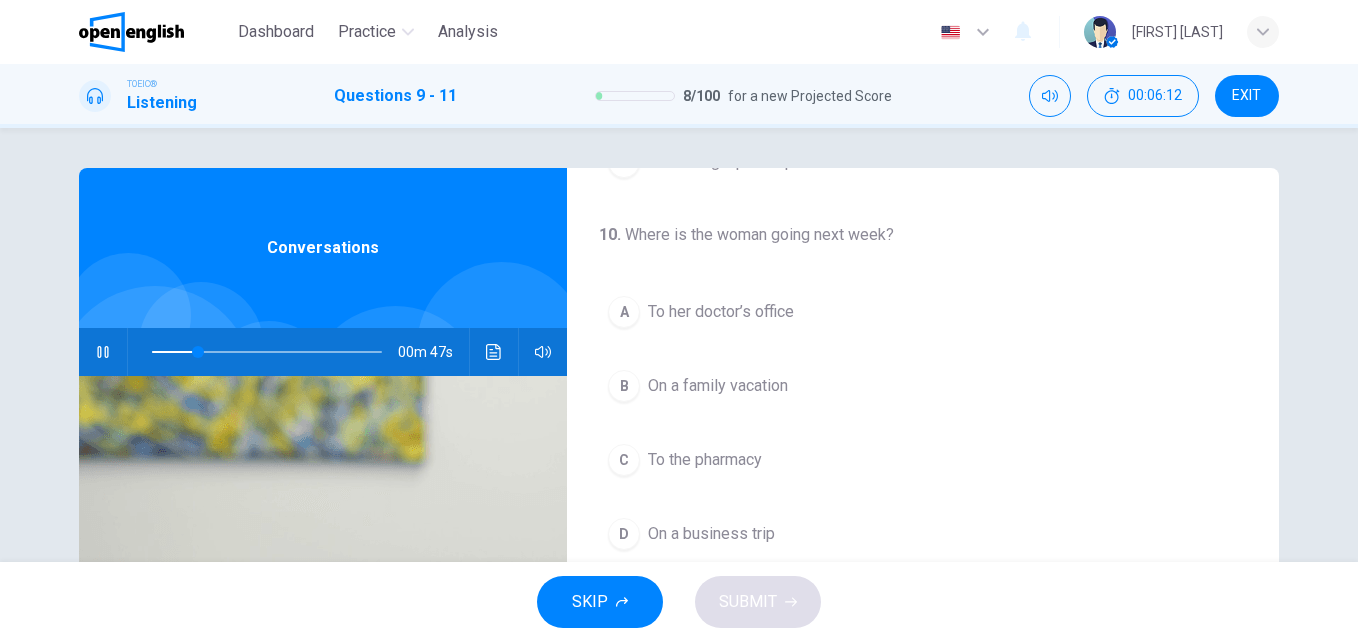 scroll, scrollTop: 358, scrollLeft: 0, axis: vertical 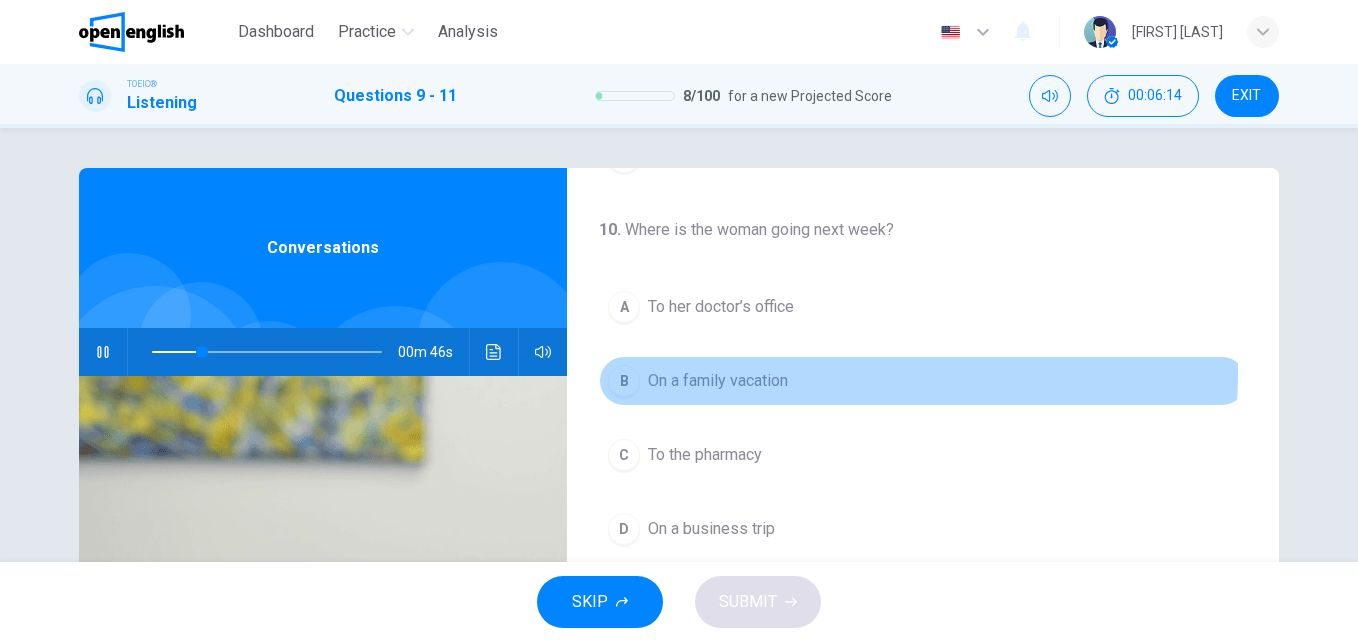 click on "B" at bounding box center [624, 381] 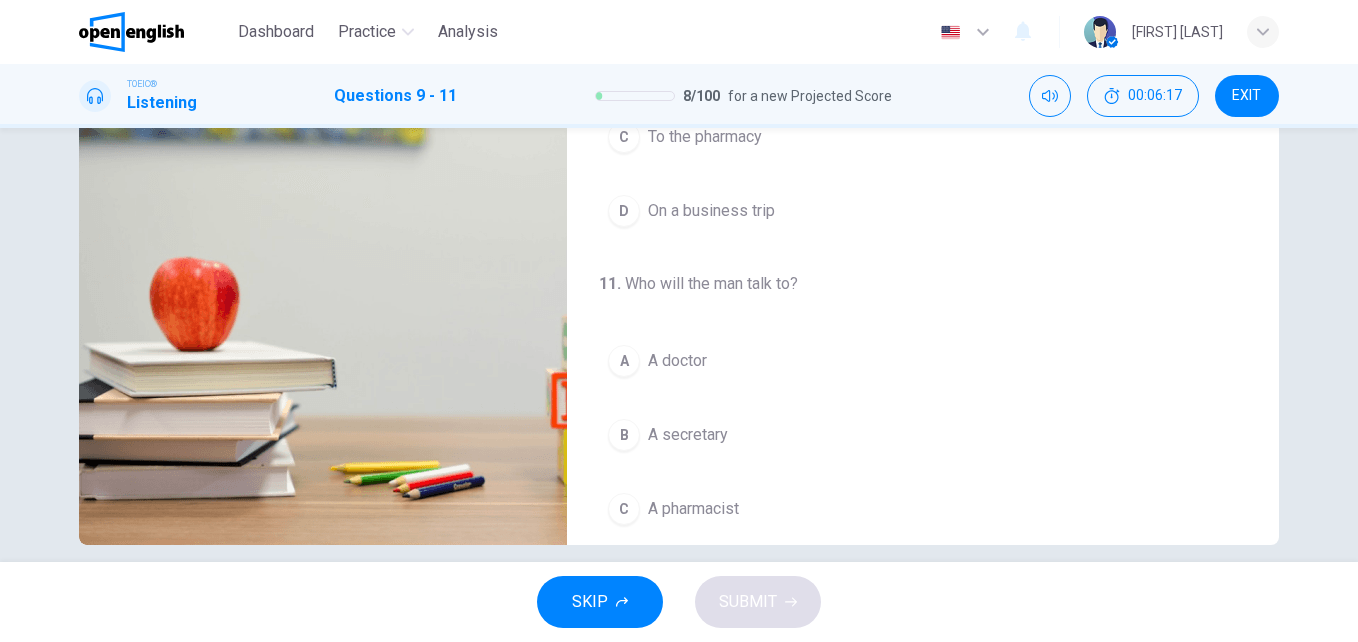 scroll, scrollTop: 341, scrollLeft: 0, axis: vertical 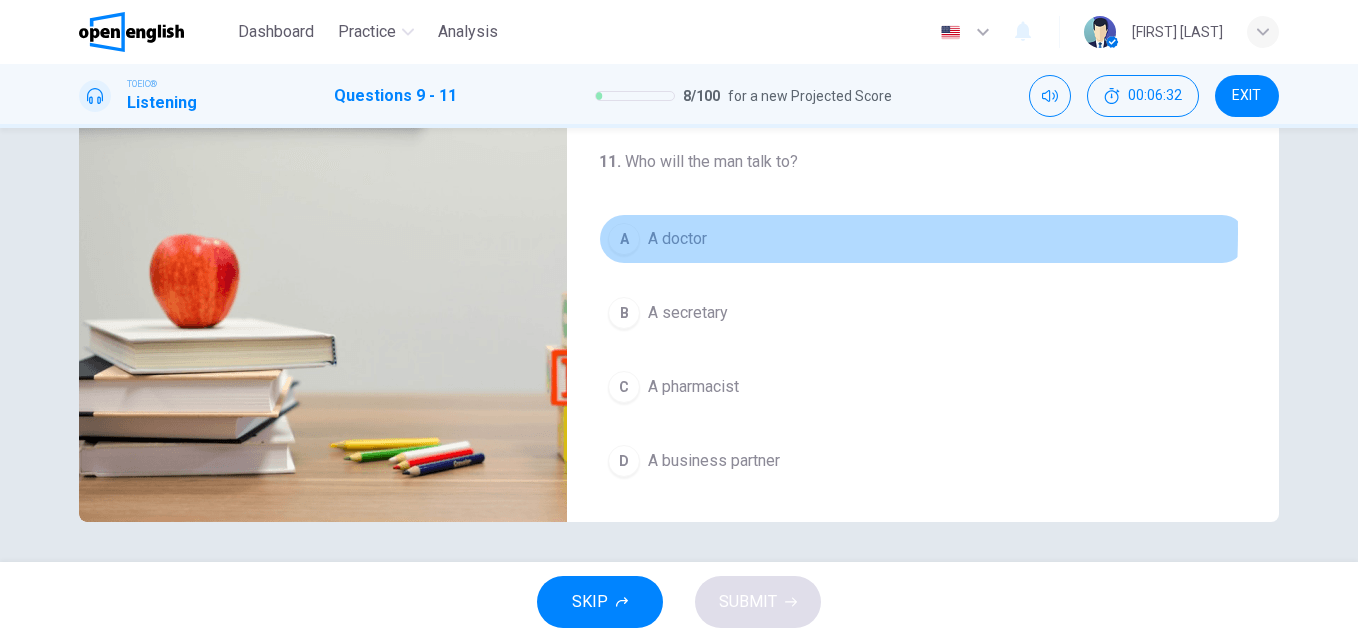 click on "A" at bounding box center (624, 239) 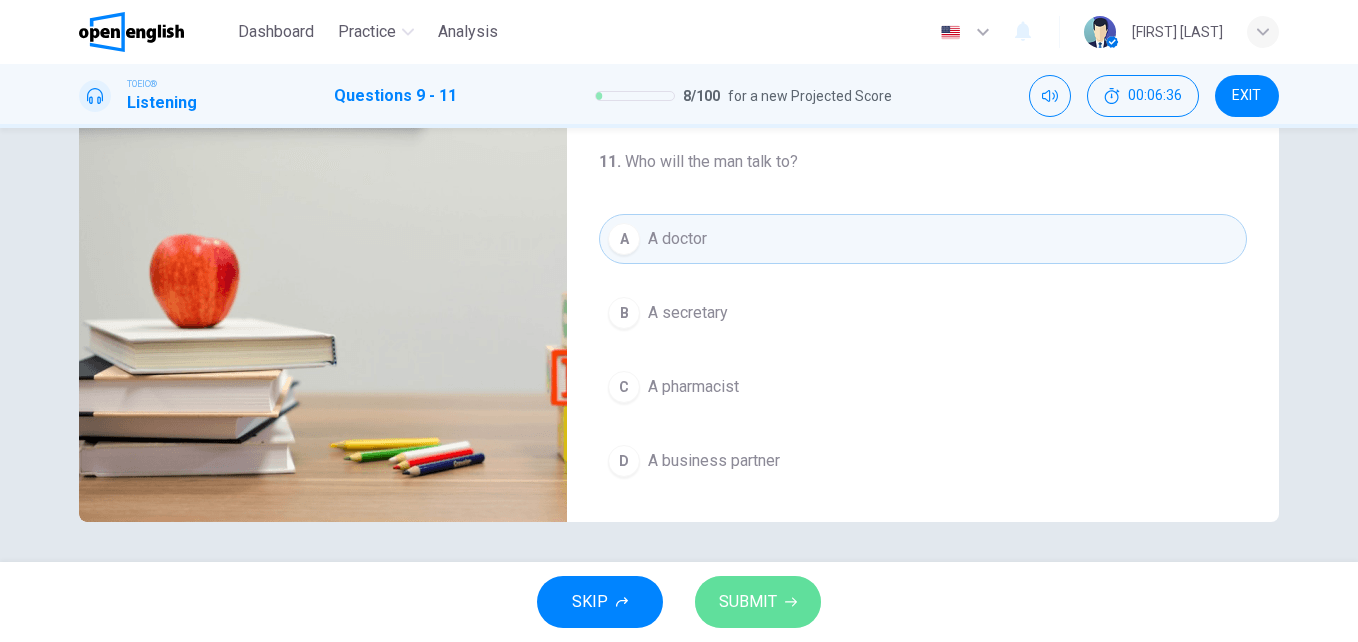 click on "SUBMIT" at bounding box center (748, 602) 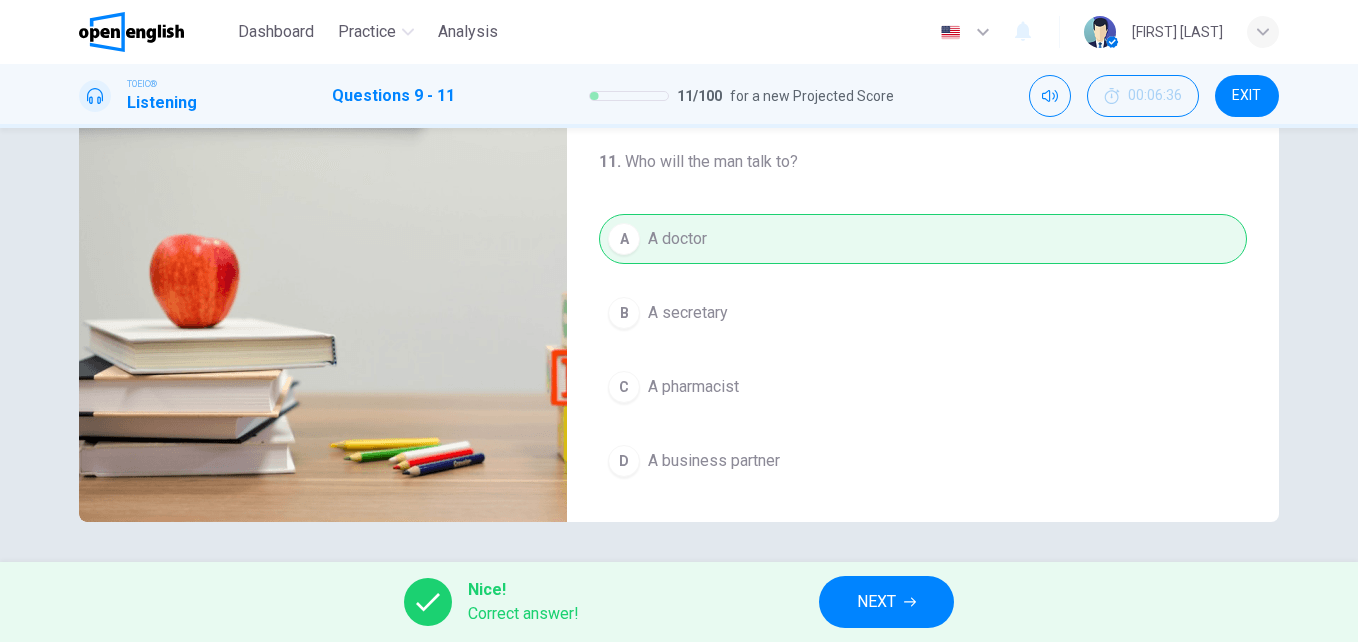 type on "**" 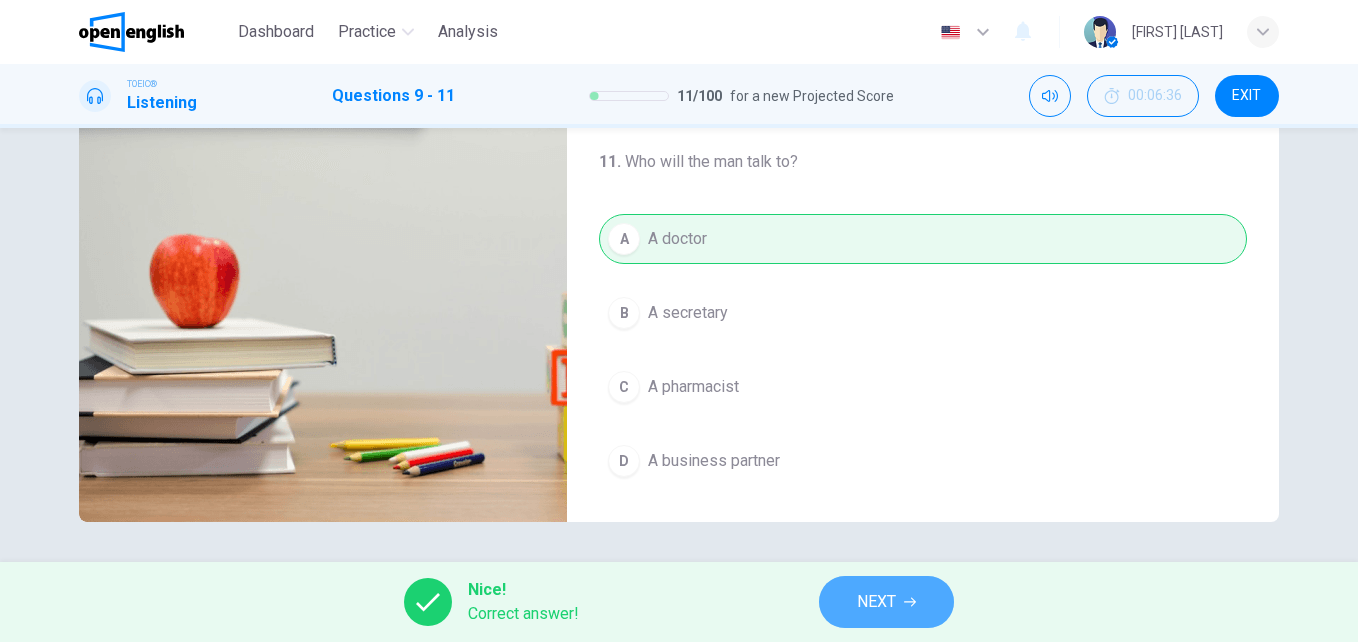 click on "NEXT" at bounding box center (876, 602) 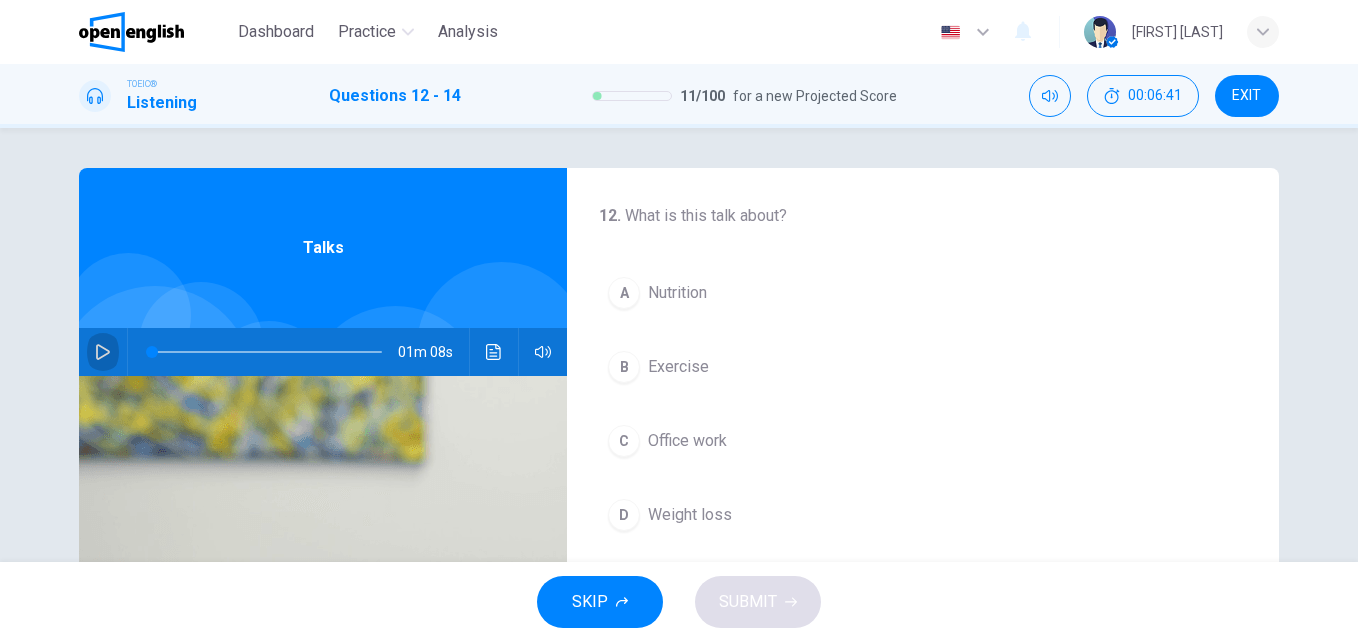 click 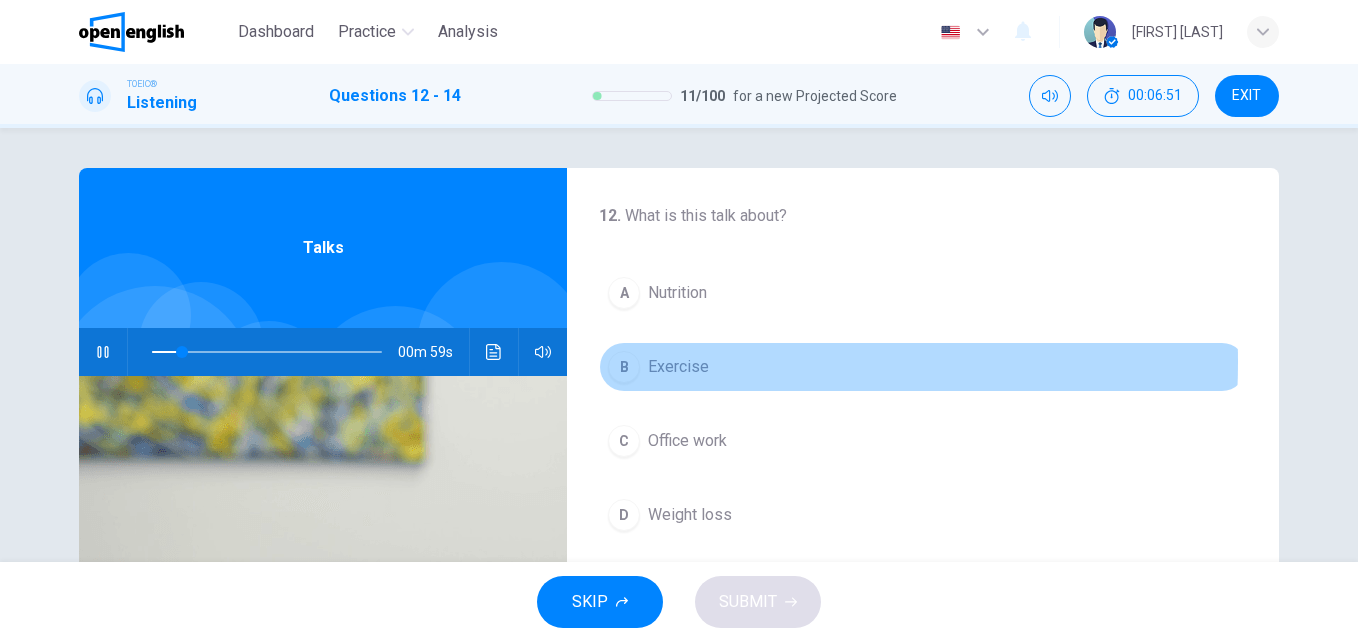 click on "B" at bounding box center (624, 367) 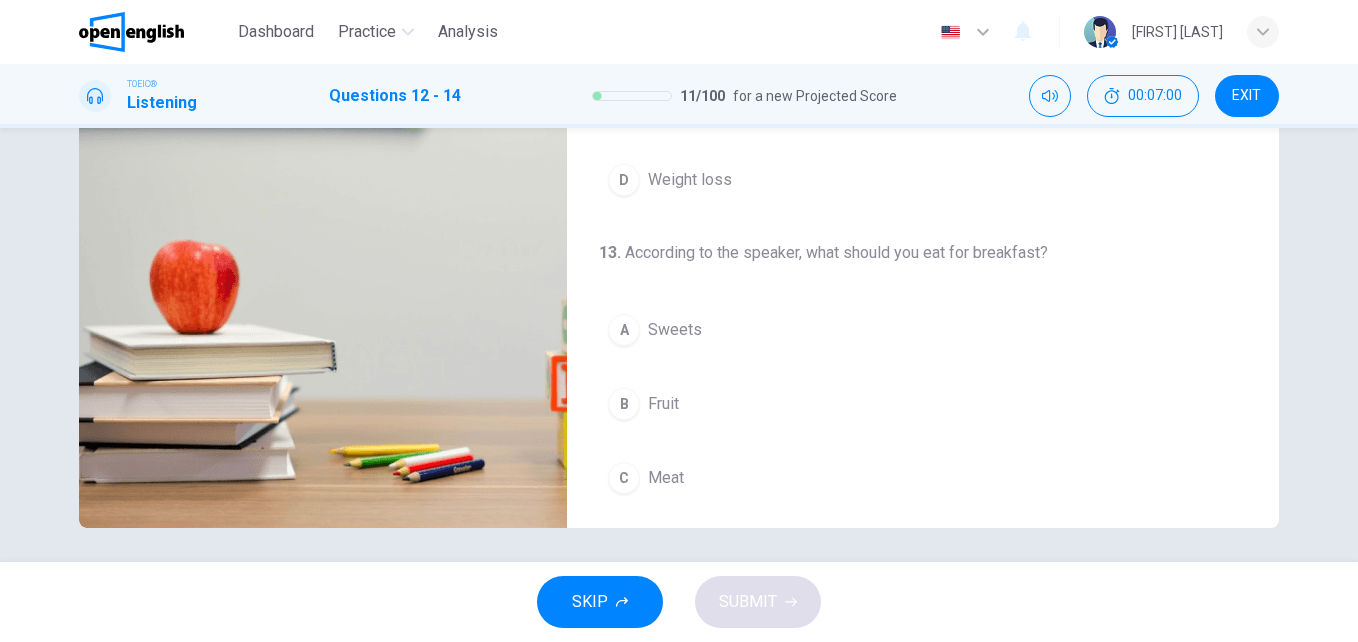 scroll, scrollTop: 341, scrollLeft: 0, axis: vertical 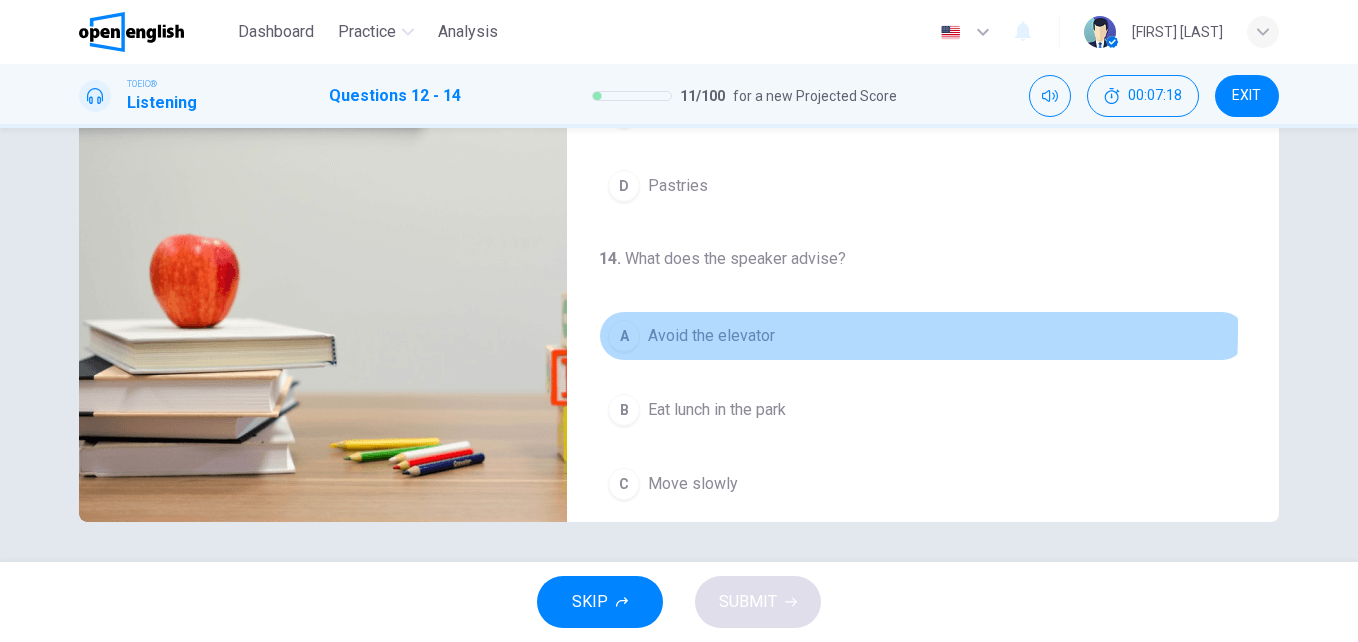 click on "A" at bounding box center (624, 336) 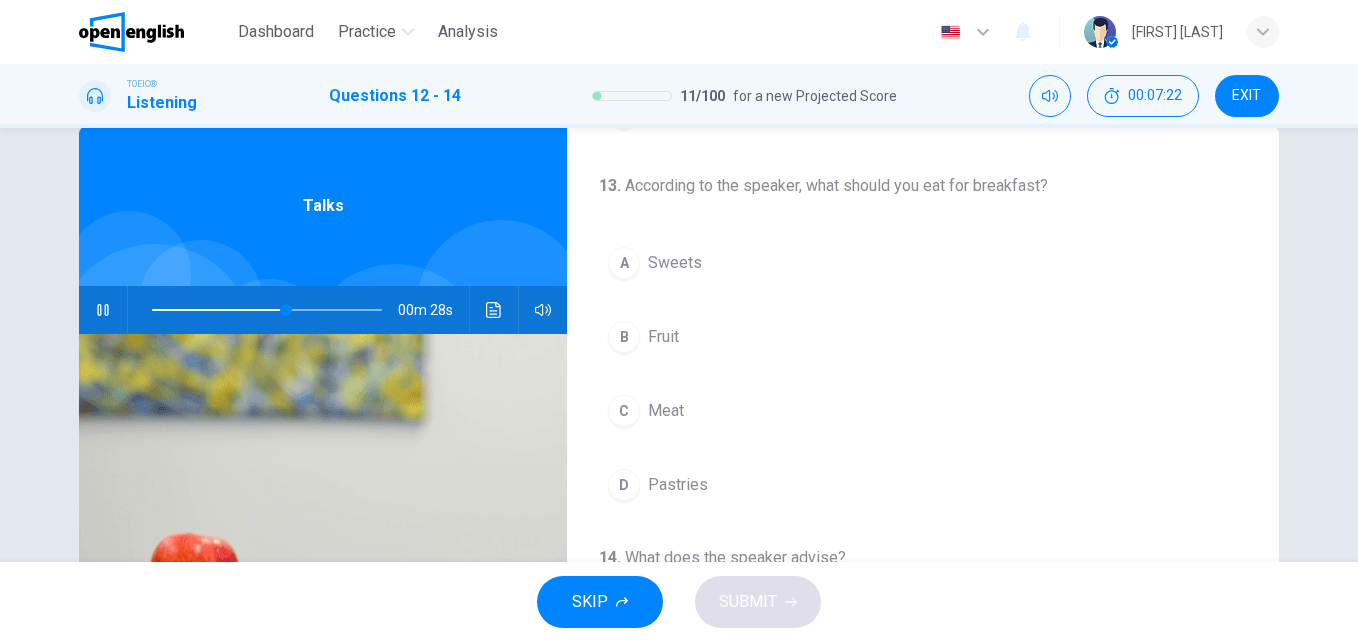 scroll, scrollTop: 40, scrollLeft: 0, axis: vertical 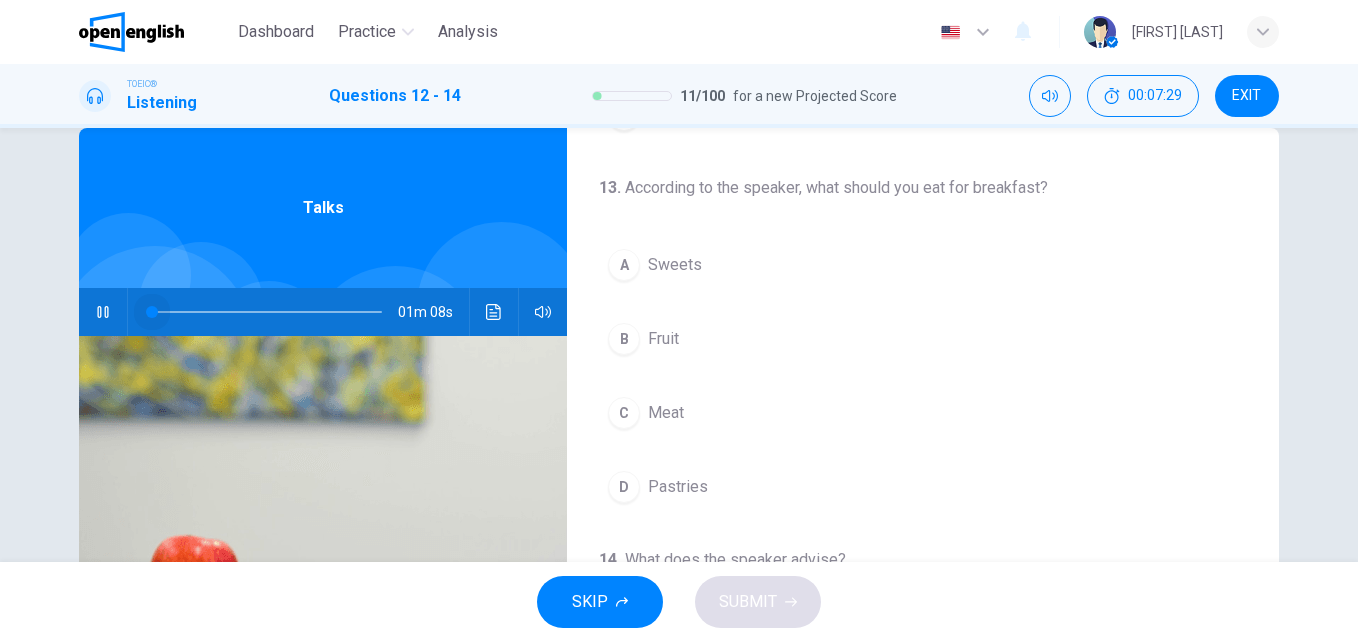 drag, startPoint x: 300, startPoint y: 311, endPoint x: 117, endPoint y: 302, distance: 183.22118 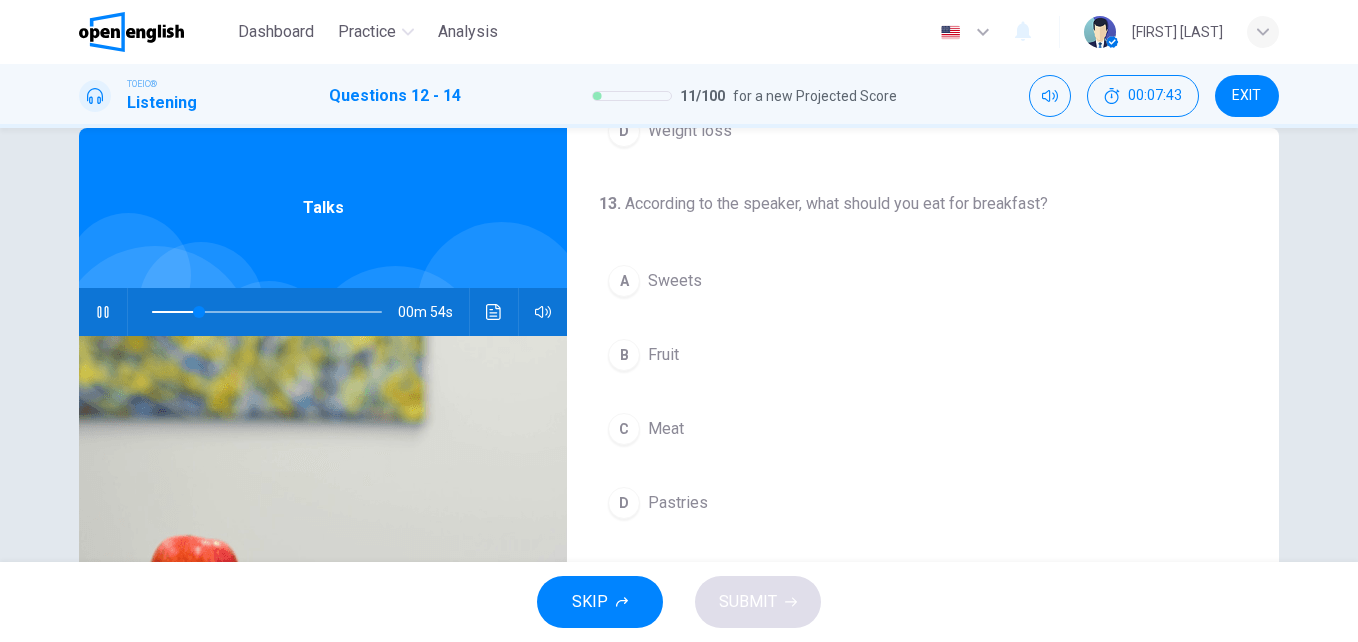 scroll, scrollTop: 346, scrollLeft: 0, axis: vertical 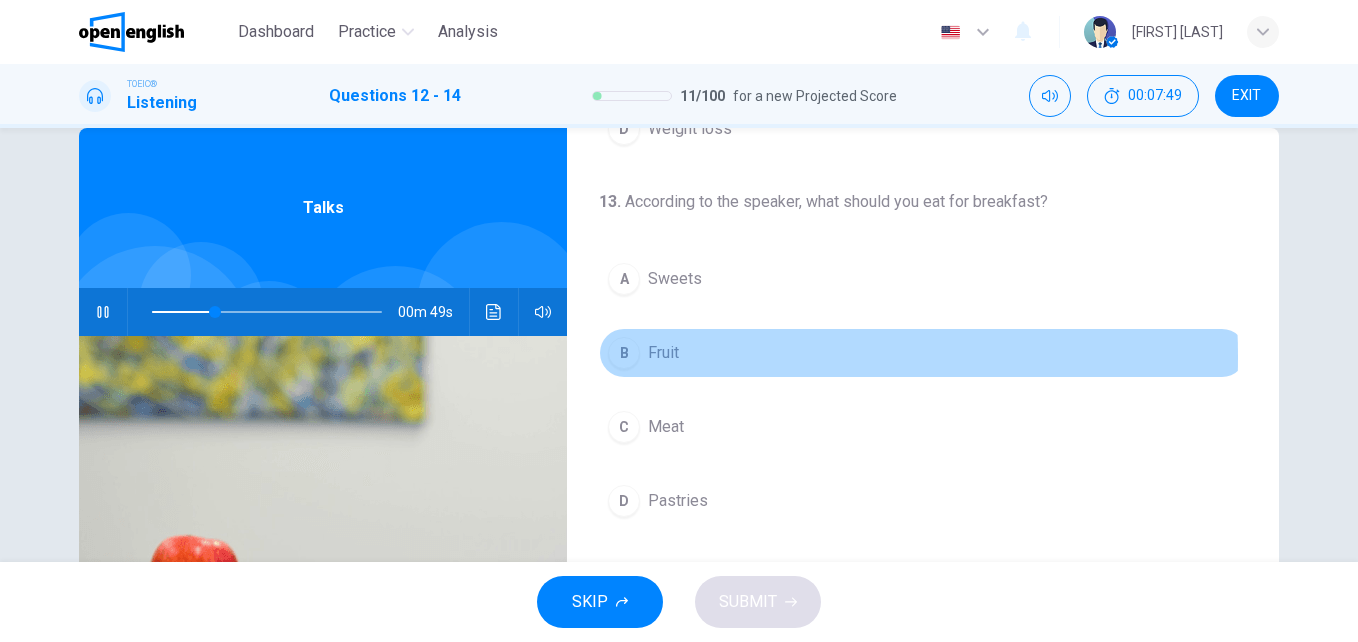 click on "B" at bounding box center [624, 353] 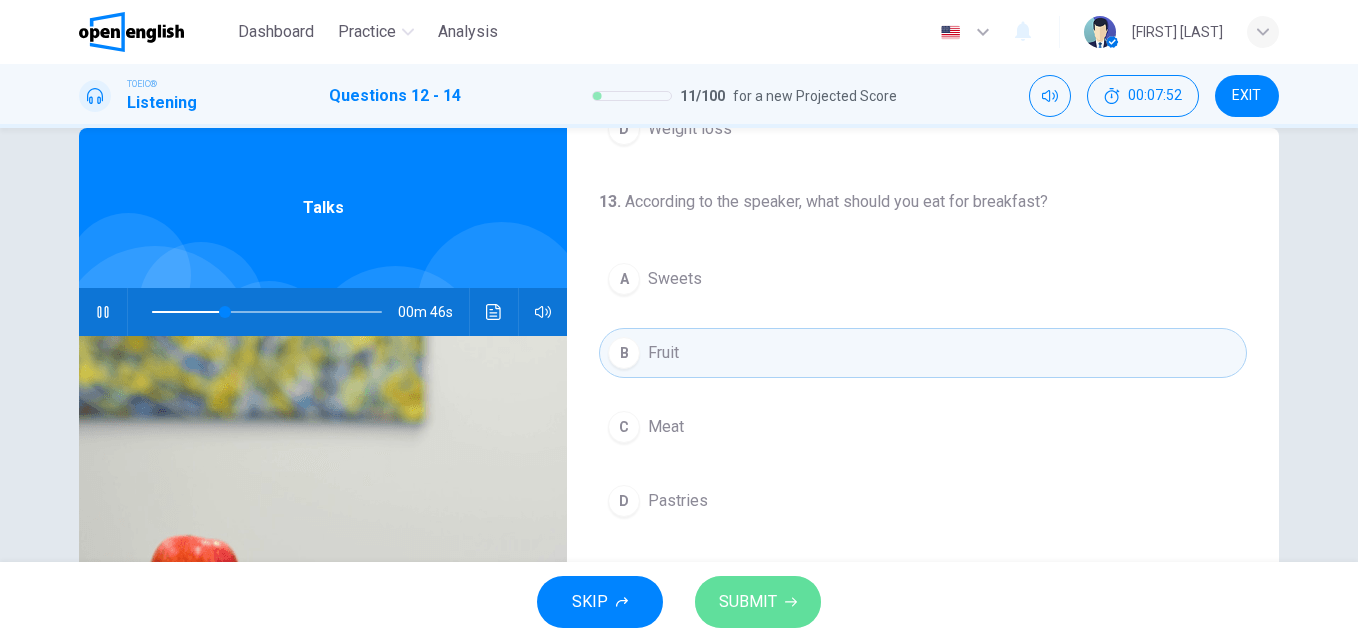 click on "SUBMIT" at bounding box center (748, 602) 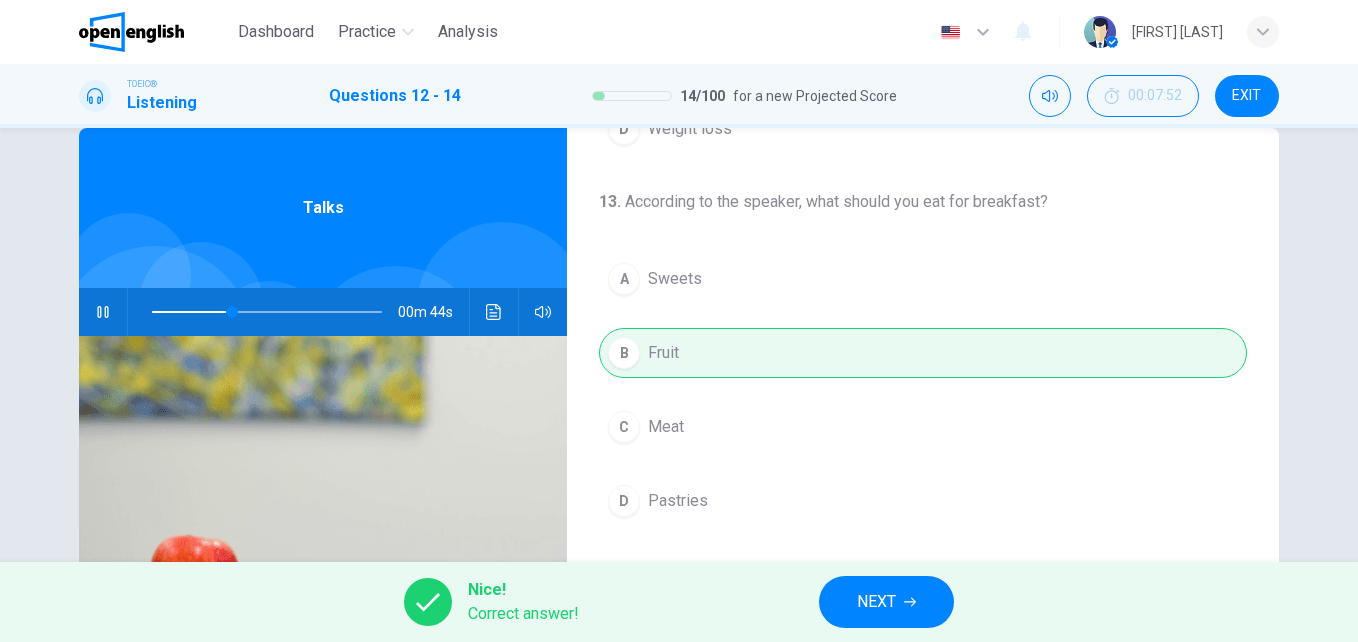 type on "**" 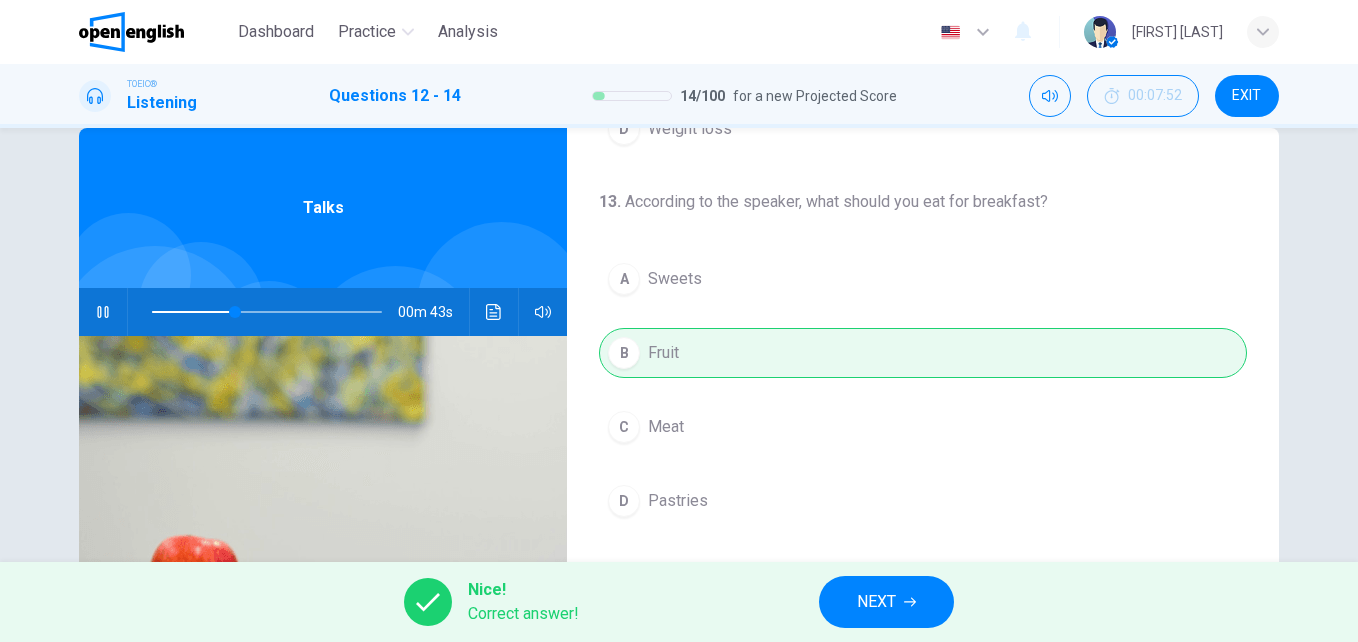 click on "NEXT" at bounding box center (876, 602) 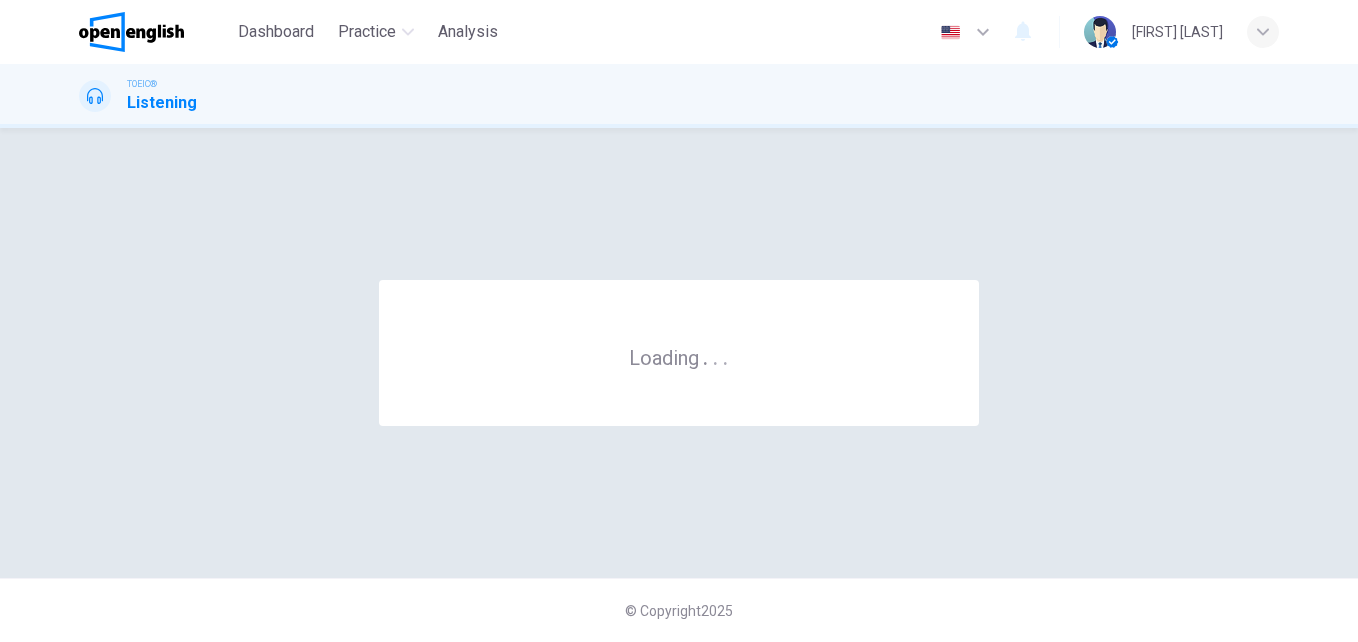 scroll, scrollTop: 0, scrollLeft: 0, axis: both 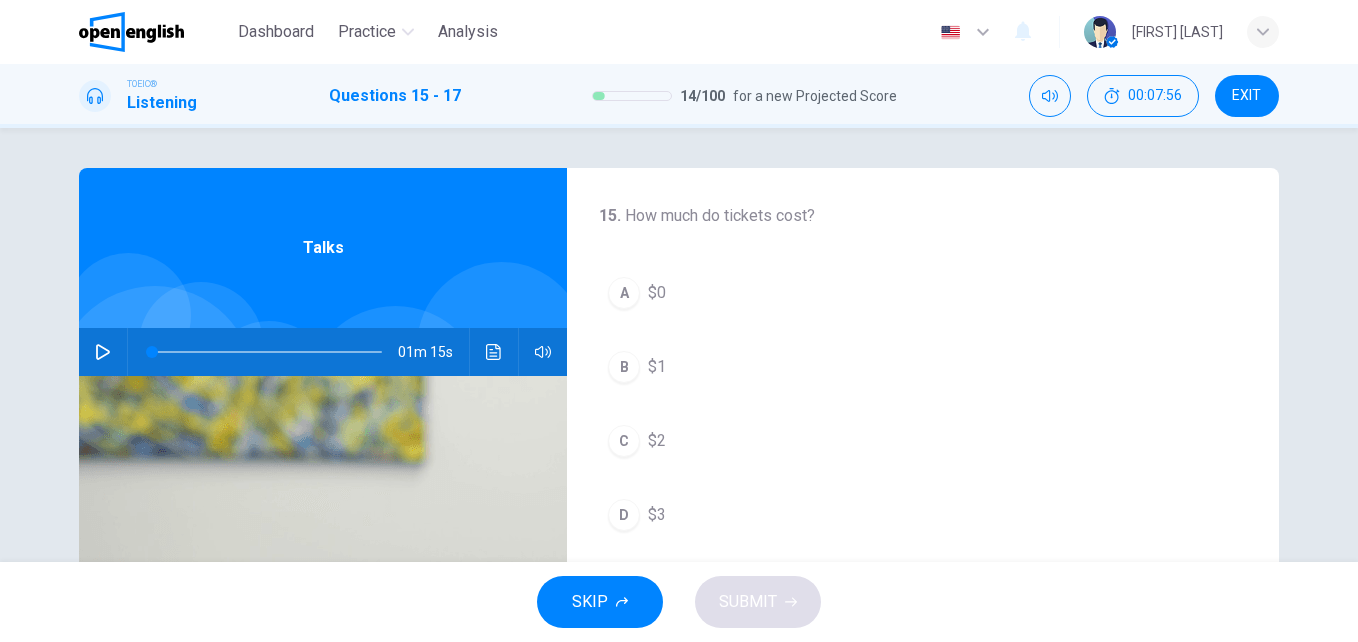 click 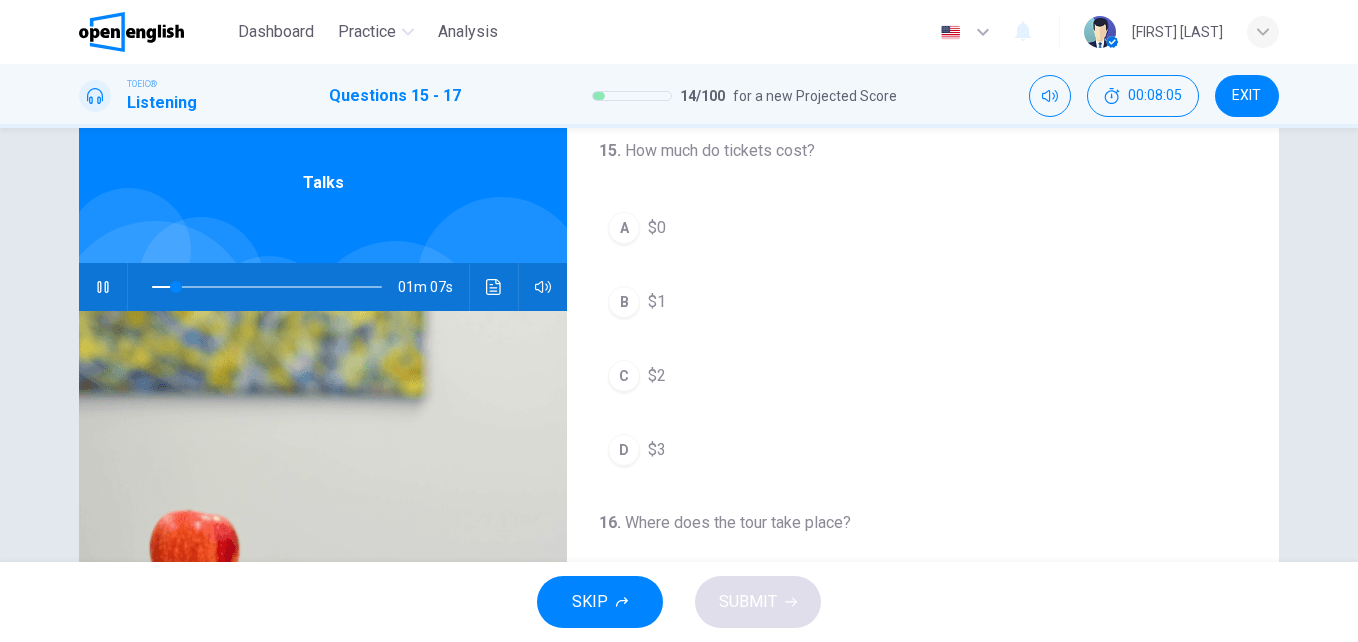 scroll, scrollTop: 57, scrollLeft: 0, axis: vertical 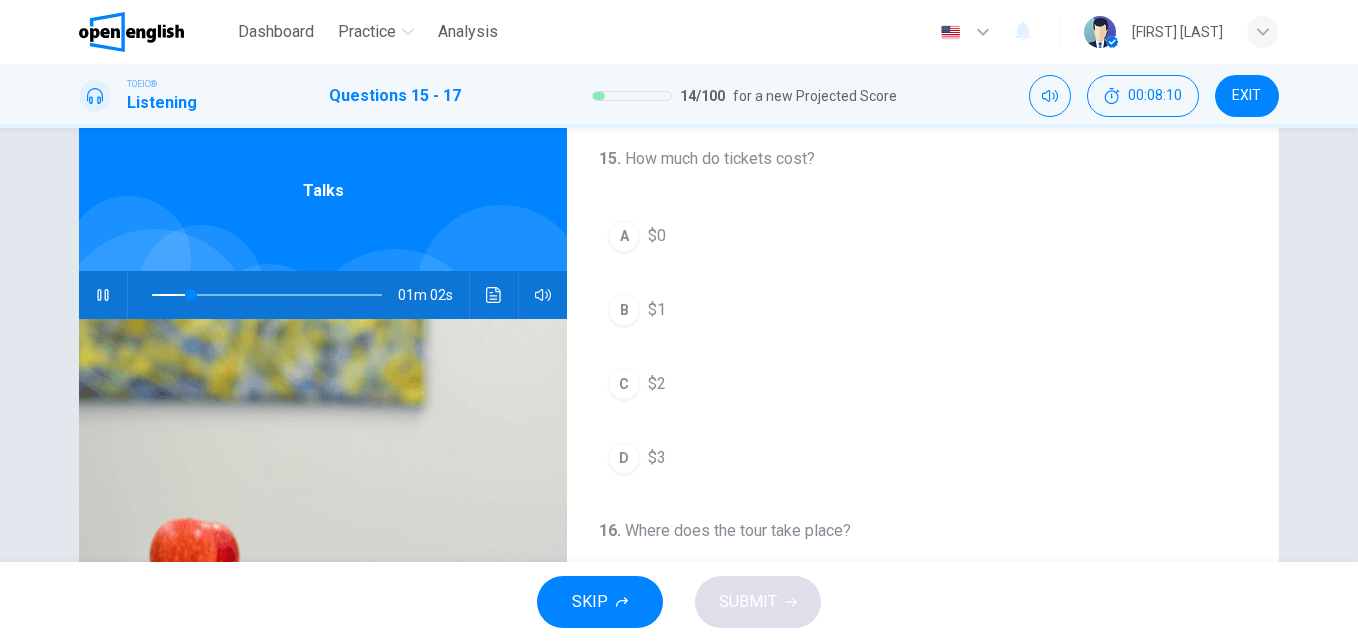 click on "A" at bounding box center (624, 236) 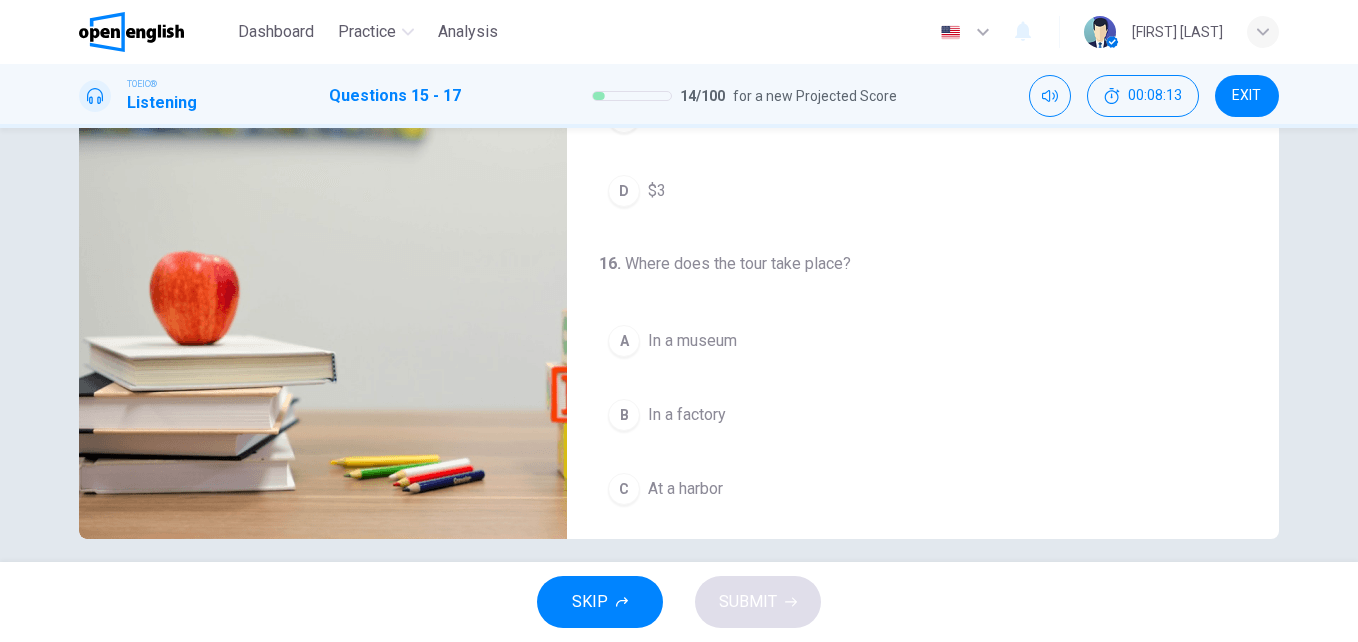 scroll, scrollTop: 328, scrollLeft: 0, axis: vertical 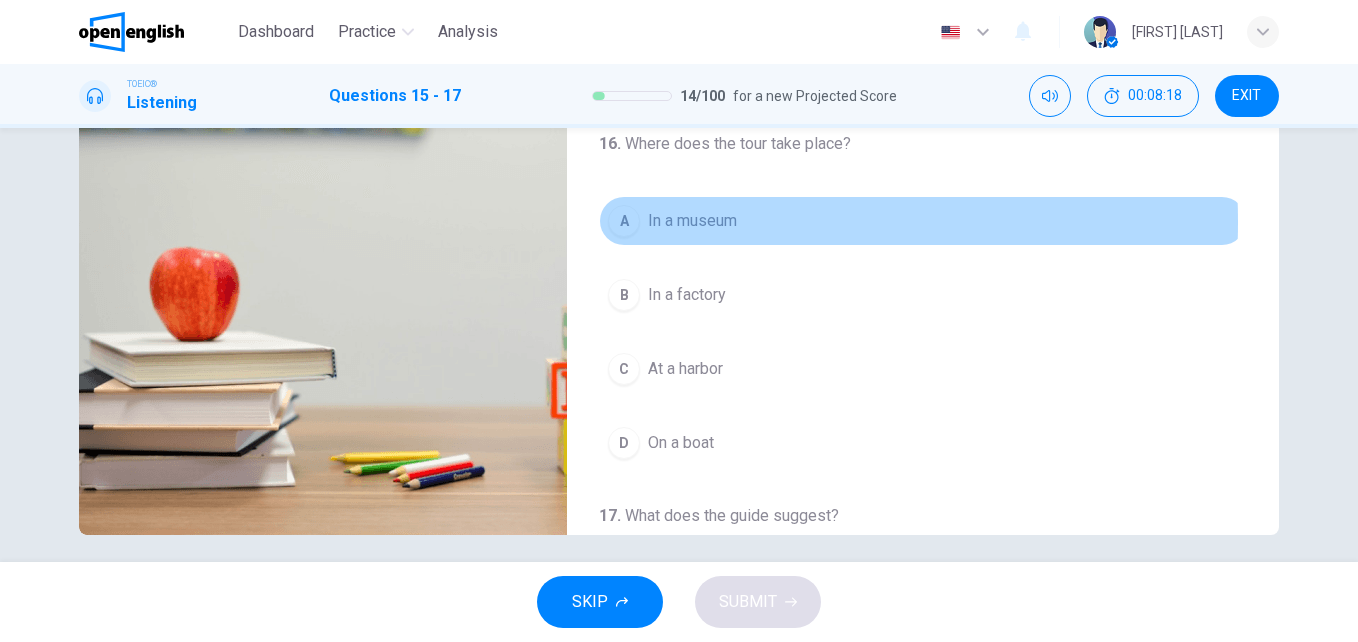 click on "A In a museum" at bounding box center (923, 221) 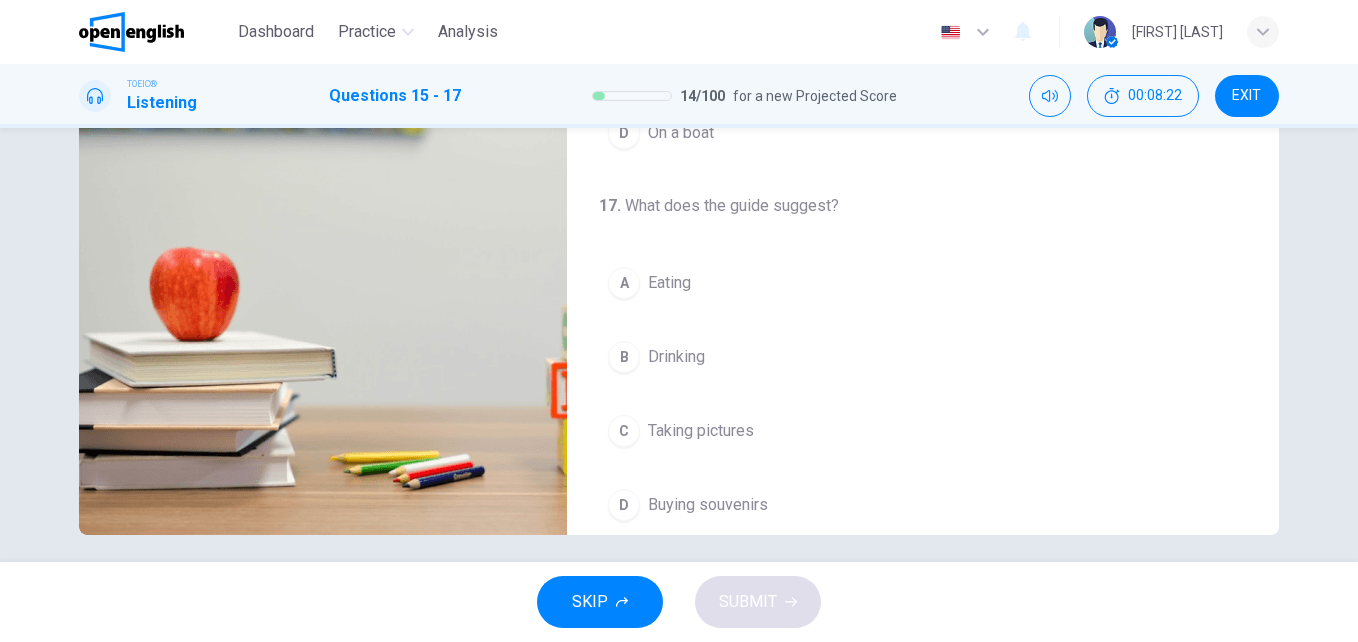 scroll, scrollTop: 448, scrollLeft: 0, axis: vertical 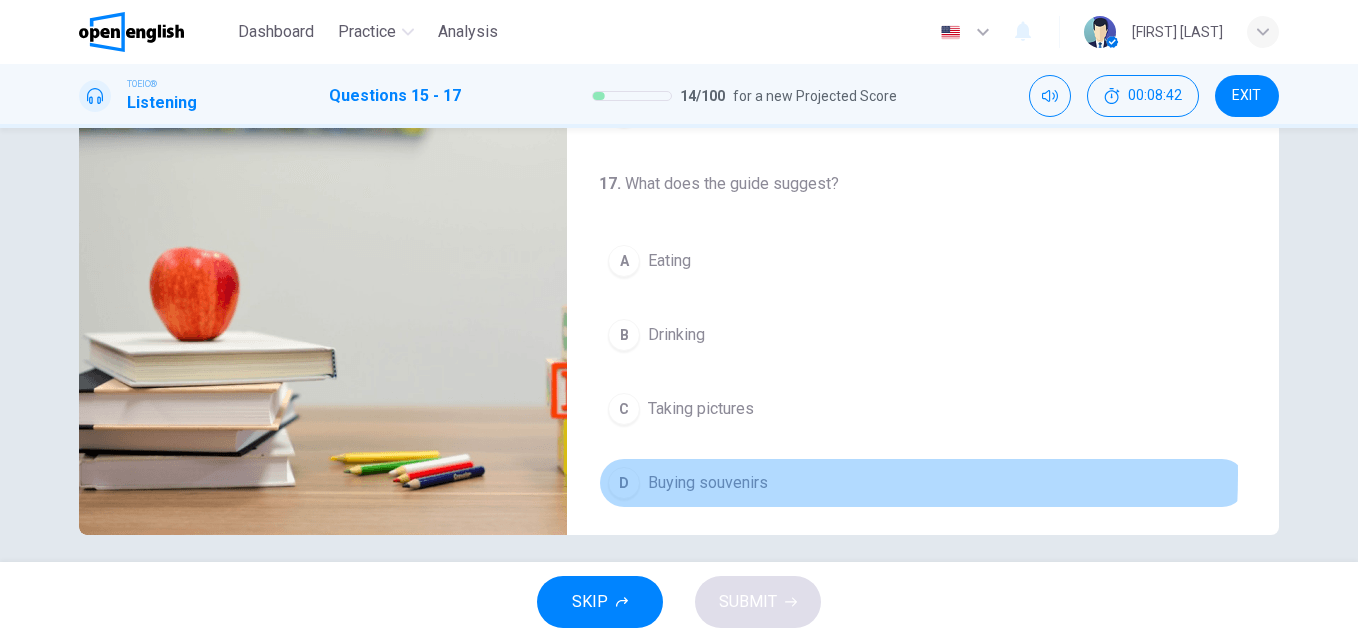 click on "D" at bounding box center (624, 483) 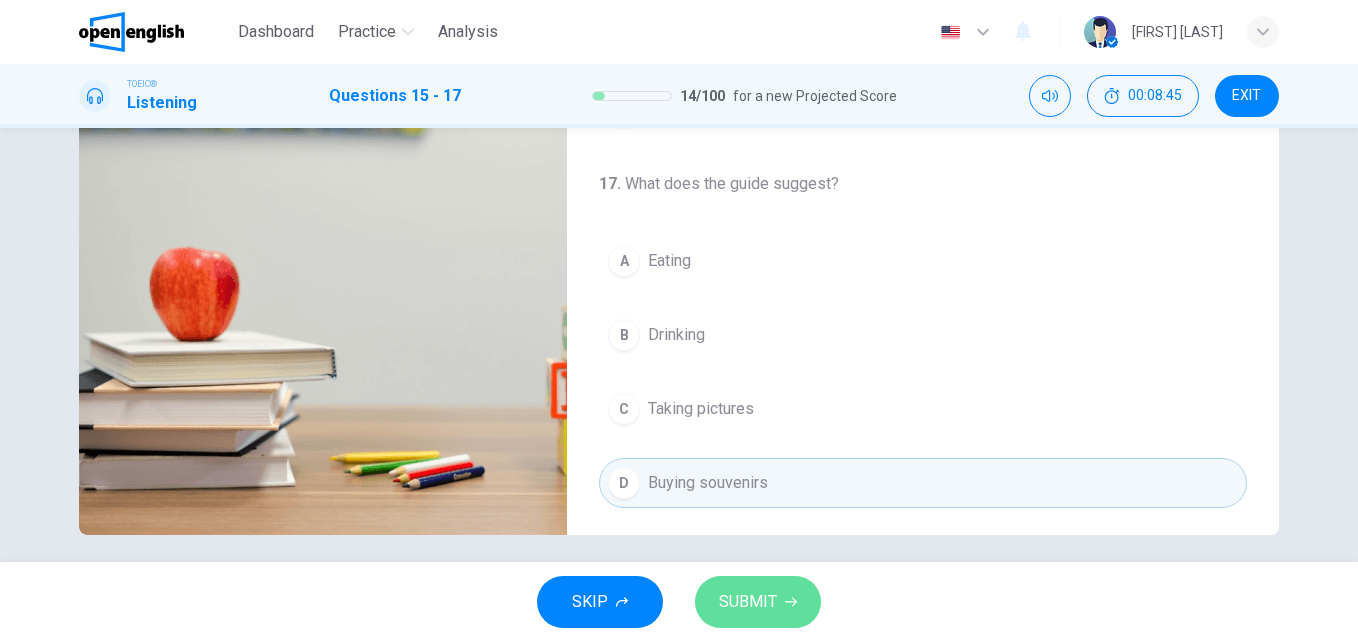 click on "SUBMIT" at bounding box center [748, 602] 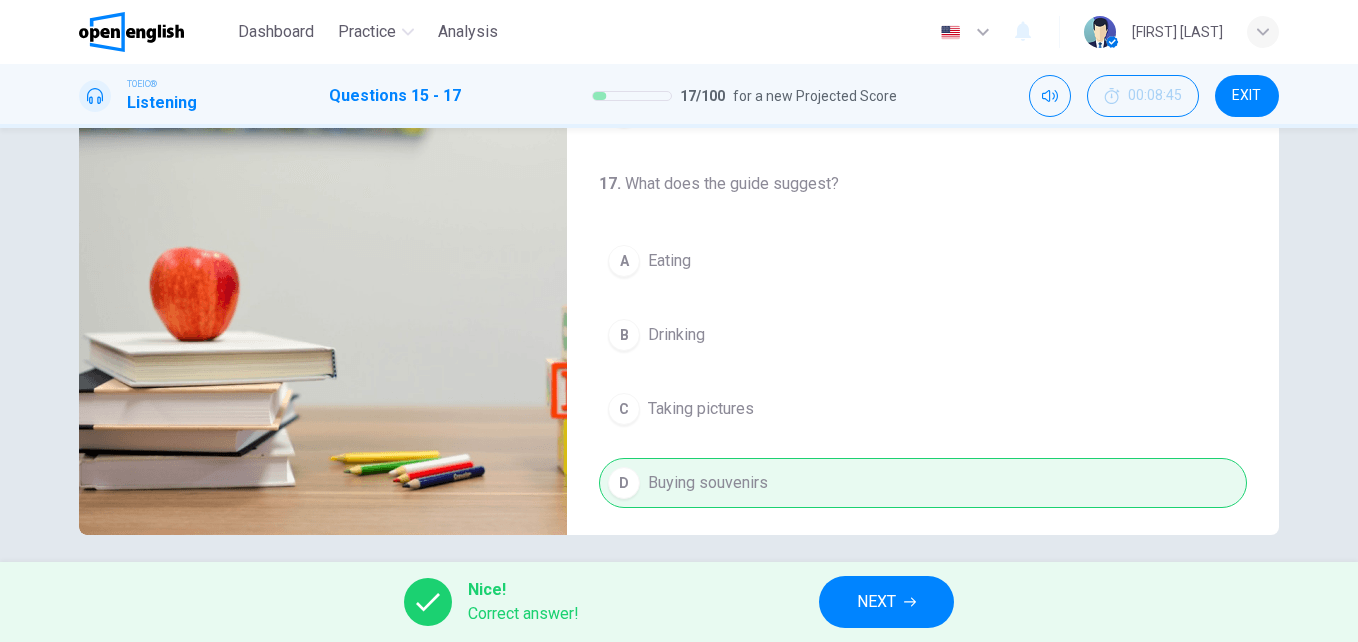 type on "**" 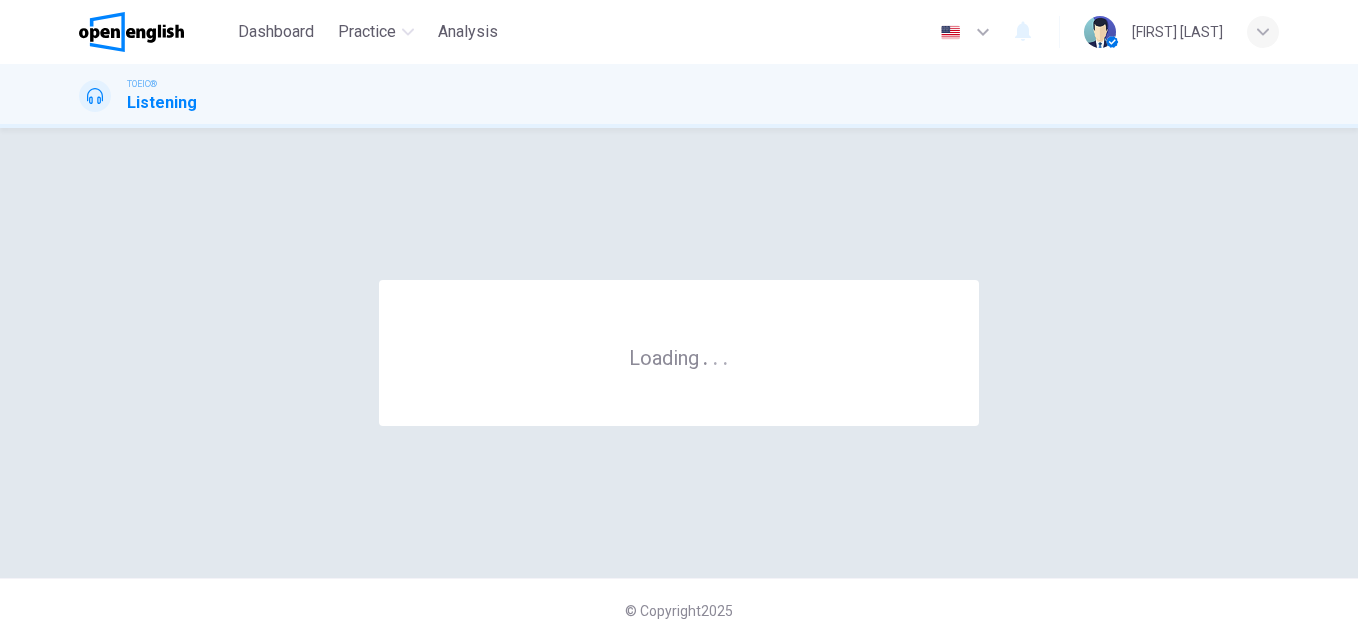 scroll, scrollTop: 0, scrollLeft: 0, axis: both 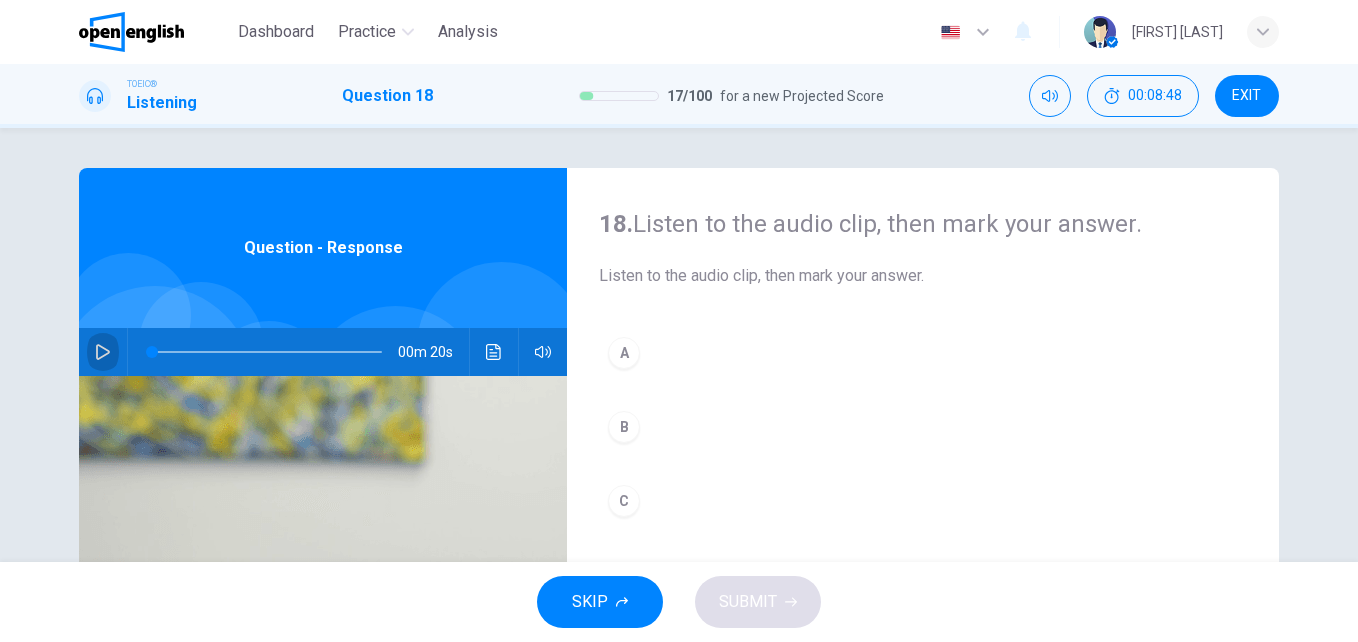 click at bounding box center (103, 352) 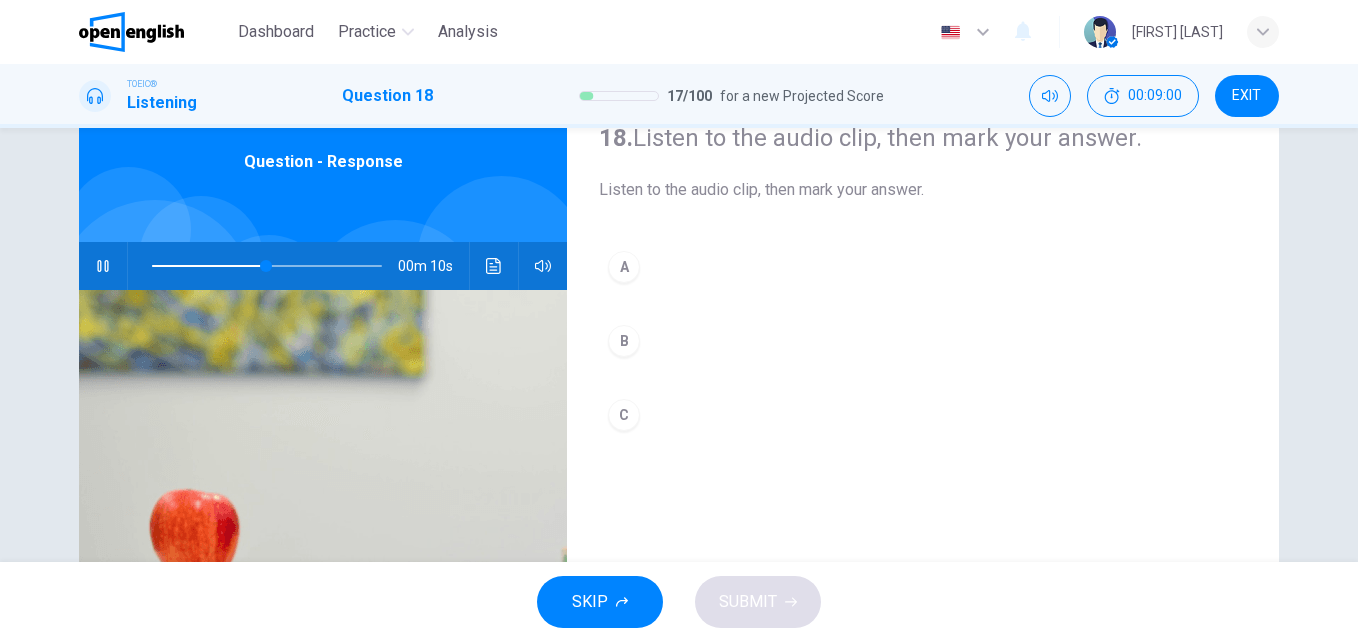 scroll, scrollTop: 65, scrollLeft: 0, axis: vertical 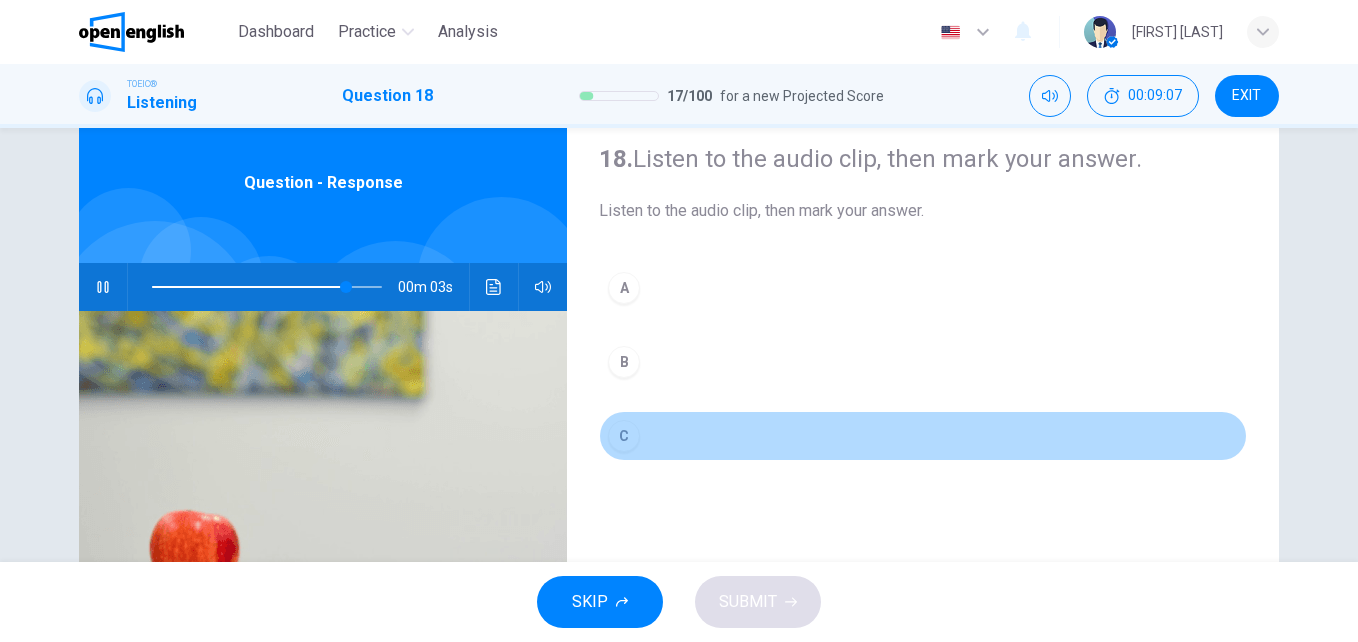 click on "C" at bounding box center (624, 436) 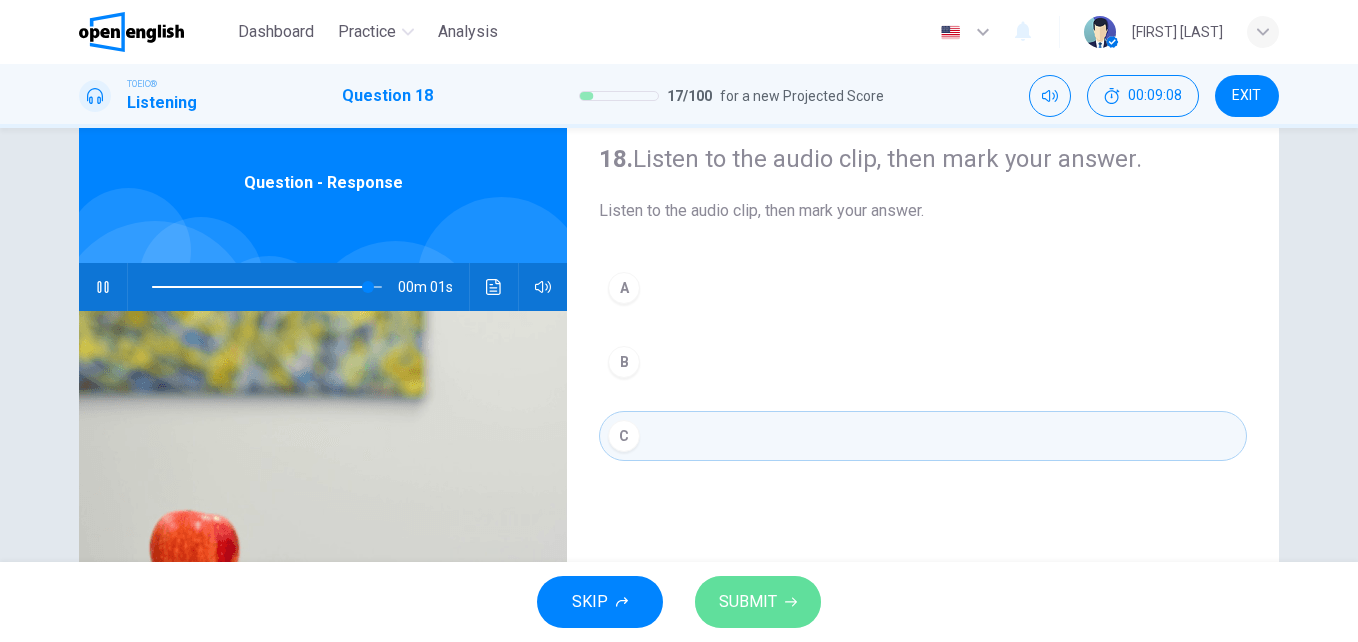 click on "SUBMIT" at bounding box center (748, 602) 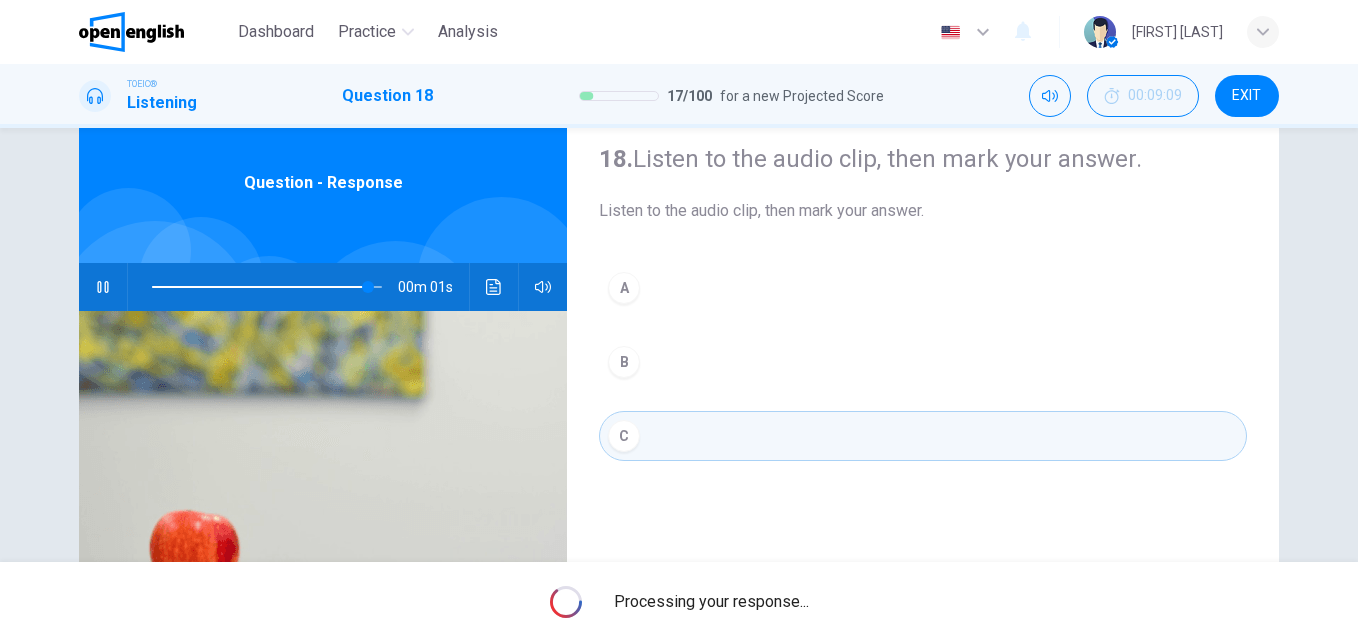 type on "*" 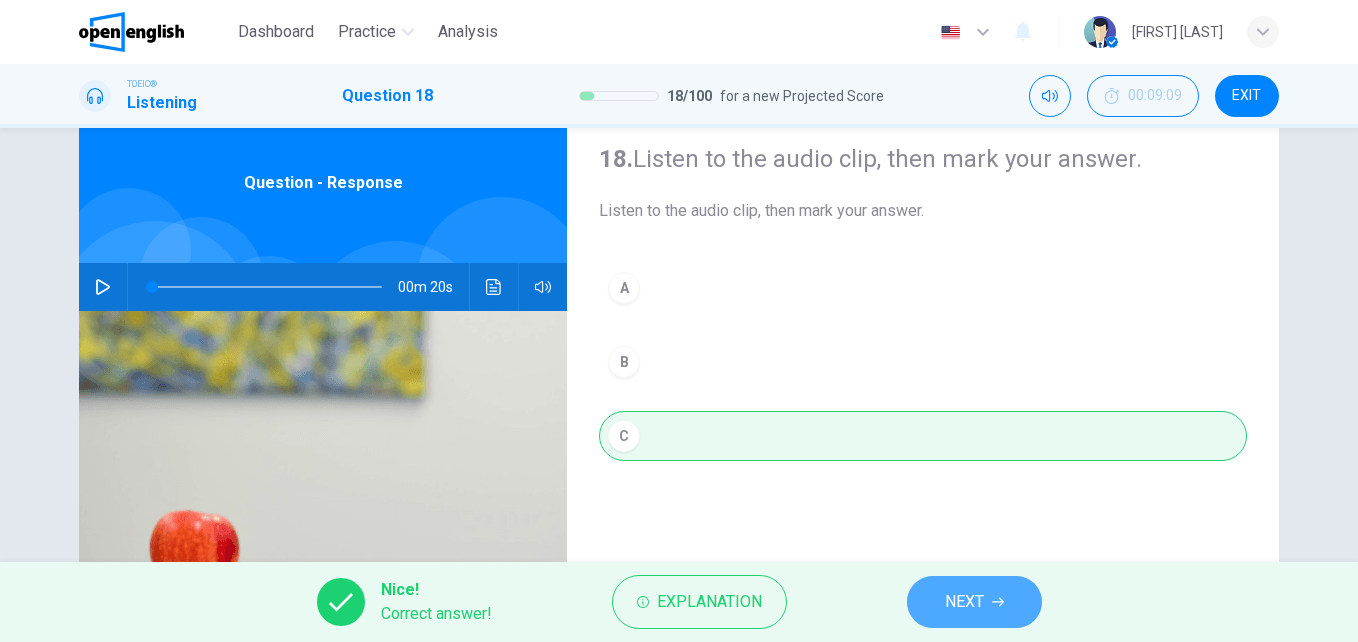 click on "NEXT" at bounding box center [974, 602] 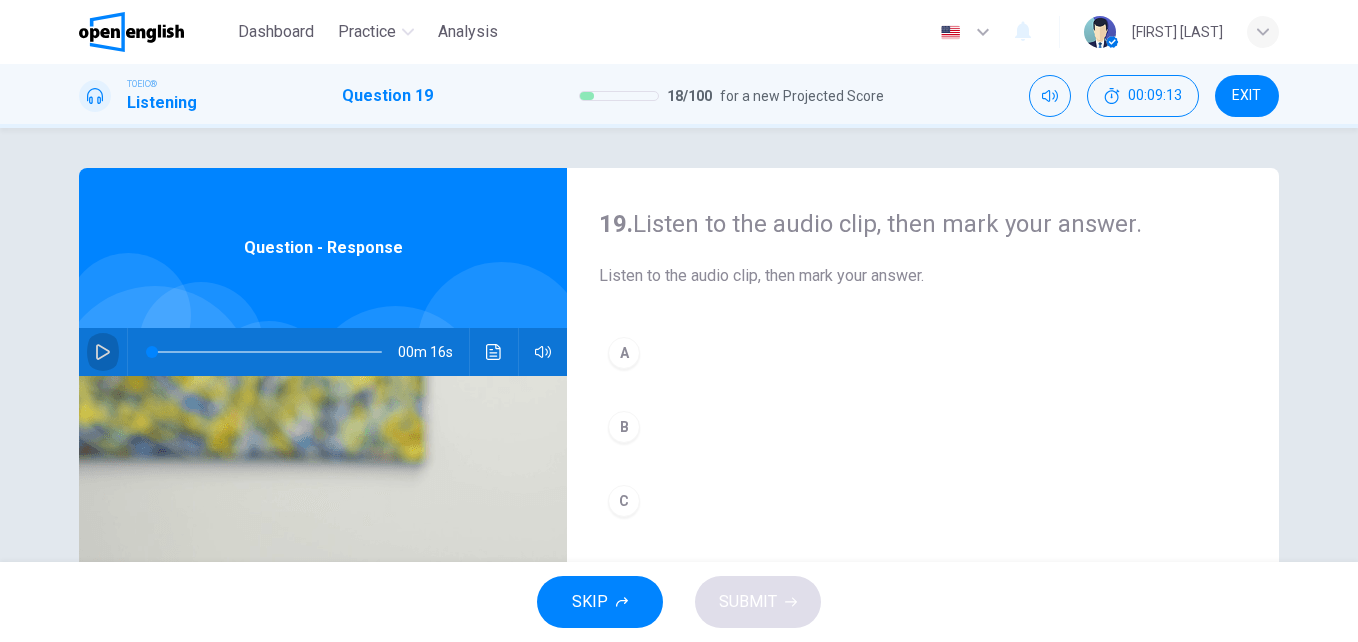 click 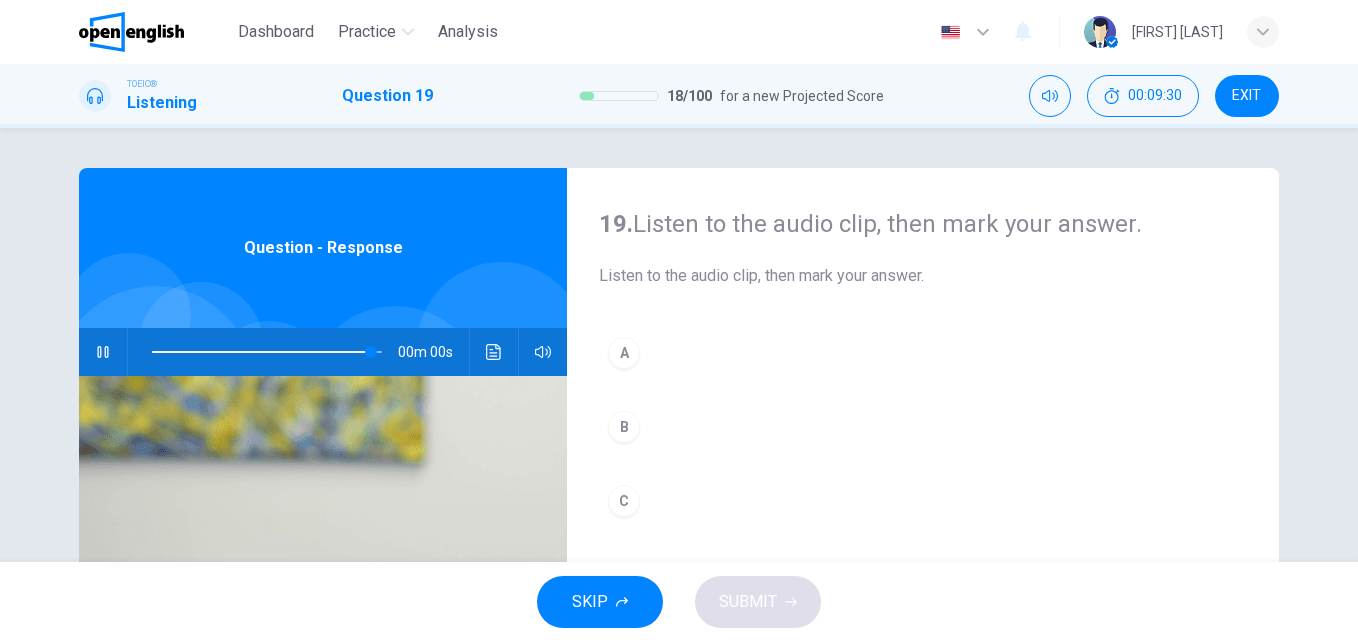 type on "*" 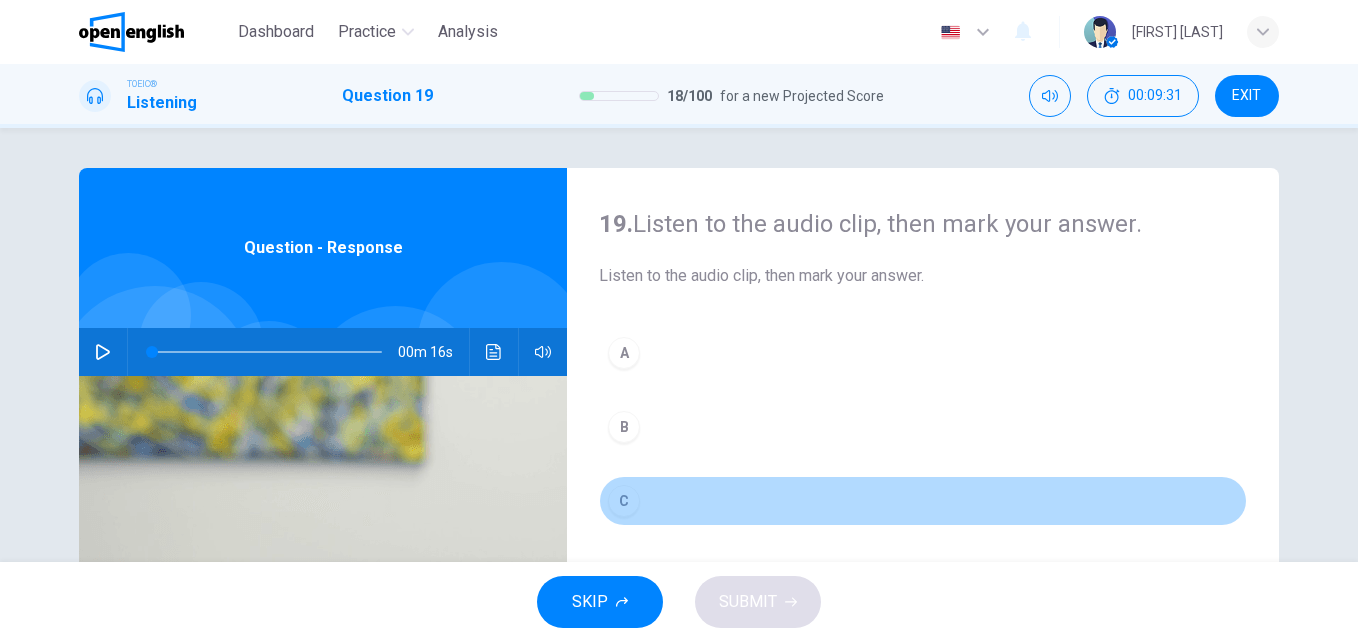 click on "C" at bounding box center [624, 501] 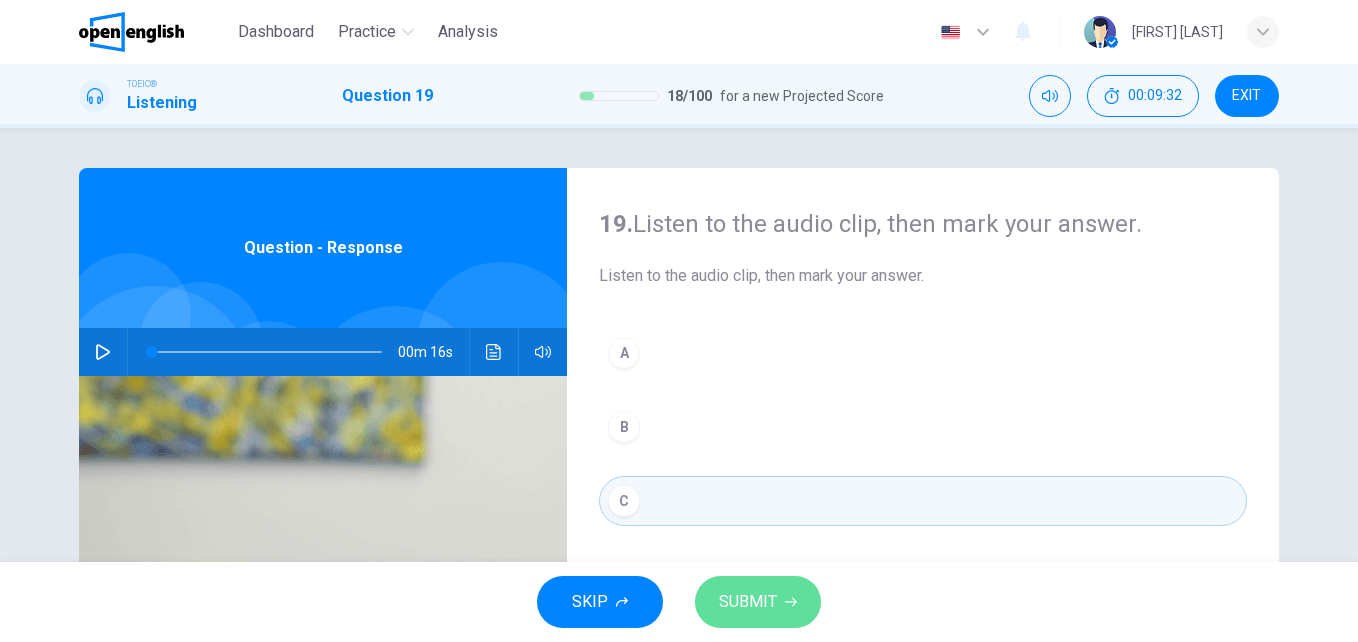 click on "SUBMIT" at bounding box center [748, 602] 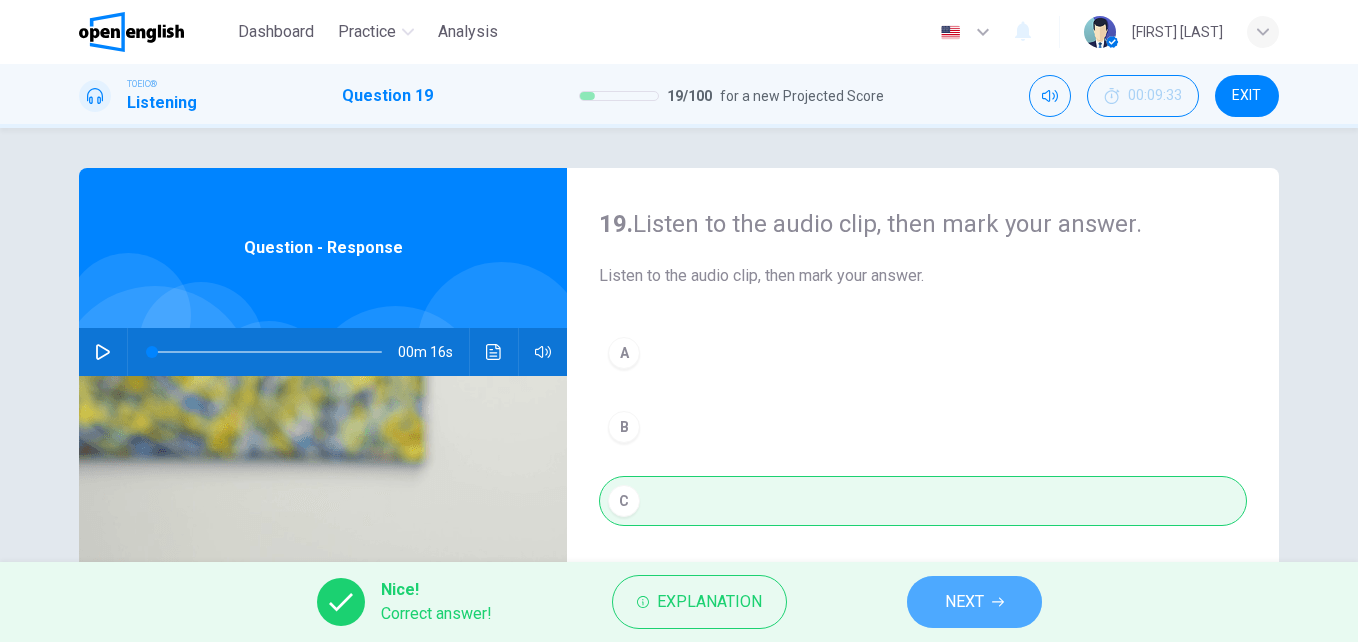 click 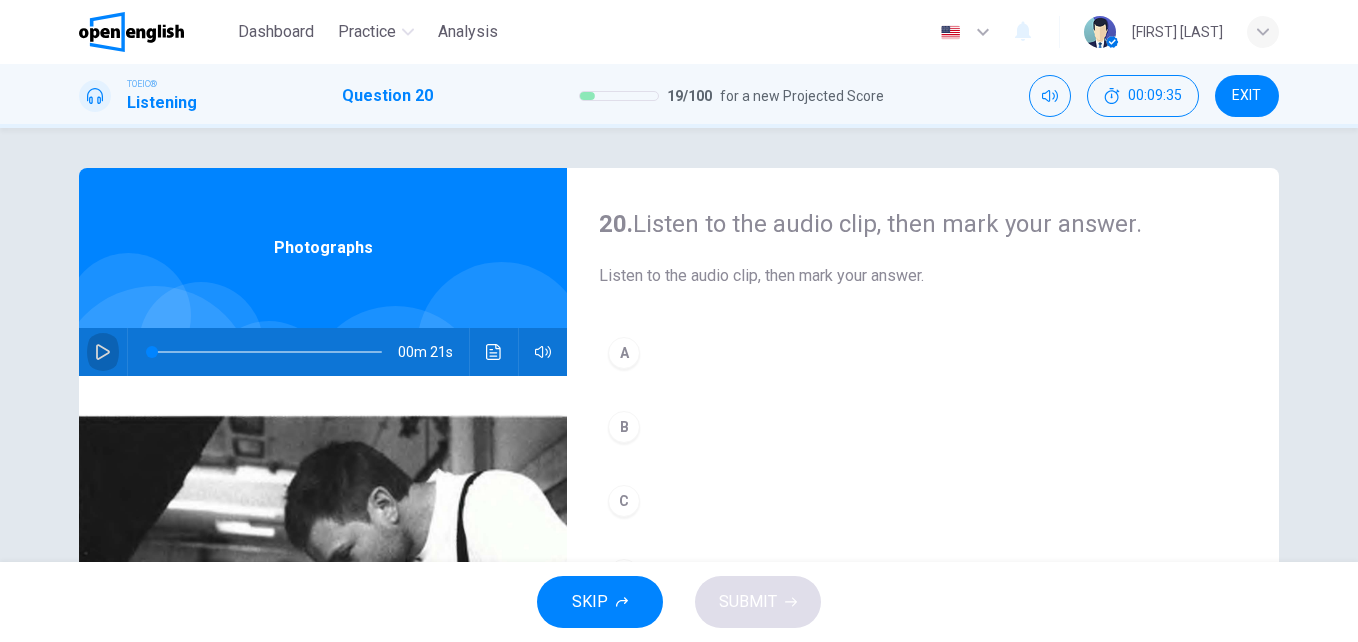 click at bounding box center [103, 352] 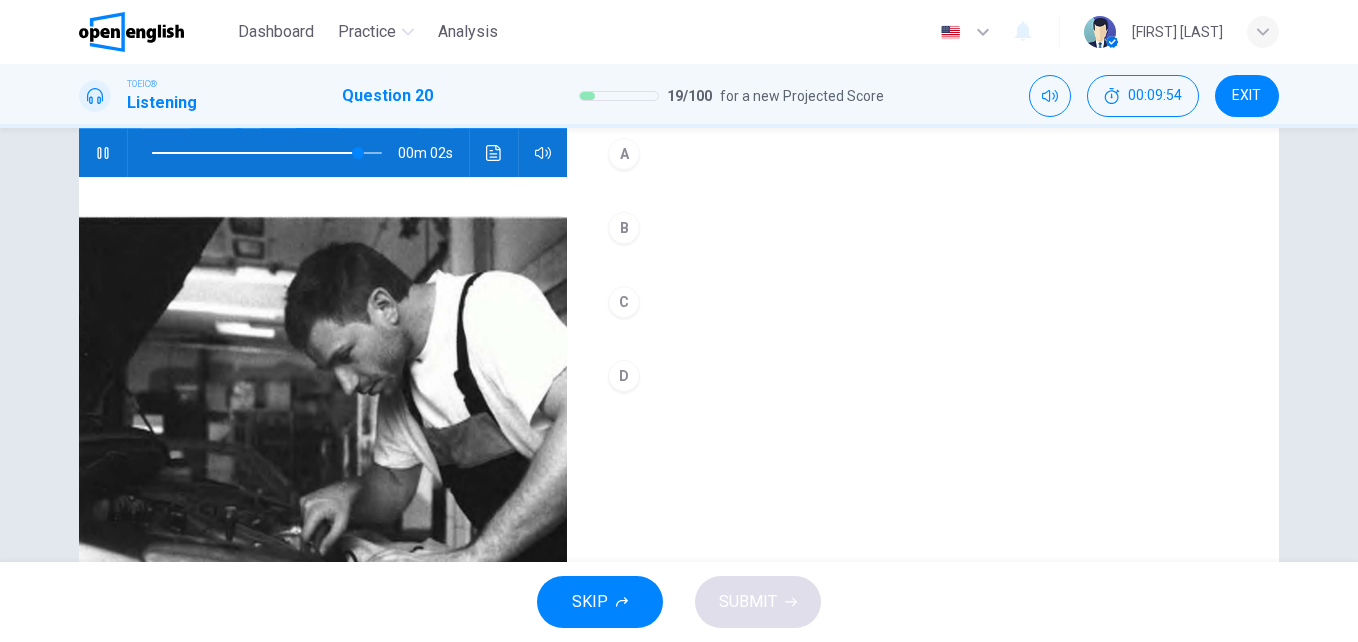 scroll, scrollTop: 195, scrollLeft: 0, axis: vertical 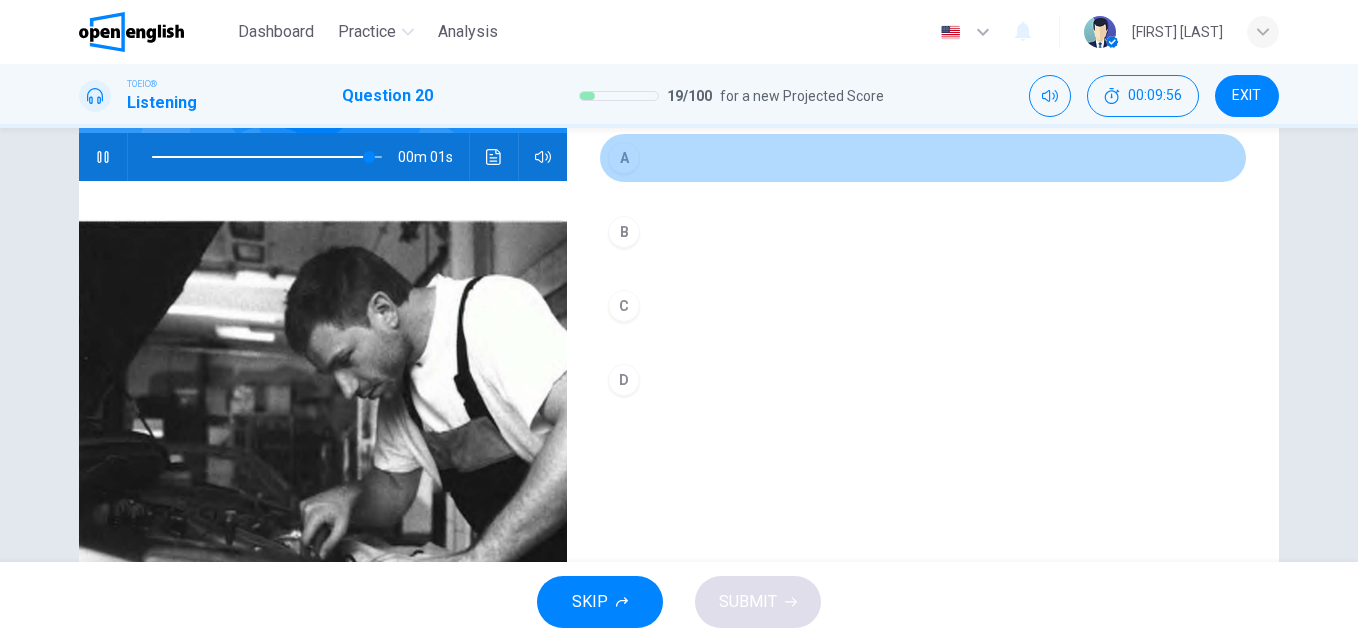 click on "A" at bounding box center [624, 158] 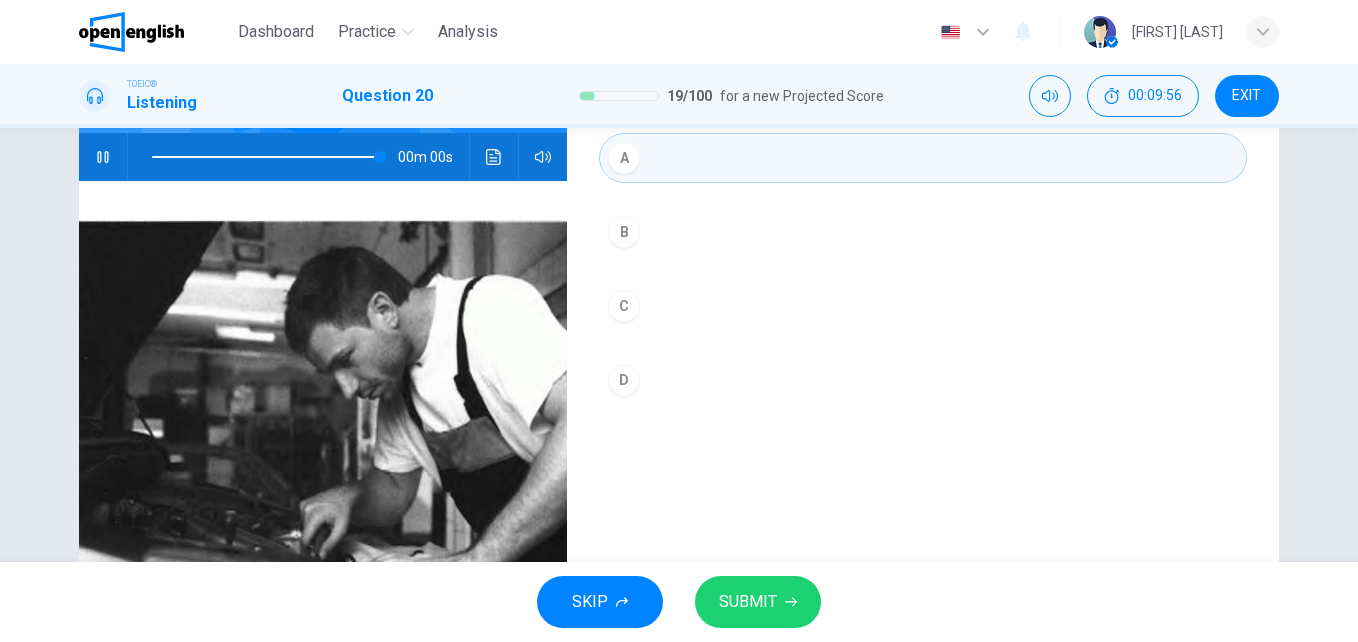 type on "*" 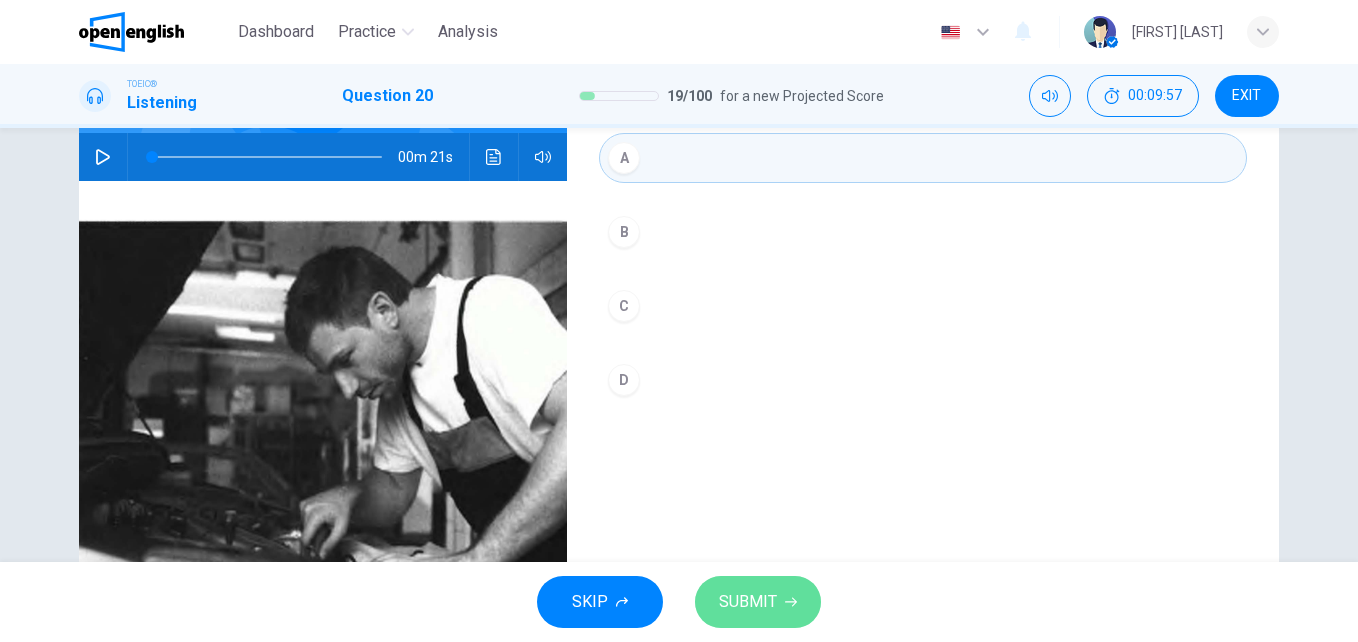 click on "SUBMIT" at bounding box center (748, 602) 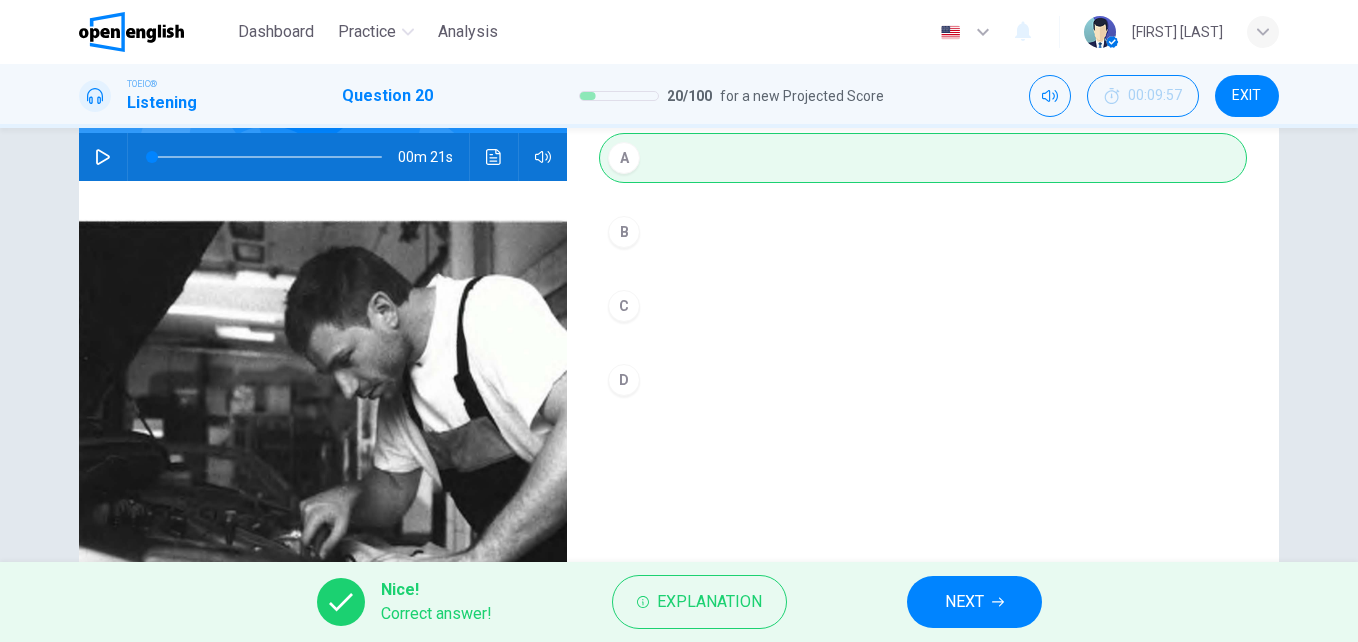 click on "NEXT" at bounding box center [974, 602] 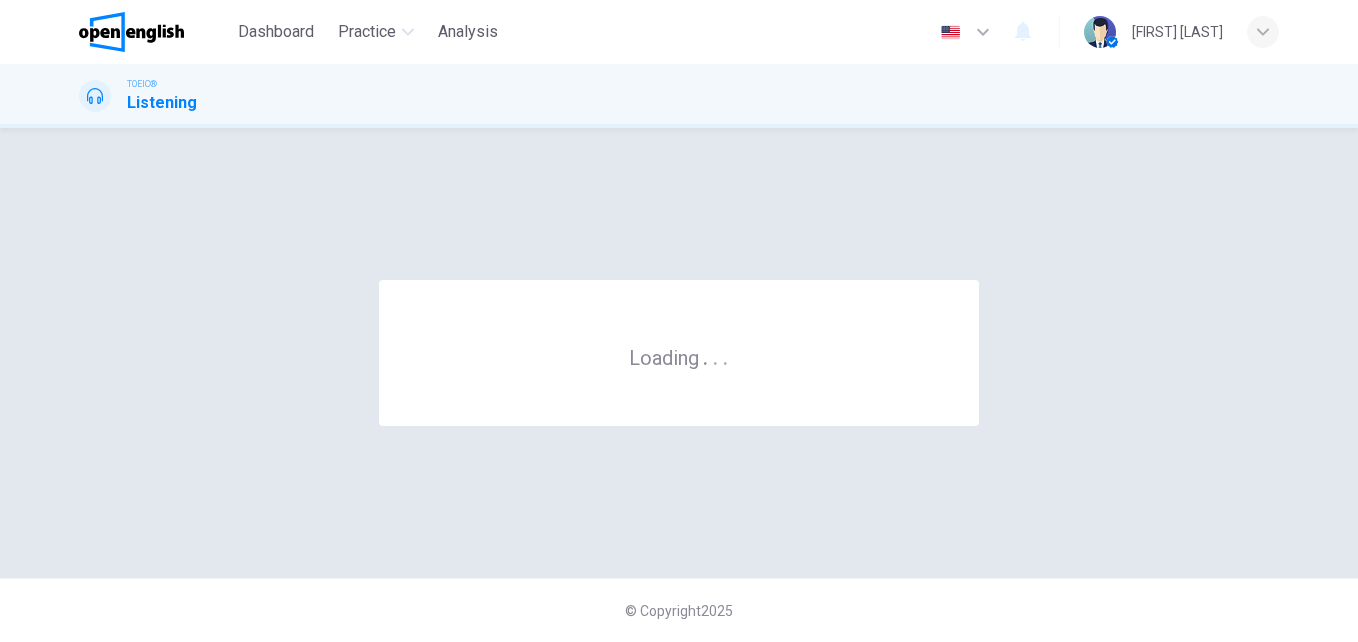 scroll, scrollTop: 0, scrollLeft: 0, axis: both 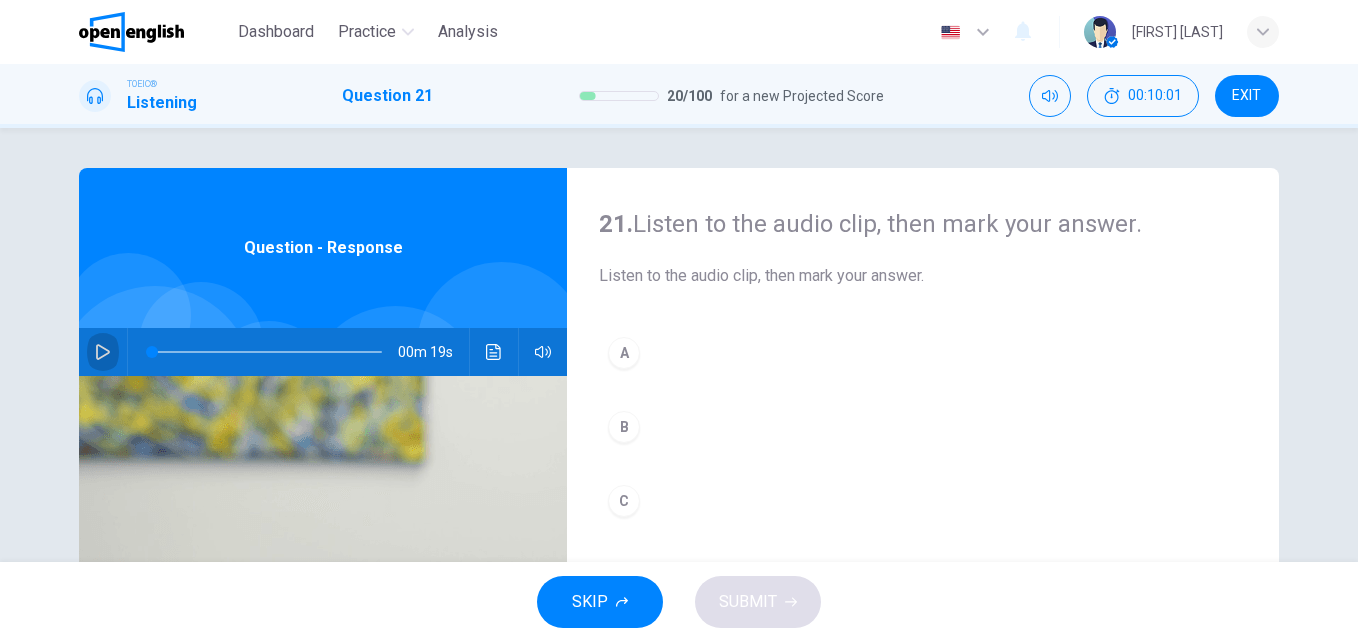 click 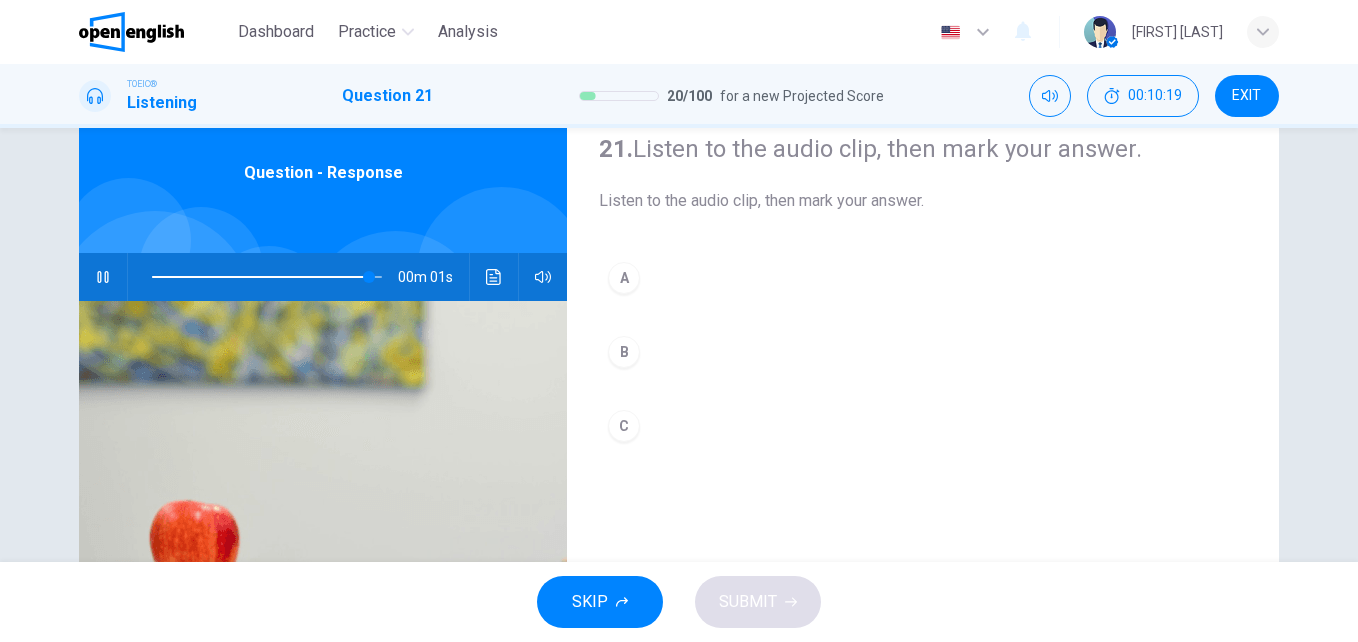 scroll, scrollTop: 38, scrollLeft: 0, axis: vertical 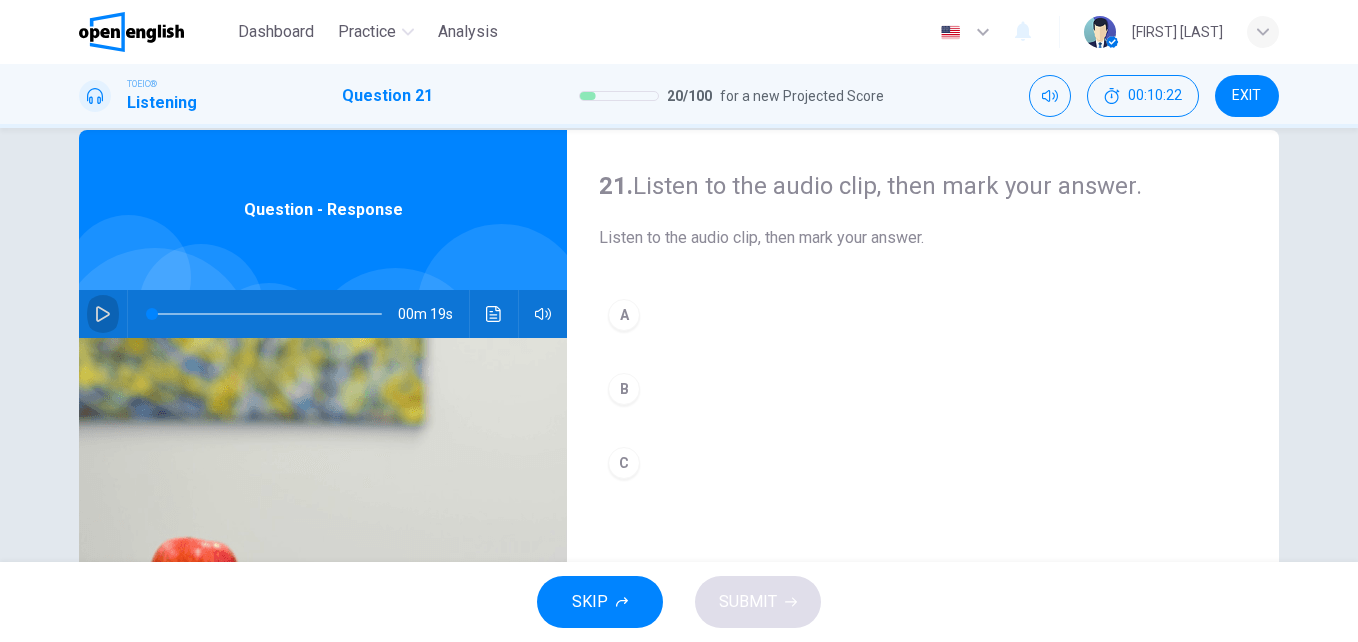 click 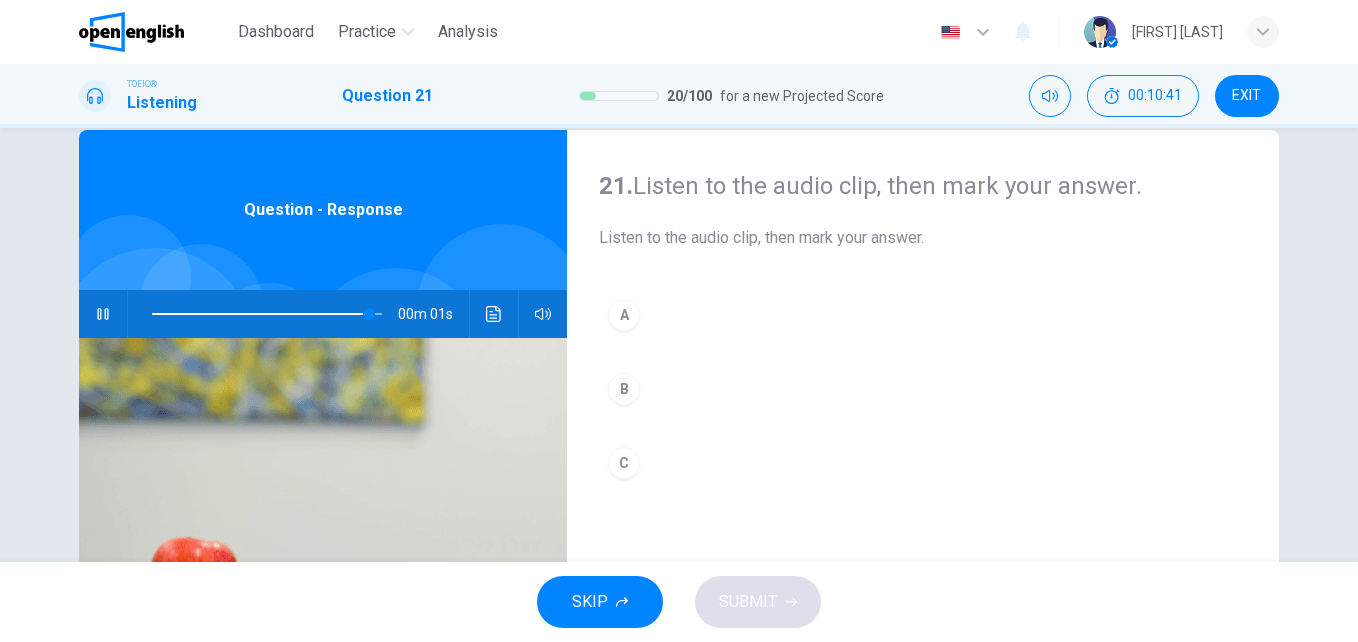 type on "*" 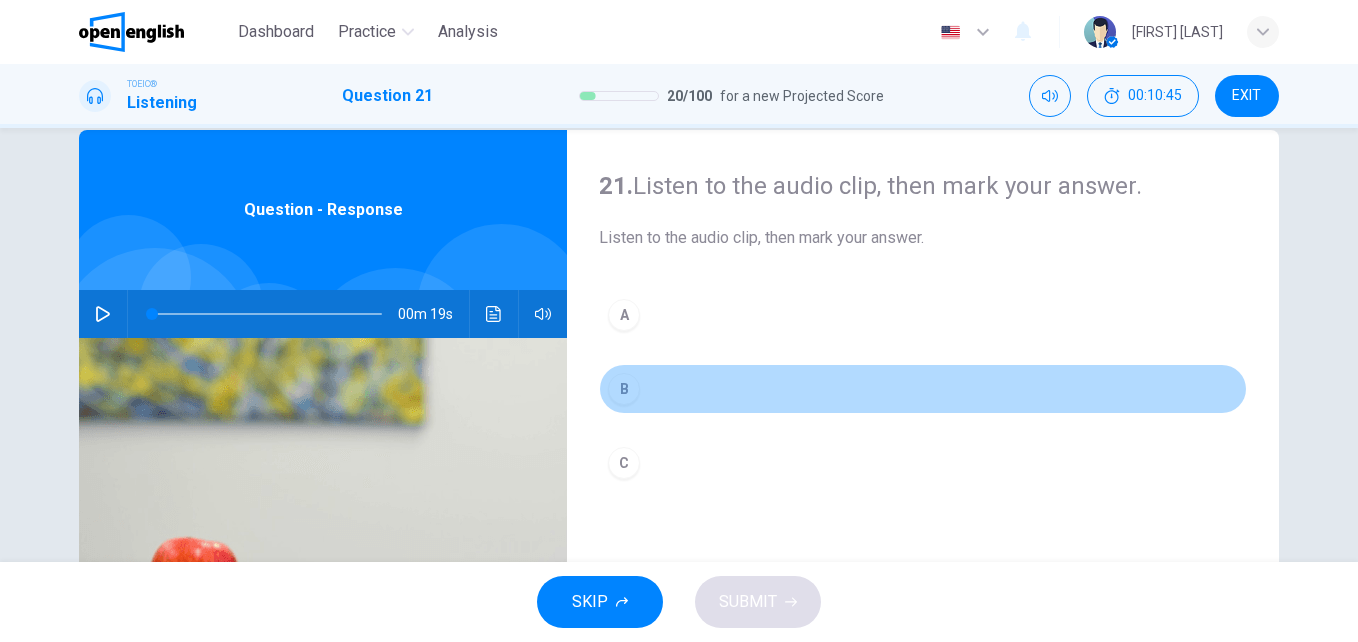 click on "B" at bounding box center [624, 389] 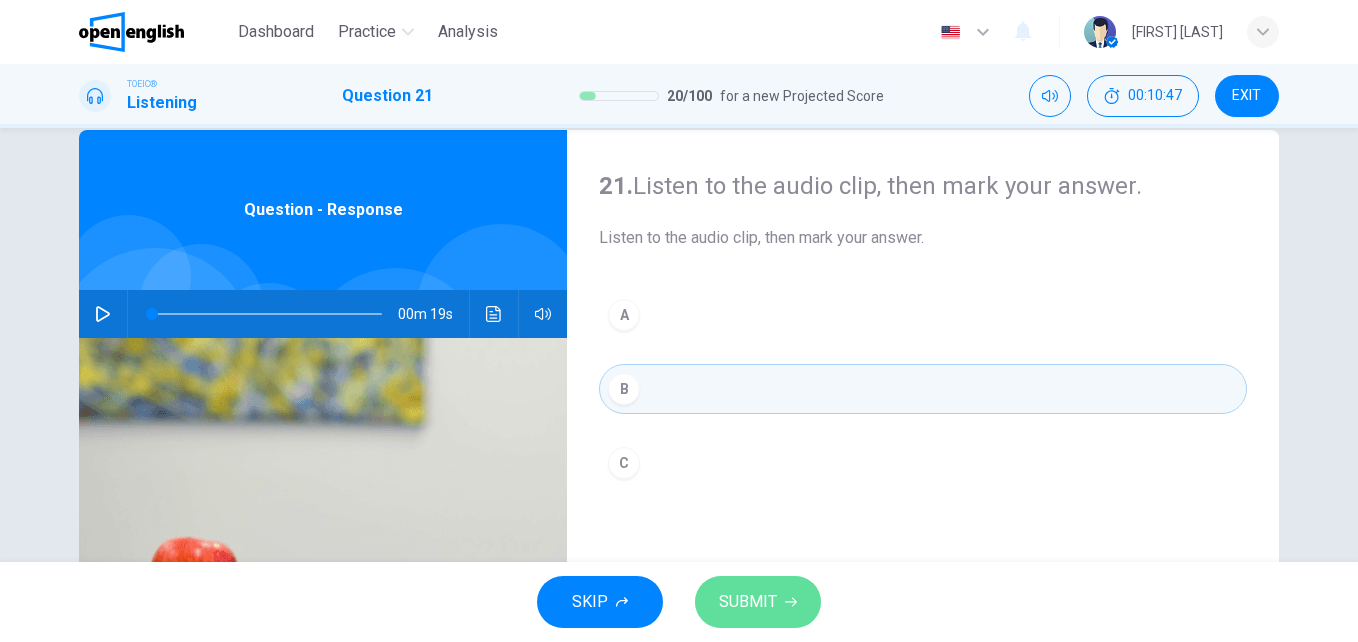 click on "SUBMIT" at bounding box center [748, 602] 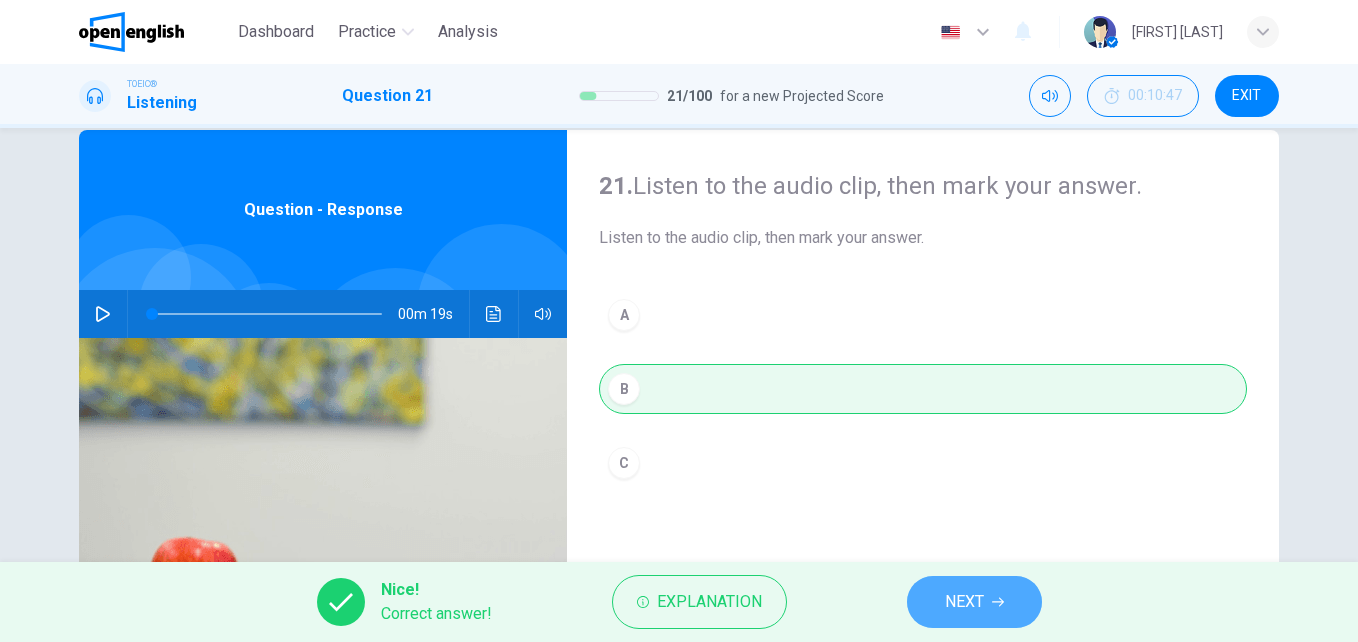 click on "NEXT" at bounding box center (964, 602) 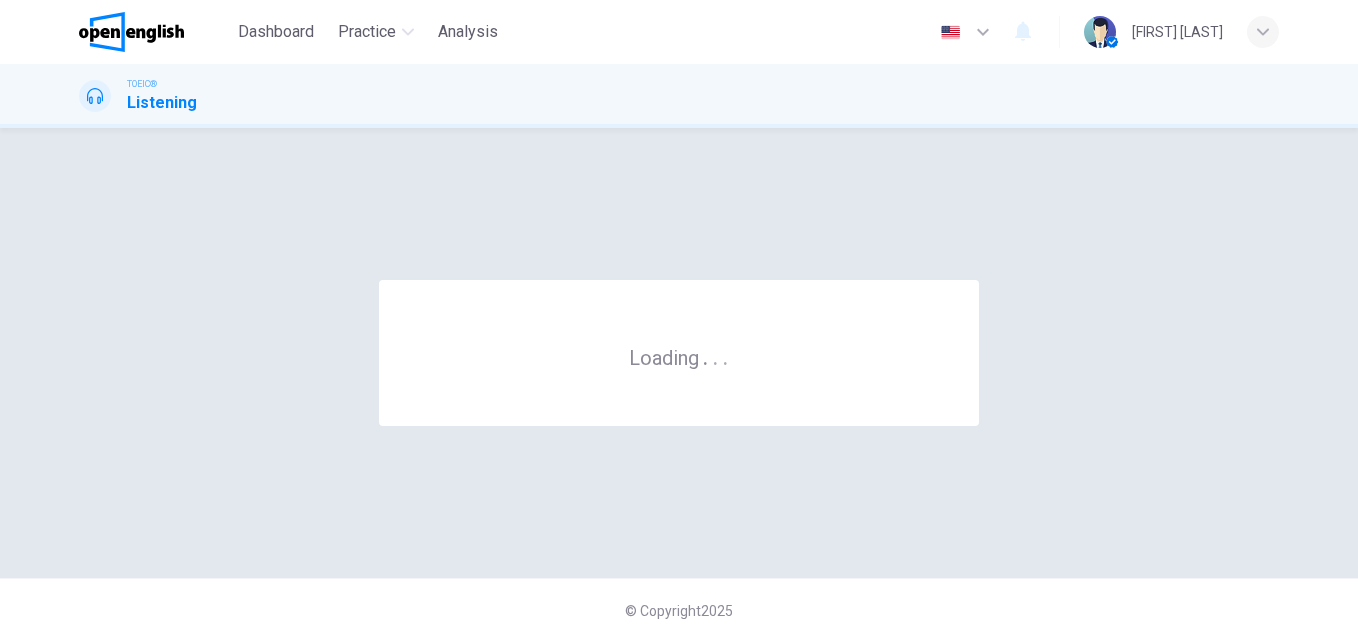 scroll, scrollTop: 0, scrollLeft: 0, axis: both 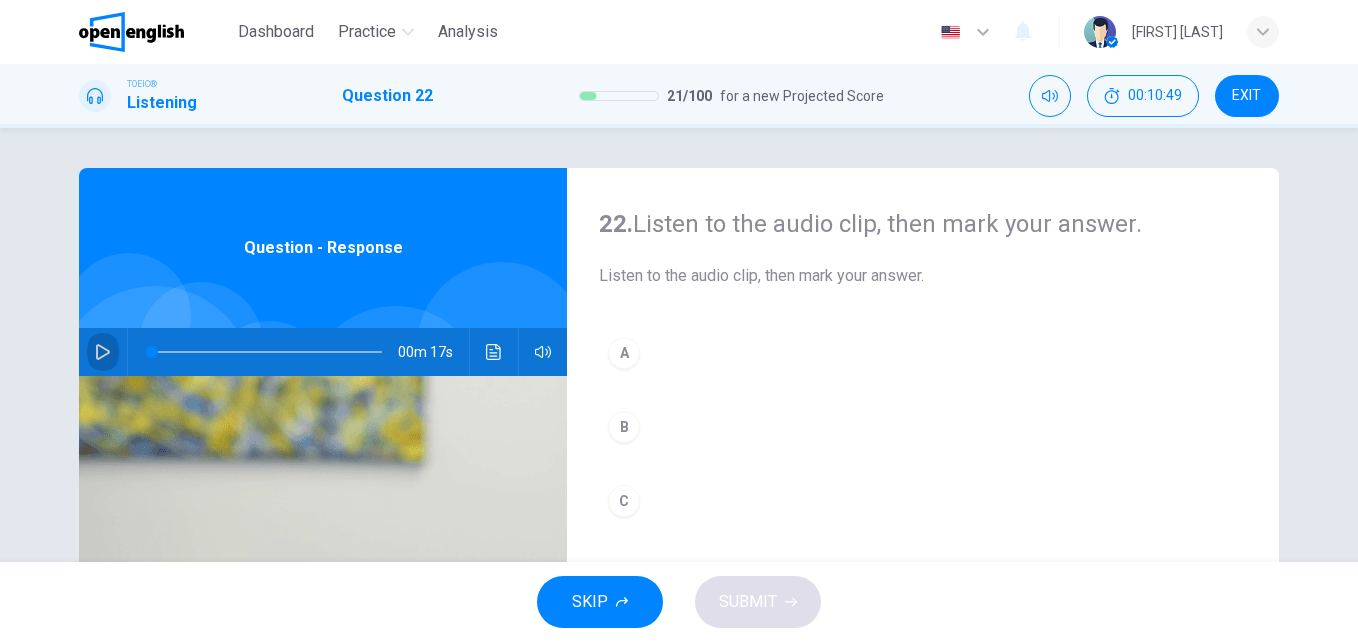 click 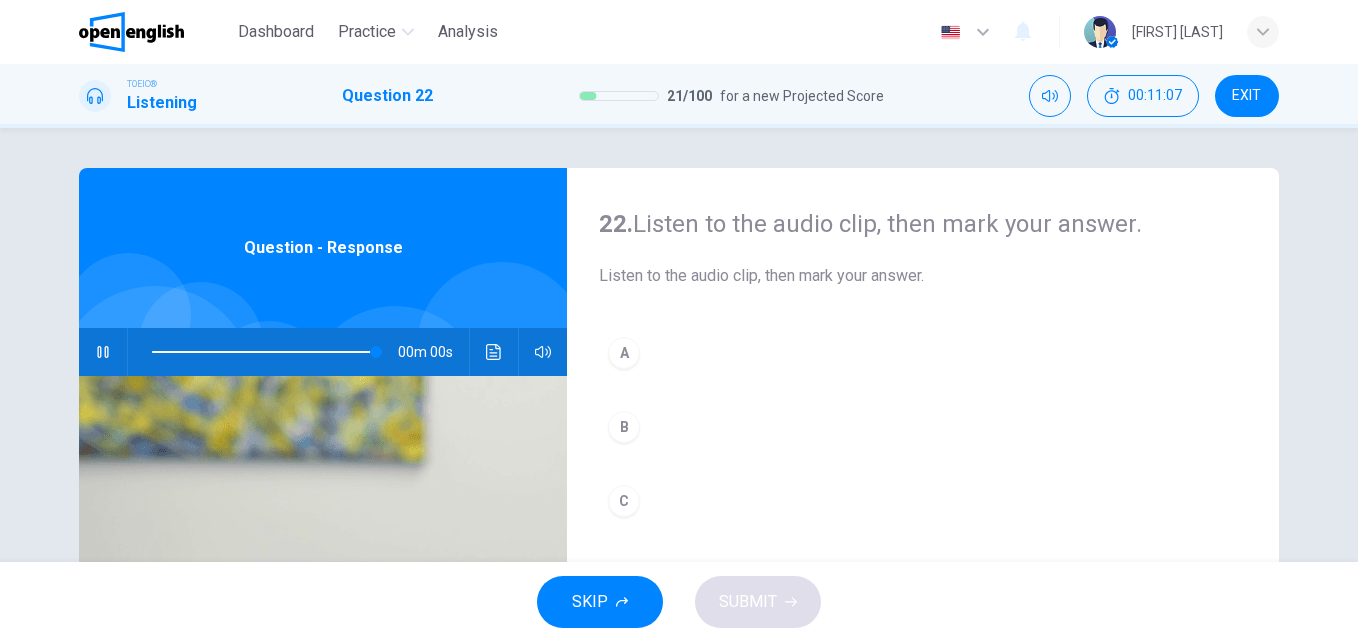type on "*" 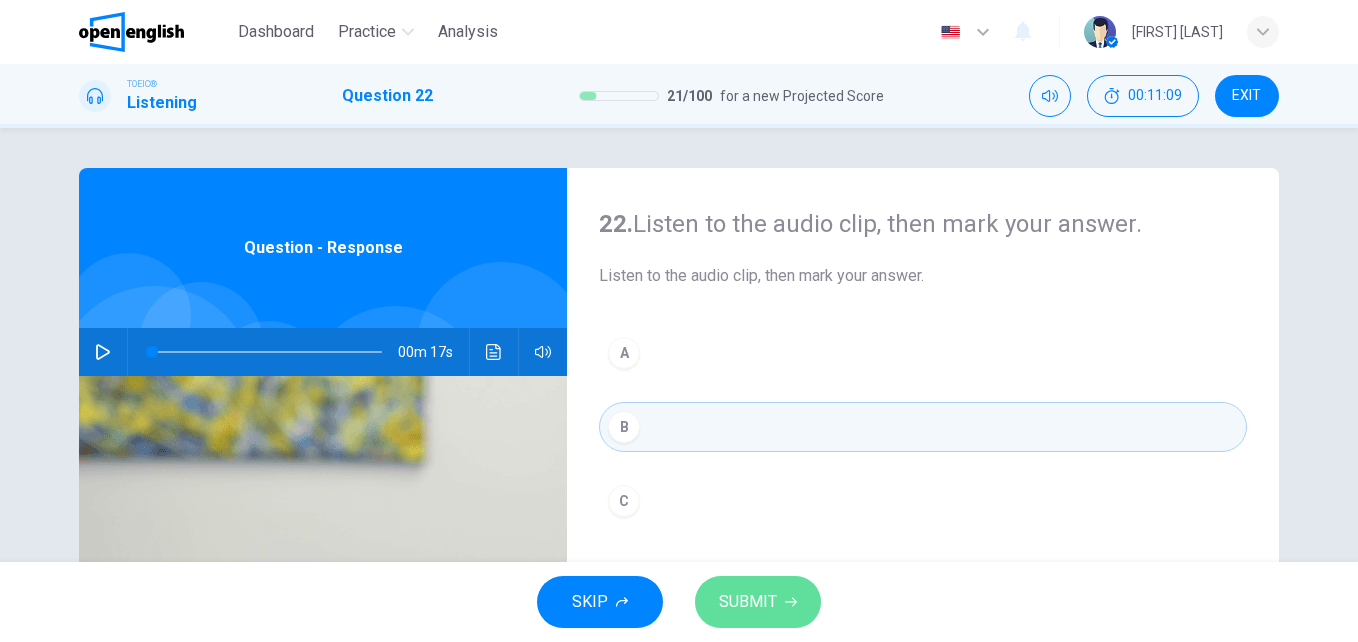 click on "SUBMIT" at bounding box center [748, 602] 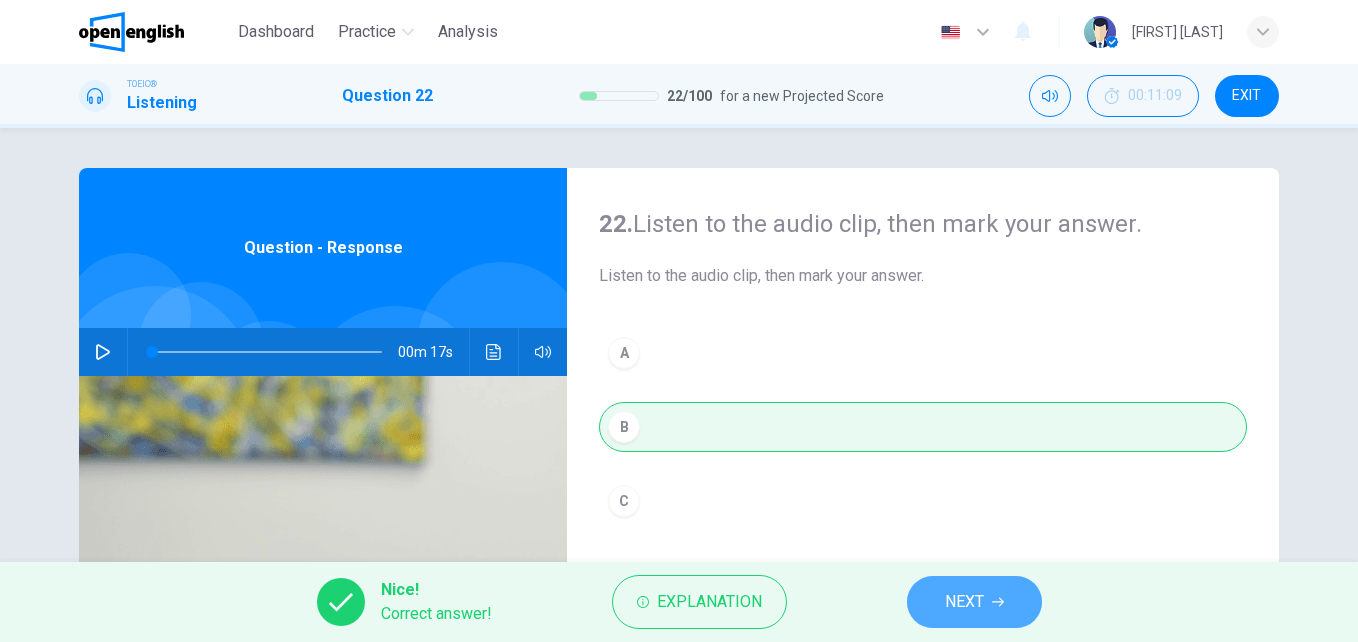click on "NEXT" at bounding box center [964, 602] 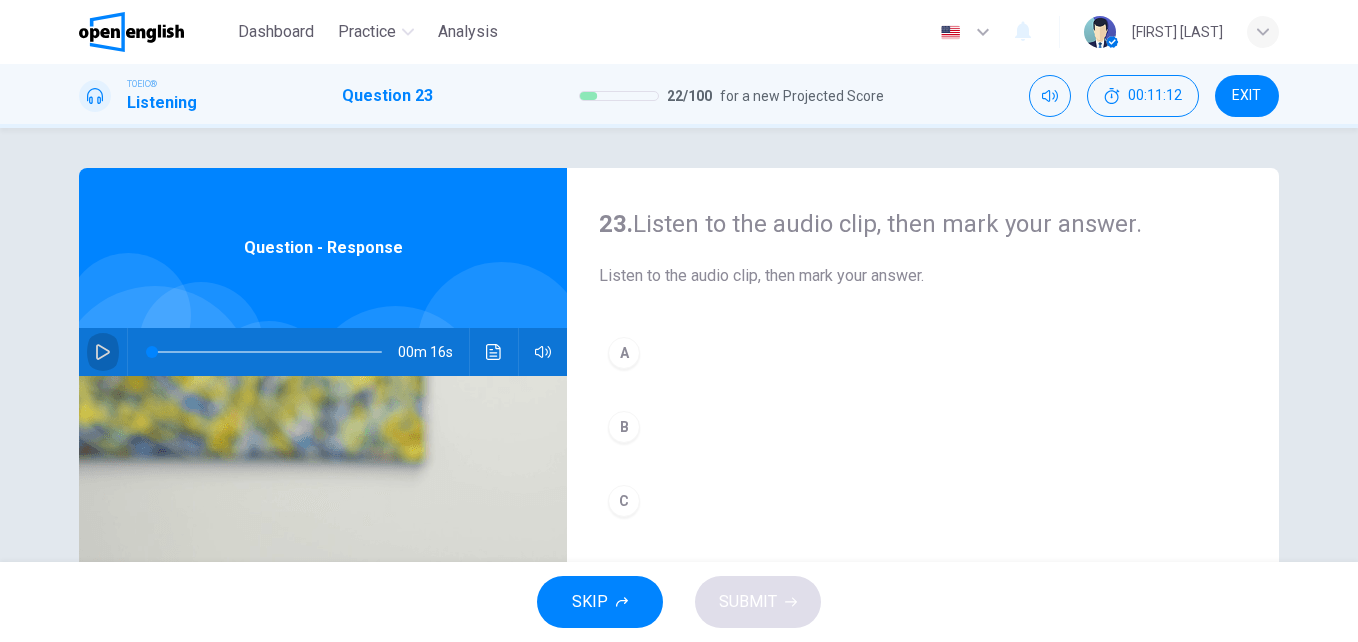 click at bounding box center [103, 352] 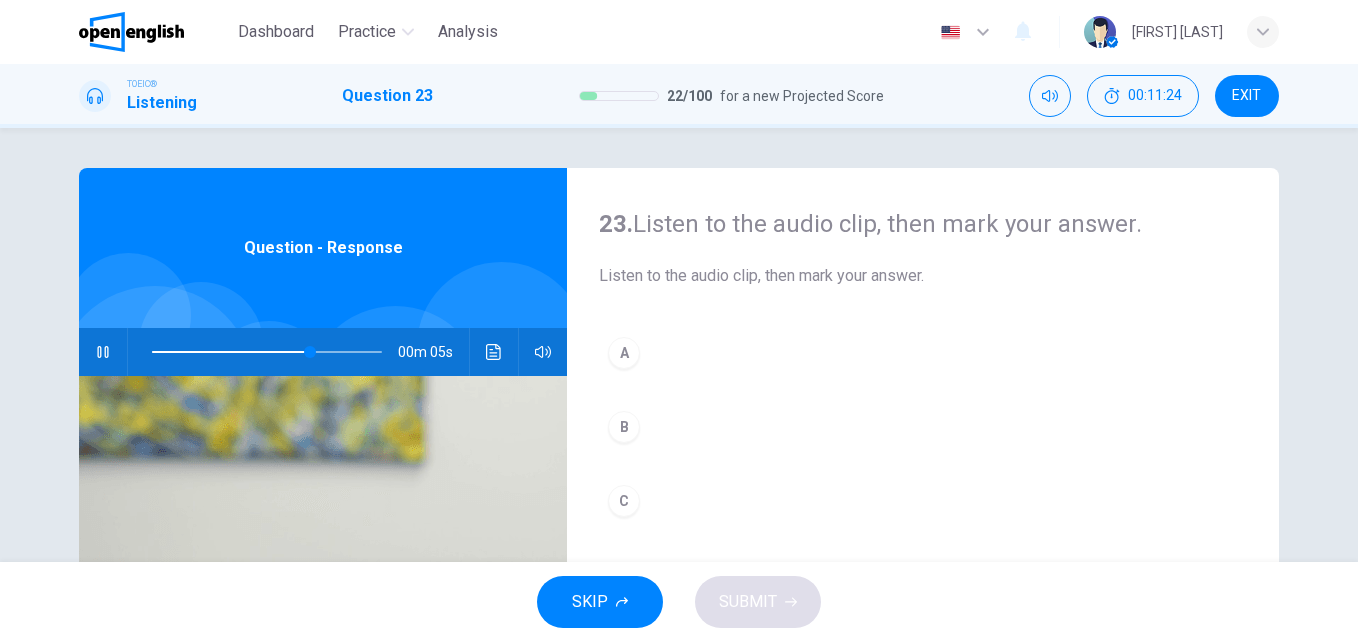 click on "A" at bounding box center (624, 353) 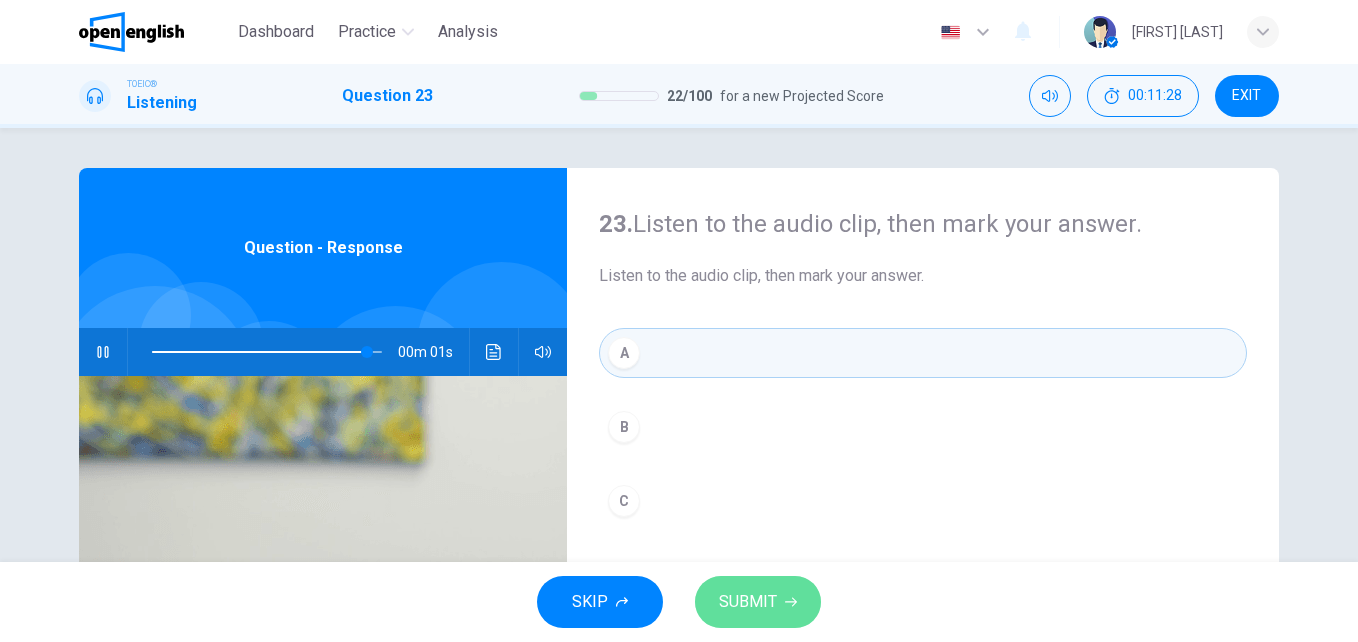 click on "SUBMIT" at bounding box center [748, 602] 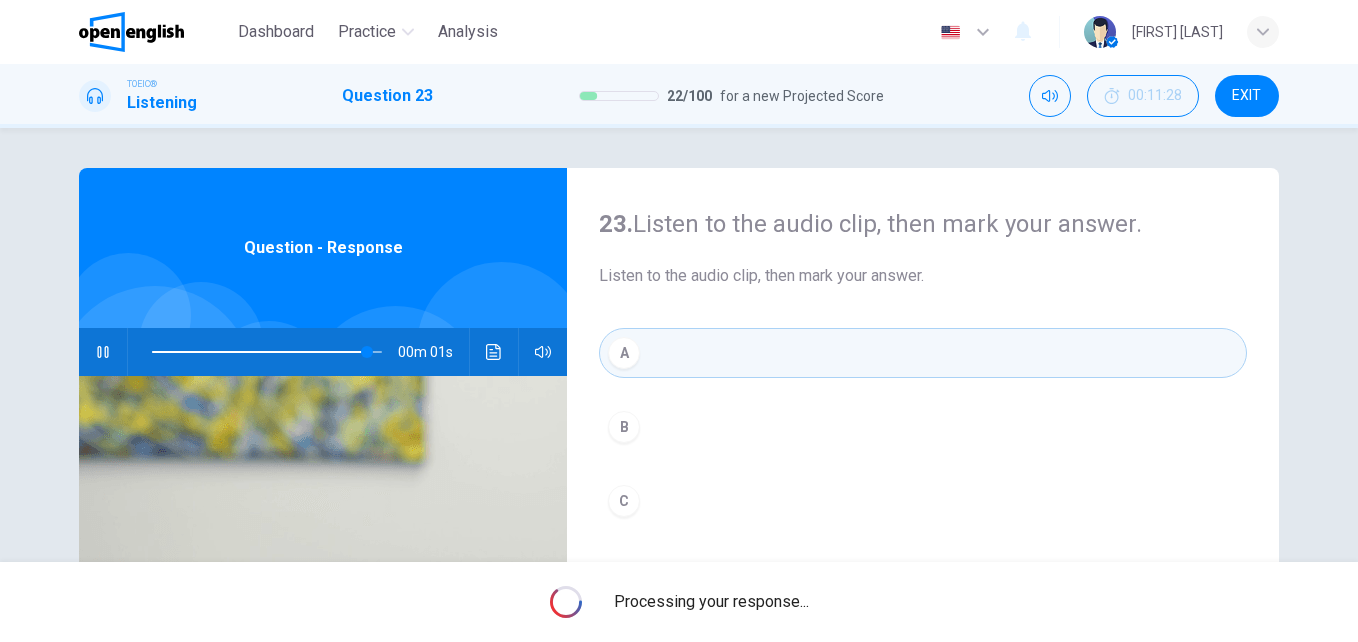 type on "*" 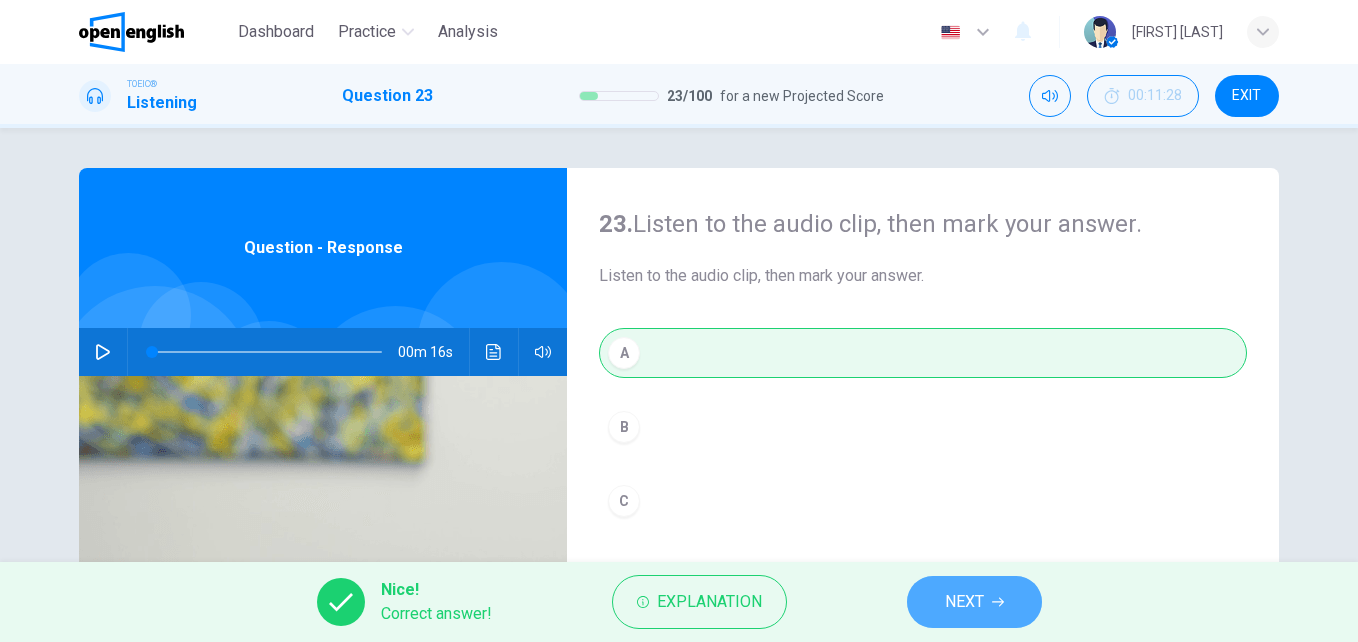click on "NEXT" at bounding box center (964, 602) 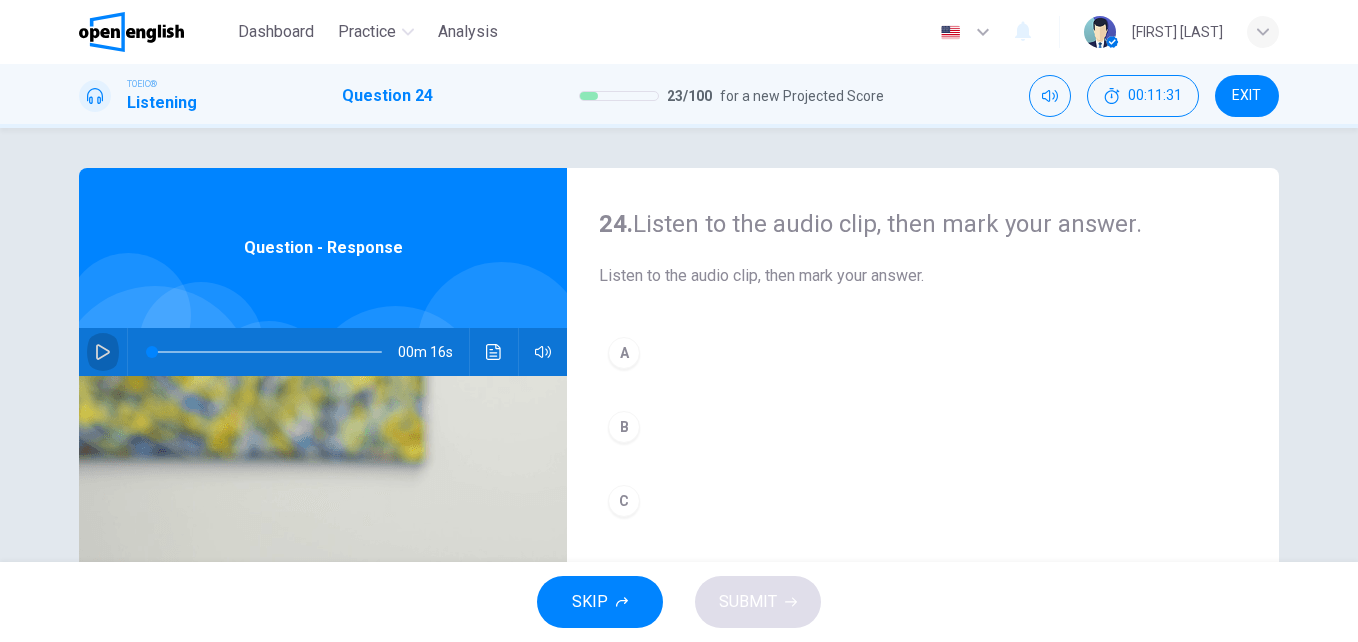 click 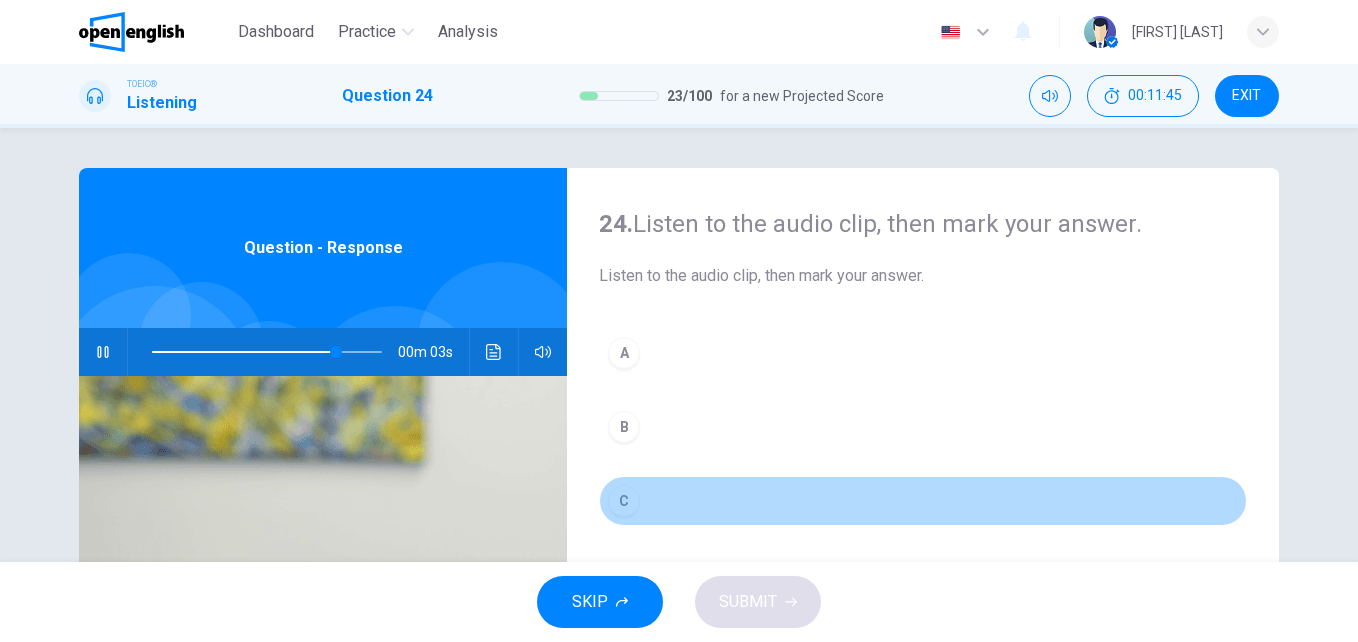 click on "C" at bounding box center (624, 501) 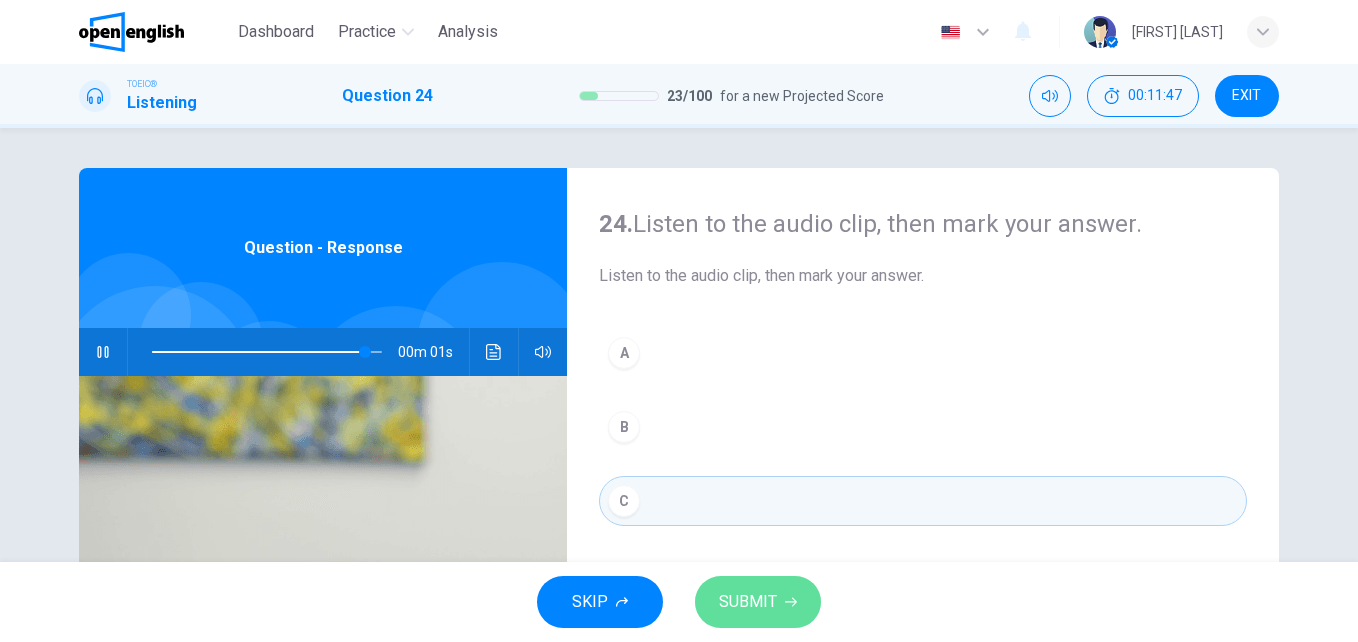 click on "SUBMIT" at bounding box center (758, 602) 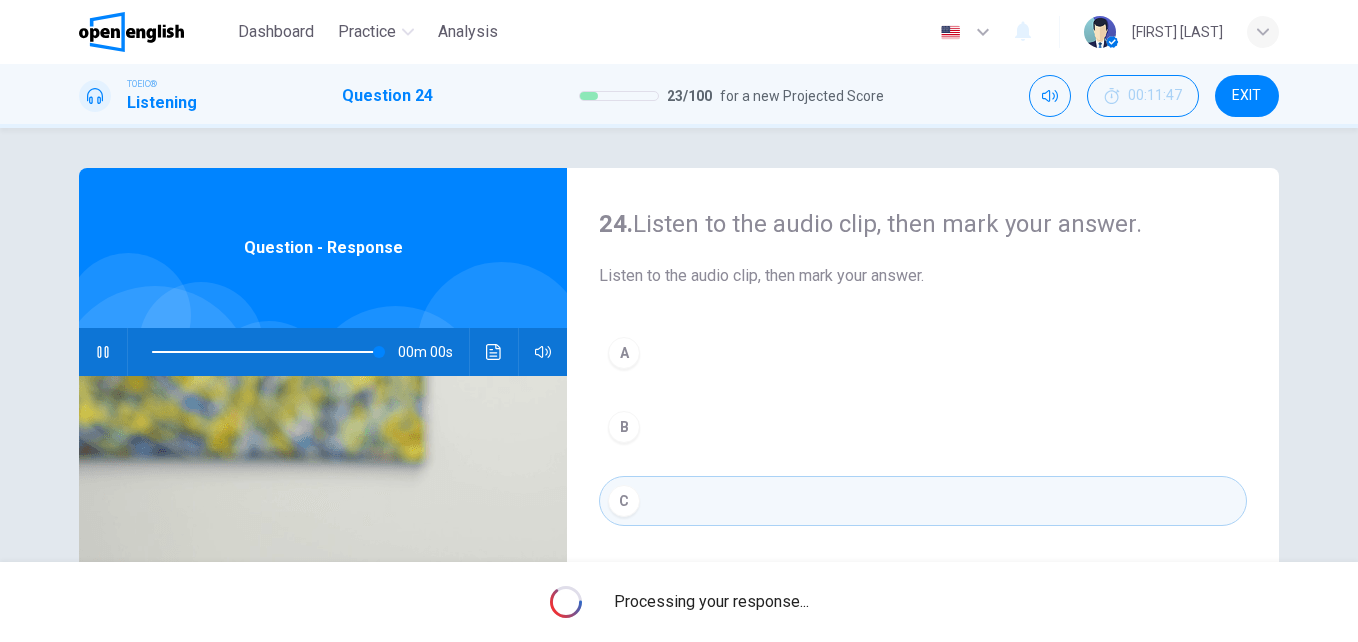 type on "*" 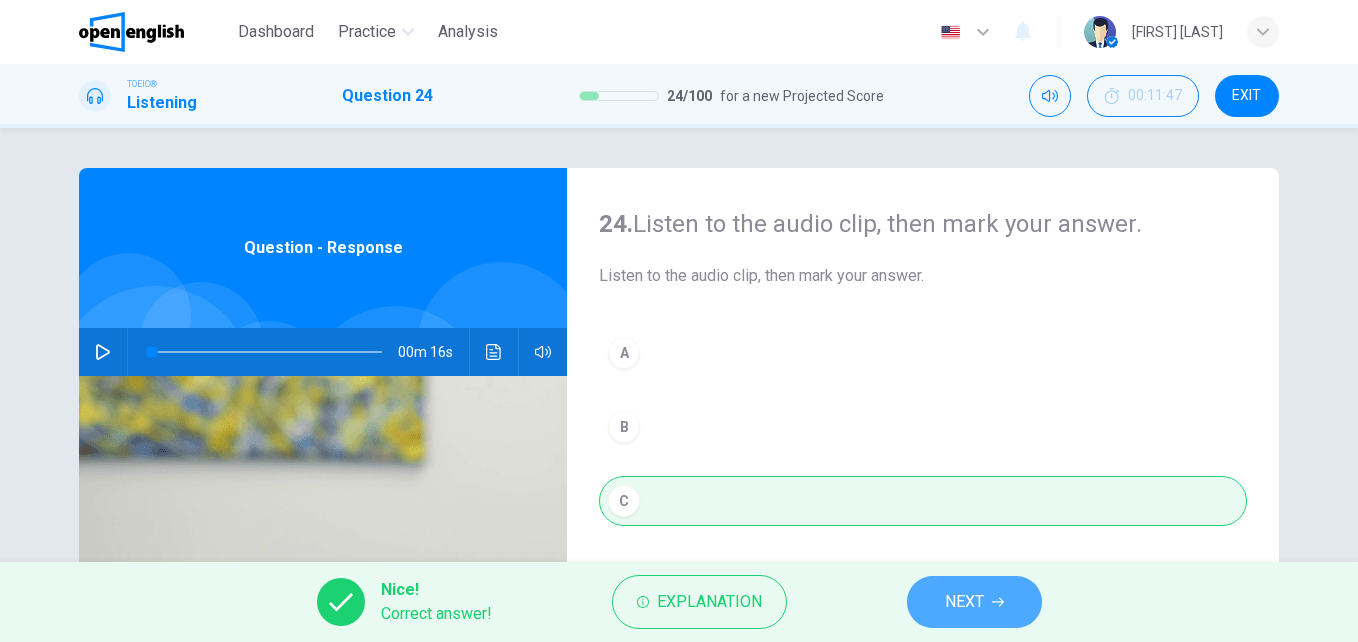 click on "NEXT" at bounding box center (974, 602) 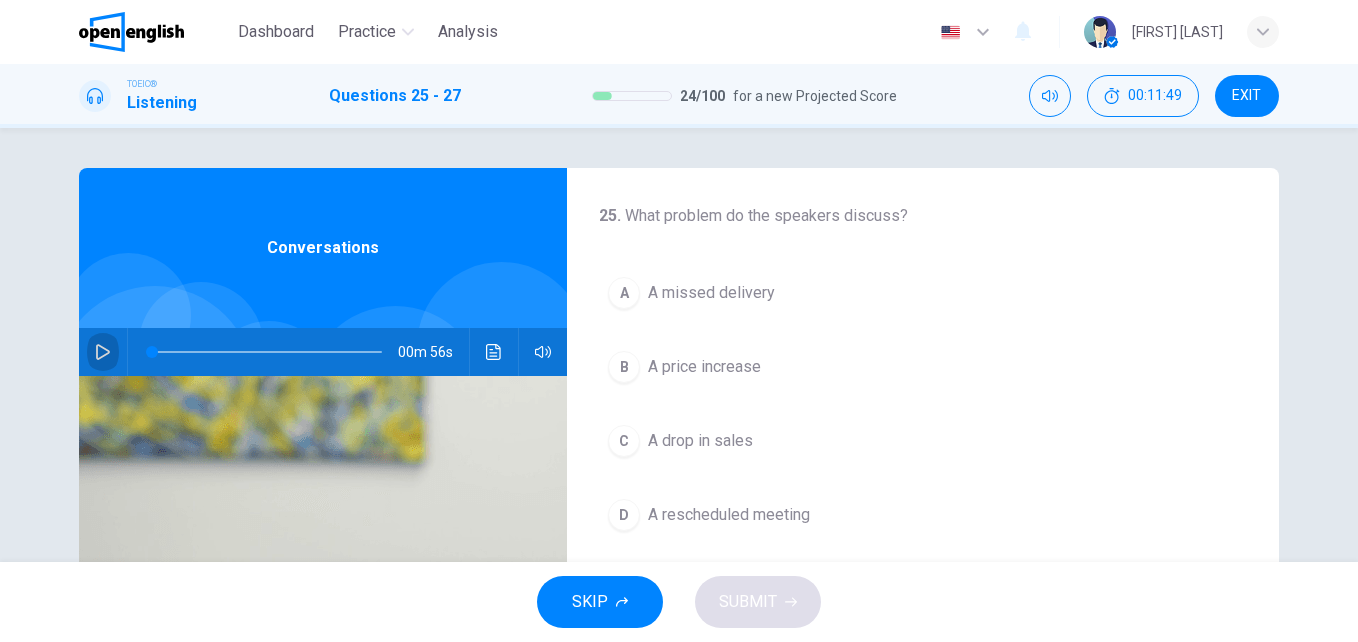 click at bounding box center (103, 352) 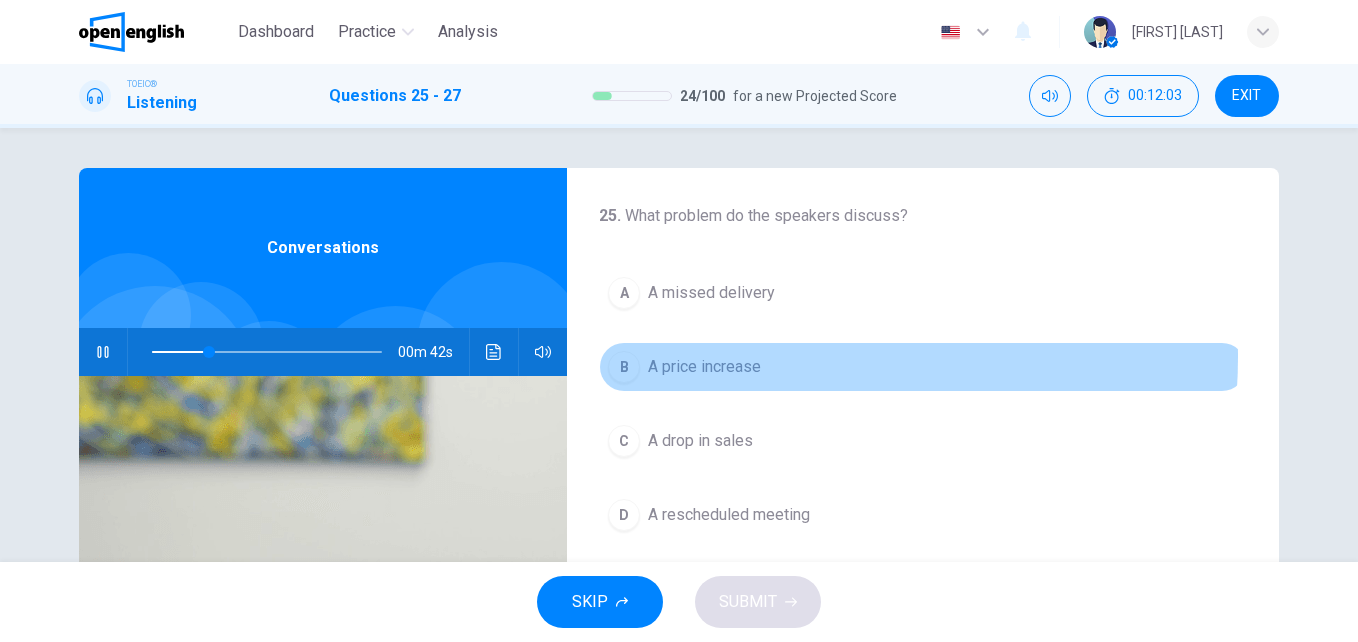 click on "A price increase" at bounding box center (704, 367) 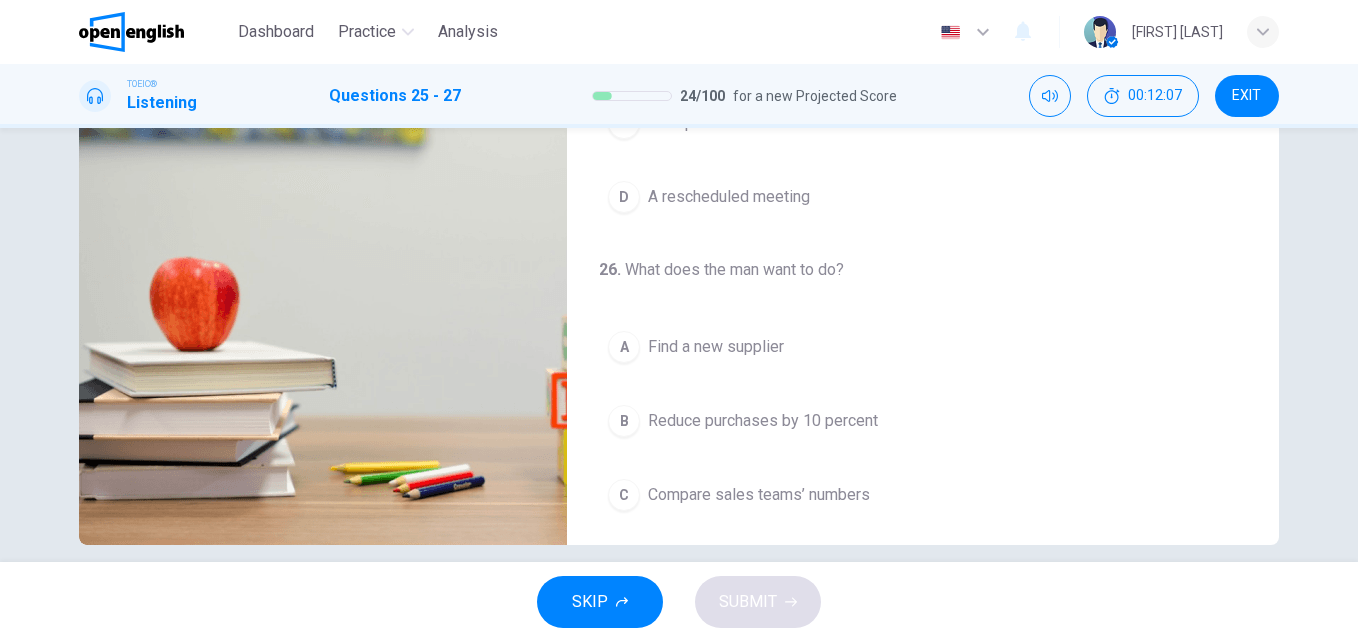 scroll, scrollTop: 341, scrollLeft: 0, axis: vertical 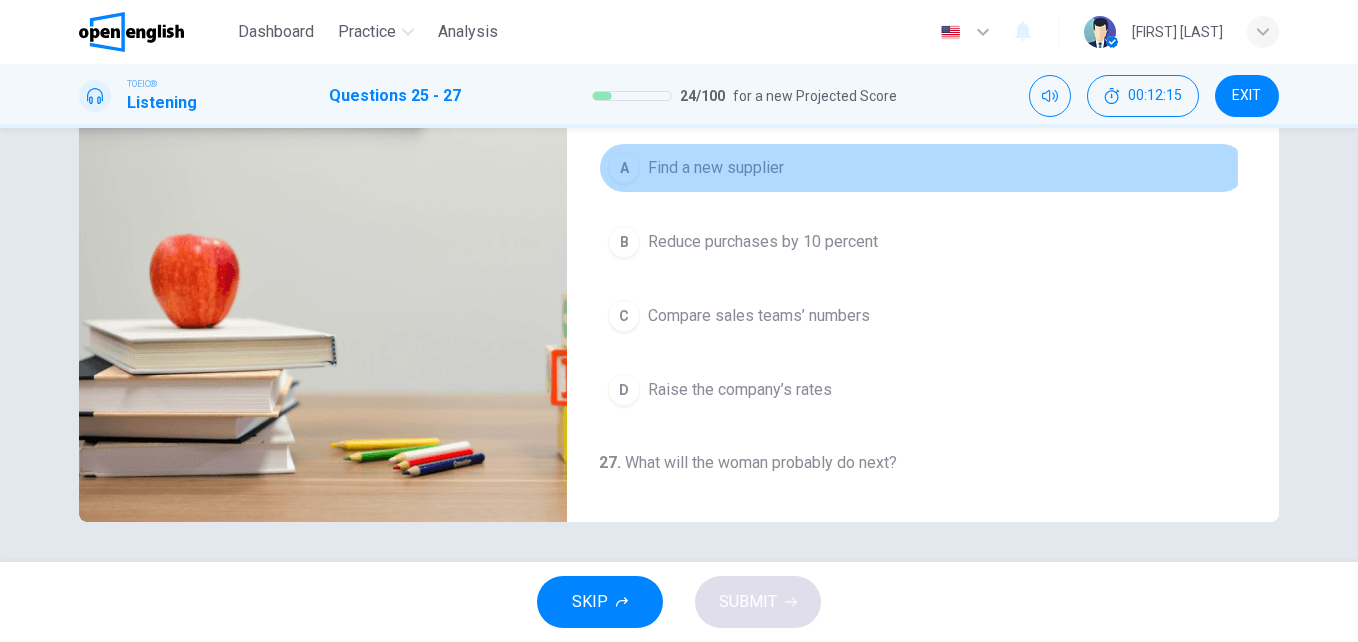 click on "Find a new supplier" at bounding box center (716, 168) 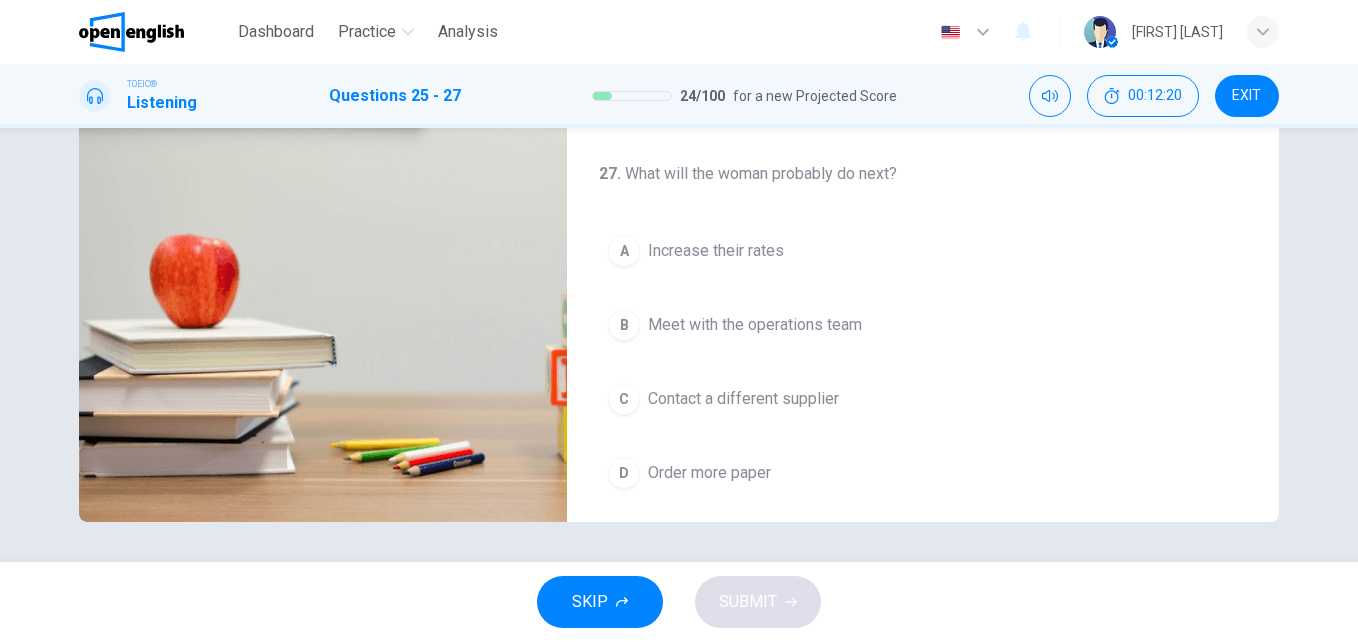 scroll, scrollTop: 457, scrollLeft: 0, axis: vertical 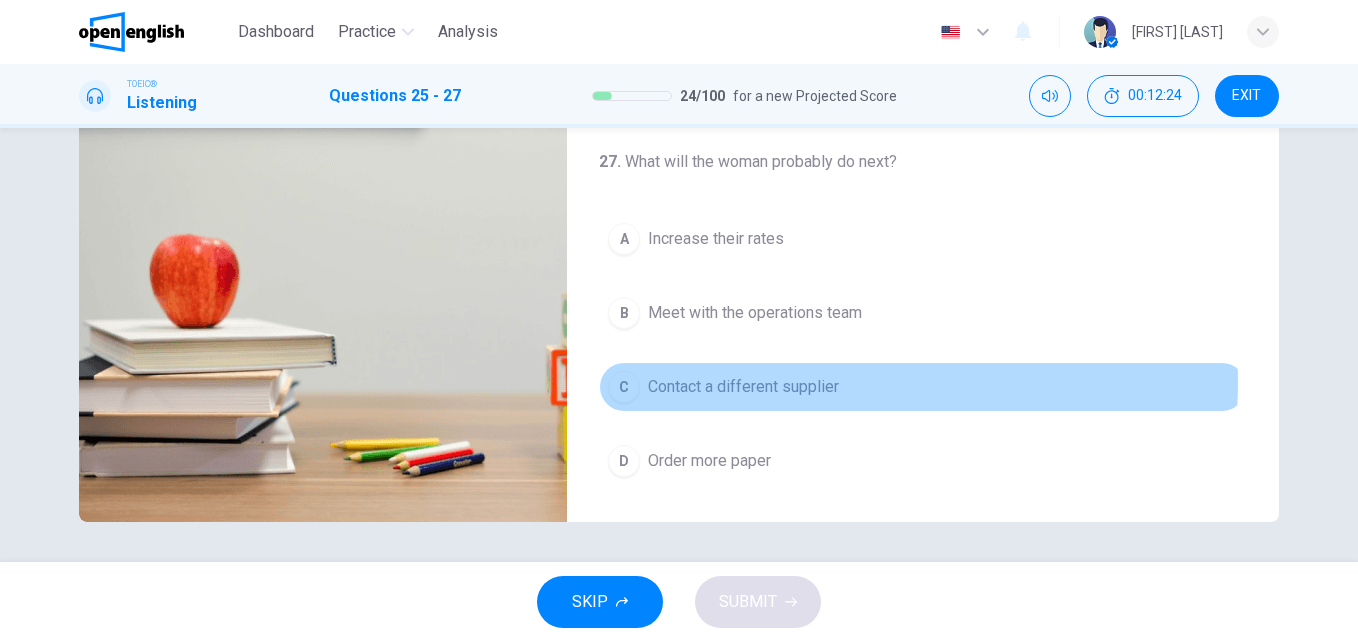 click on "Contact a different supplier" at bounding box center (743, 387) 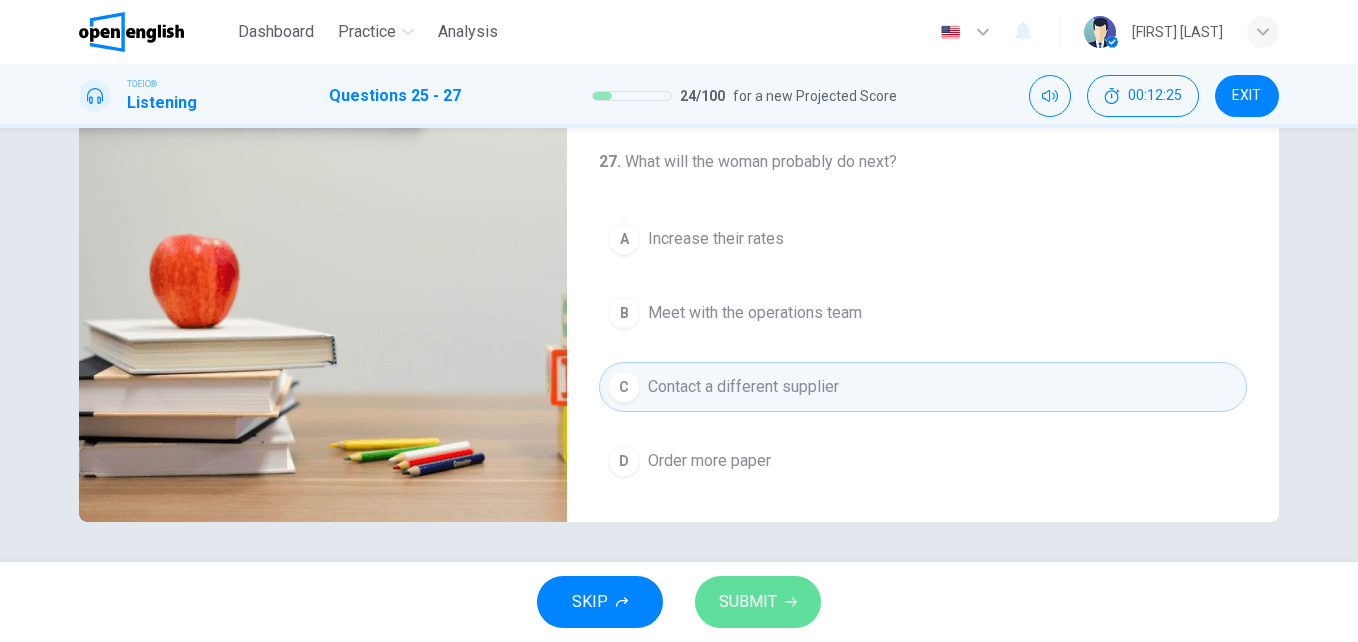 click on "SUBMIT" at bounding box center [748, 602] 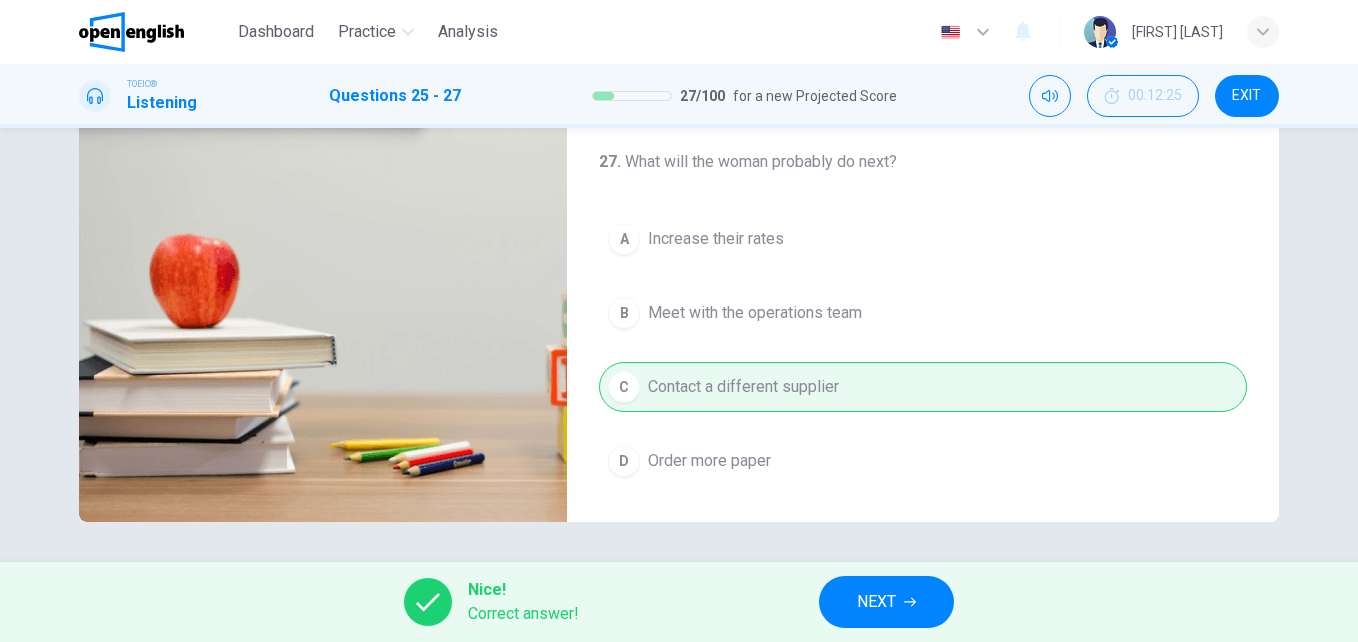 type on "**" 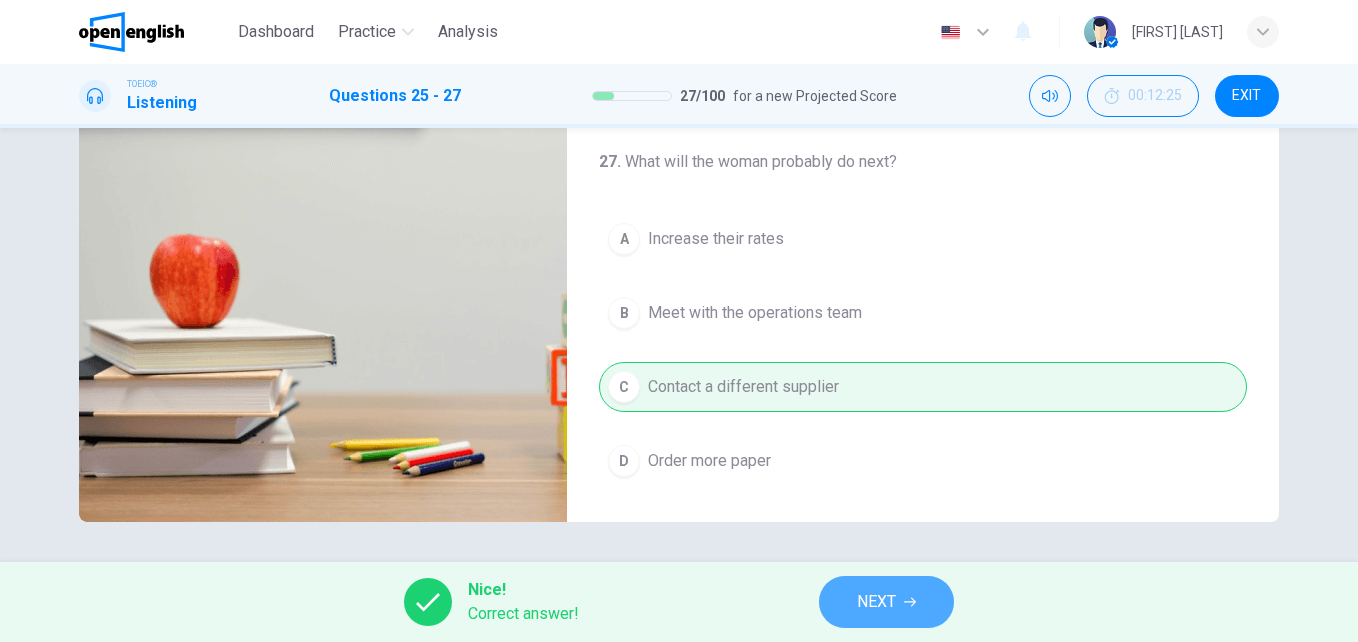 click on "NEXT" at bounding box center (886, 602) 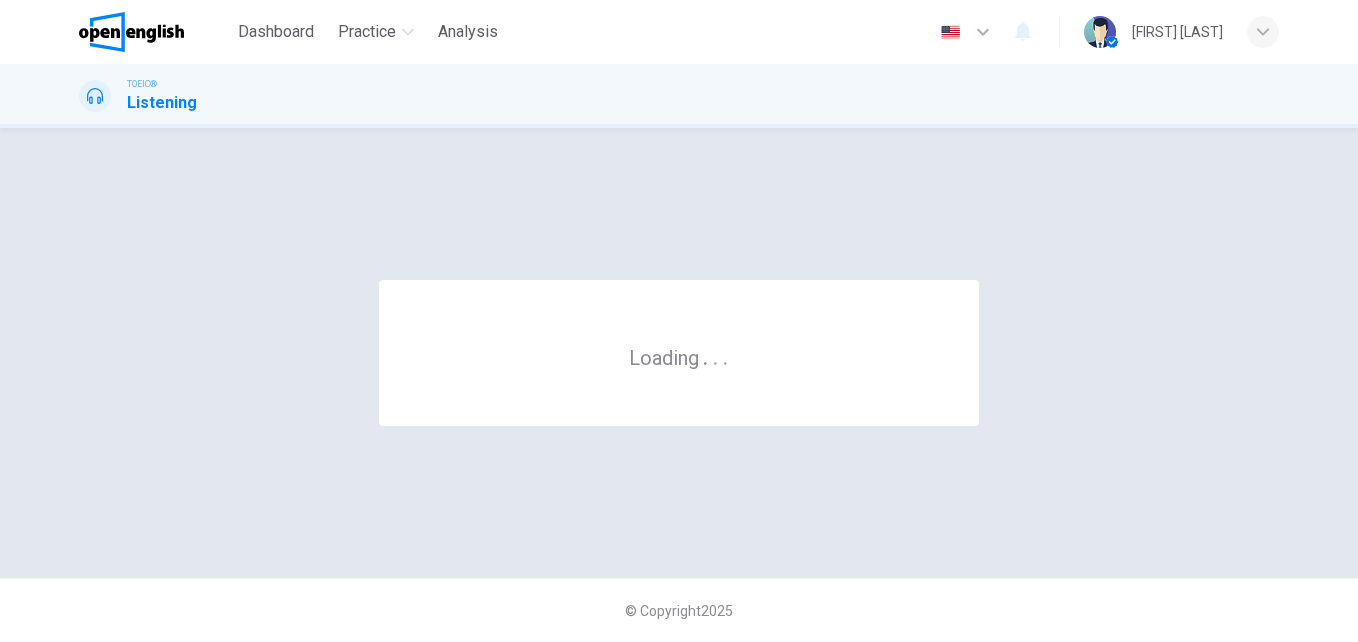 scroll, scrollTop: 0, scrollLeft: 0, axis: both 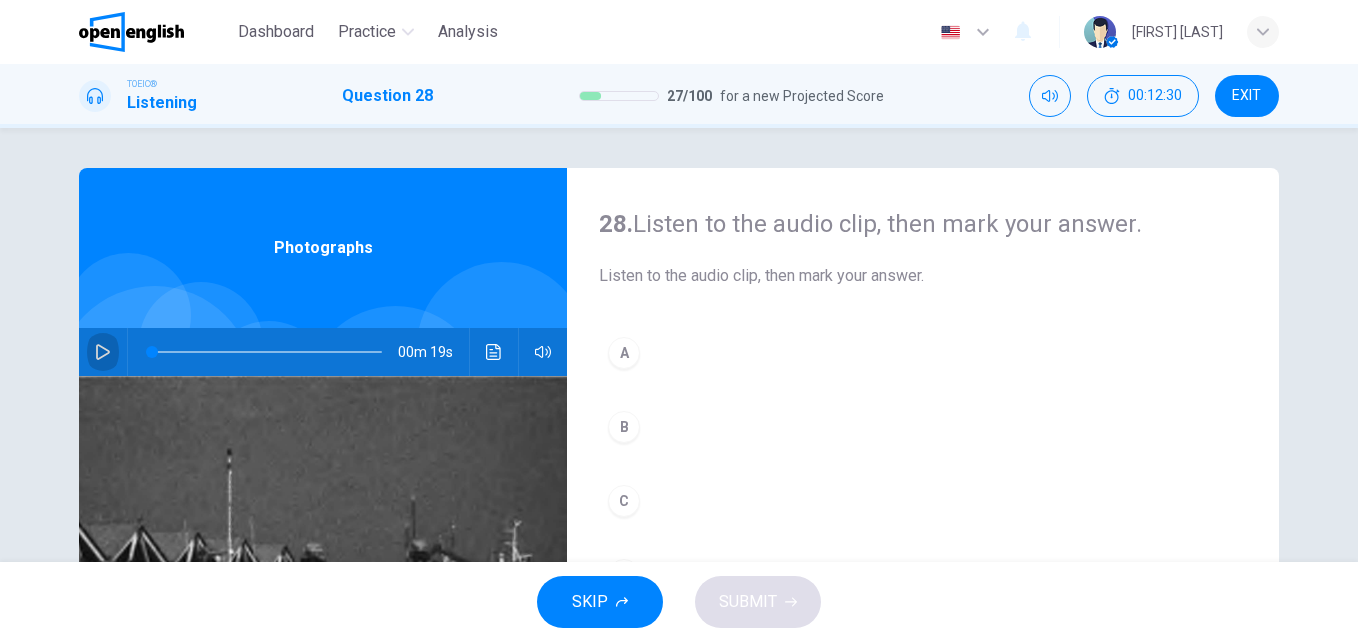 click at bounding box center (103, 352) 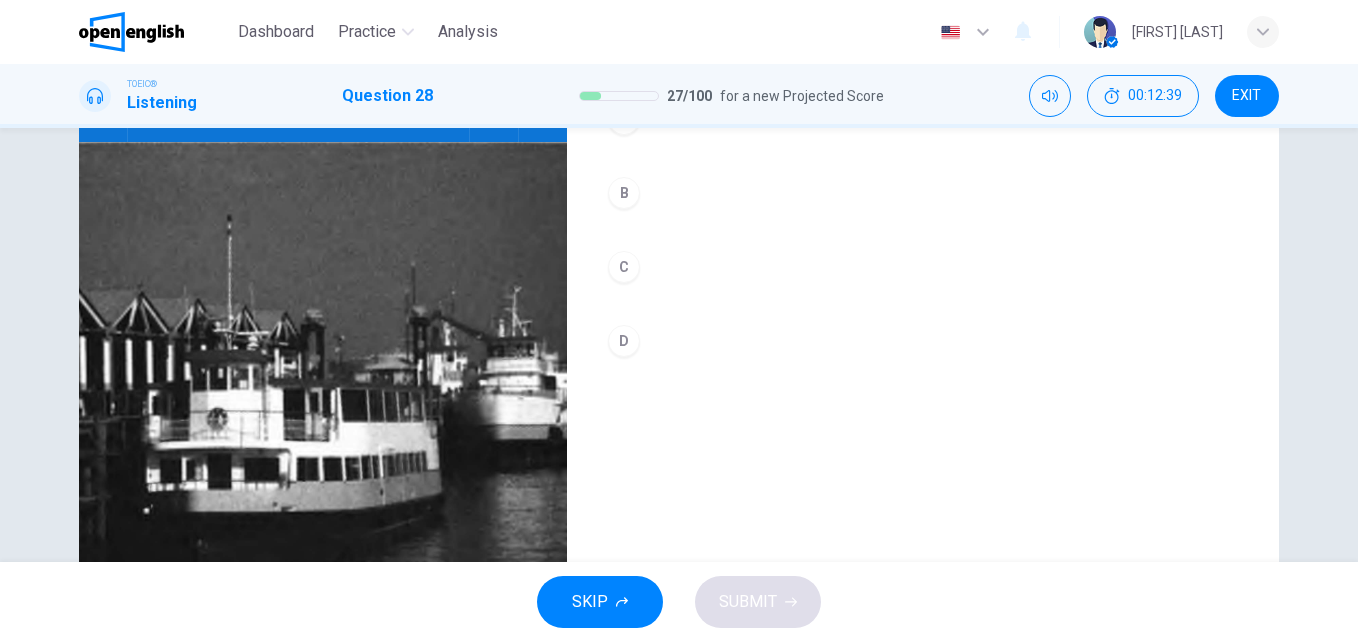 scroll, scrollTop: 218, scrollLeft: 0, axis: vertical 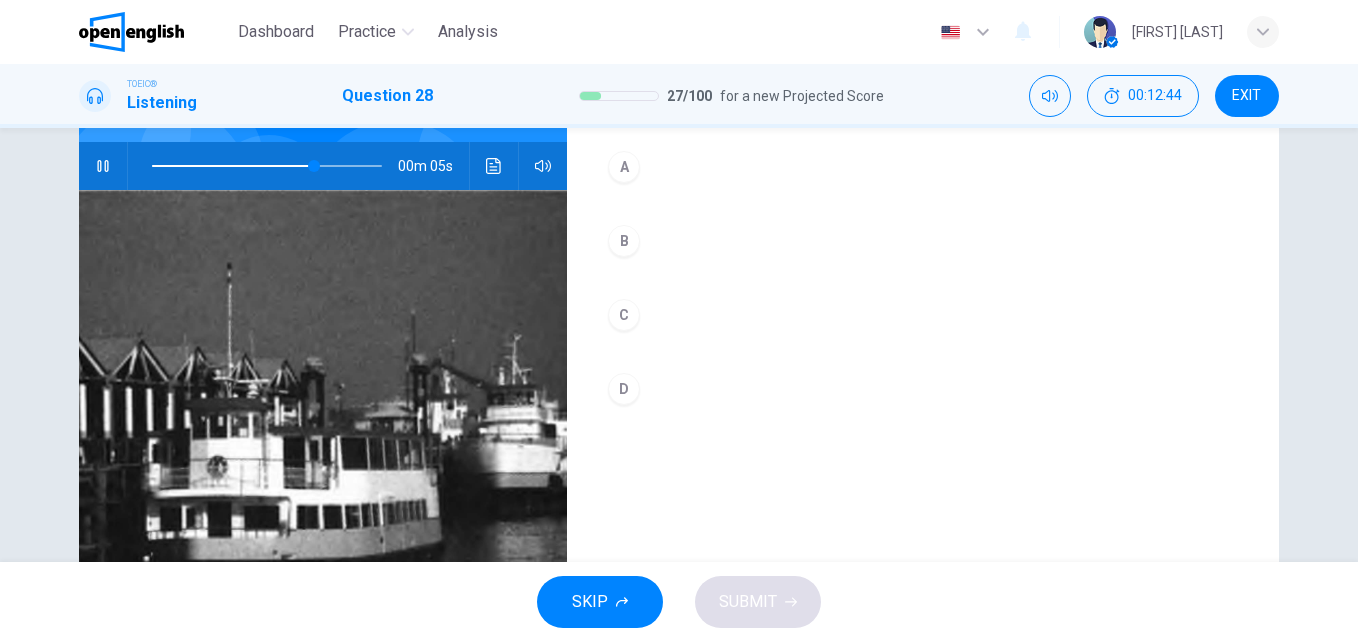 click on "A" at bounding box center (624, 167) 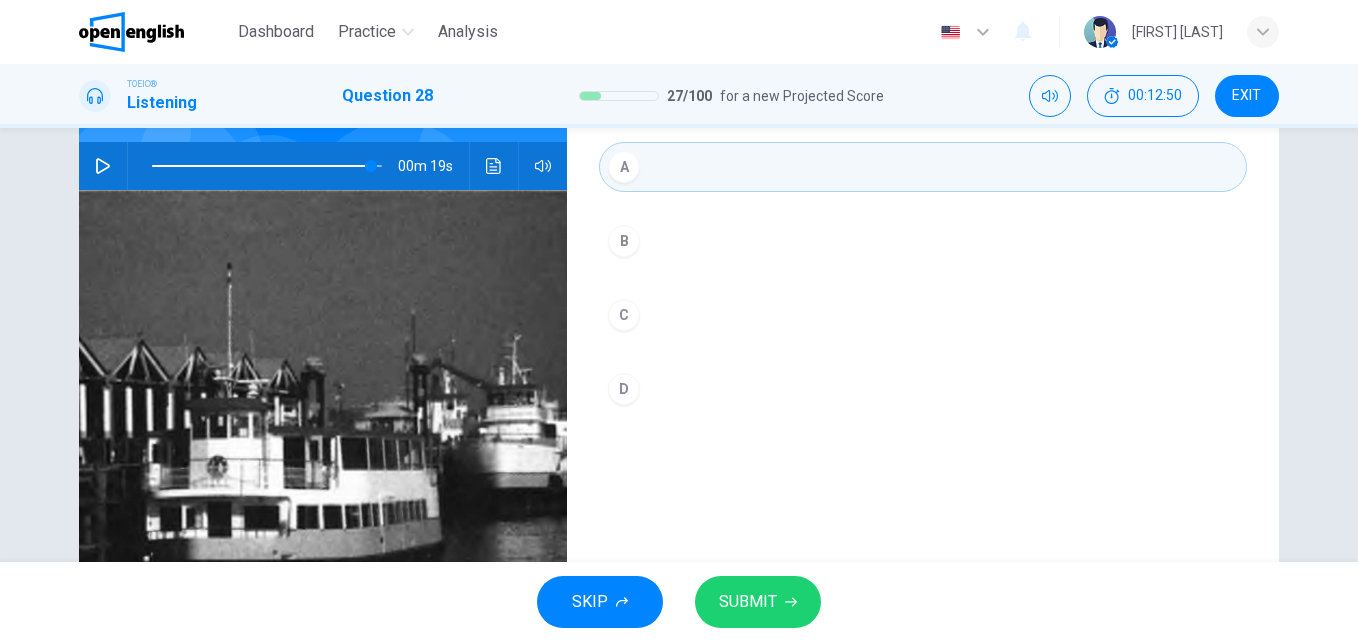 type on "*" 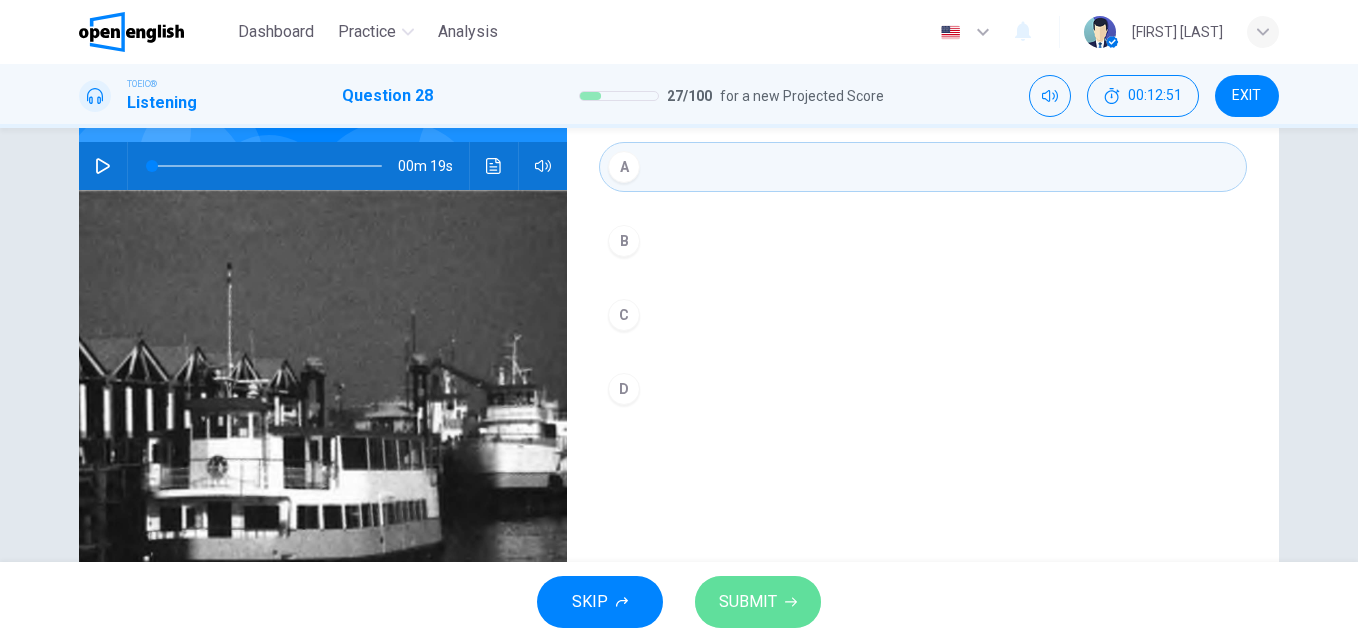 click on "SUBMIT" at bounding box center [748, 602] 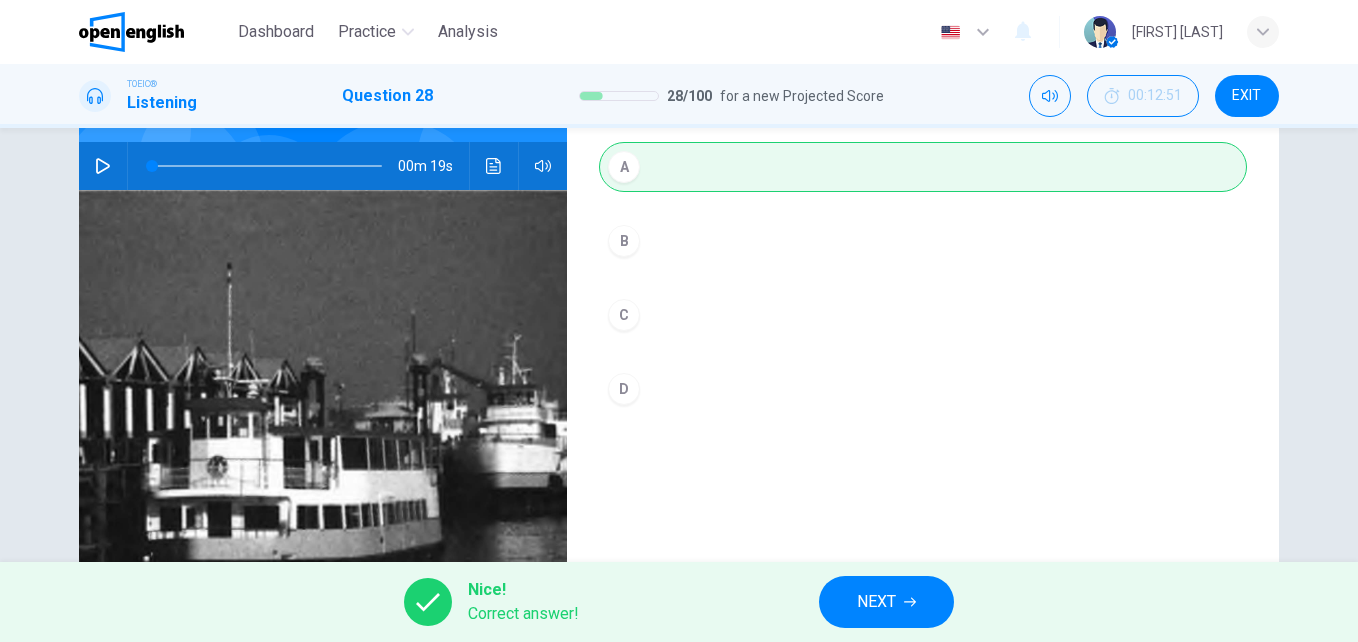 click on "NEXT" at bounding box center [886, 602] 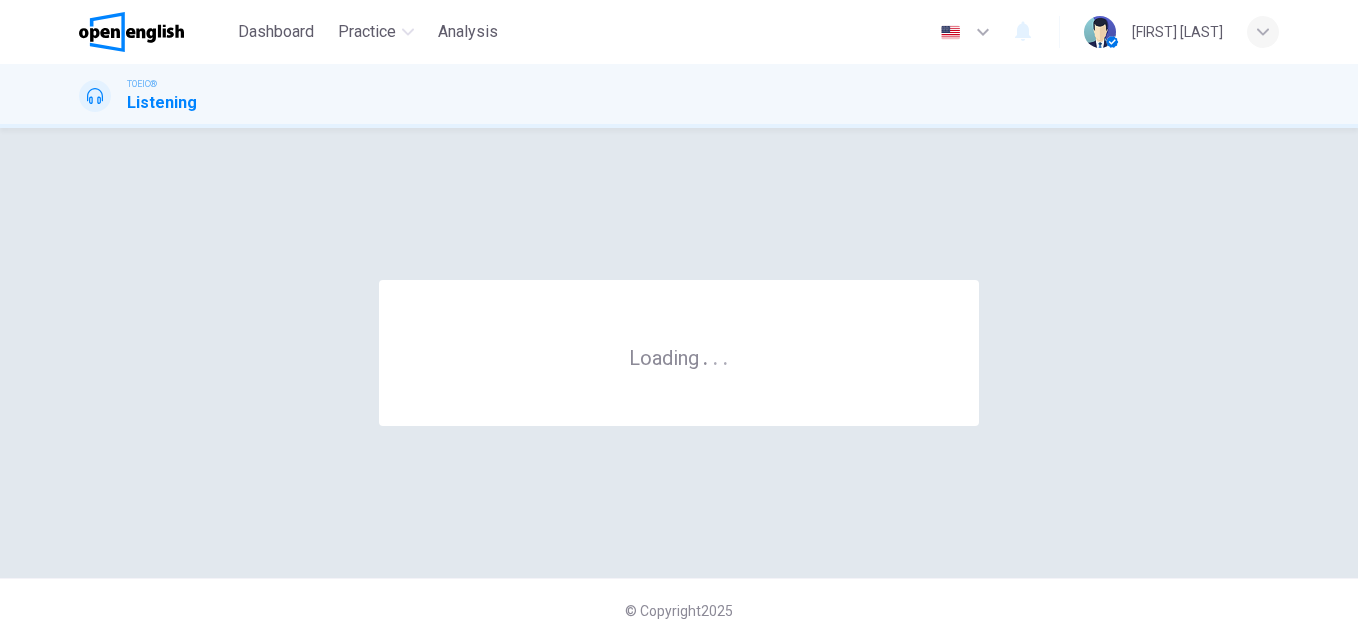 scroll, scrollTop: 0, scrollLeft: 0, axis: both 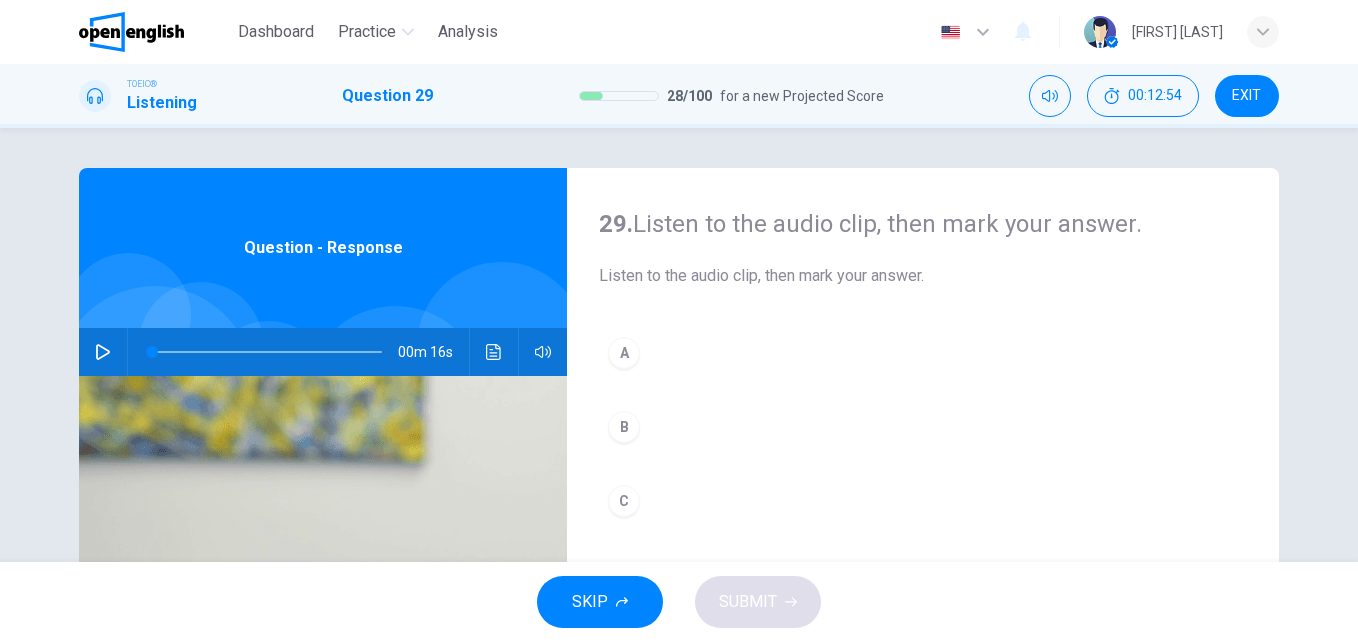 click 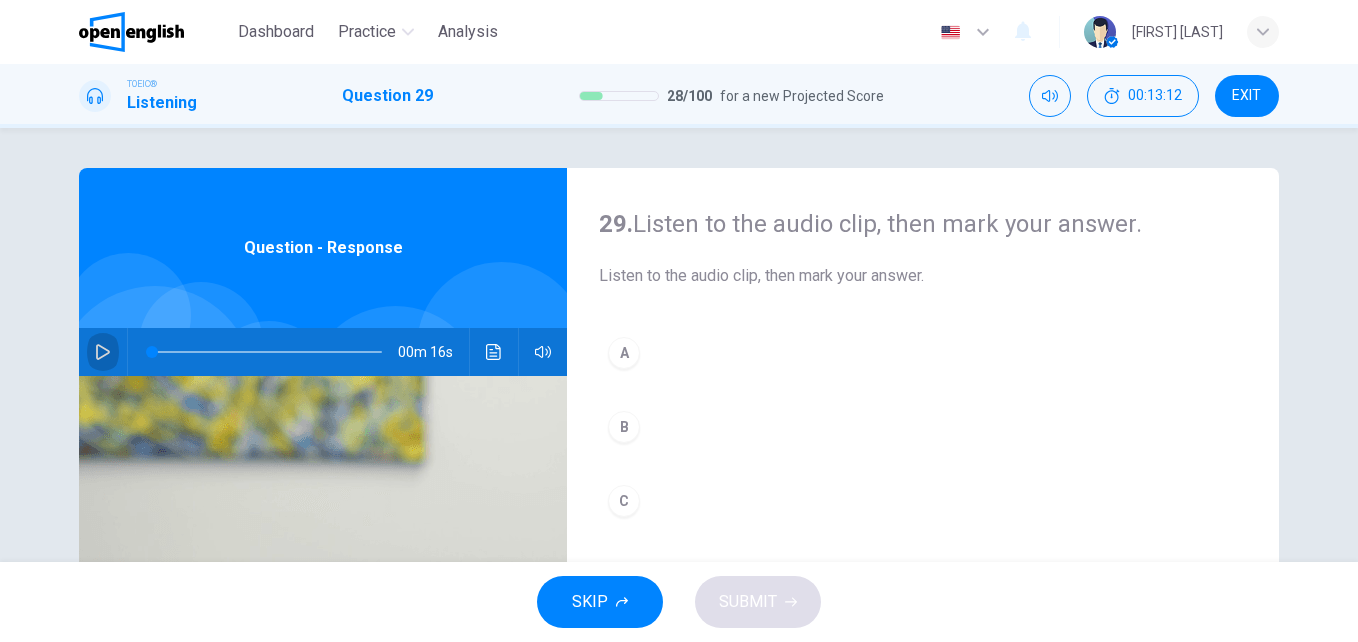 click 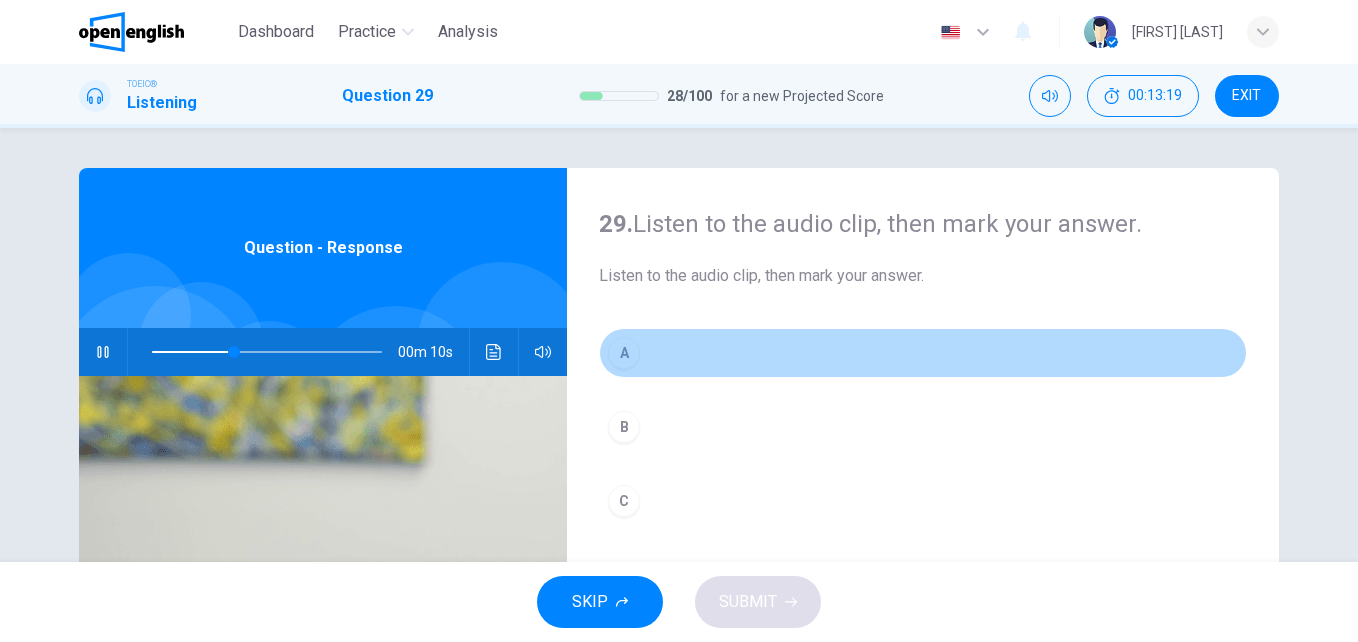 click on "A" at bounding box center [624, 353] 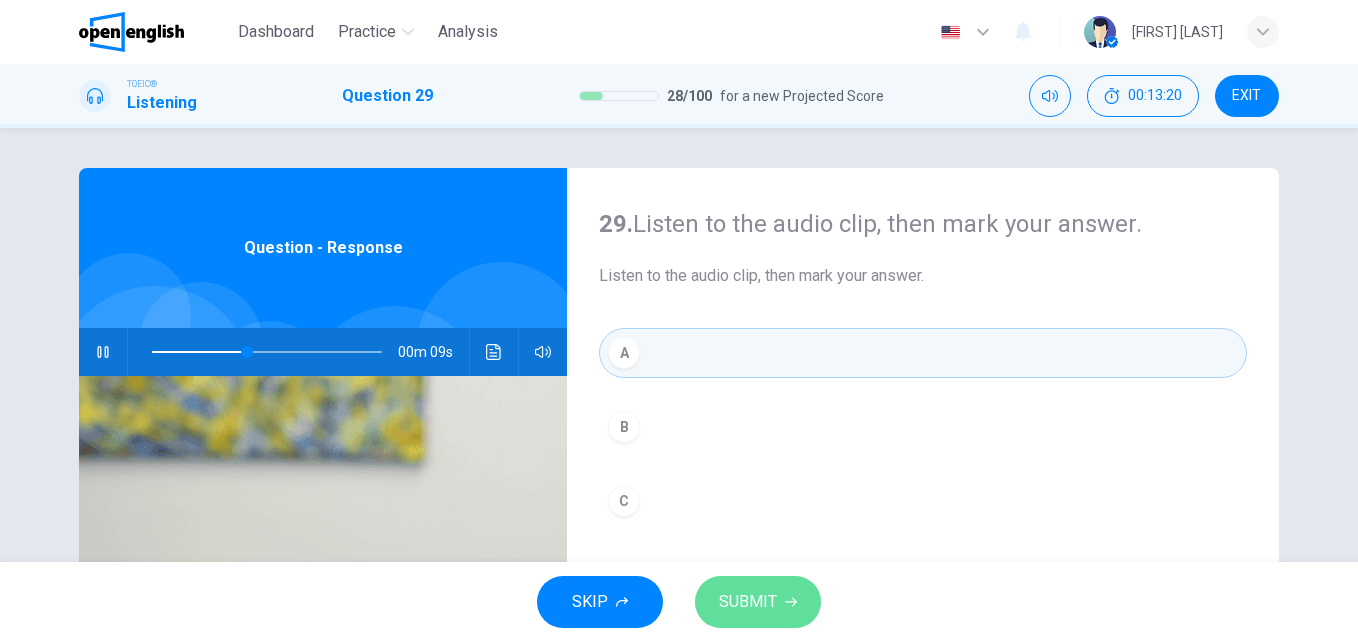 click on "SUBMIT" at bounding box center [748, 602] 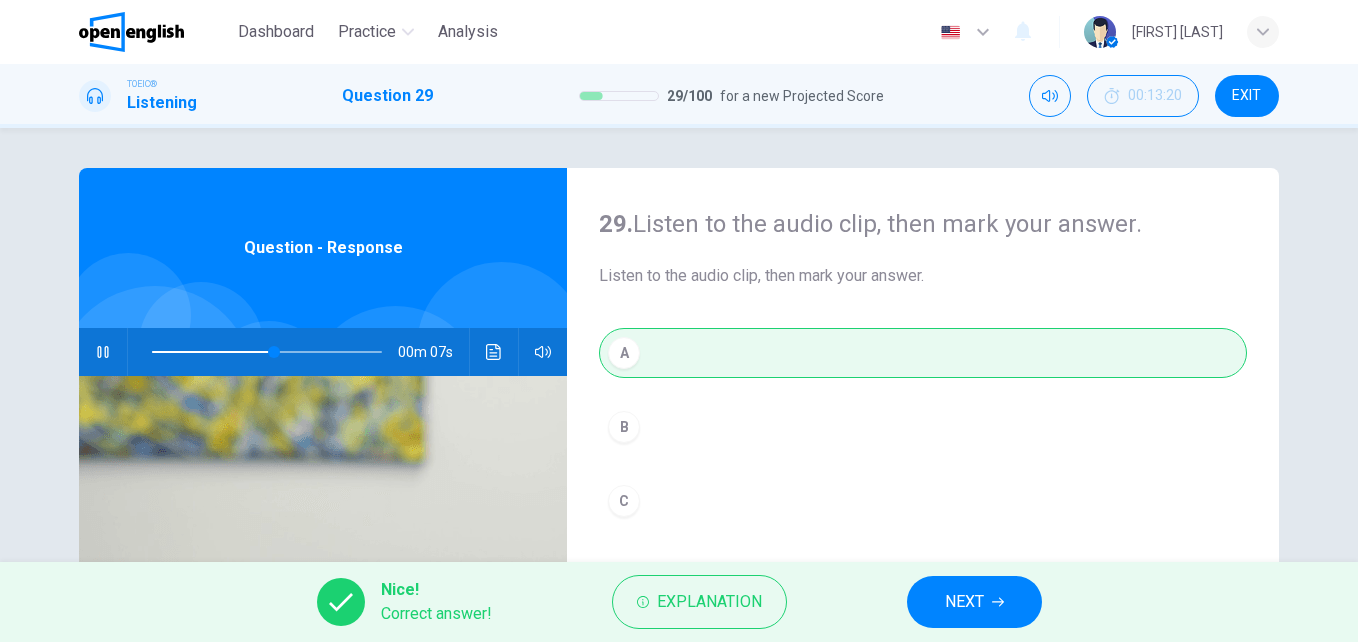 type on "**" 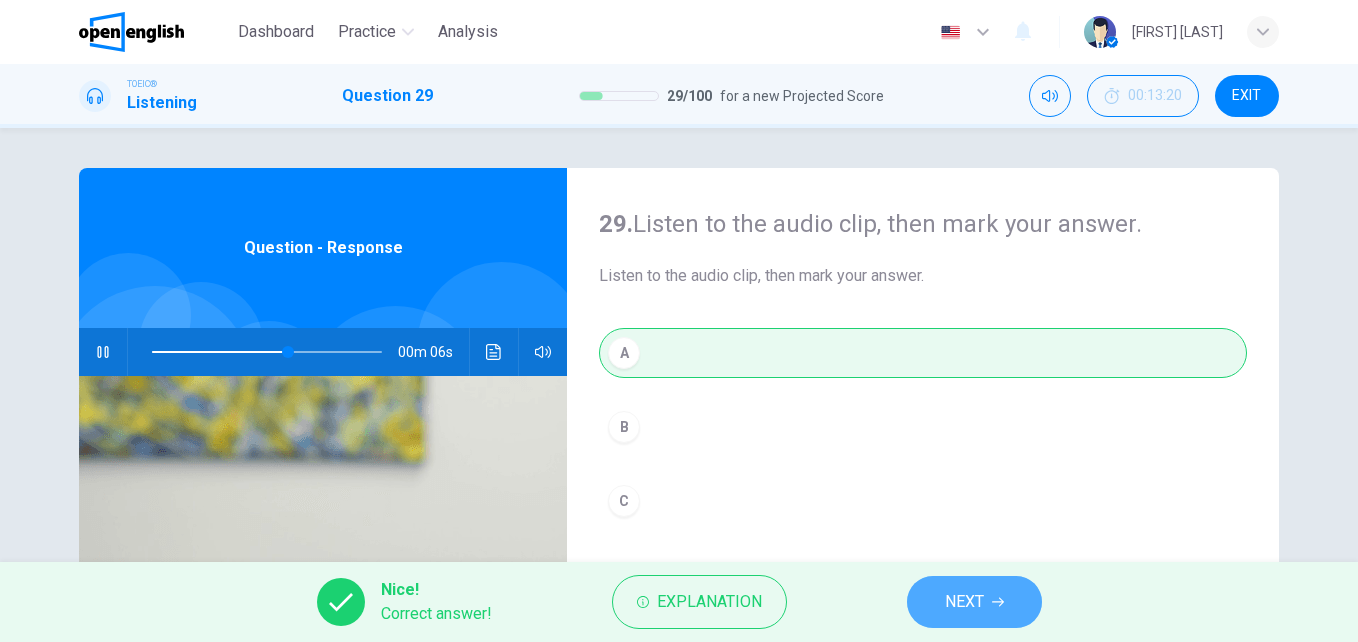 click on "NEXT" at bounding box center (964, 602) 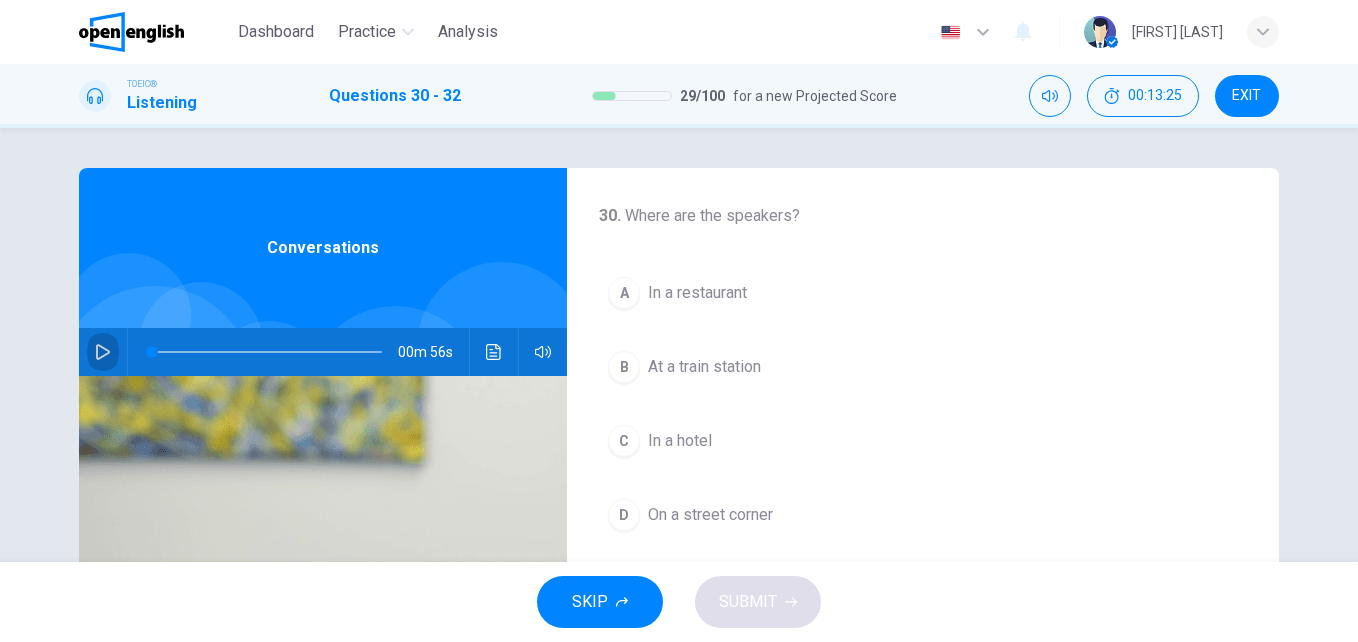 click 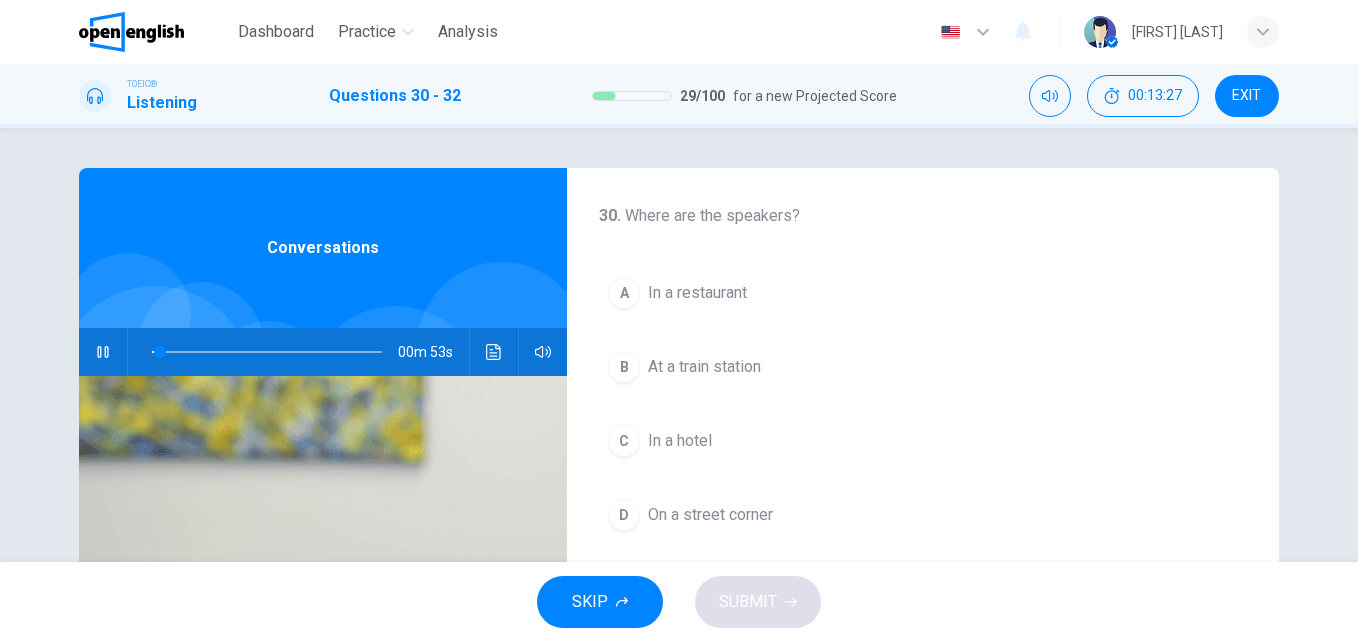 scroll, scrollTop: 341, scrollLeft: 0, axis: vertical 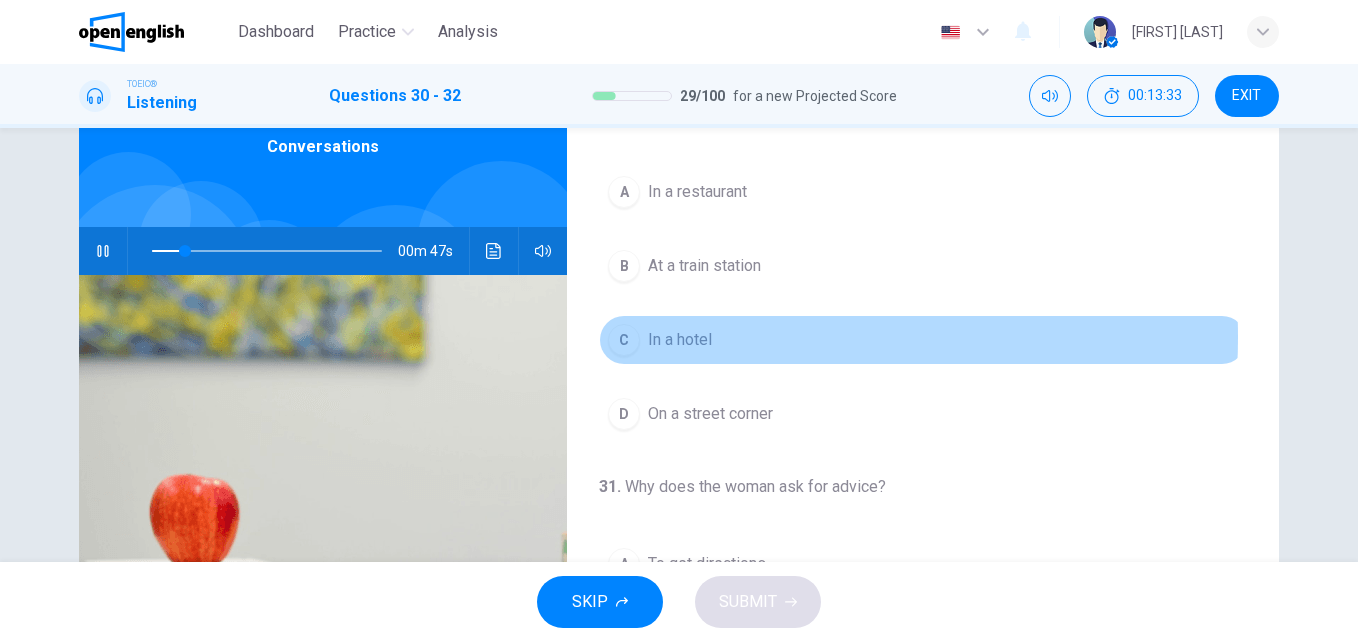 click on "In a hotel" at bounding box center [680, 340] 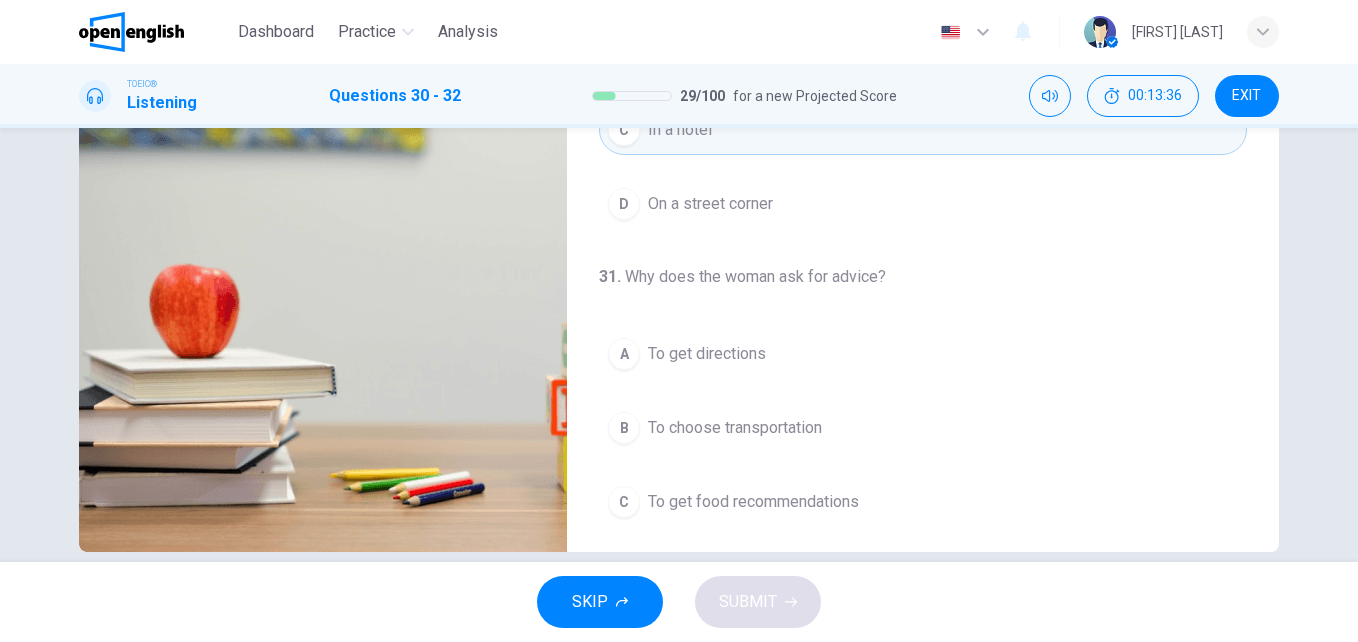 scroll, scrollTop: 341, scrollLeft: 0, axis: vertical 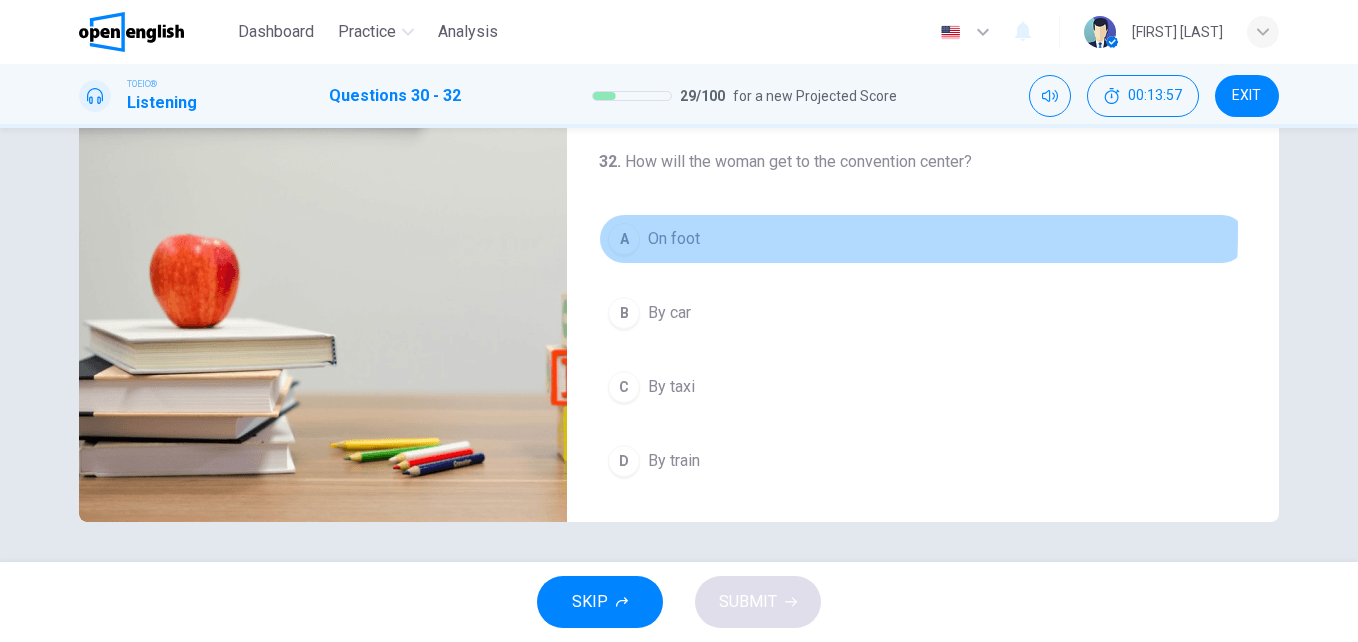 click on "On foot" at bounding box center [674, 239] 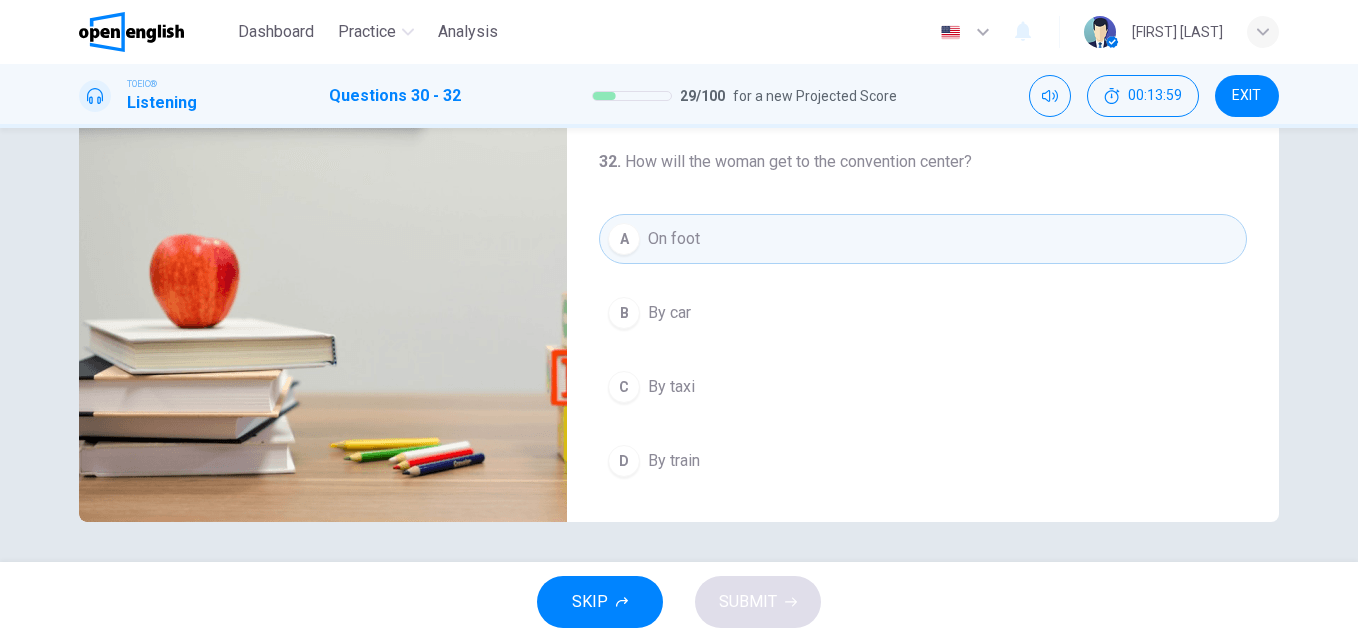 scroll, scrollTop: 0, scrollLeft: 0, axis: both 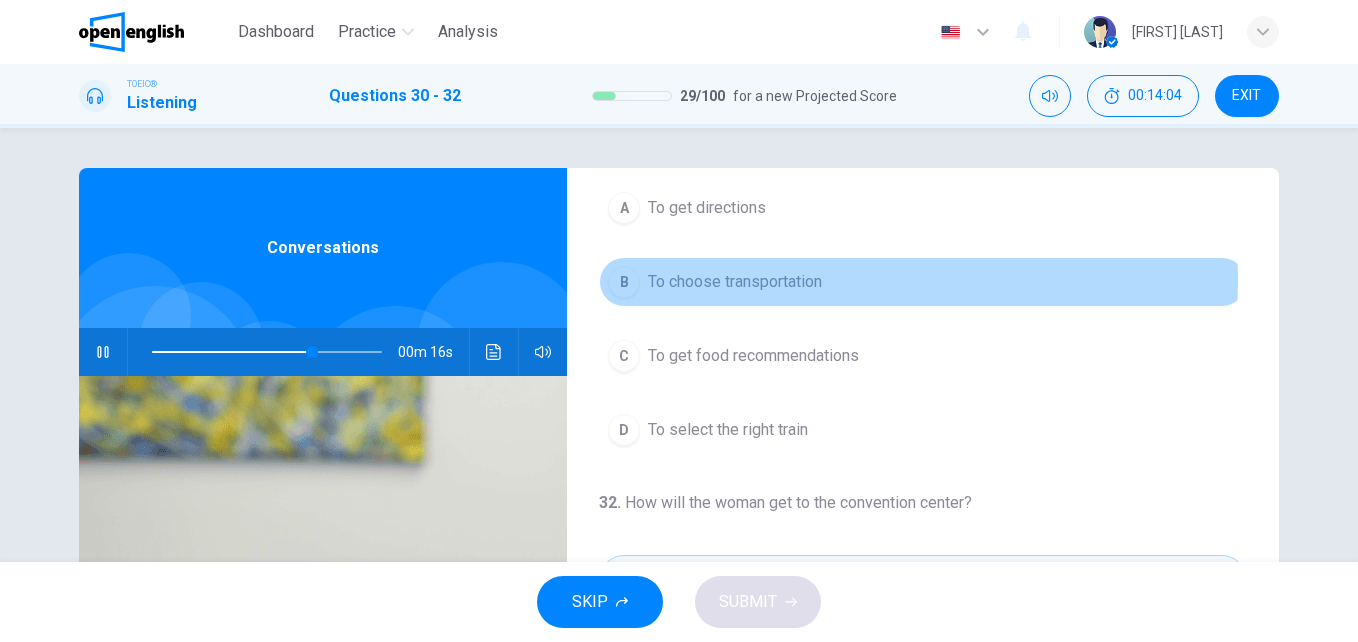 click on "To choose transportation" at bounding box center [735, 282] 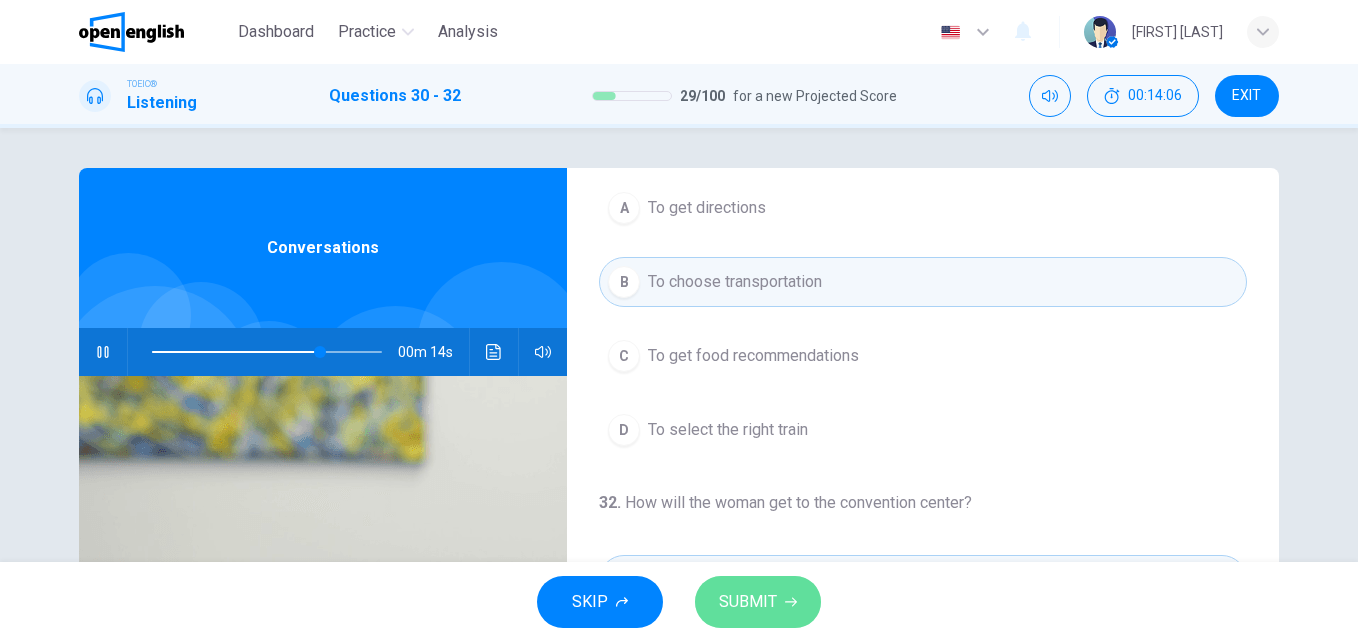 click on "SUBMIT" at bounding box center [748, 602] 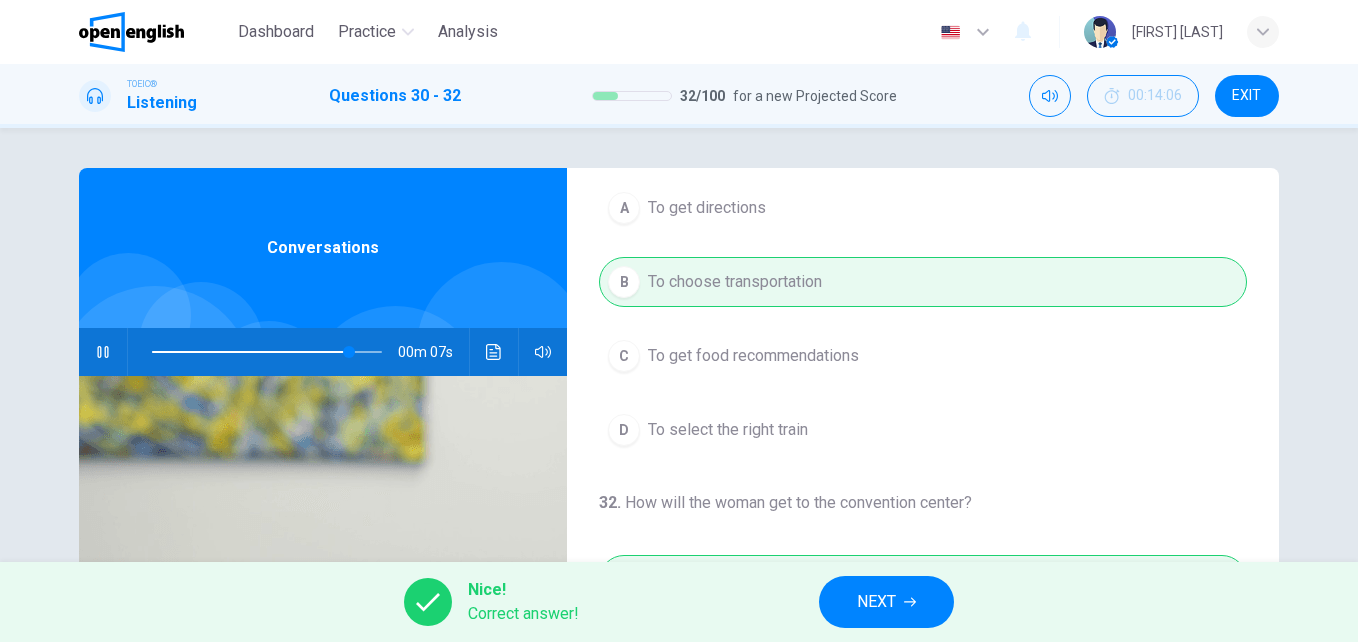 type on "**" 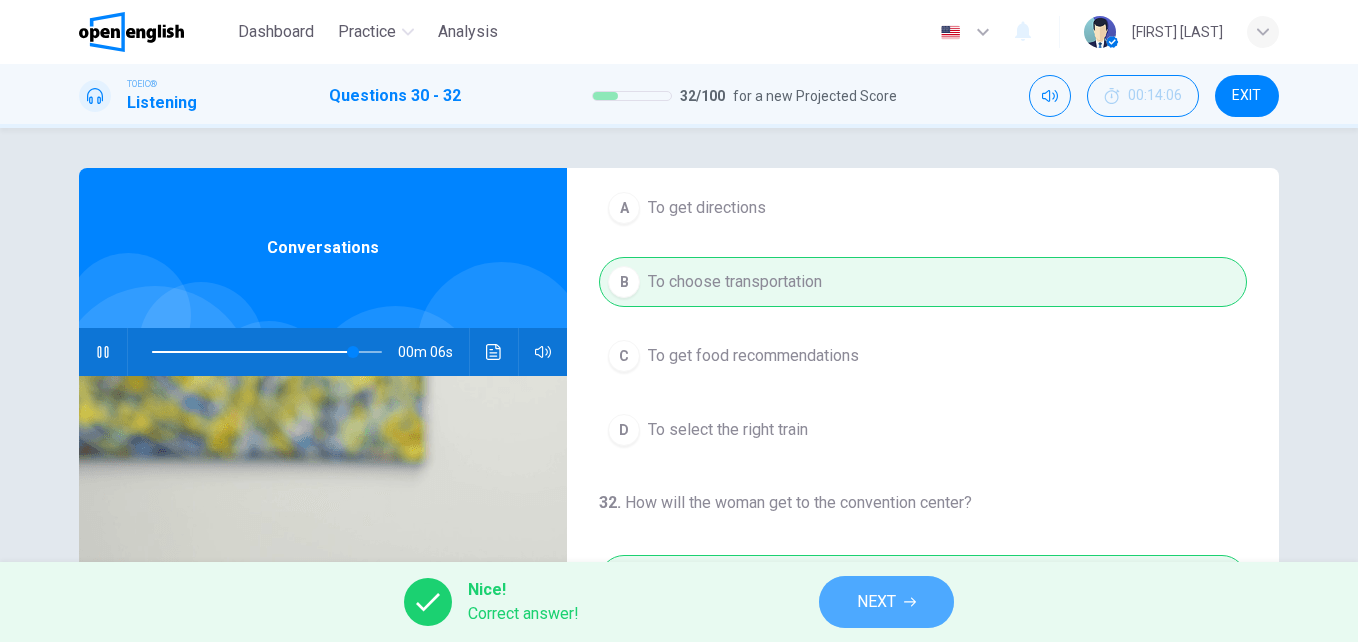 click on "NEXT" at bounding box center (876, 602) 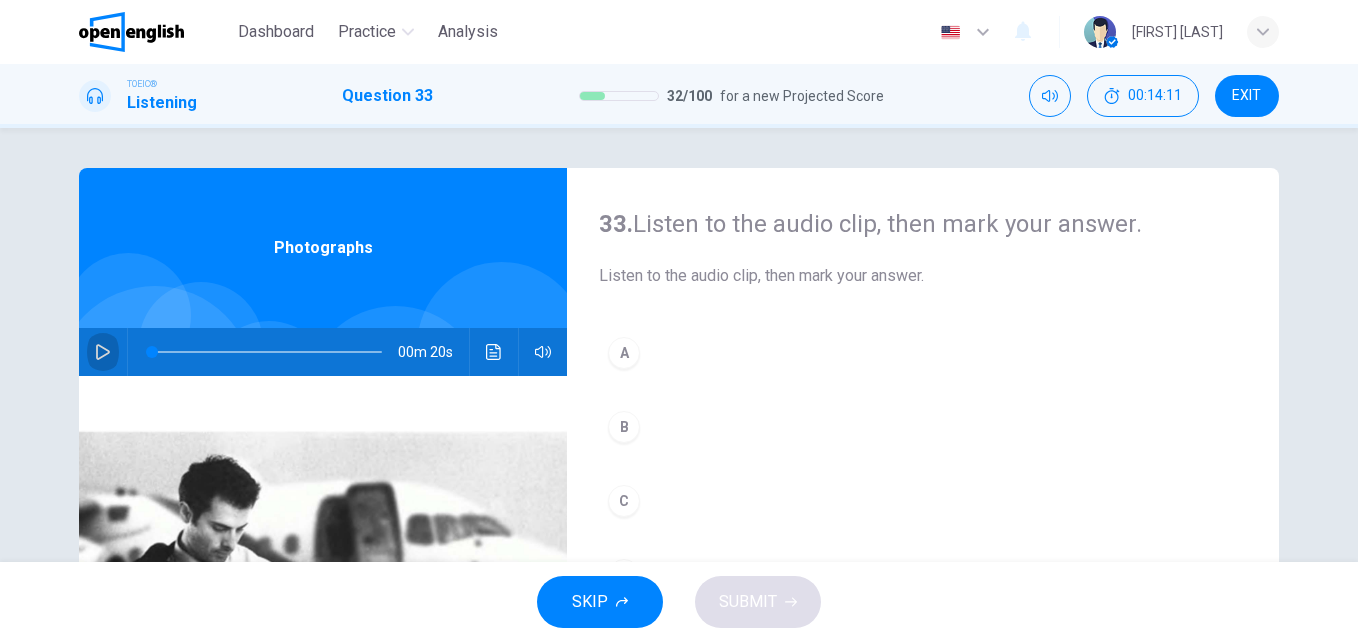 drag, startPoint x: 102, startPoint y: 350, endPoint x: 608, endPoint y: 559, distance: 547.4642 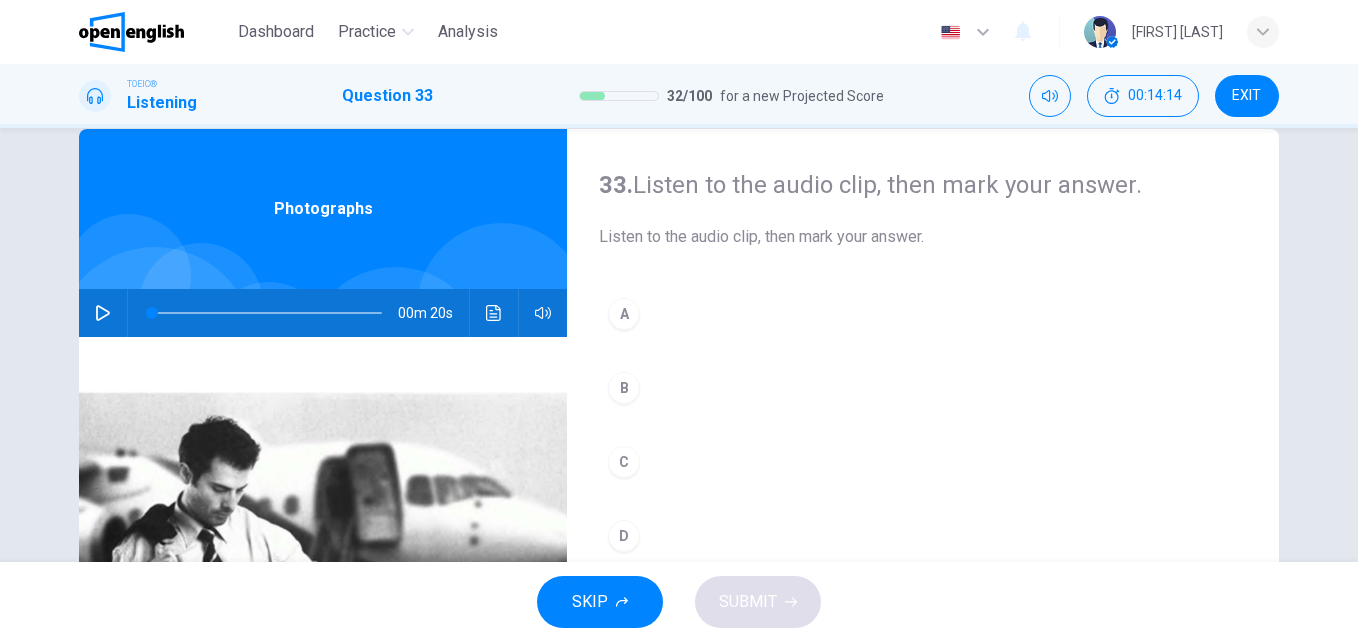 scroll, scrollTop: 40, scrollLeft: 0, axis: vertical 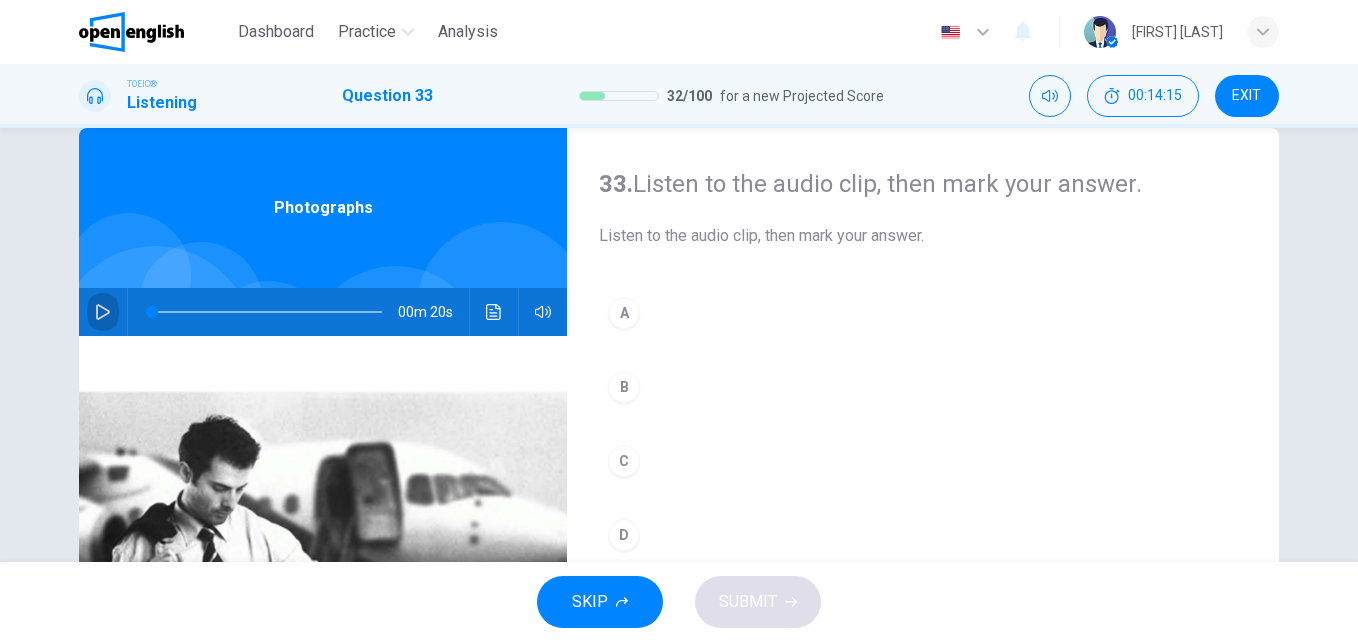 click 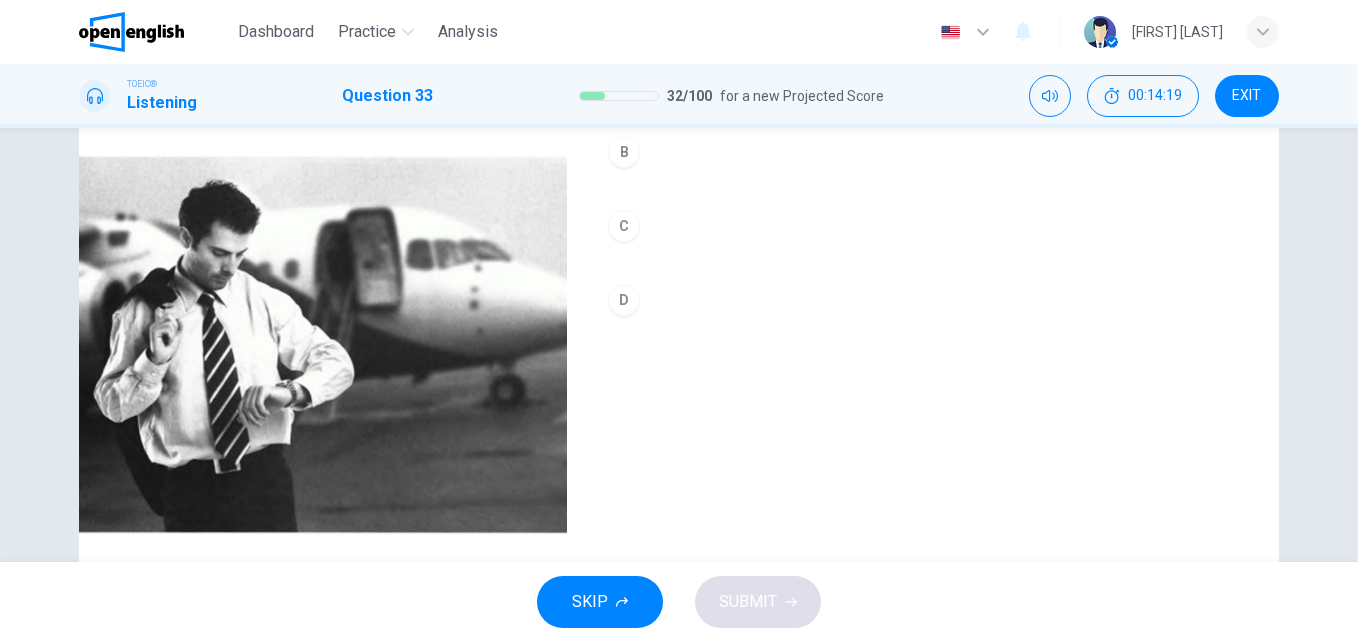 scroll, scrollTop: 280, scrollLeft: 0, axis: vertical 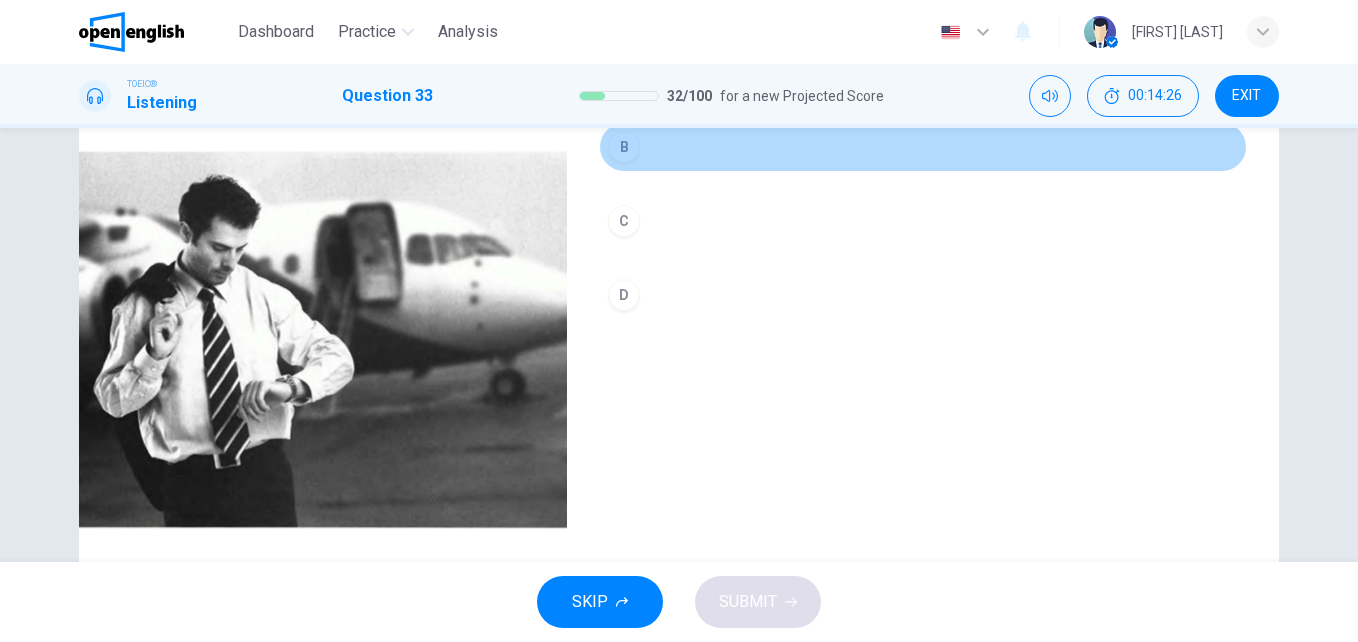 click on "B" at bounding box center (624, 147) 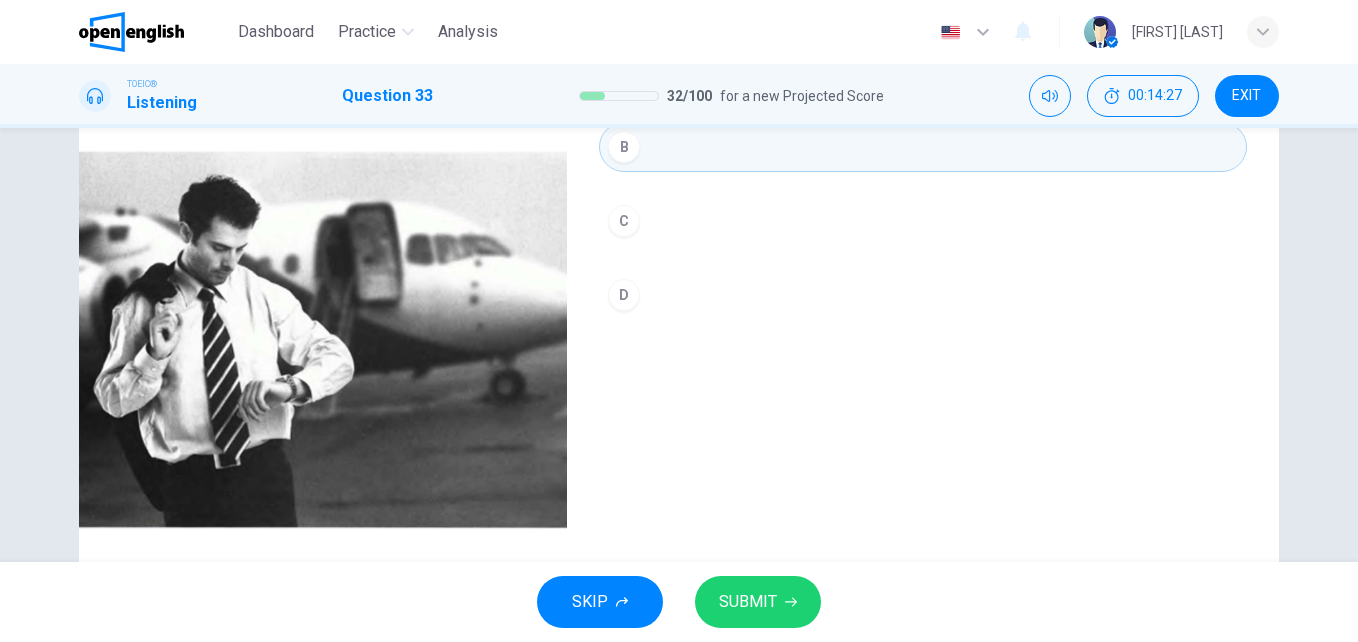 click on "SUBMIT" at bounding box center (758, 602) 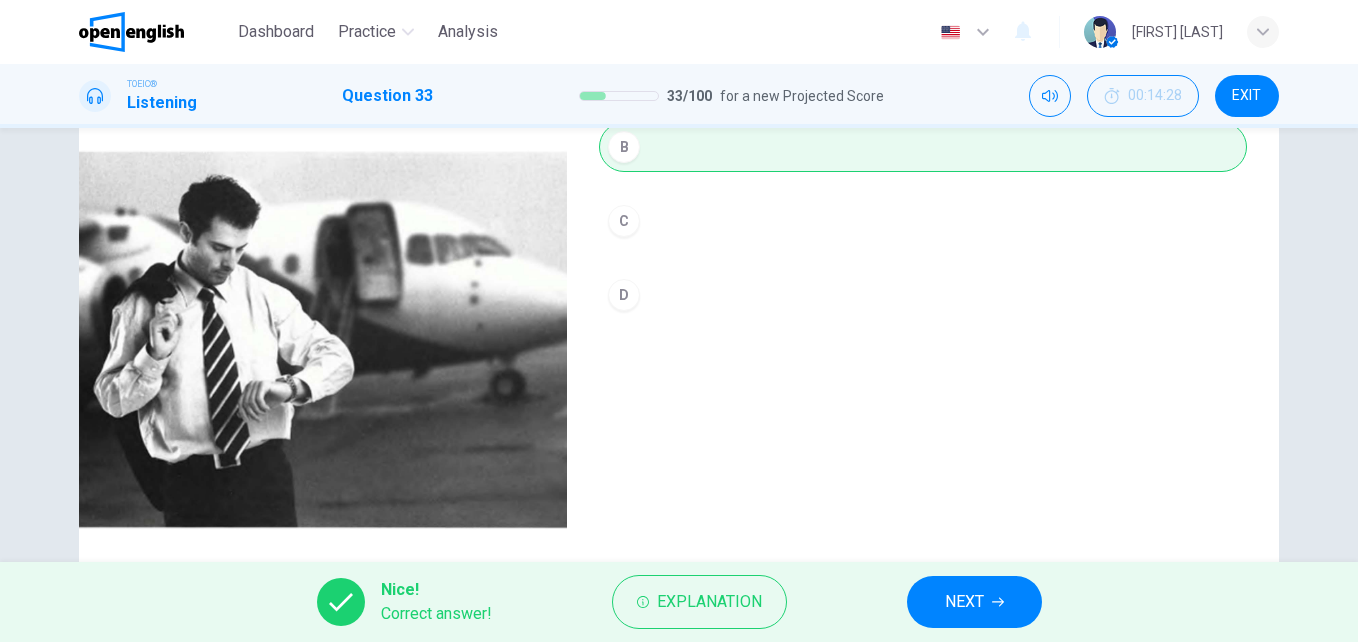 type on "**" 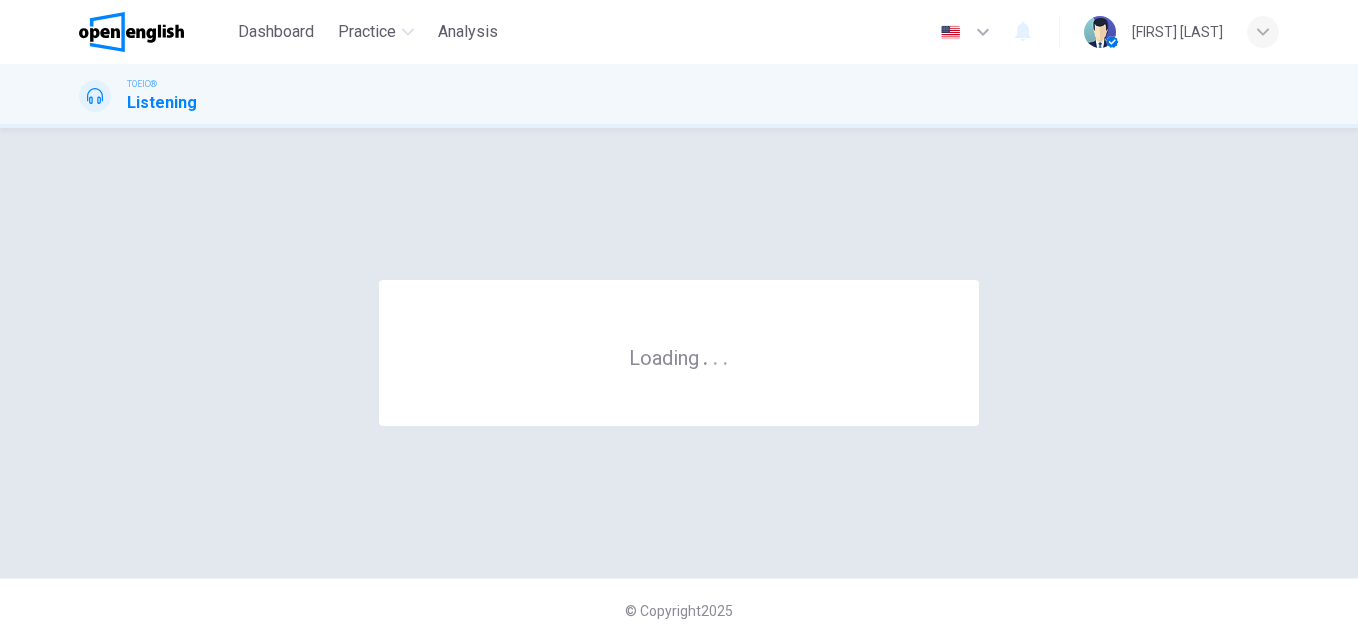scroll, scrollTop: 0, scrollLeft: 0, axis: both 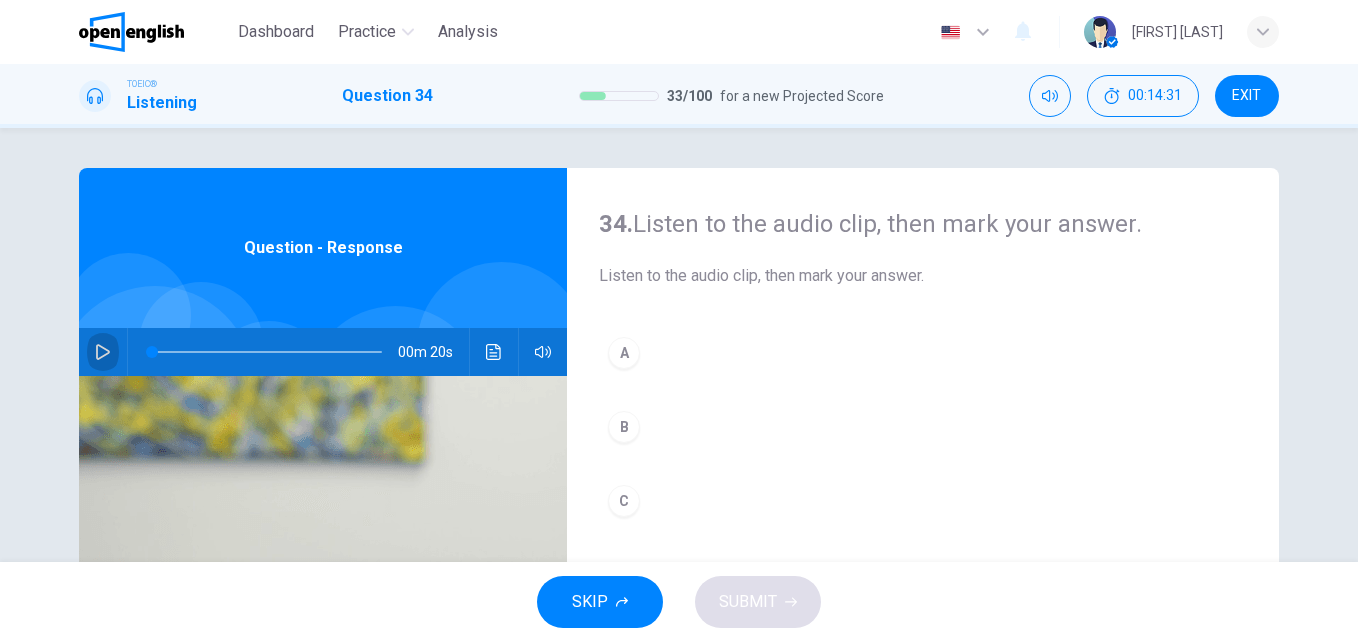 click at bounding box center (103, 352) 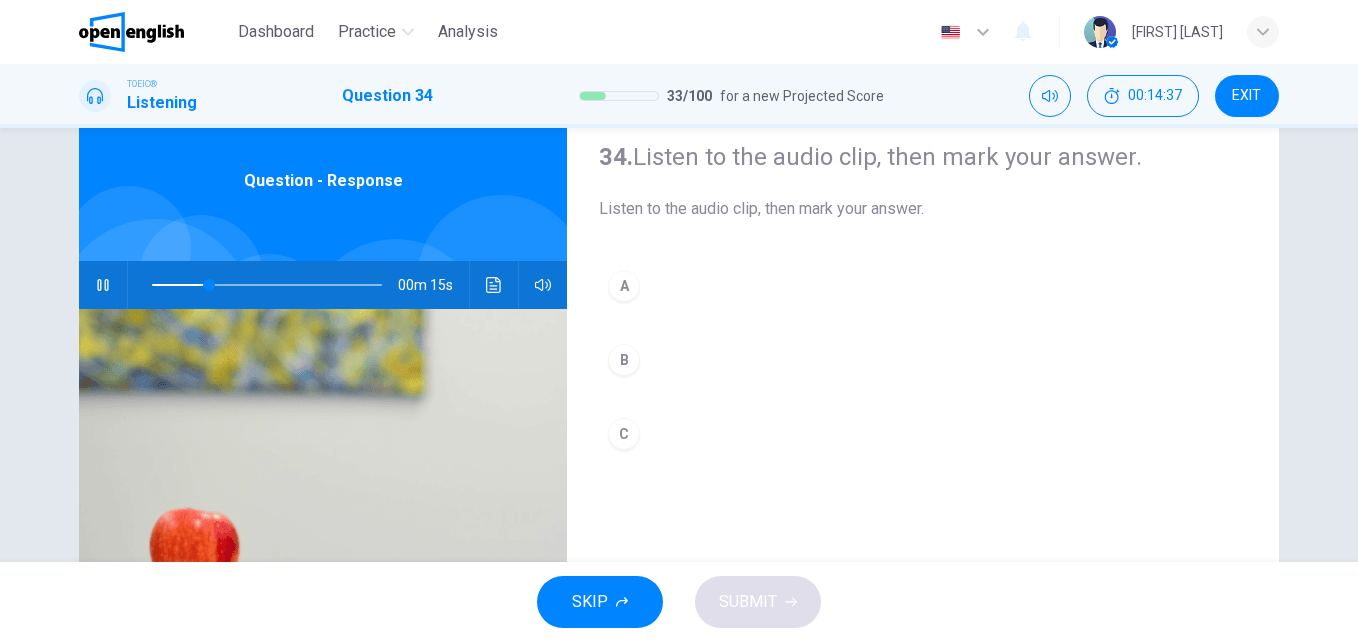 scroll, scrollTop: 27, scrollLeft: 0, axis: vertical 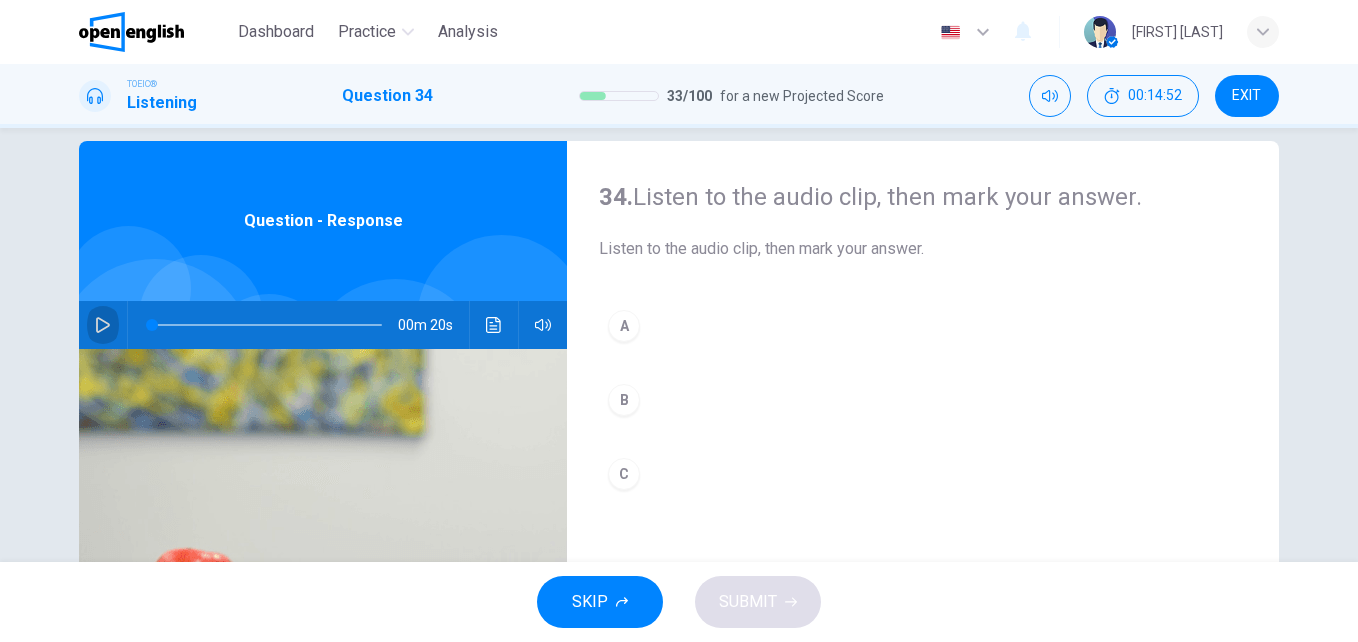 click 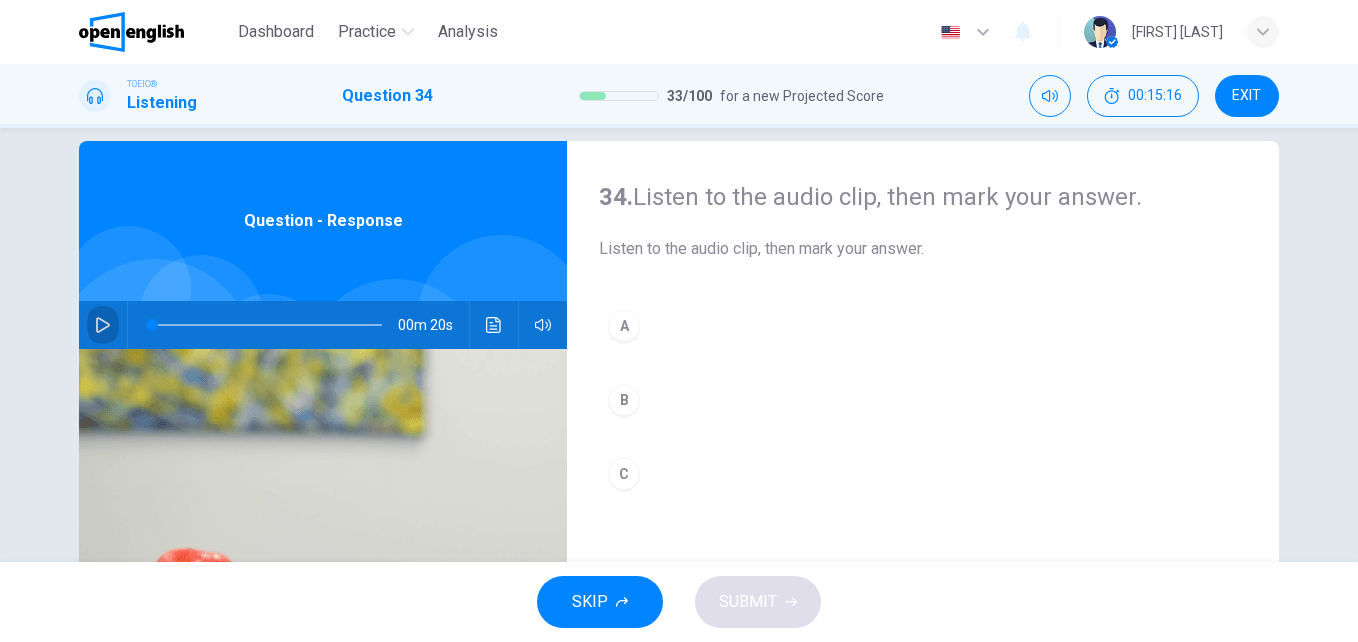click 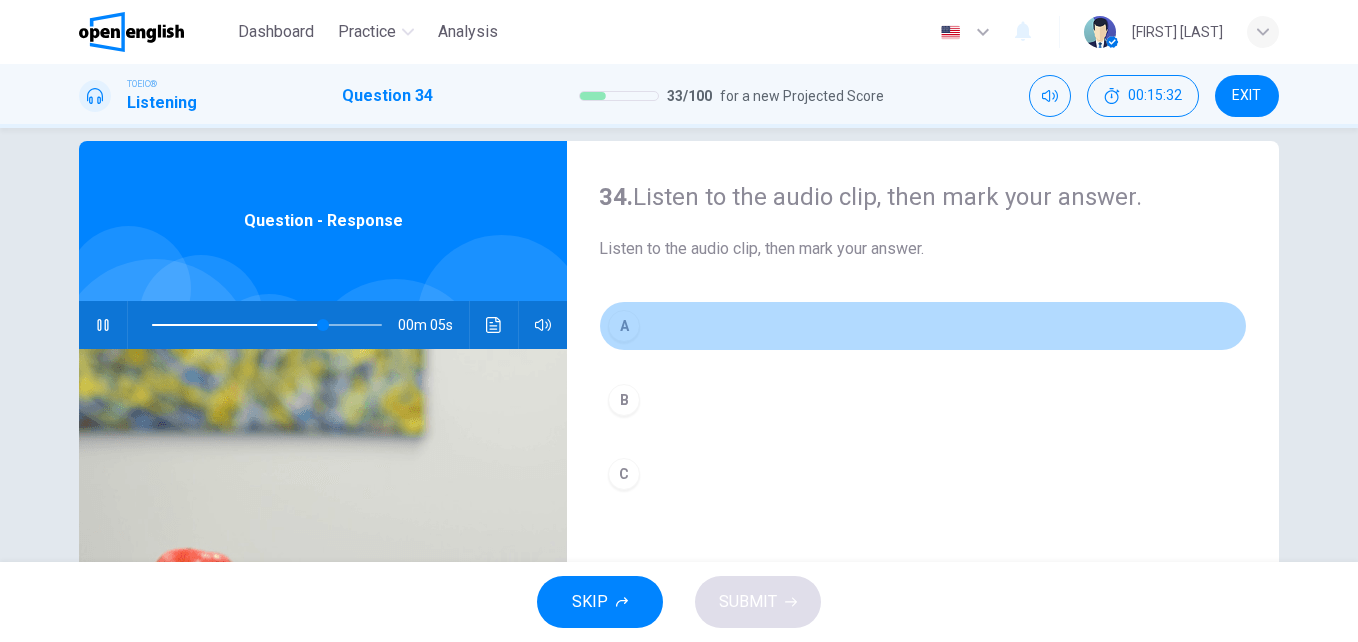 click on "A" at bounding box center (624, 326) 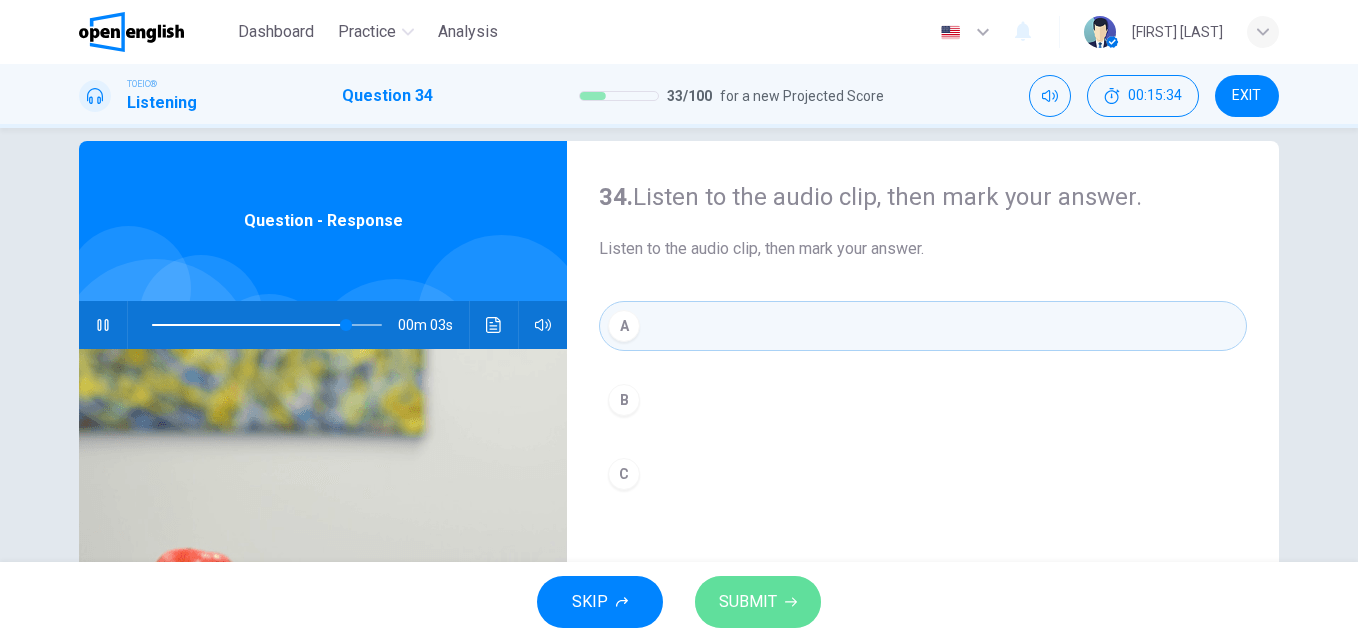 click on "SUBMIT" at bounding box center [758, 602] 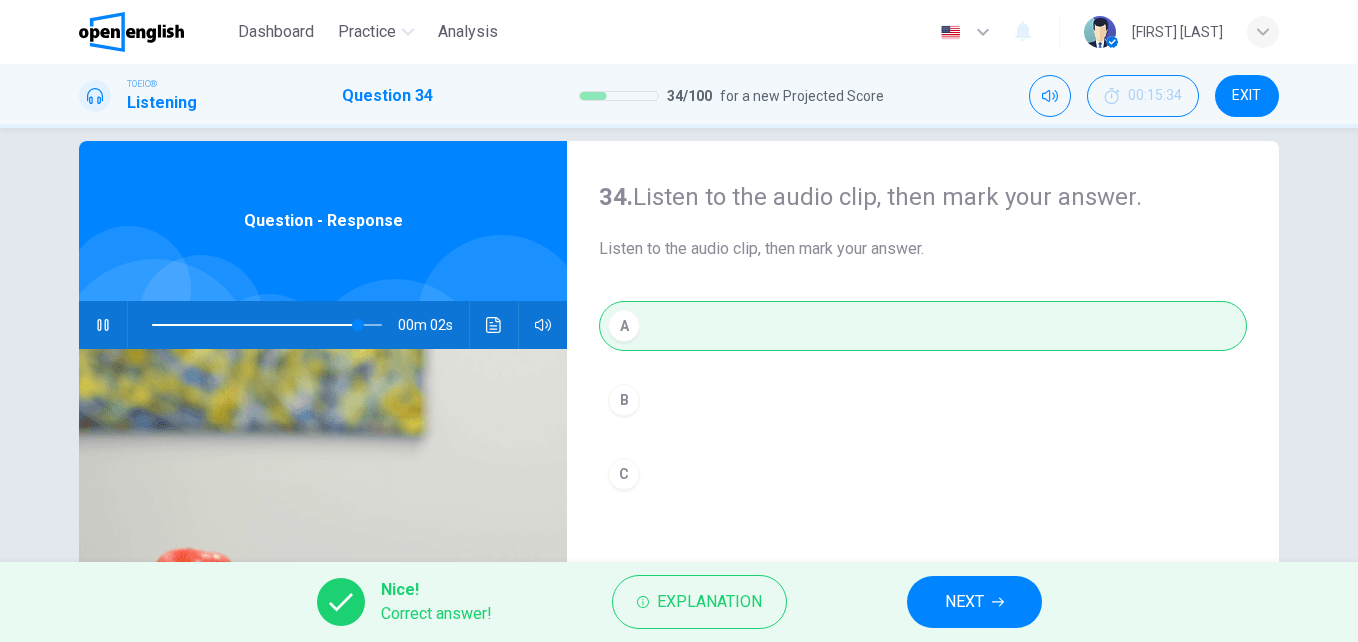 type on "**" 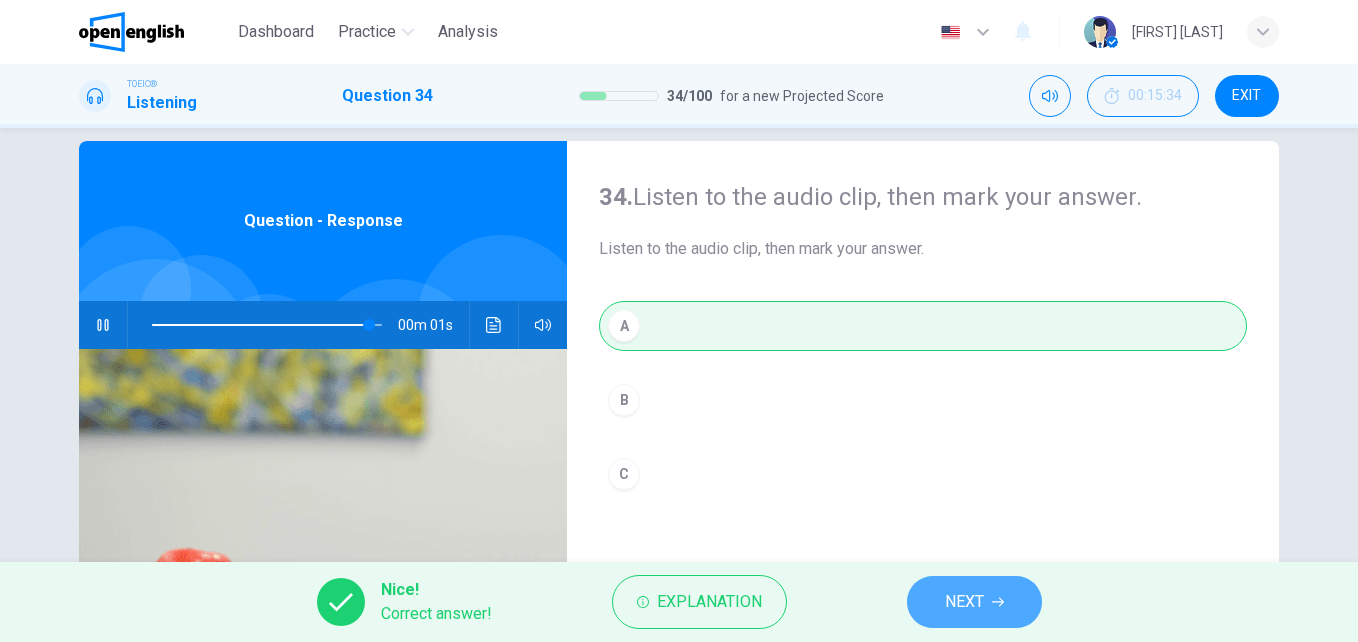 click on "NEXT" at bounding box center [974, 602] 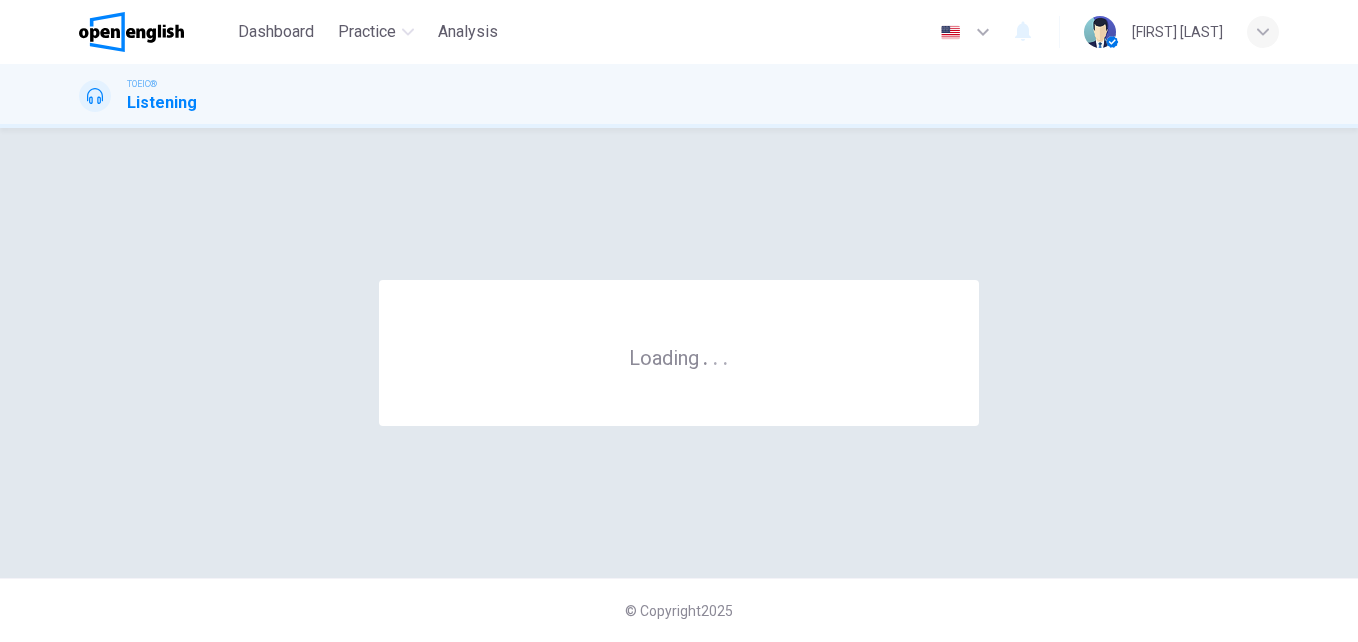 scroll, scrollTop: 0, scrollLeft: 0, axis: both 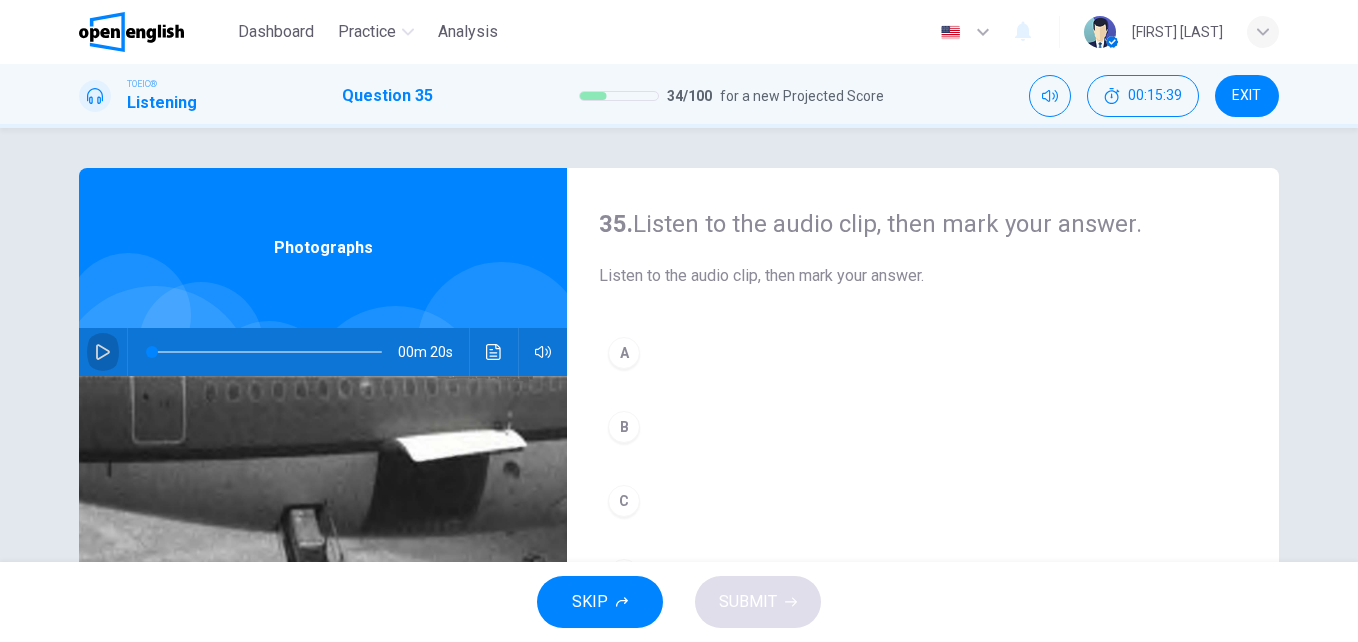 click 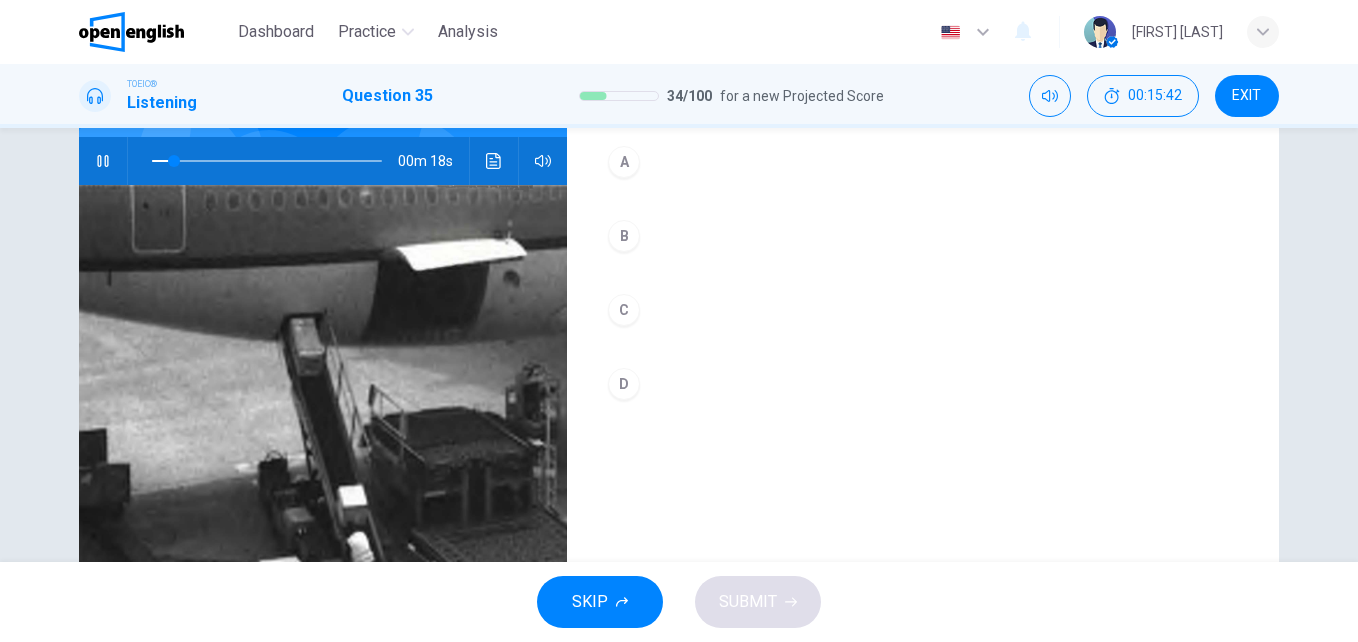 scroll, scrollTop: 200, scrollLeft: 0, axis: vertical 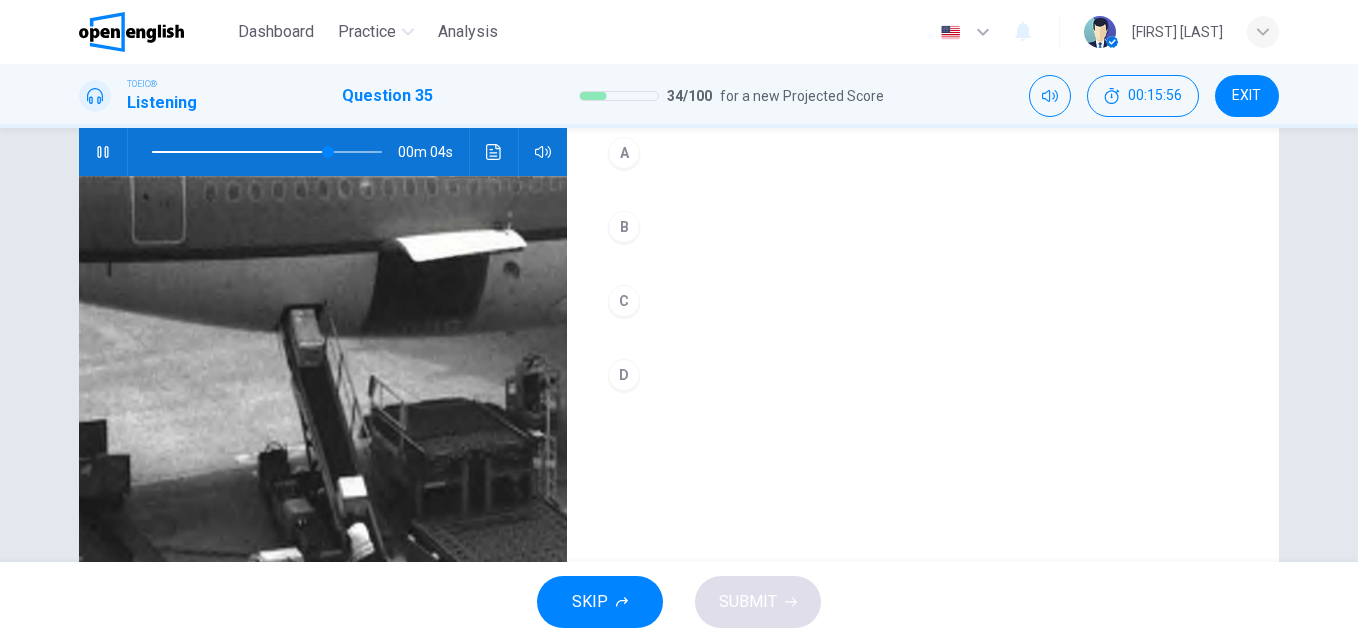 click on "C" at bounding box center (624, 301) 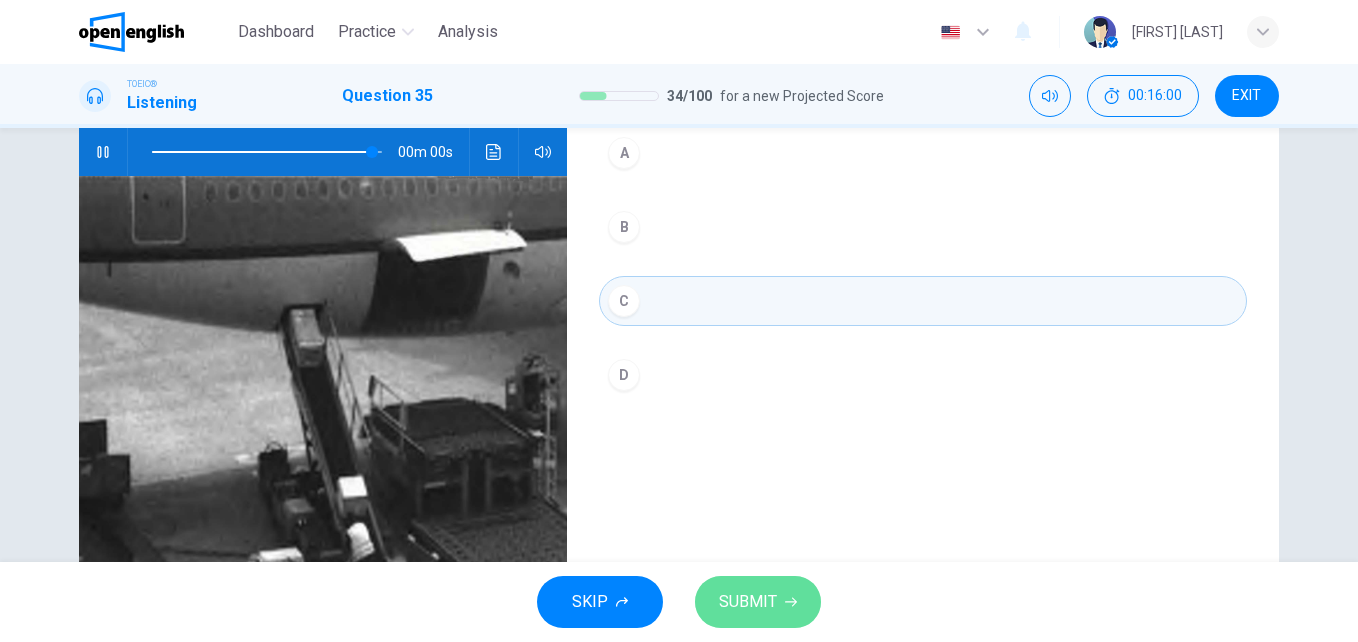 click on "SUBMIT" at bounding box center (748, 602) 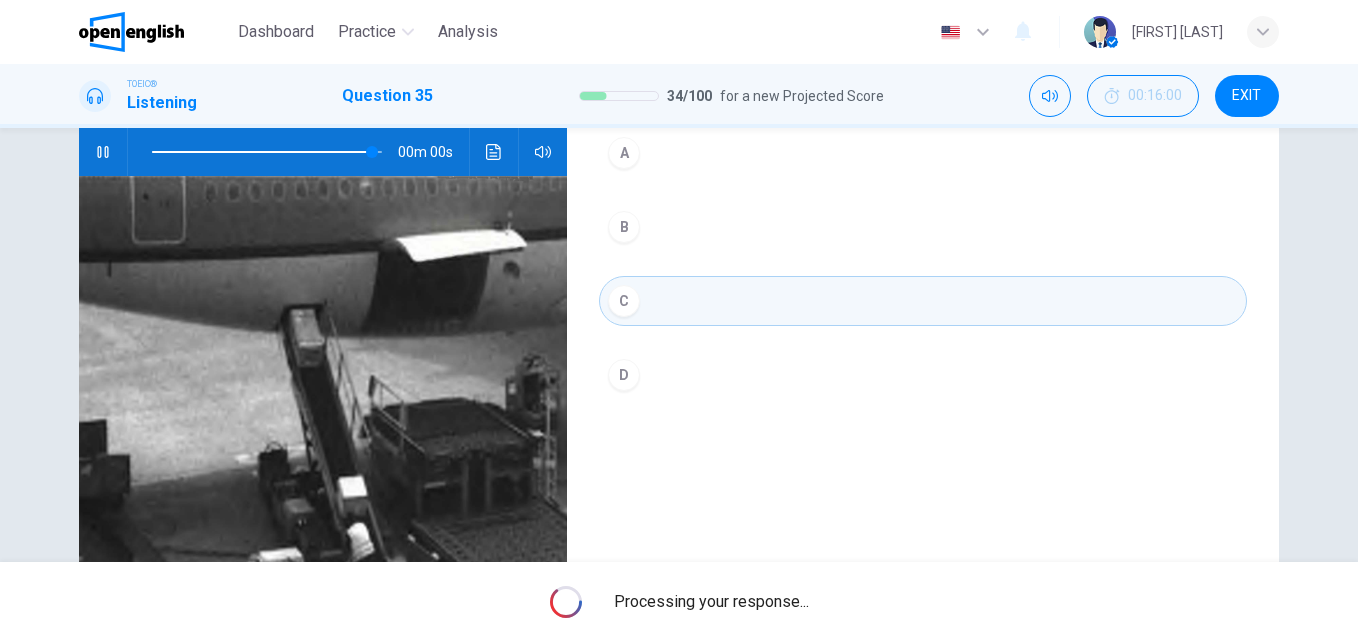 type on "*" 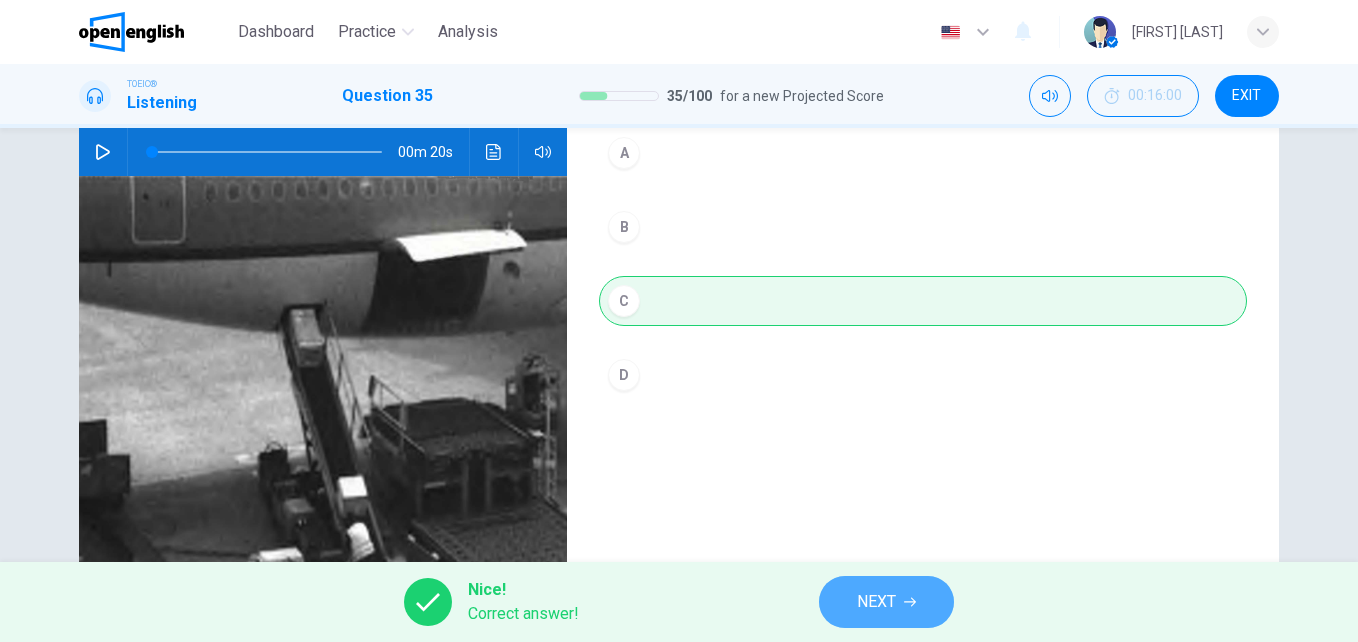 click on "NEXT" at bounding box center [876, 602] 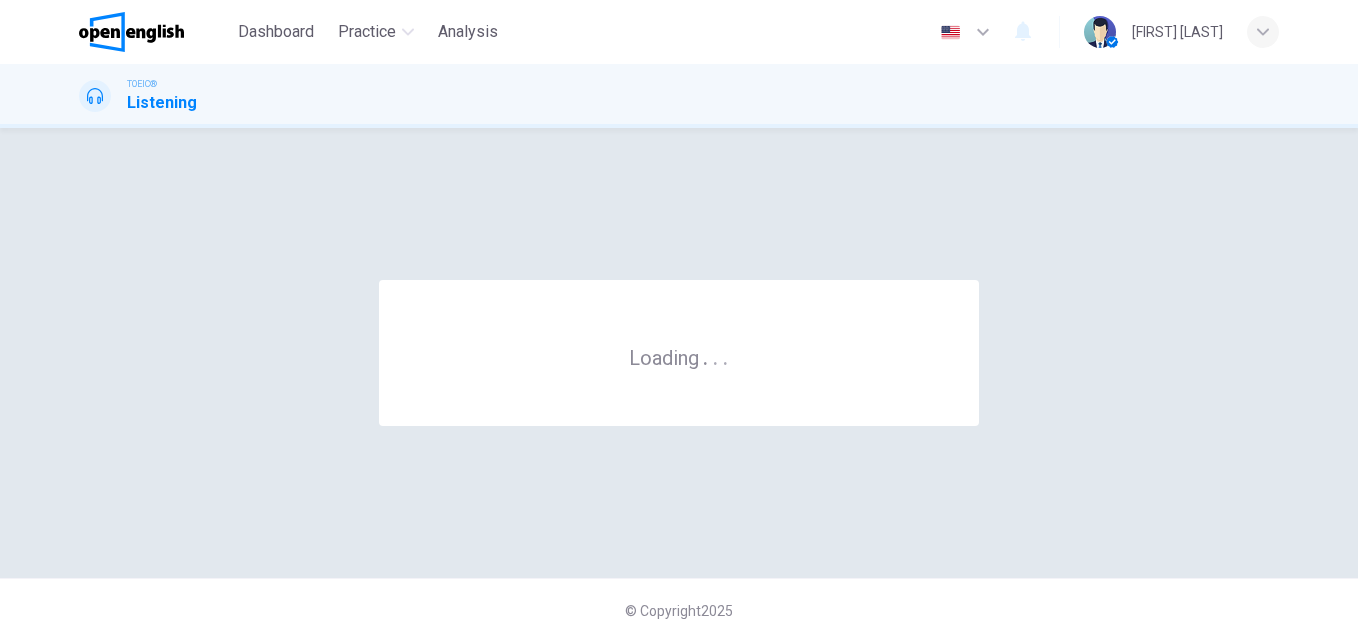 scroll, scrollTop: 0, scrollLeft: 0, axis: both 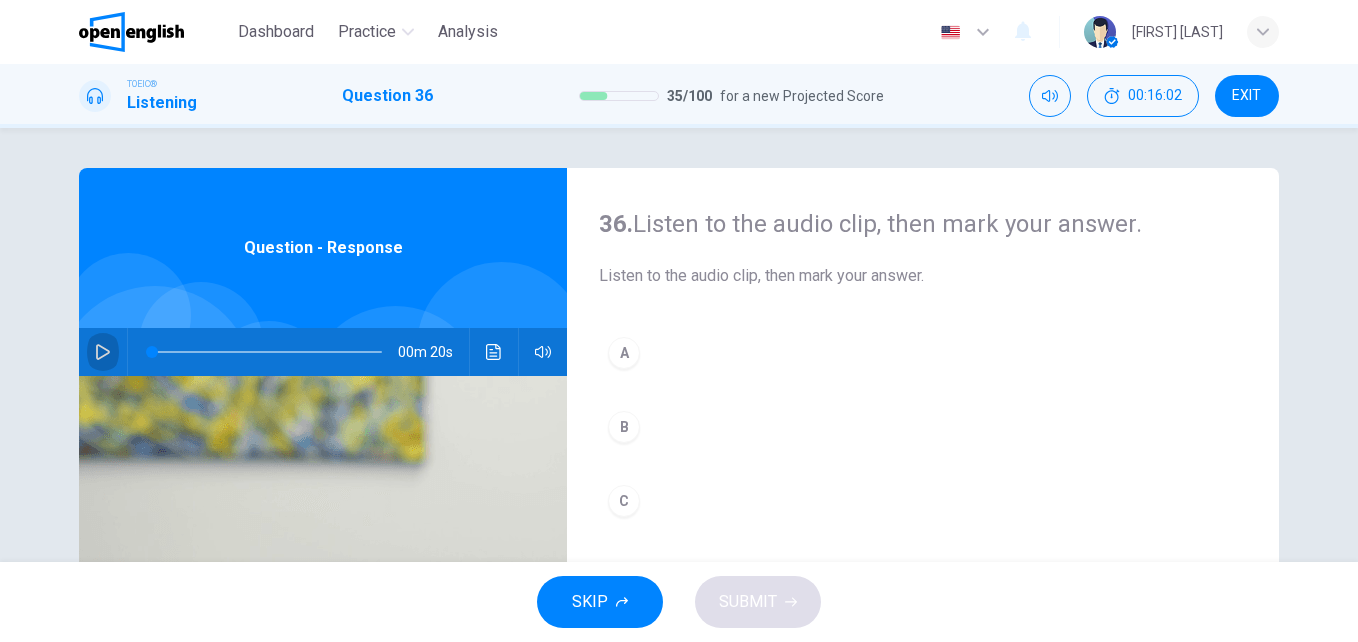 click at bounding box center [103, 352] 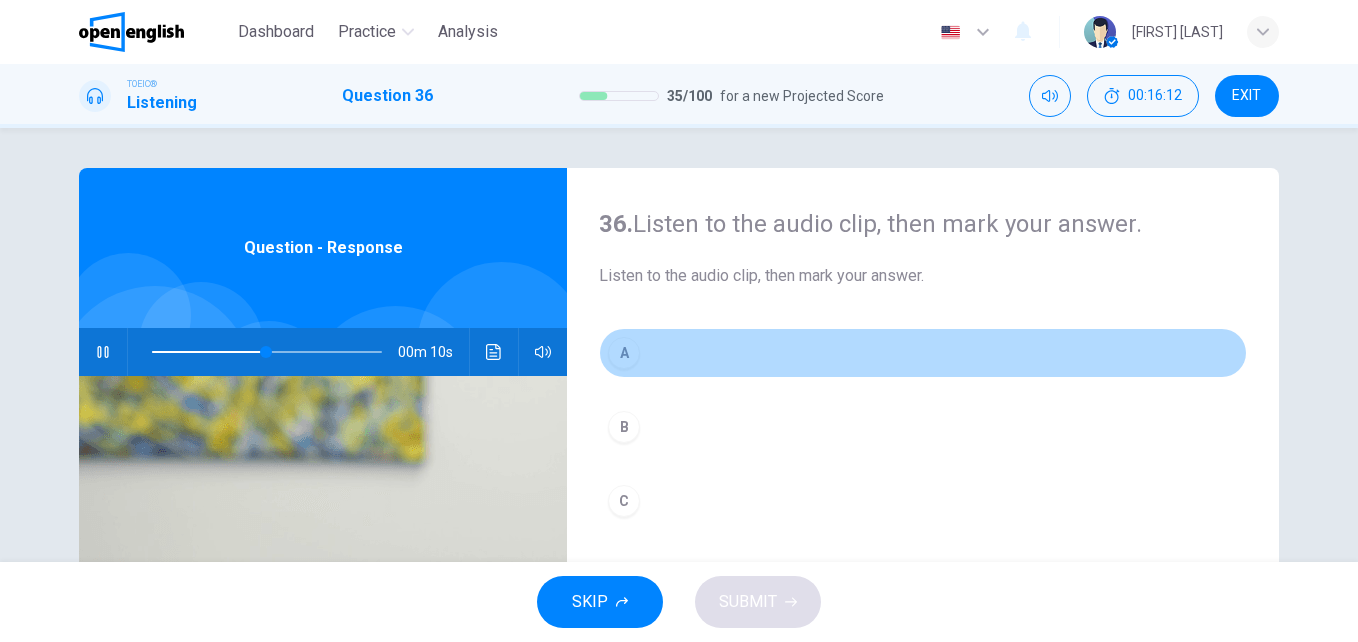 click on "A" at bounding box center [624, 353] 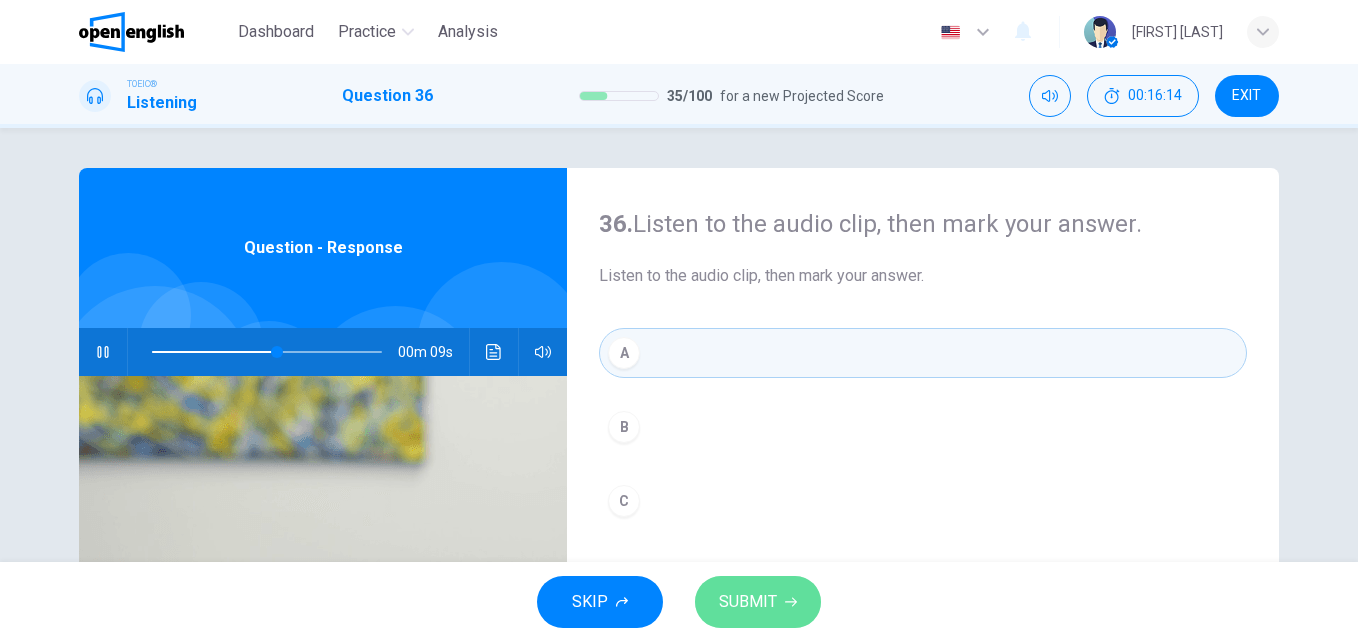 click on "SUBMIT" at bounding box center [748, 602] 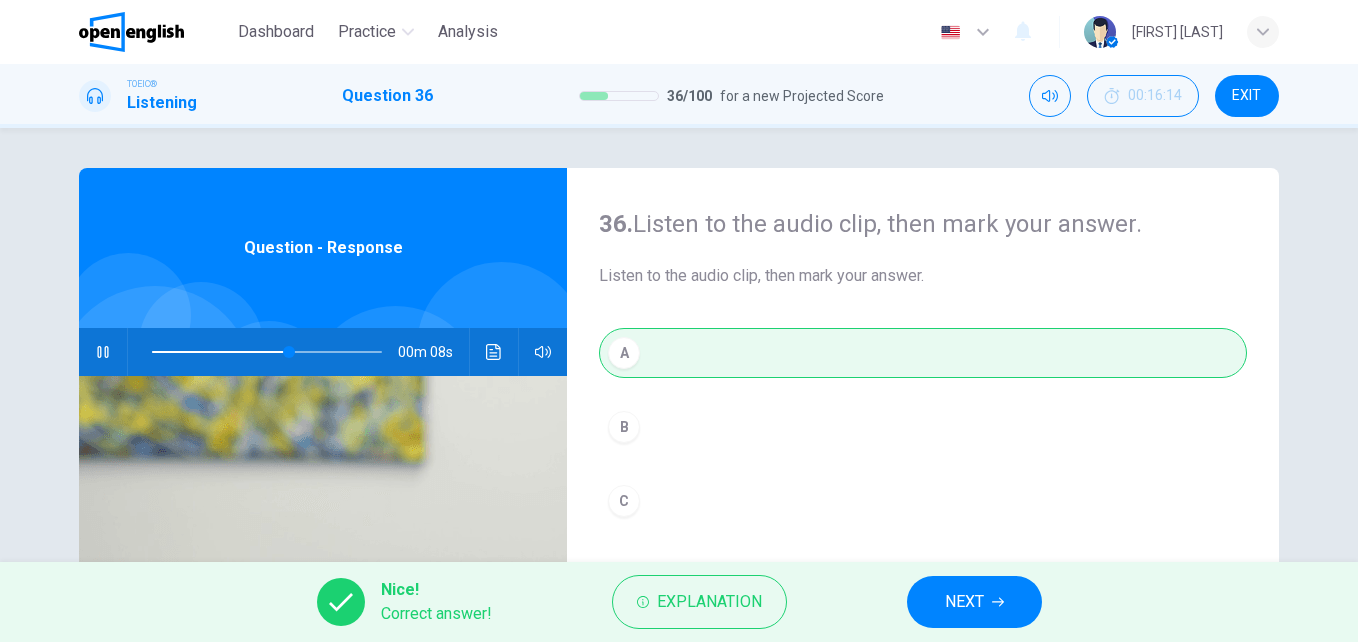 type on "**" 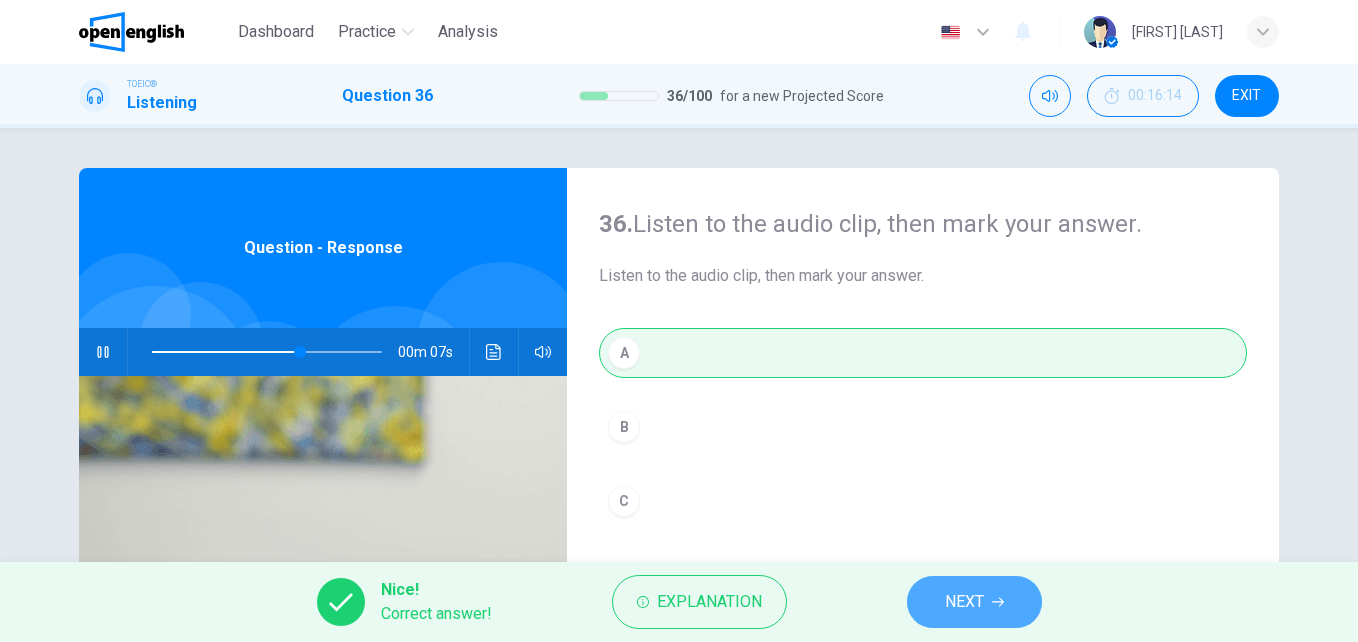 click on "NEXT" at bounding box center (964, 602) 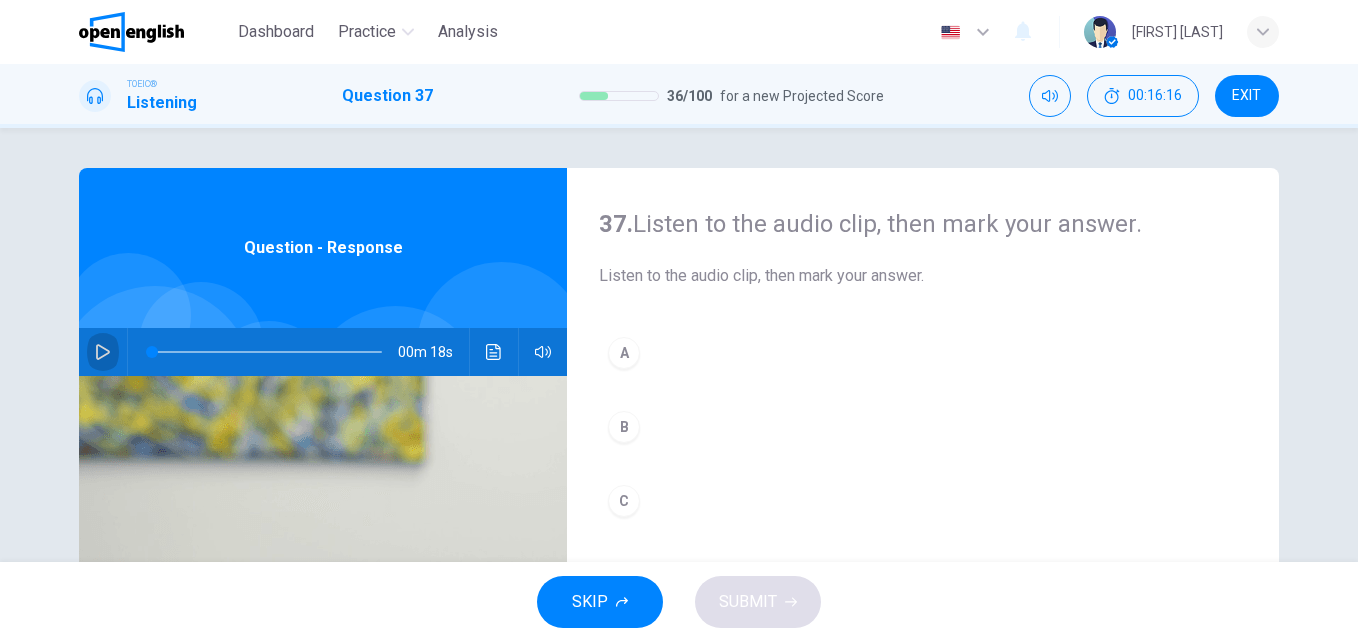 click 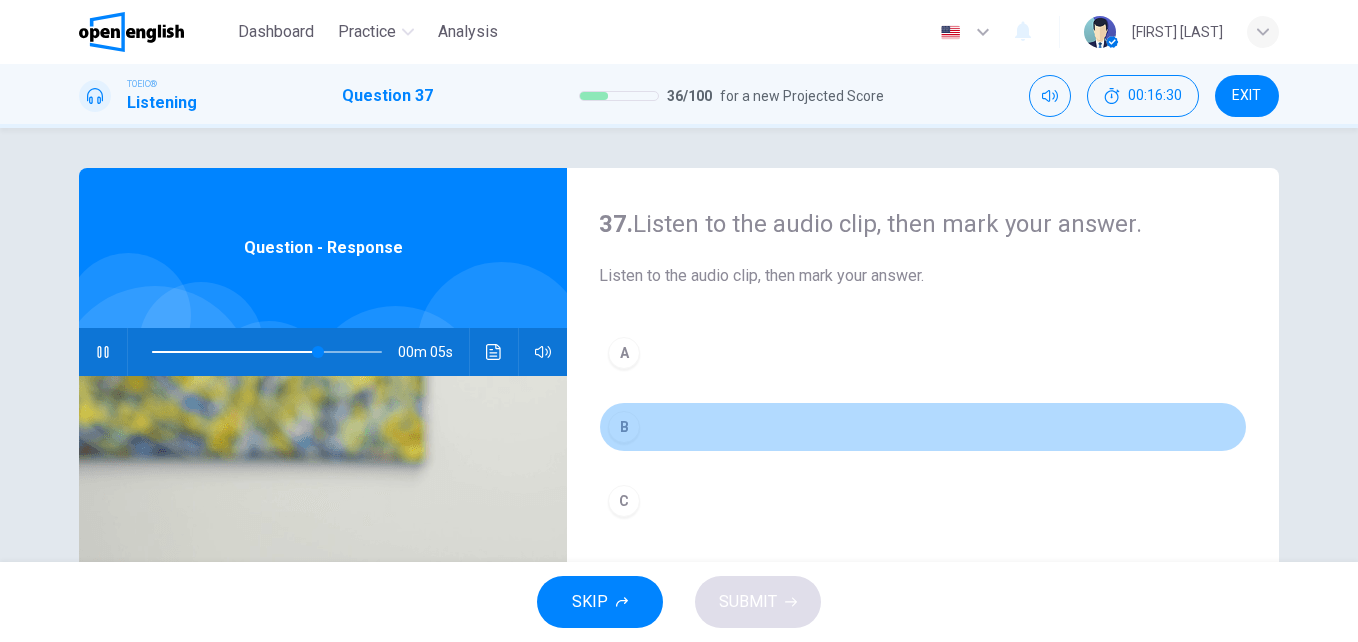 click on "B" at bounding box center (624, 427) 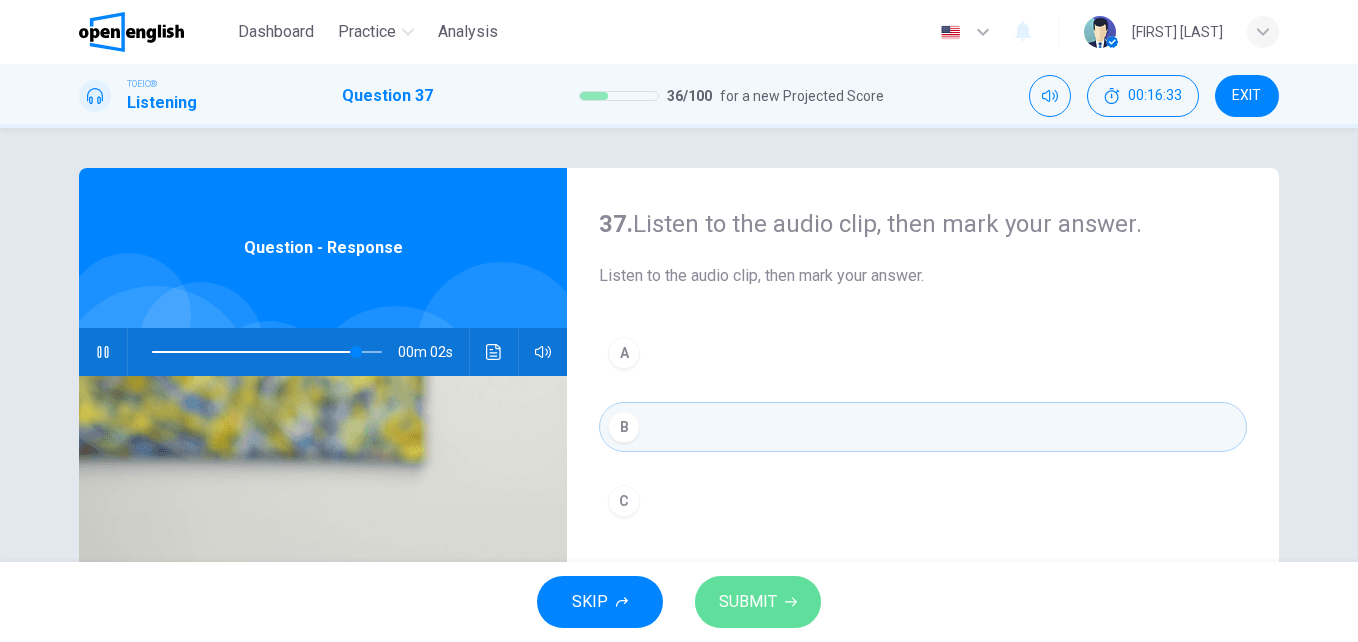 click on "SUBMIT" at bounding box center [748, 602] 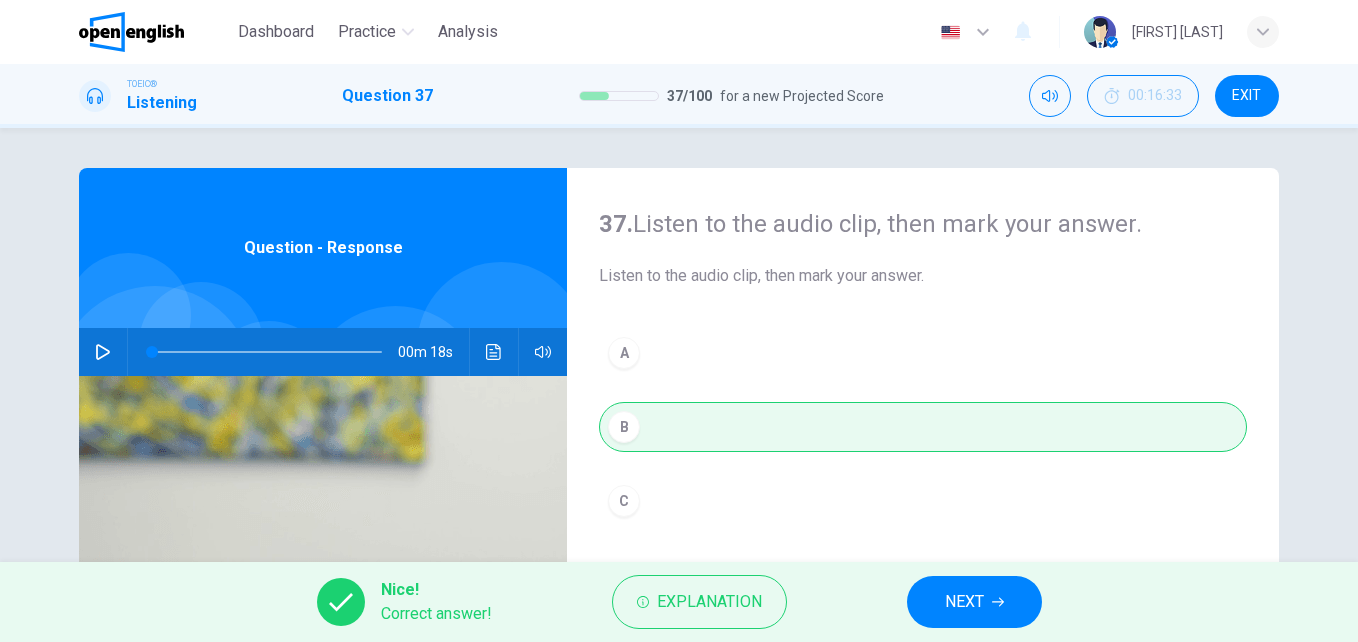 type on "*" 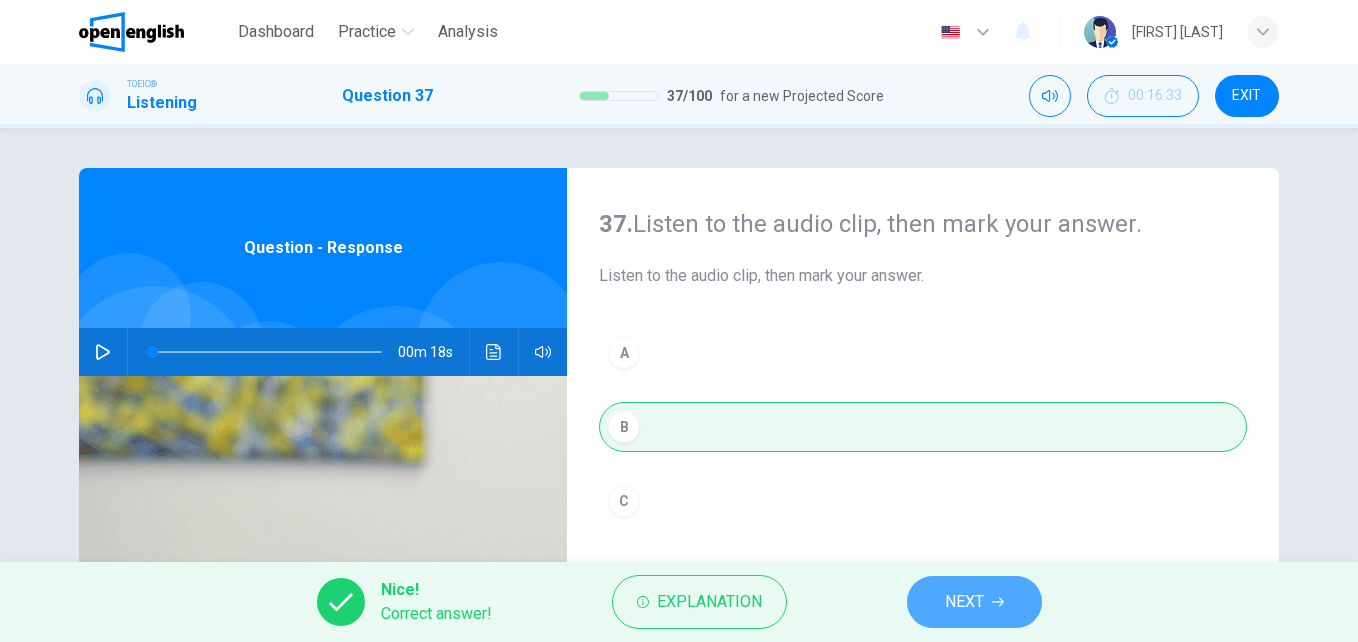 click on "NEXT" at bounding box center [964, 602] 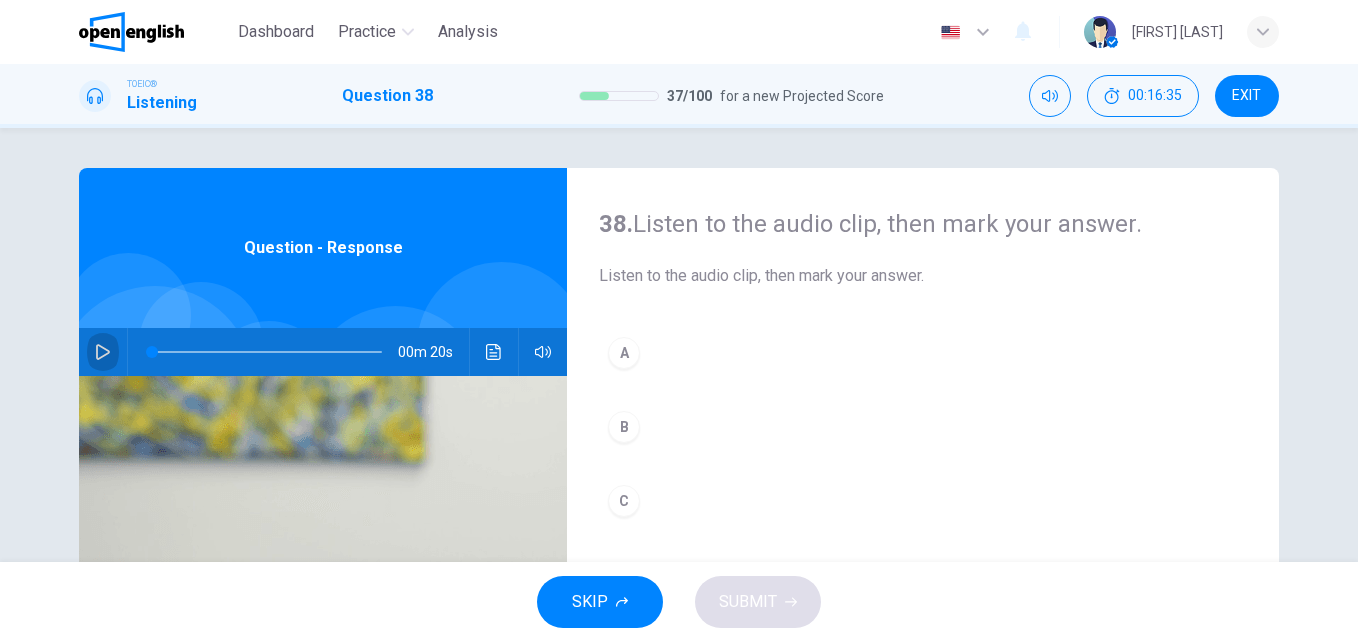 click at bounding box center [103, 352] 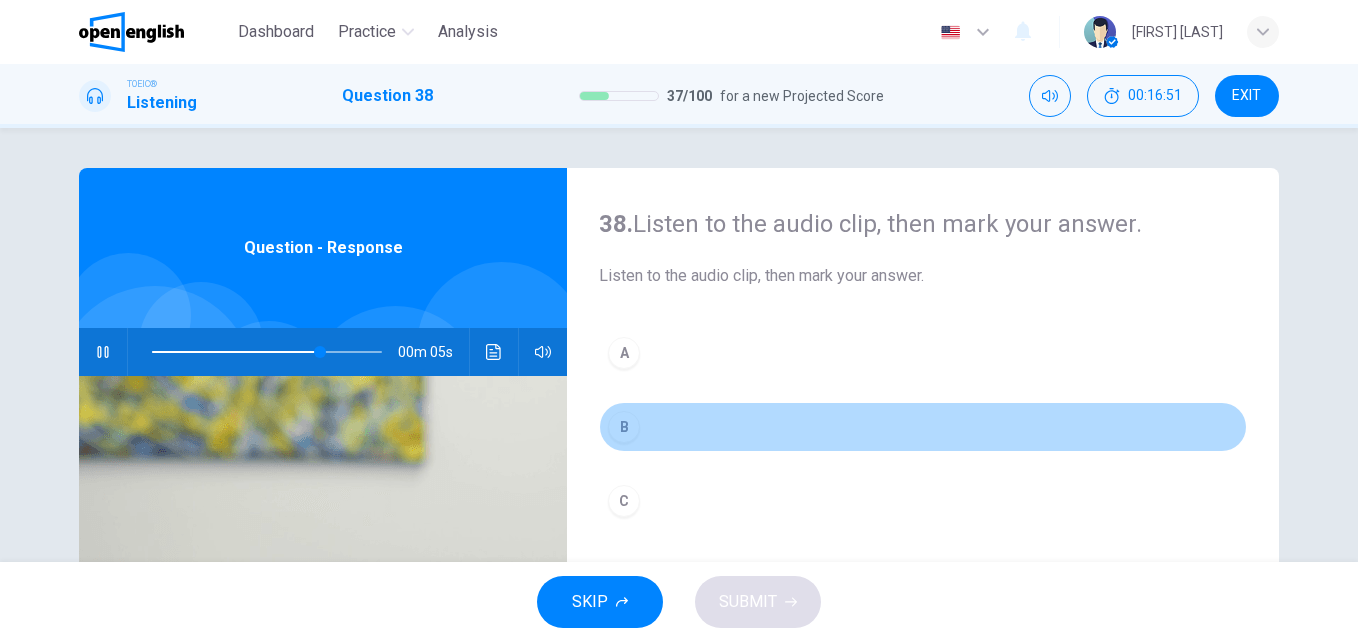 click on "B" at bounding box center [624, 427] 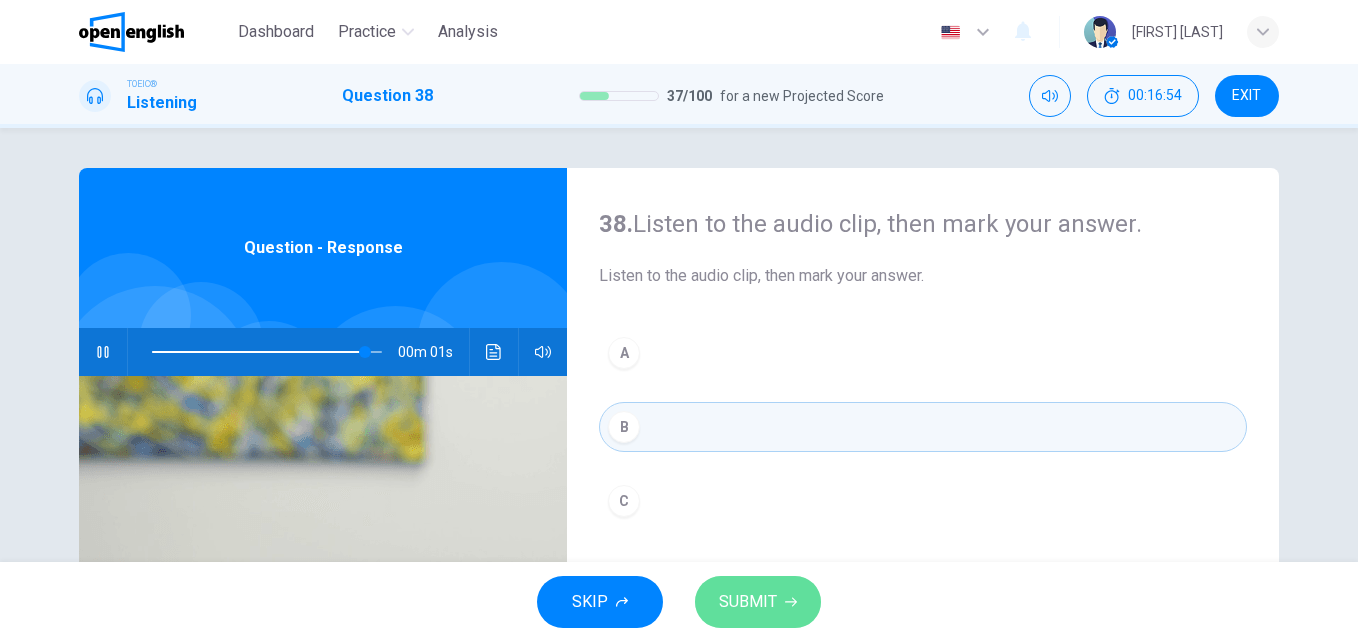 click on "SUBMIT" at bounding box center [748, 602] 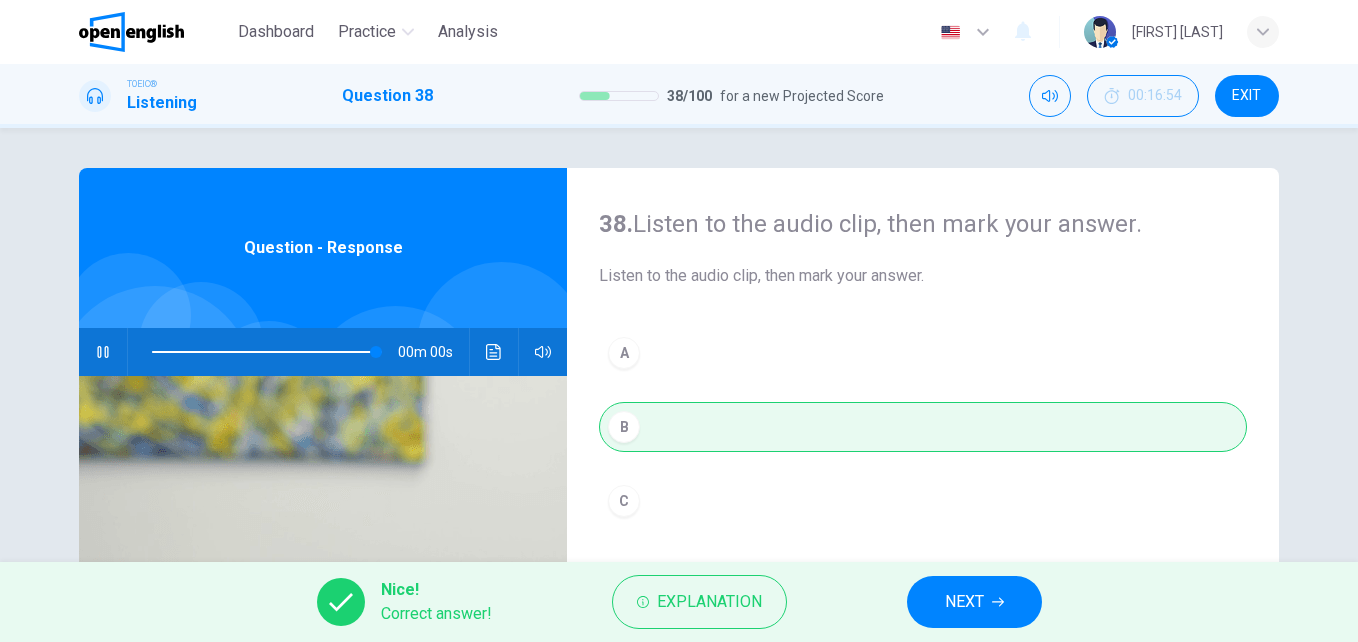 click on "Explanation" at bounding box center [709, 602] 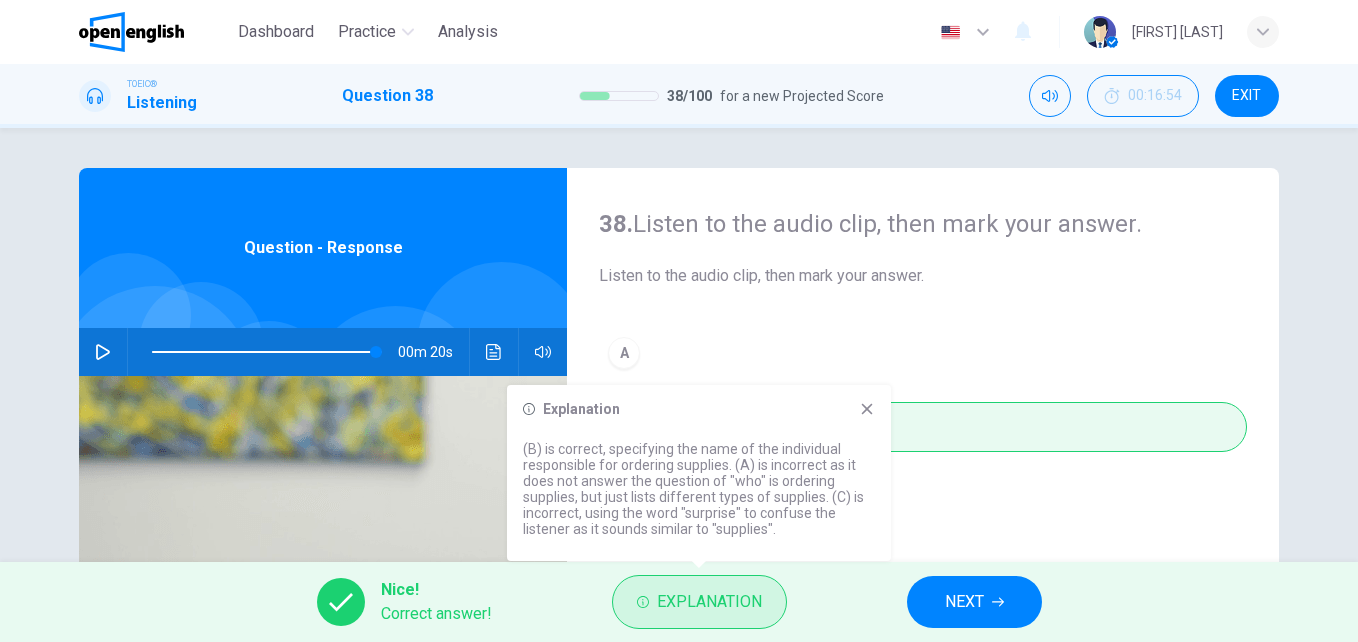 type on "*" 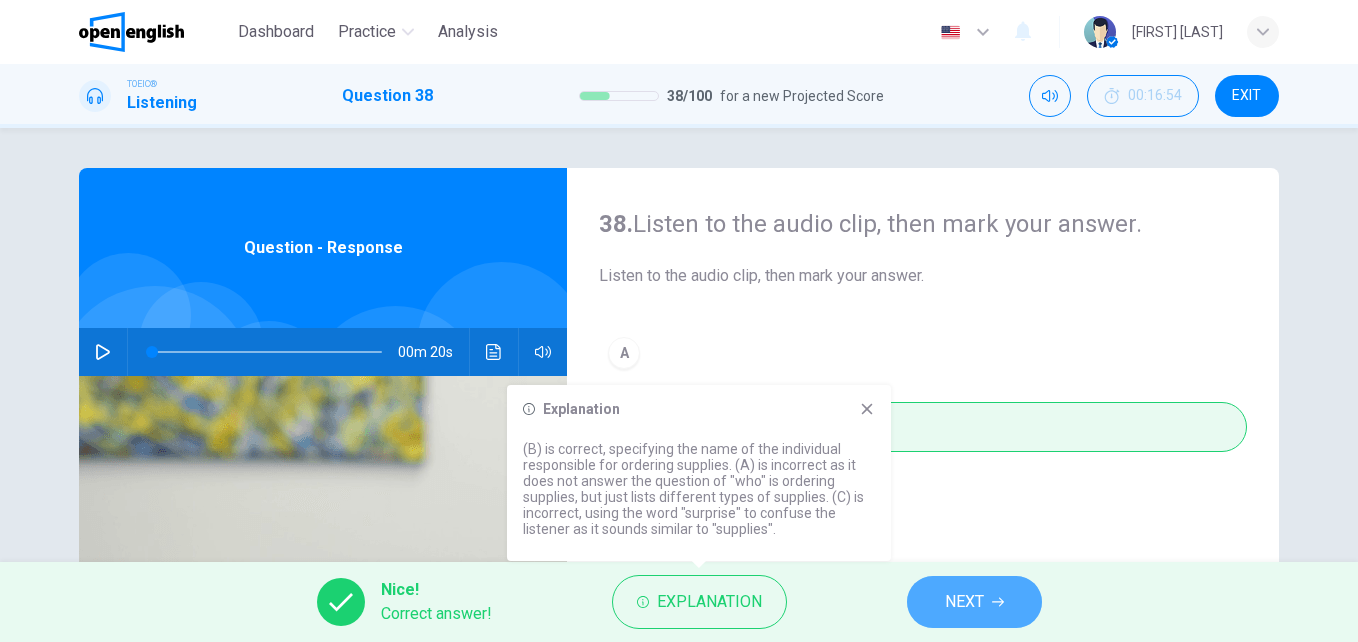 click on "NEXT" at bounding box center (964, 602) 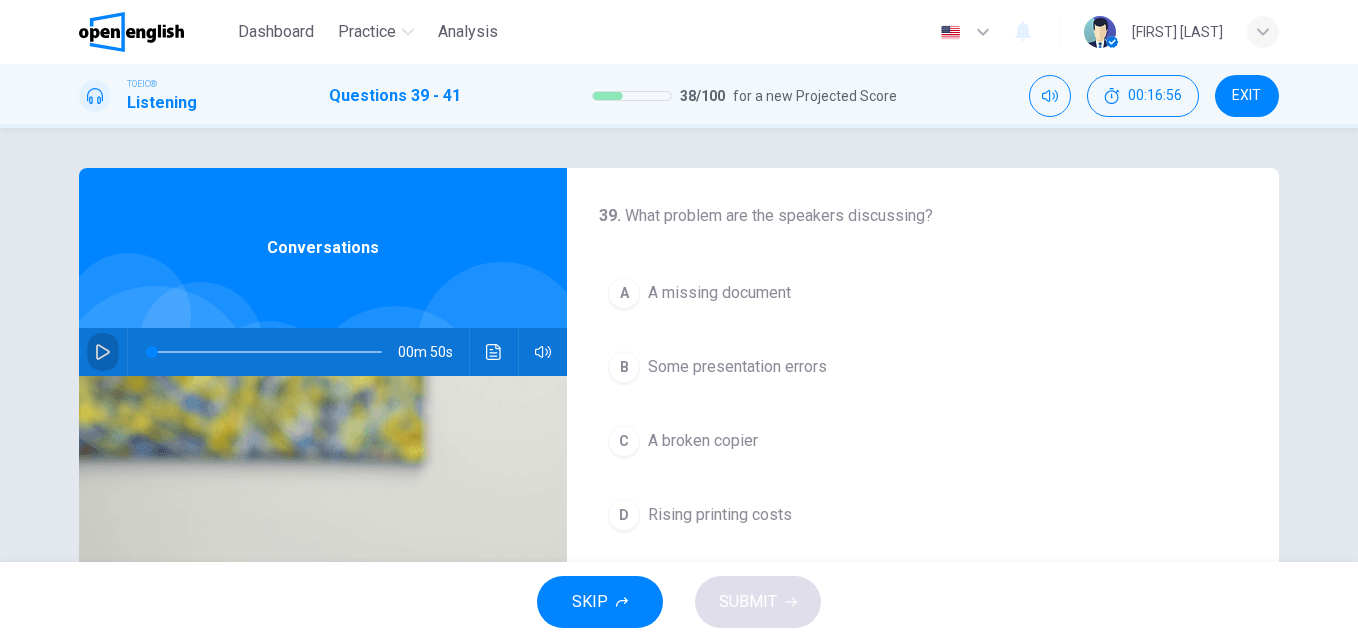 click at bounding box center [103, 352] 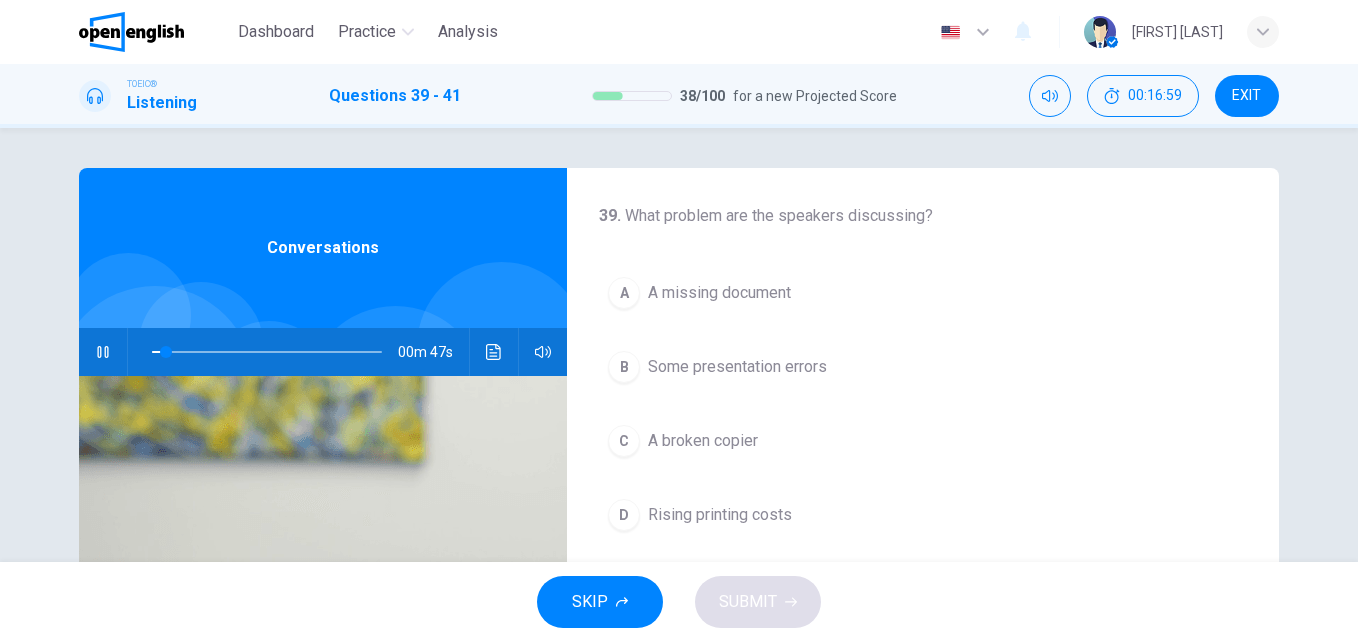 scroll, scrollTop: 40, scrollLeft: 0, axis: vertical 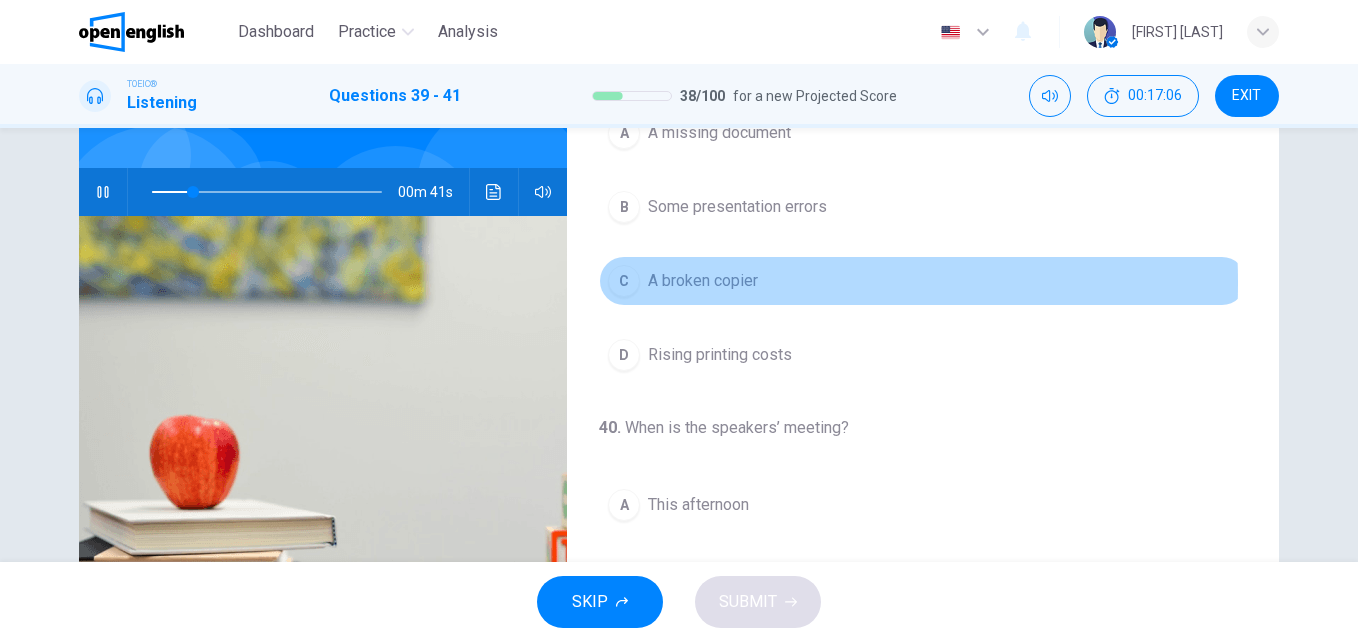 click on "C" at bounding box center [624, 281] 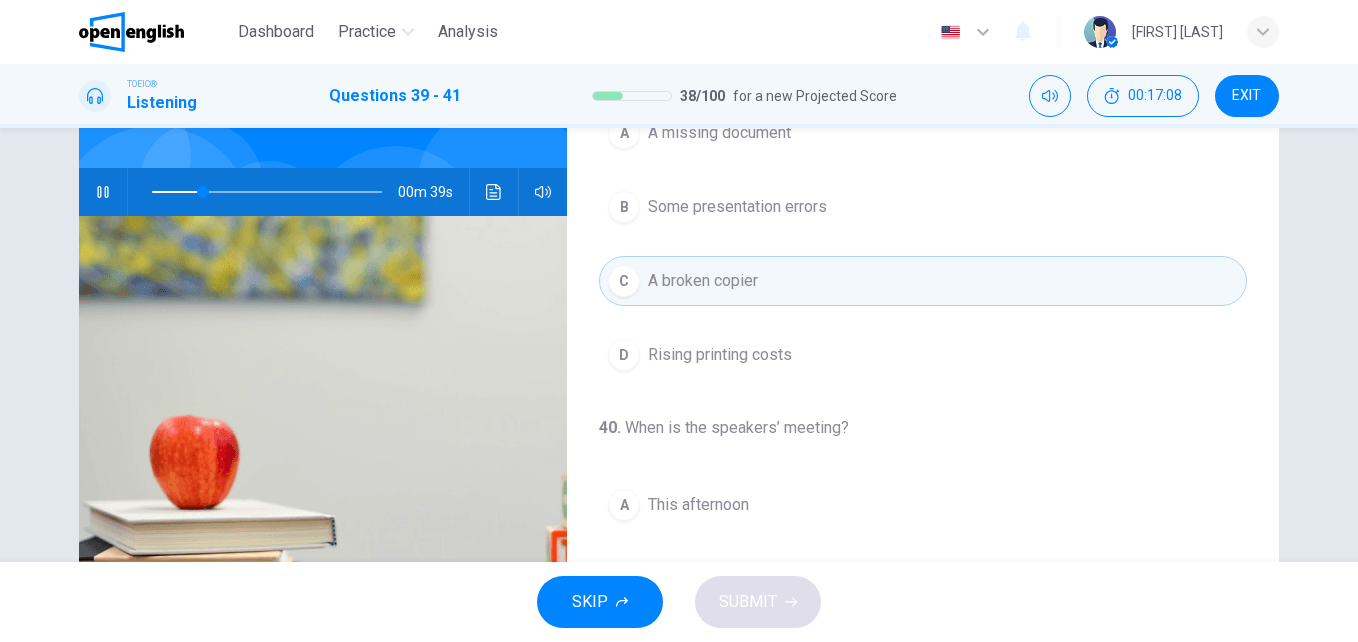 scroll, scrollTop: 457, scrollLeft: 0, axis: vertical 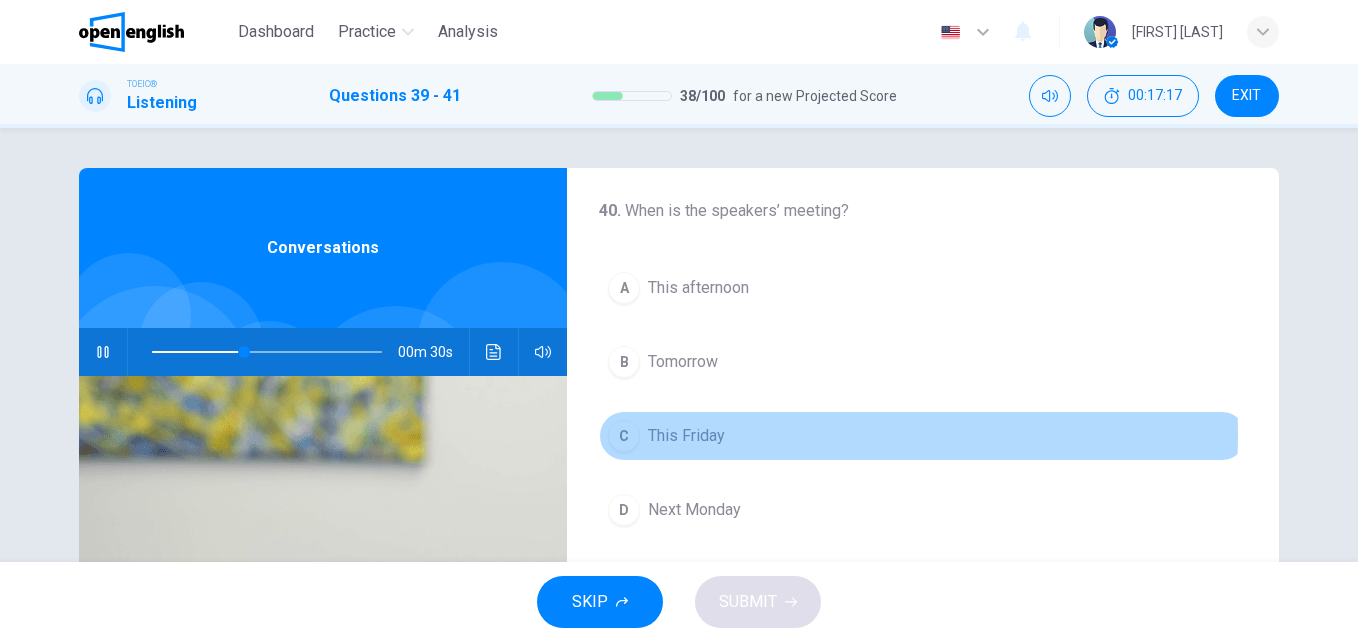 click on "This Friday" at bounding box center (686, 436) 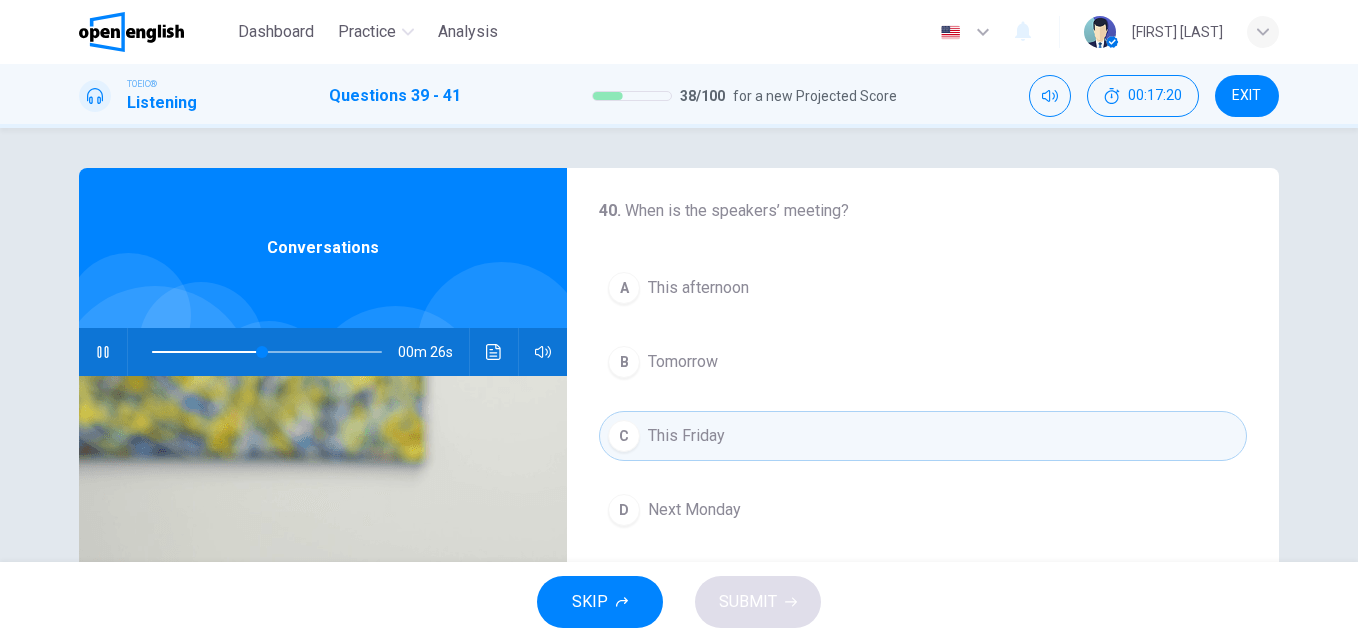scroll, scrollTop: 341, scrollLeft: 0, axis: vertical 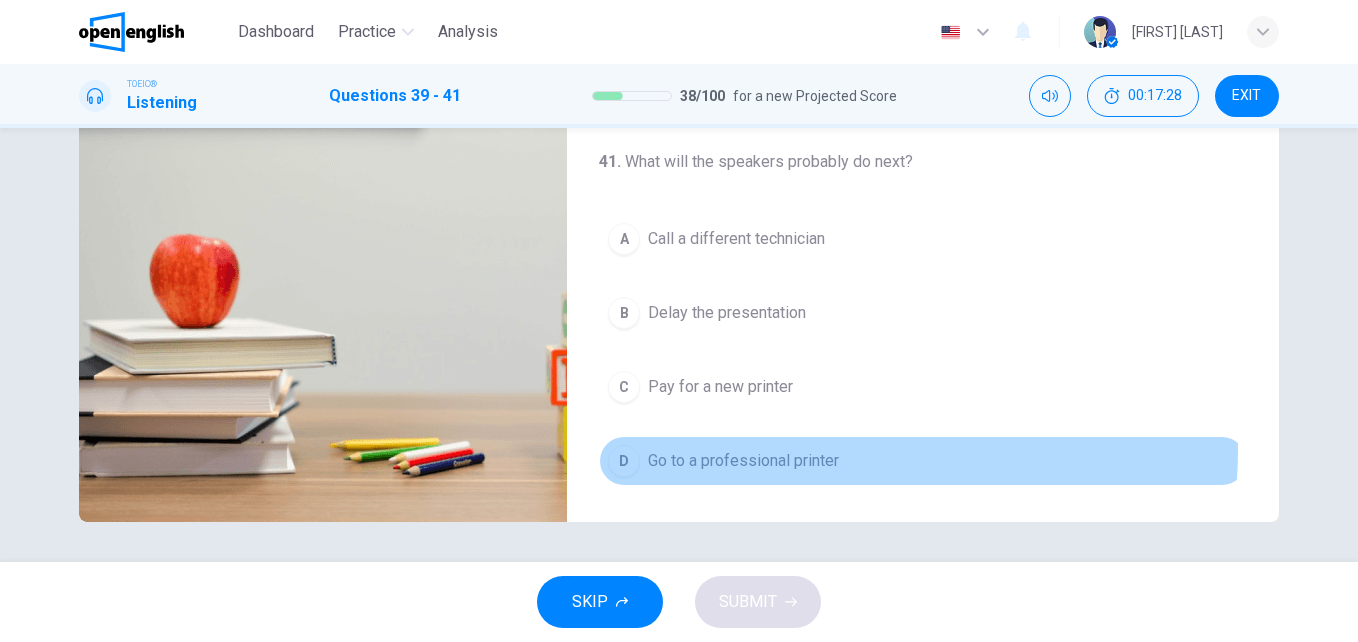 click on "Go to a professional printer" at bounding box center (743, 461) 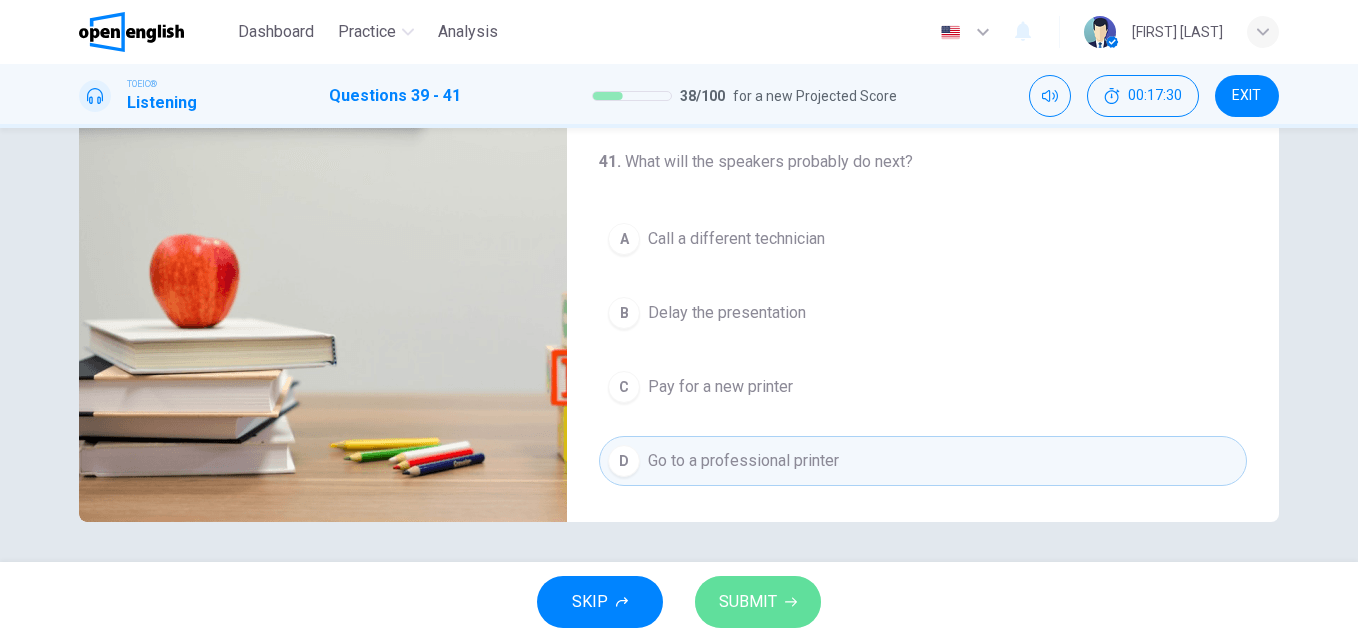 click on "SUBMIT" at bounding box center [748, 602] 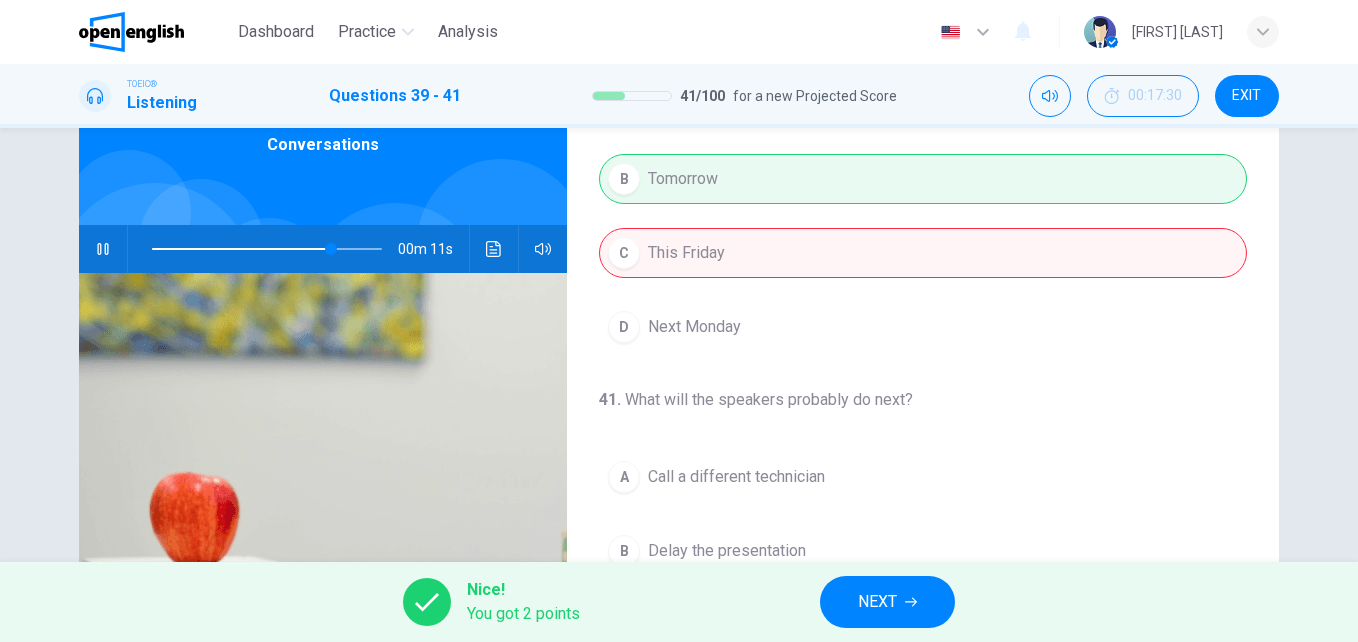 scroll, scrollTop: 101, scrollLeft: 0, axis: vertical 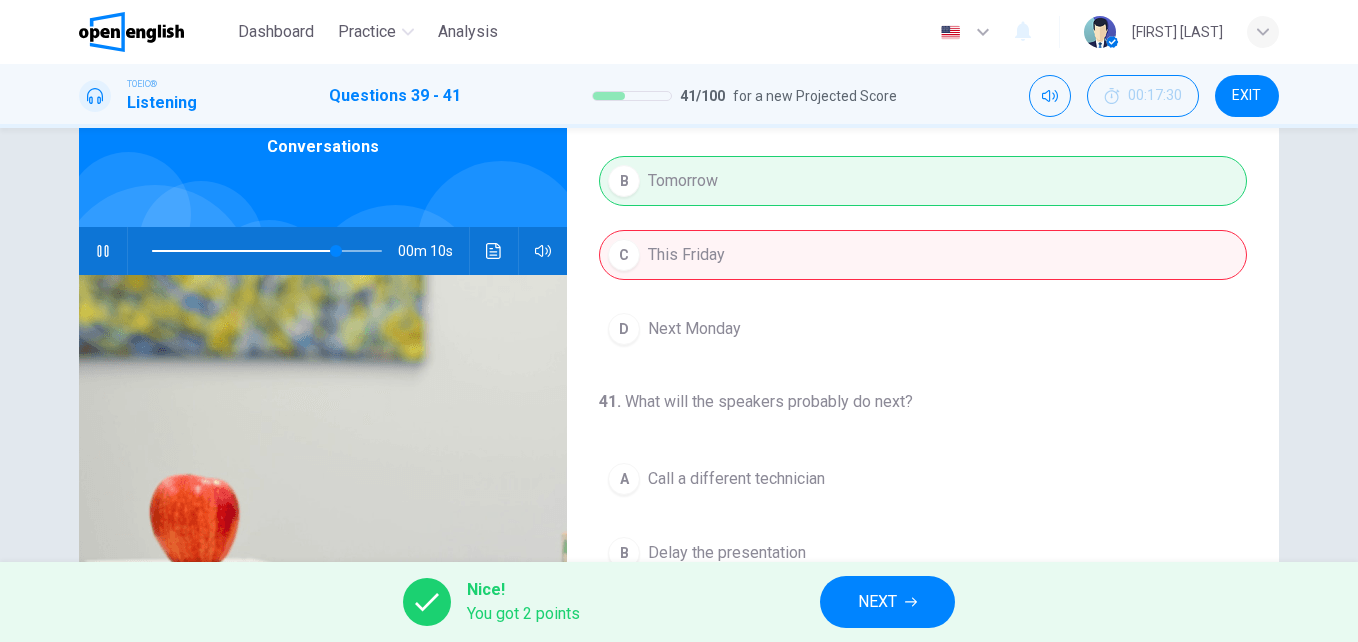 type on "**" 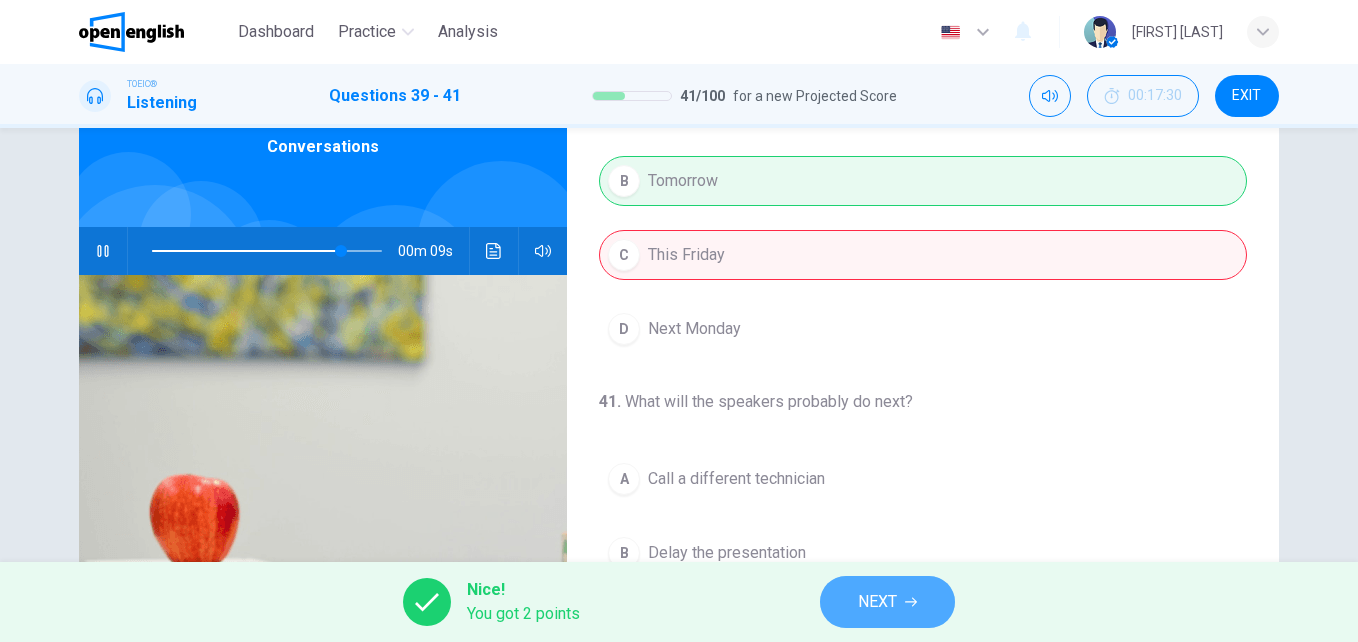 click on "NEXT" at bounding box center [887, 602] 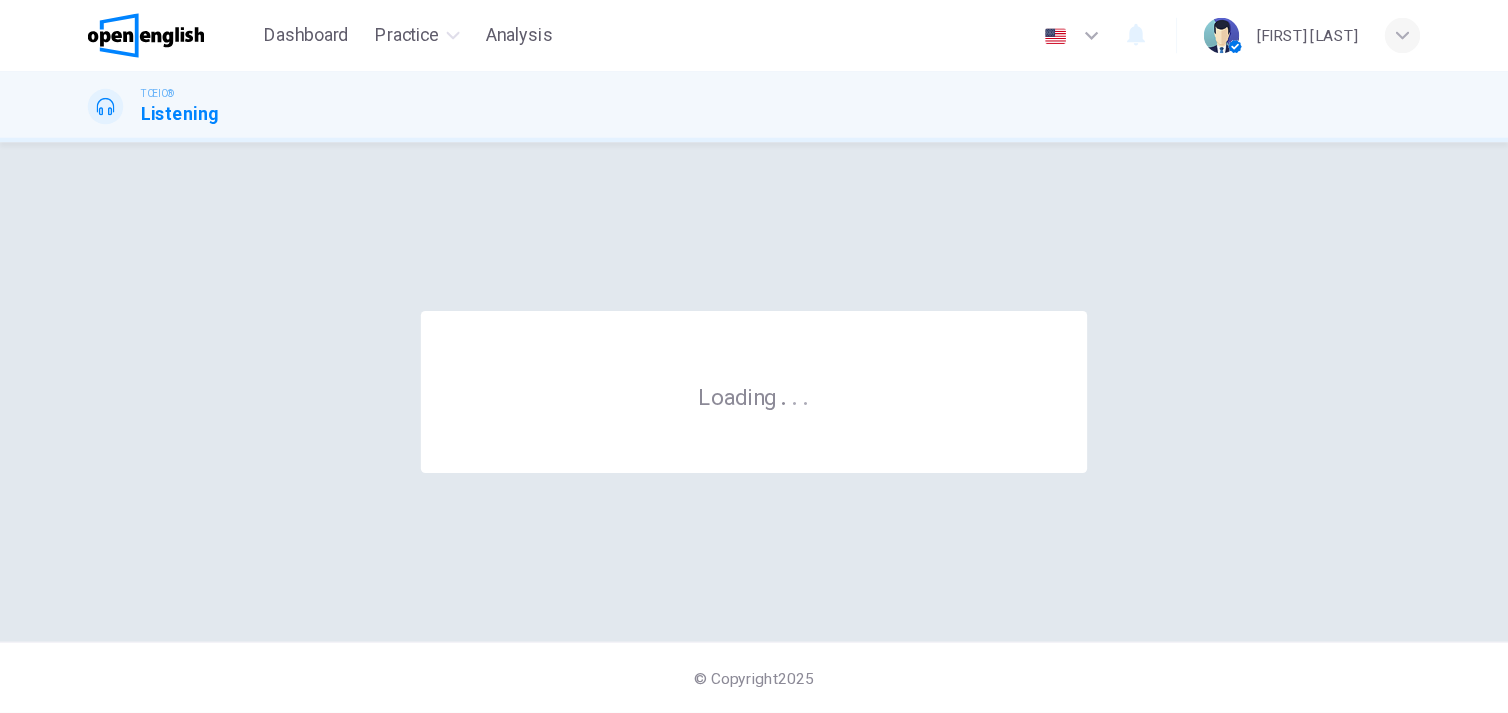 scroll, scrollTop: 0, scrollLeft: 0, axis: both 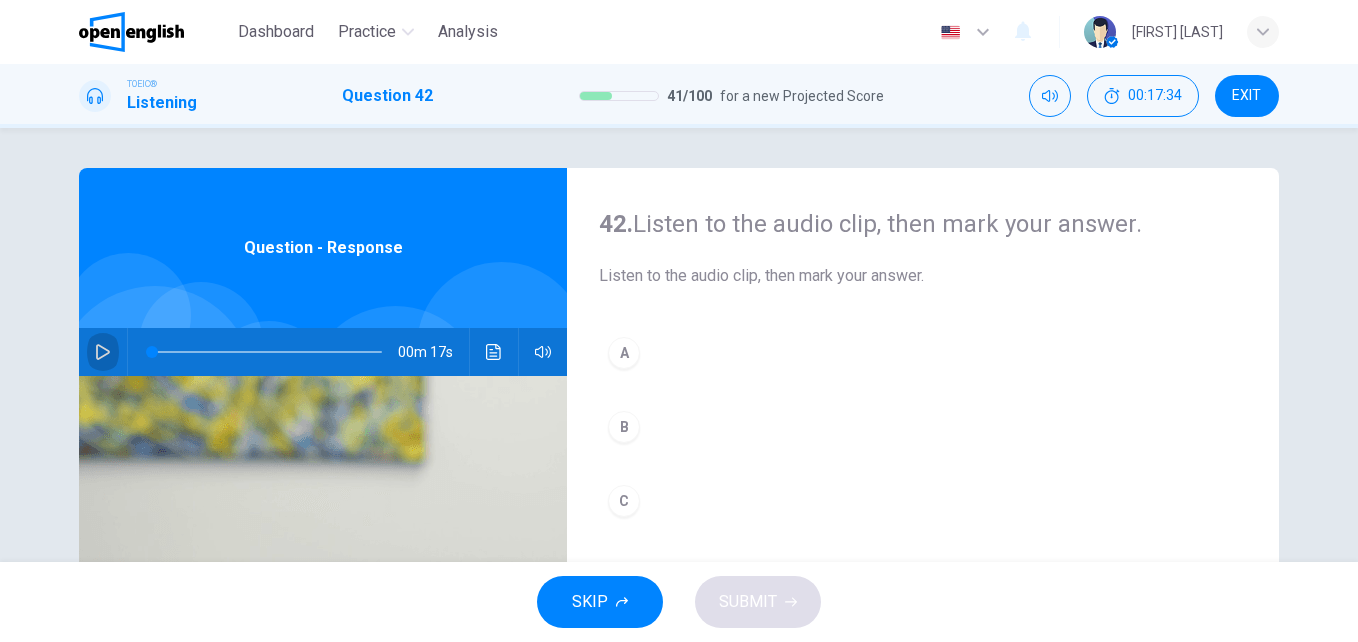 click 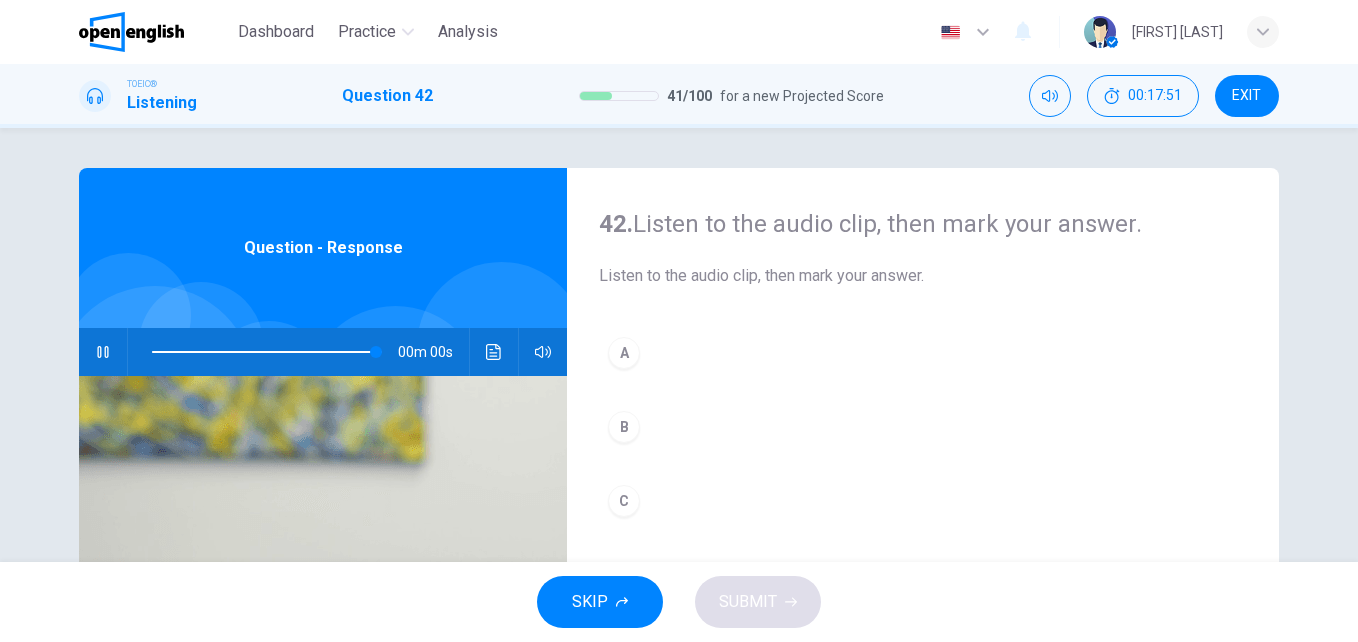 type on "*" 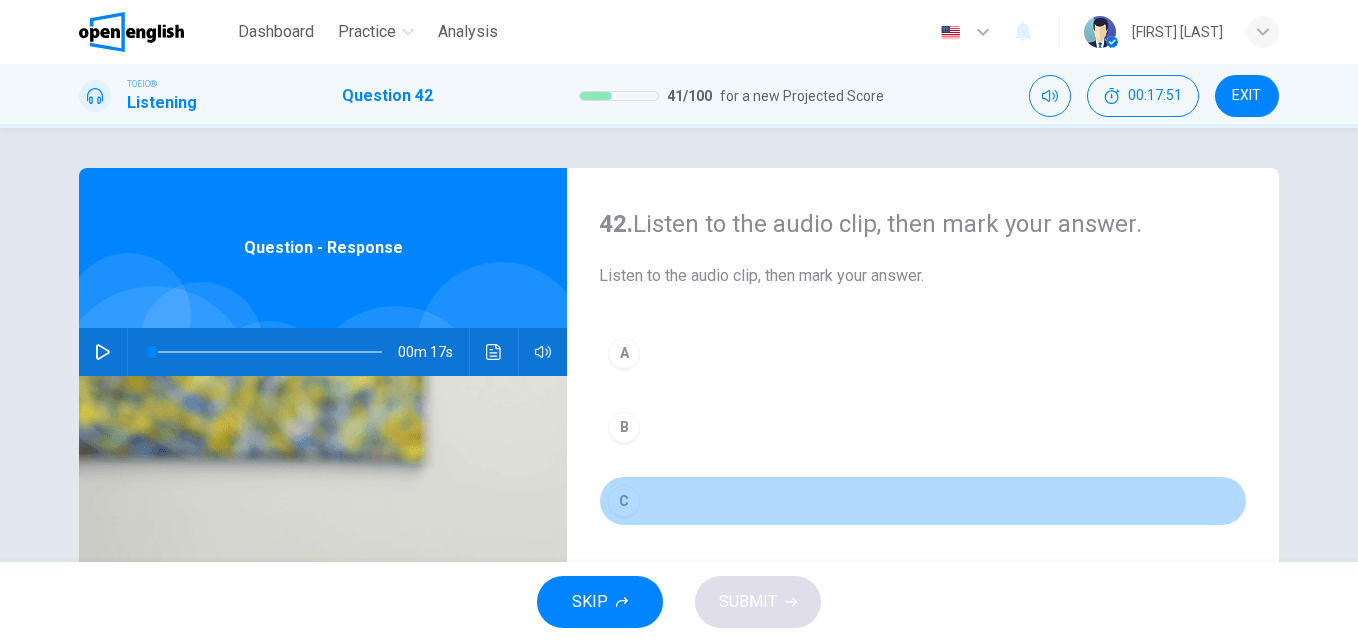 click on "C" at bounding box center [624, 501] 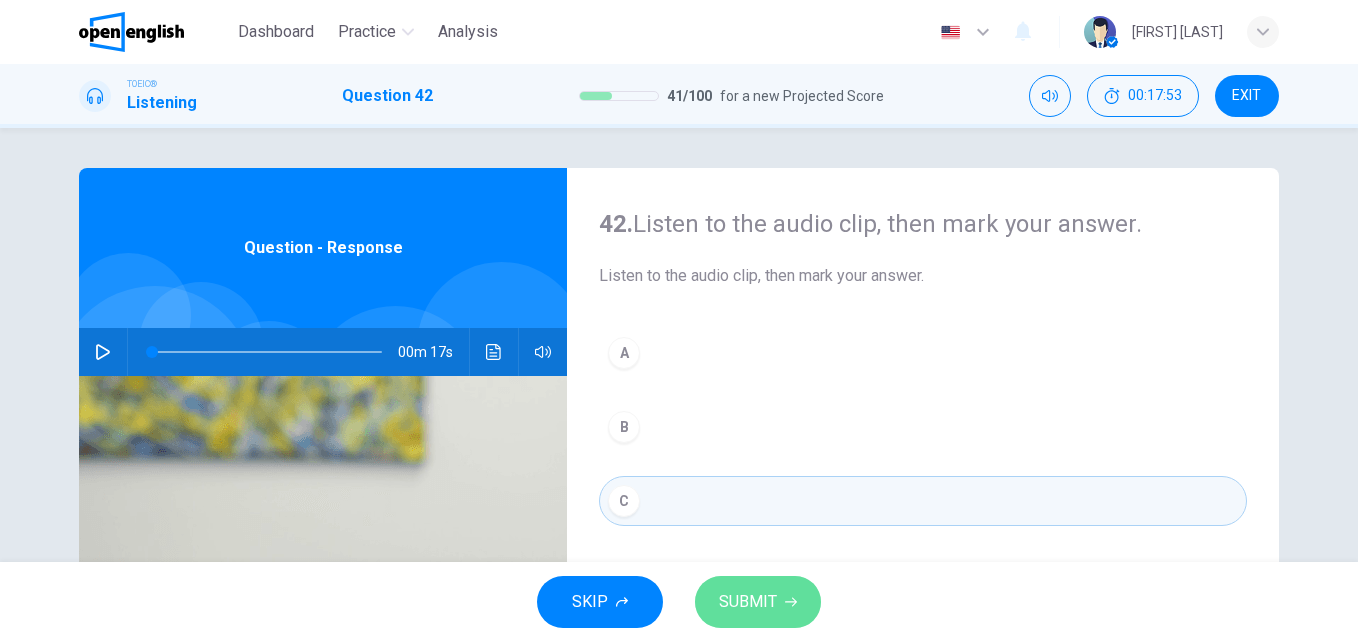 click on "SUBMIT" at bounding box center [748, 602] 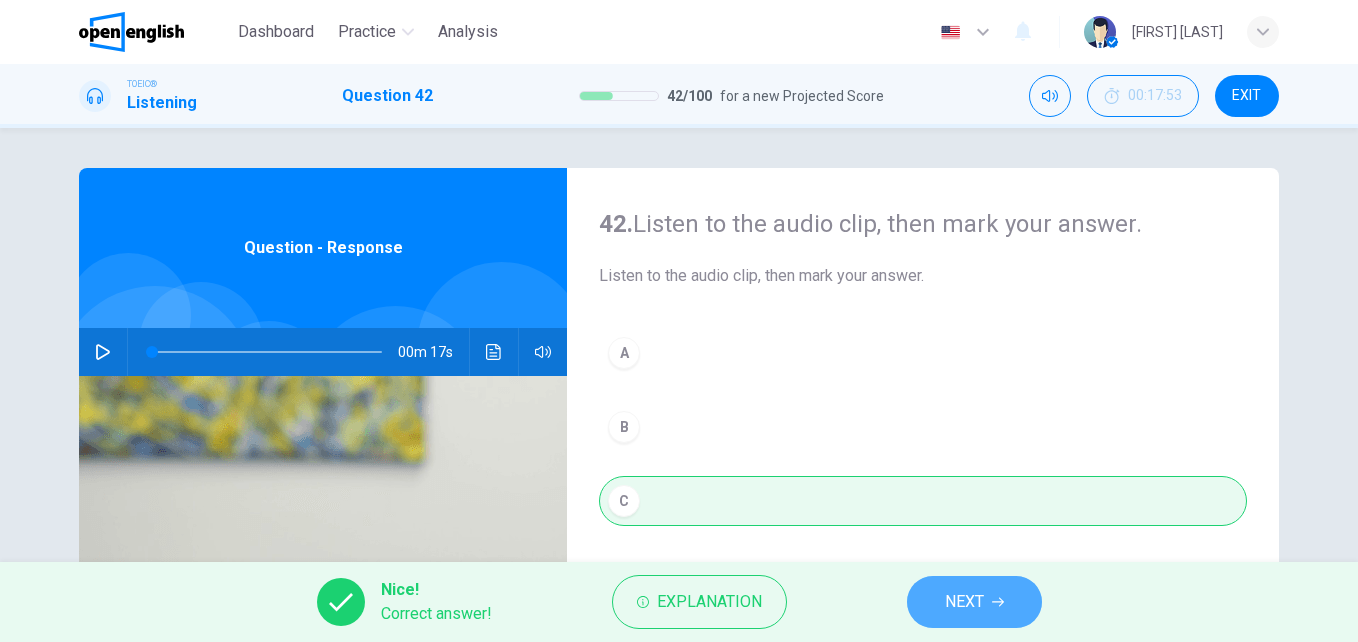 click on "NEXT" at bounding box center (964, 602) 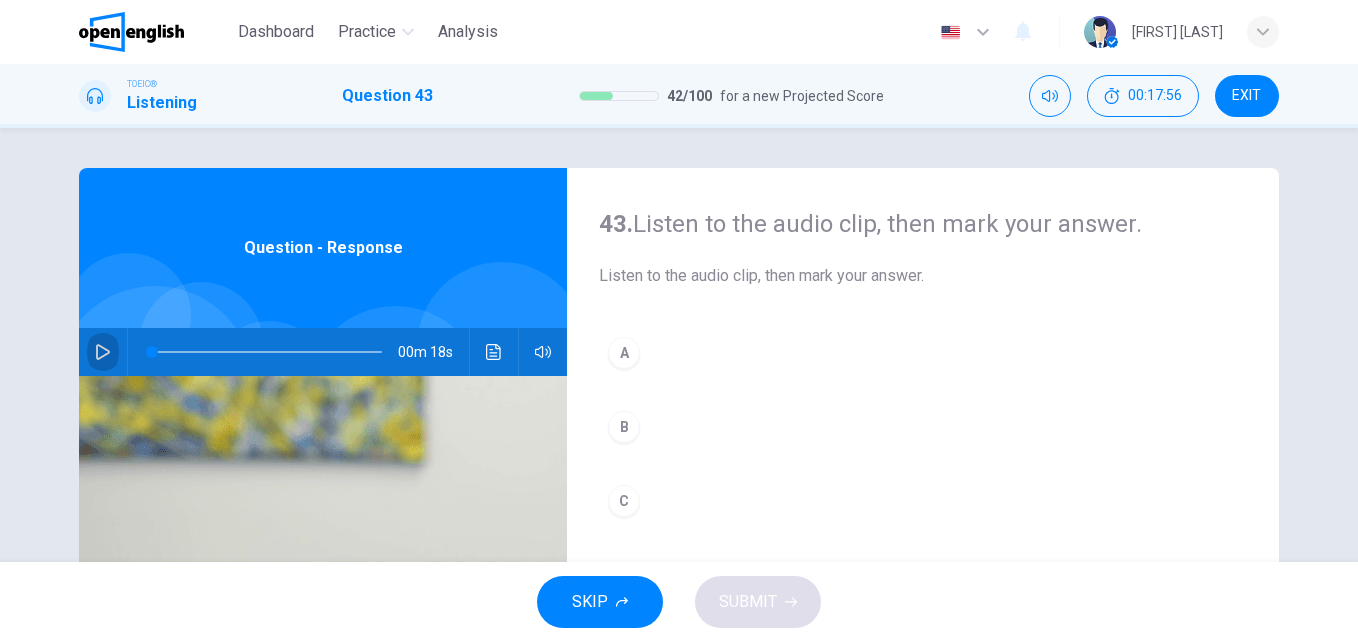 click 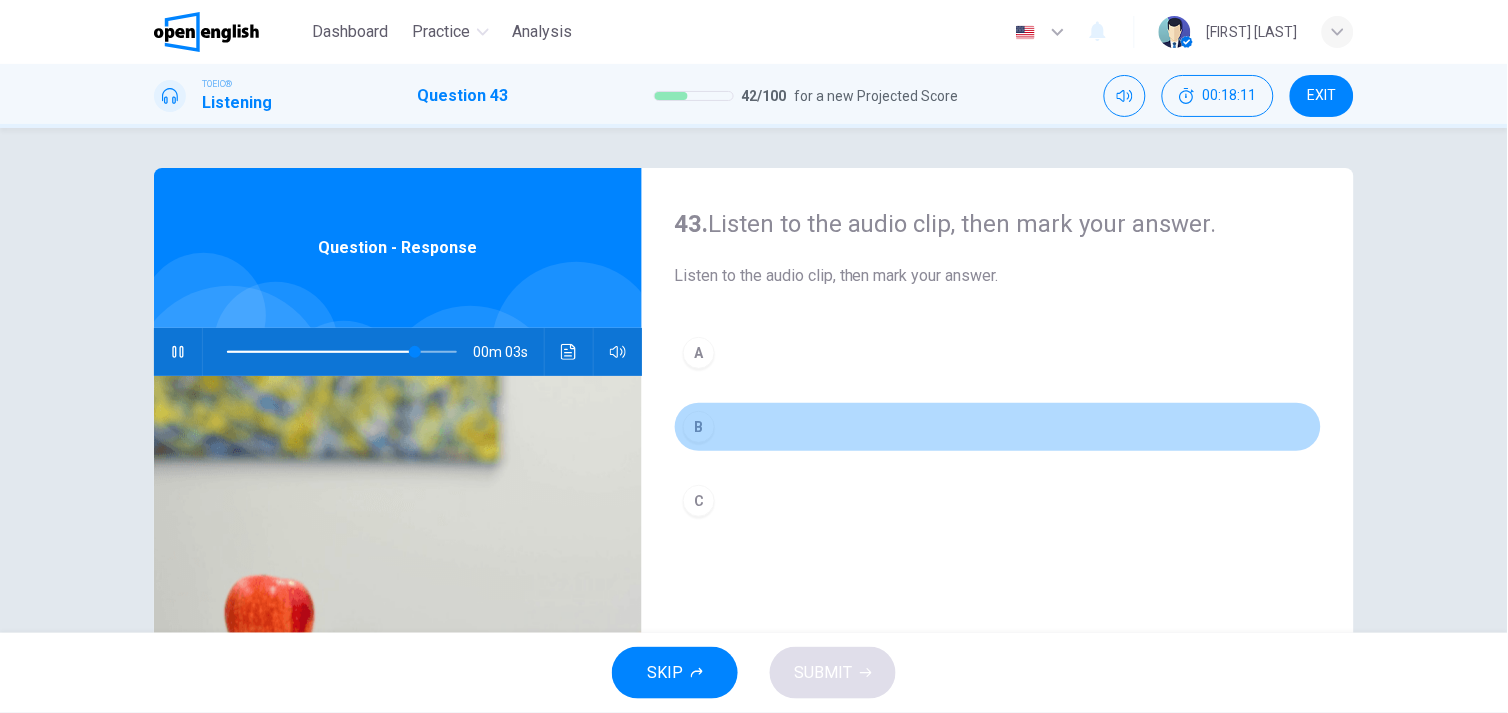 drag, startPoint x: 1304, startPoint y: 0, endPoint x: 693, endPoint y: 424, distance: 743.7049 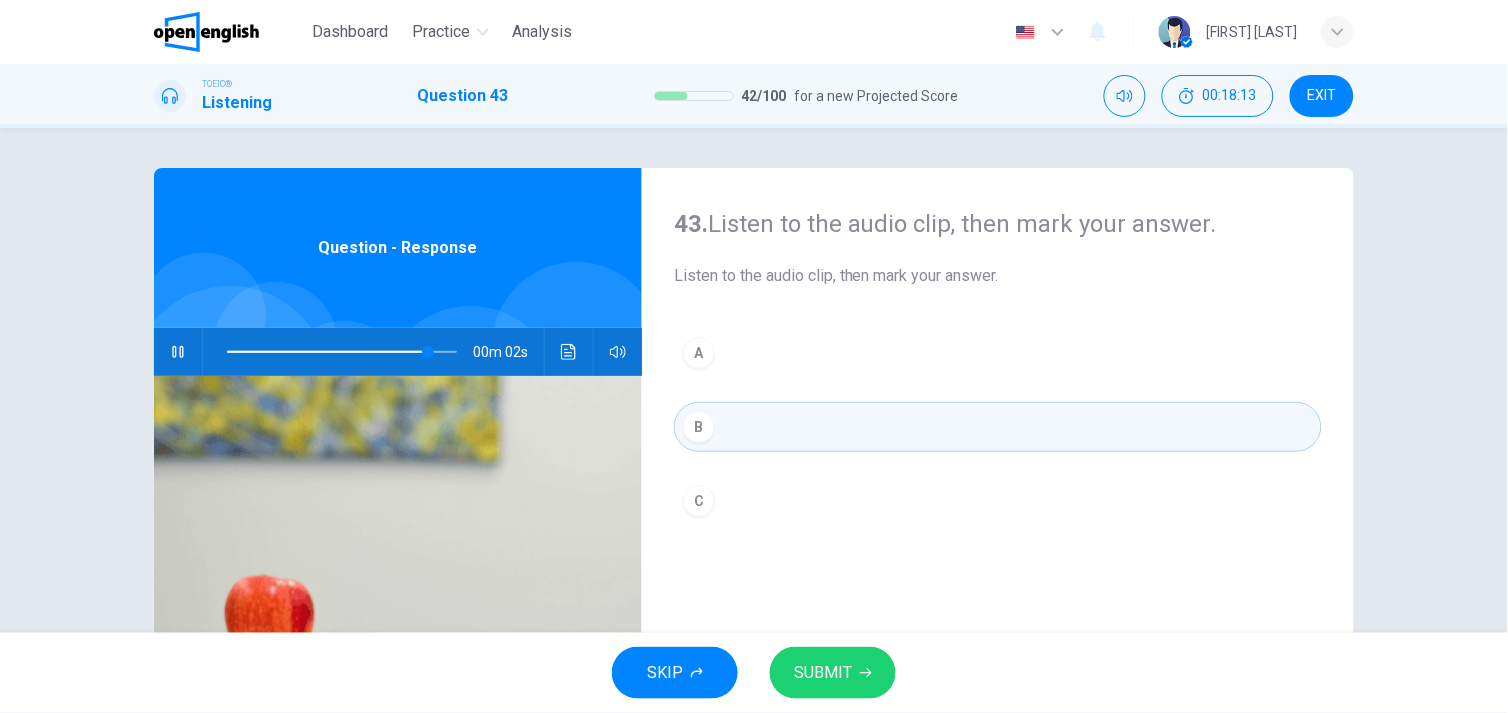 click on "SUBMIT" at bounding box center [823, 673] 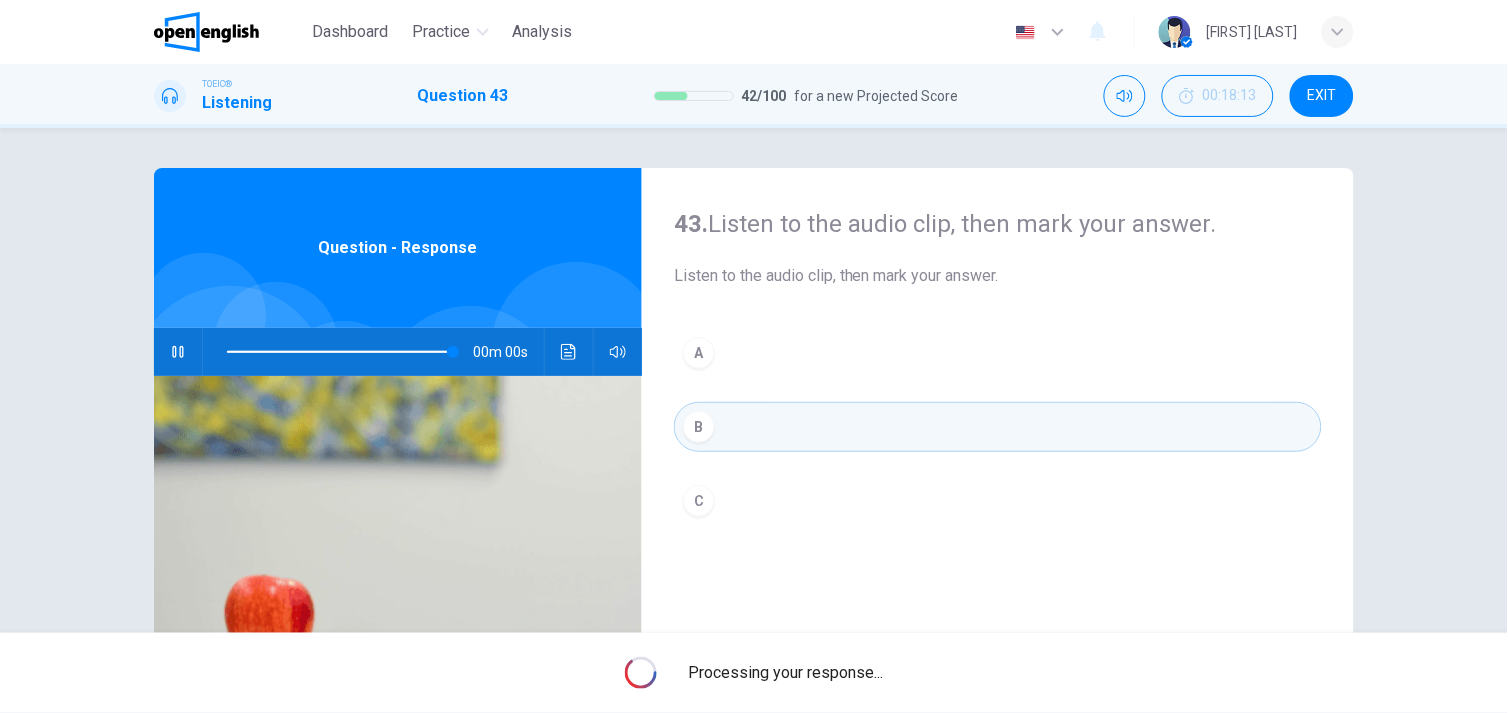 type on "*" 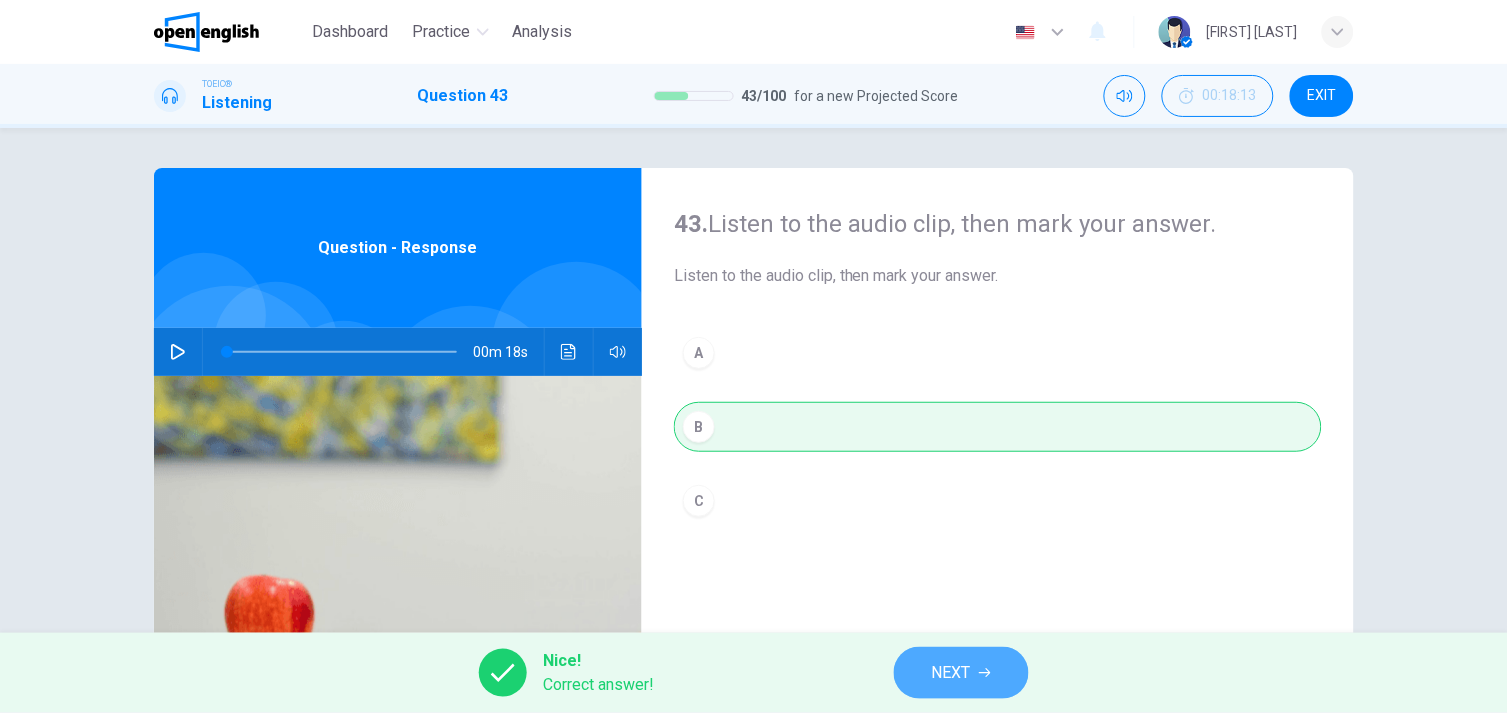 click on "NEXT" at bounding box center [961, 673] 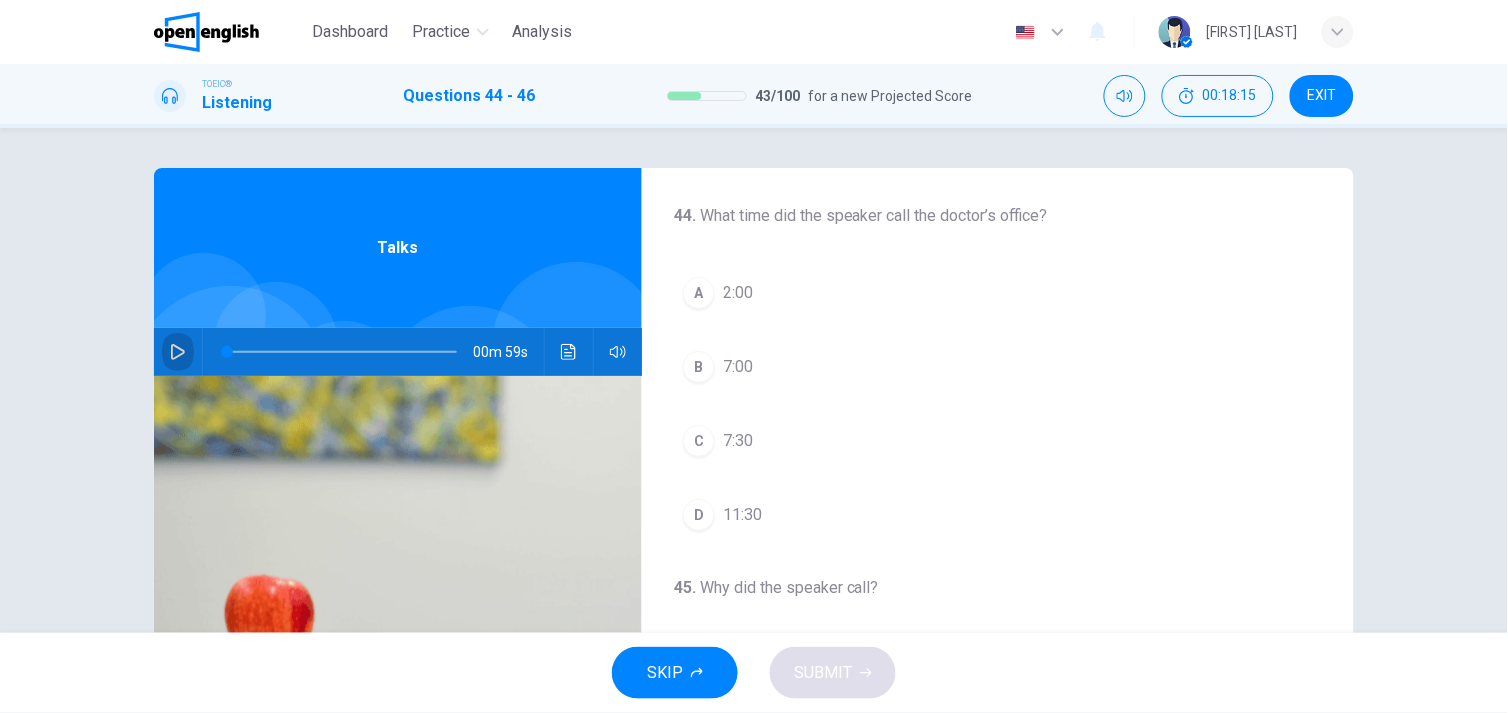 click 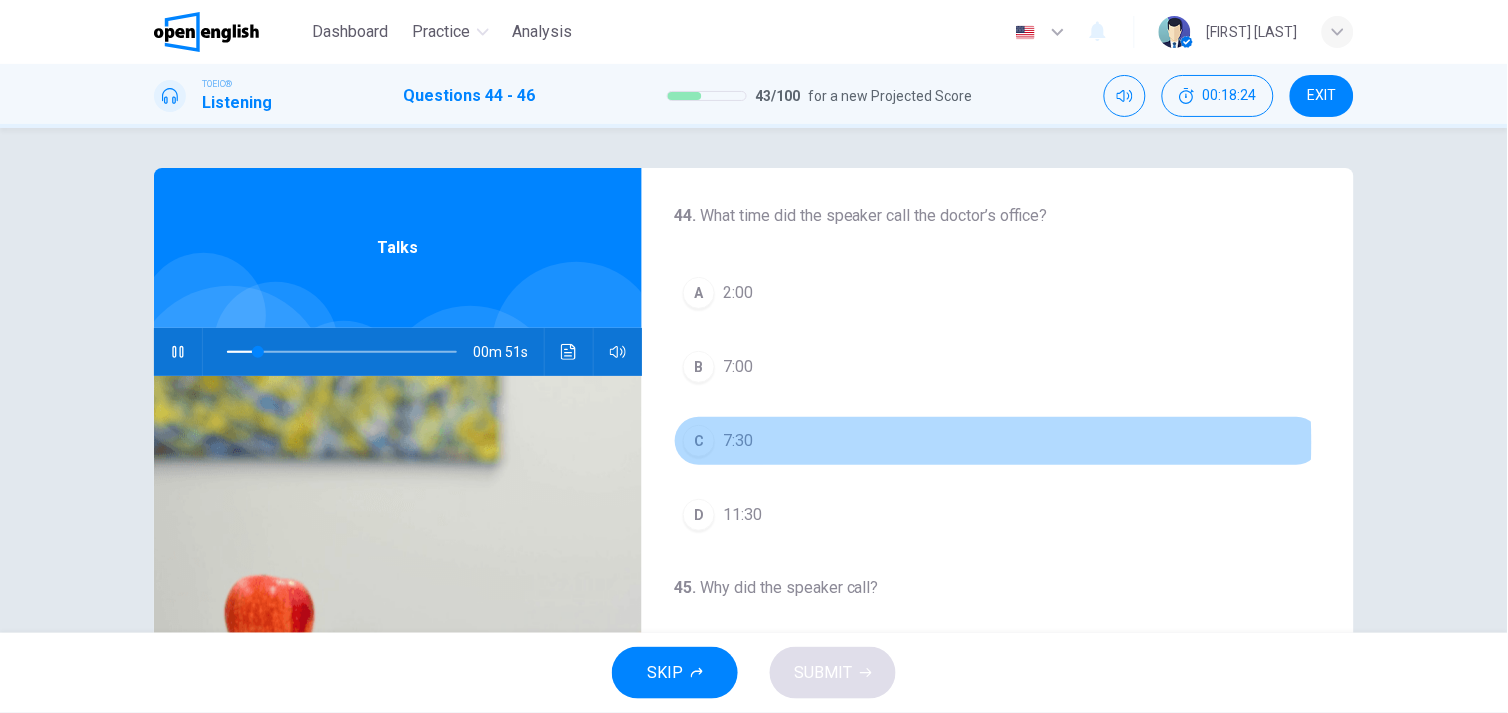 click on "C 7:30" at bounding box center (998, 441) 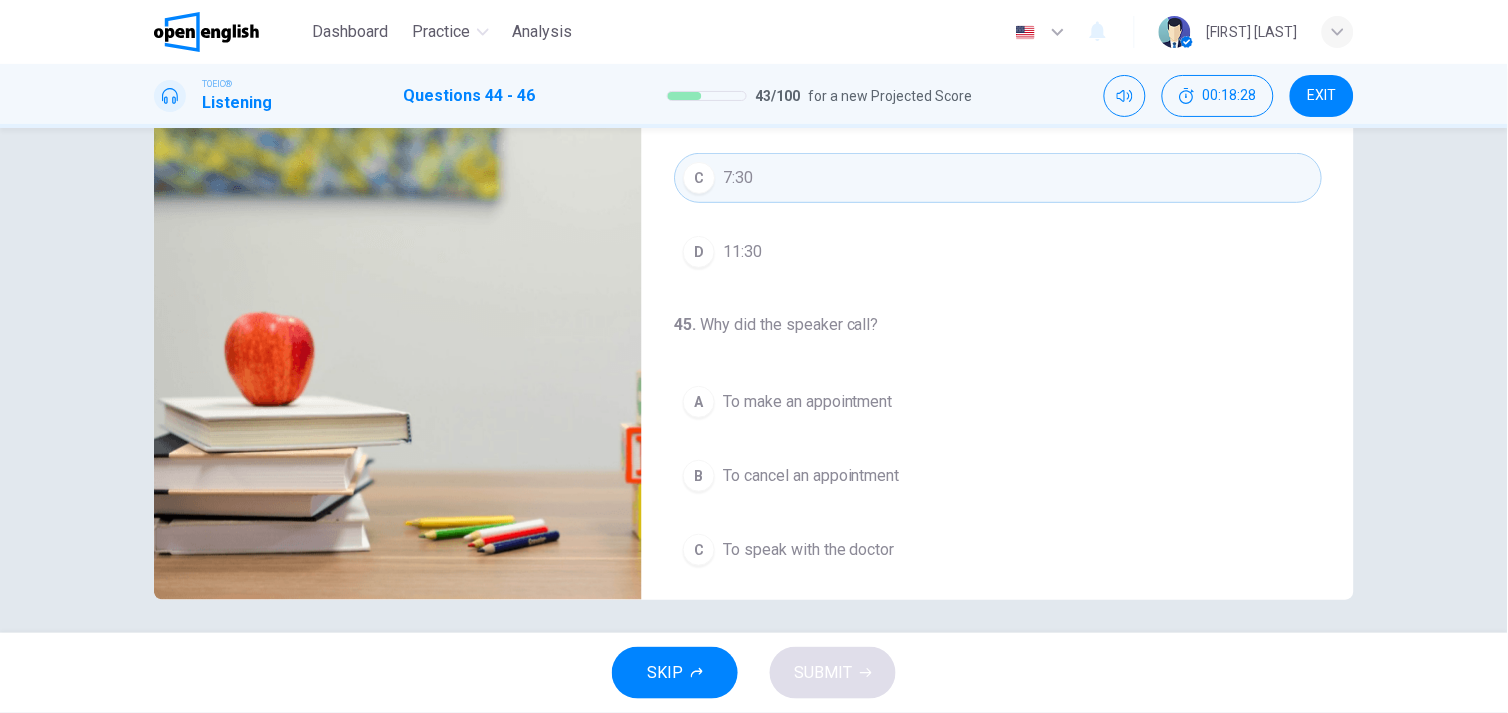 scroll, scrollTop: 270, scrollLeft: 0, axis: vertical 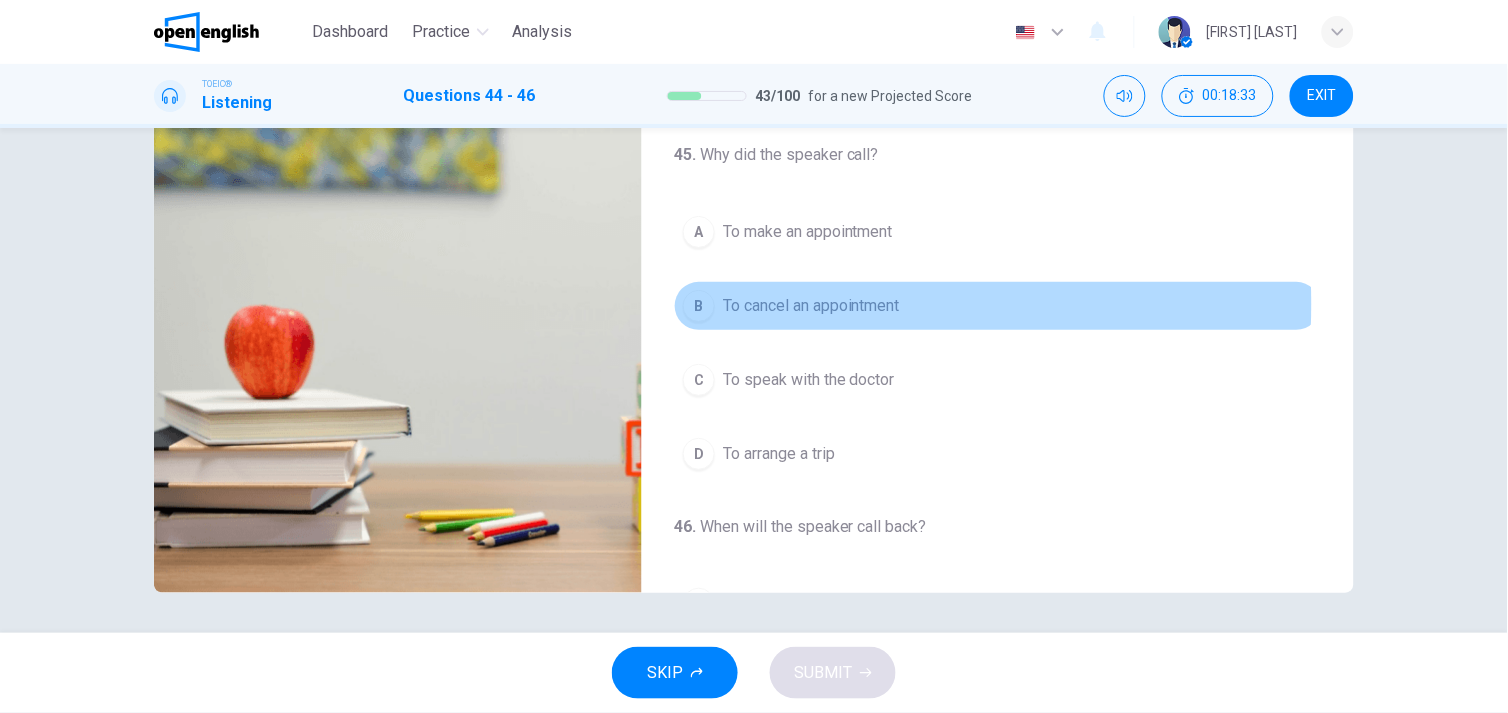 click on "B" at bounding box center [699, 306] 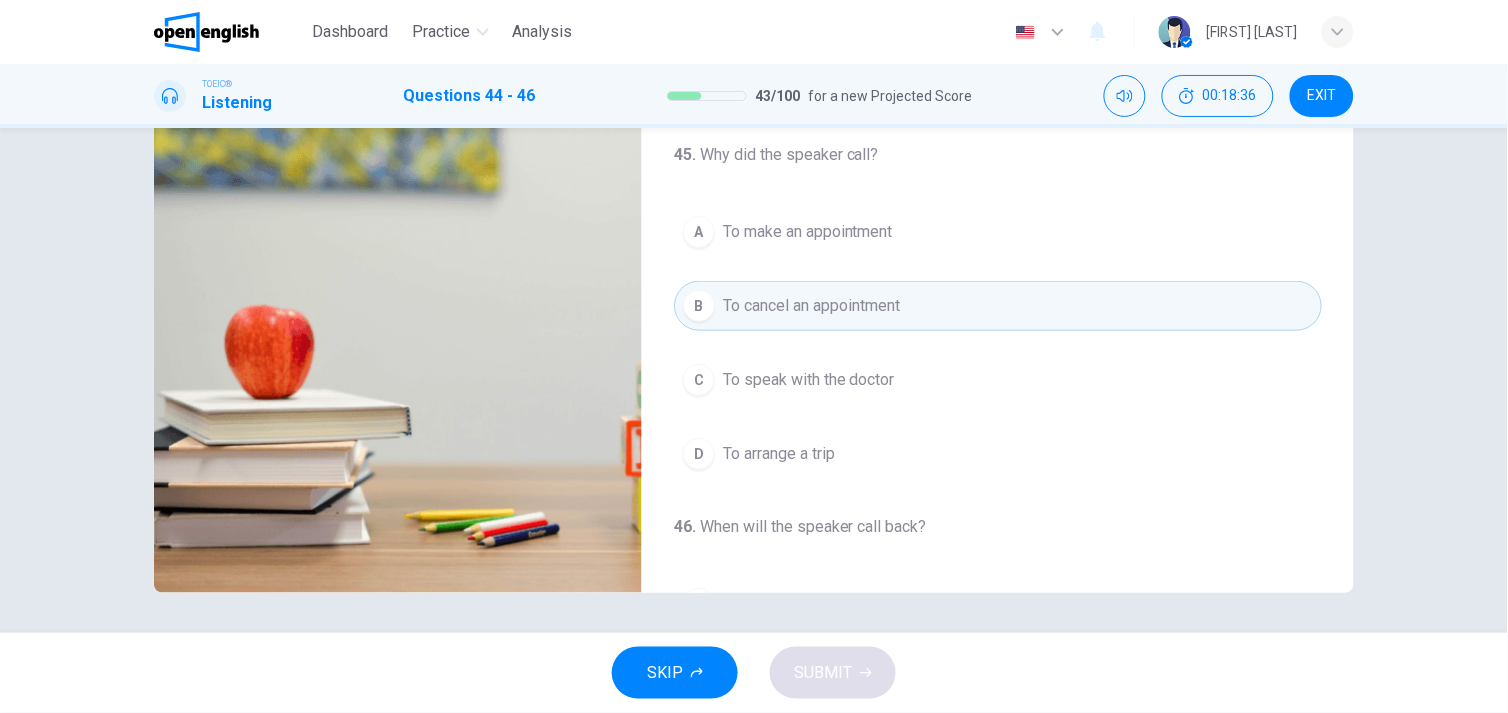 scroll, scrollTop: 458, scrollLeft: 0, axis: vertical 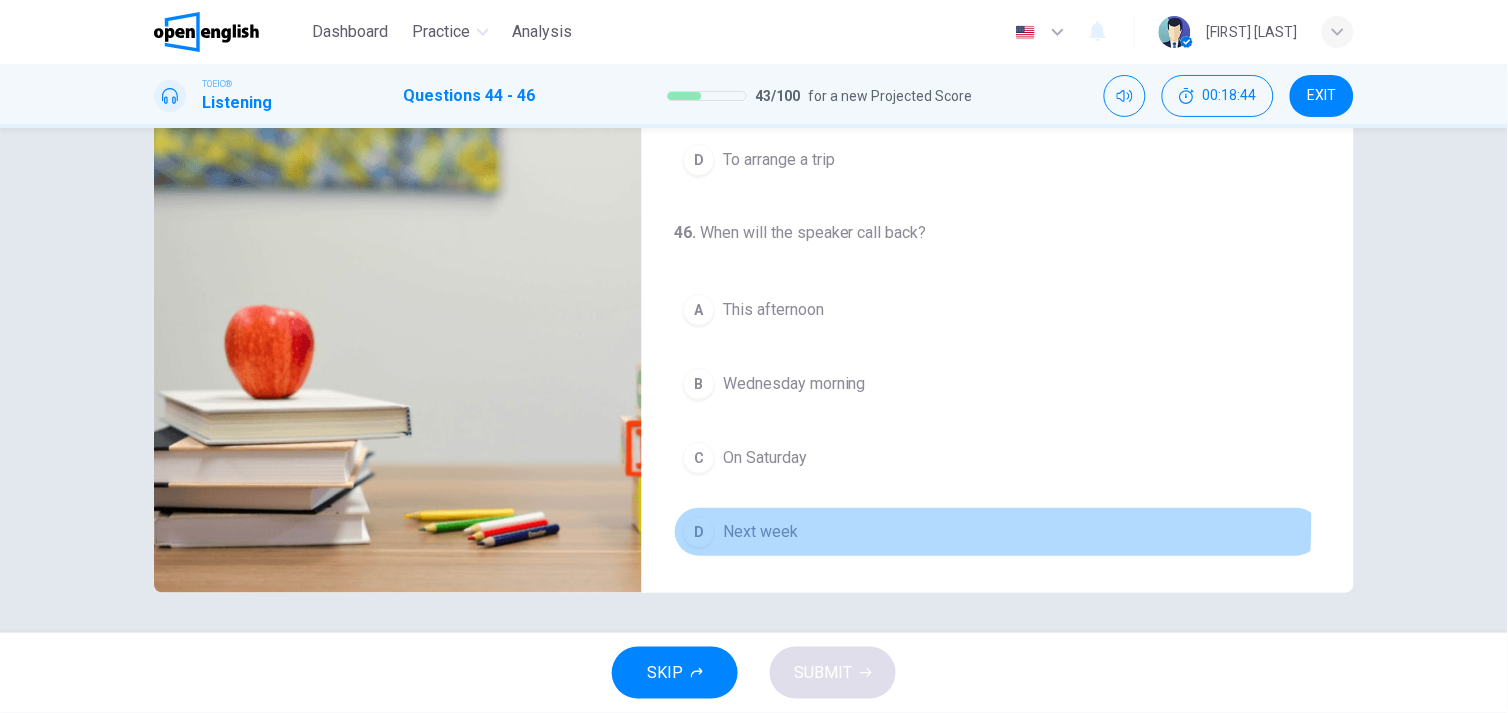 click on "D" at bounding box center (699, 532) 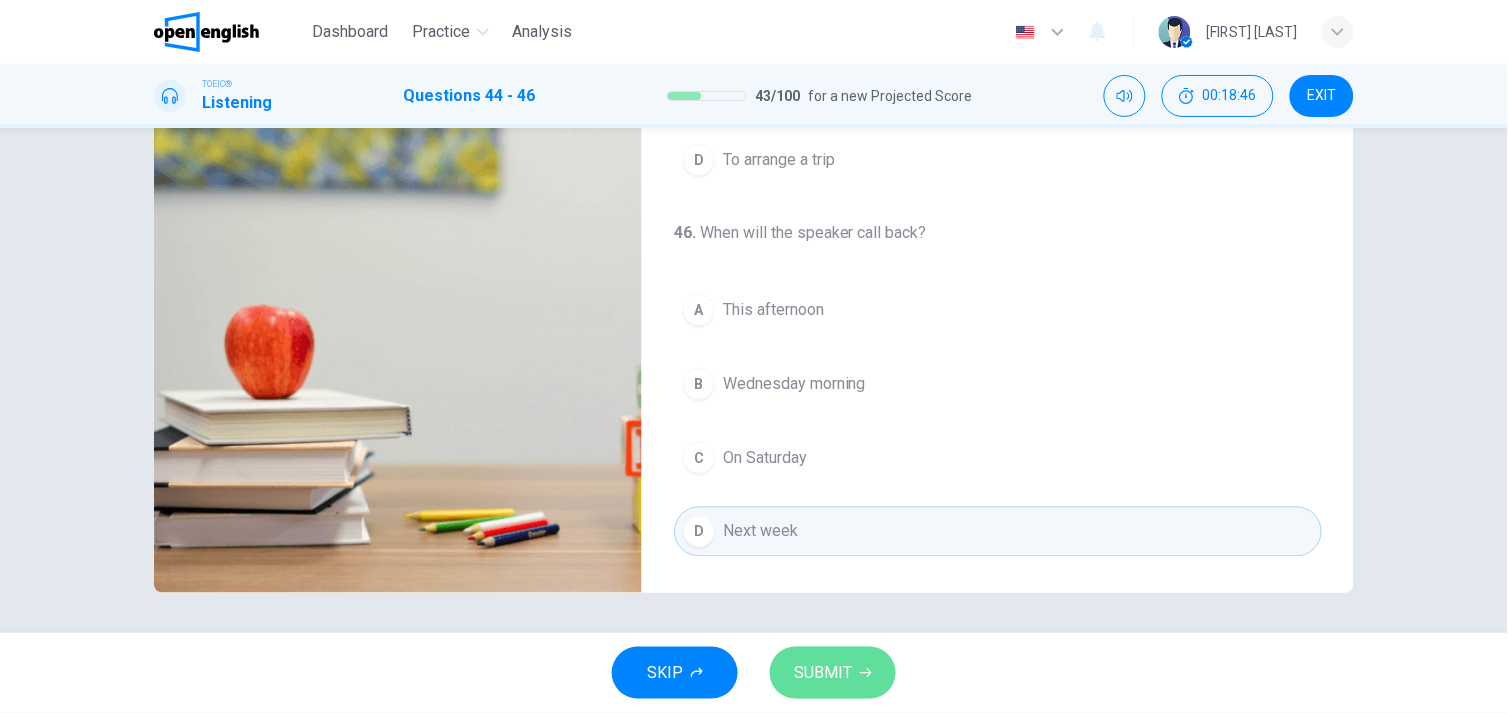 click on "SUBMIT" at bounding box center [823, 673] 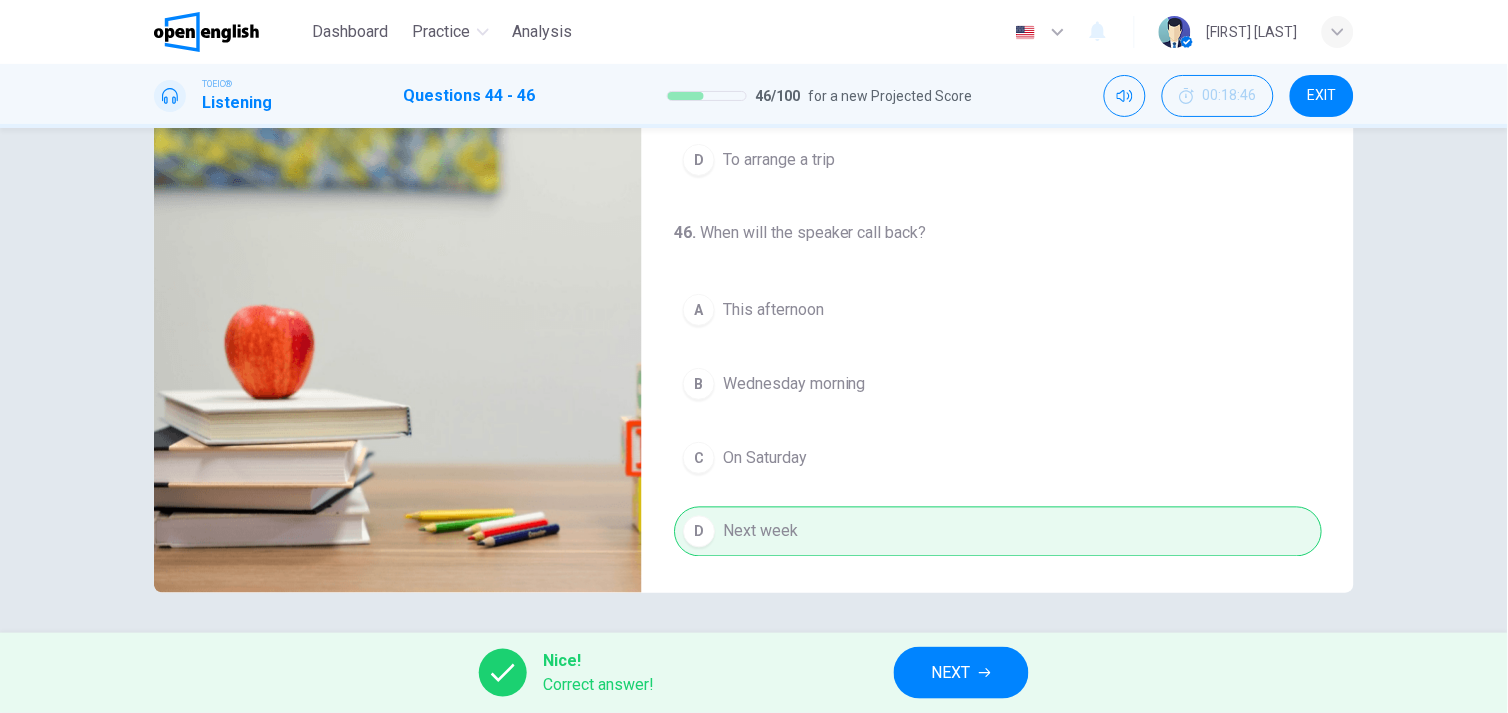 type on "**" 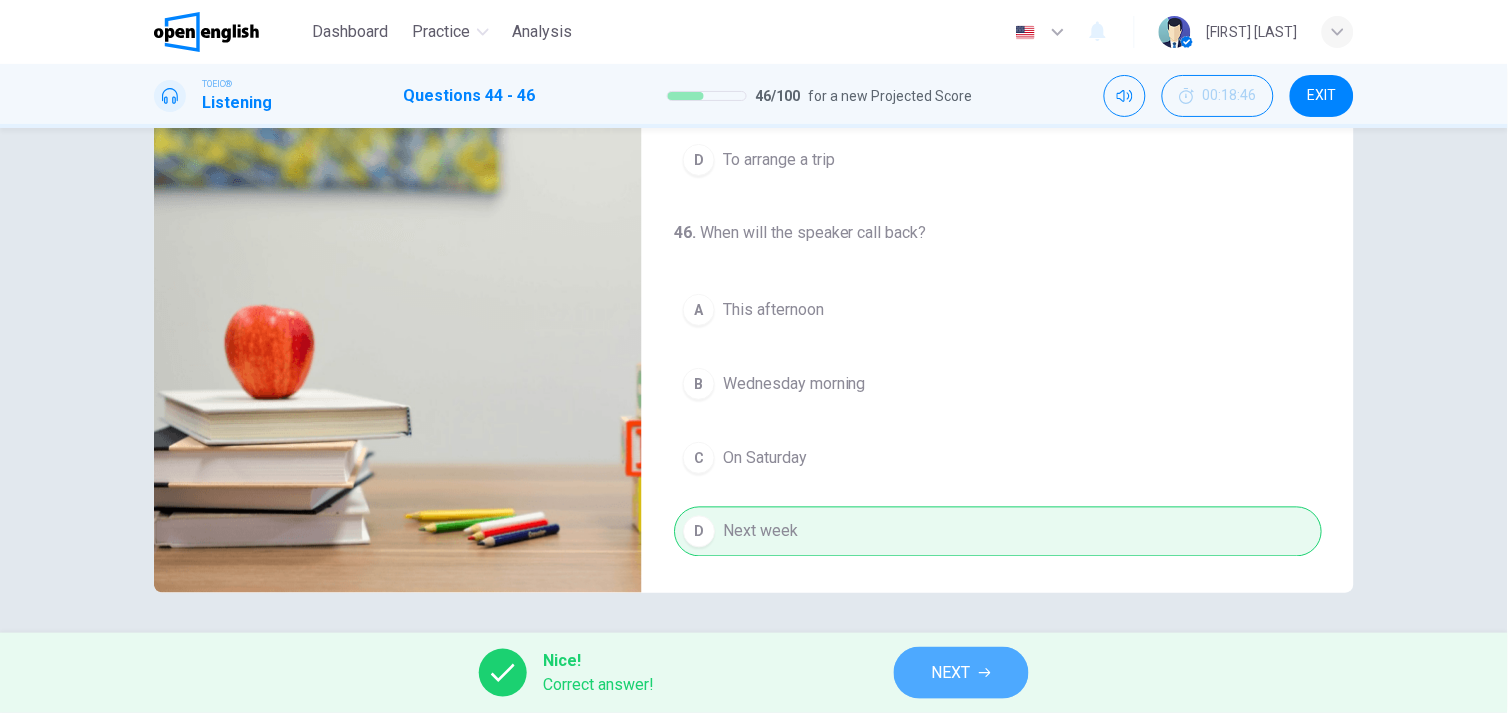 click on "NEXT" at bounding box center (951, 673) 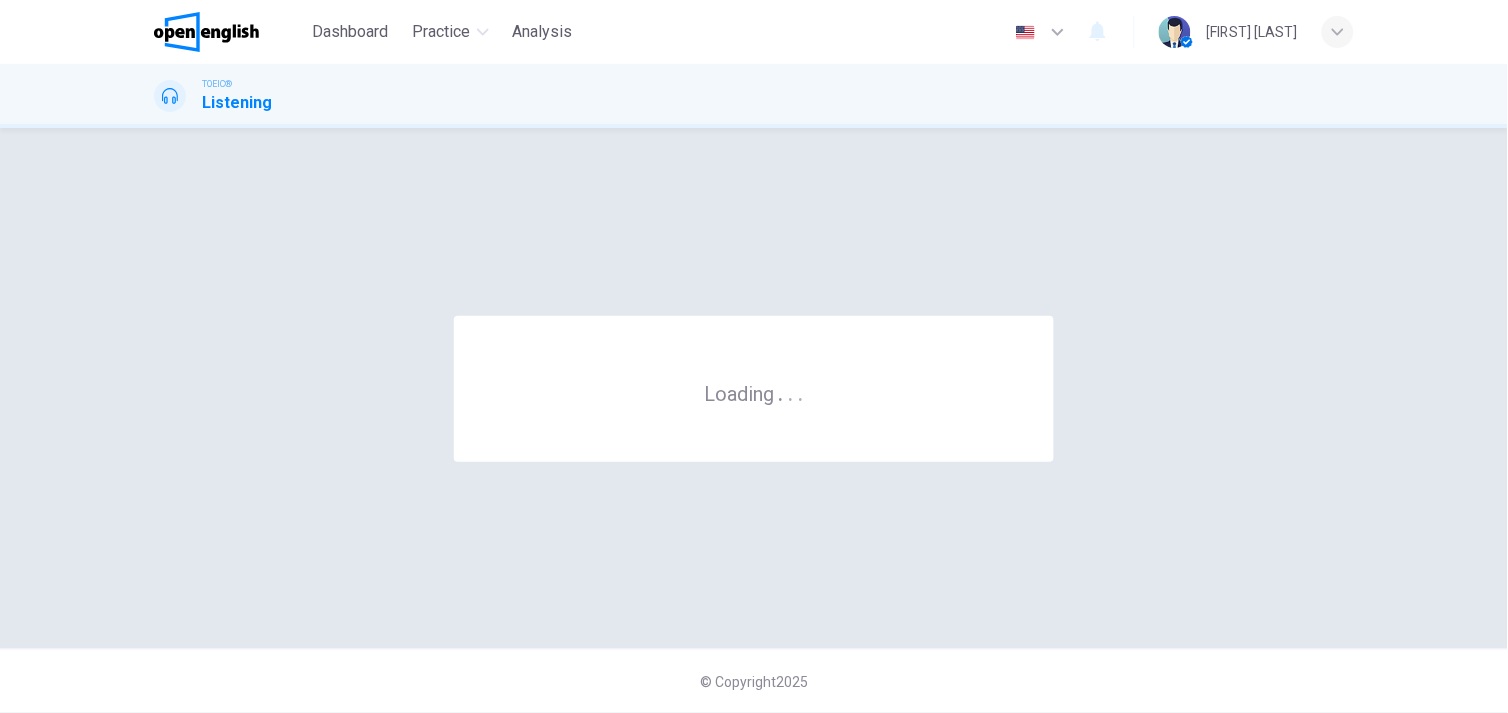 scroll, scrollTop: 0, scrollLeft: 0, axis: both 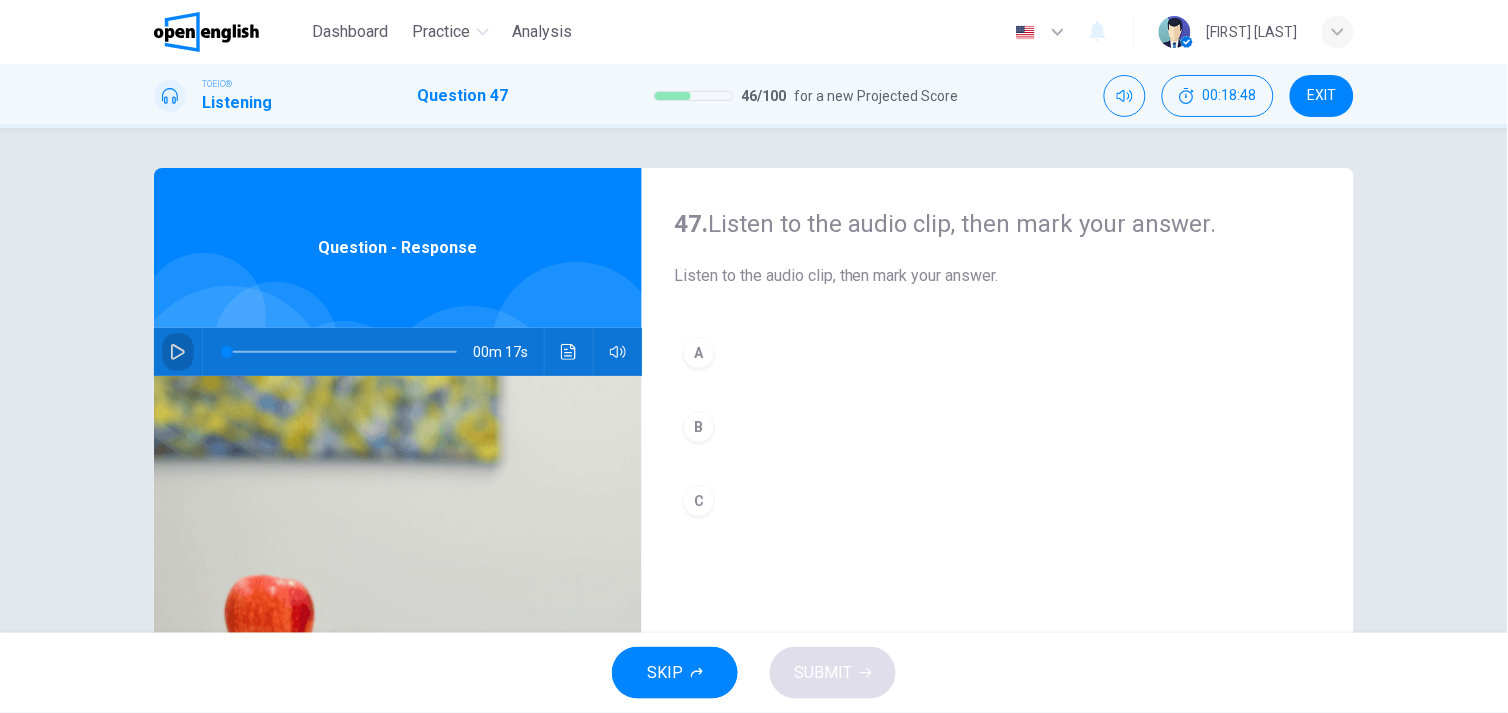 click 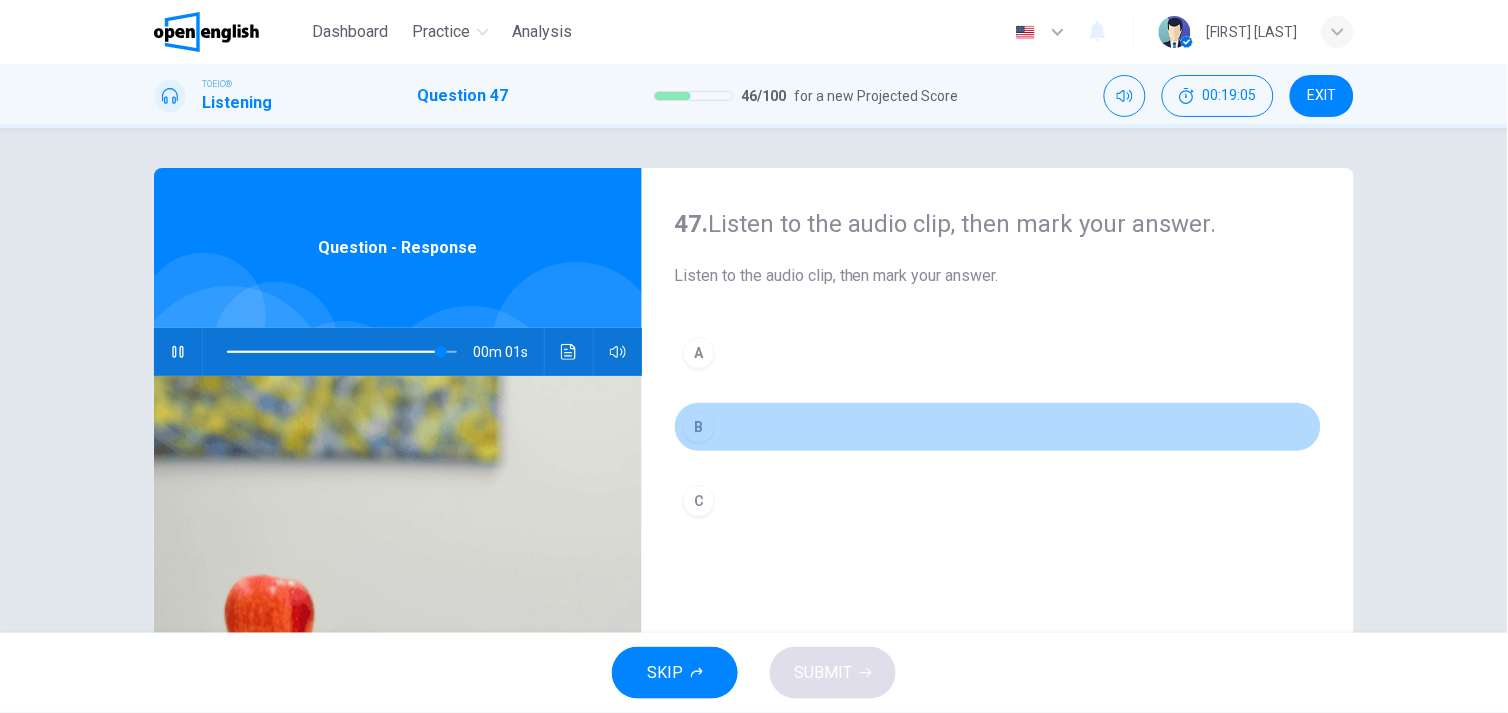 click on "B" at bounding box center [699, 427] 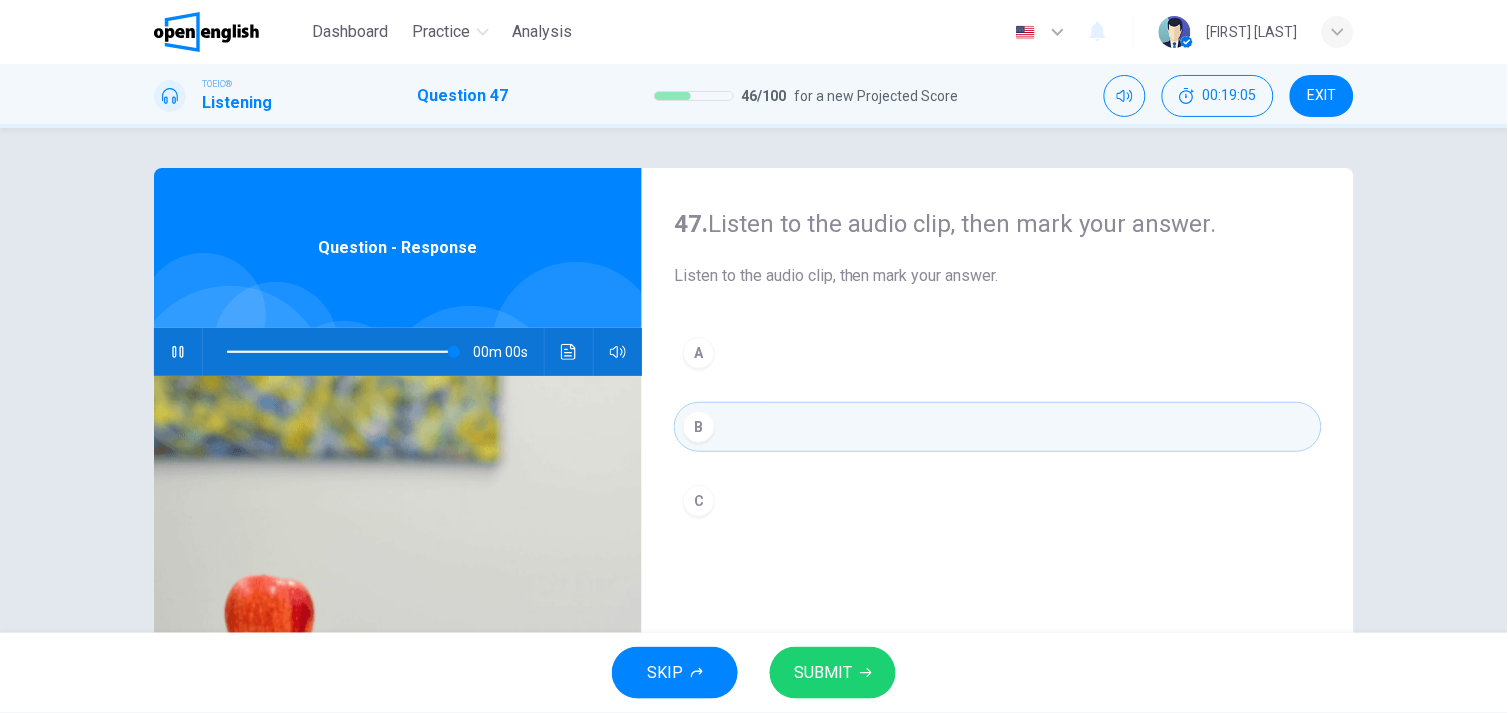 type on "*" 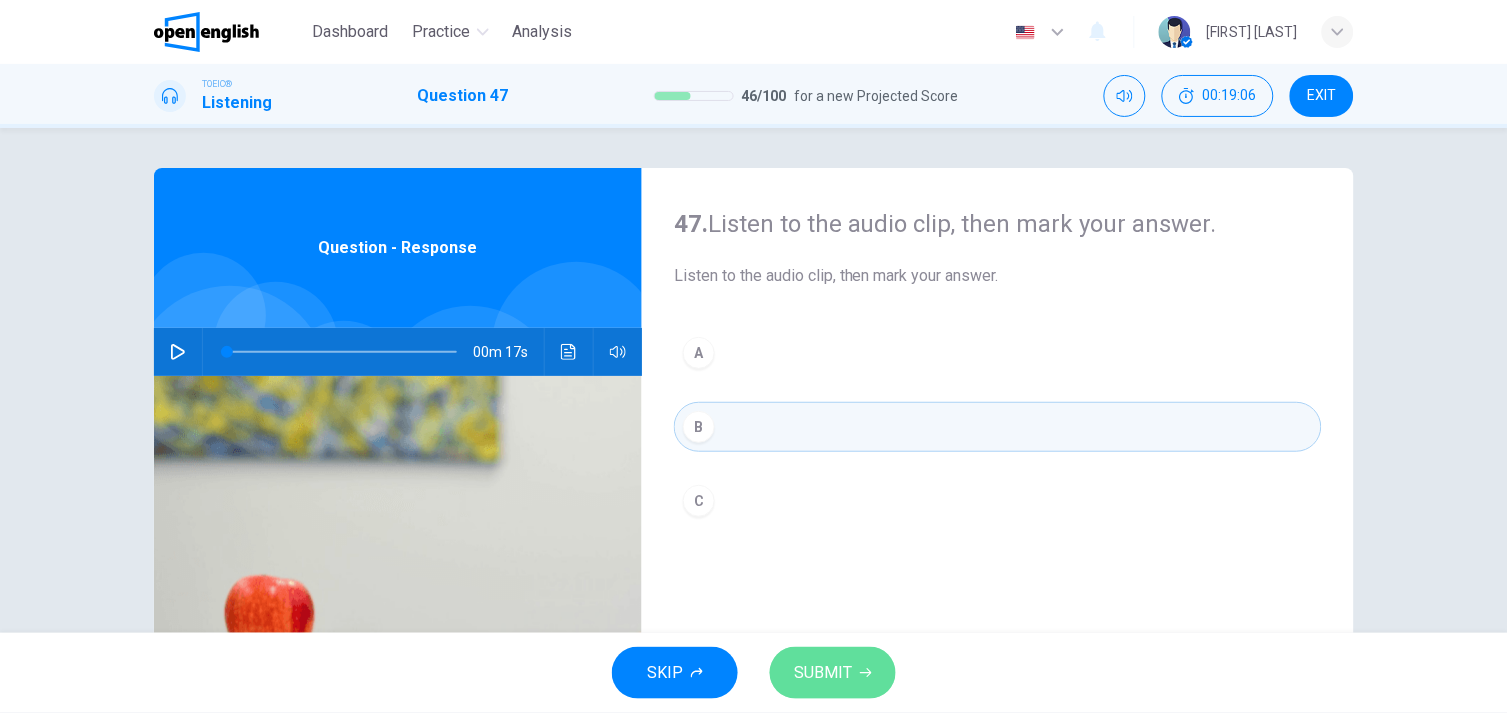 click on "SUBMIT" at bounding box center (823, 673) 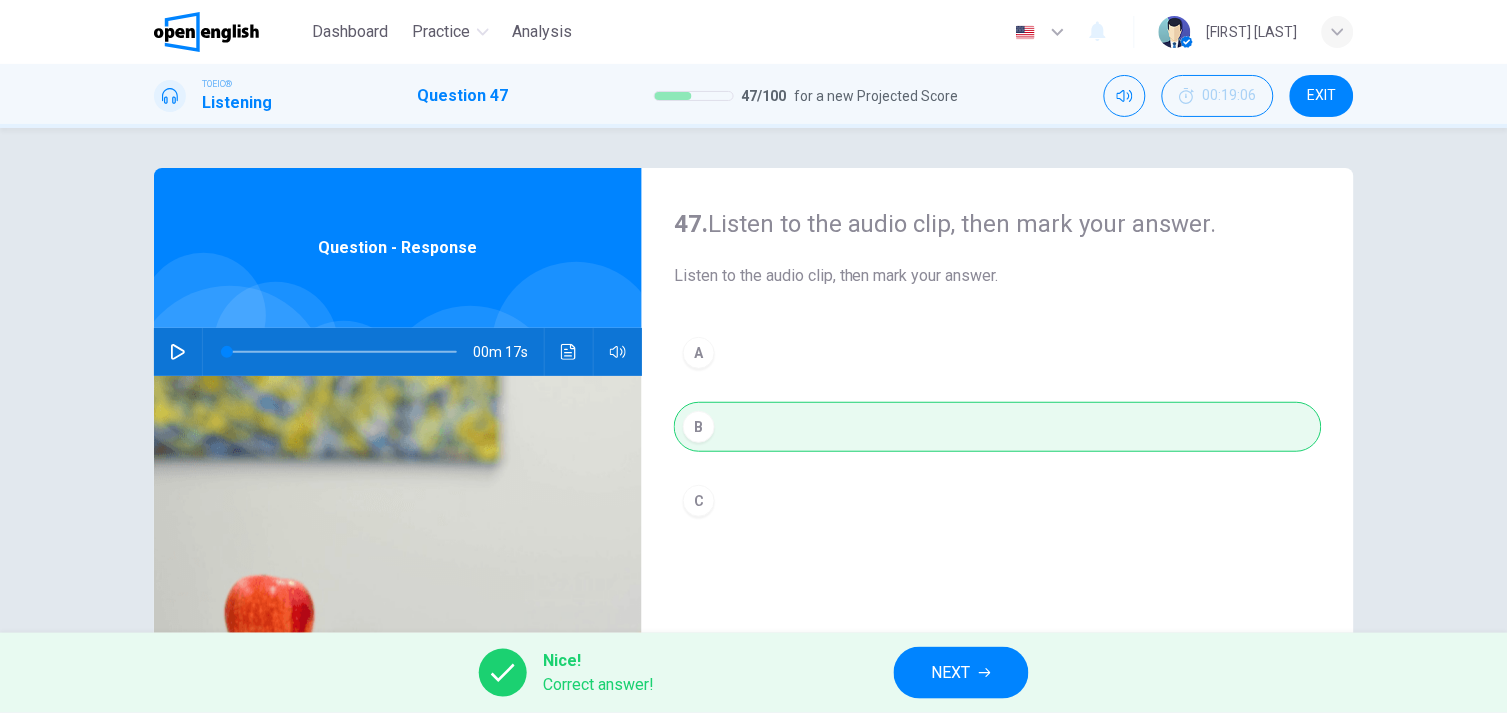 click on "NEXT" at bounding box center [951, 673] 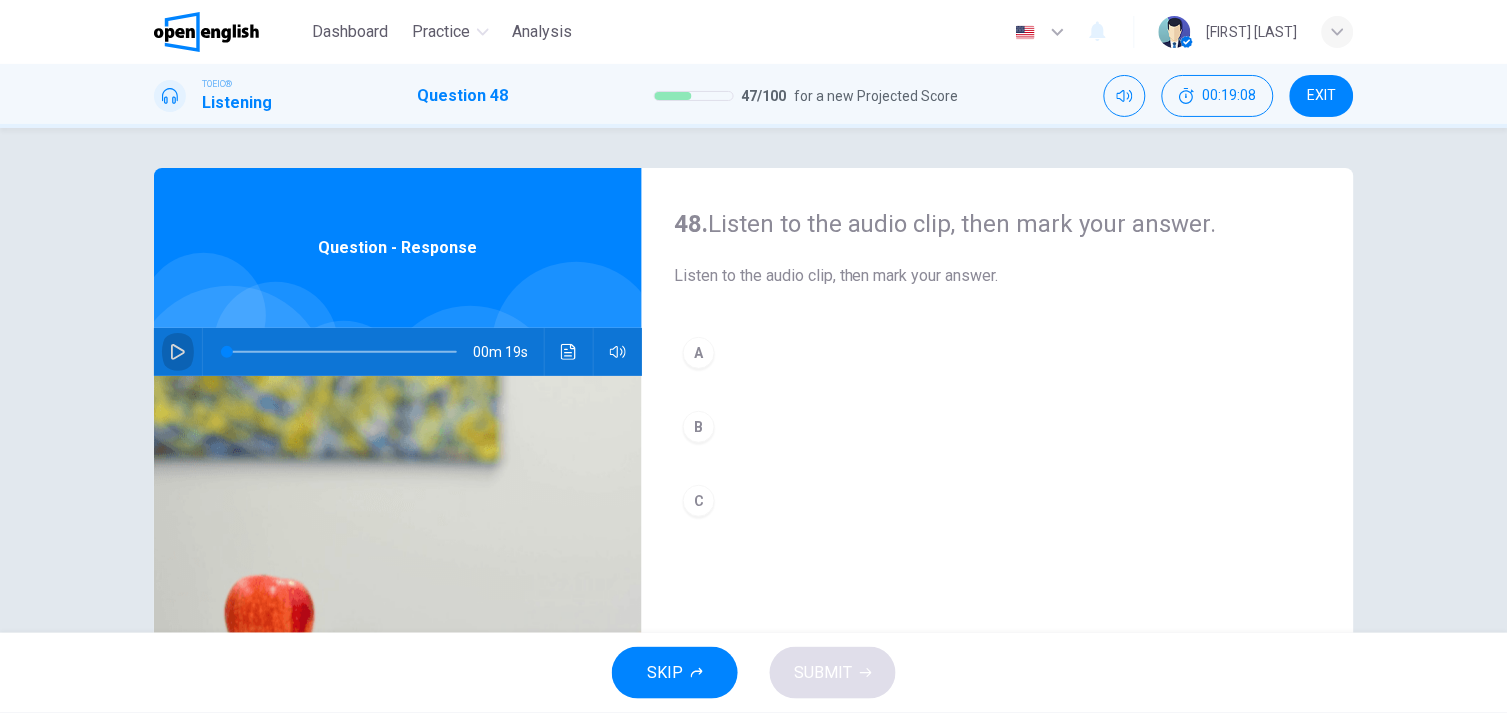 click at bounding box center (178, 352) 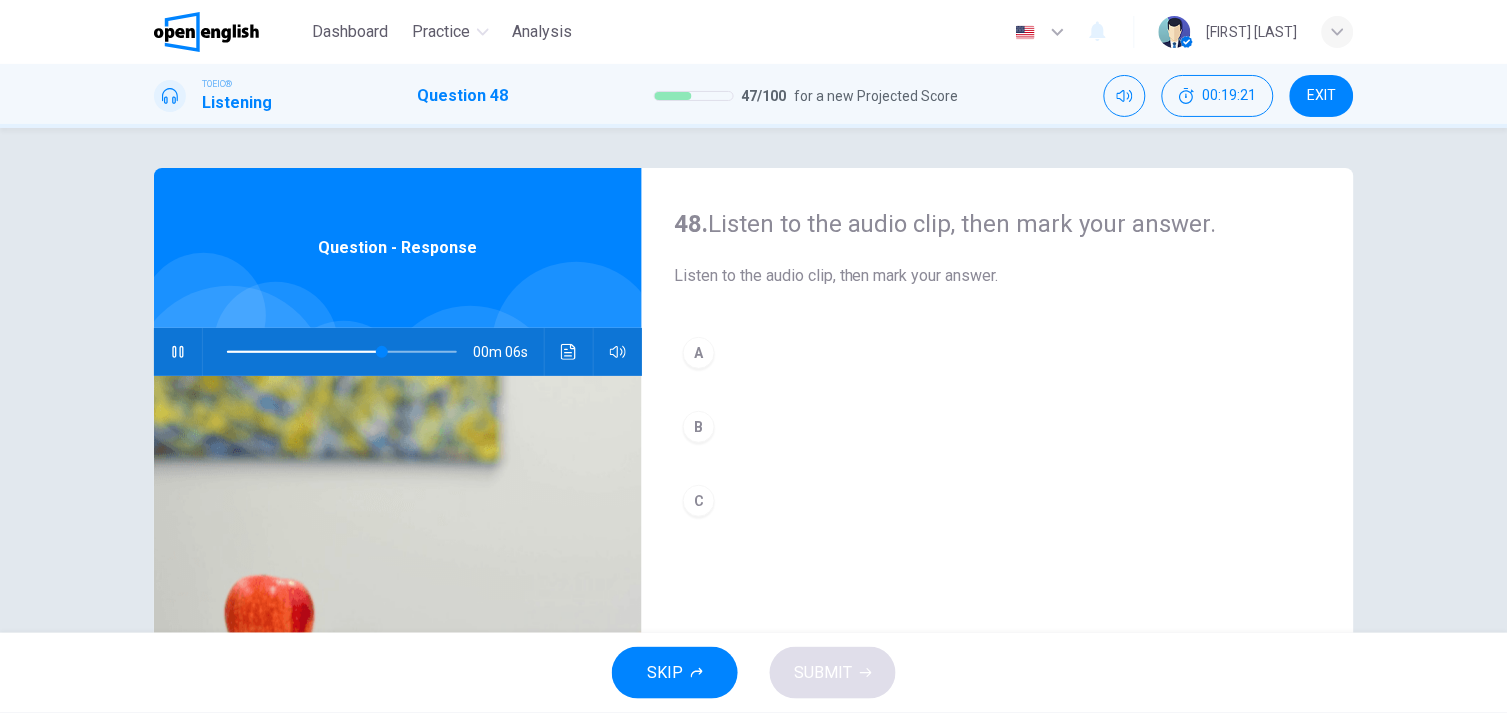 click on "C" at bounding box center [699, 501] 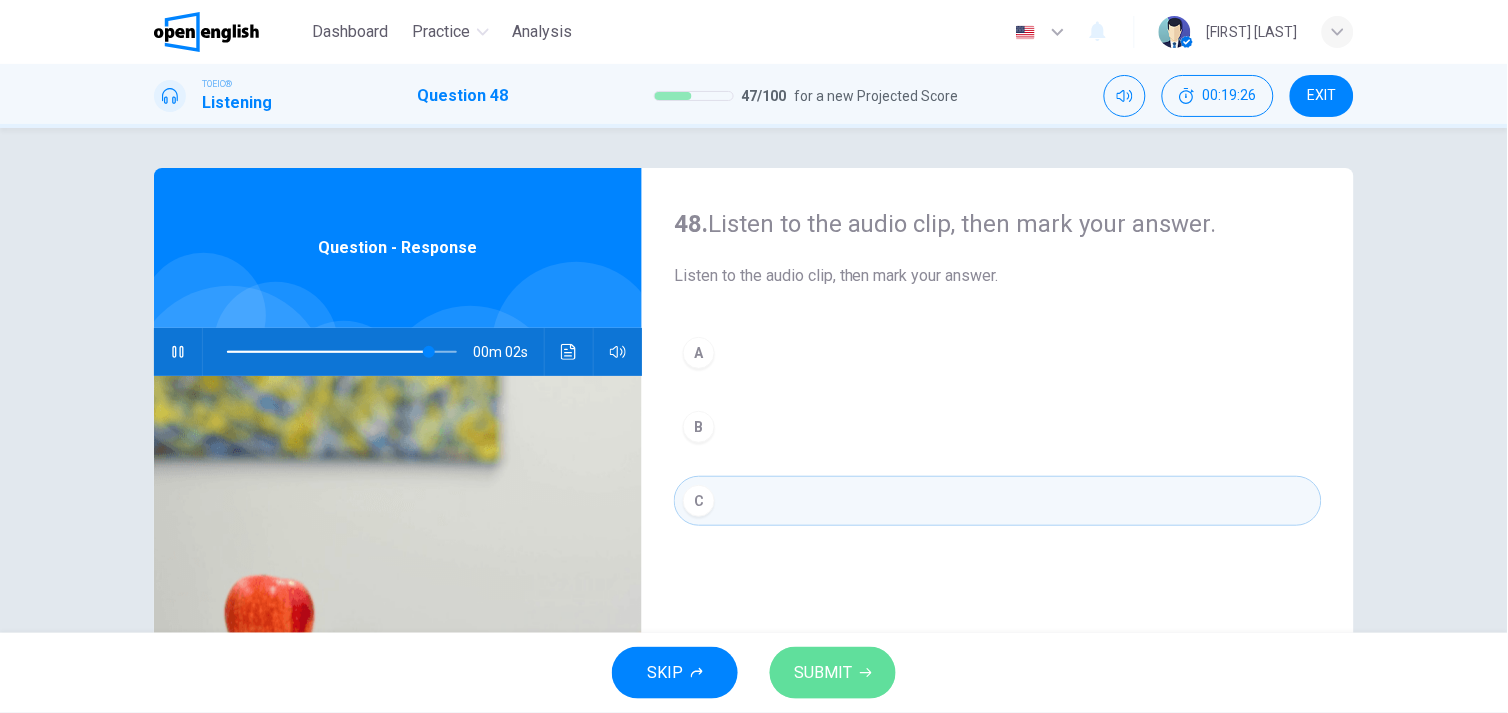 click on "SUBMIT" at bounding box center (823, 673) 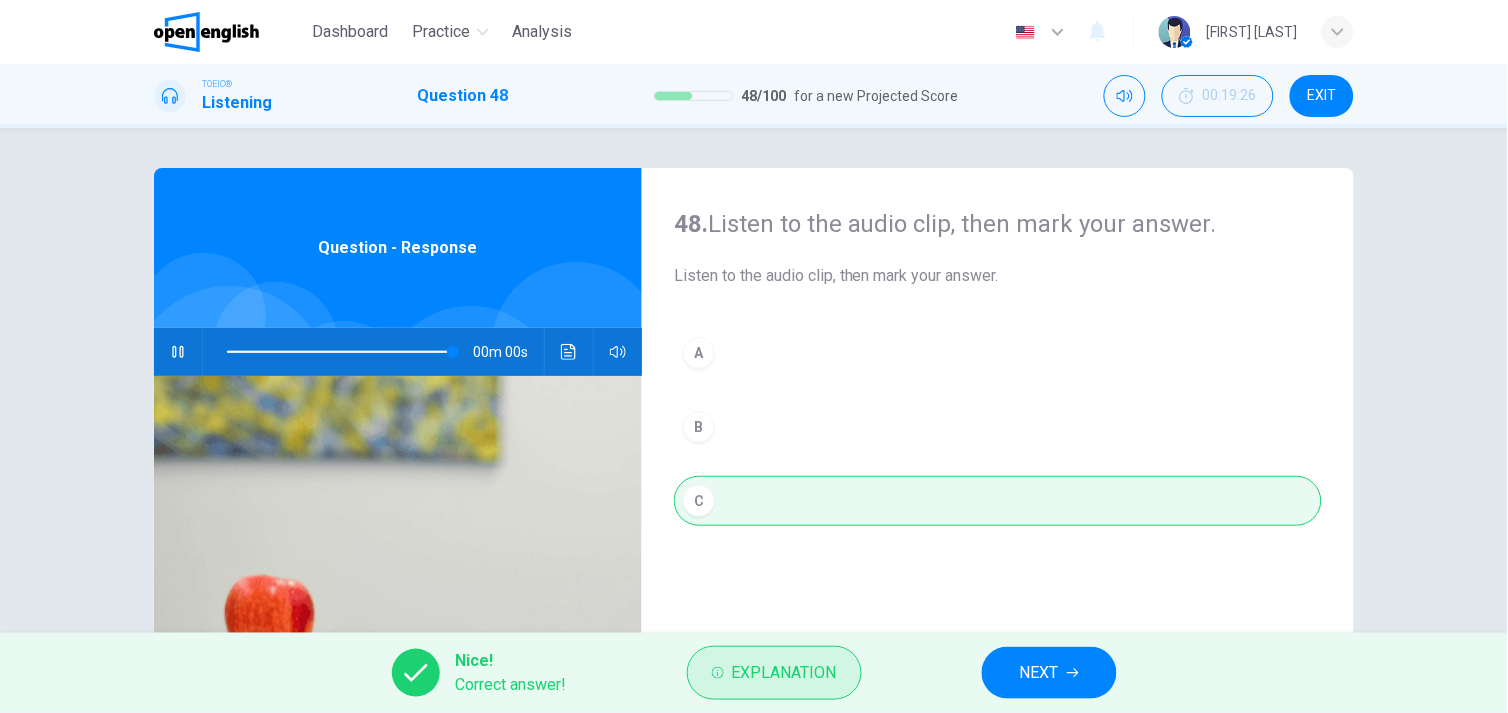type on "*" 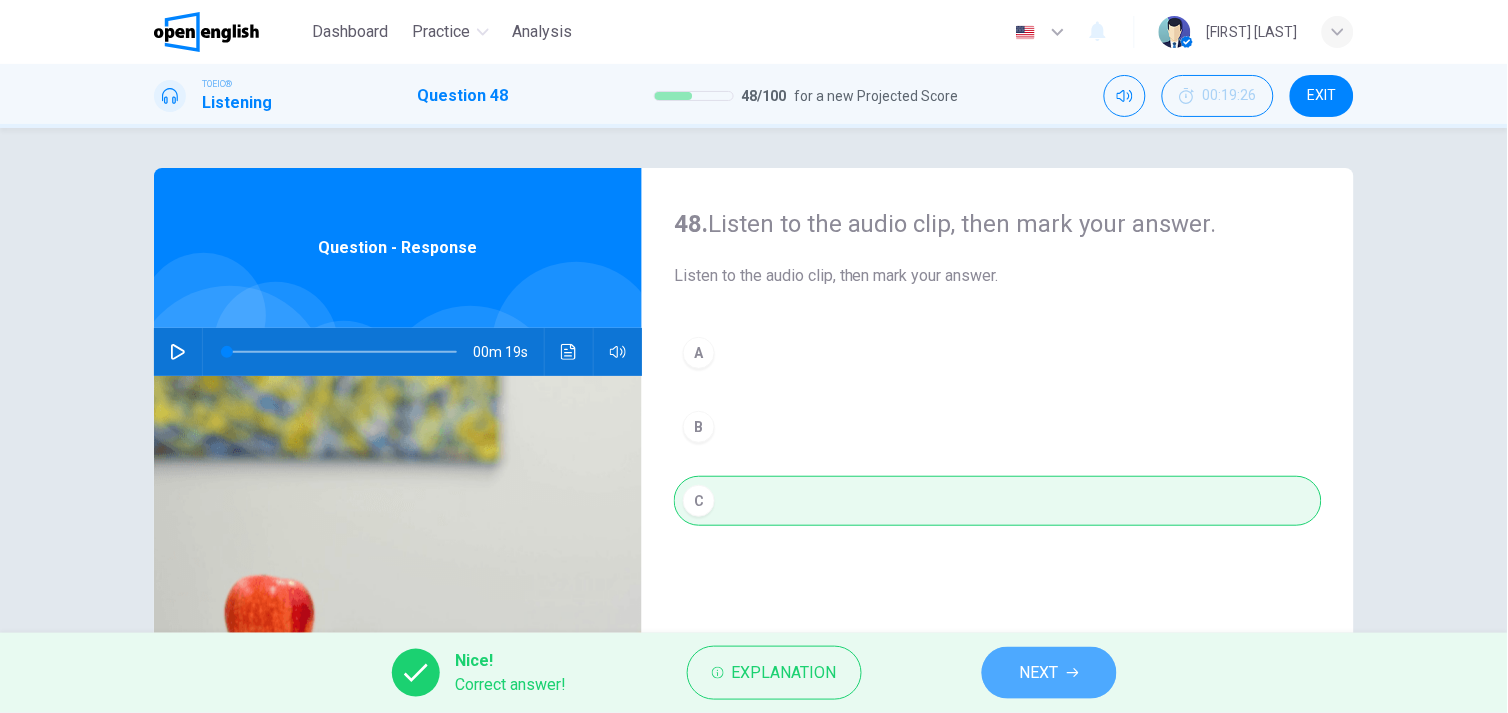 click on "NEXT" at bounding box center [1039, 673] 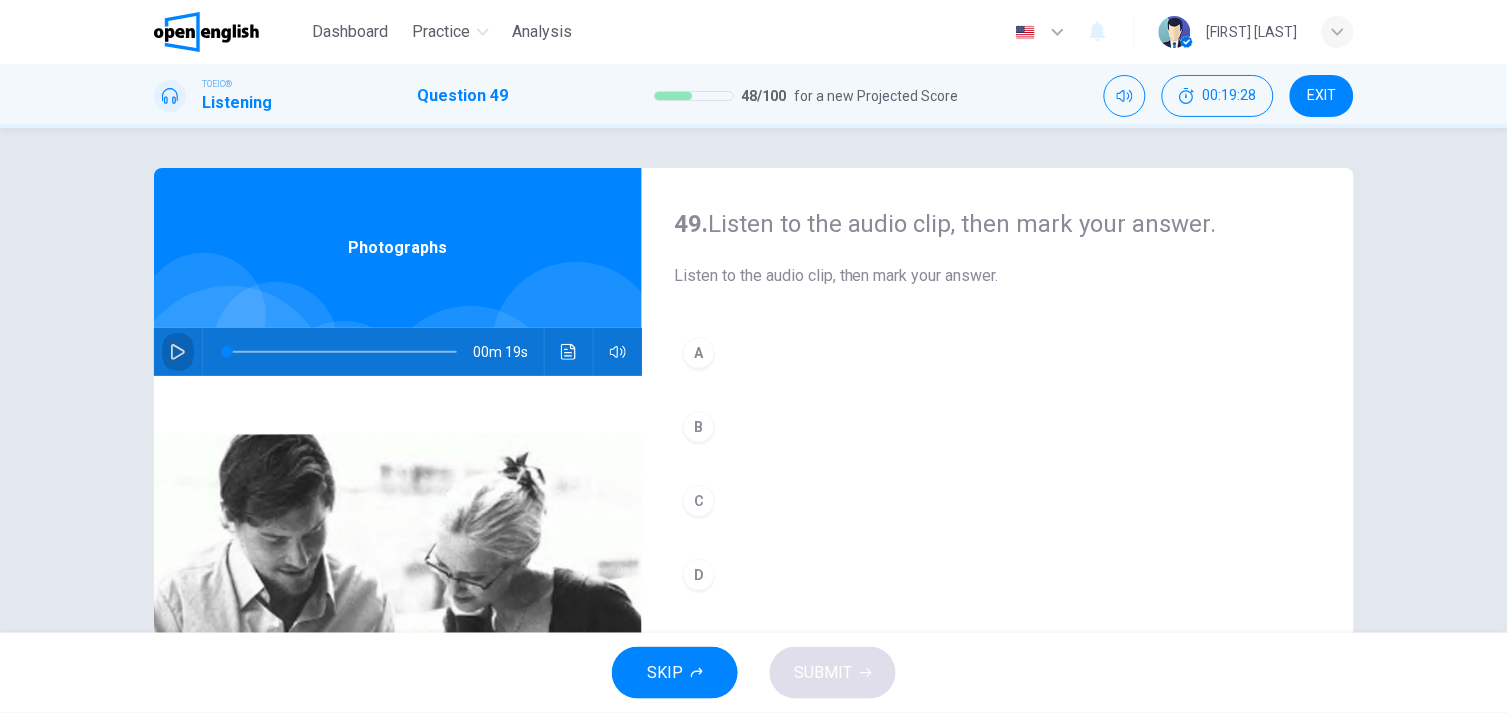 click at bounding box center (178, 352) 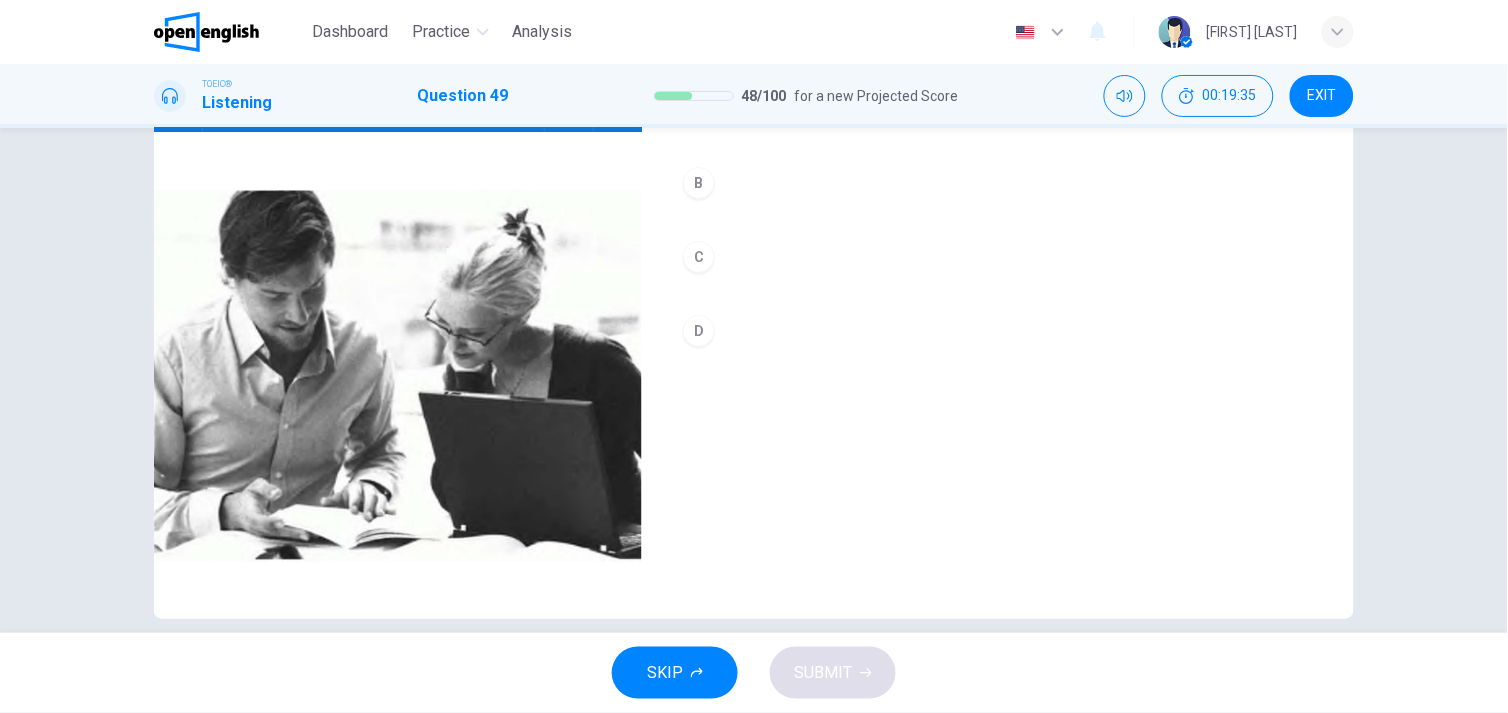 scroll, scrollTop: 252, scrollLeft: 0, axis: vertical 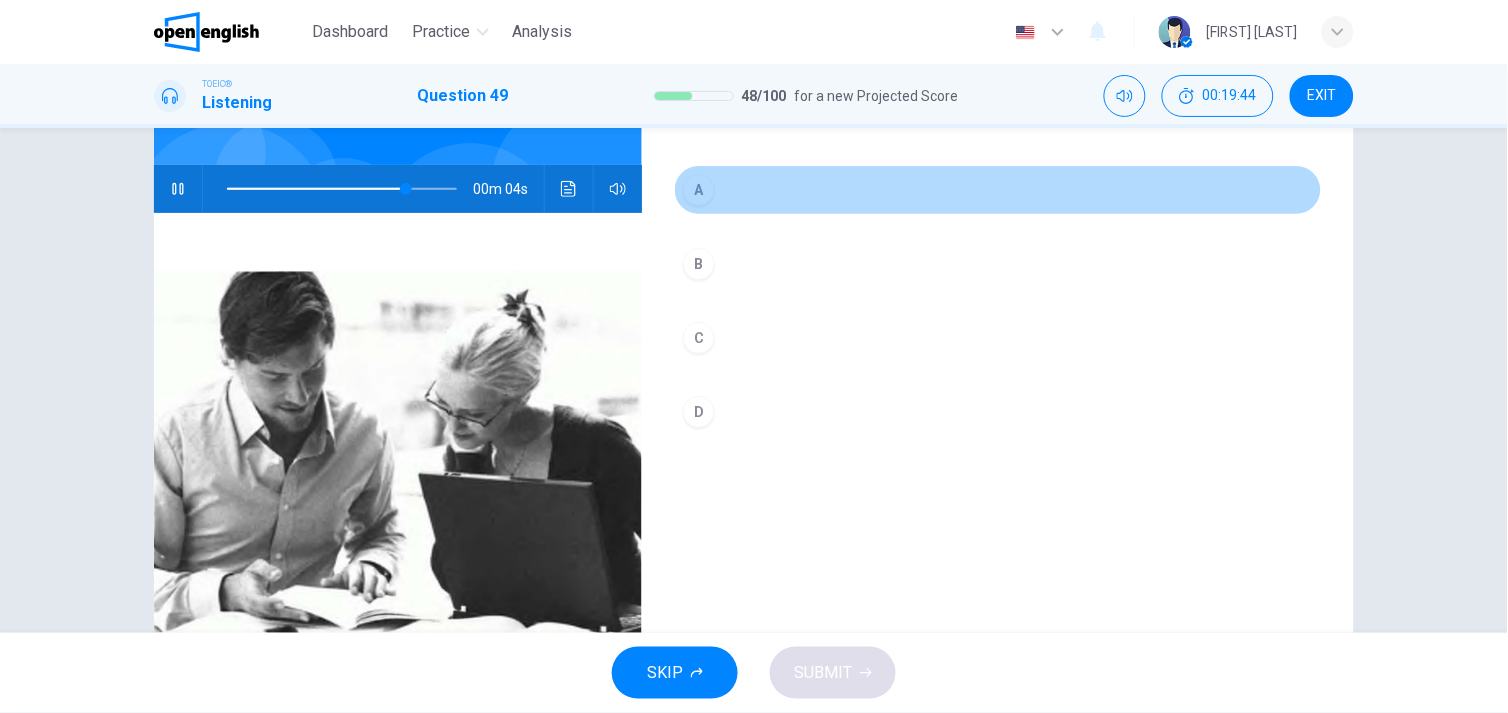 click on "A" at bounding box center (699, 190) 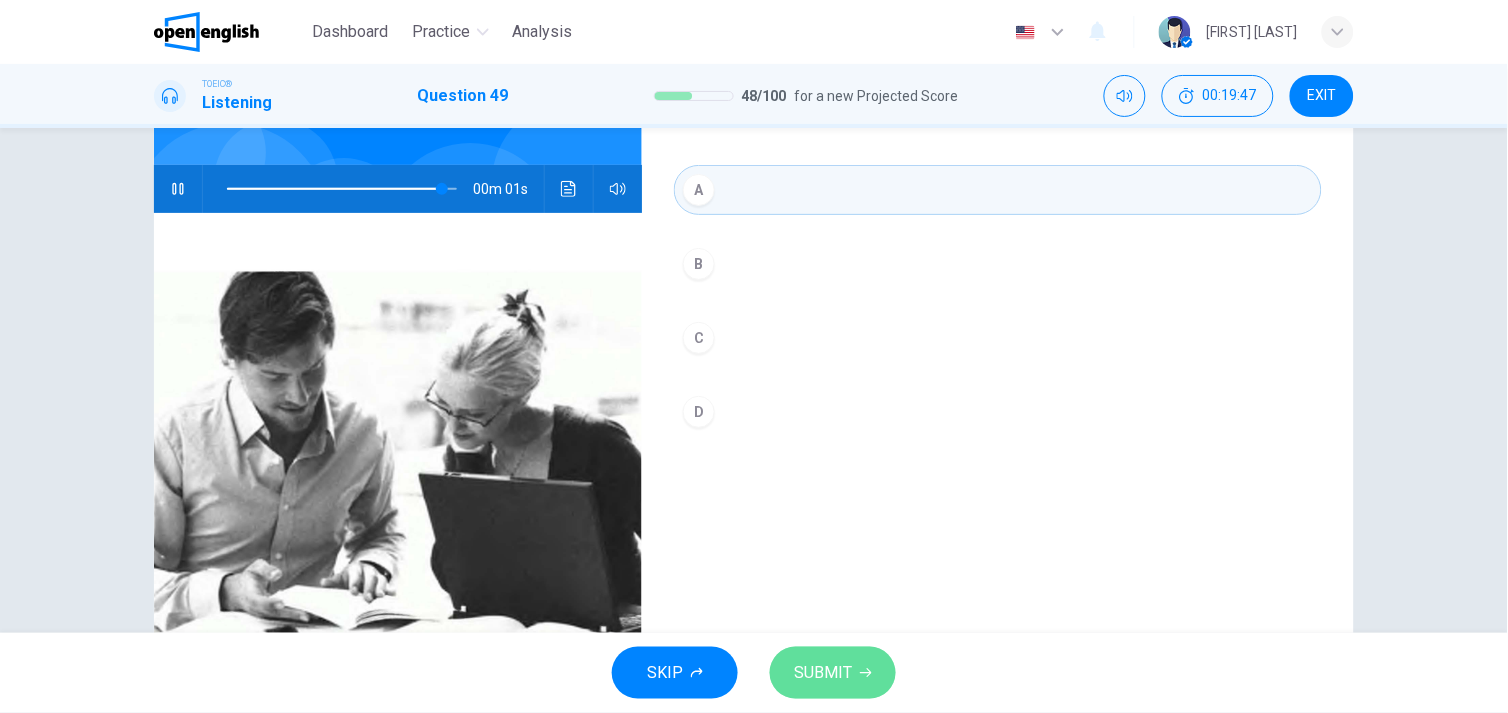 click on "SUBMIT" at bounding box center (823, 673) 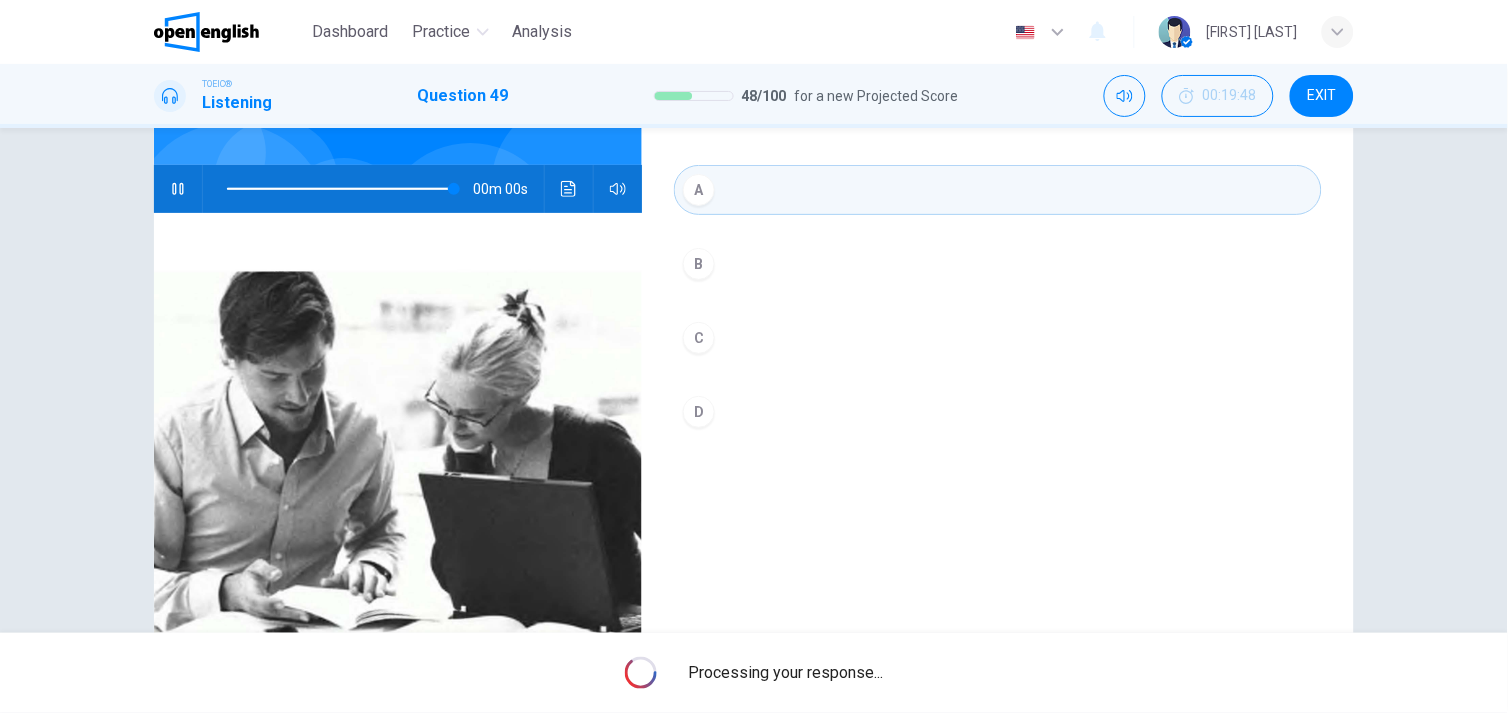 type on "*" 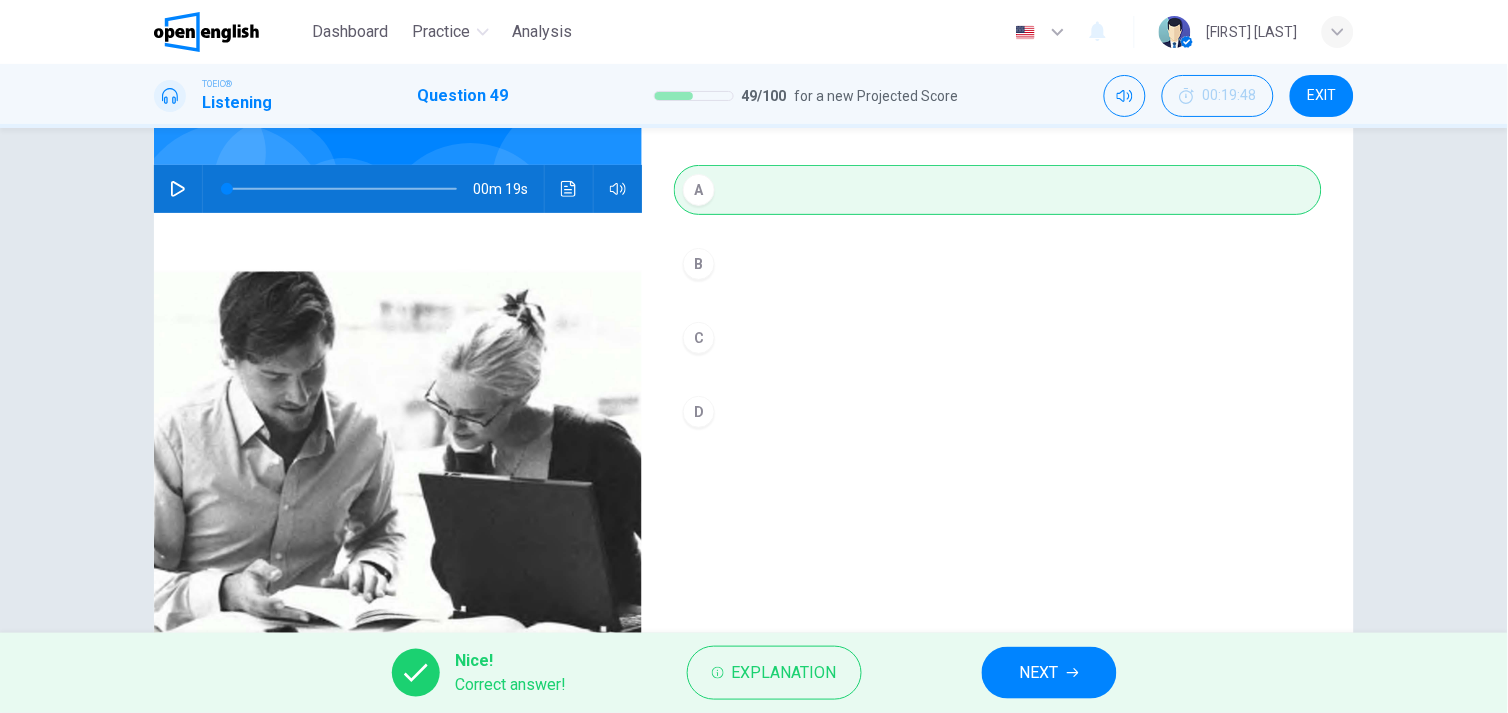 click on "NEXT" at bounding box center [1039, 673] 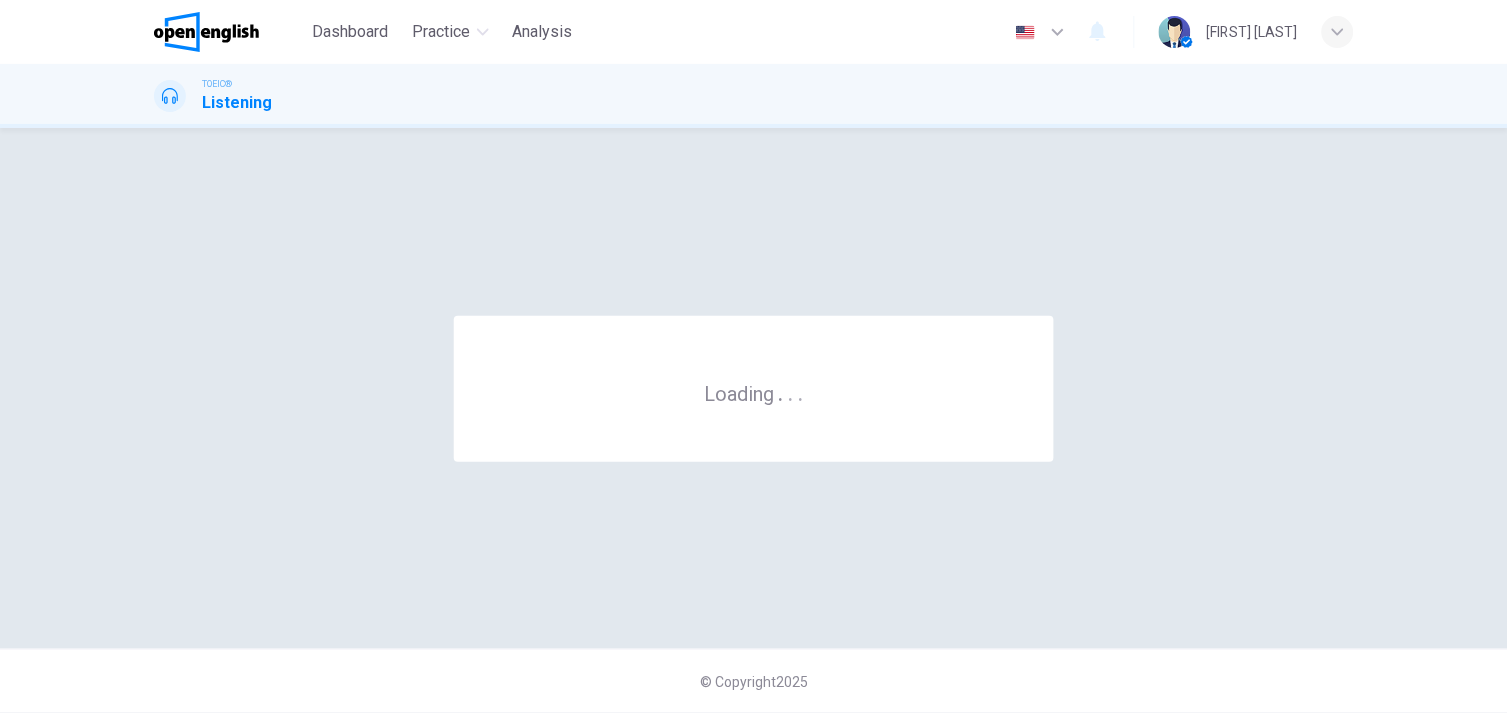 scroll, scrollTop: 0, scrollLeft: 0, axis: both 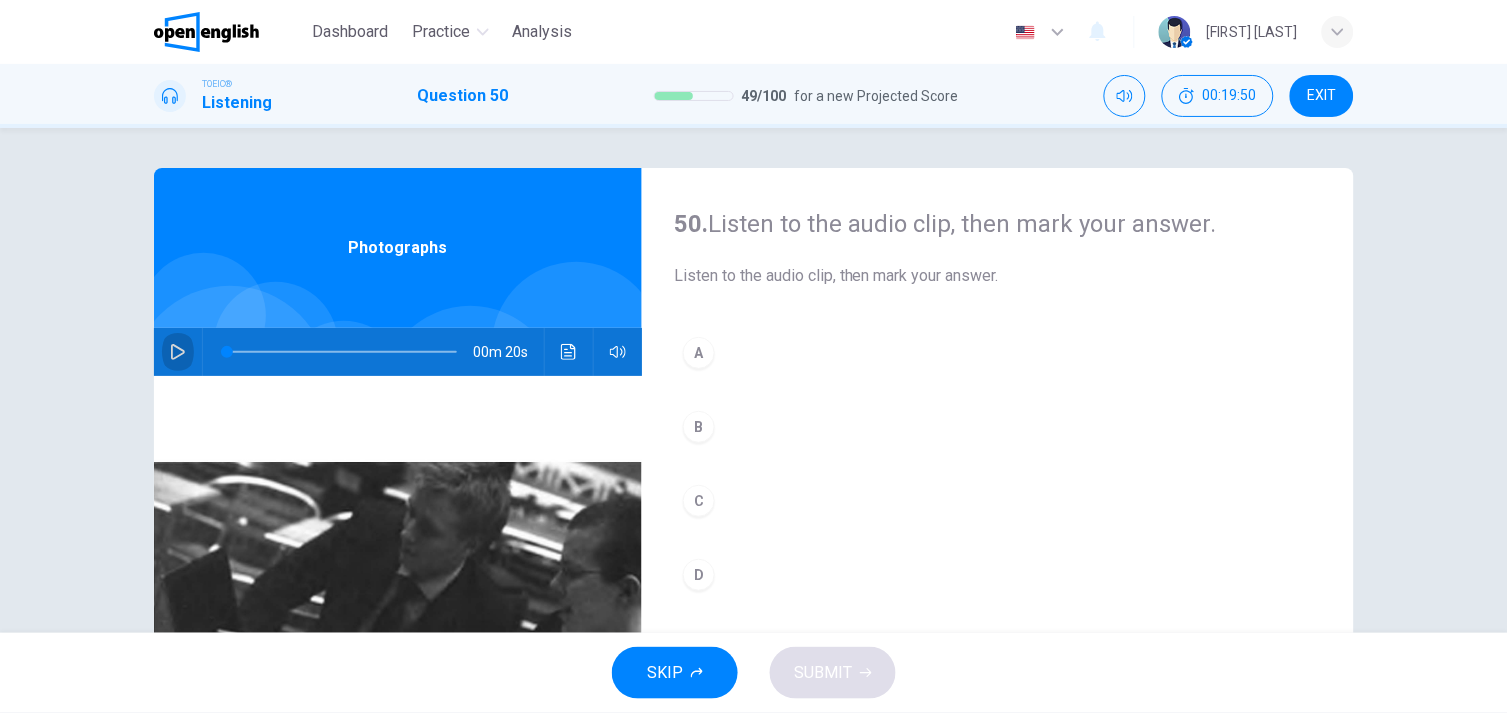 click 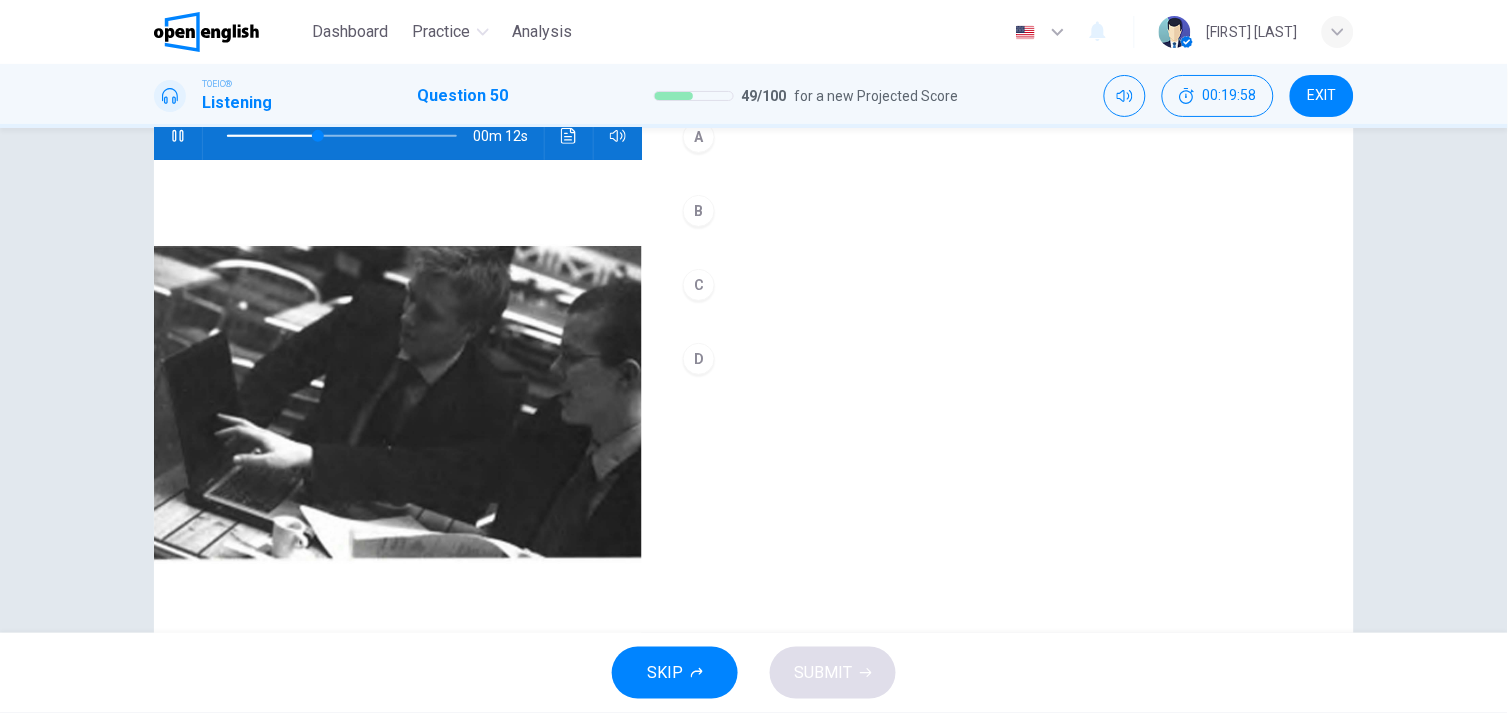 scroll, scrollTop: 222, scrollLeft: 0, axis: vertical 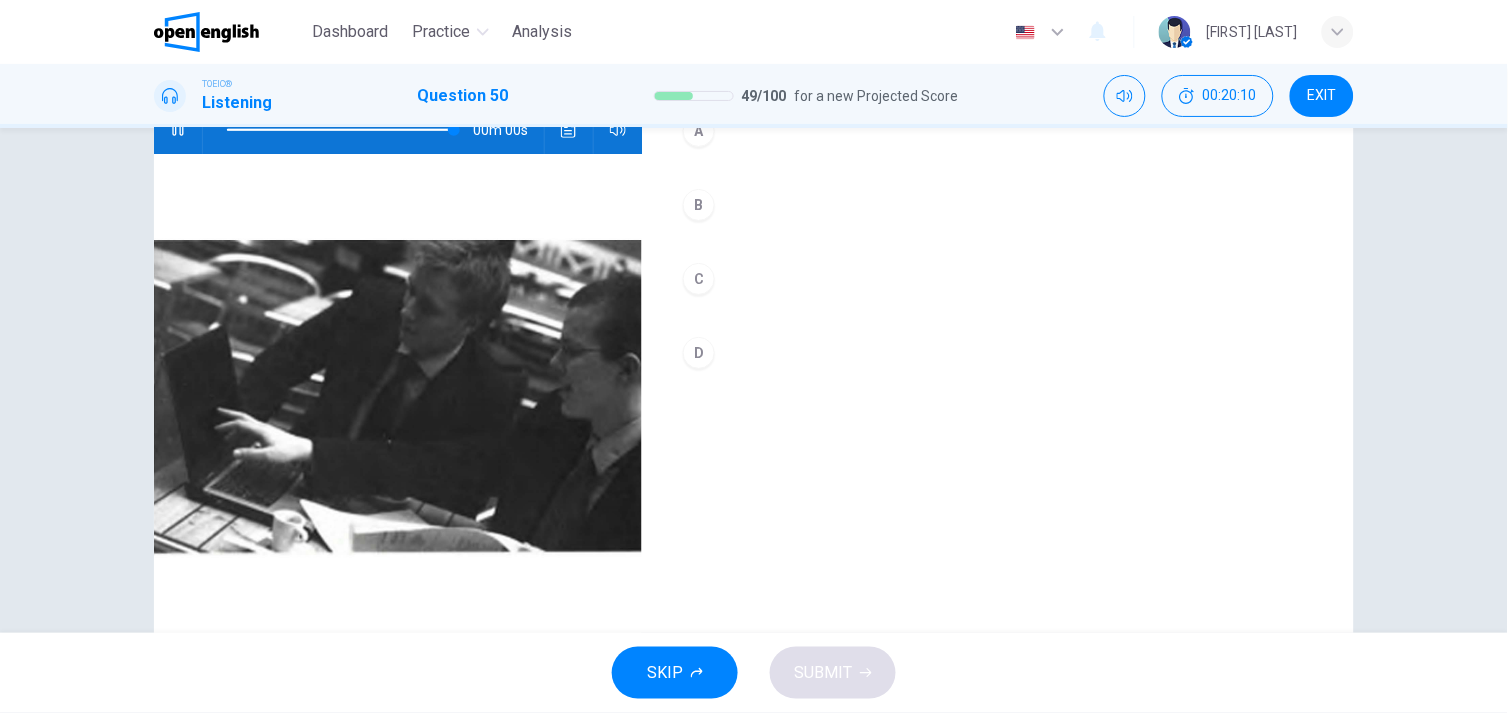 type on "*" 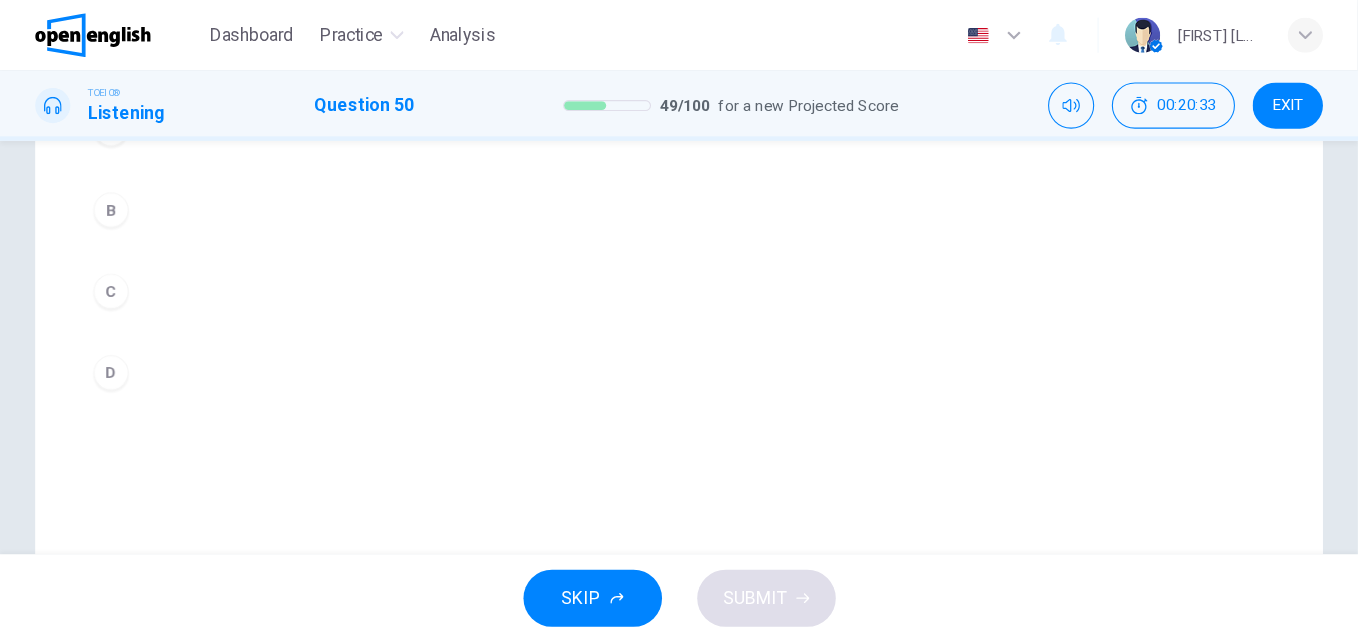 scroll, scrollTop: 328, scrollLeft: 0, axis: vertical 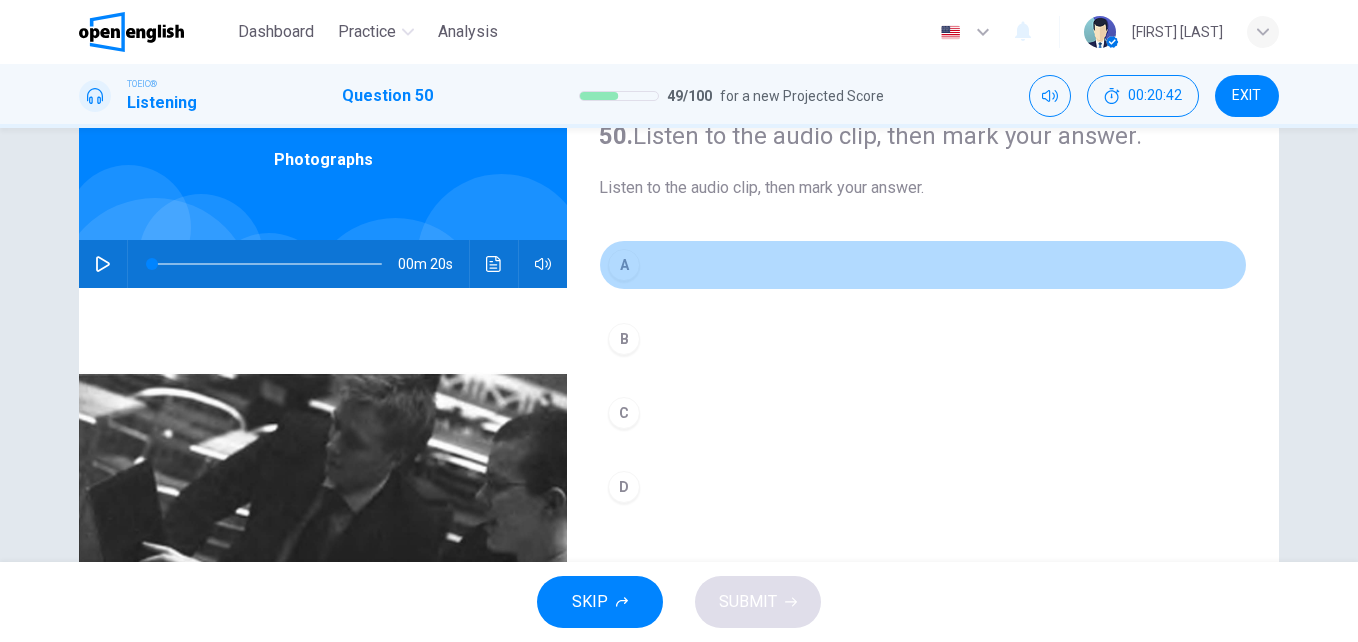 click on "A" at bounding box center [624, 265] 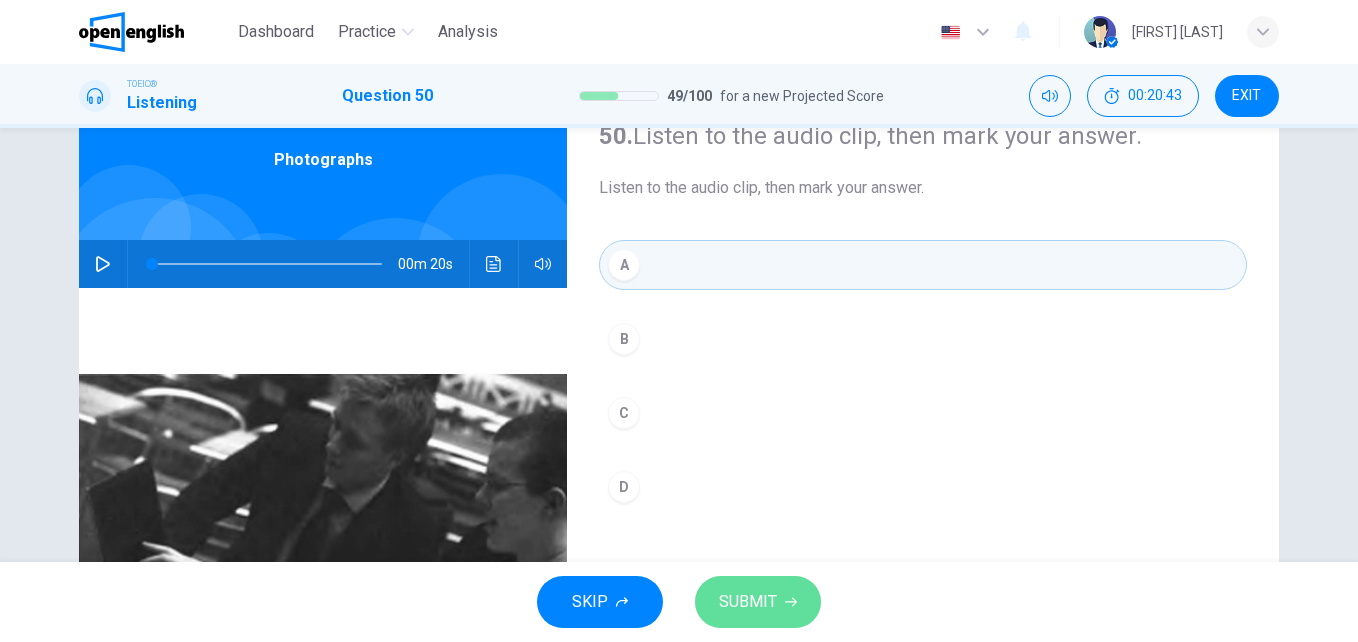click on "SUBMIT" at bounding box center [748, 602] 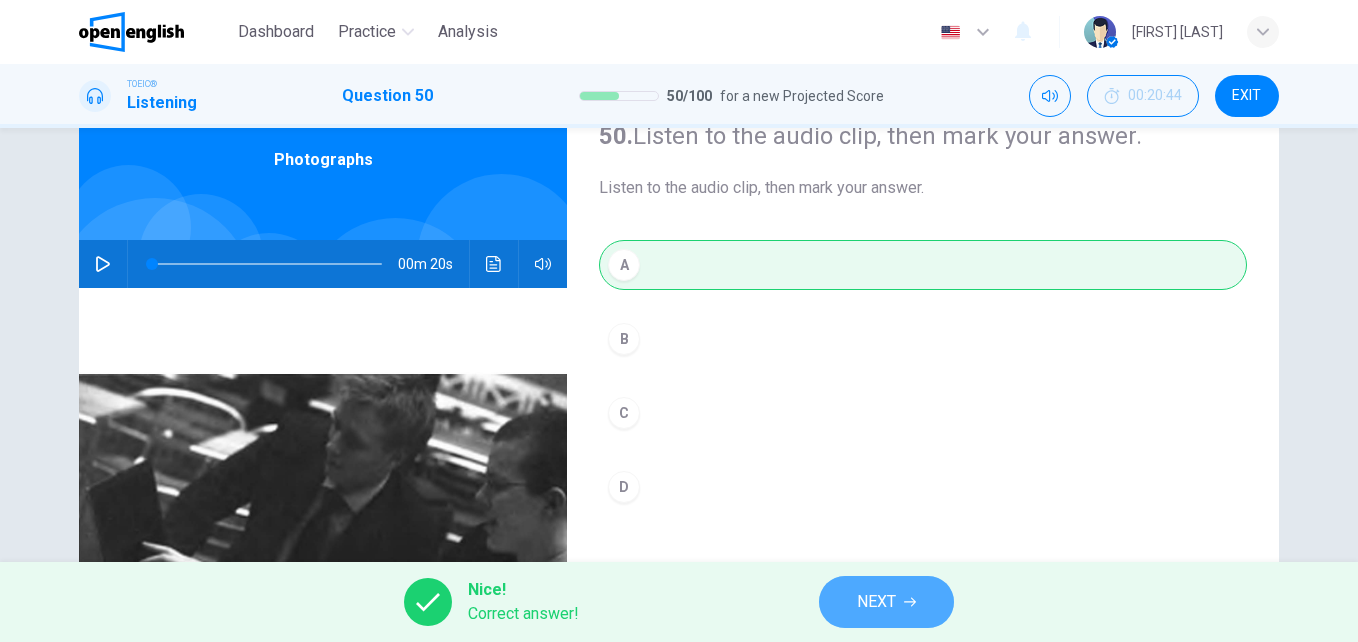 click on "NEXT" at bounding box center (886, 602) 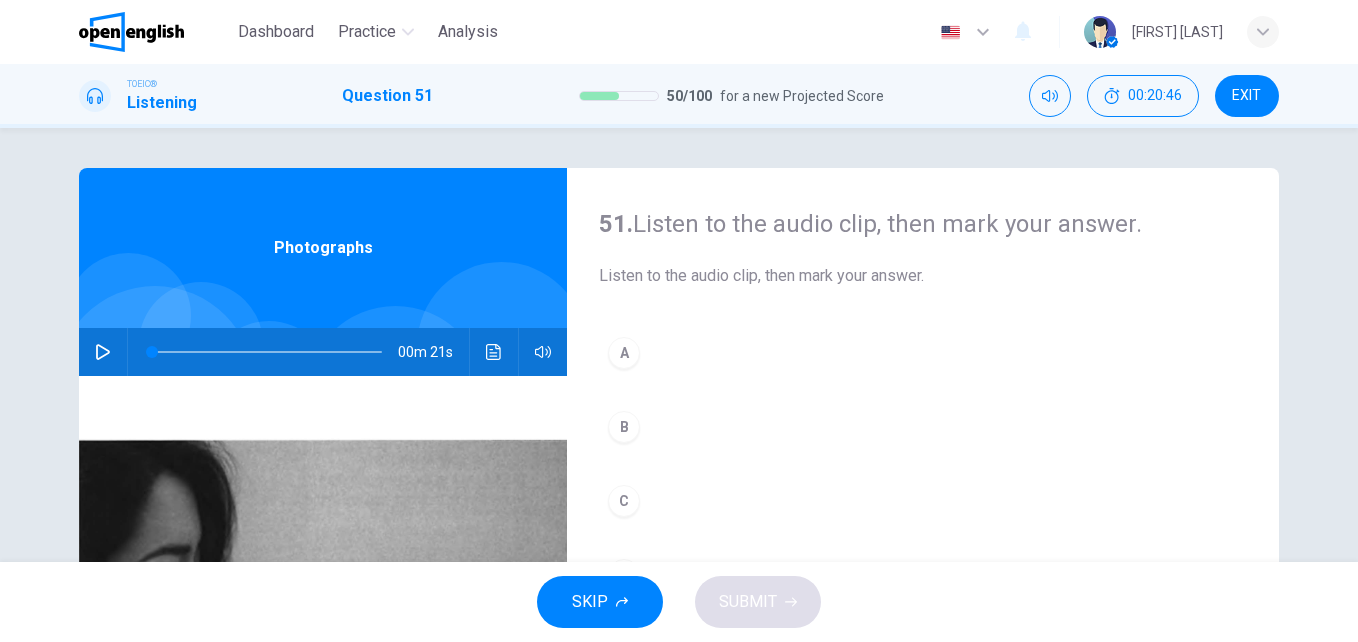 click at bounding box center (103, 352) 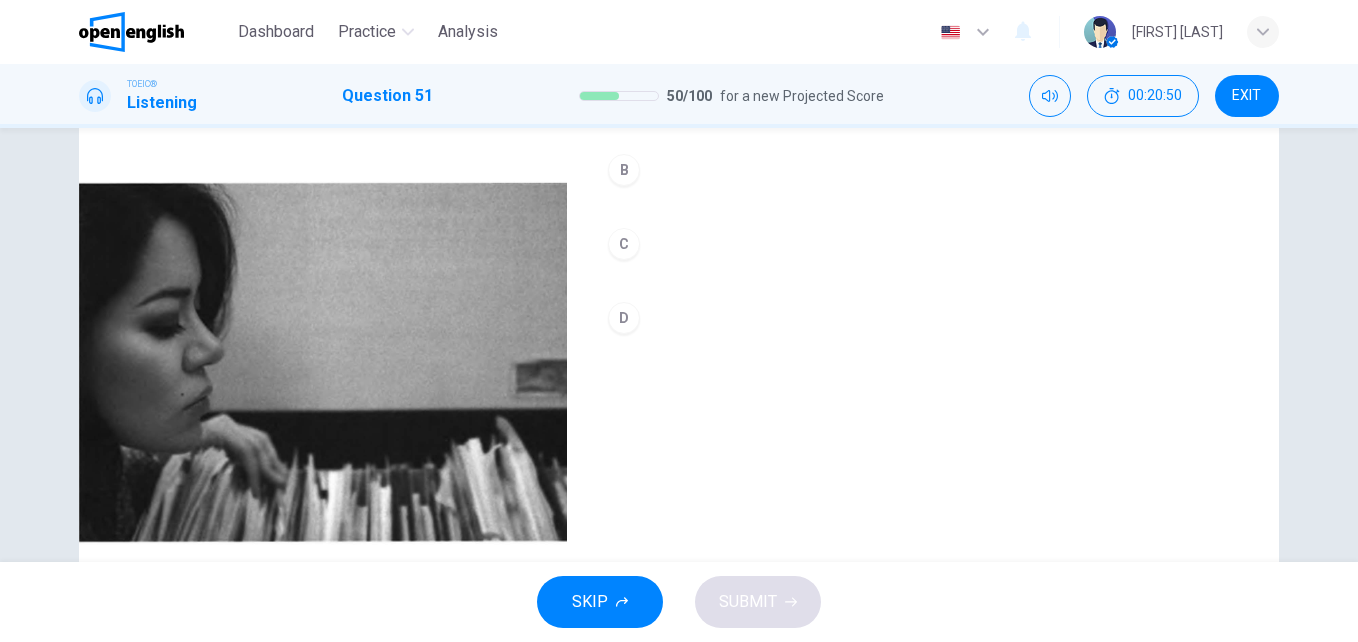 scroll, scrollTop: 280, scrollLeft: 0, axis: vertical 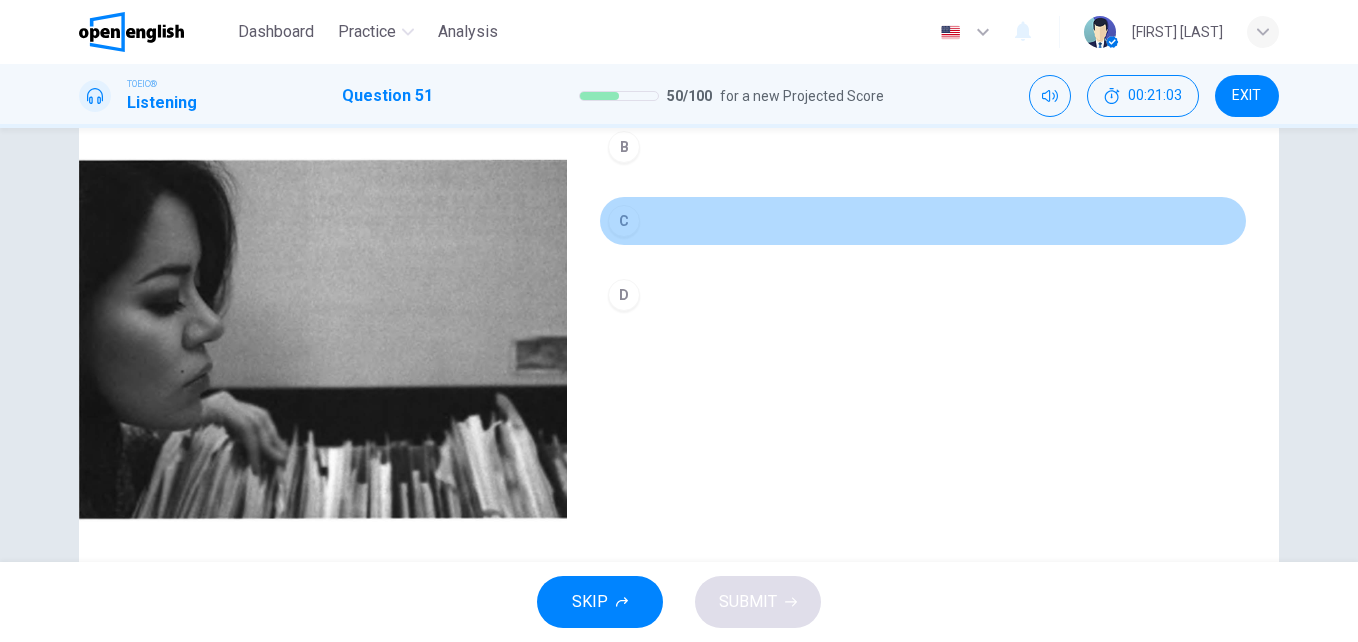 click on "C" at bounding box center (624, 221) 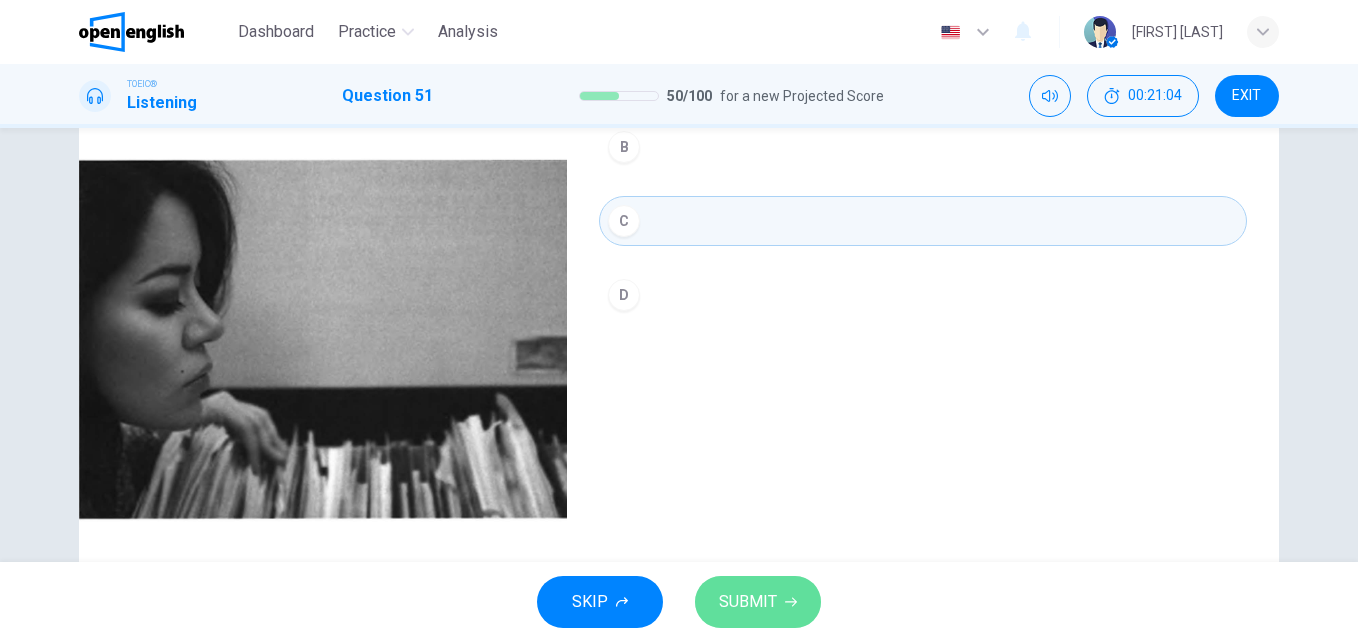 click on "SUBMIT" at bounding box center [748, 602] 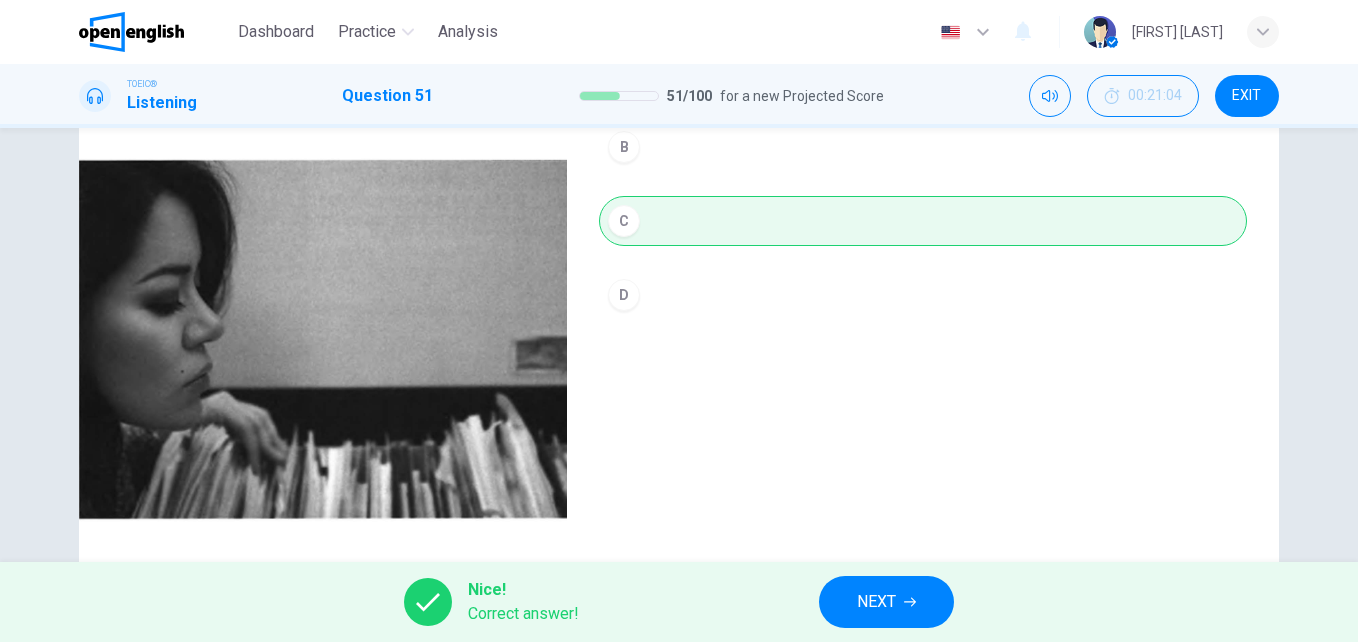 type on "**" 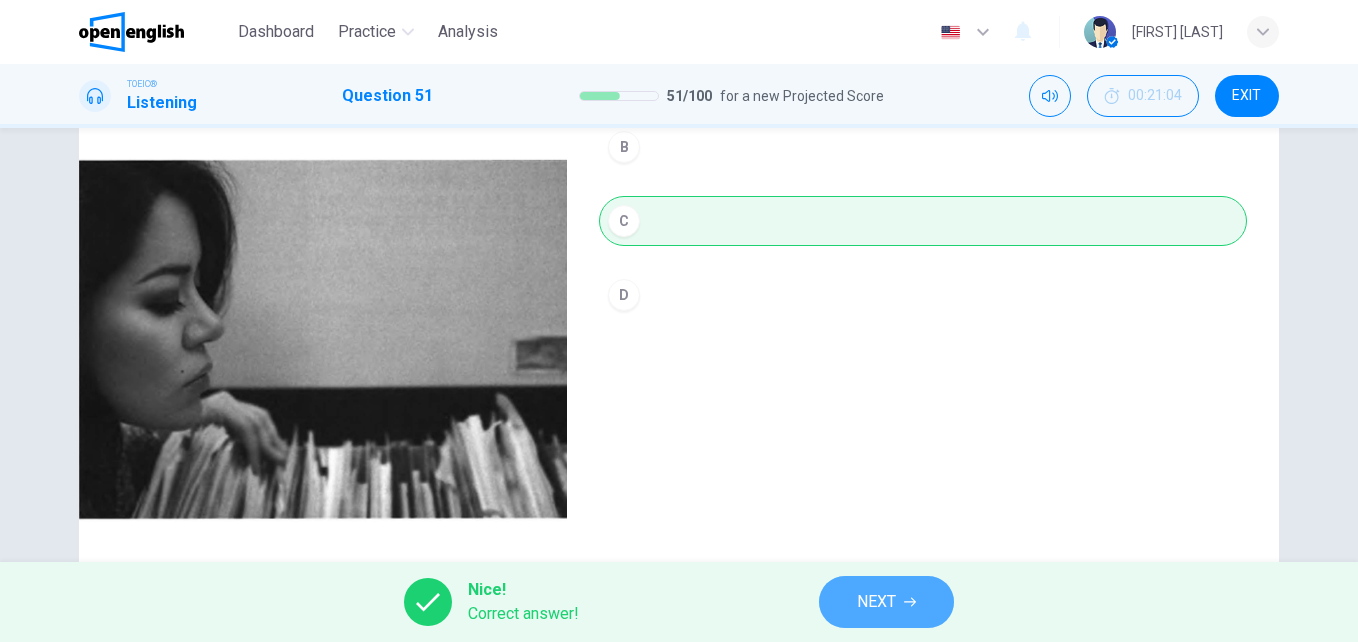 click on "NEXT" at bounding box center [876, 602] 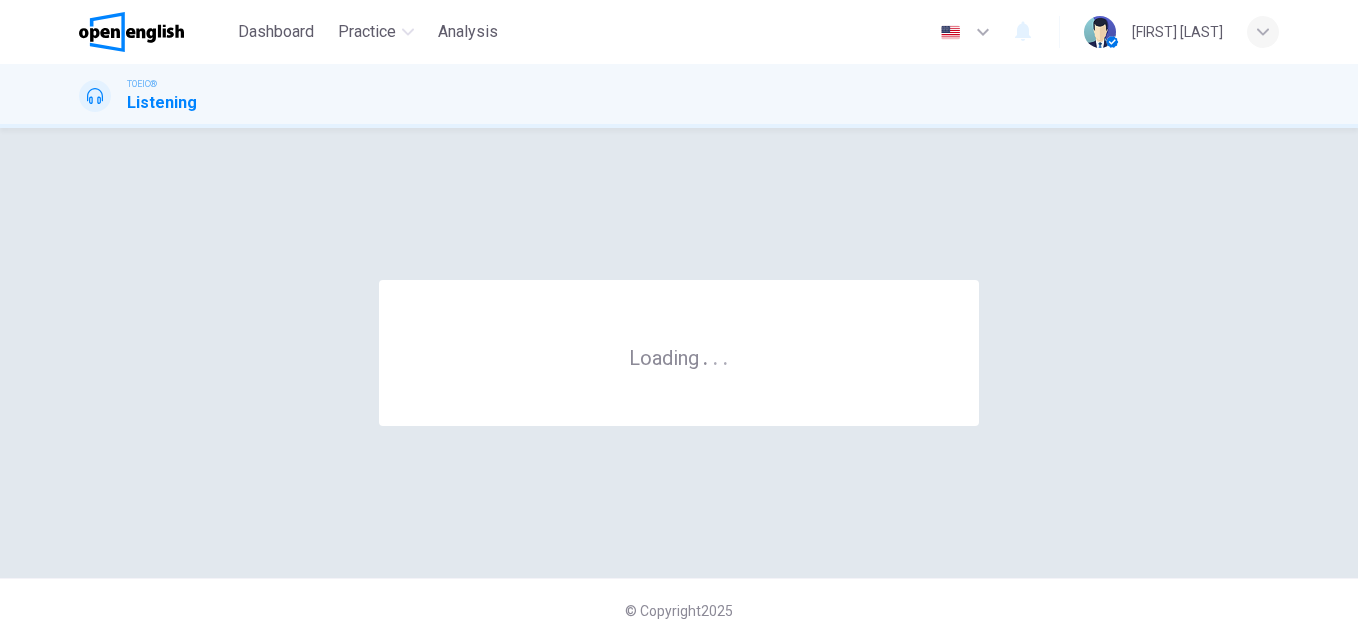 scroll, scrollTop: 0, scrollLeft: 0, axis: both 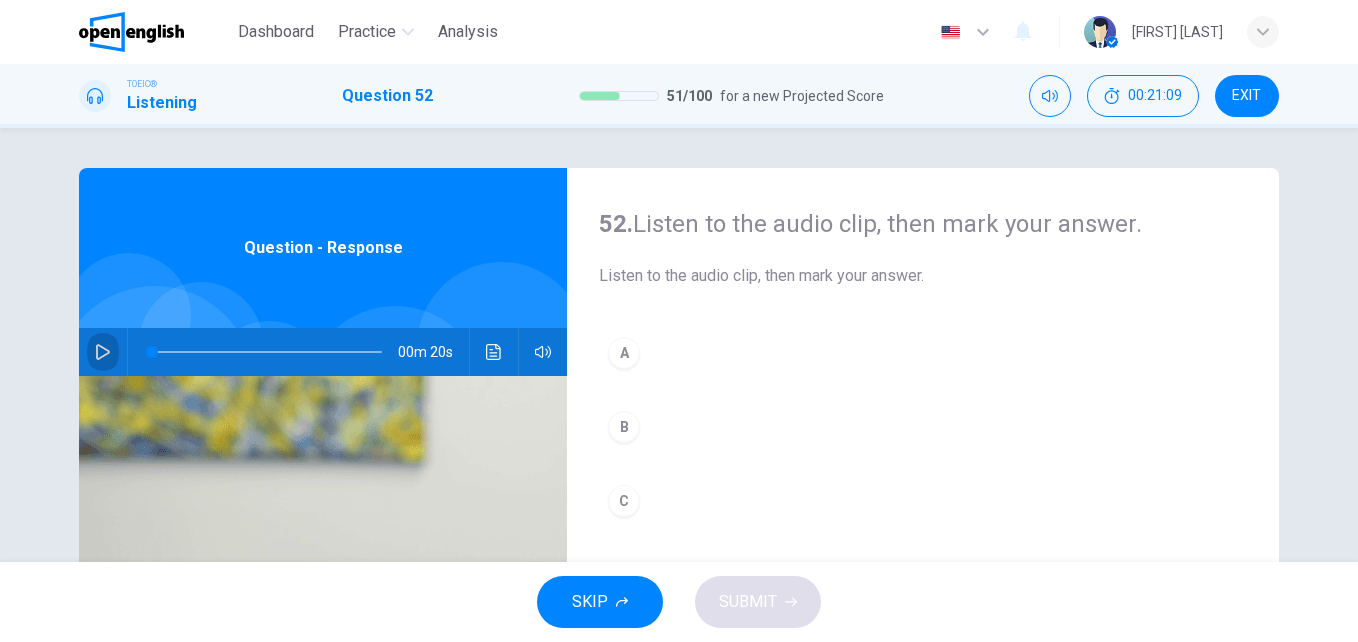 click 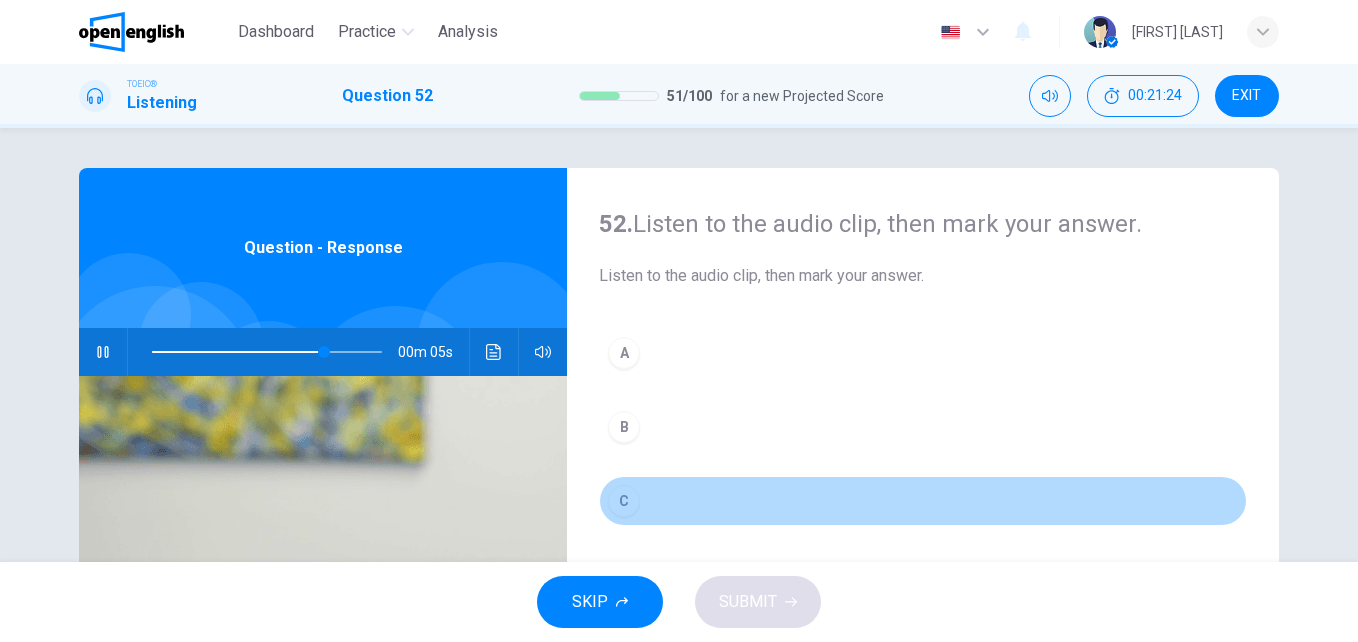 click on "C" at bounding box center (624, 501) 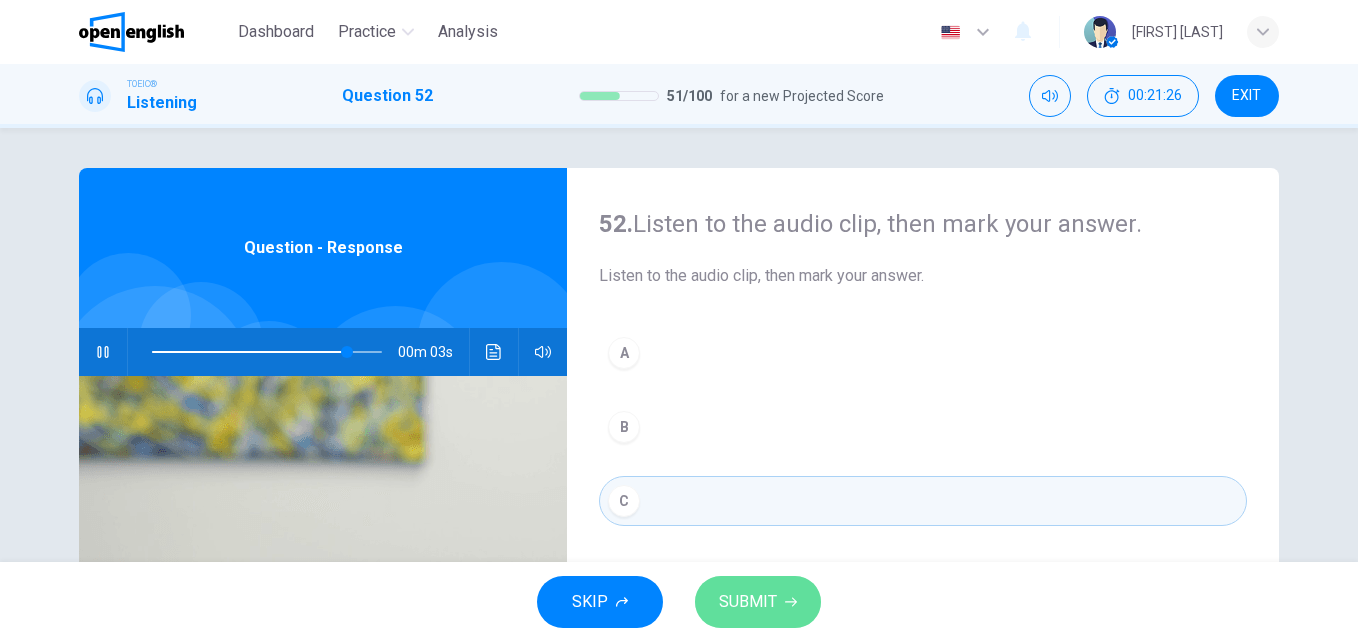 click on "SUBMIT" at bounding box center (758, 602) 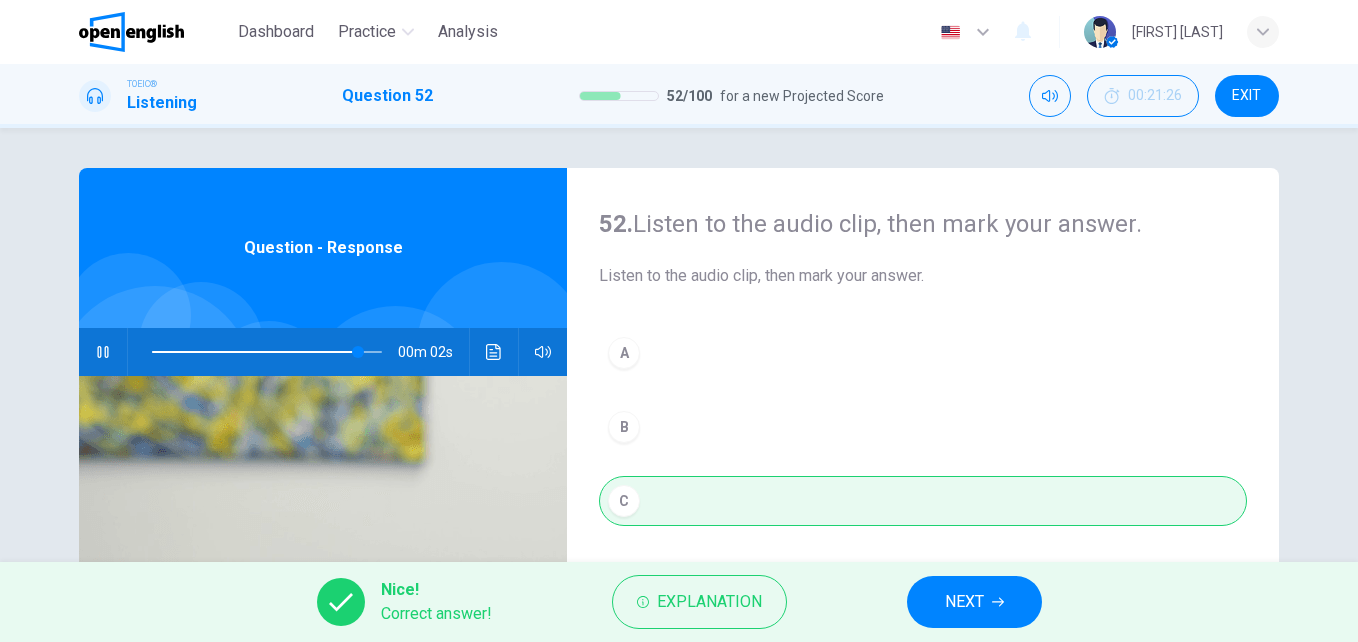 type on "**" 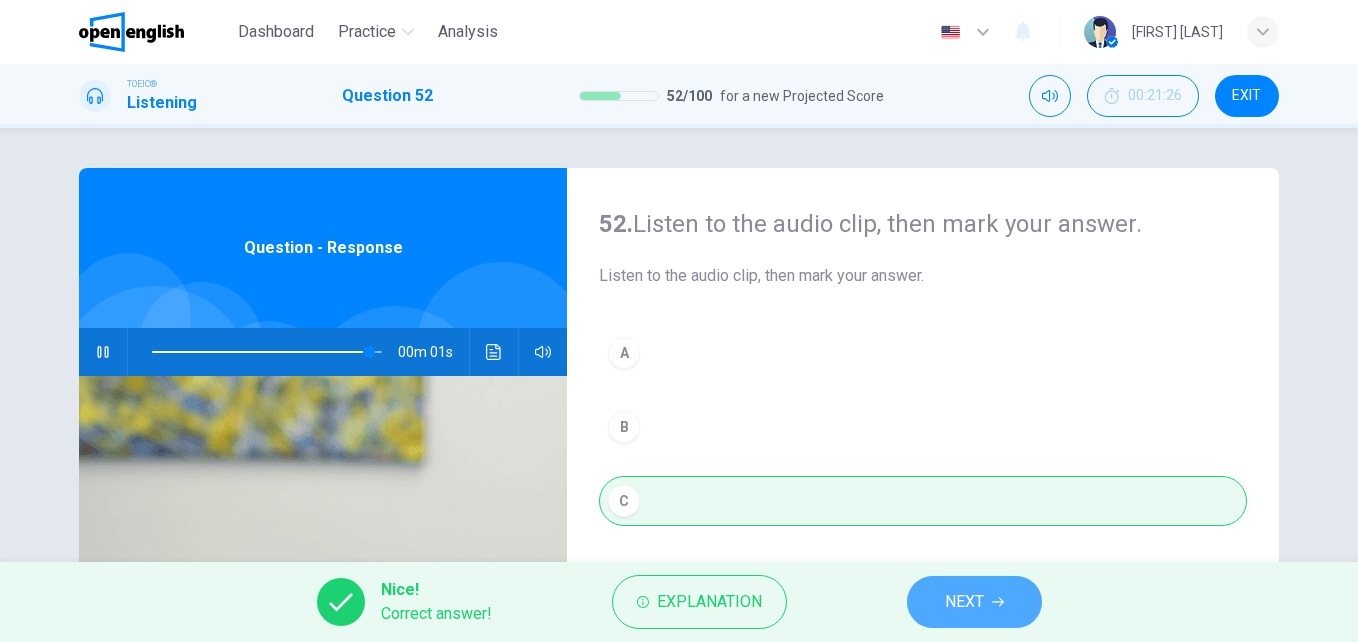 click on "NEXT" at bounding box center (964, 602) 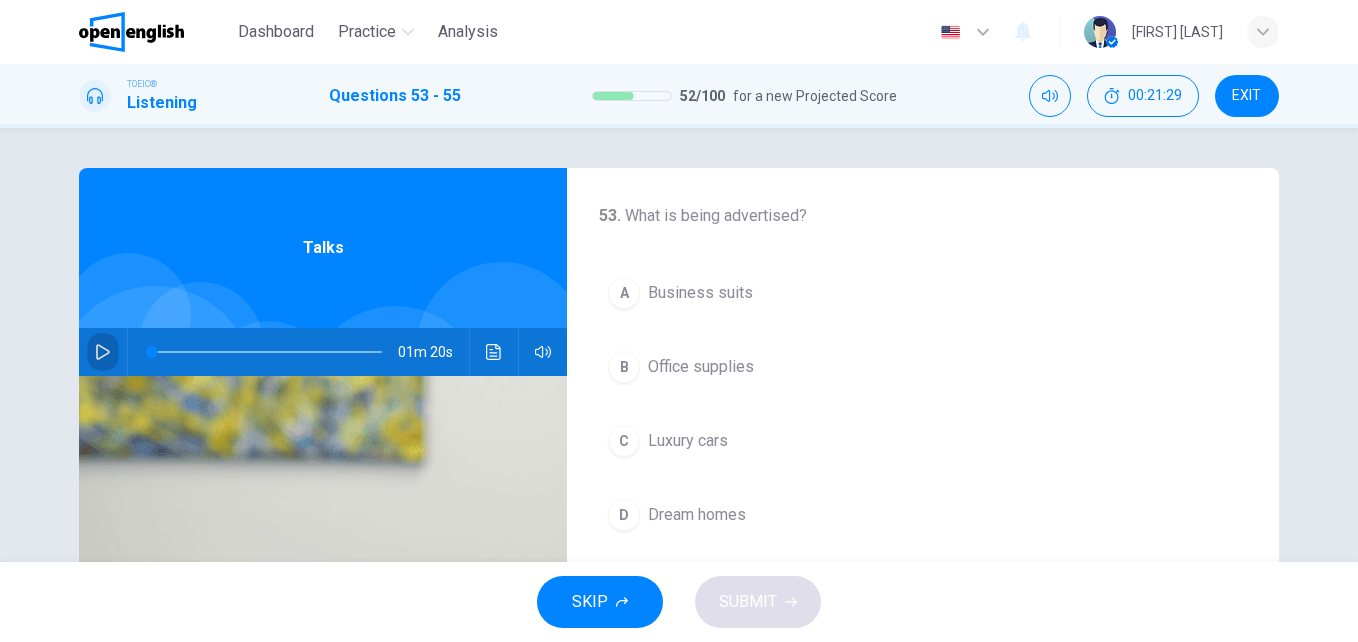 click at bounding box center (103, 352) 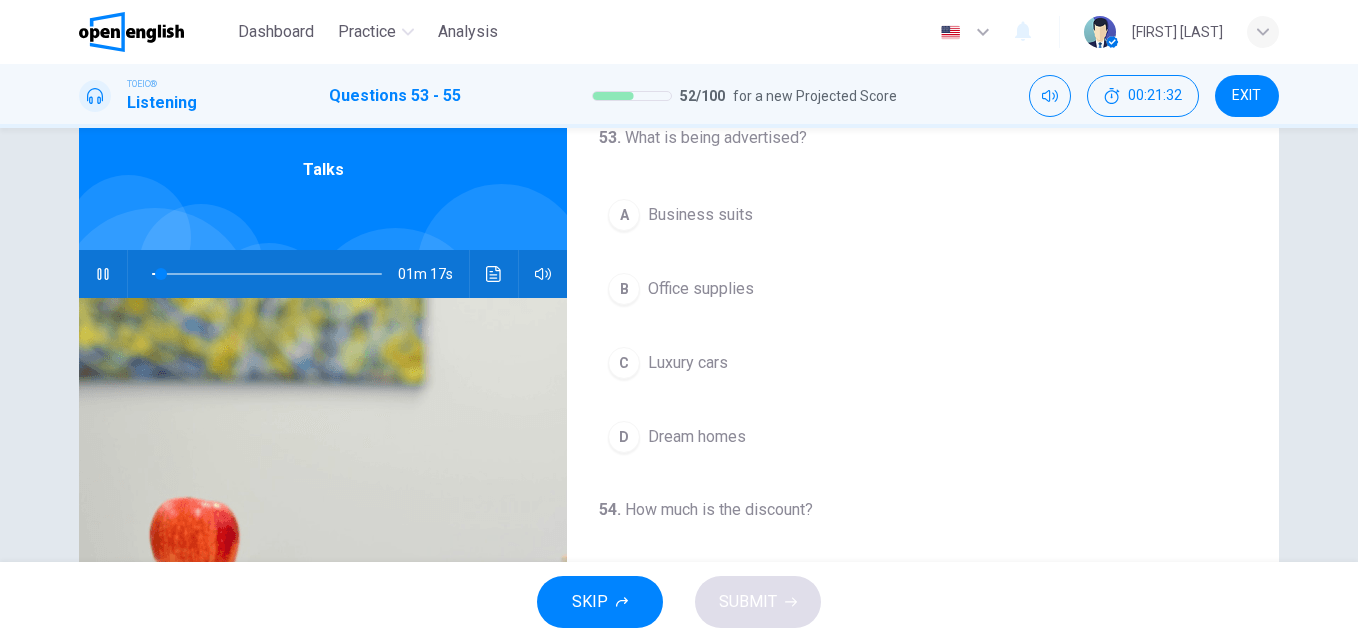 scroll, scrollTop: 80, scrollLeft: 0, axis: vertical 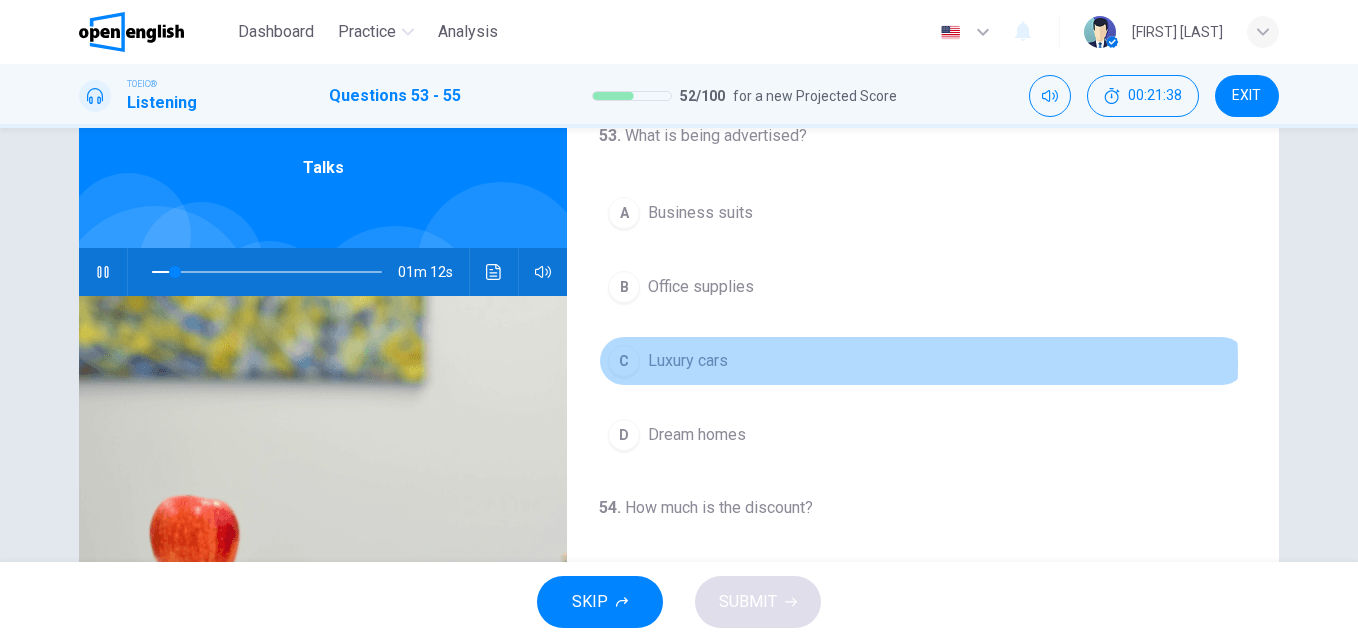 click on "Luxury cars" at bounding box center (688, 361) 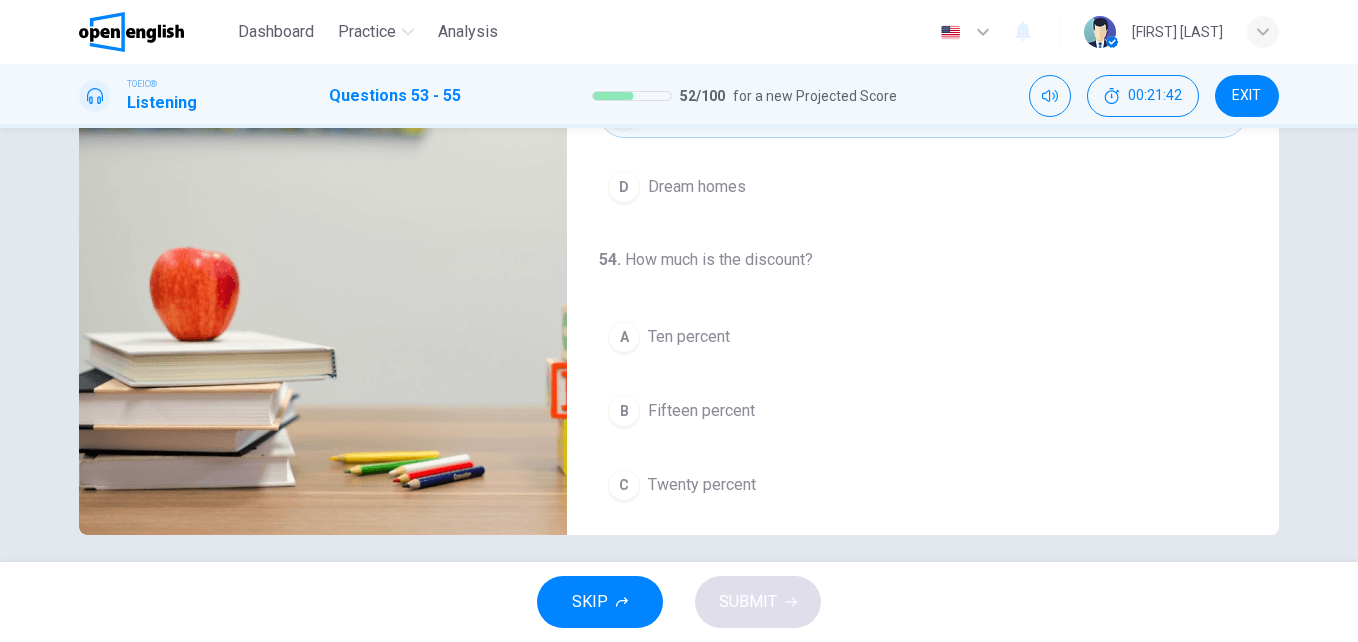 scroll, scrollTop: 333, scrollLeft: 0, axis: vertical 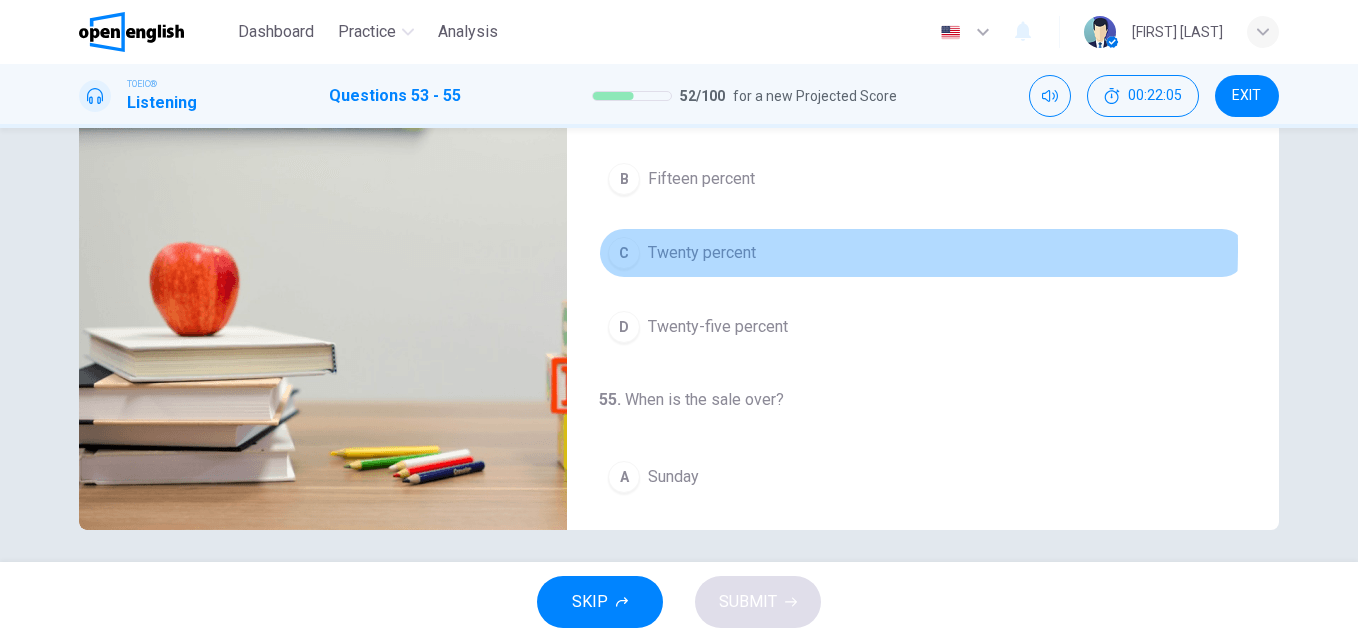 click on "C" at bounding box center [624, 253] 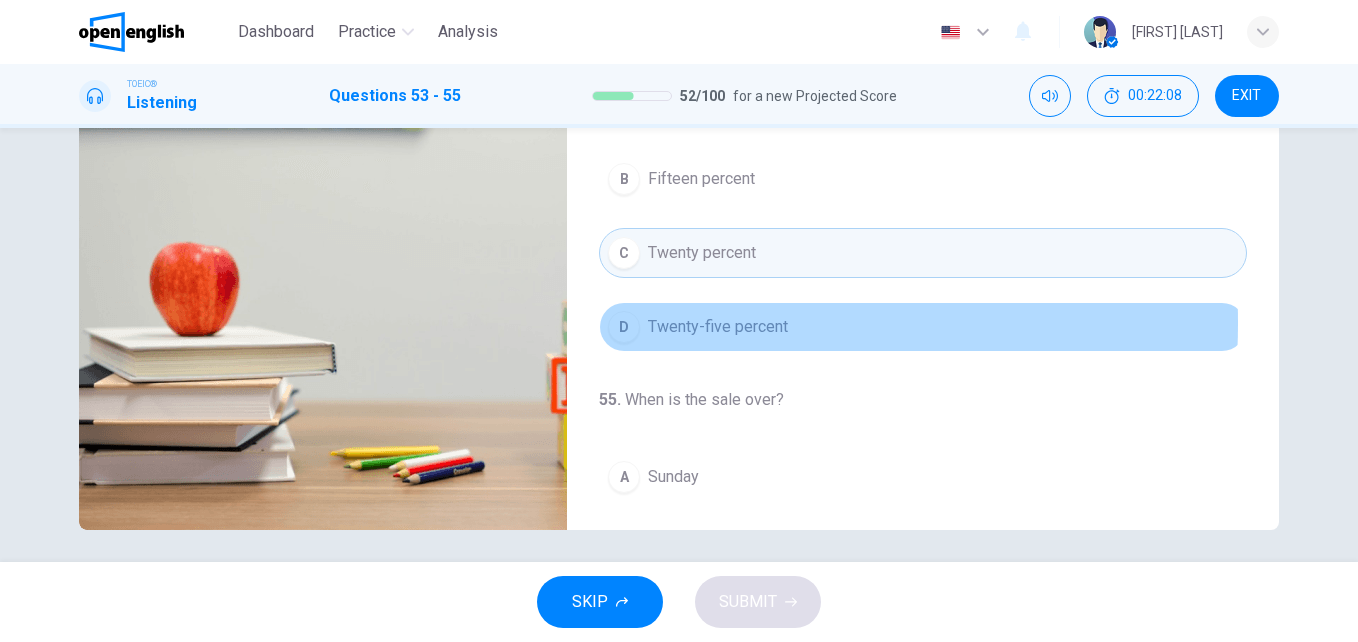 click on "D" at bounding box center (624, 327) 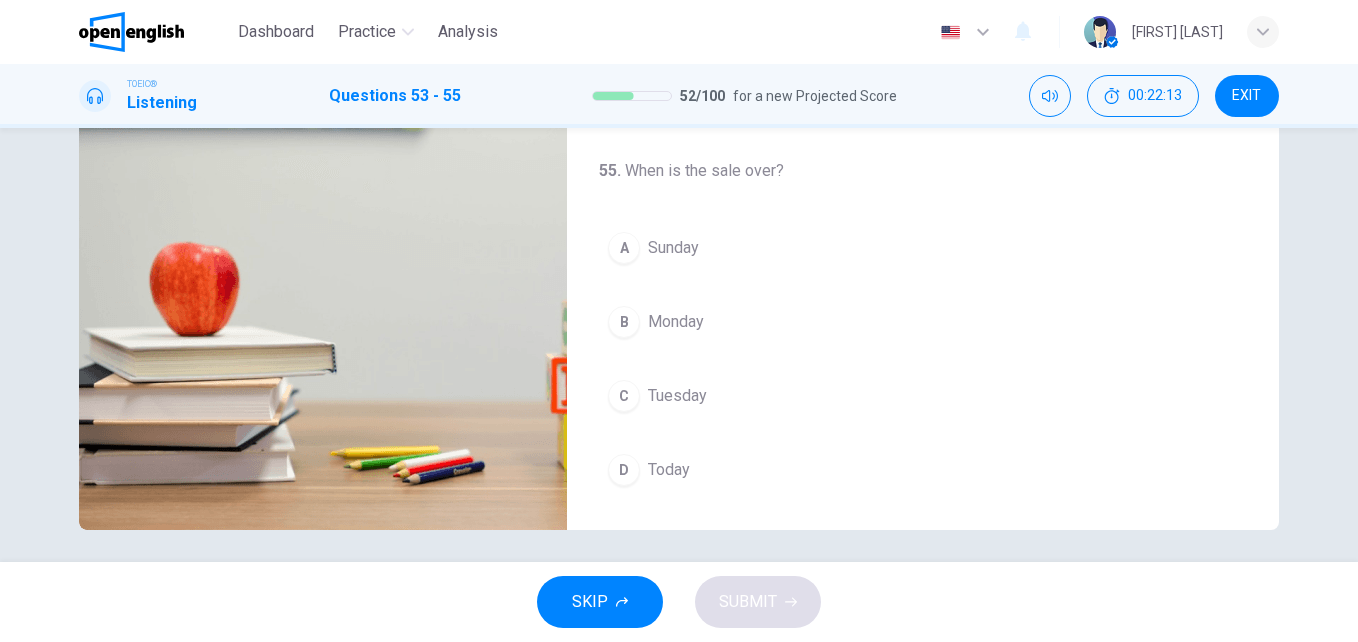 scroll, scrollTop: 457, scrollLeft: 0, axis: vertical 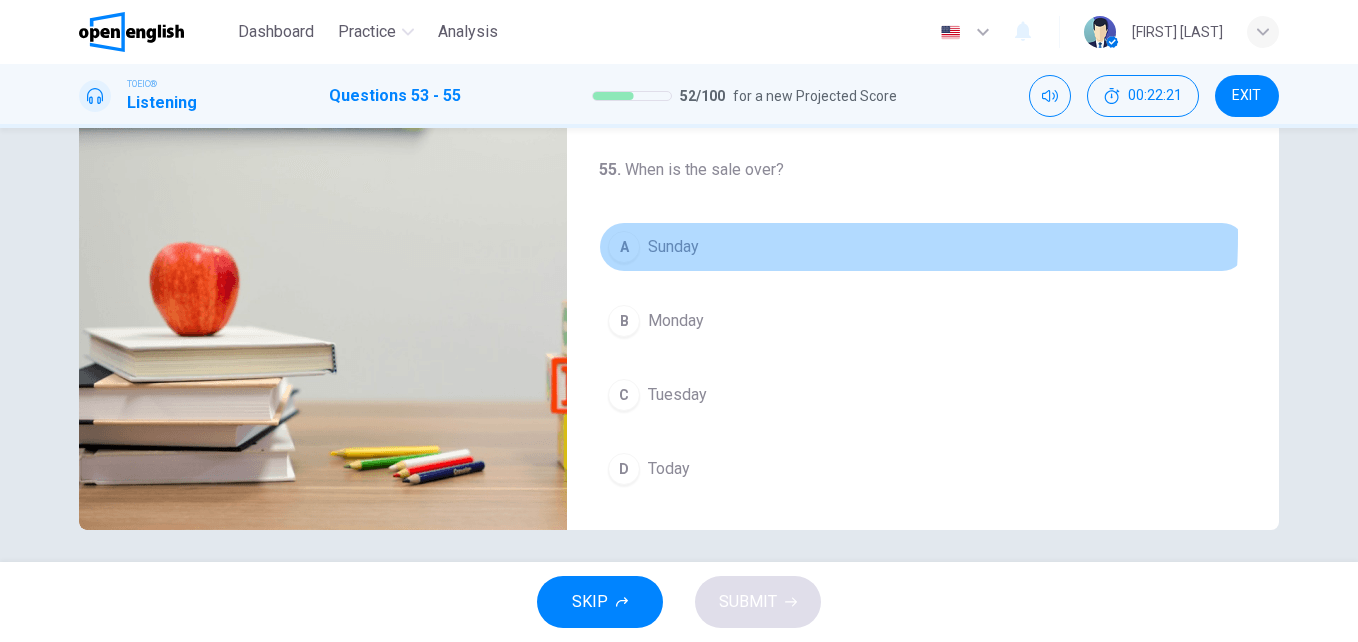 click on "Sunday" at bounding box center (673, 247) 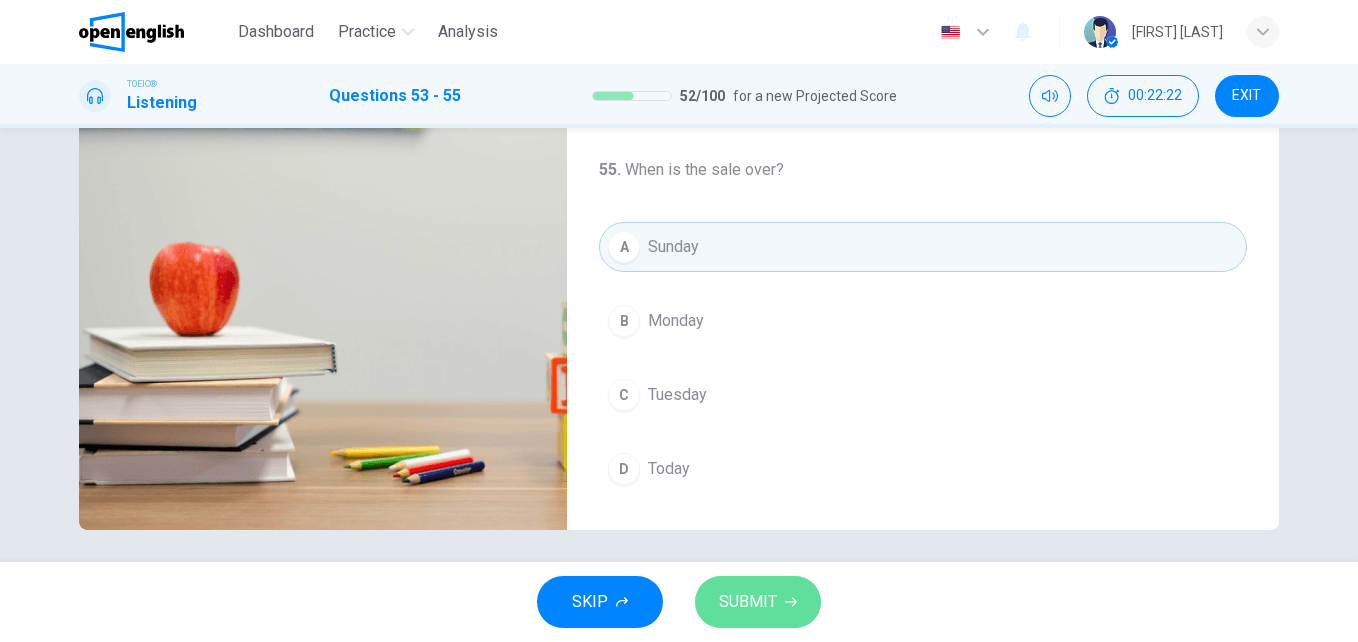 click on "SUBMIT" at bounding box center (748, 602) 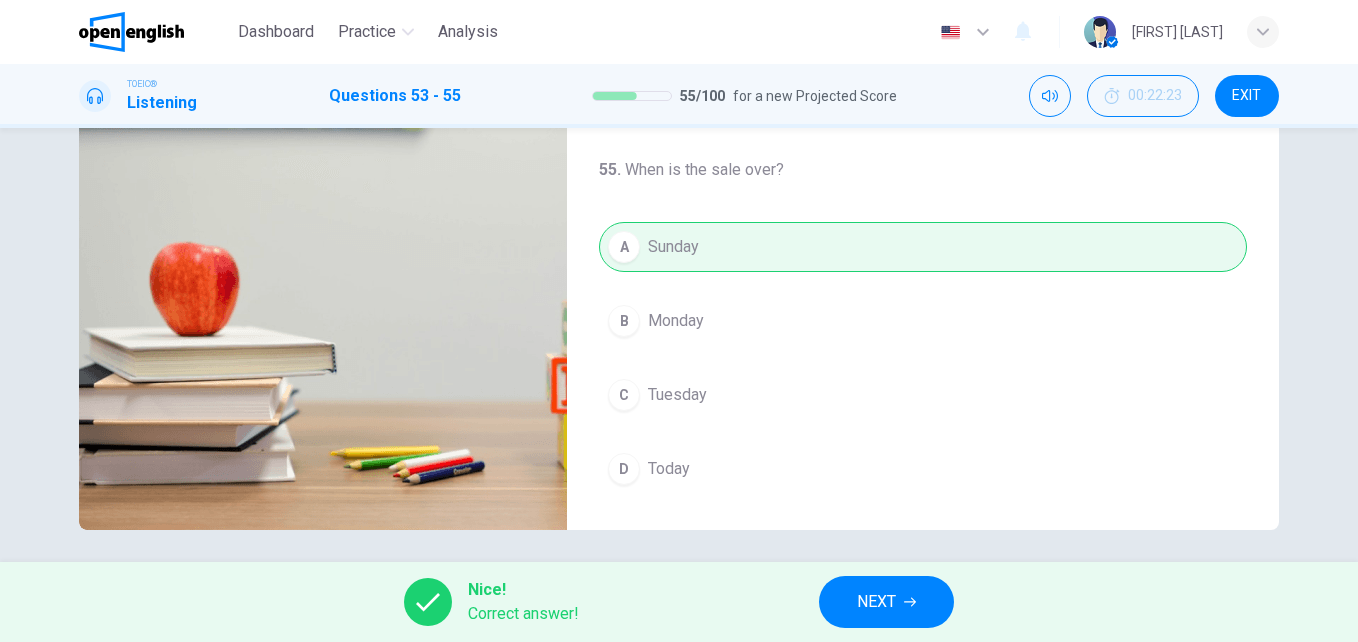 type on "**" 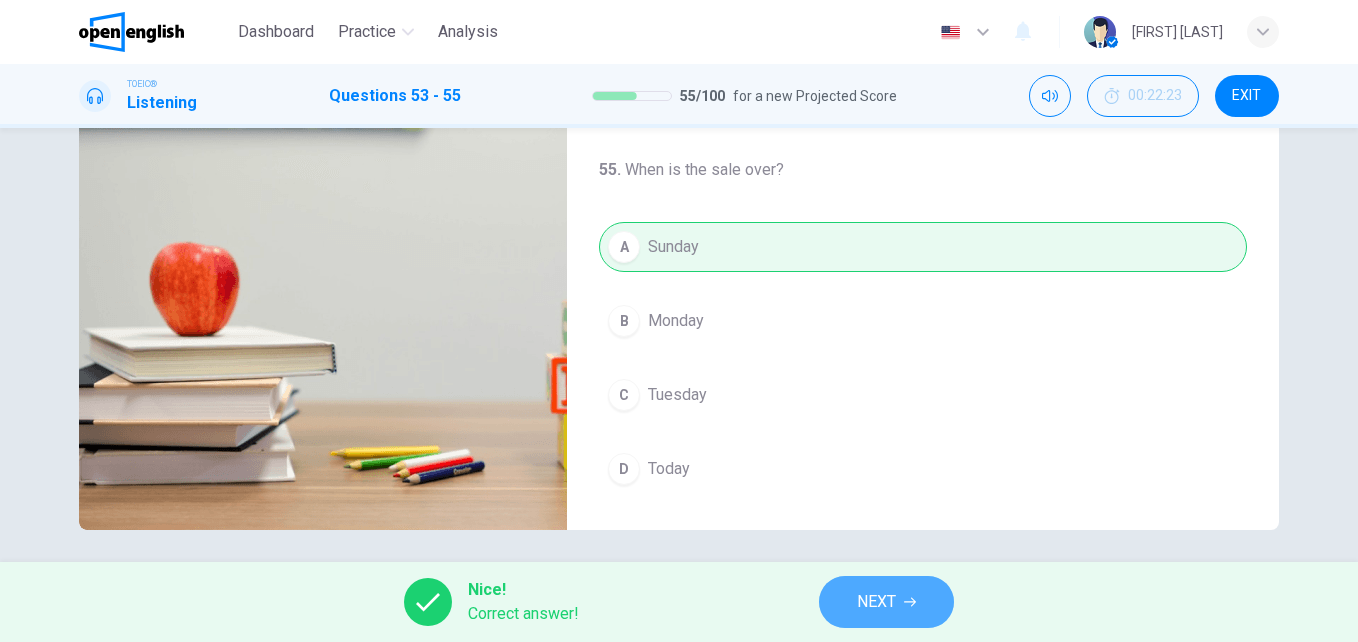 click on "NEXT" at bounding box center [876, 602] 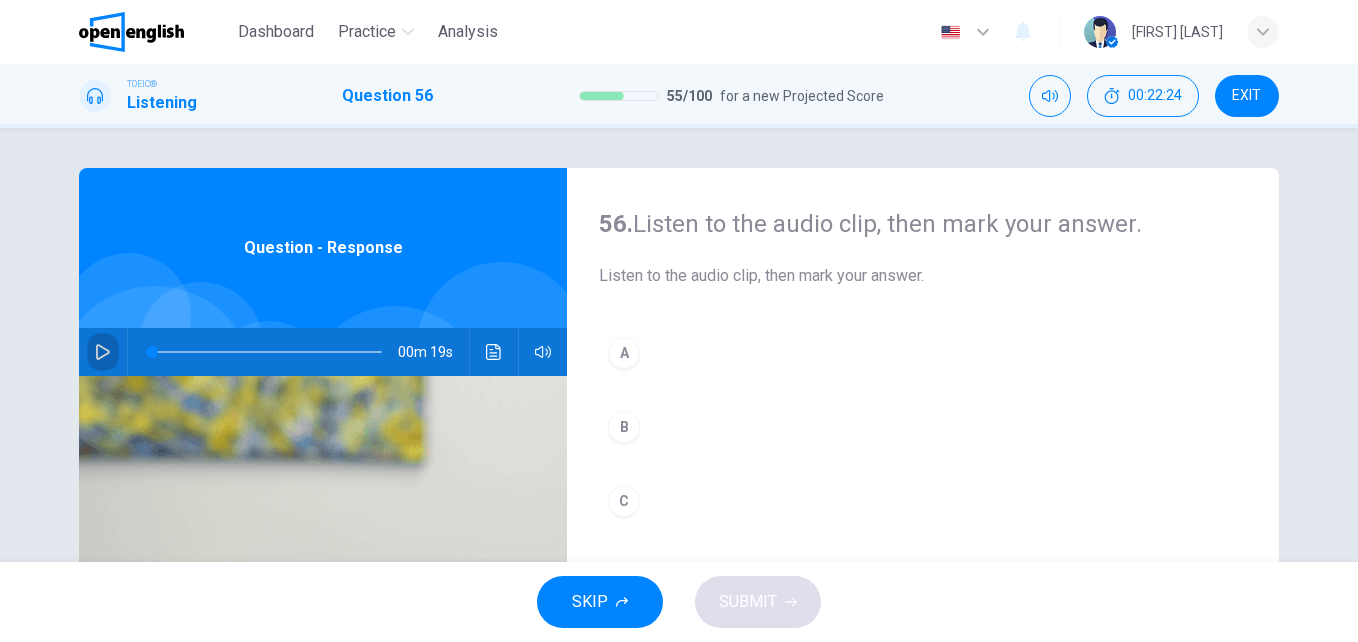 click 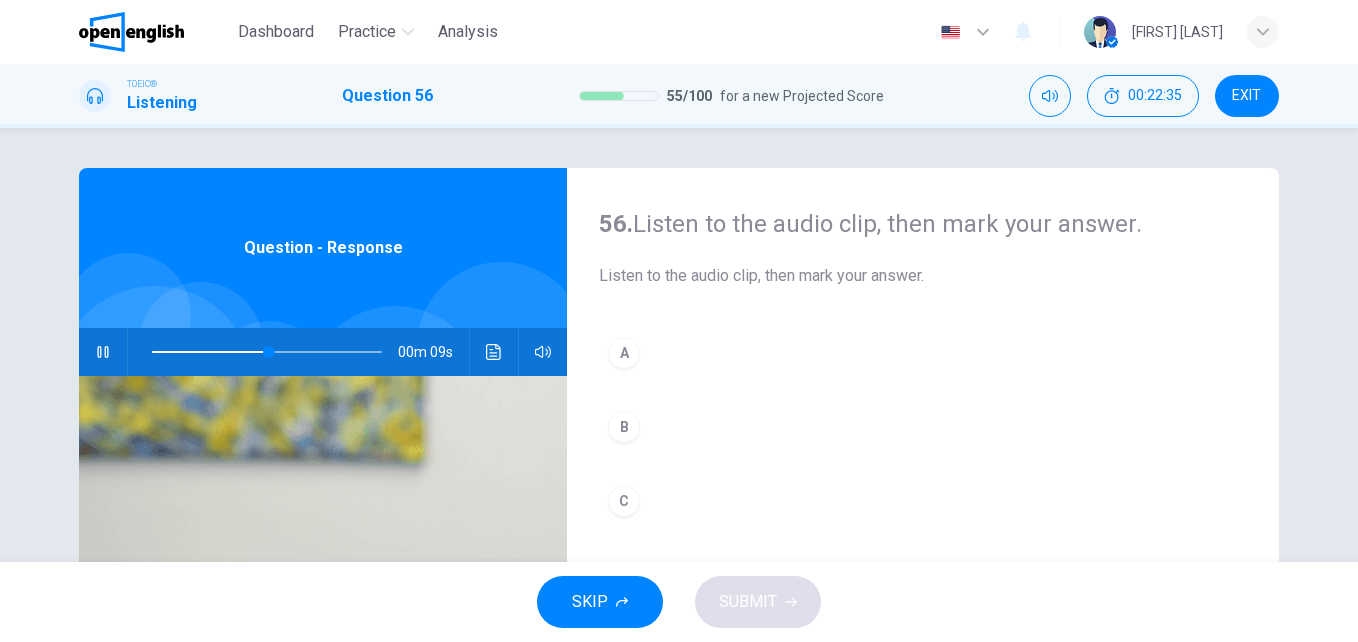 scroll, scrollTop: 40, scrollLeft: 0, axis: vertical 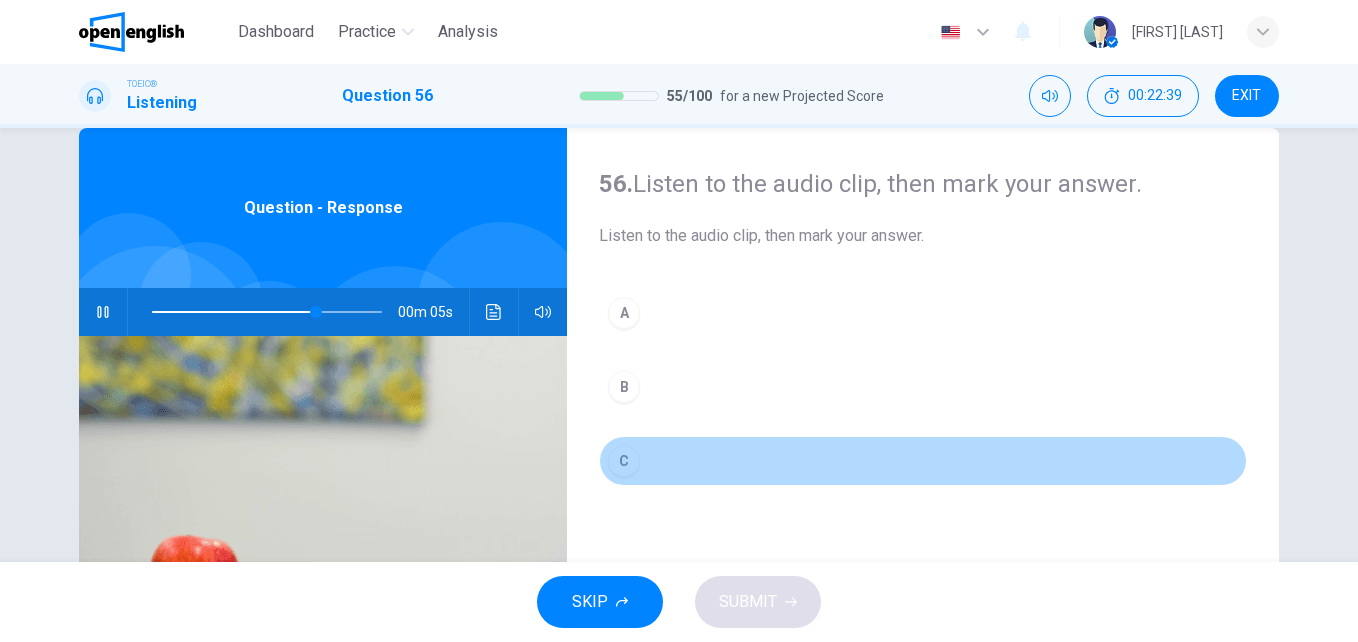 click on "C" at bounding box center [624, 461] 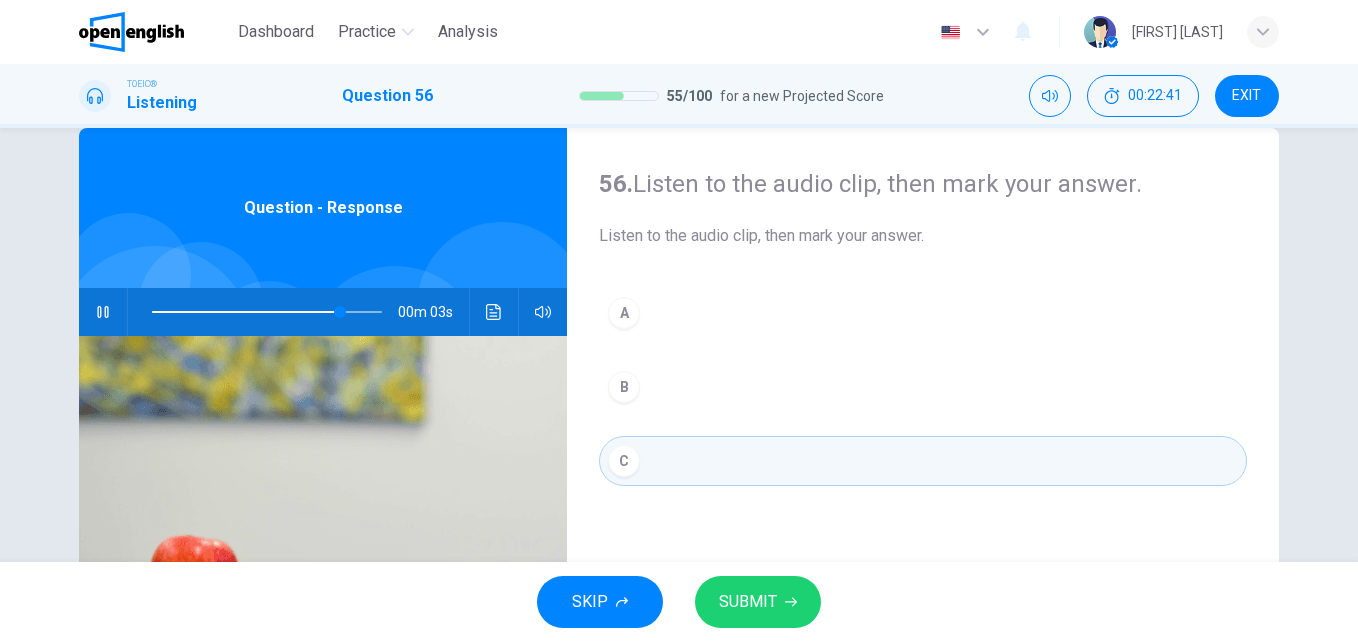 click on "SUBMIT" at bounding box center [748, 602] 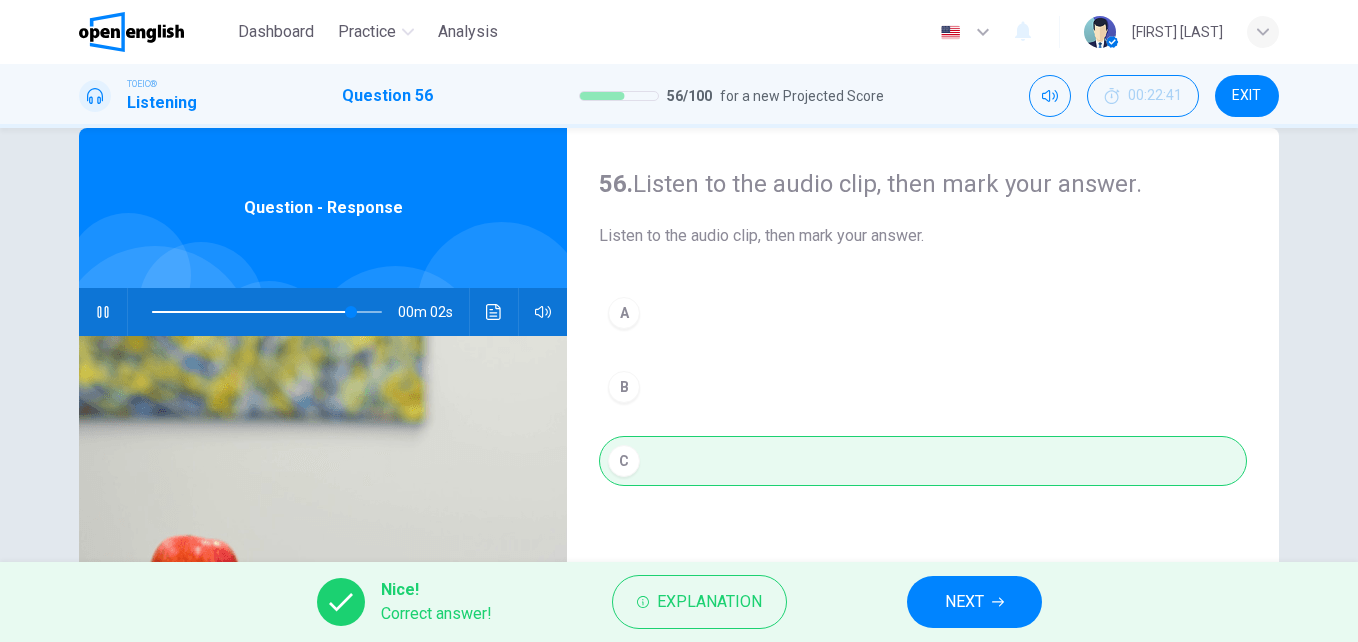 type on "**" 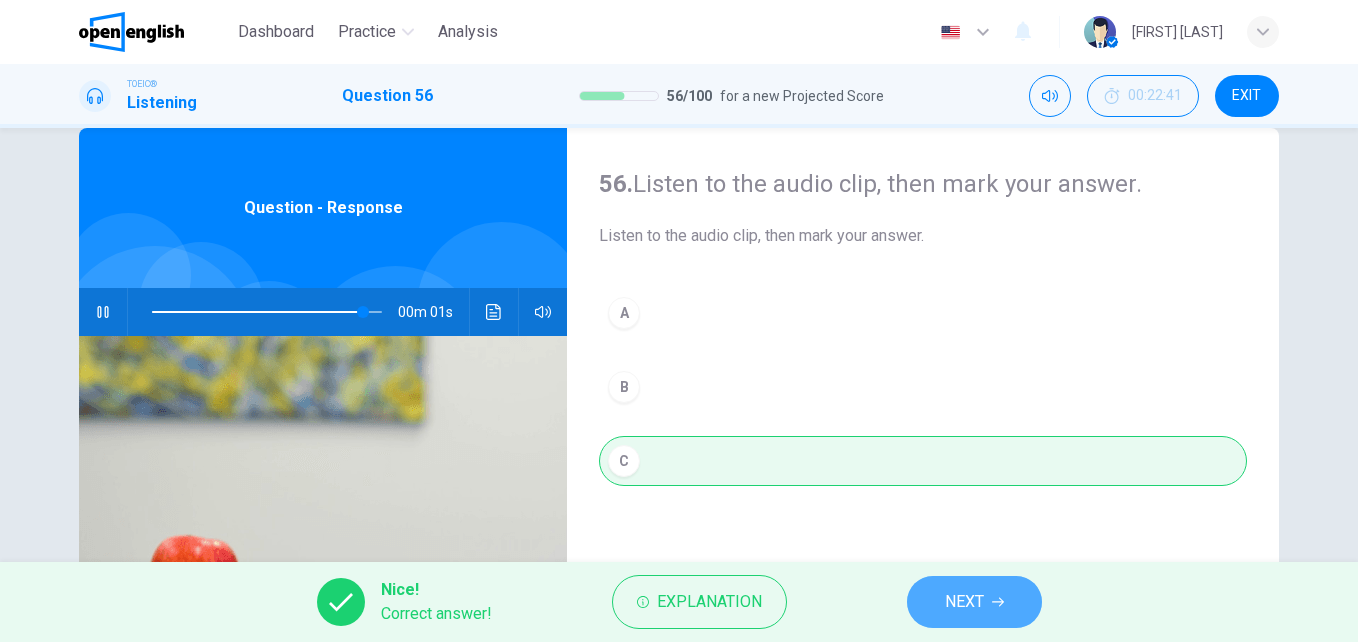 click on "NEXT" at bounding box center (964, 602) 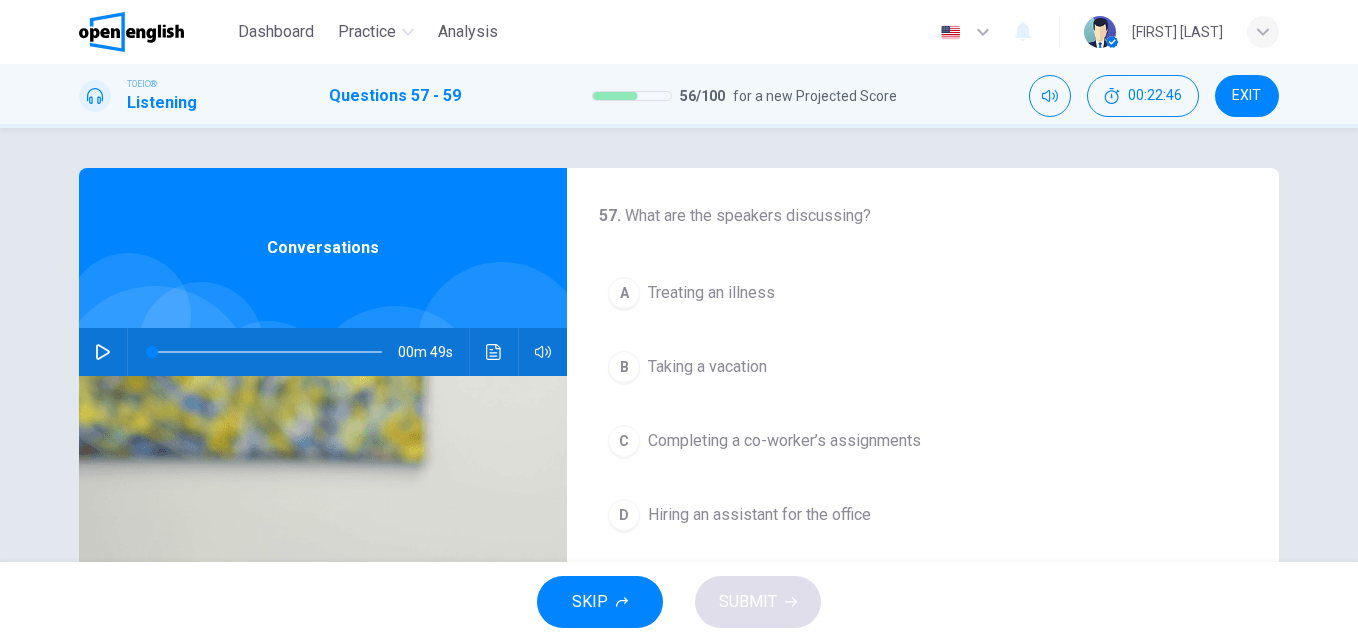 click 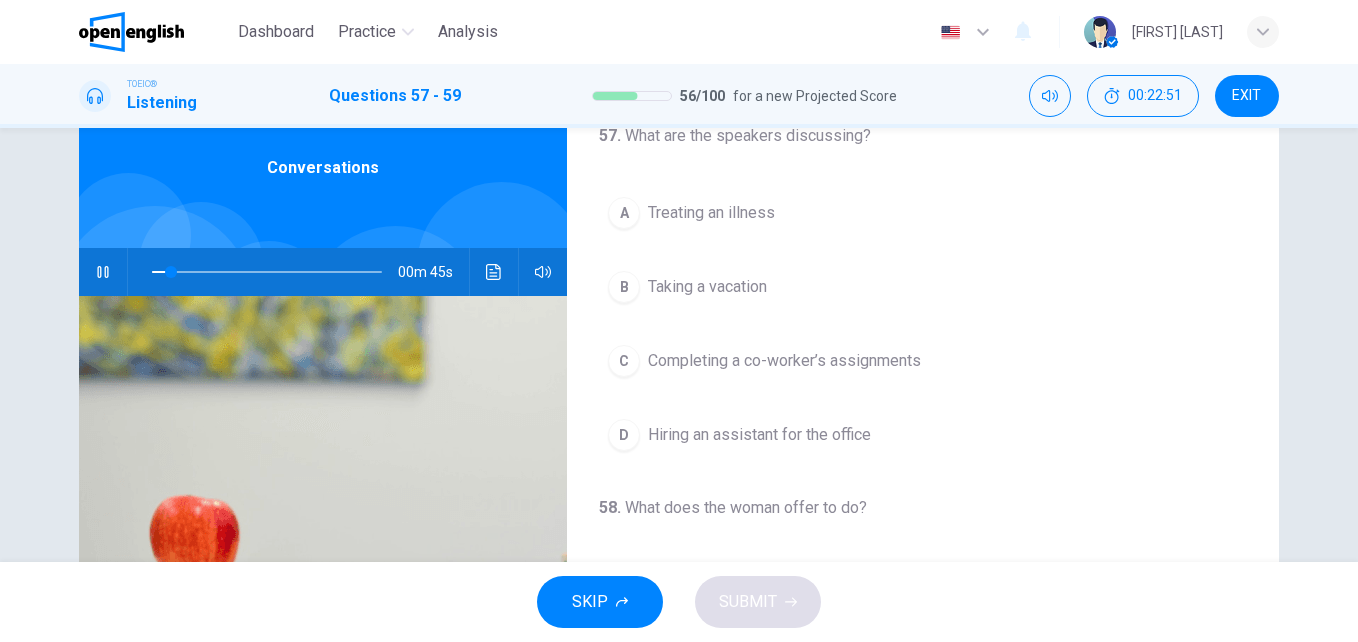 scroll, scrollTop: 120, scrollLeft: 0, axis: vertical 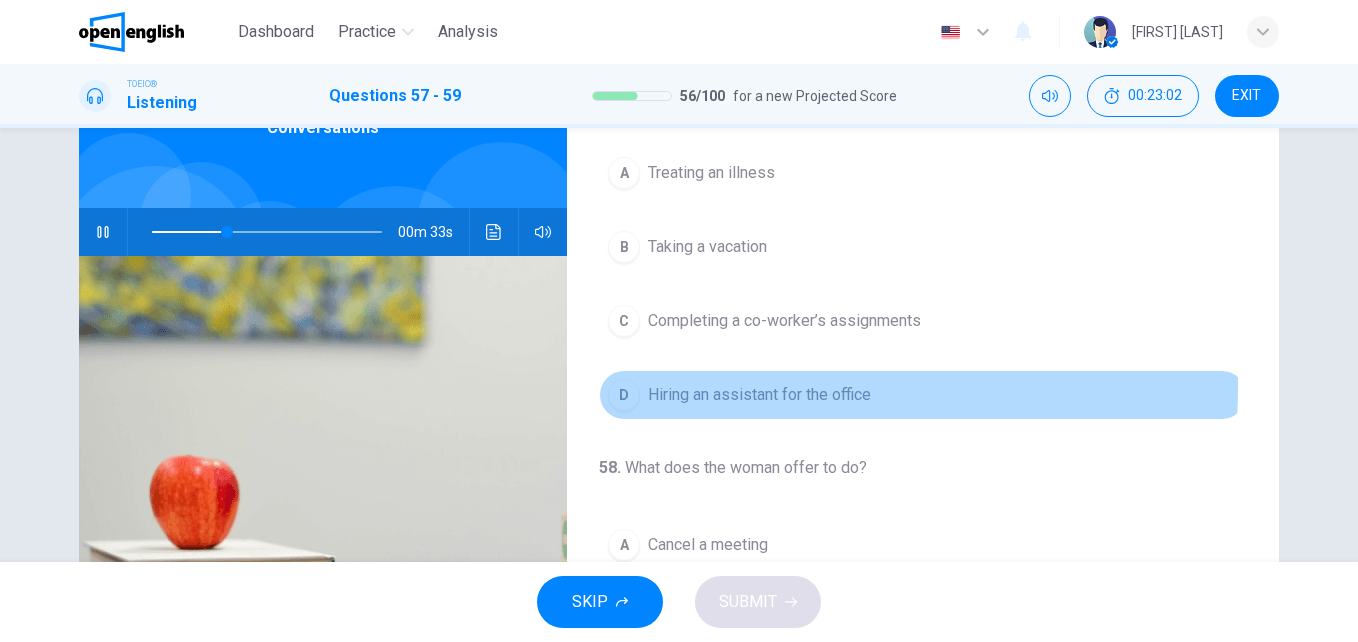 click on "D" at bounding box center (624, 395) 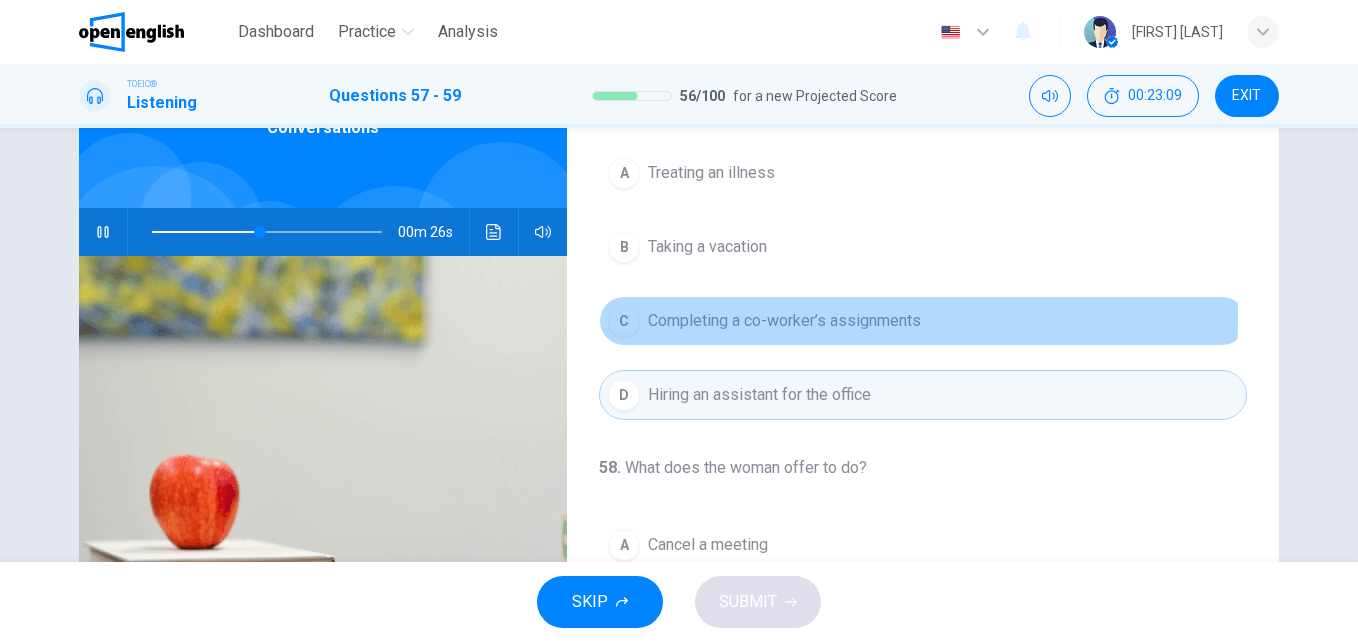 click on "C" at bounding box center (624, 321) 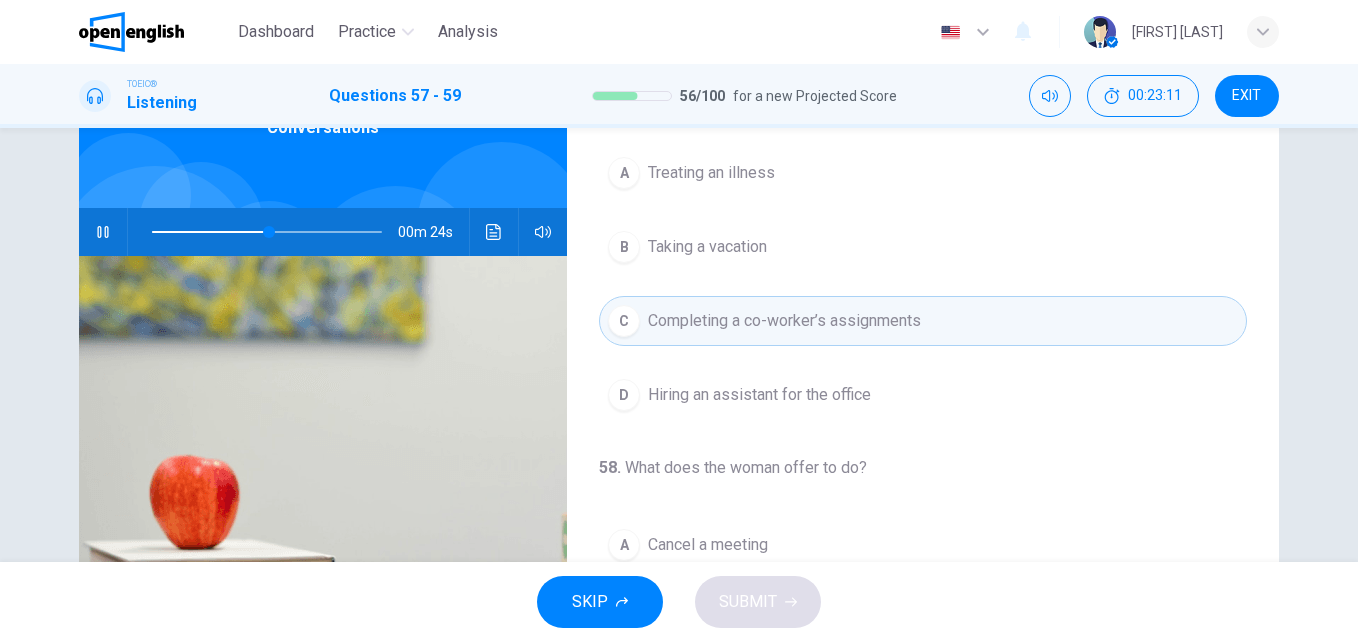 scroll, scrollTop: 457, scrollLeft: 0, axis: vertical 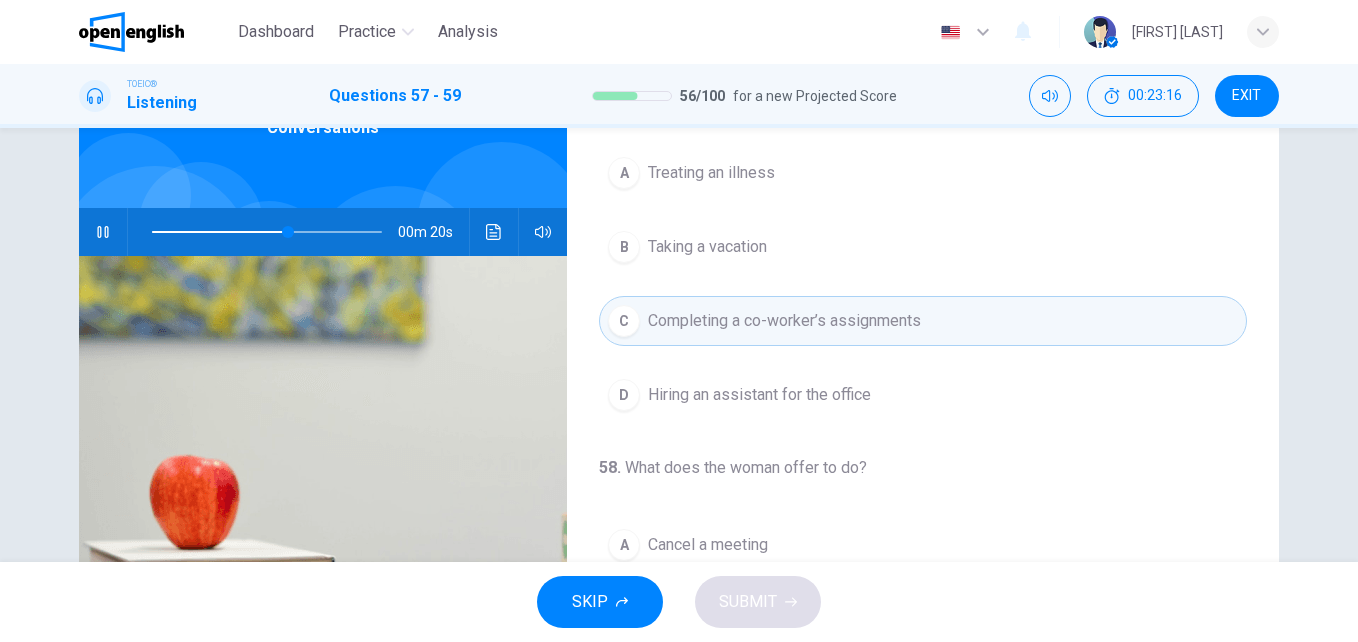 type on "**" 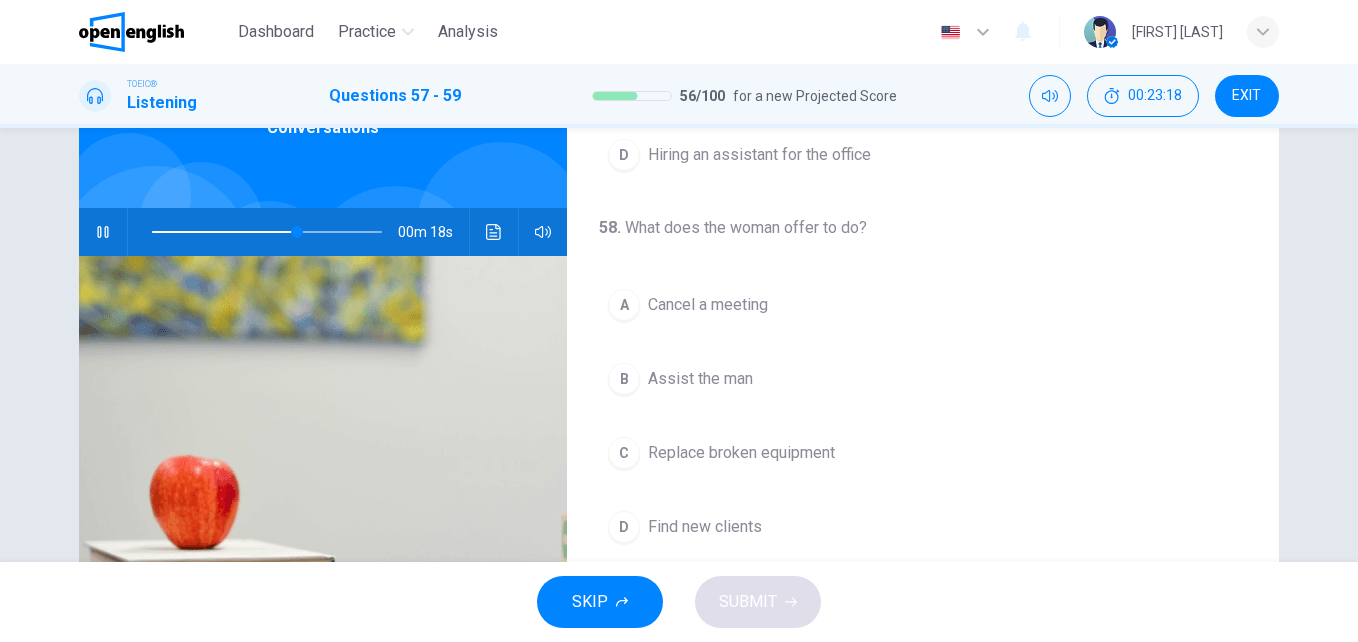 scroll, scrollTop: 280, scrollLeft: 0, axis: vertical 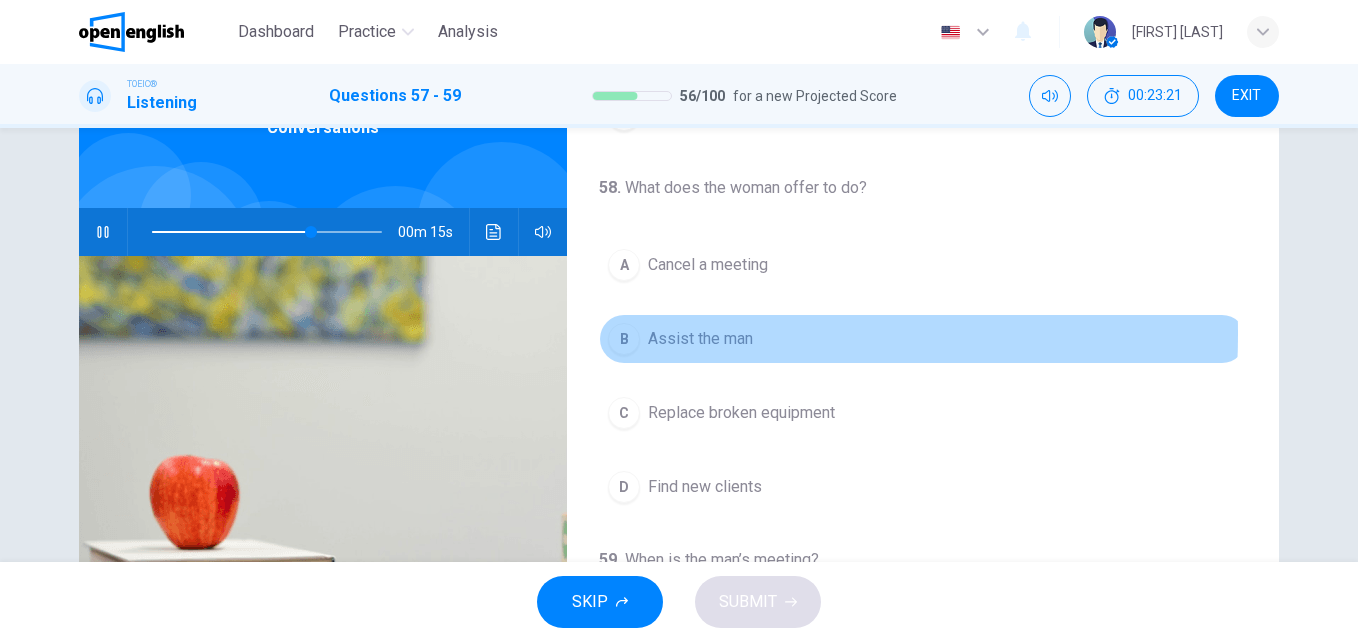 click on "B" at bounding box center (624, 339) 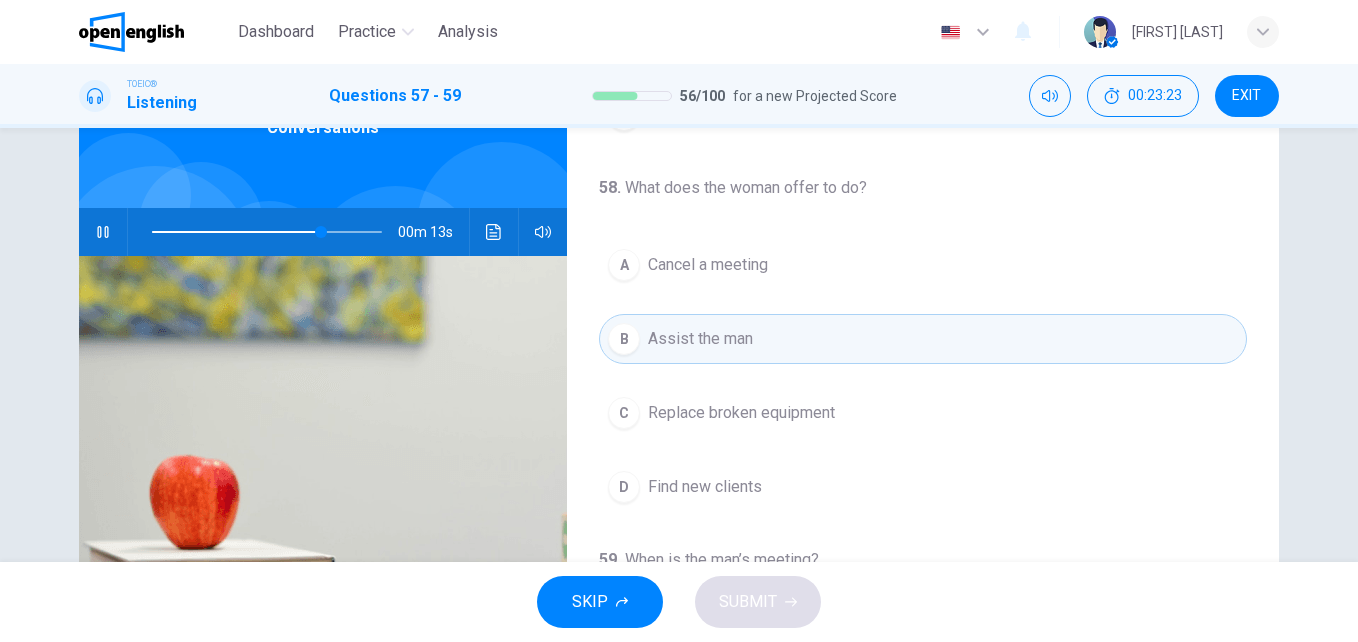 scroll, scrollTop: 341, scrollLeft: 0, axis: vertical 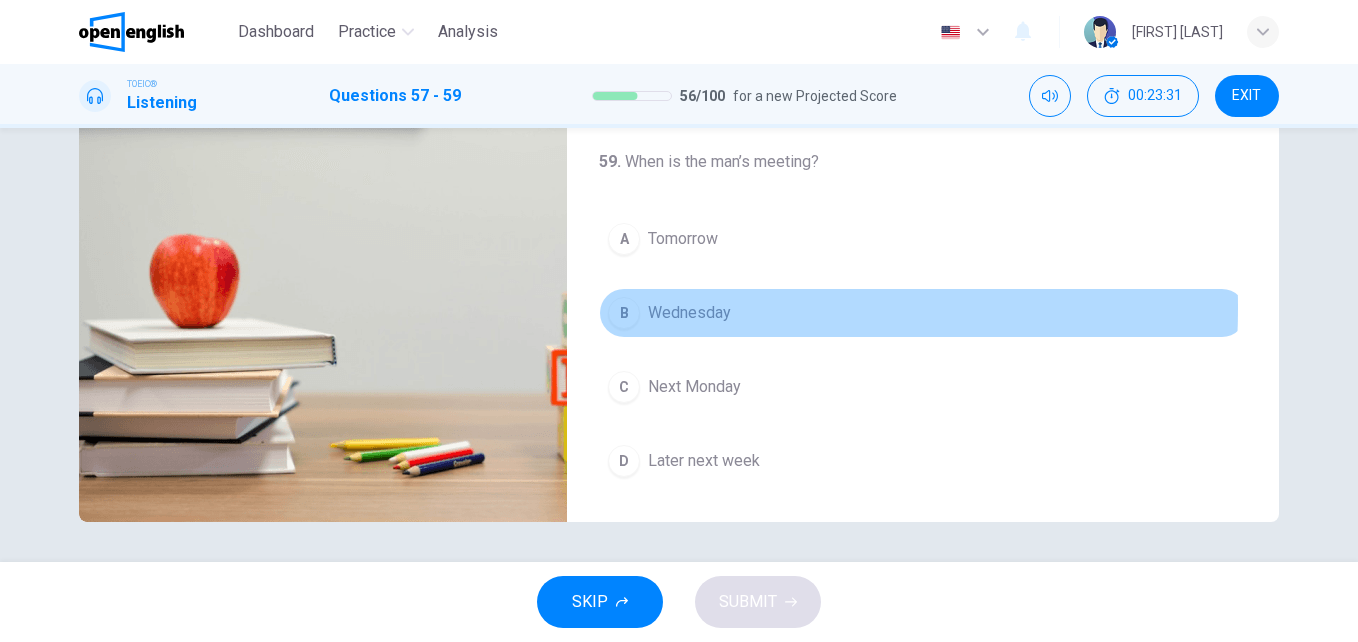 click on "B" at bounding box center [624, 313] 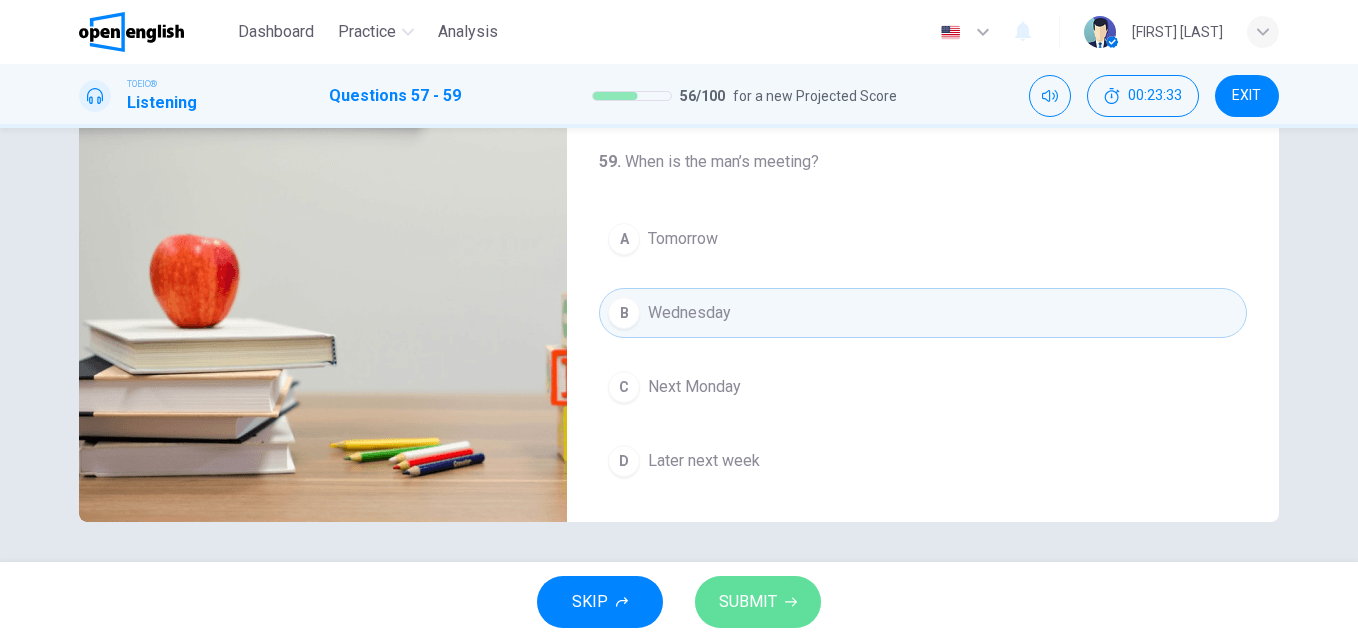 click on "SUBMIT" at bounding box center (748, 602) 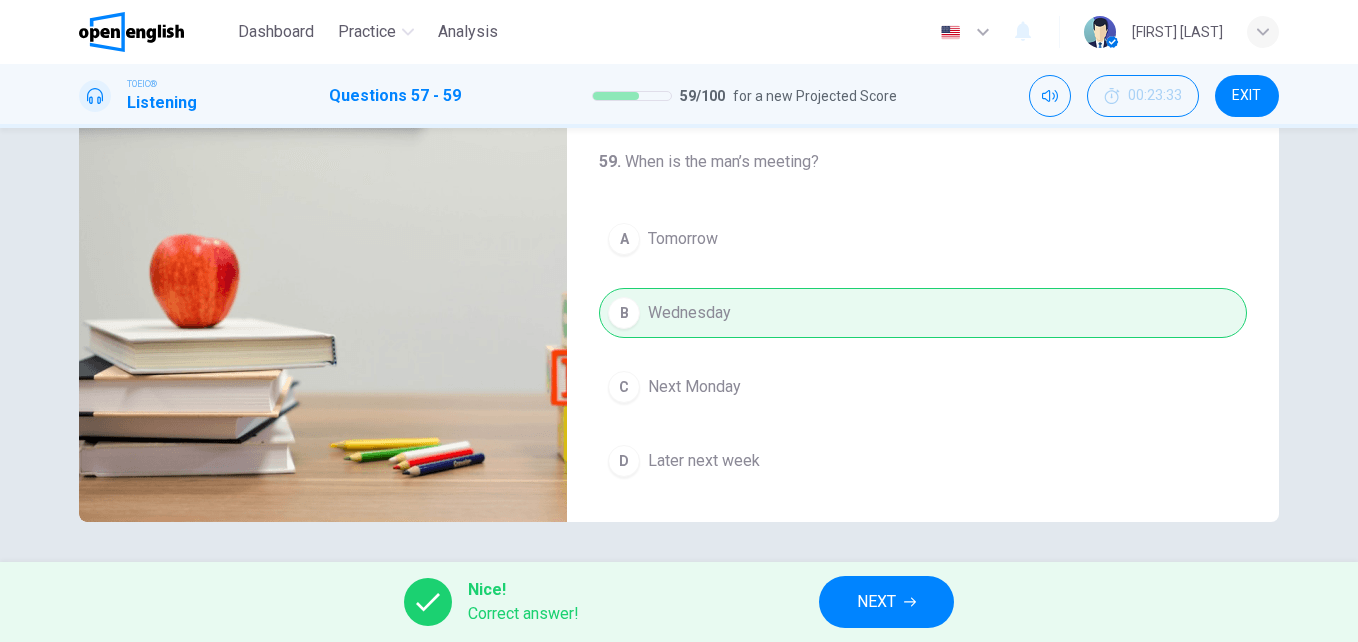 type on "*" 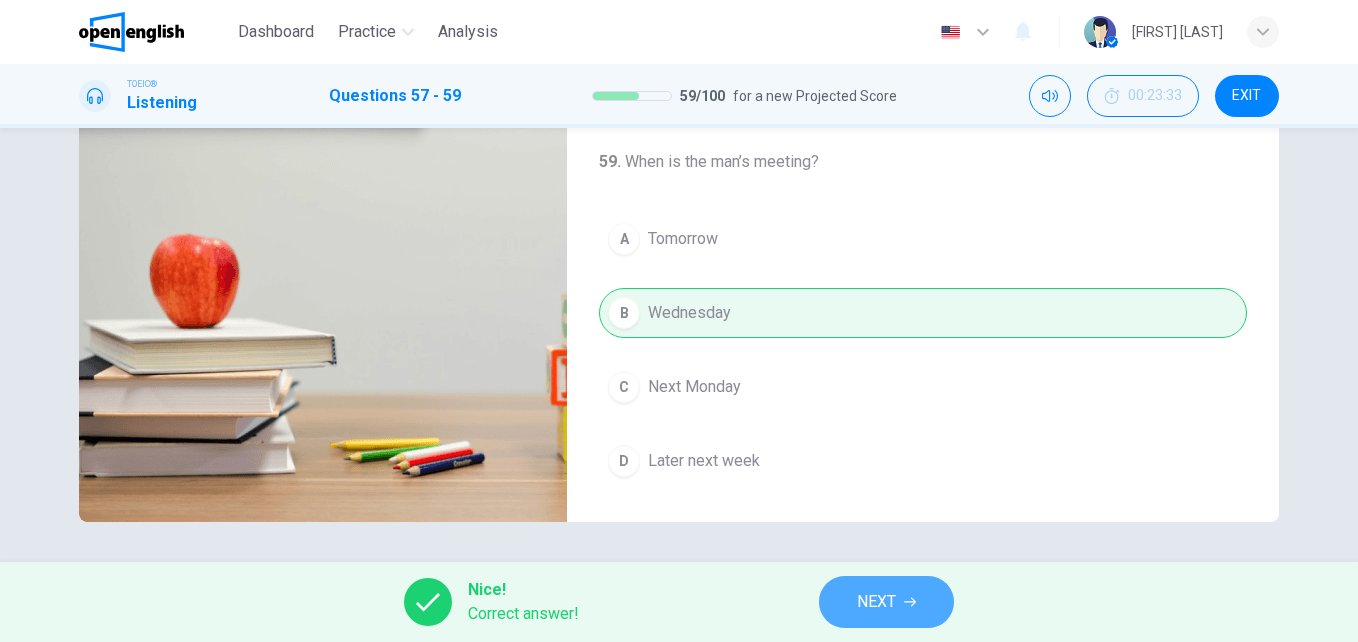 click on "NEXT" at bounding box center (876, 602) 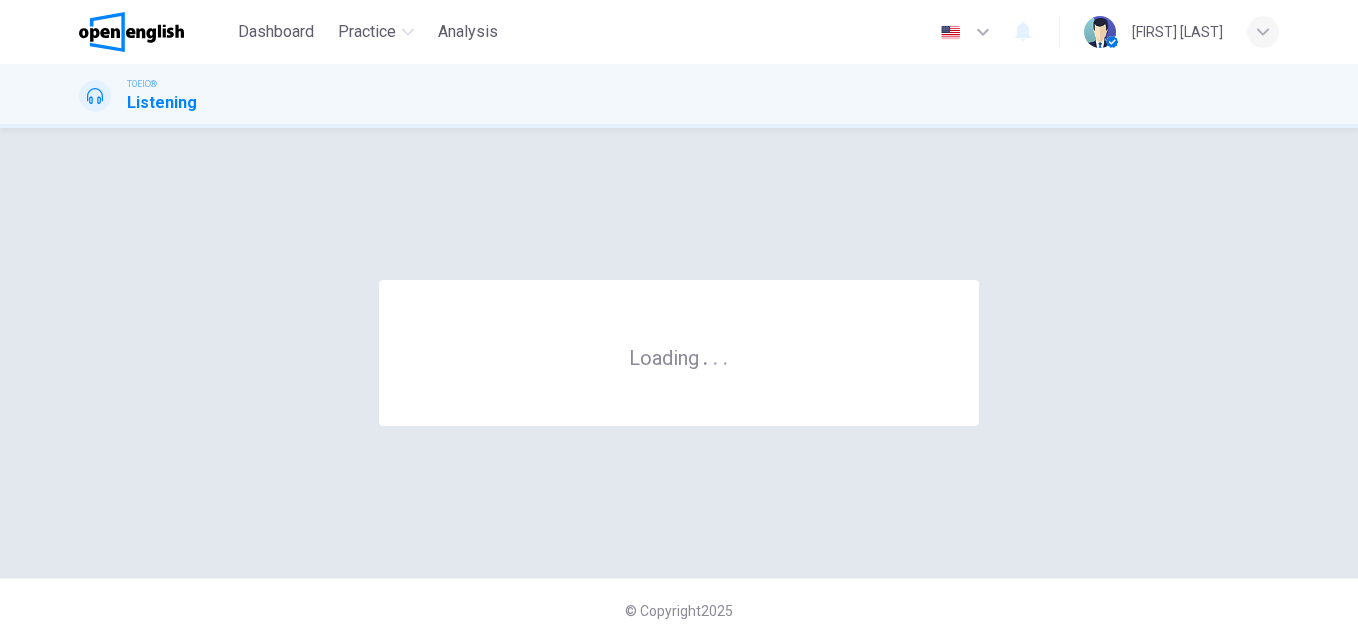 scroll, scrollTop: 0, scrollLeft: 0, axis: both 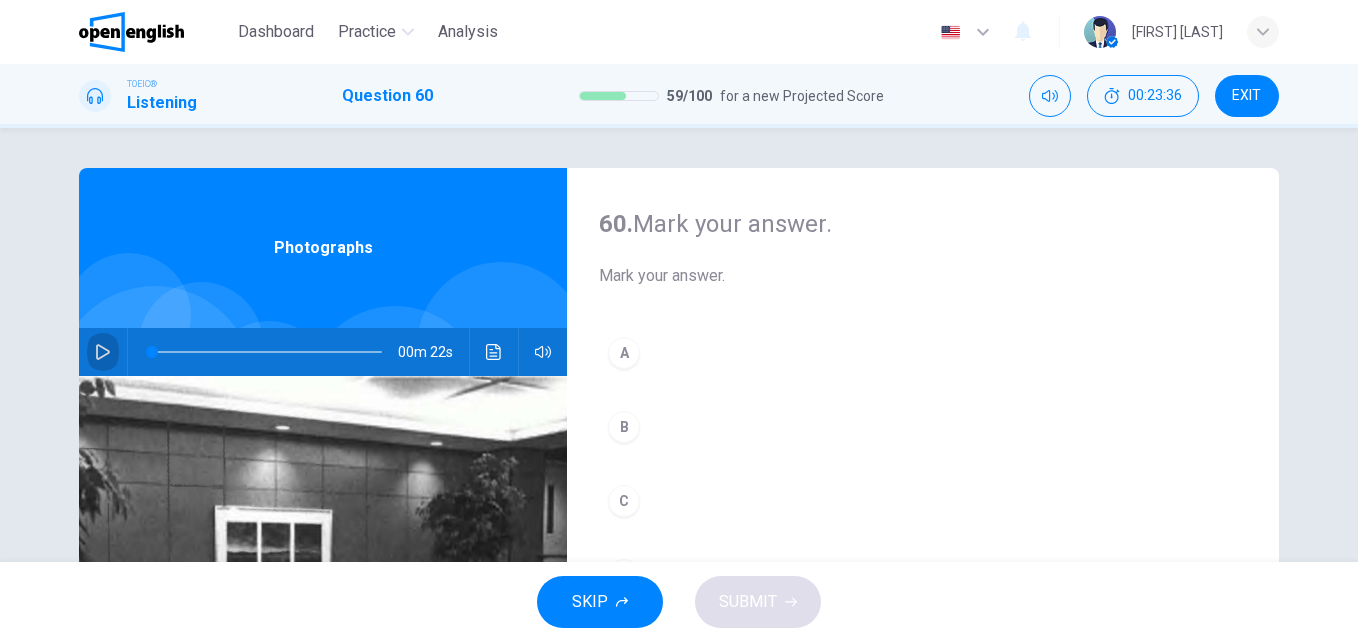 click 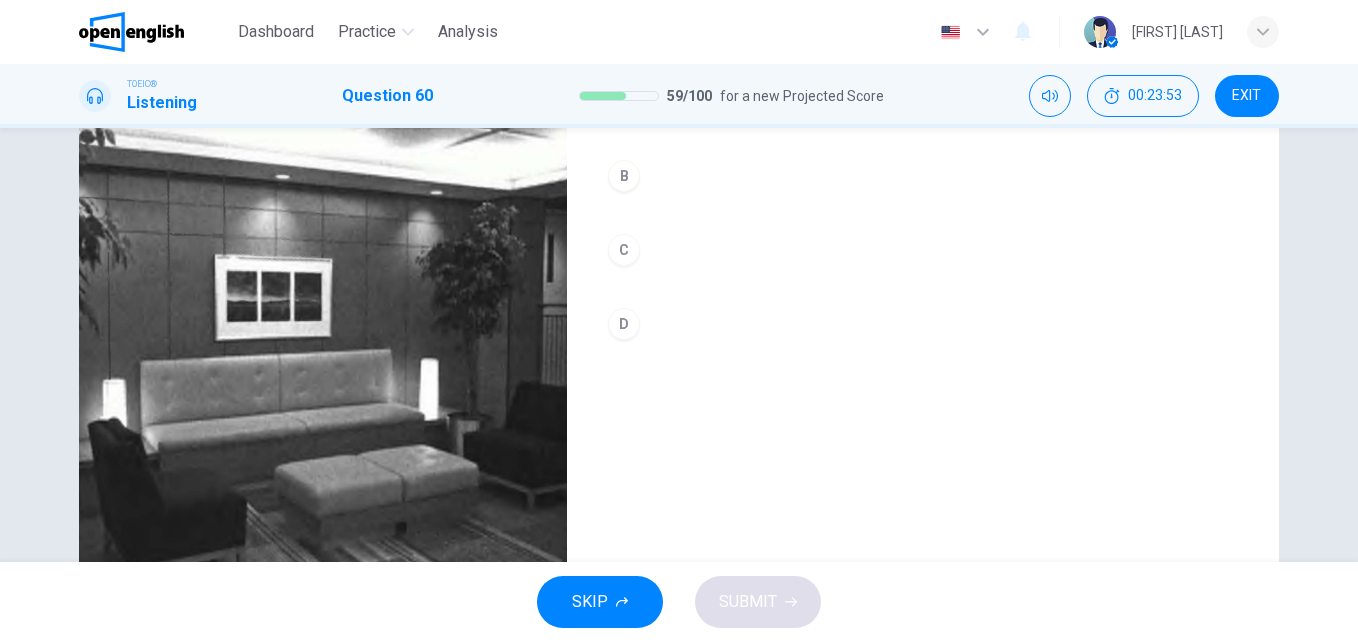 scroll, scrollTop: 236, scrollLeft: 0, axis: vertical 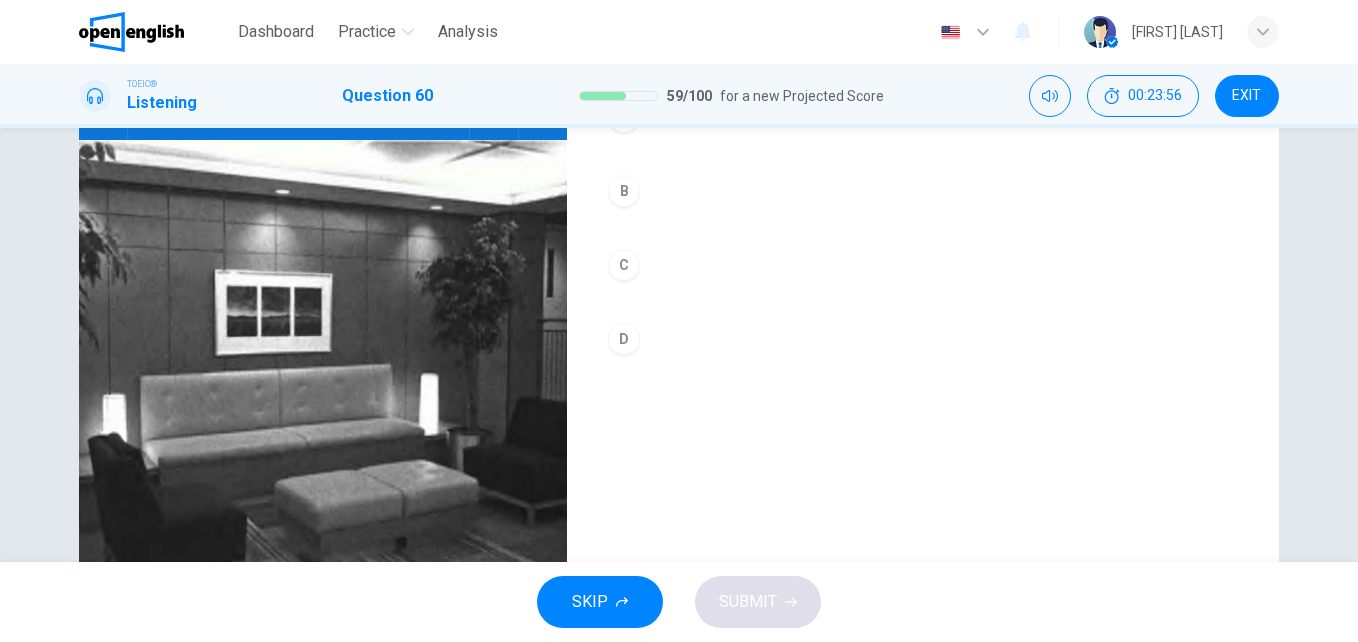 click on "C" at bounding box center (624, 265) 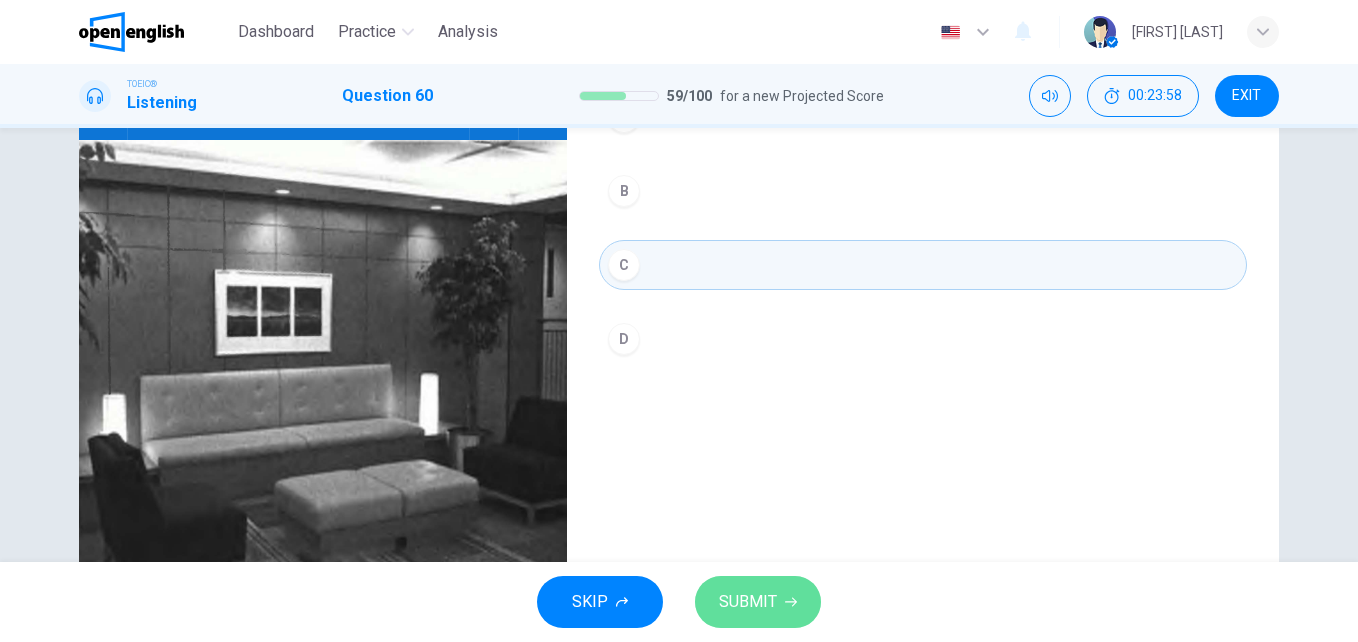 click on "SUBMIT" at bounding box center [748, 602] 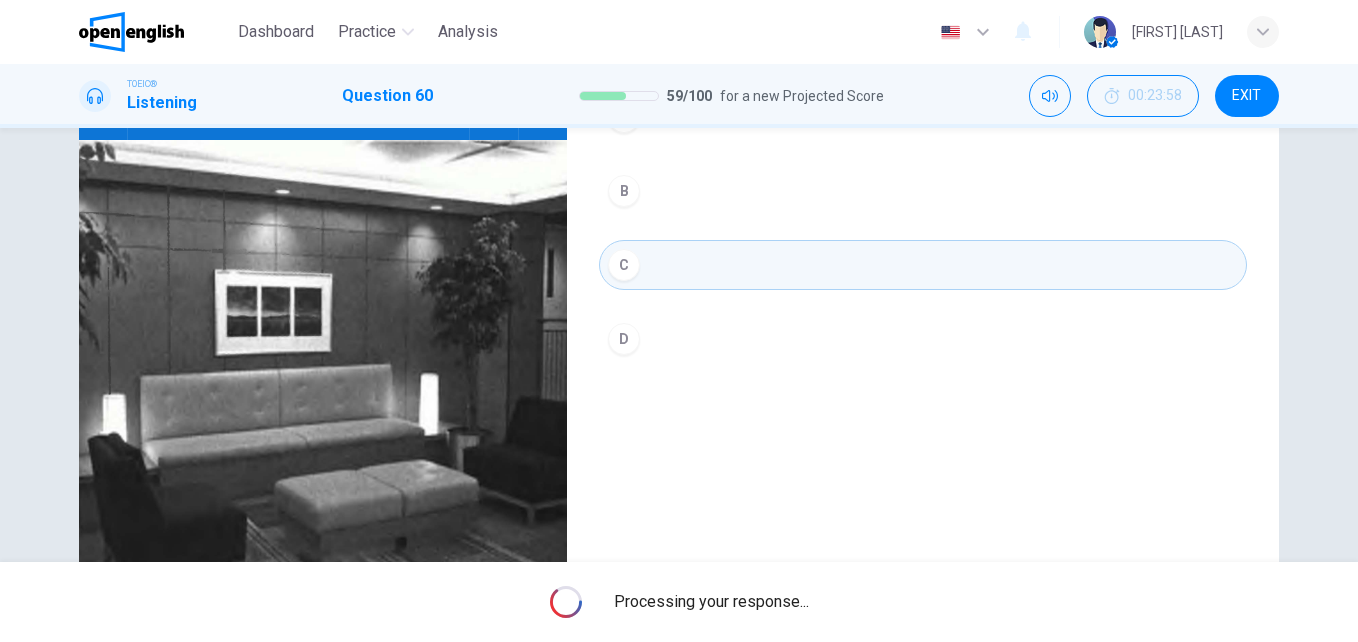 type on "*" 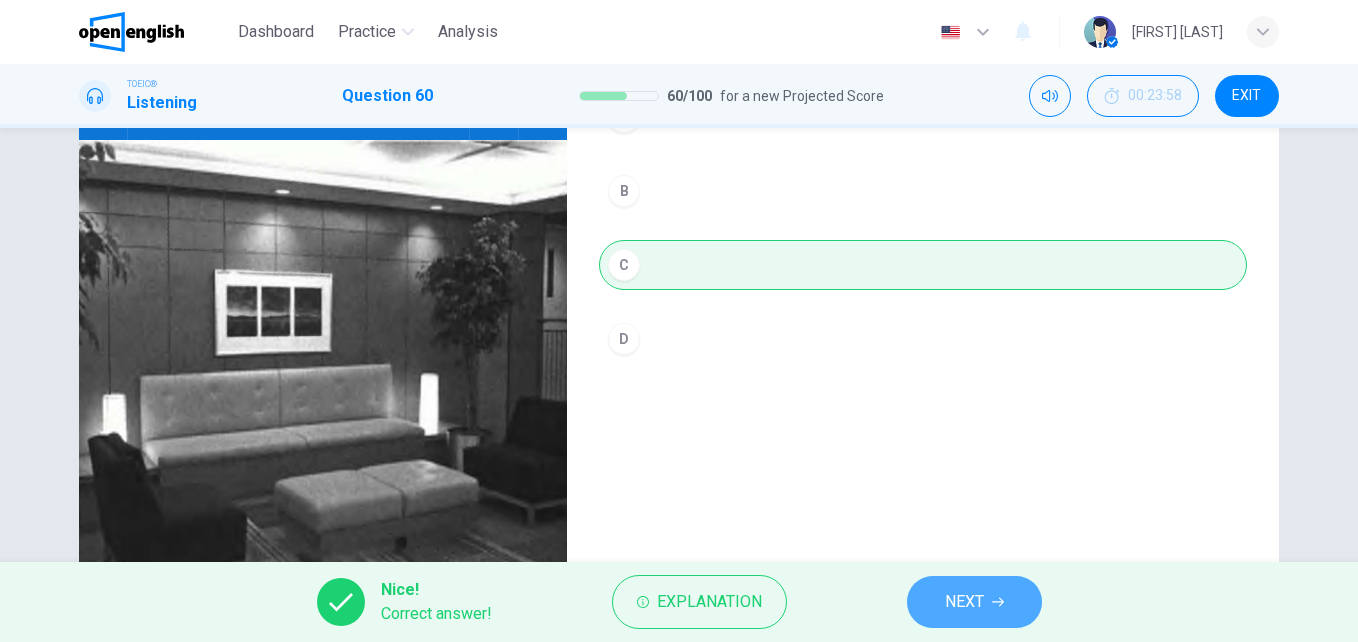 click on "NEXT" at bounding box center [964, 602] 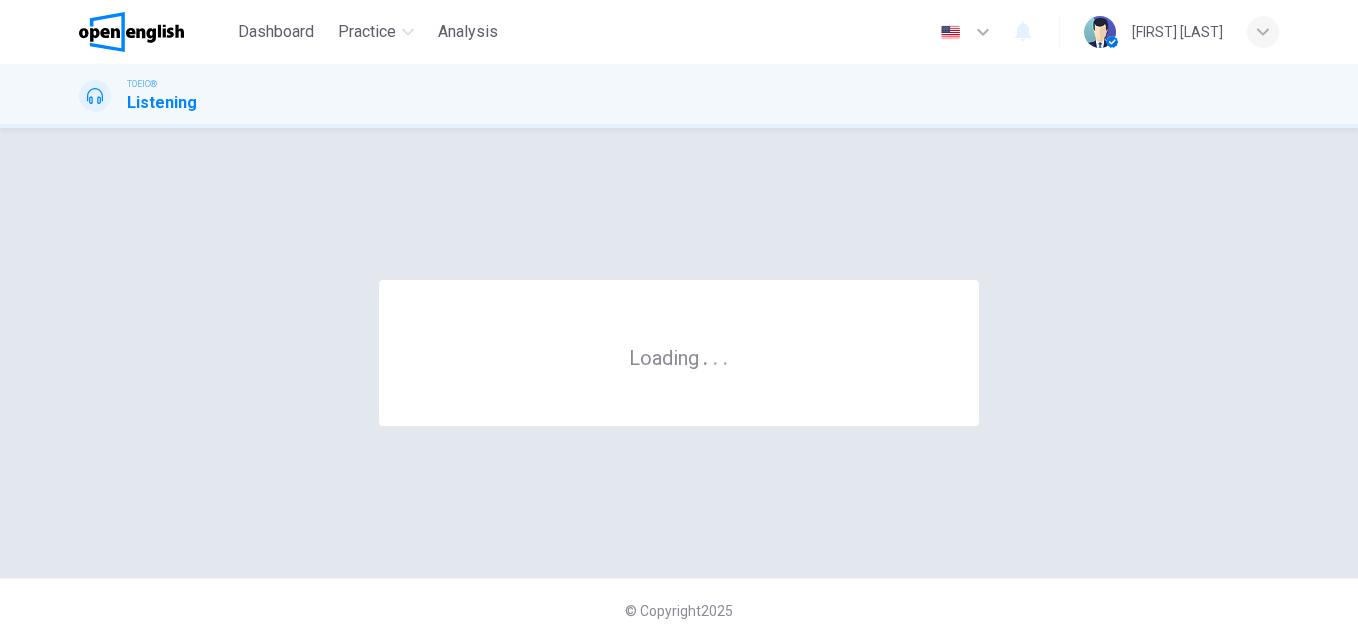 scroll, scrollTop: 0, scrollLeft: 0, axis: both 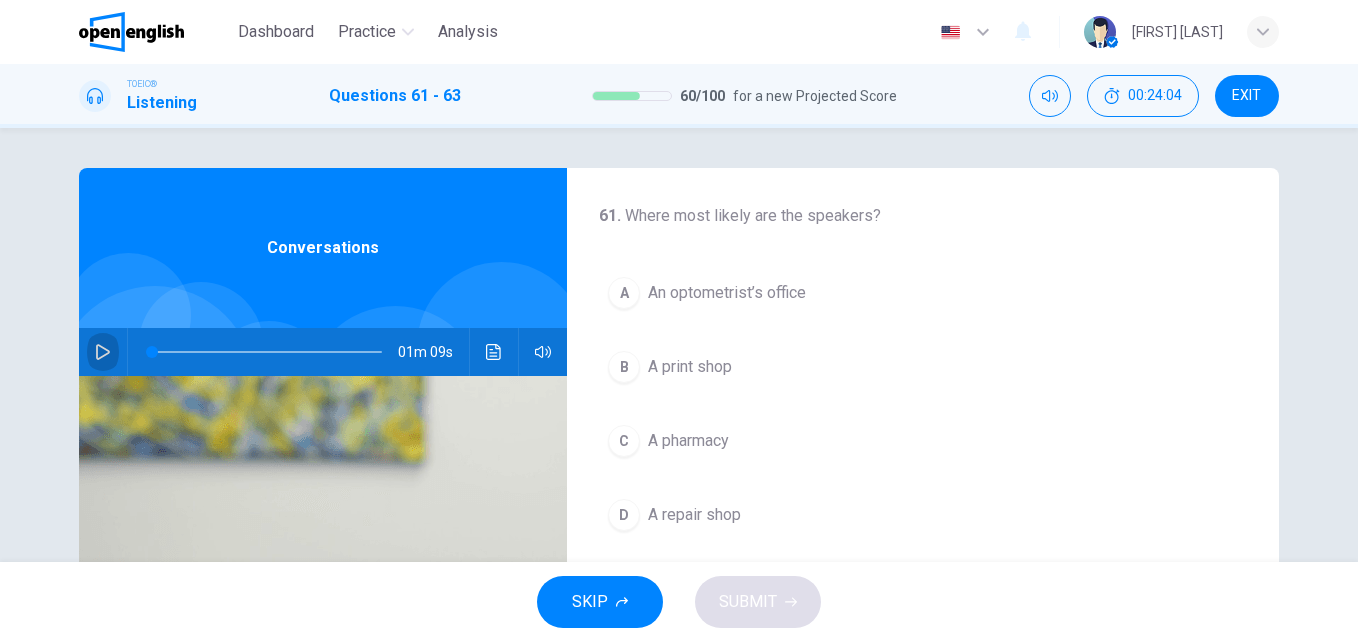 click 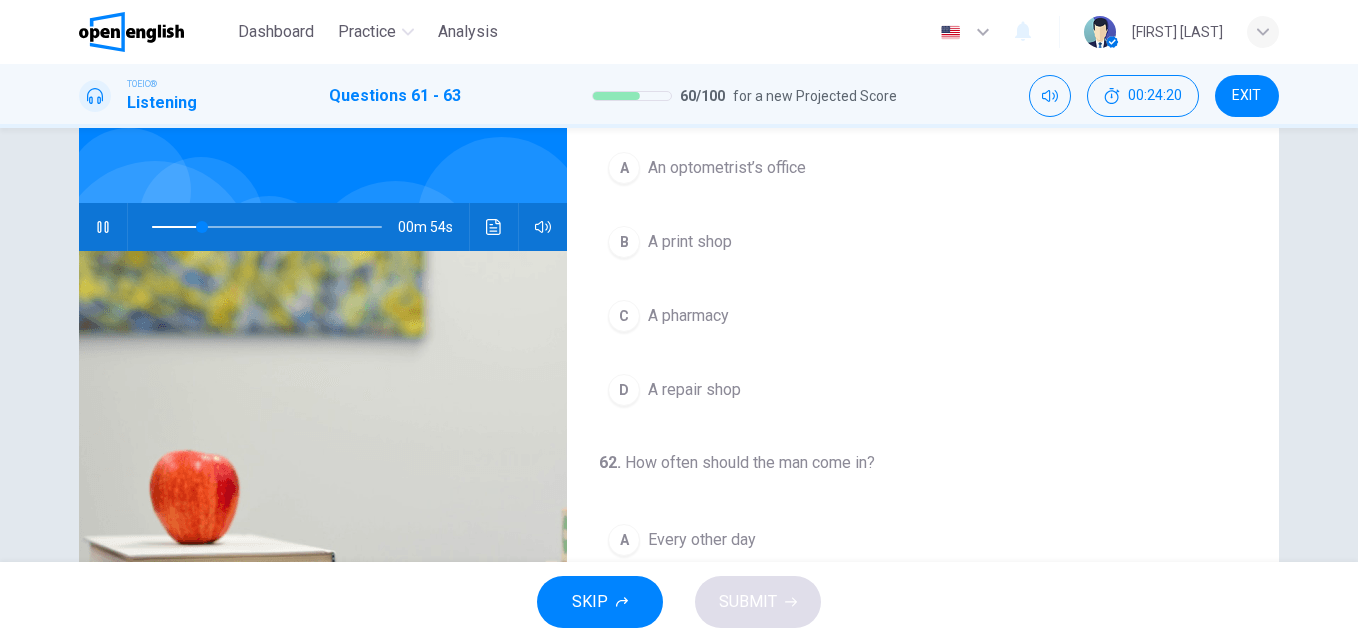 scroll, scrollTop: 123, scrollLeft: 0, axis: vertical 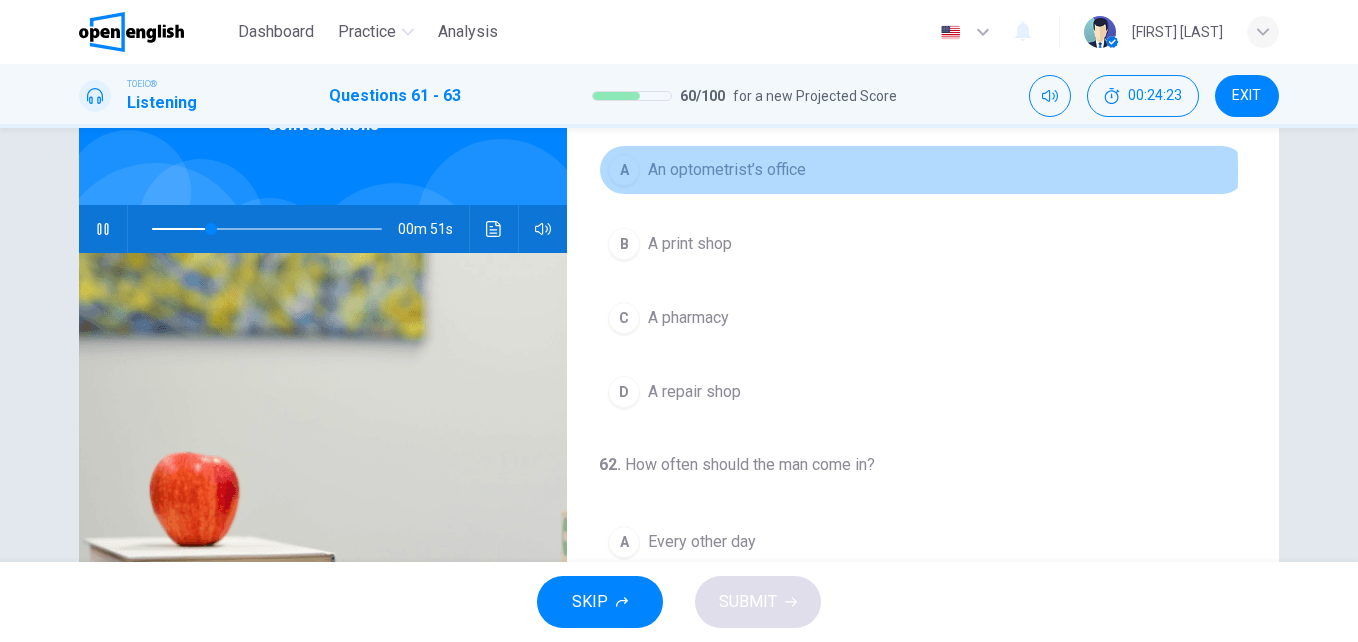 click on "A" at bounding box center (624, 170) 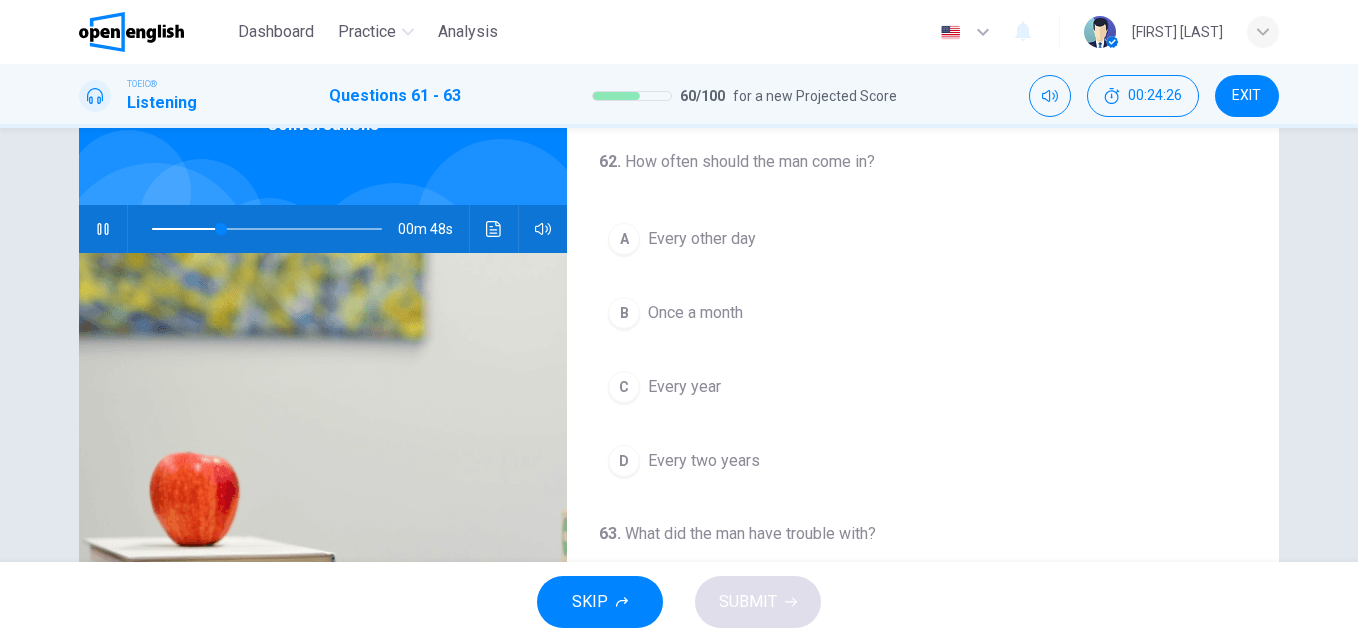 scroll, scrollTop: 313, scrollLeft: 0, axis: vertical 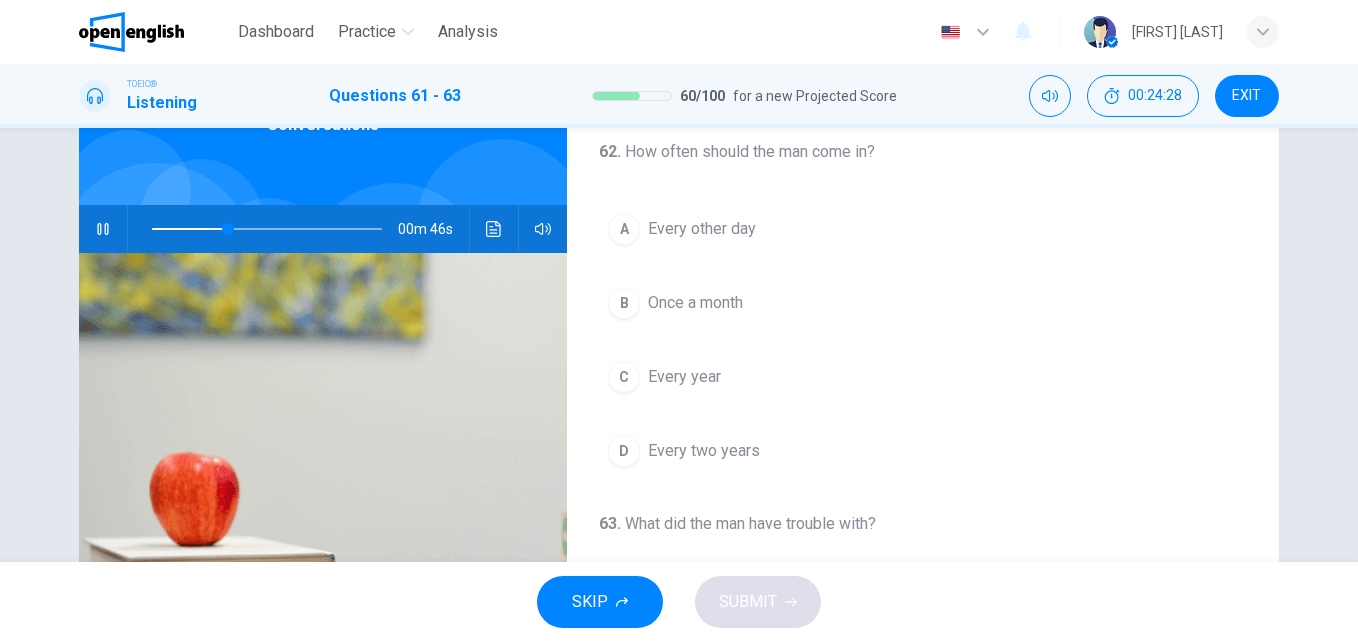 click on "61 .   Where most likely are the speakers? A An optometrist’s office B A print shop C A pharmacy D A repair shop 62 .   How often should the man come in? A Every other day B Once a month C Every year D Every two years  63 .   What did the man have trouble with? A Reading a document B Finding the office C Fixing his computer D Completing the chart Conversations 00m 46s" at bounding box center (679, 392) 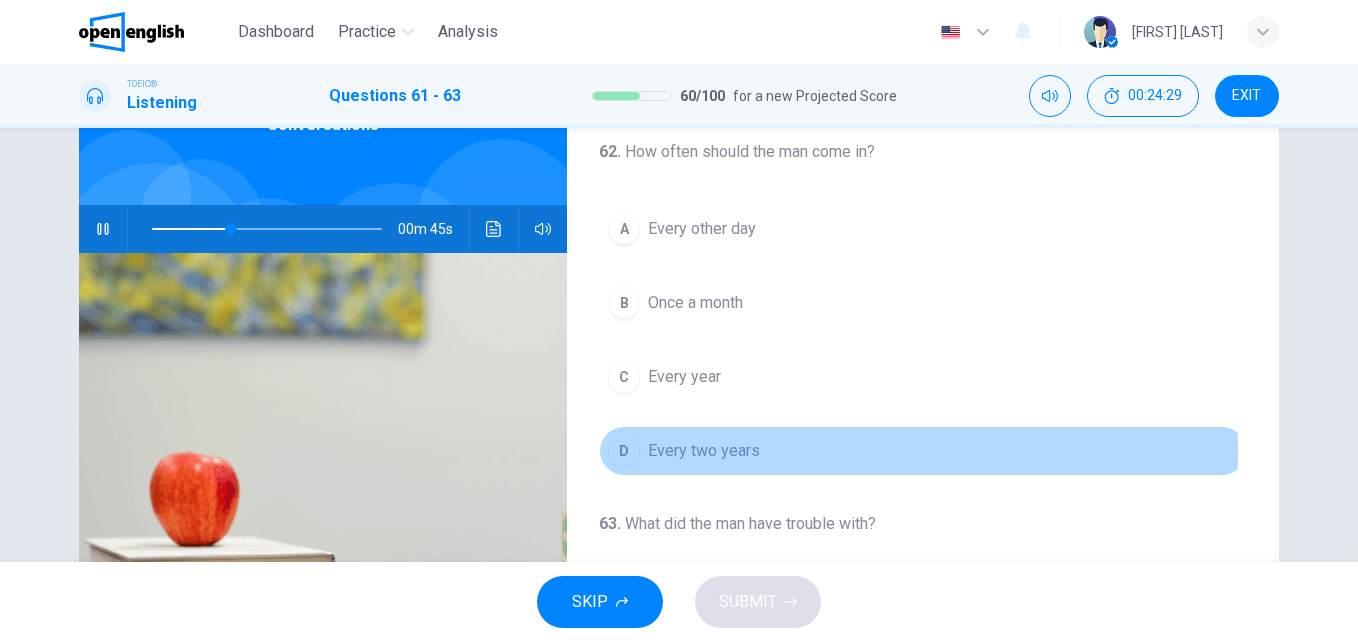 click on "D" at bounding box center [624, 451] 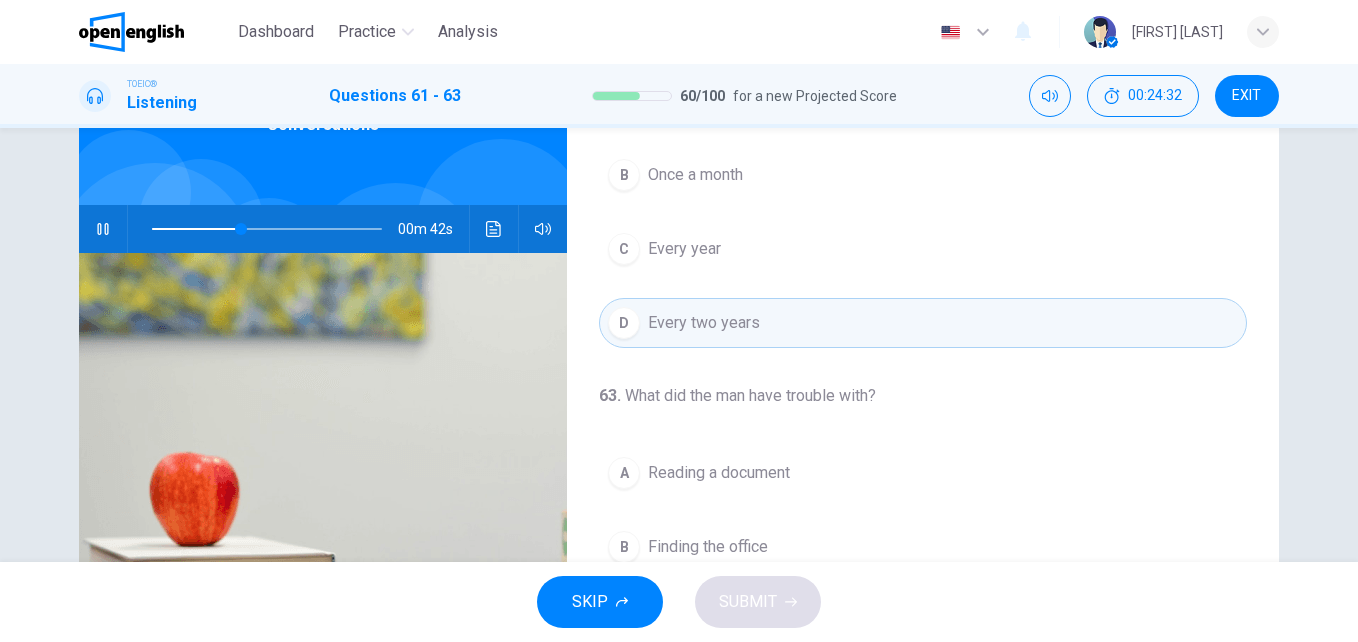 scroll, scrollTop: 457, scrollLeft: 0, axis: vertical 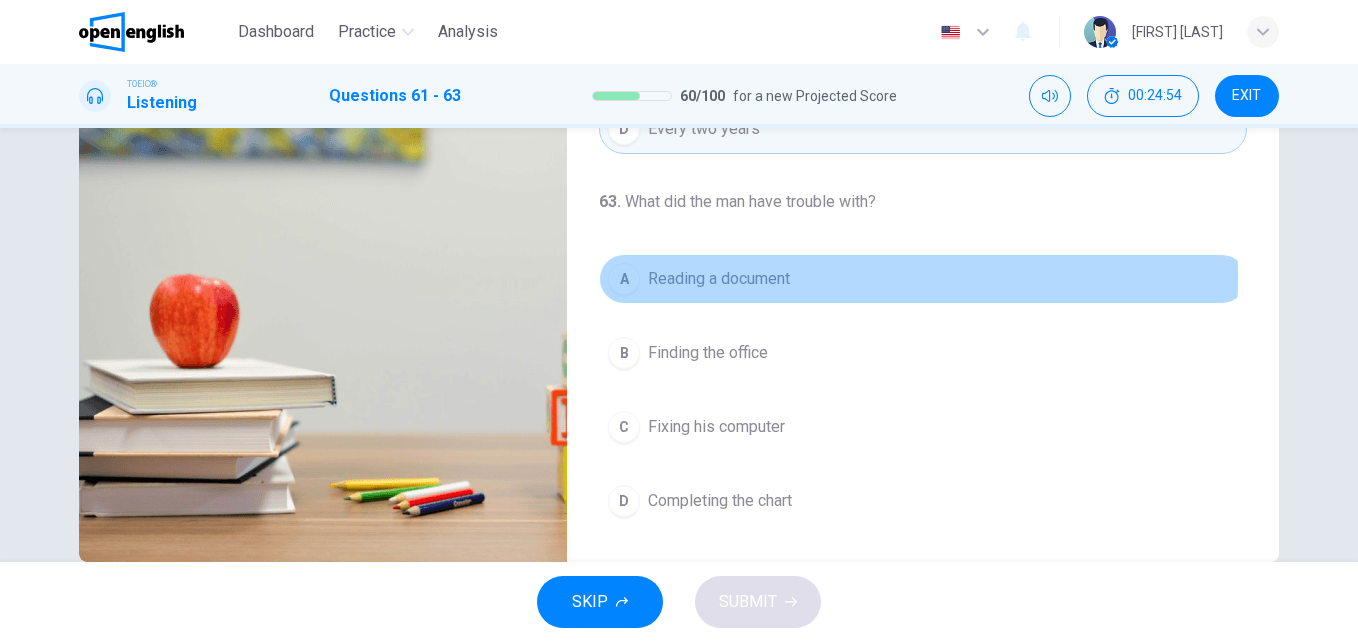 click on "A" at bounding box center (624, 279) 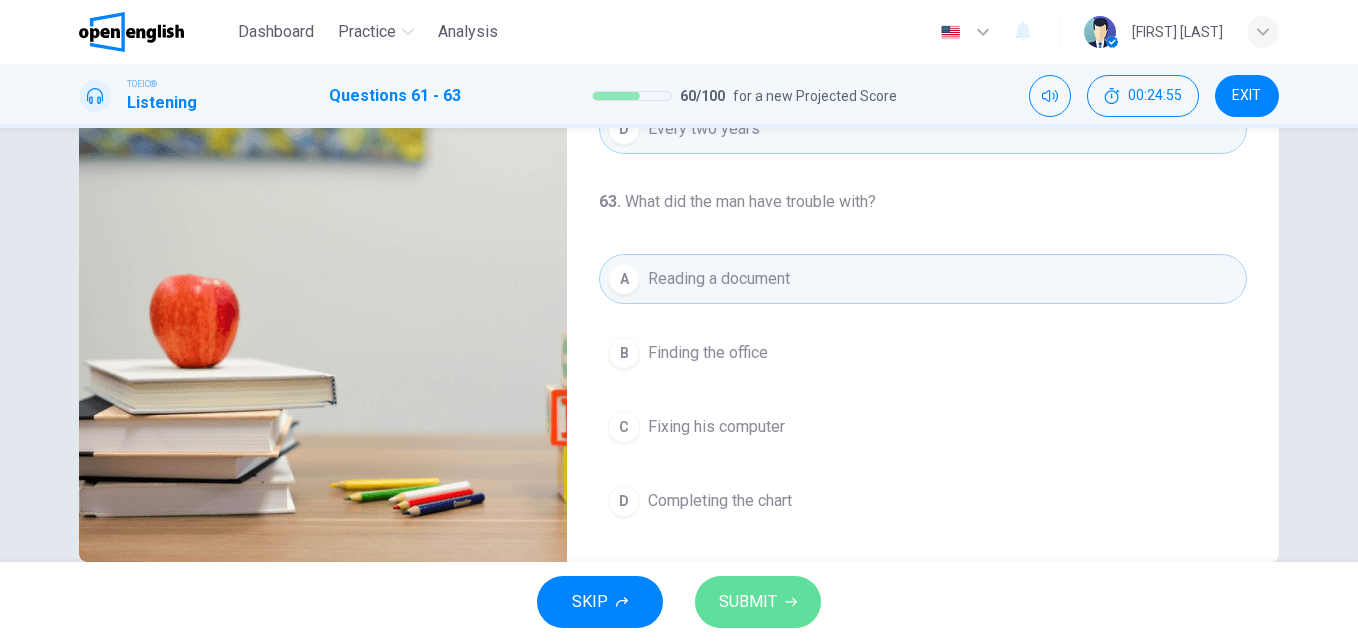 click on "SUBMIT" at bounding box center (748, 602) 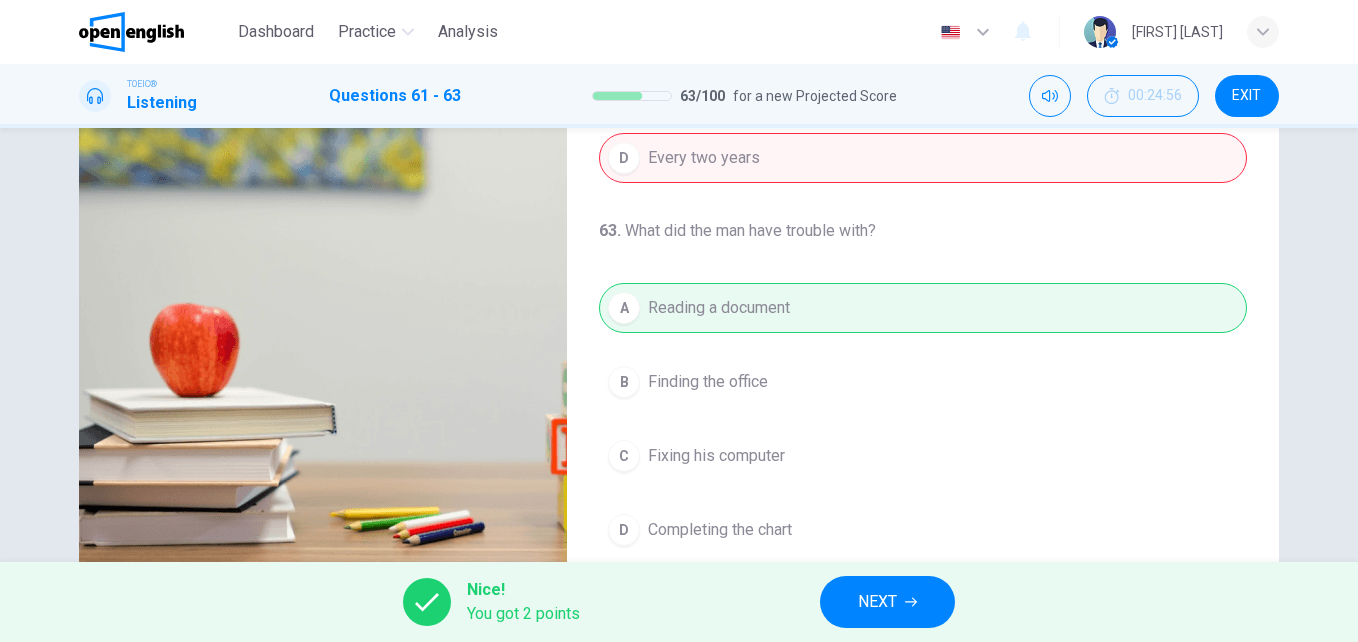 scroll, scrollTop: 308, scrollLeft: 0, axis: vertical 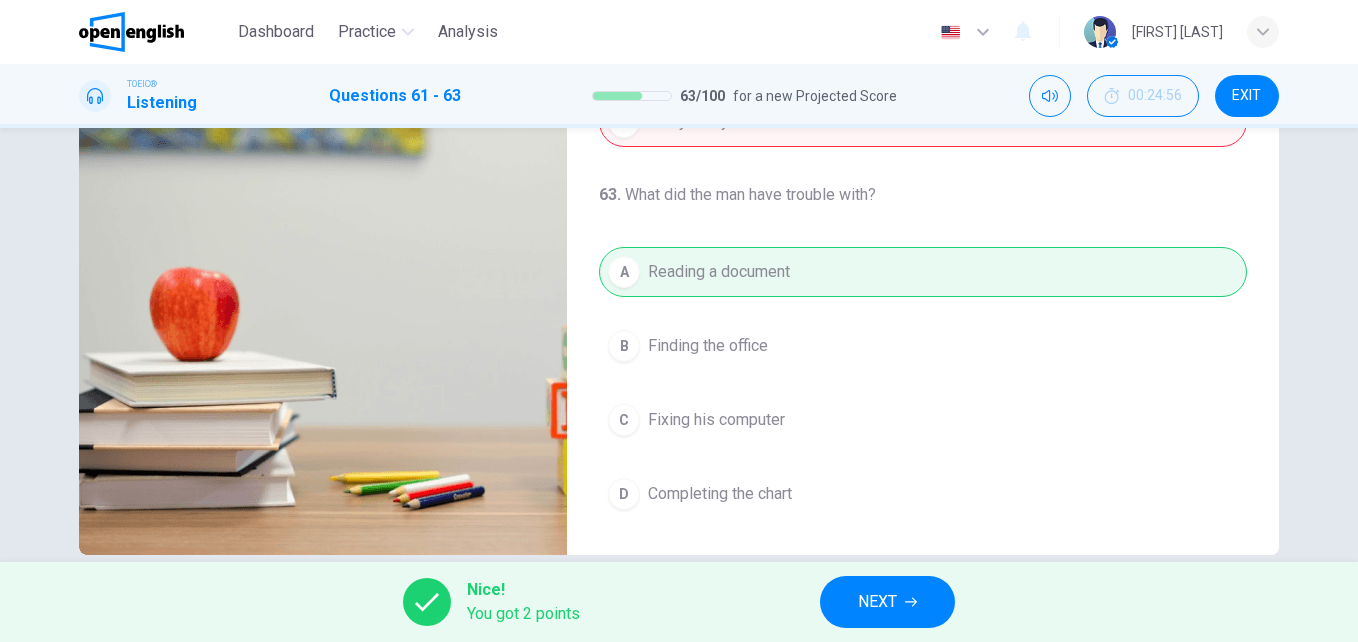 type on "**" 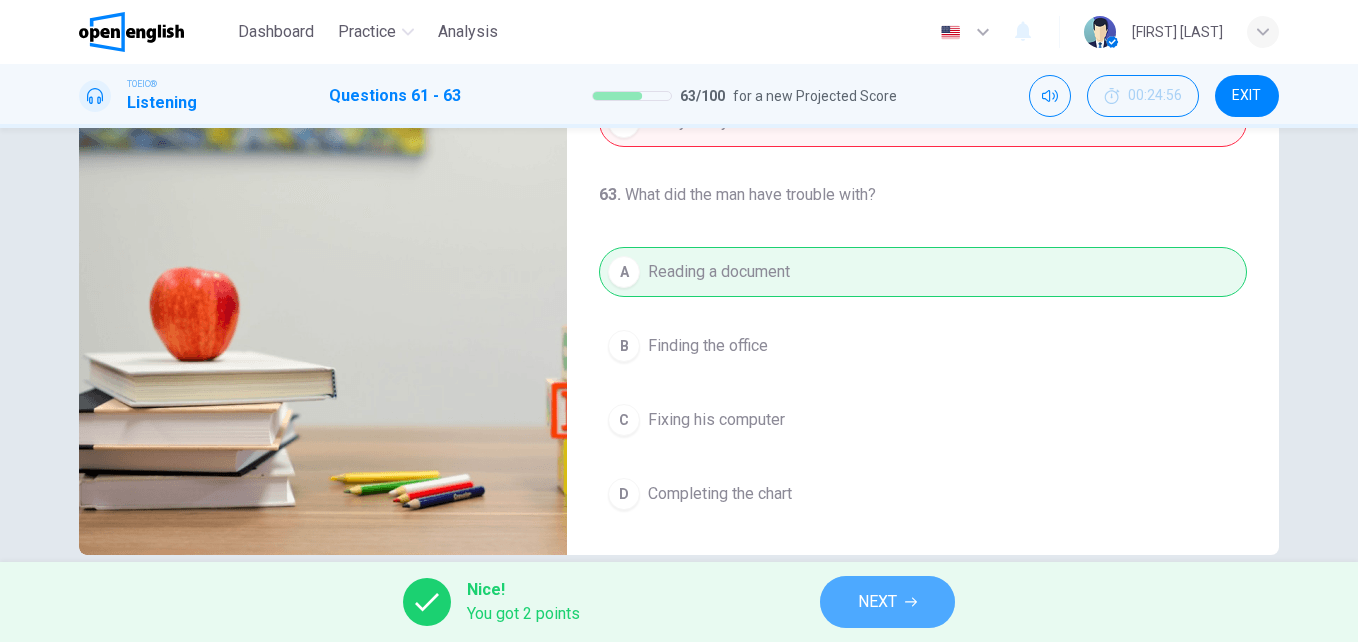 click on "NEXT" at bounding box center (877, 602) 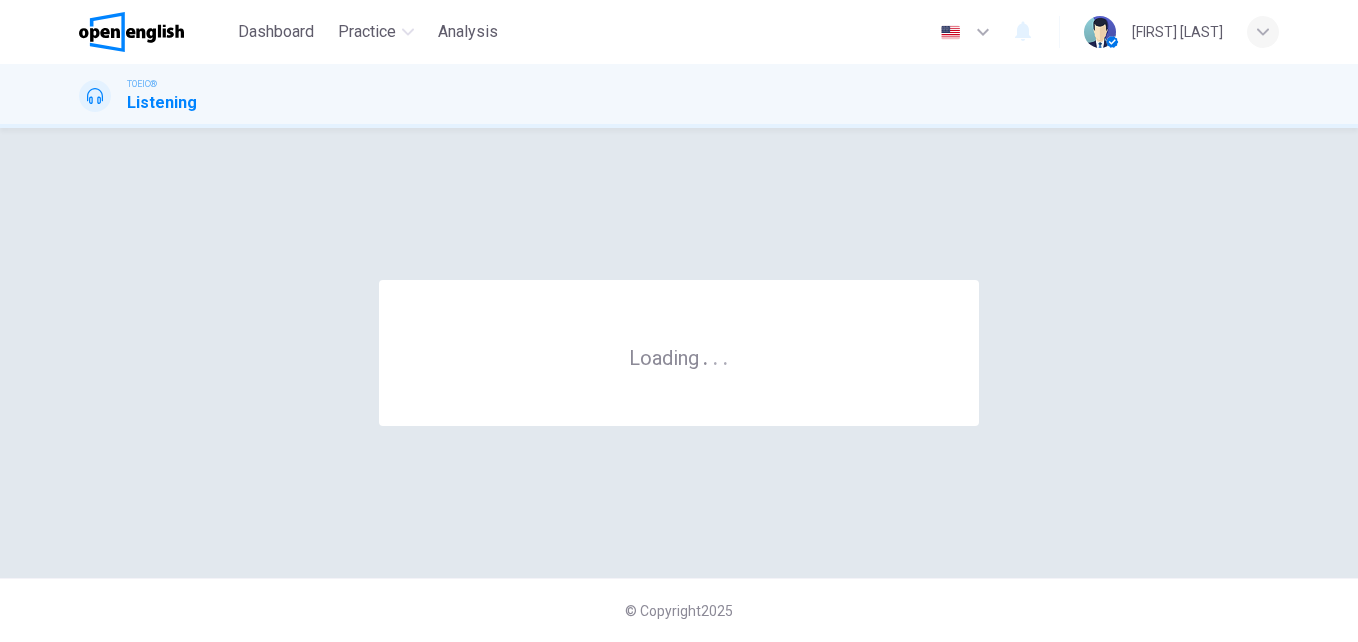 scroll, scrollTop: 0, scrollLeft: 0, axis: both 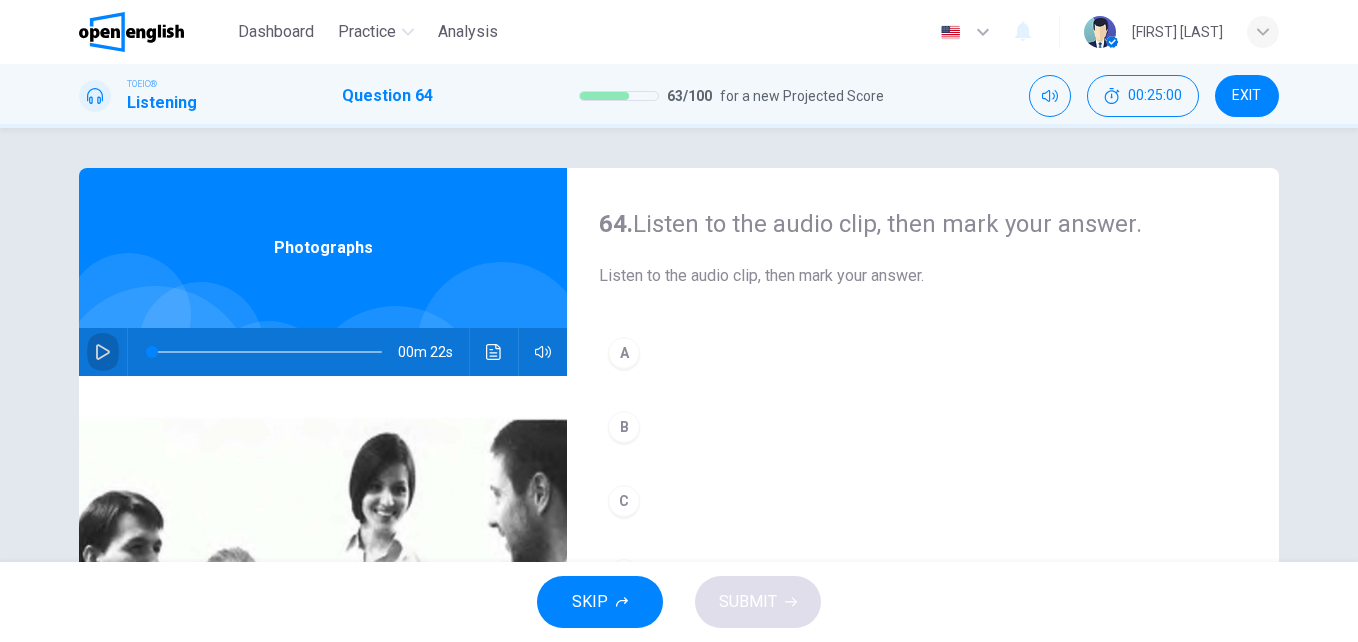 click 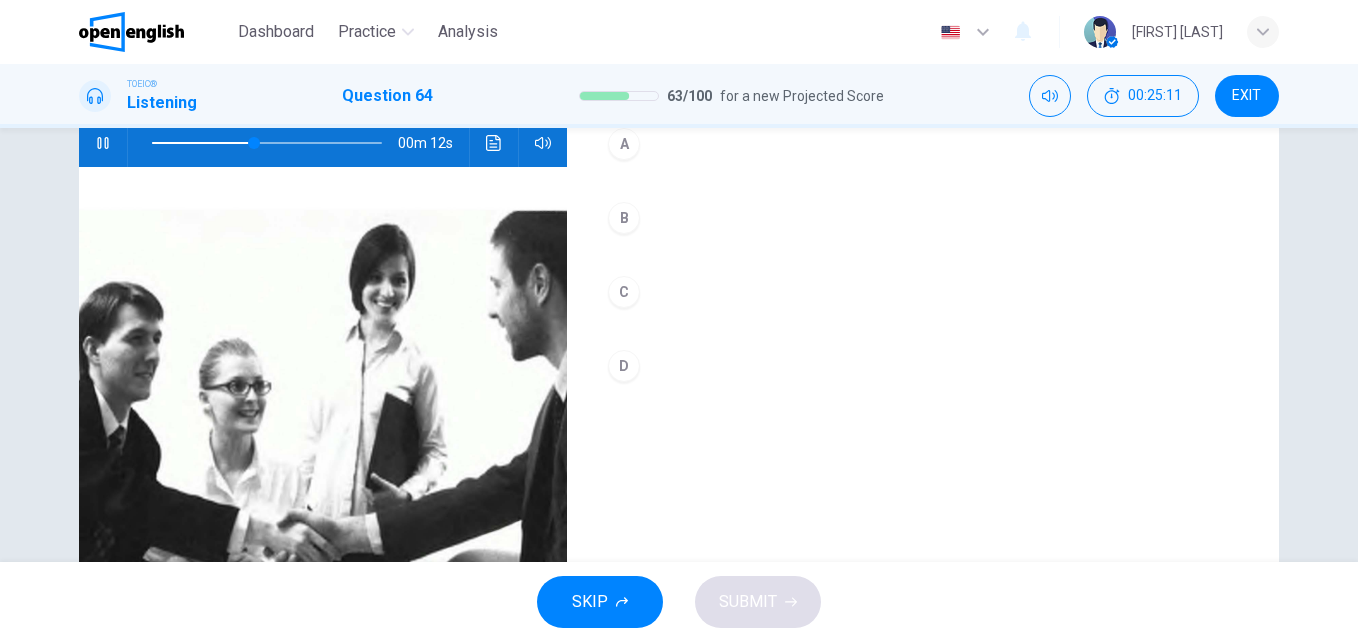 scroll, scrollTop: 211, scrollLeft: 0, axis: vertical 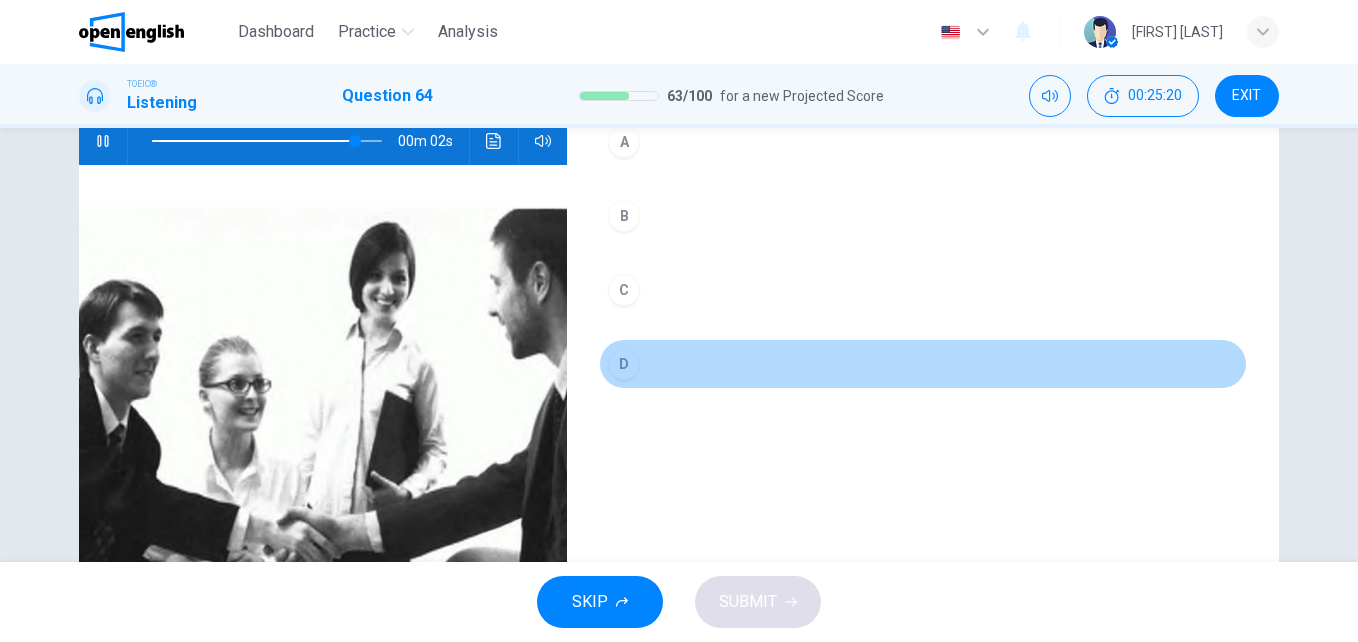 click on "D" at bounding box center [624, 364] 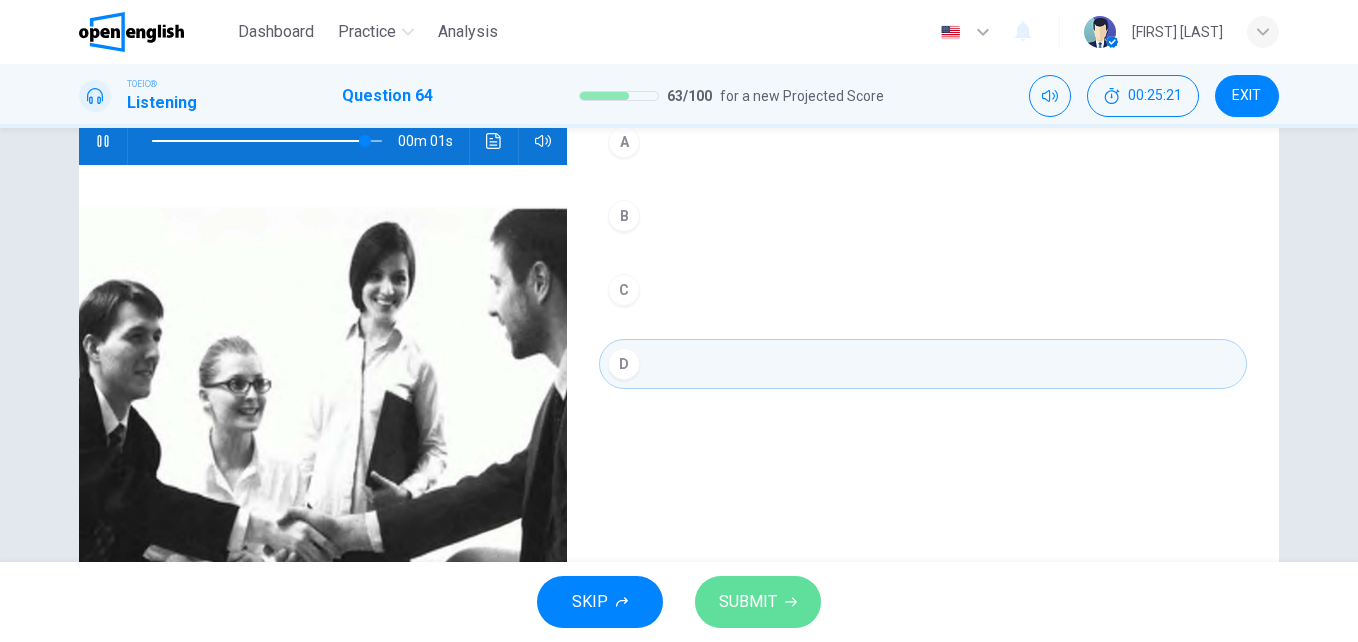 click on "SUBMIT" at bounding box center [748, 602] 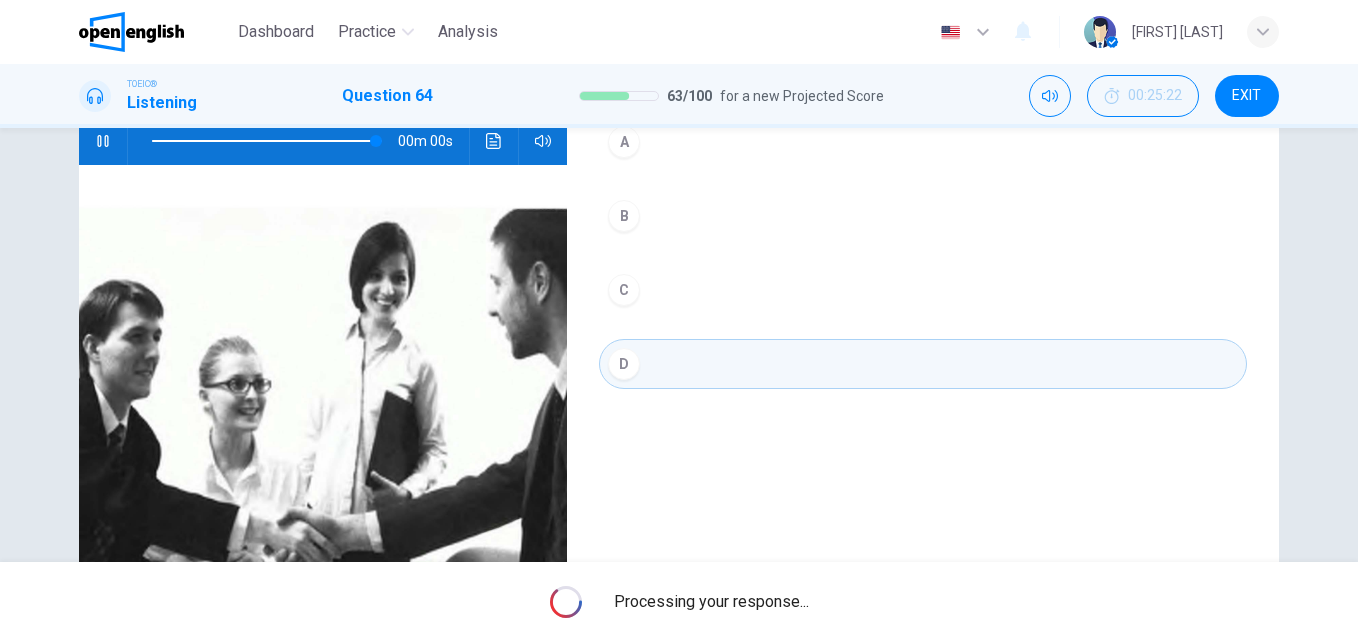 type on "*" 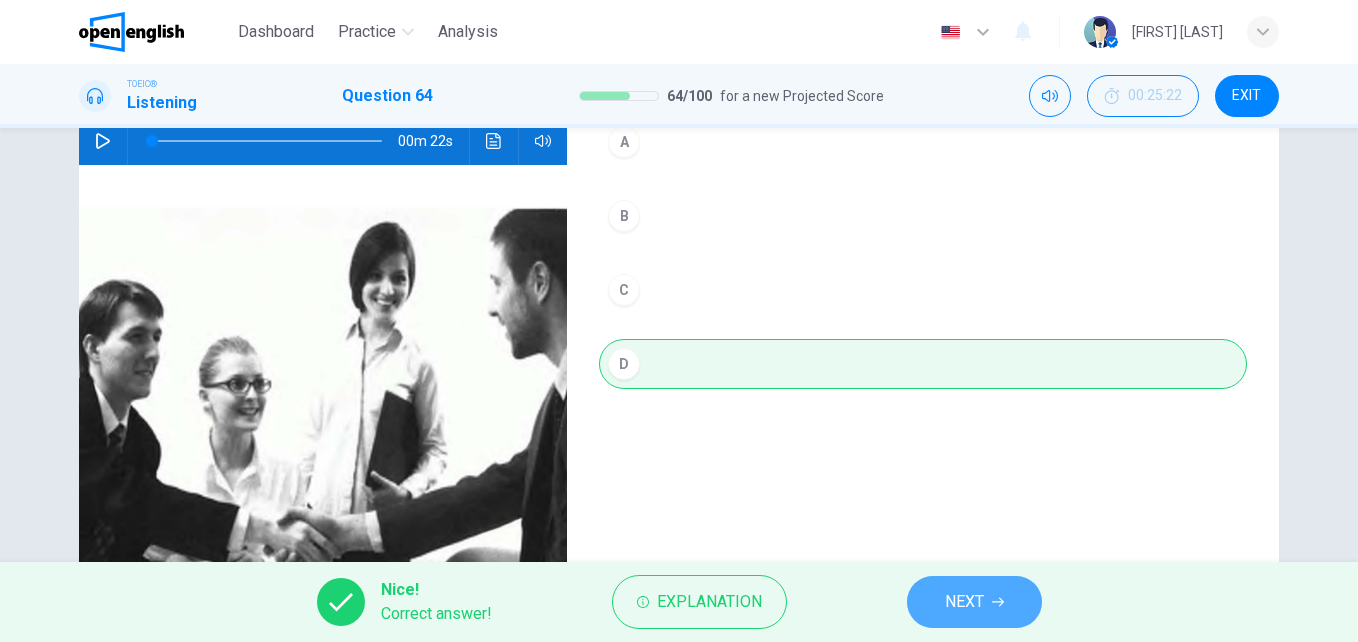 click on "NEXT" at bounding box center (964, 602) 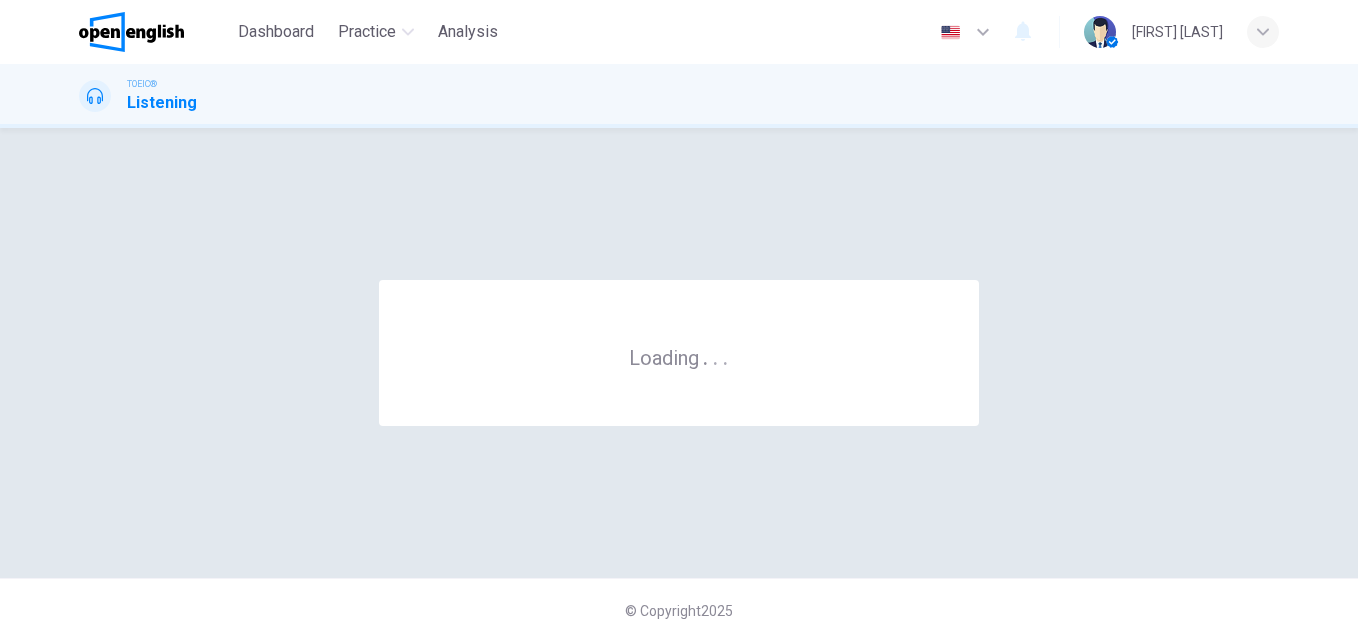 scroll, scrollTop: 0, scrollLeft: 0, axis: both 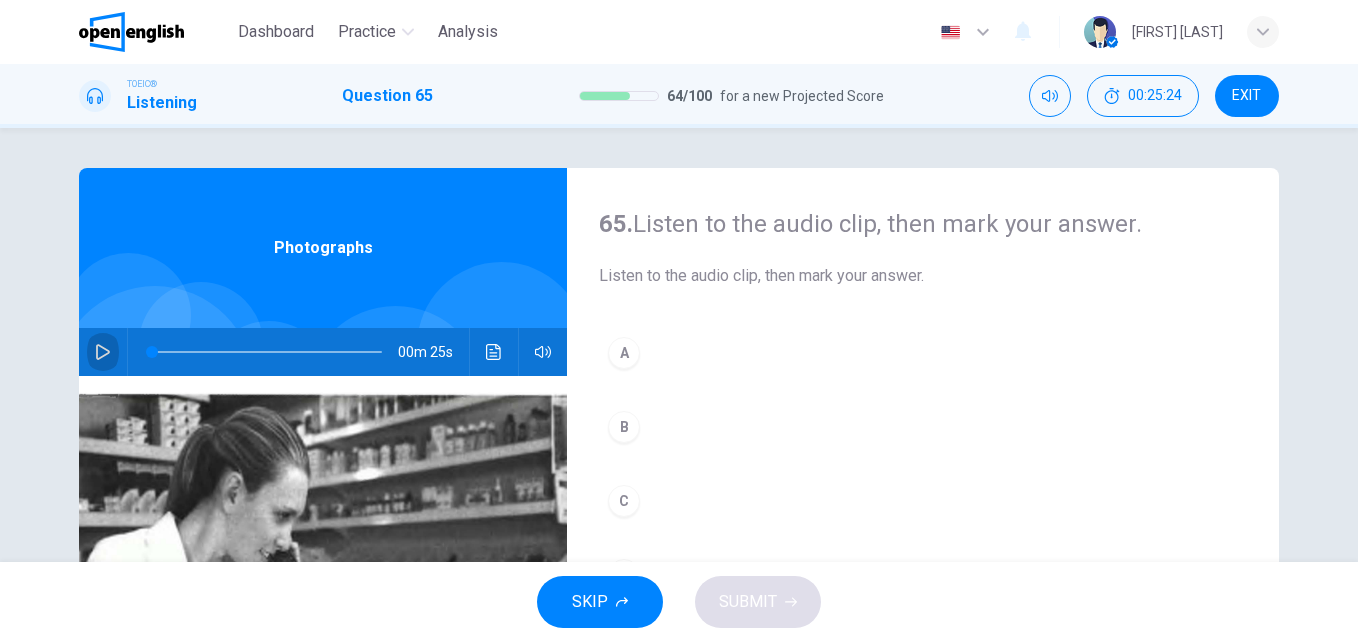 click 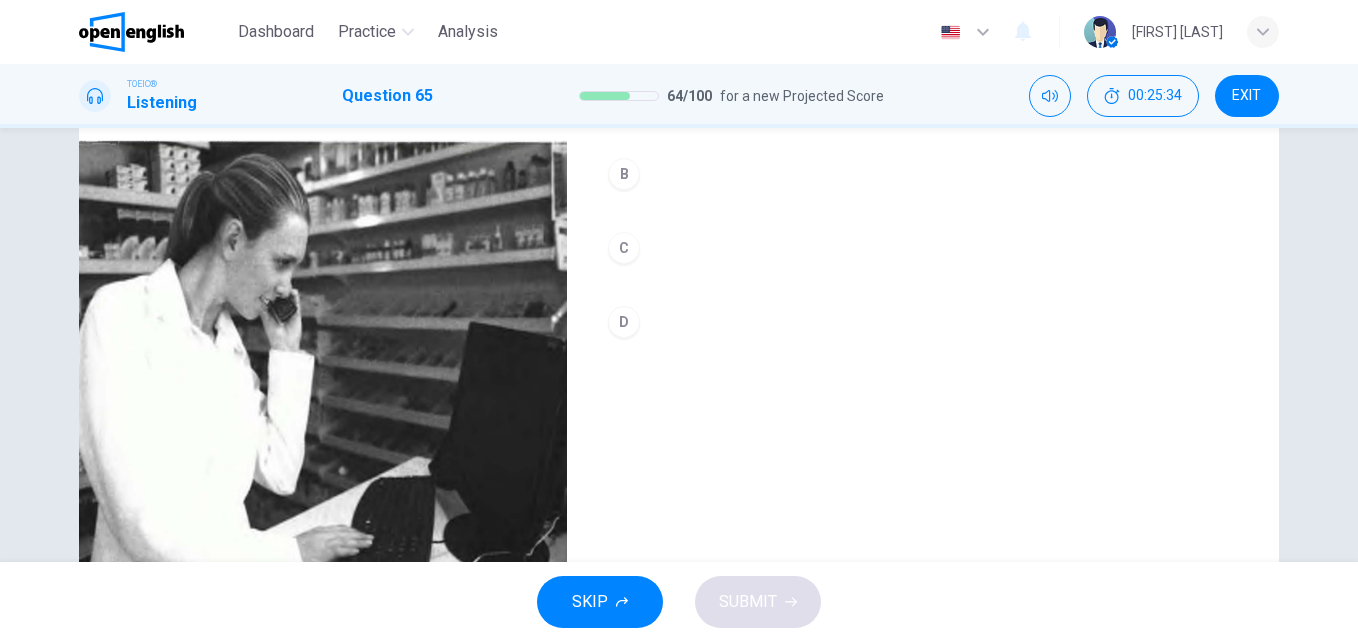 scroll, scrollTop: 216, scrollLeft: 0, axis: vertical 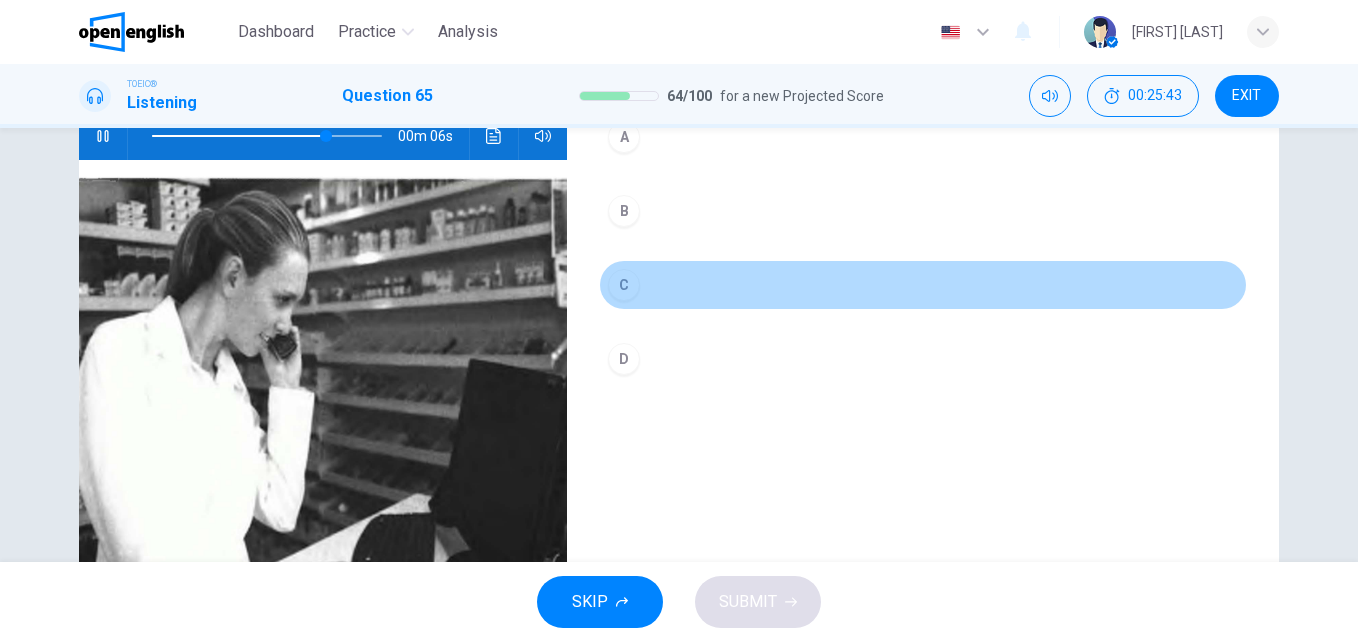click on "C" at bounding box center [624, 285] 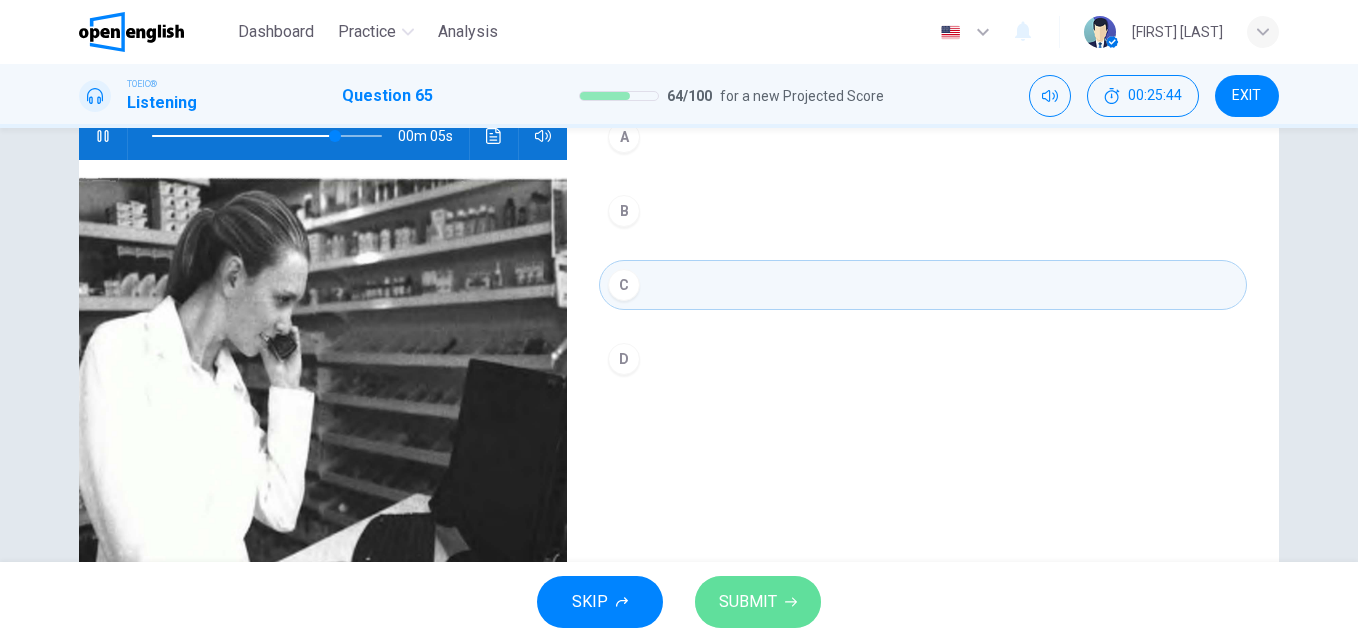 click on "SUBMIT" at bounding box center (748, 602) 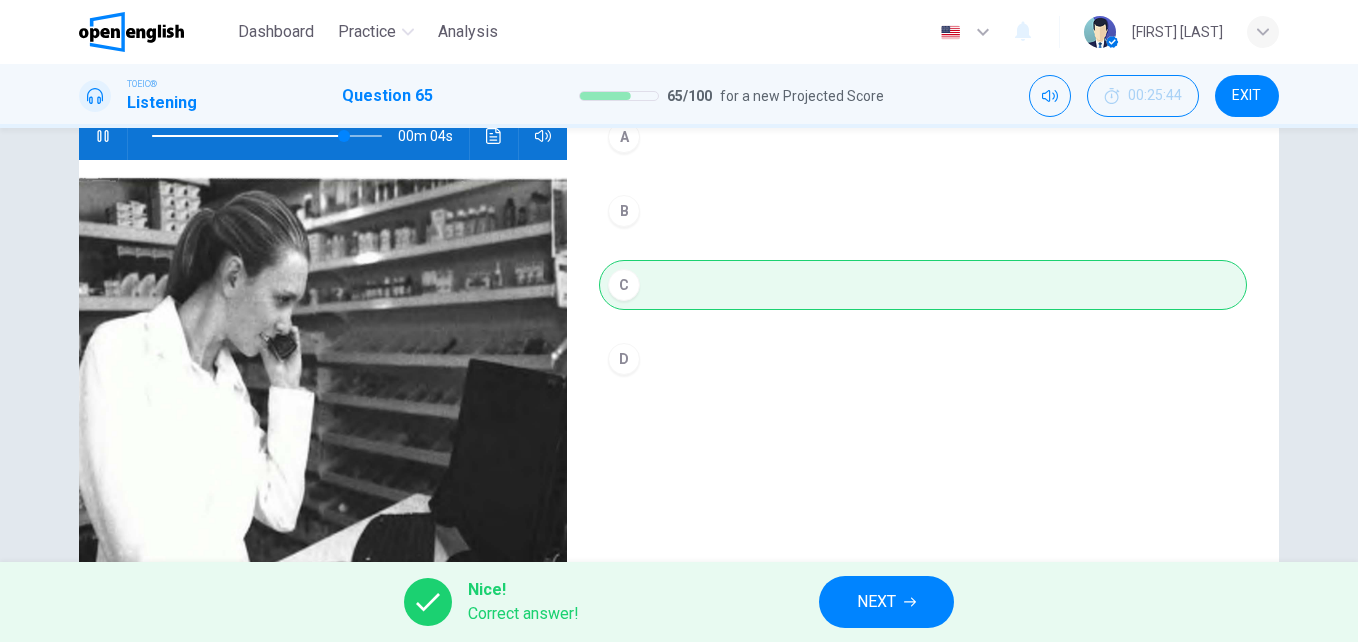 type on "**" 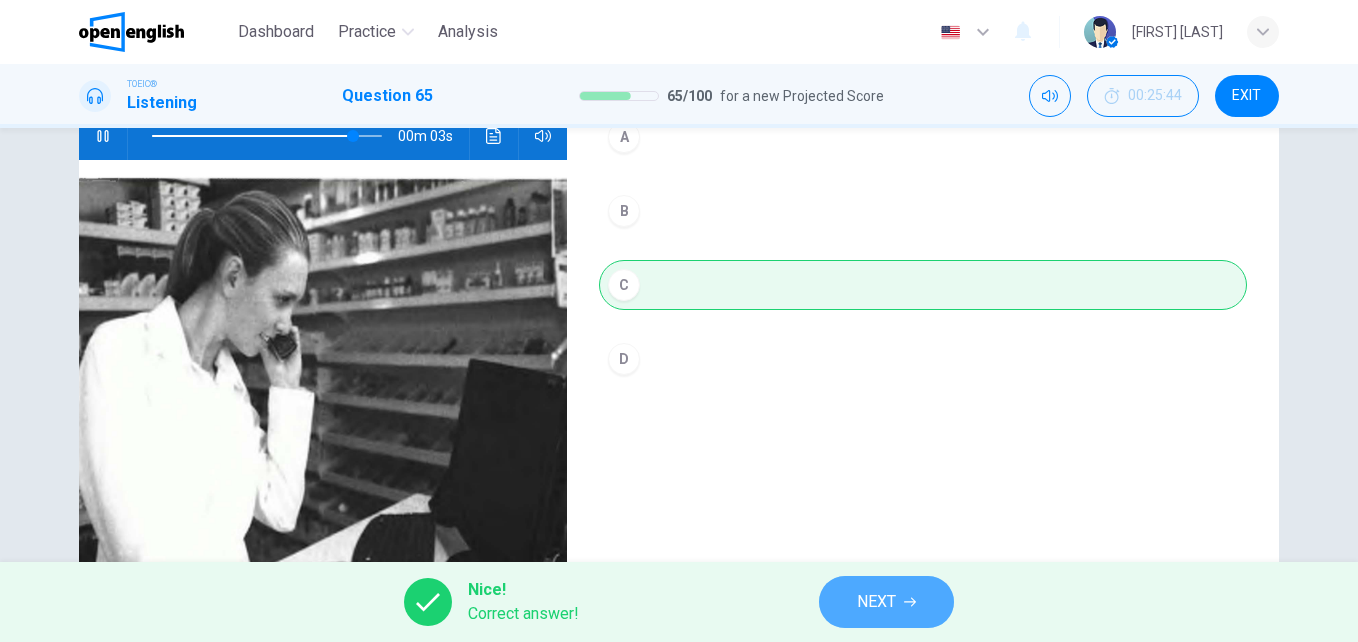 click on "NEXT" at bounding box center (886, 602) 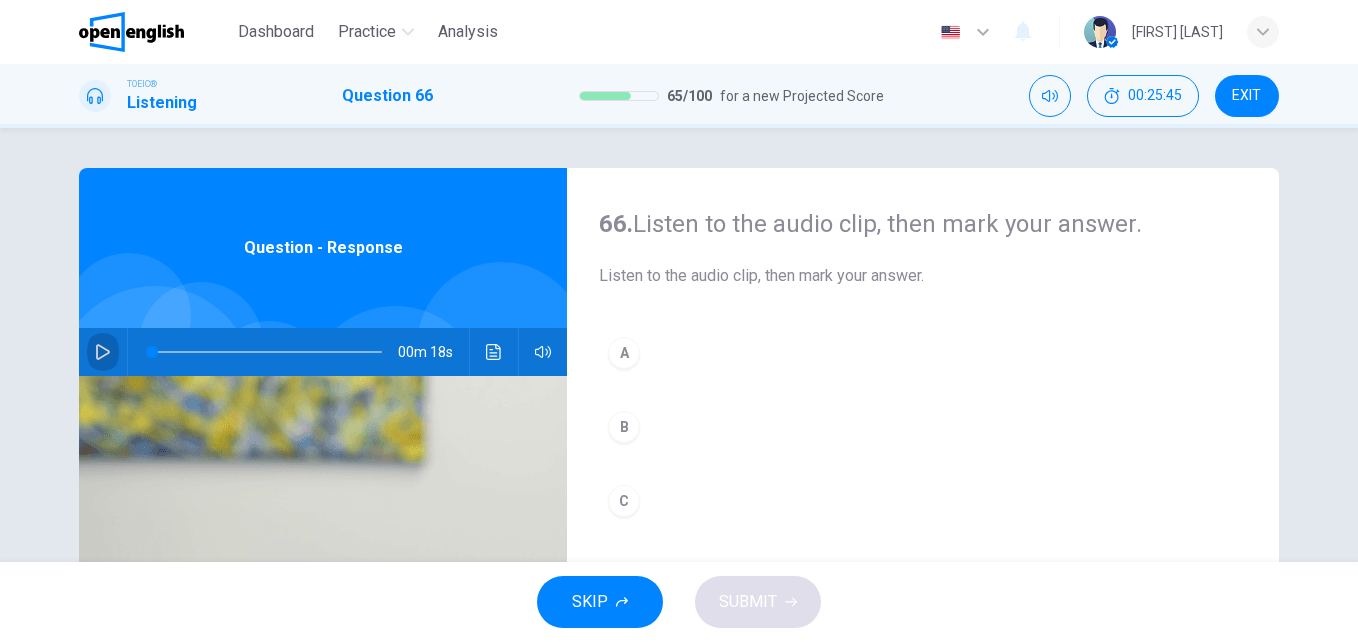 click at bounding box center [103, 352] 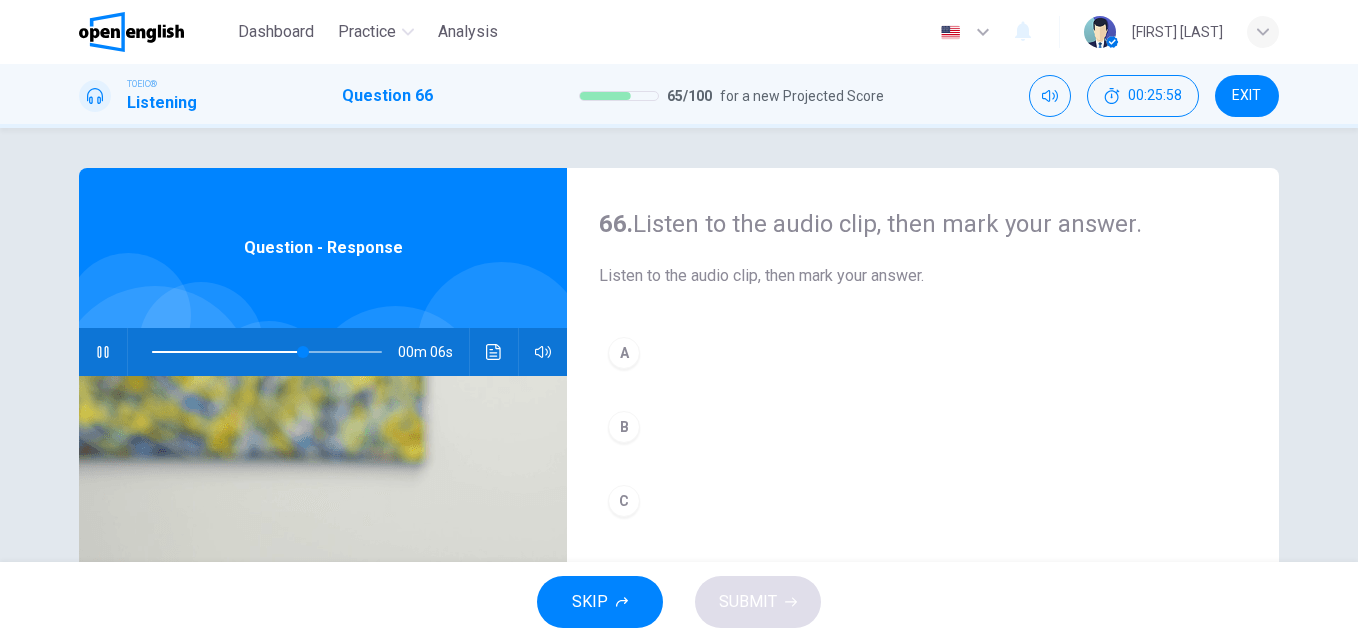 click on "B" at bounding box center (624, 427) 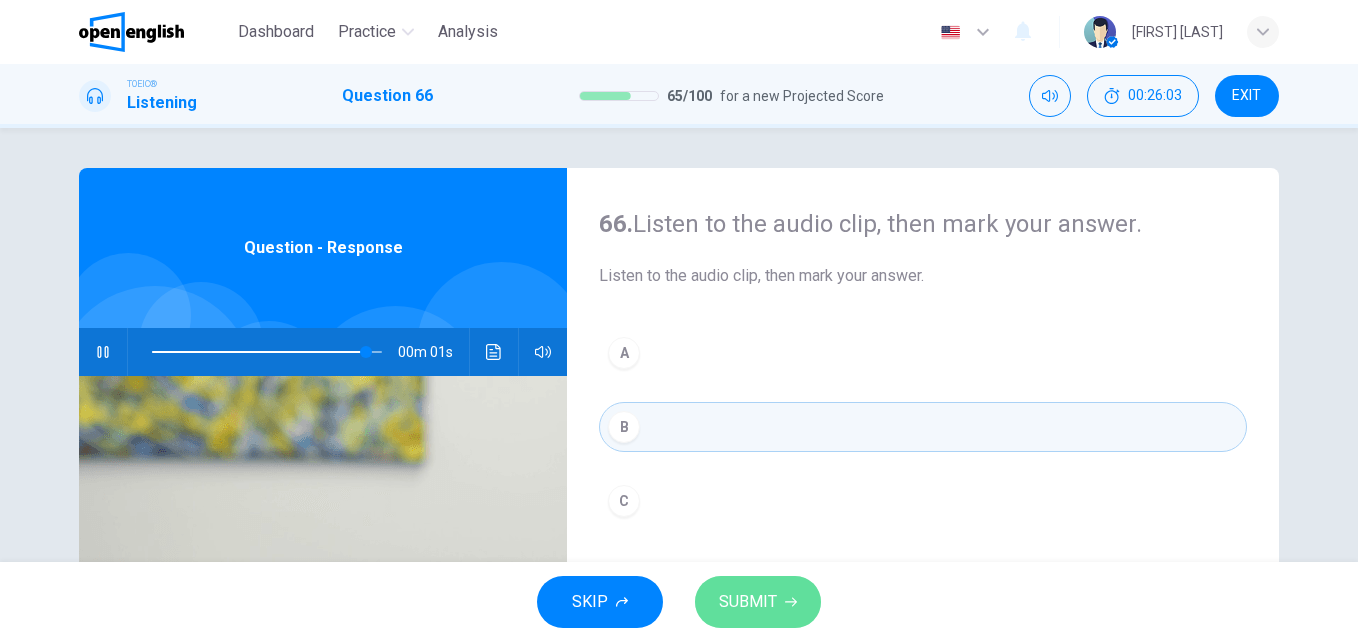 click on "SUBMIT" at bounding box center (748, 602) 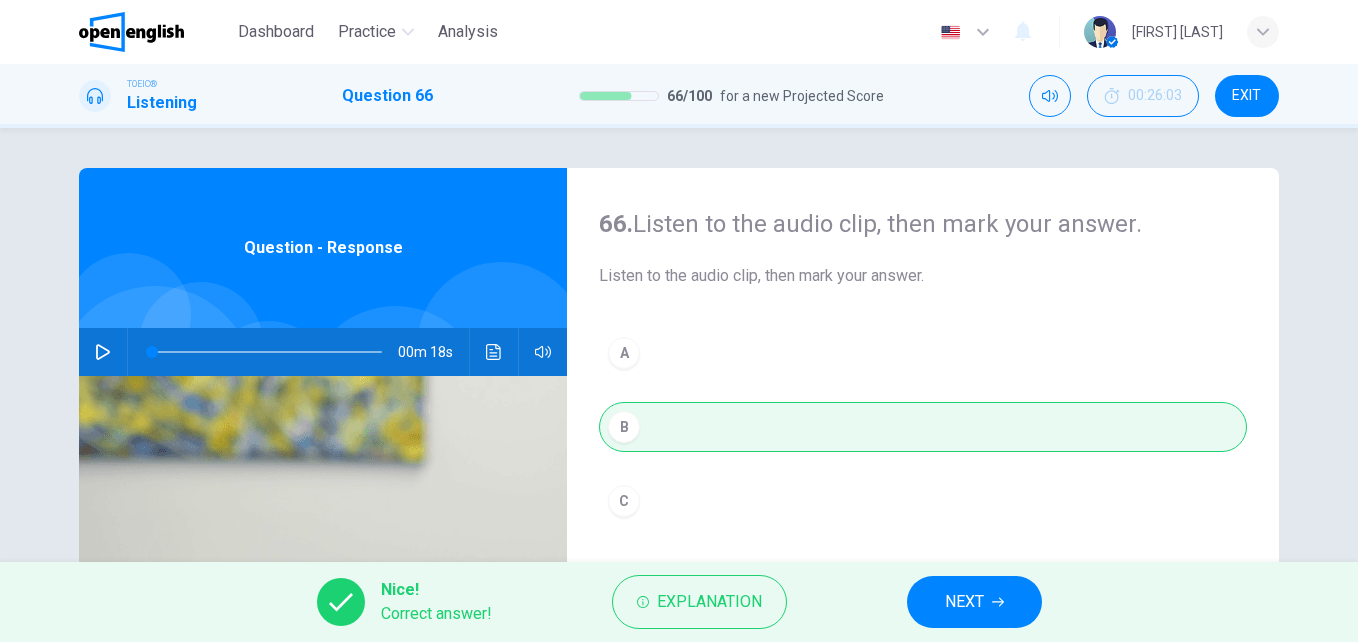 type on "*" 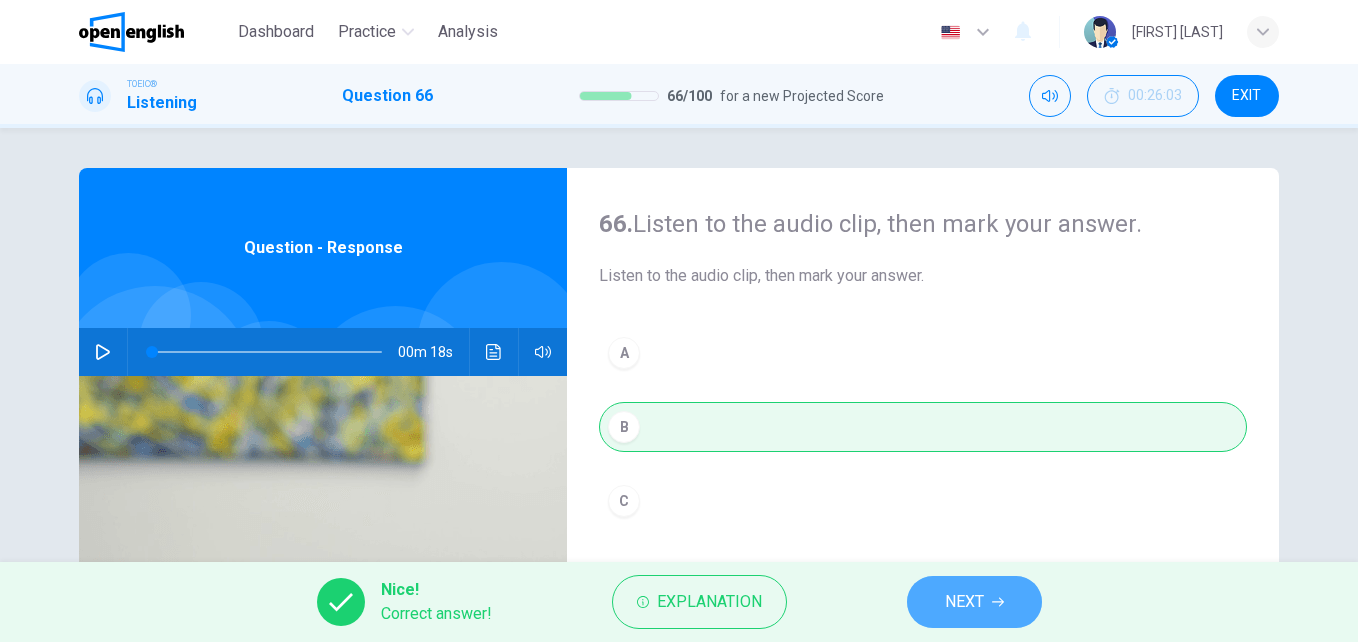 click 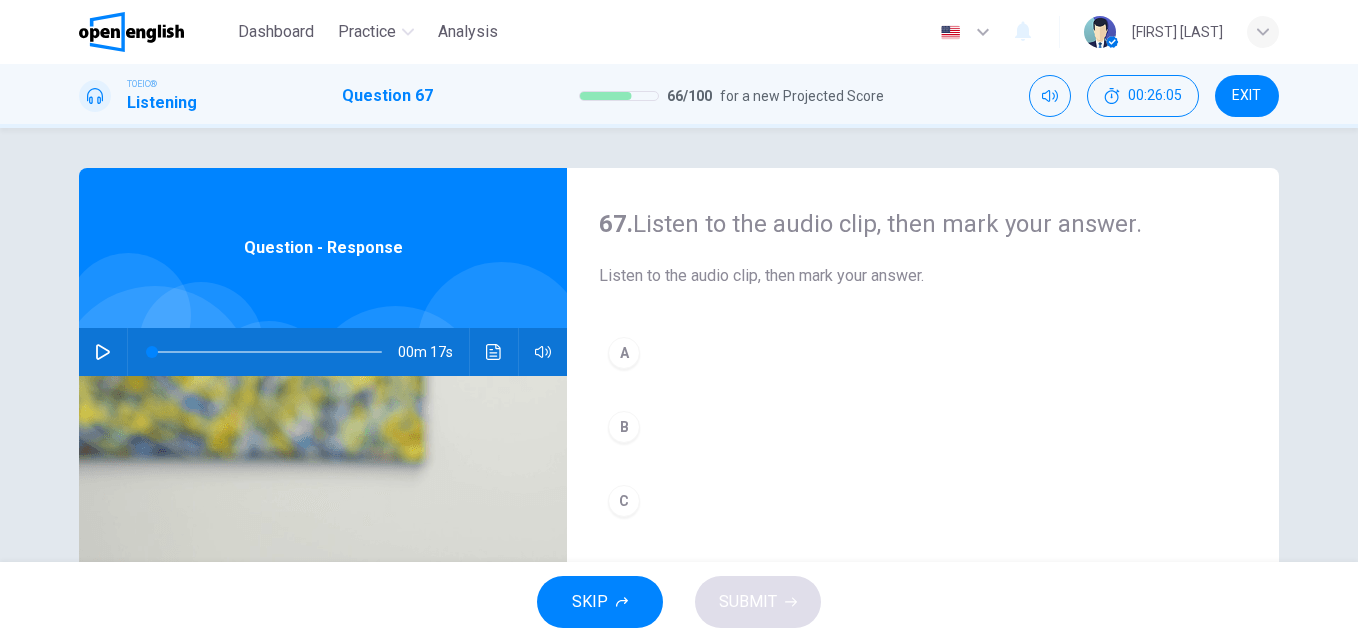click 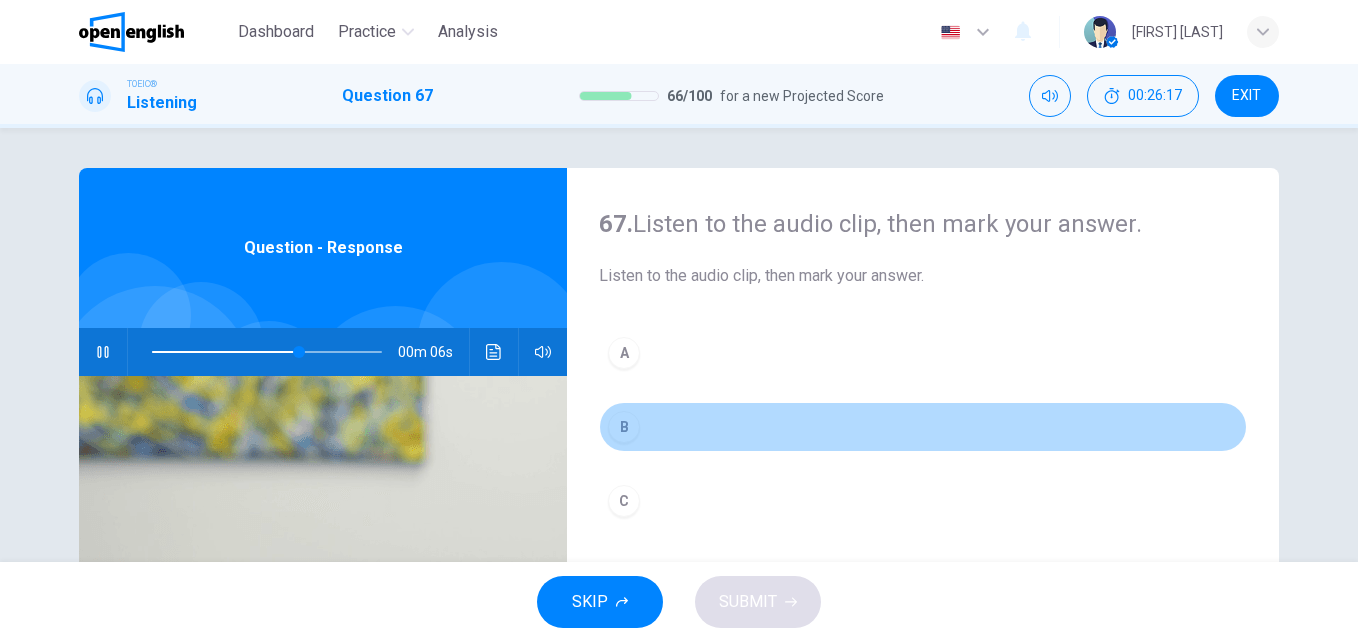 click on "B" at bounding box center (624, 427) 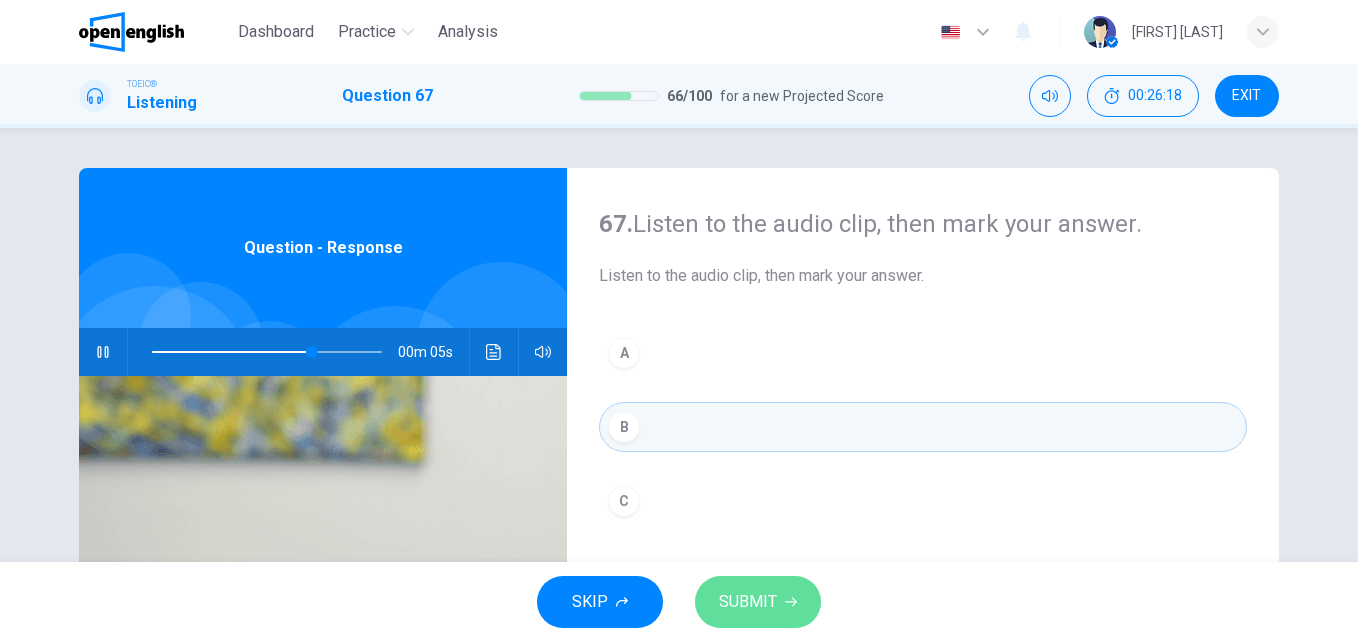 click on "SUBMIT" at bounding box center (748, 602) 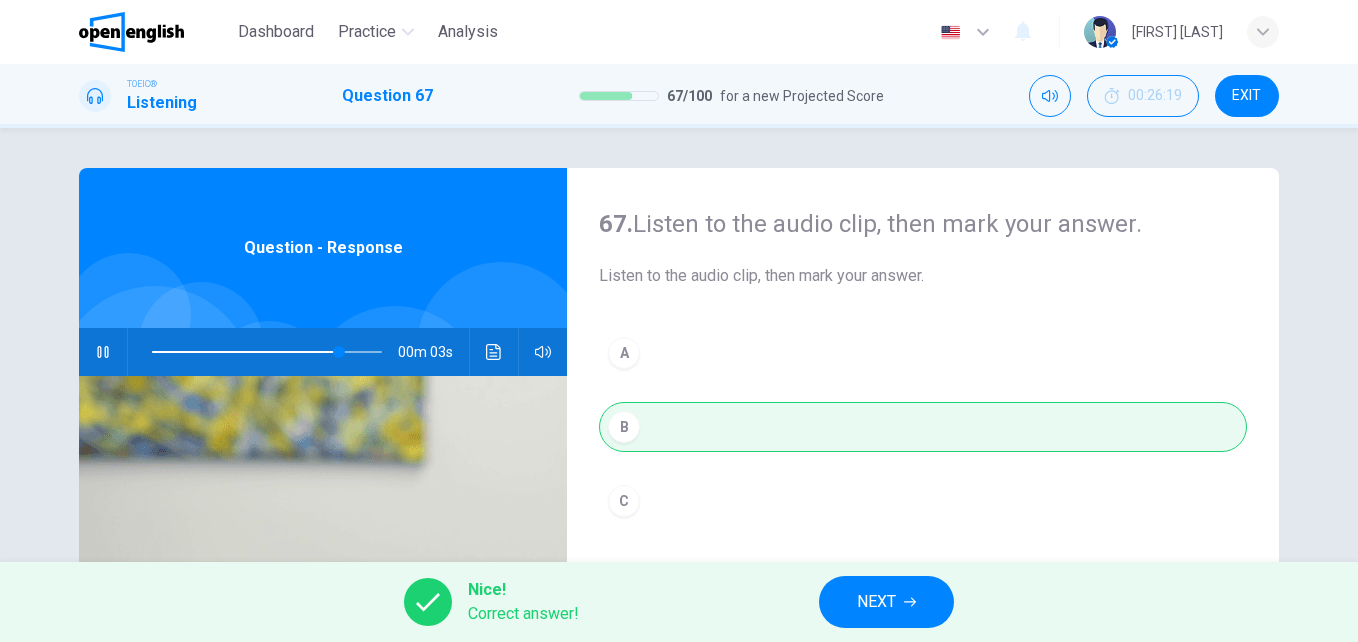 type on "**" 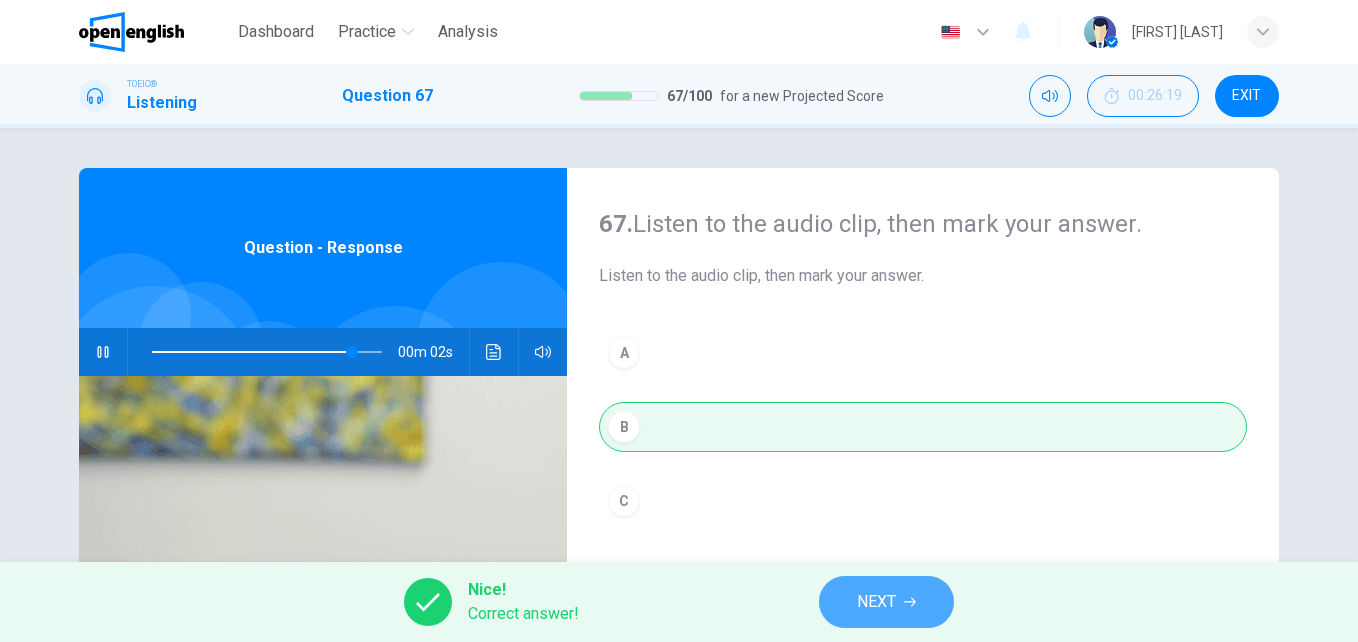 click on "NEXT" at bounding box center [886, 602] 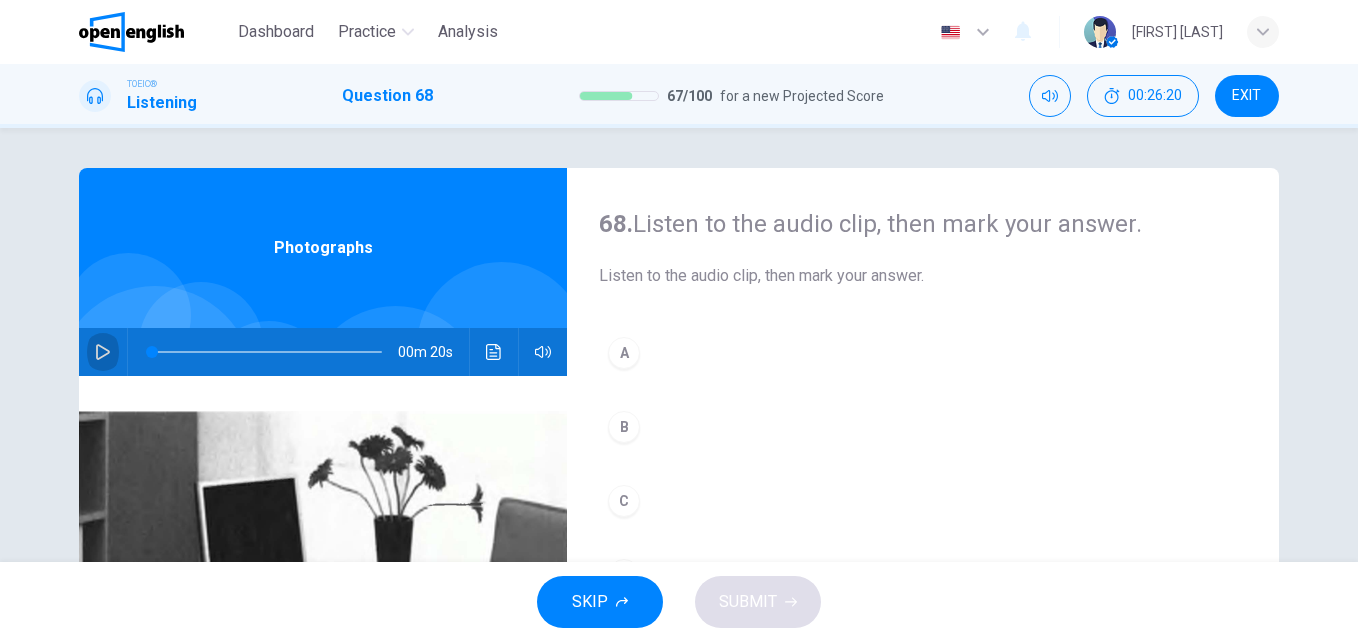 drag, startPoint x: 99, startPoint y: 340, endPoint x: 1041, endPoint y: 592, distance: 975.12463 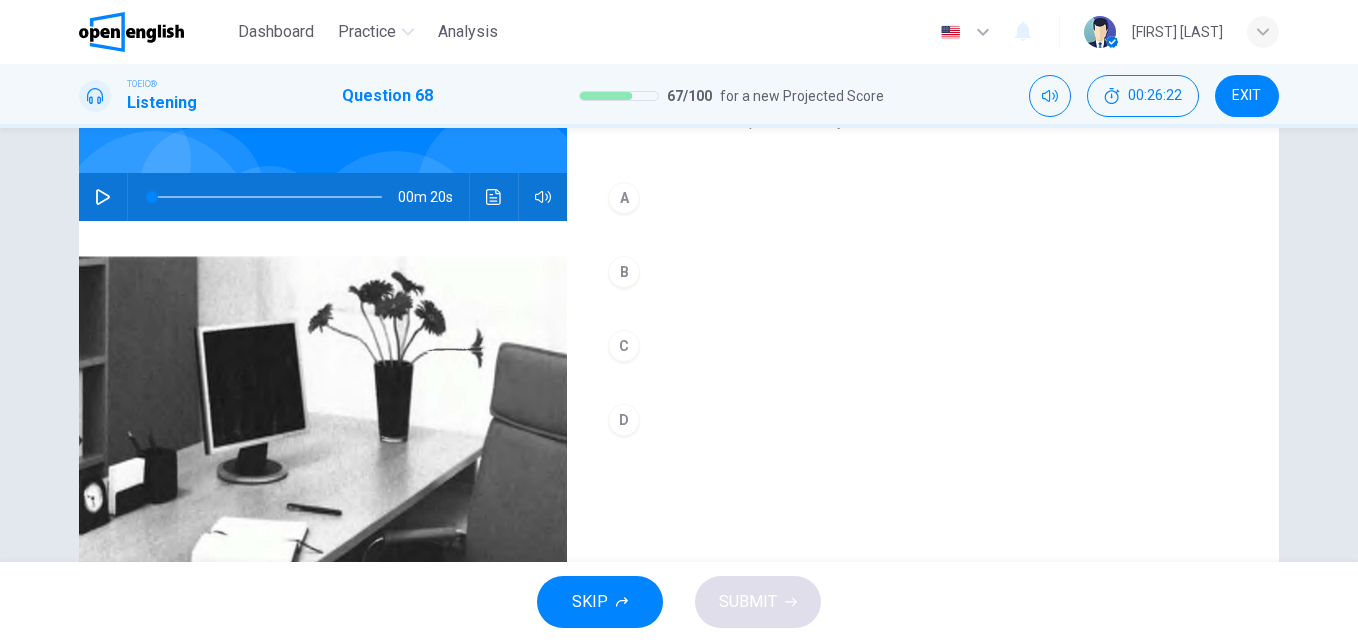scroll, scrollTop: 160, scrollLeft: 0, axis: vertical 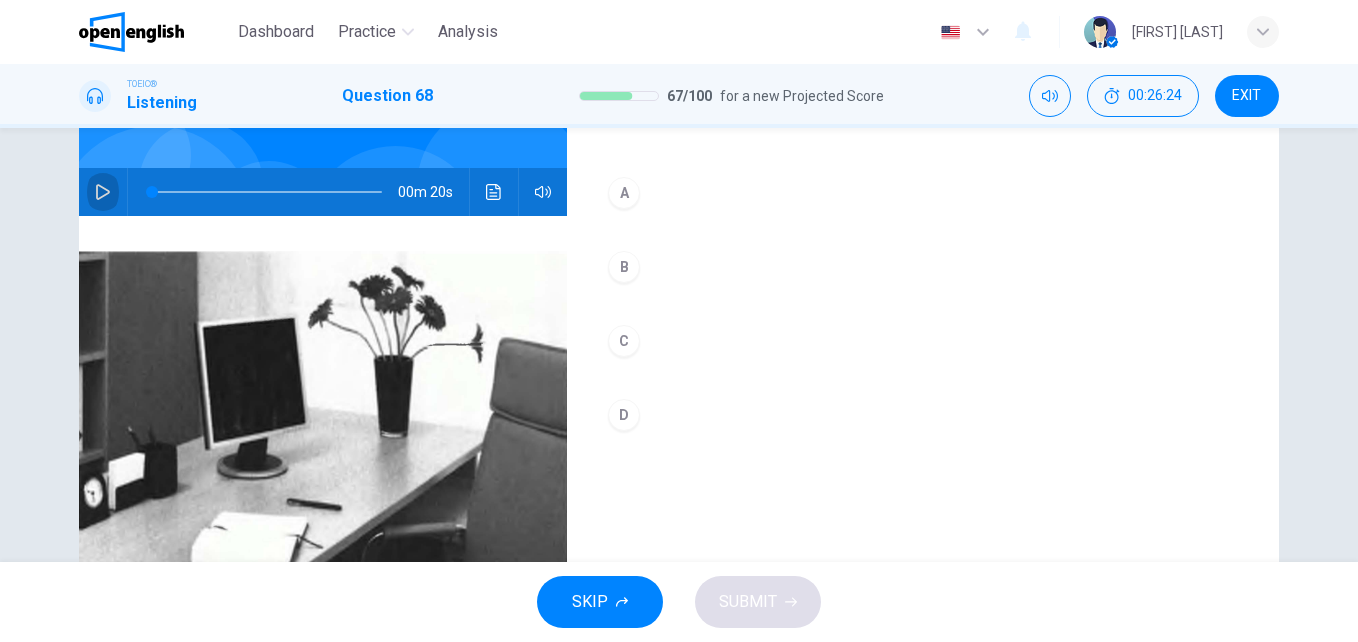 click at bounding box center [103, 192] 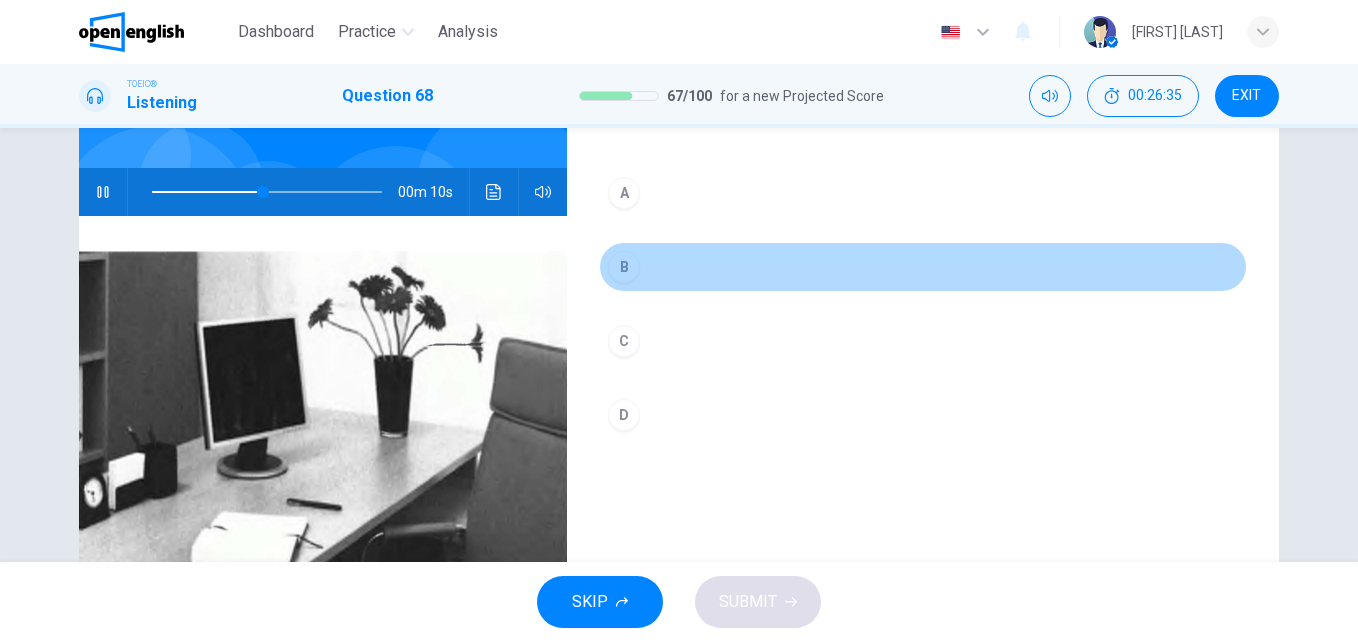 click on "B" at bounding box center [624, 267] 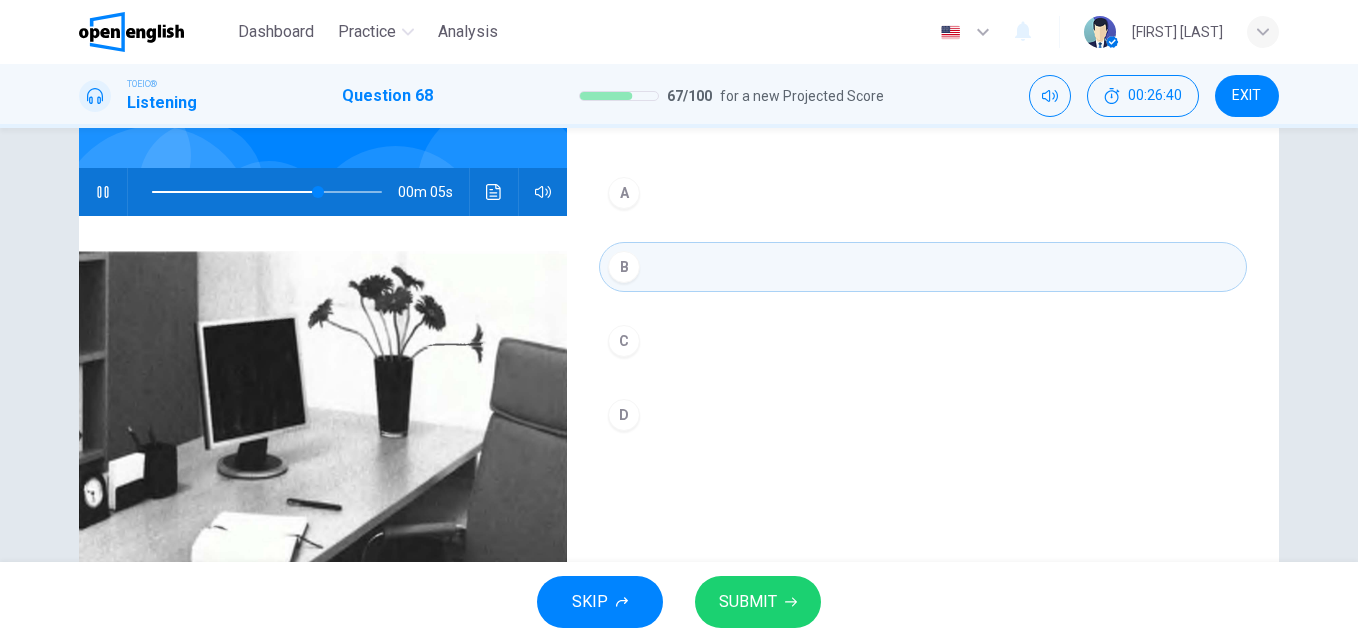 click on "SUBMIT" at bounding box center (748, 602) 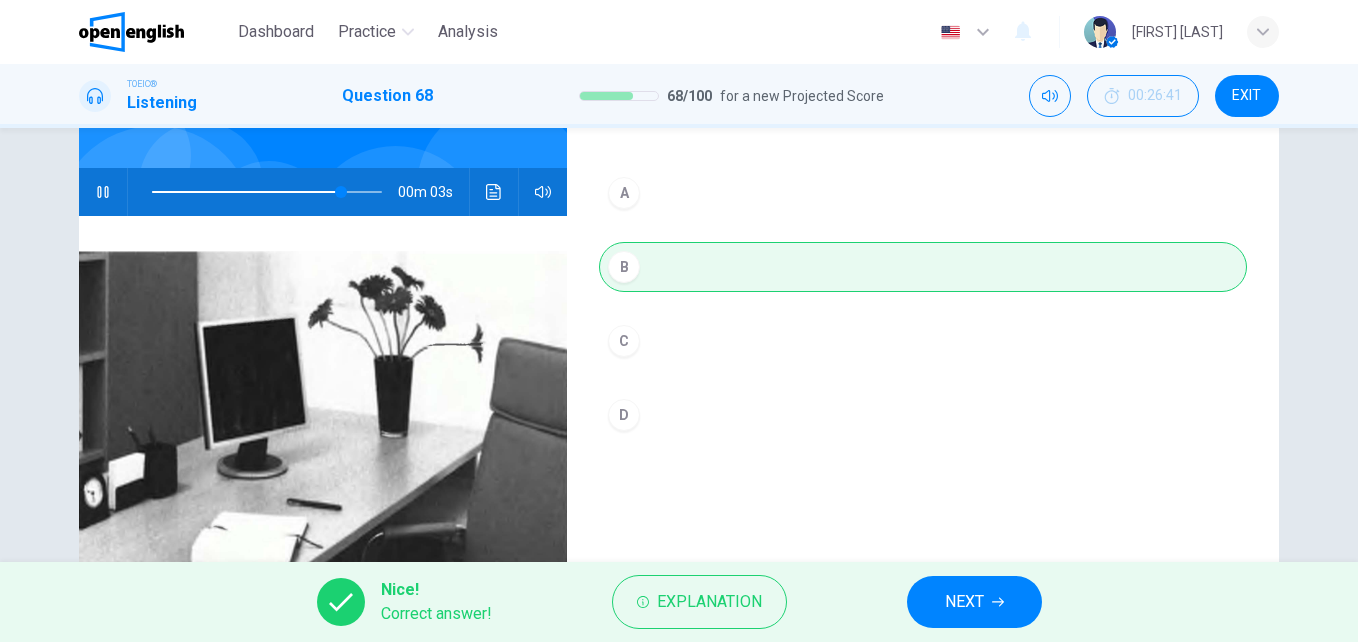 type on "**" 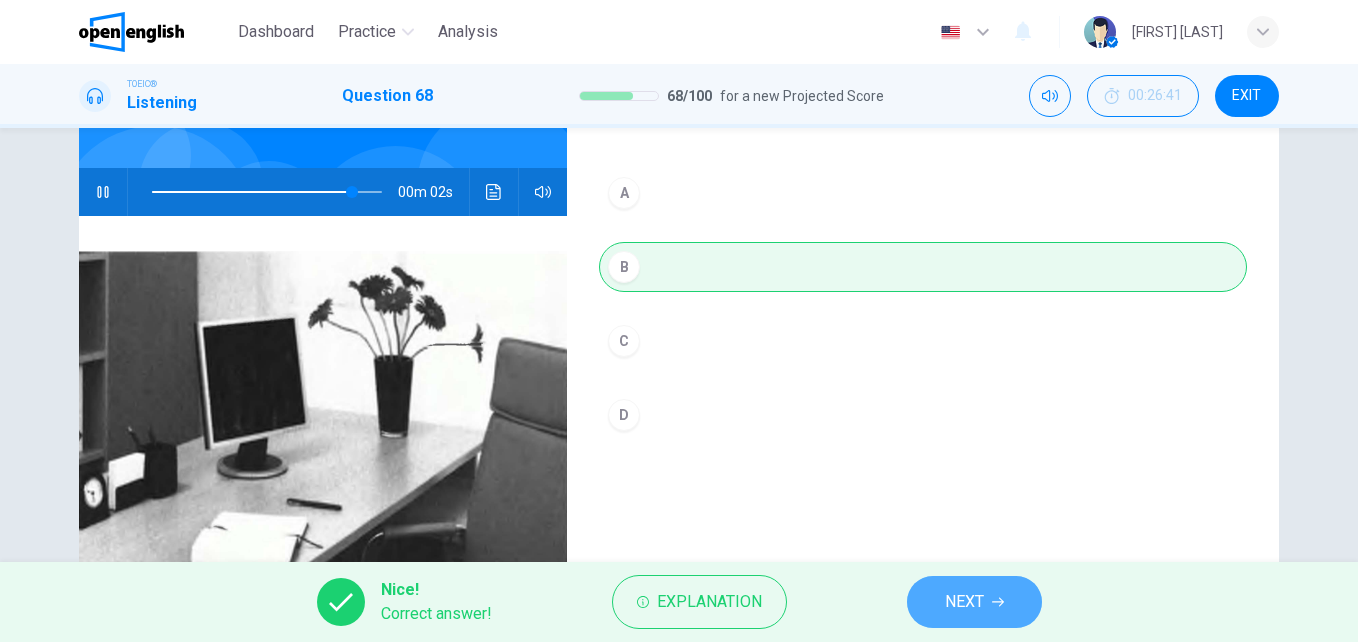 click on "NEXT" at bounding box center (964, 602) 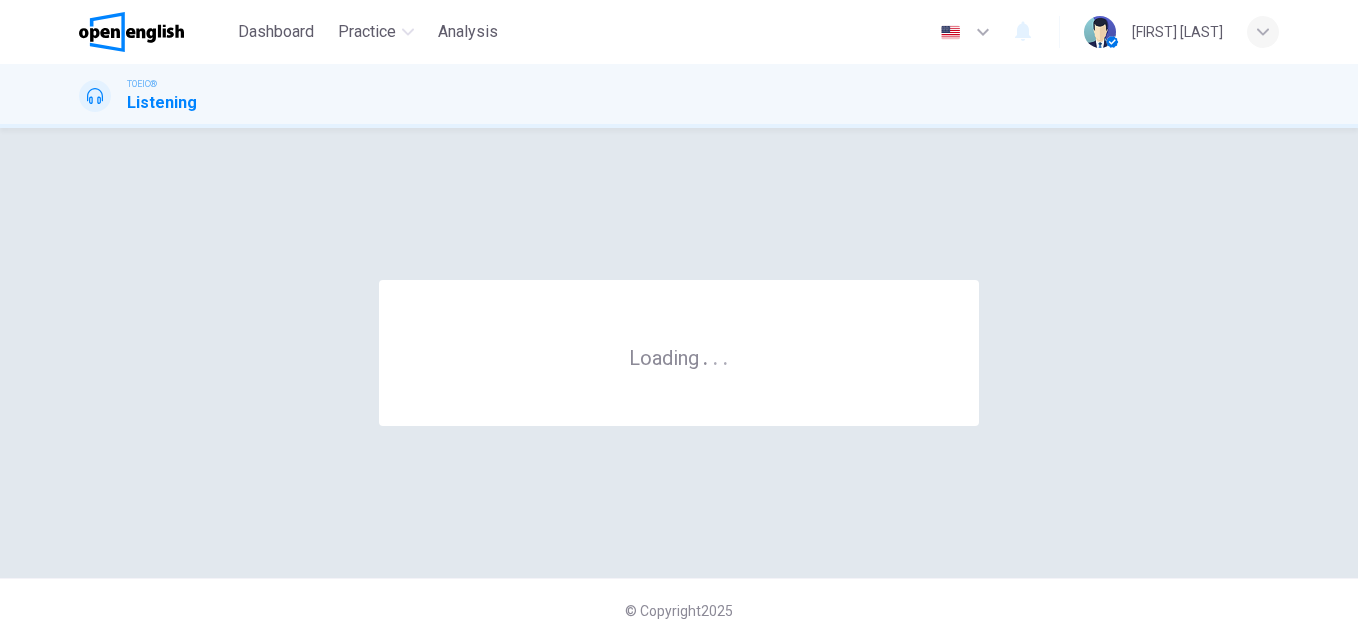 scroll, scrollTop: 0, scrollLeft: 0, axis: both 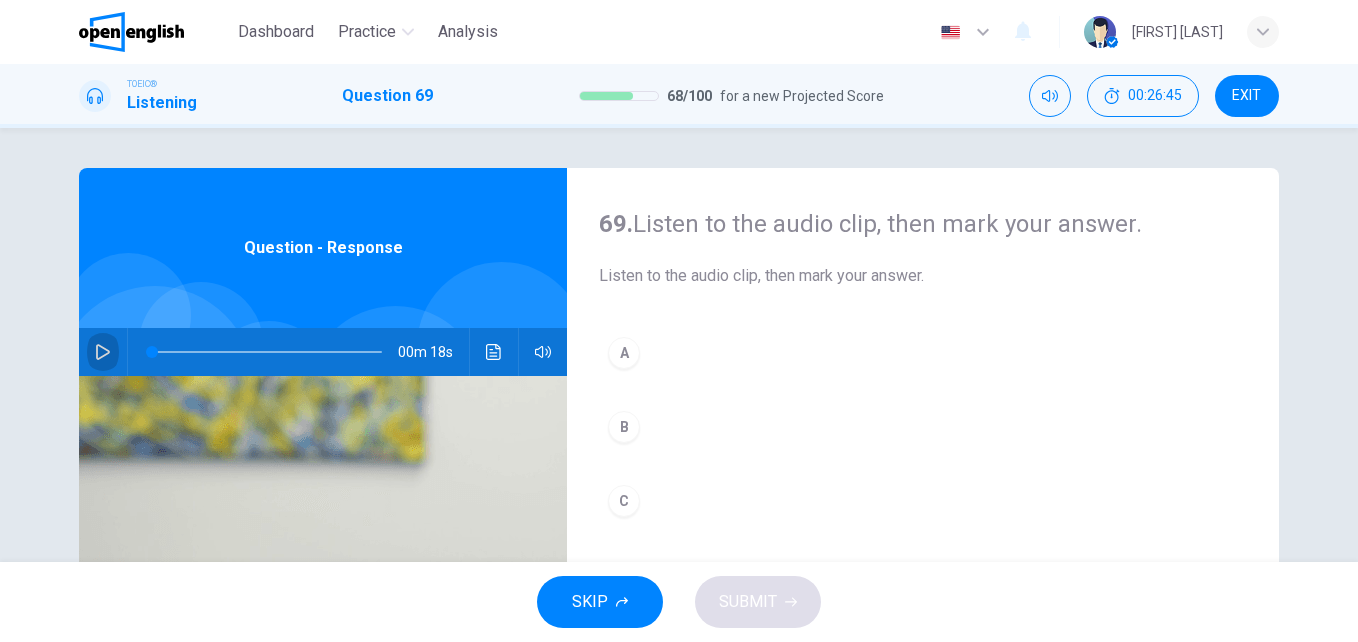 click at bounding box center [103, 352] 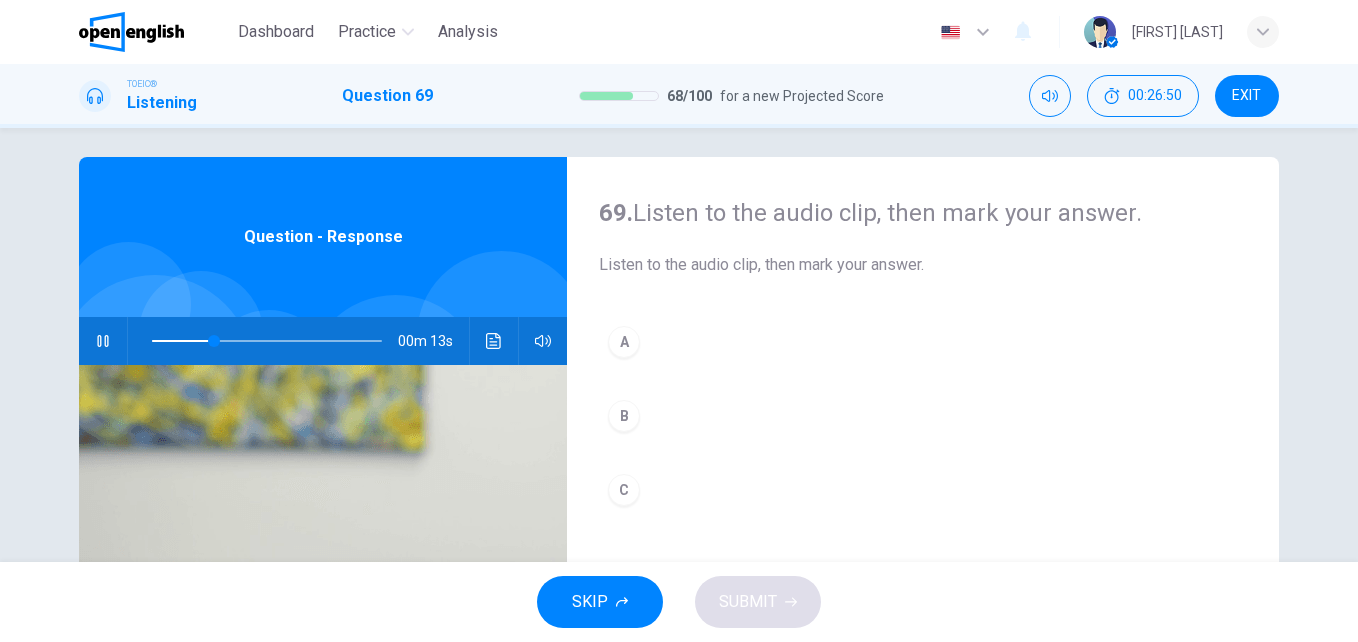 scroll, scrollTop: 0, scrollLeft: 0, axis: both 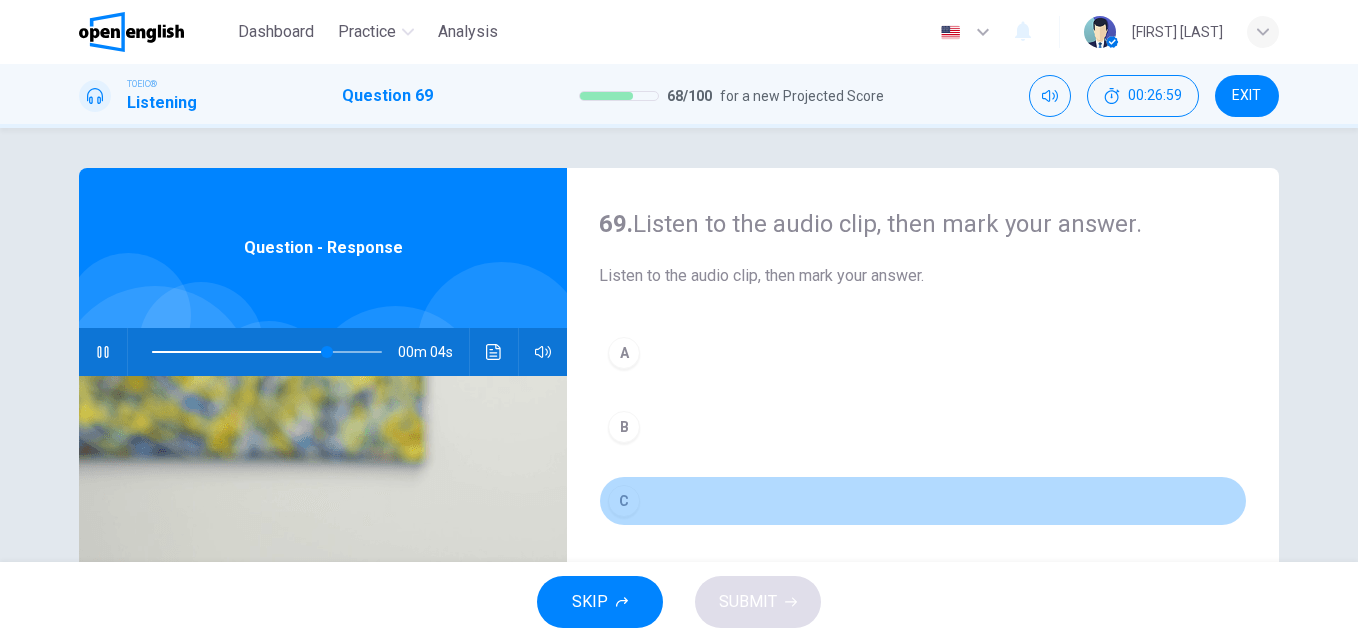 click on "C" at bounding box center [624, 501] 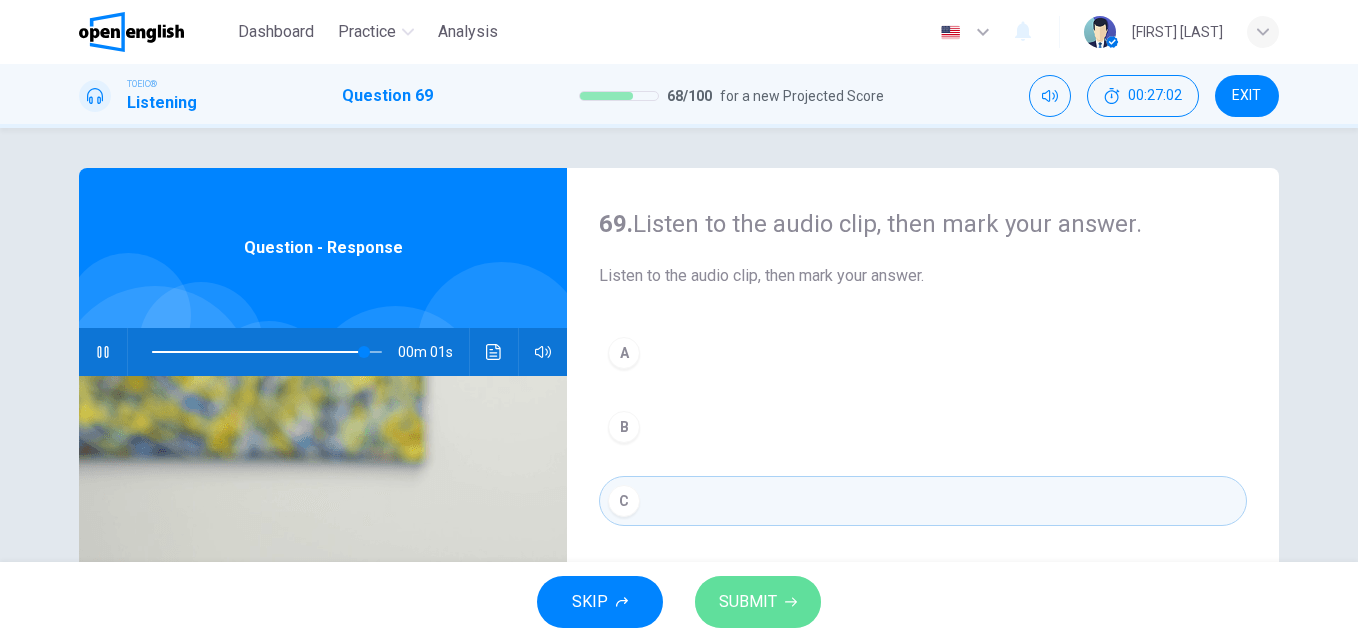 click on "SUBMIT" at bounding box center [748, 602] 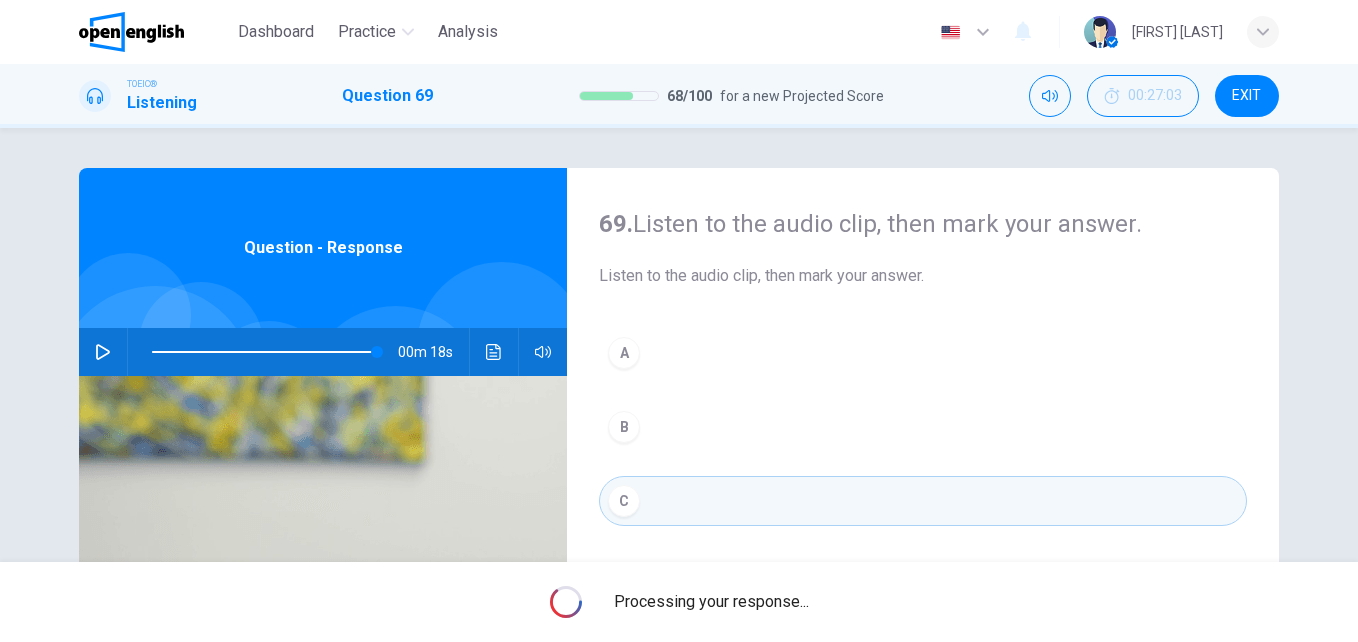 type on "*" 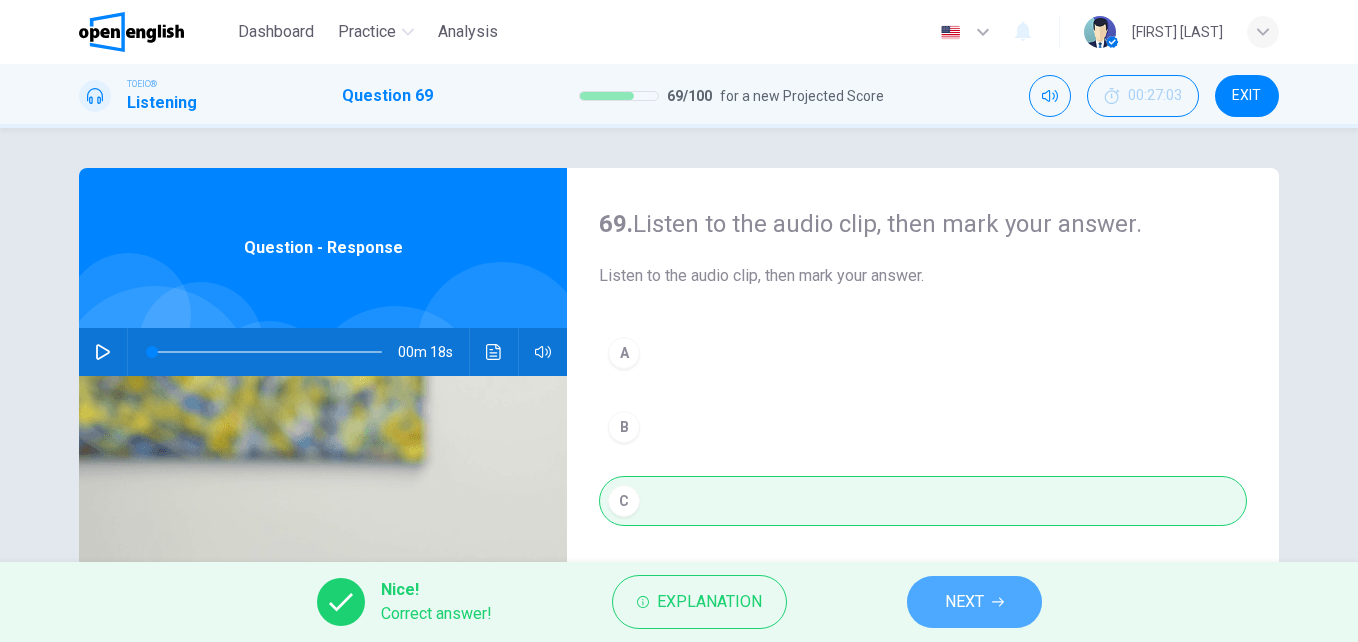 click on "NEXT" at bounding box center [974, 602] 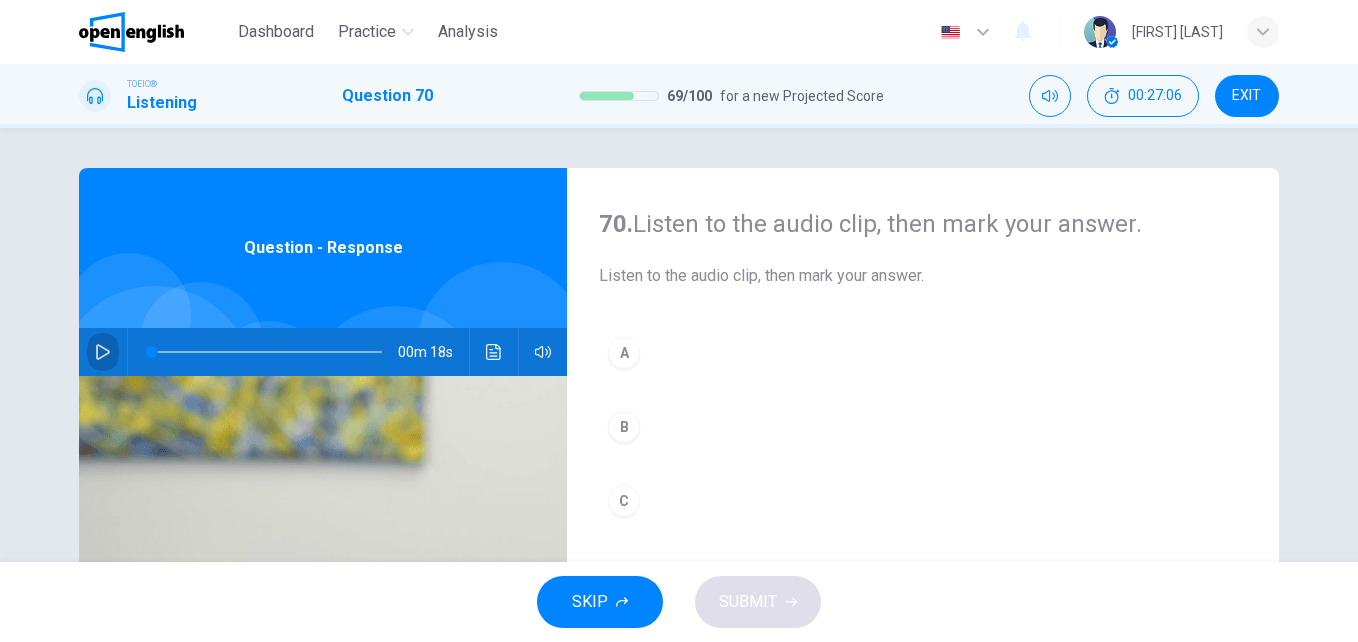 click 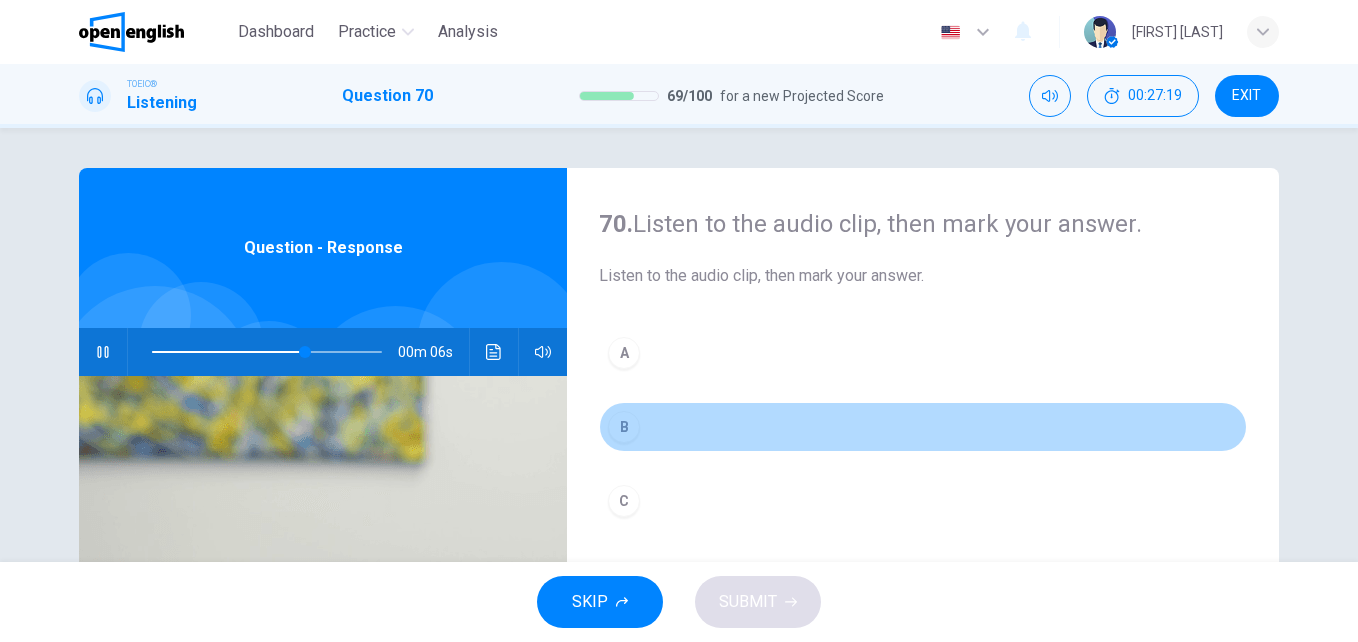 click on "B" at bounding box center (624, 427) 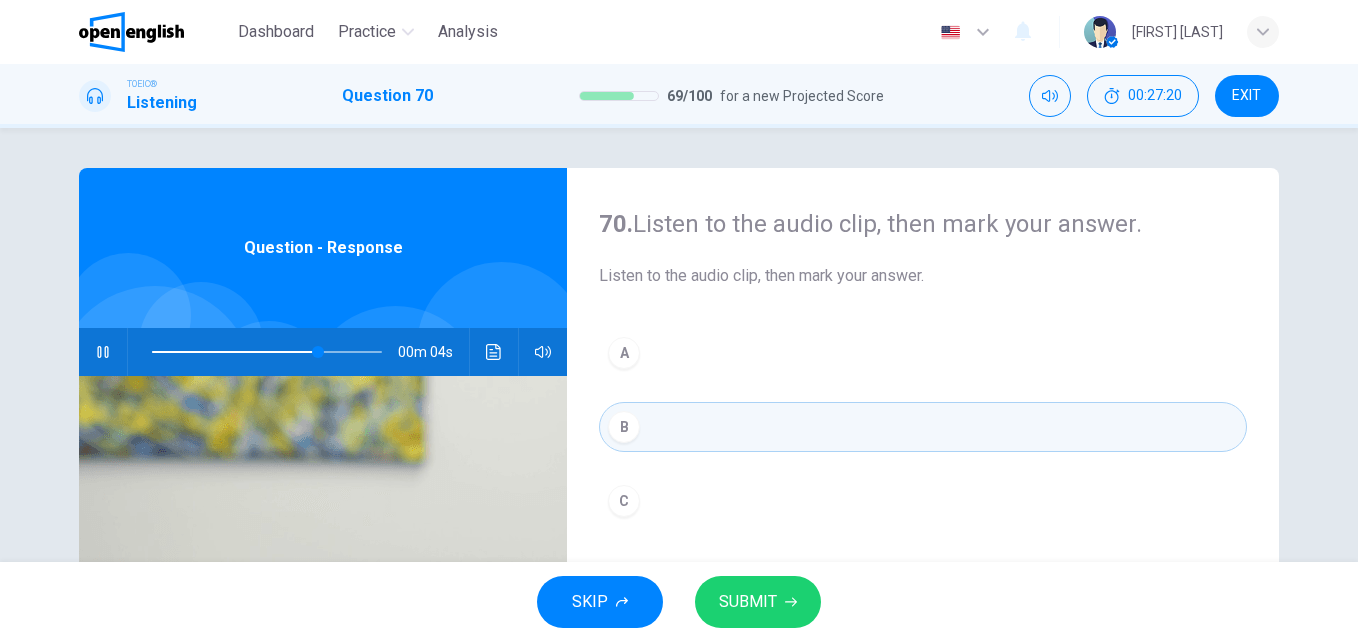 click on "SUBMIT" at bounding box center [748, 602] 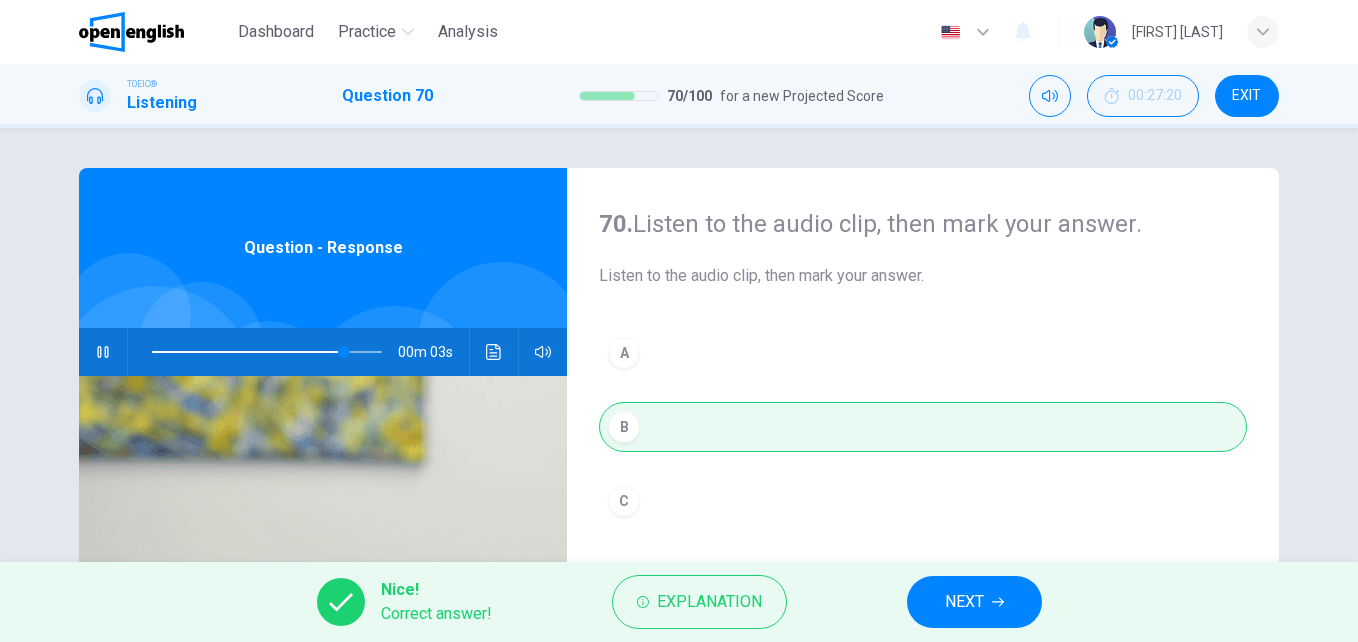 type on "**" 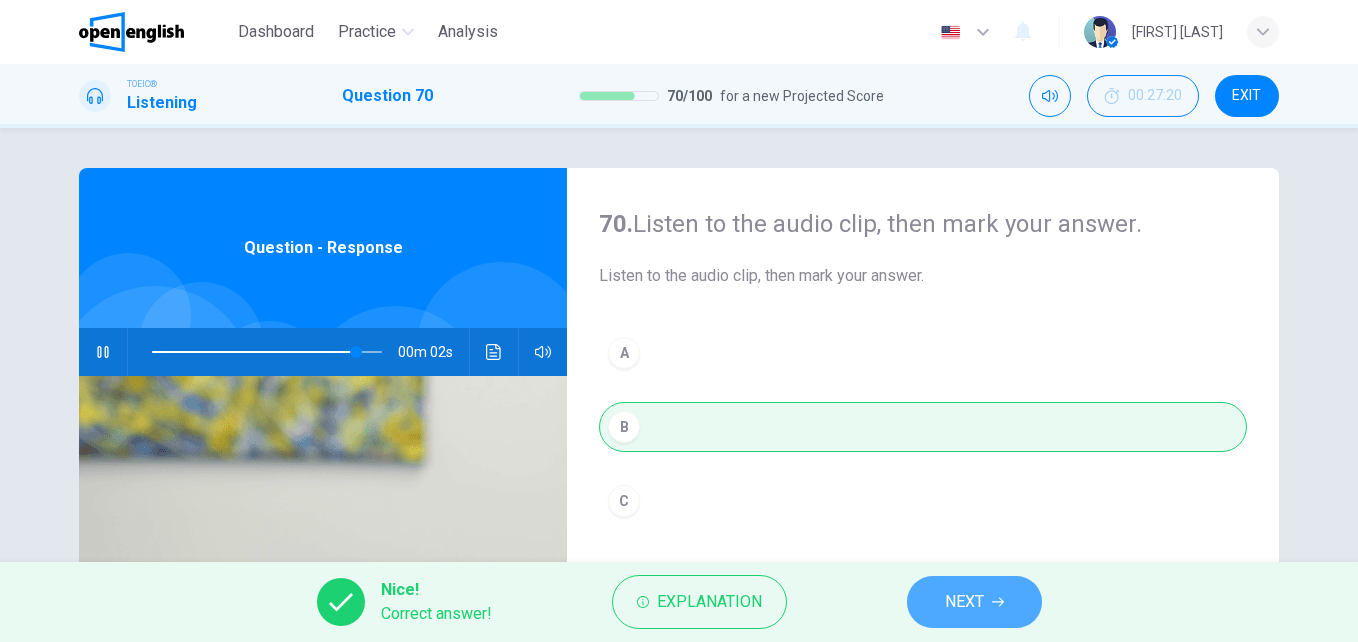 click on "NEXT" at bounding box center (964, 602) 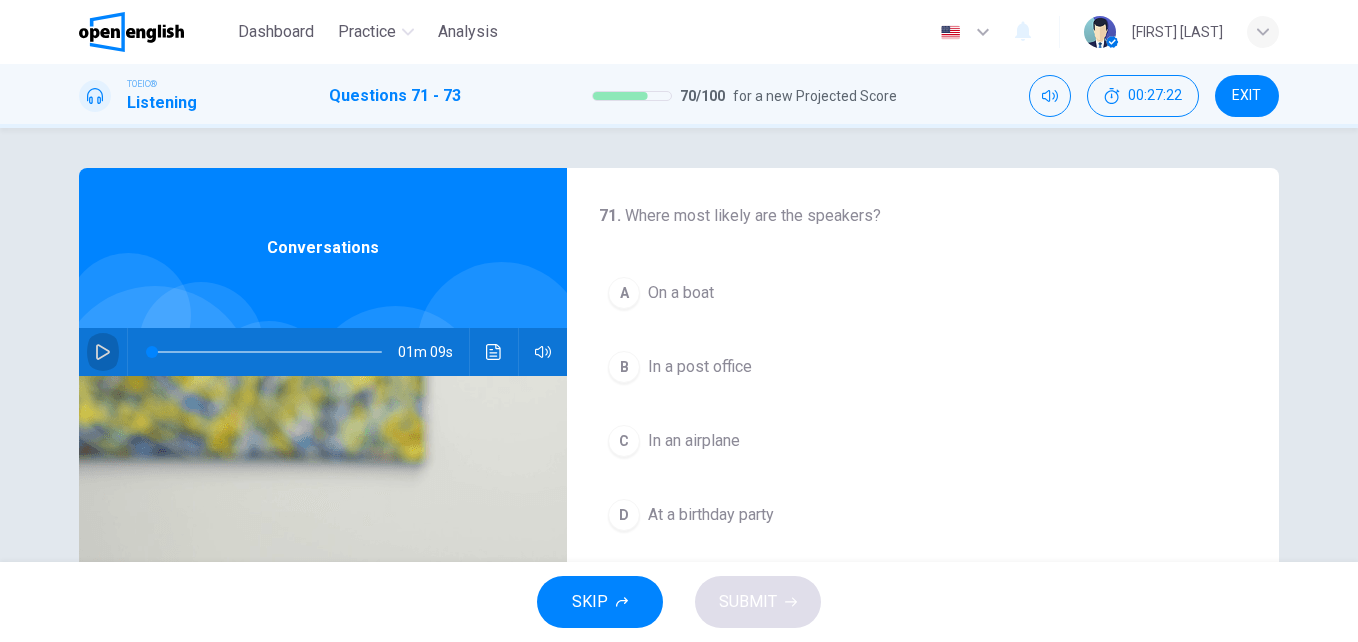 click at bounding box center (103, 352) 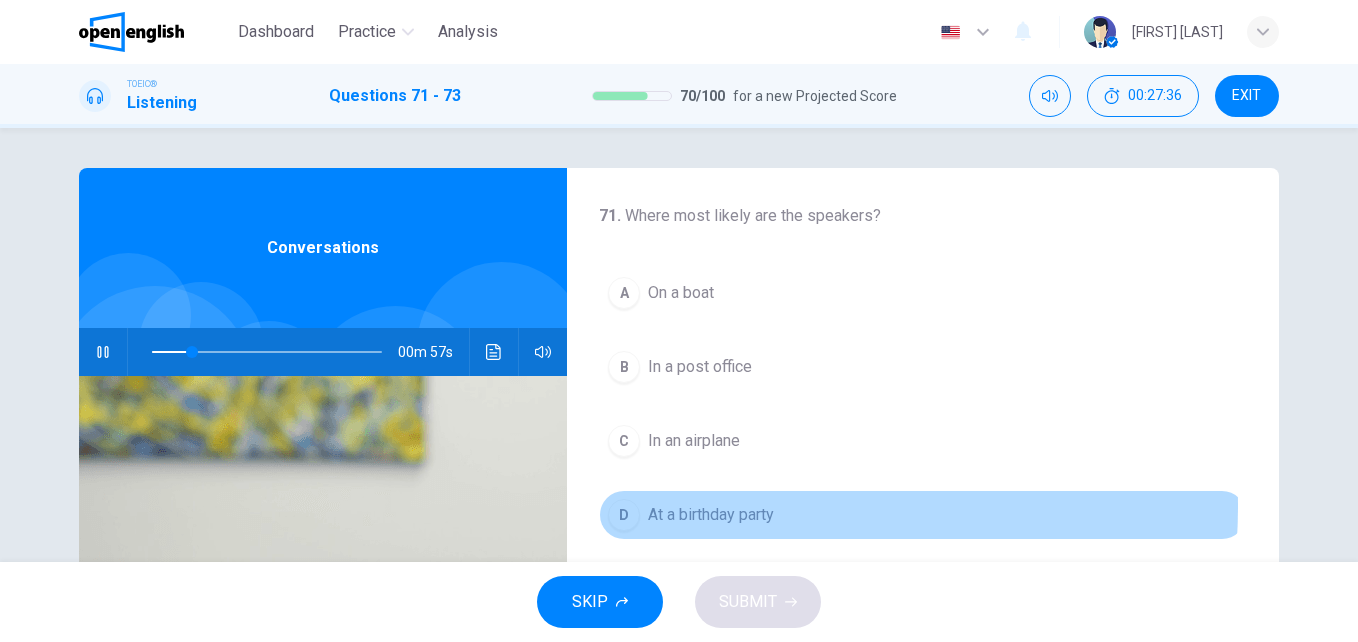 click on "At a birthday party" at bounding box center [711, 515] 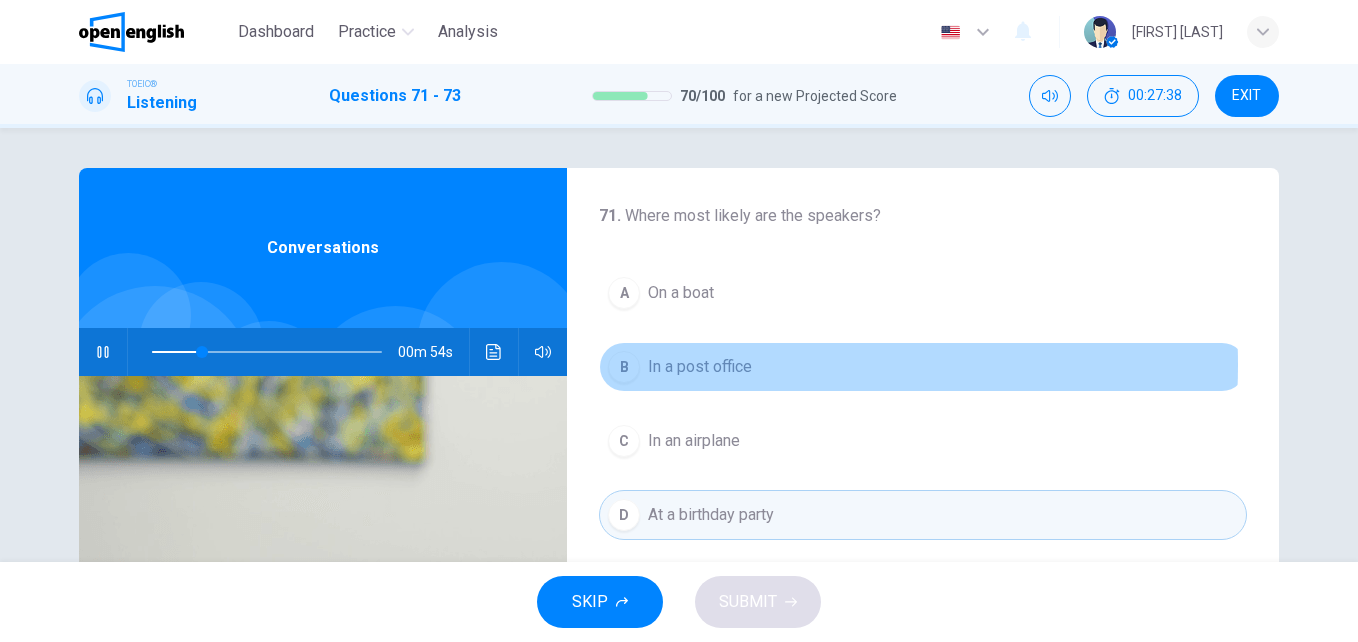 click on "In a post office" at bounding box center (700, 367) 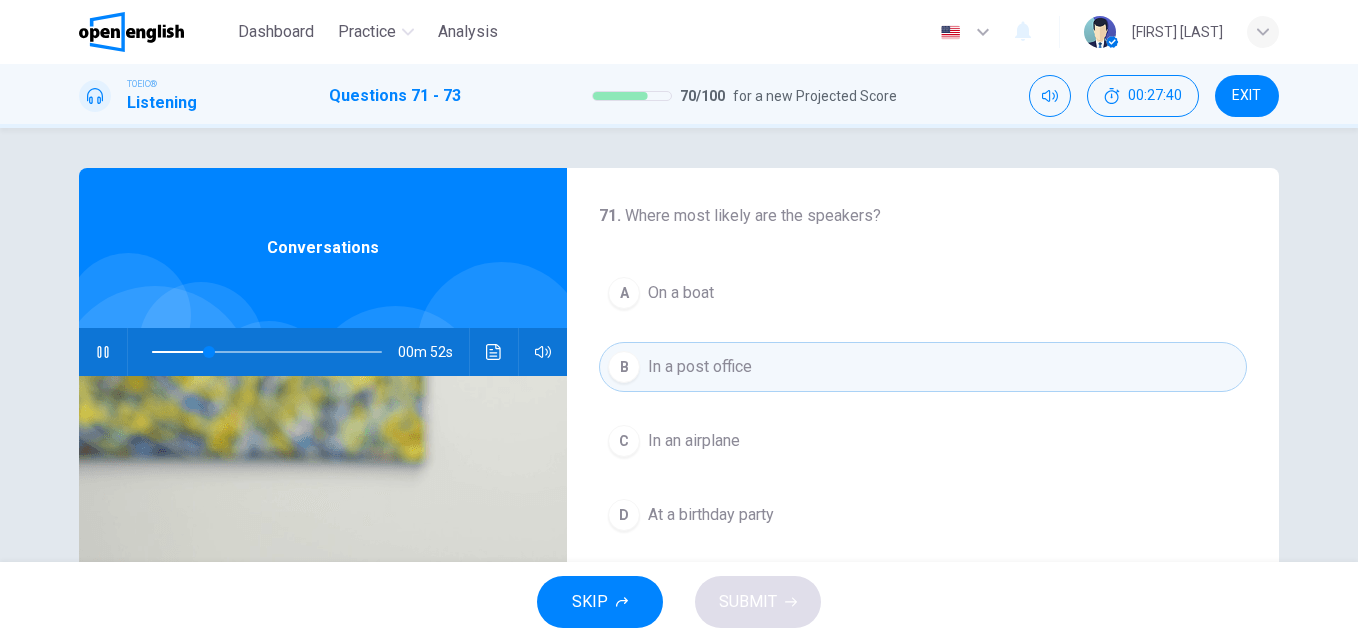scroll, scrollTop: 341, scrollLeft: 0, axis: vertical 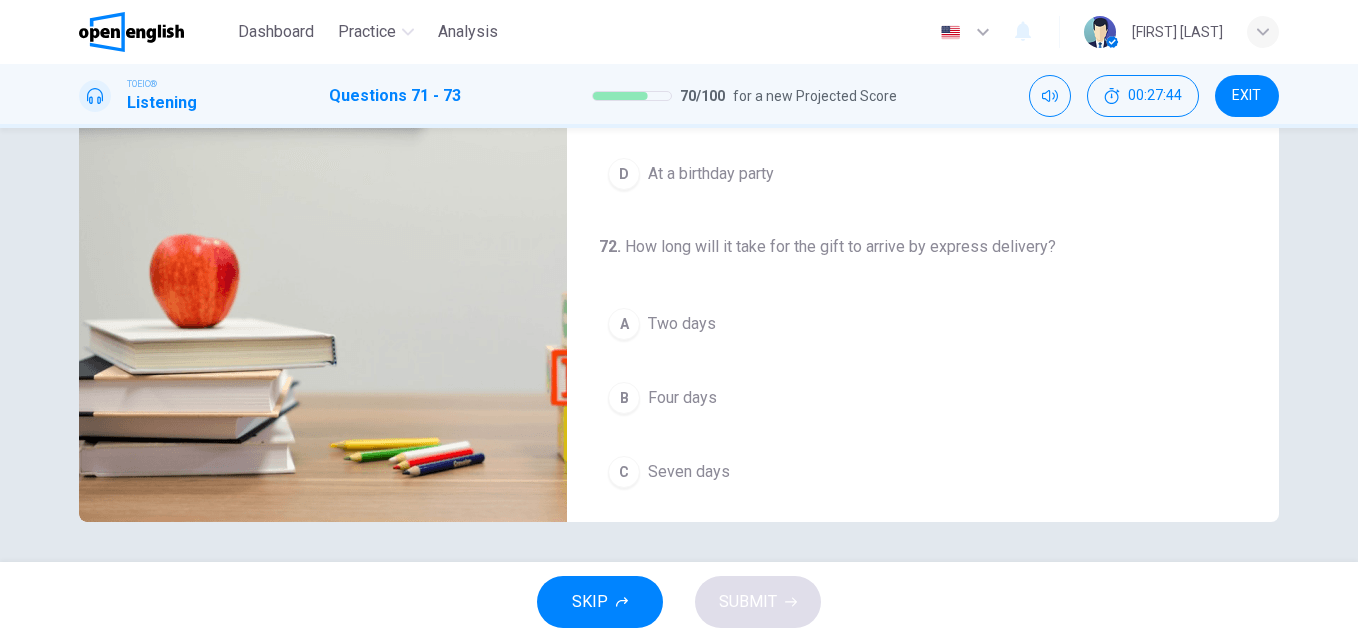 click on "71 .   Where most likely are the speakers? A On a boat B In a post office C In an airplane D At a birthday party 72 .   How long will it take for the gift to arrive by express delivery? A Two days B Four days C Seven days D More than a week 73 .   Why does the man ask for the box? A To check it for damages B To mark the delivery method C To attach the correct postage D To see how much it weighs  Conversations 00m 49s" at bounding box center [679, 345] 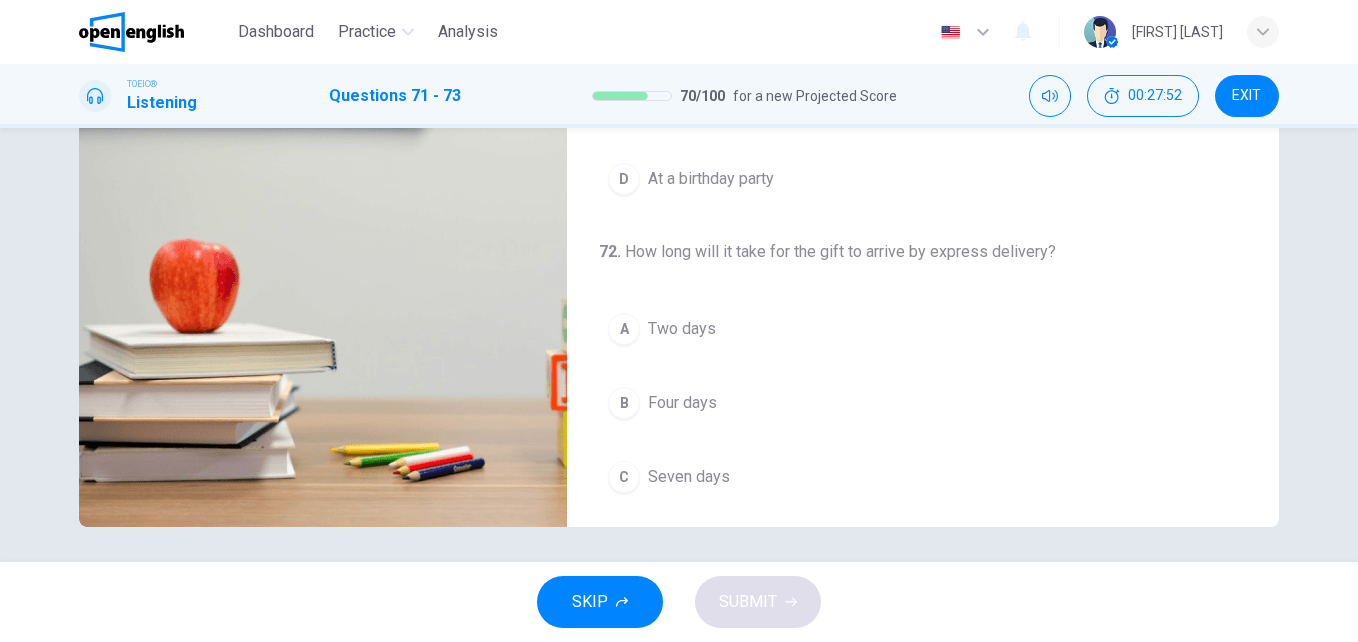 scroll, scrollTop: 341, scrollLeft: 0, axis: vertical 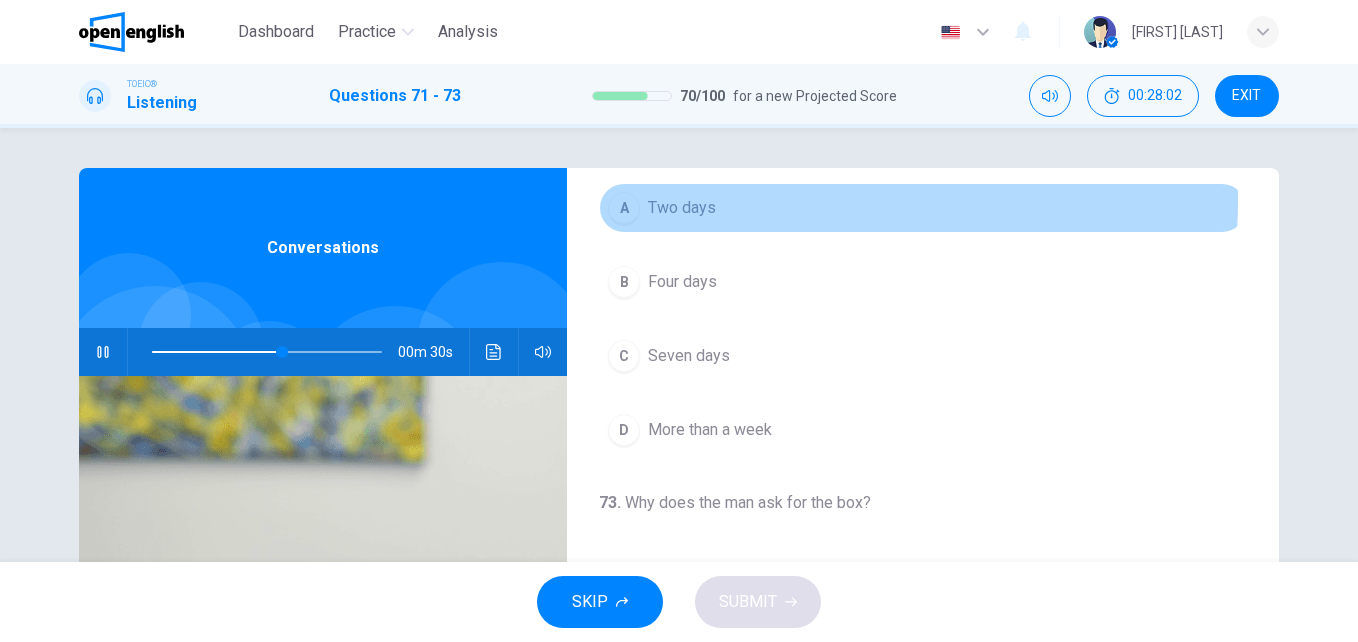 click on "Two days" at bounding box center [682, 208] 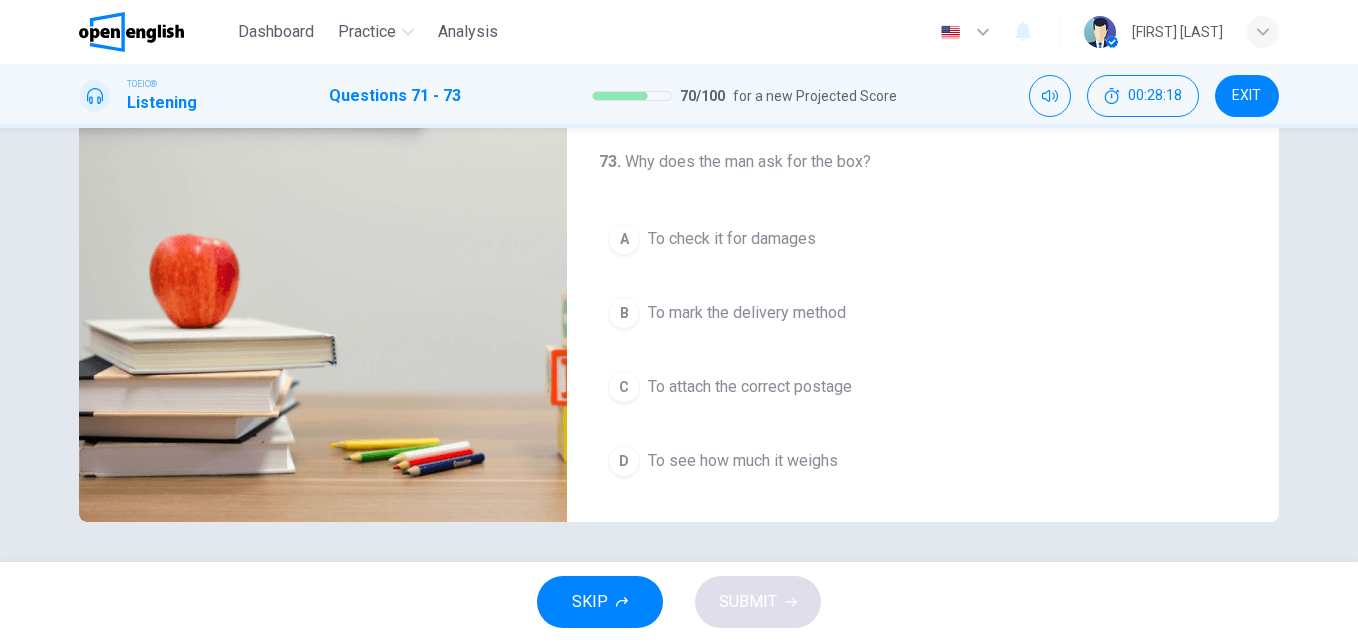 scroll, scrollTop: 0, scrollLeft: 0, axis: both 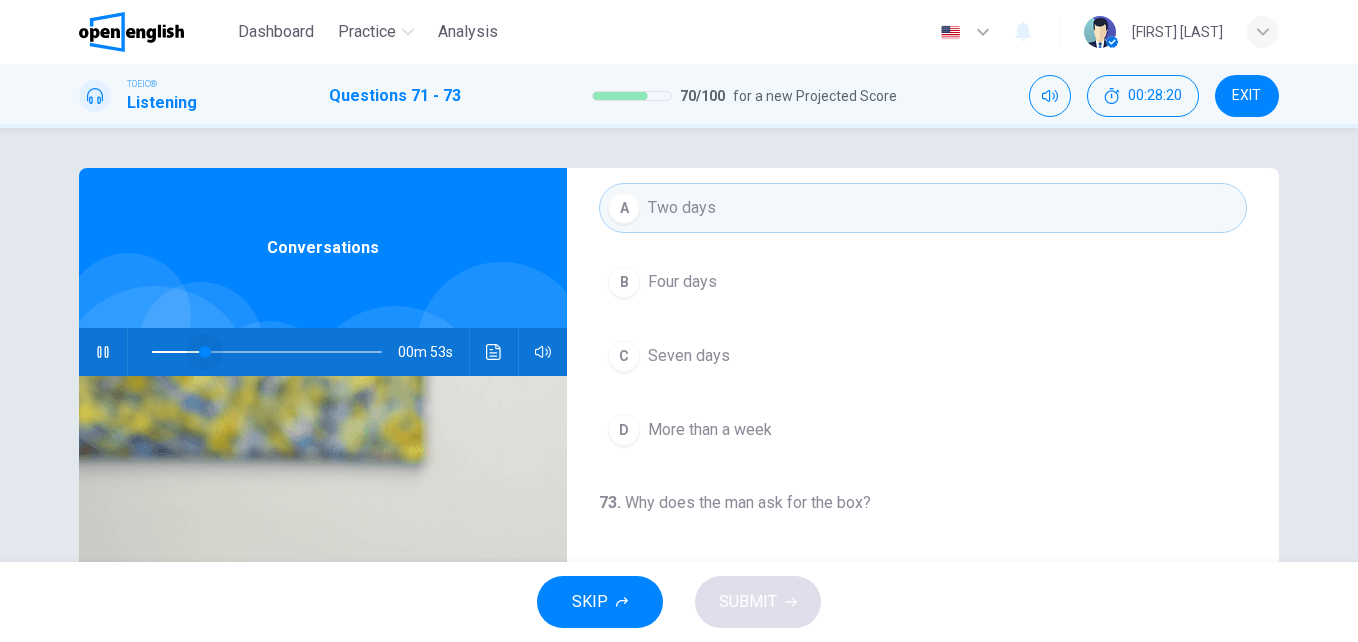 click at bounding box center [267, 352] 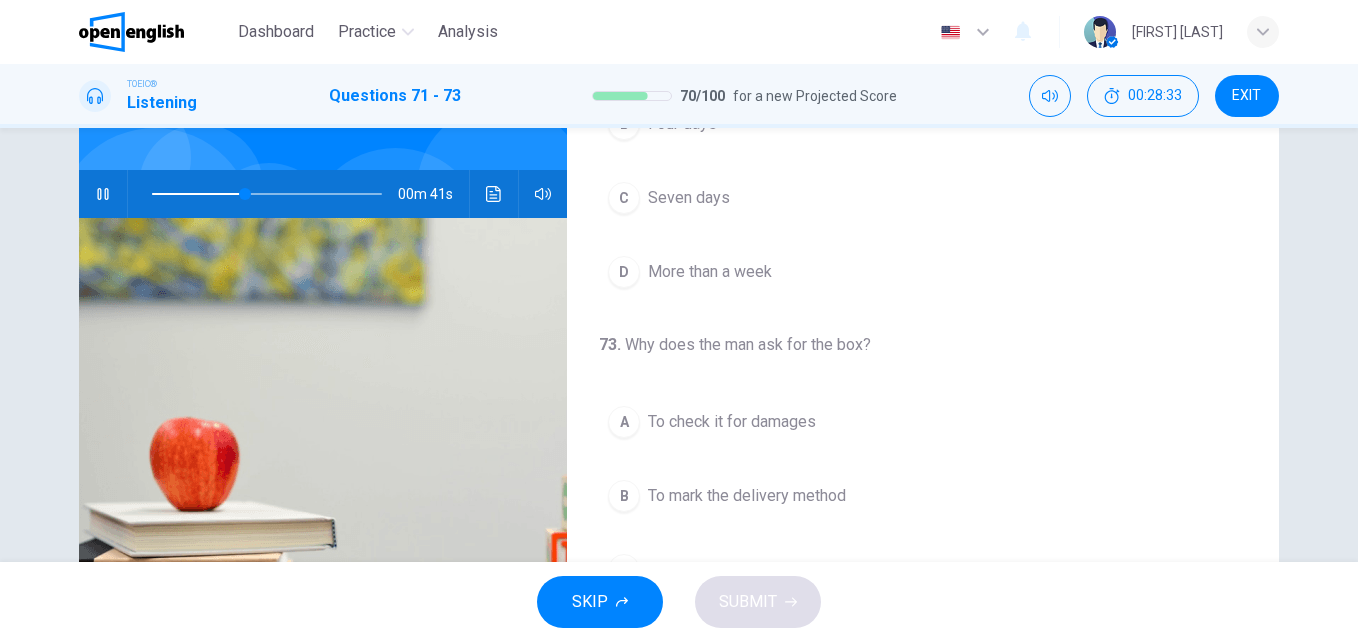 scroll, scrollTop: 160, scrollLeft: 0, axis: vertical 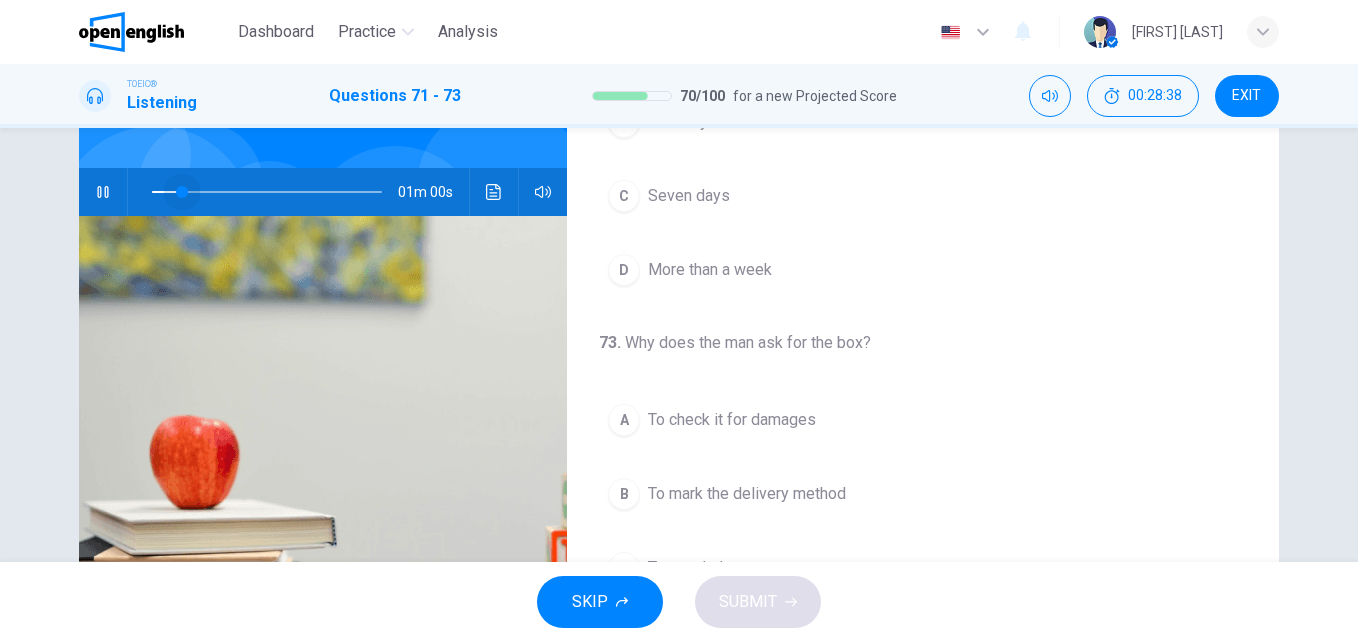 click at bounding box center (267, 192) 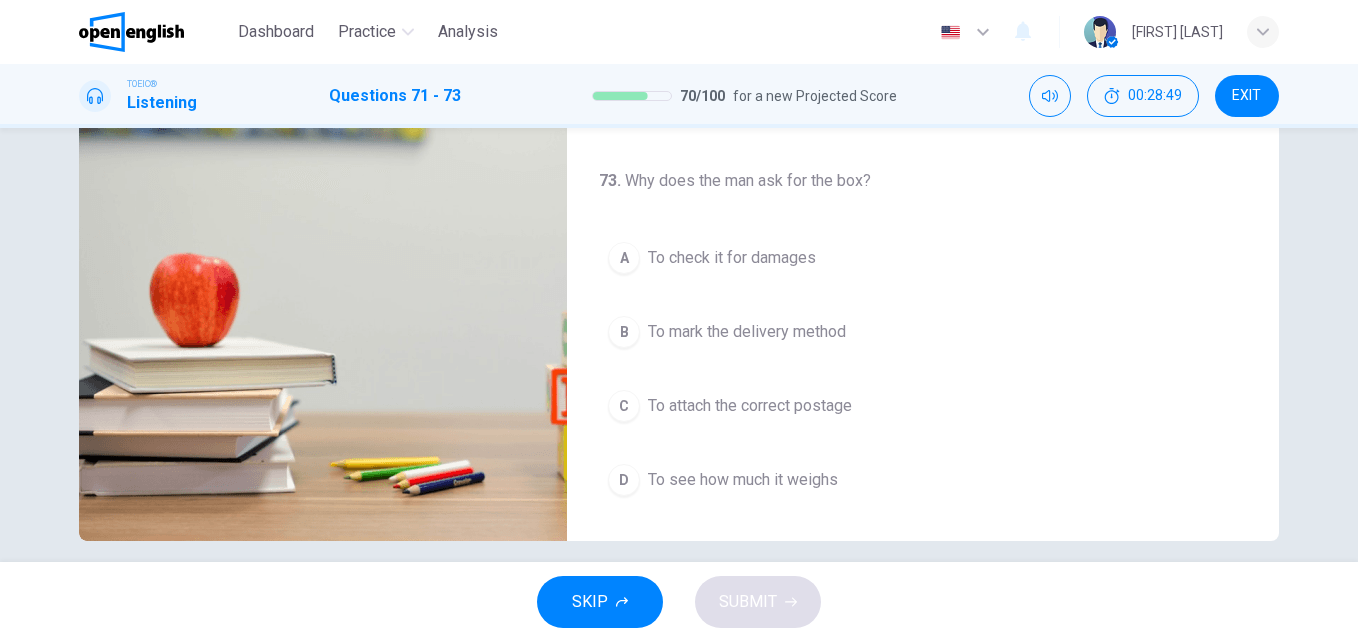 scroll, scrollTop: 341, scrollLeft: 0, axis: vertical 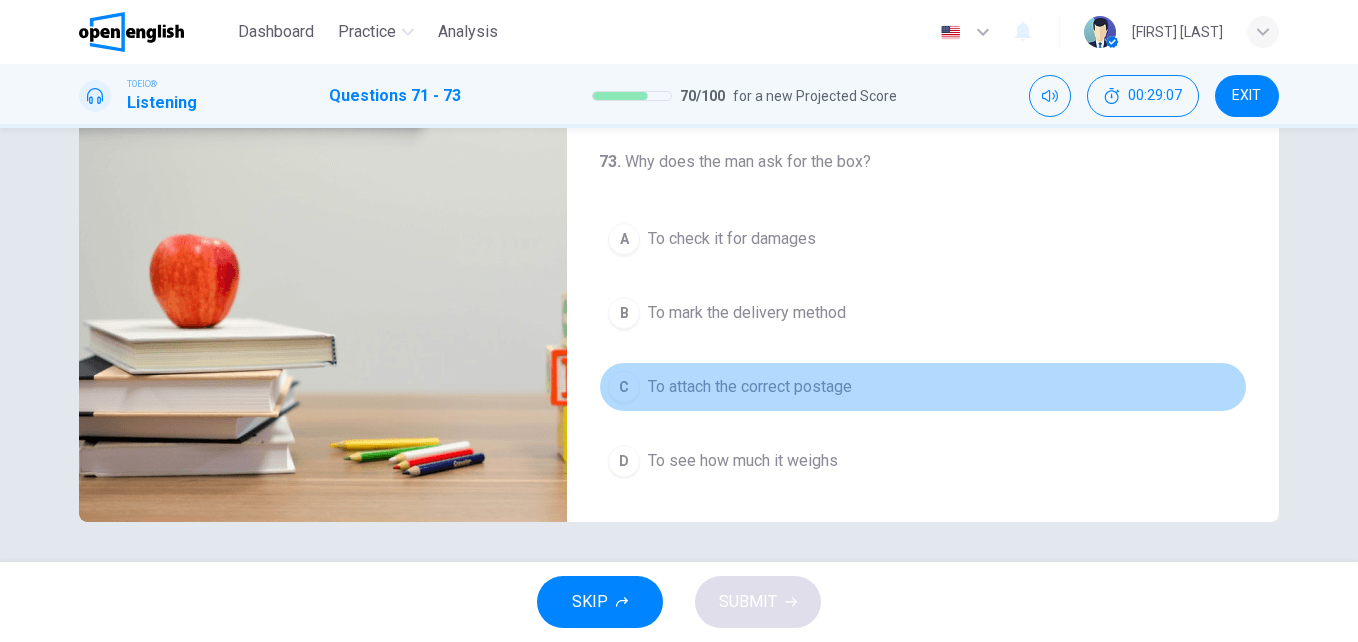 click on "C To attach the correct postage" at bounding box center [923, 387] 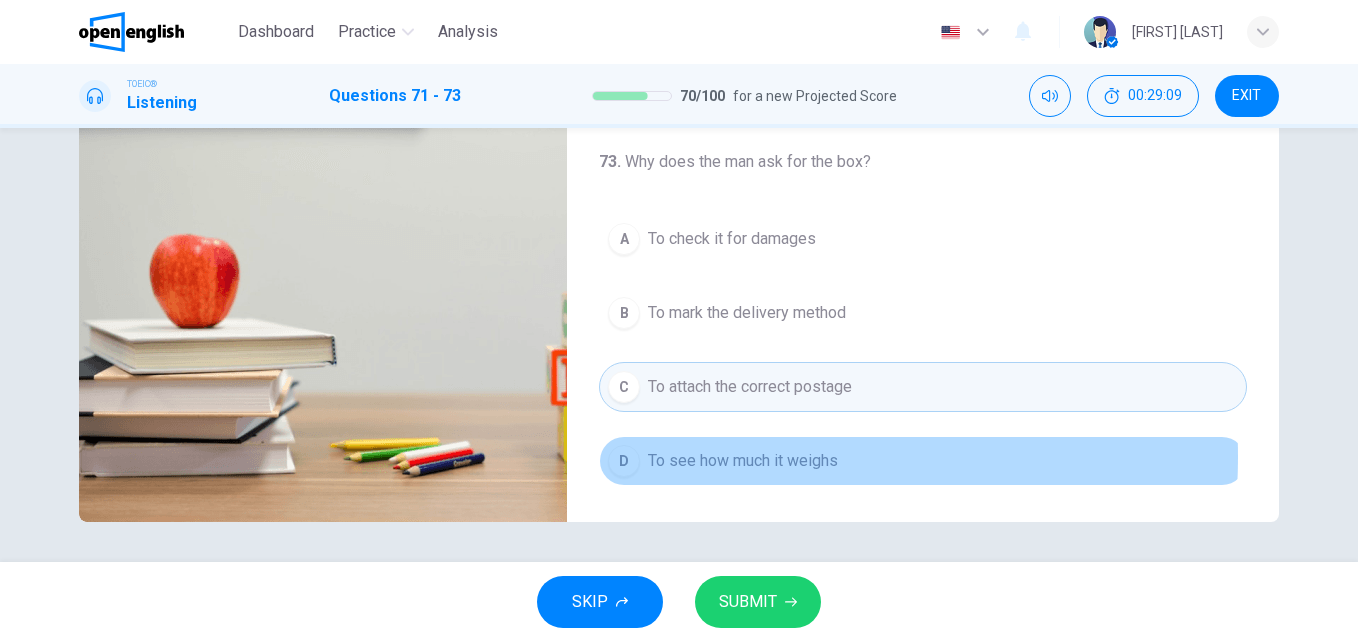 click on "To see how much it weighs" at bounding box center (743, 461) 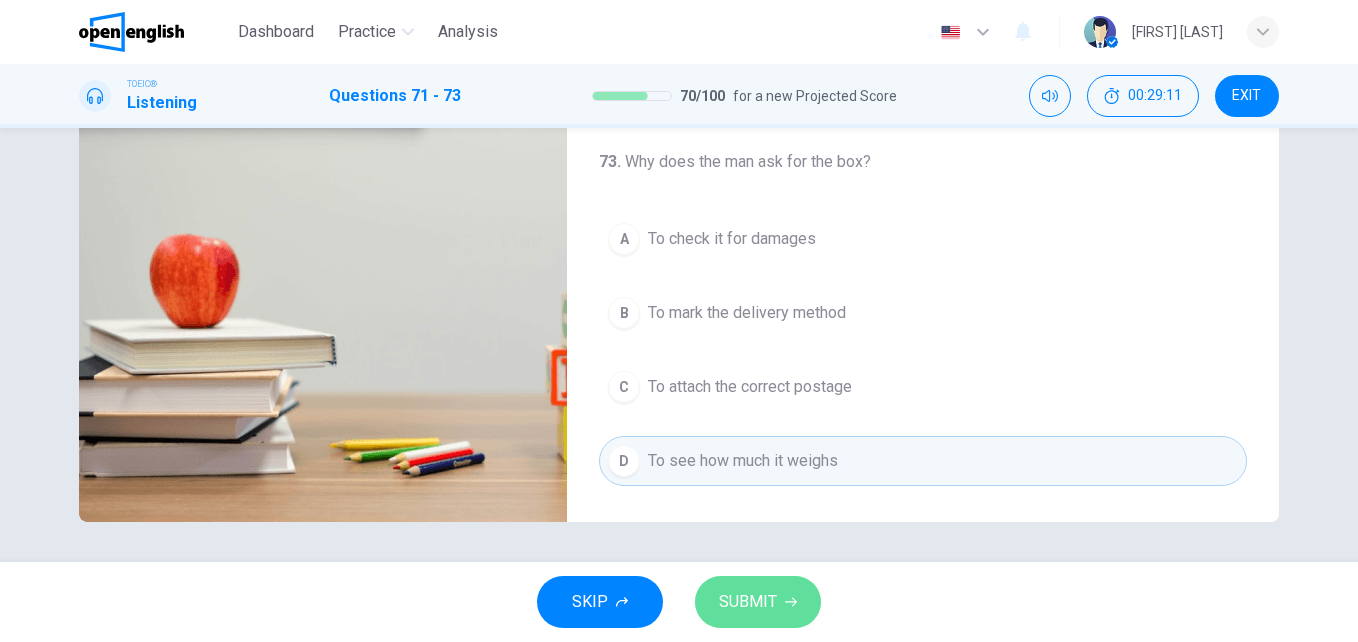 click on "SUBMIT" at bounding box center [748, 602] 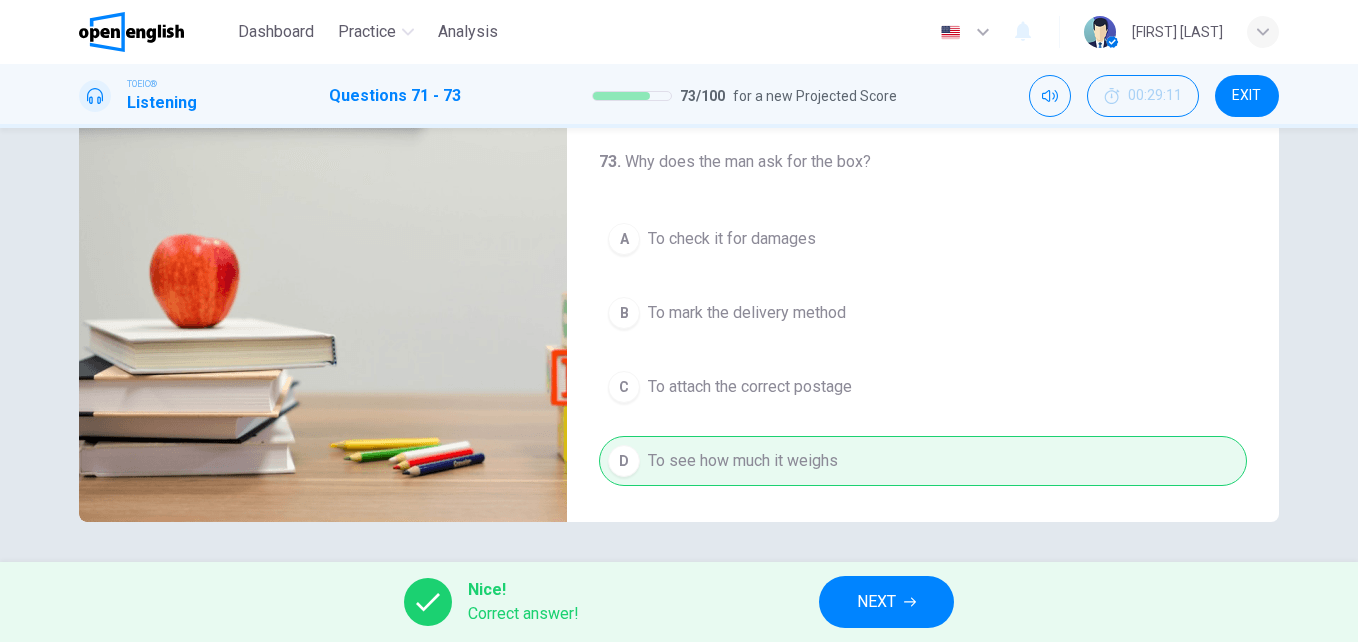 type on "**" 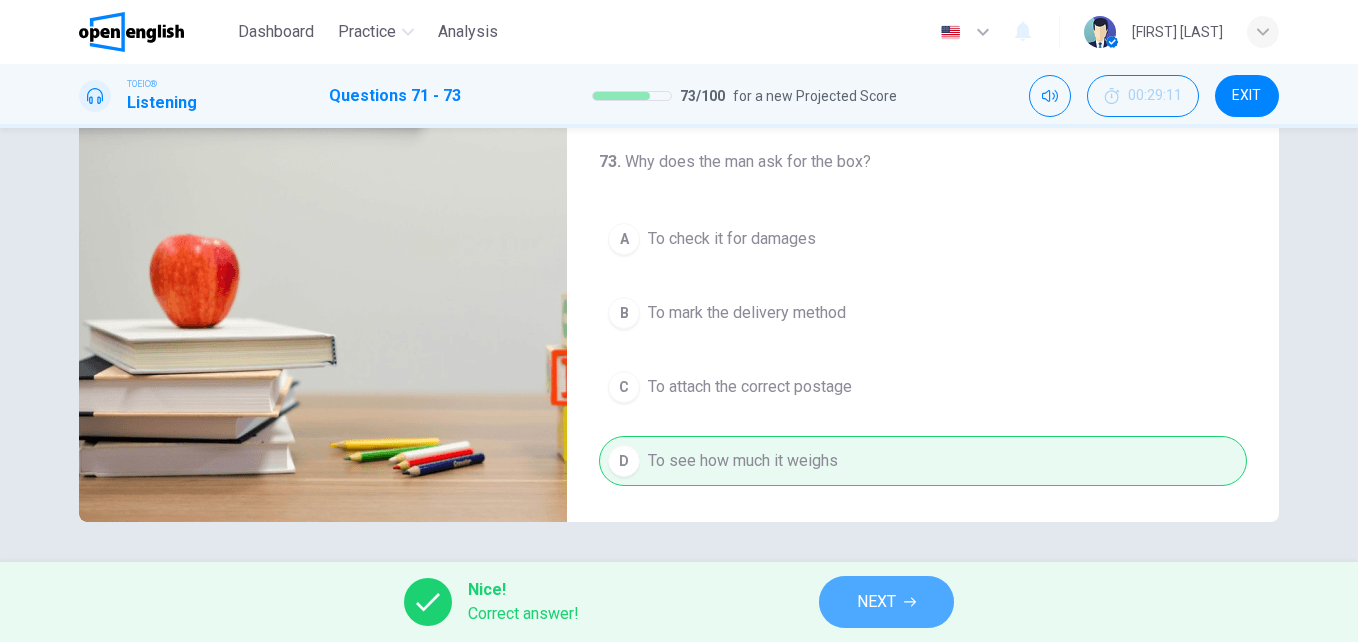 click on "NEXT" at bounding box center [886, 602] 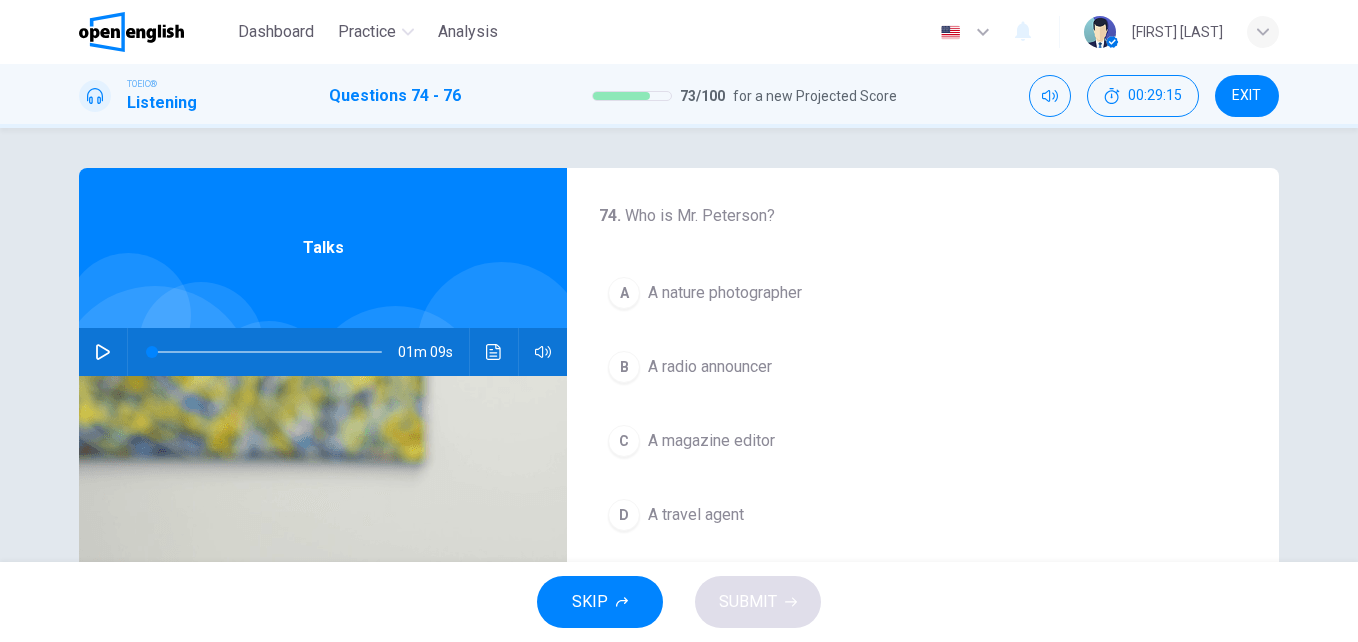 click 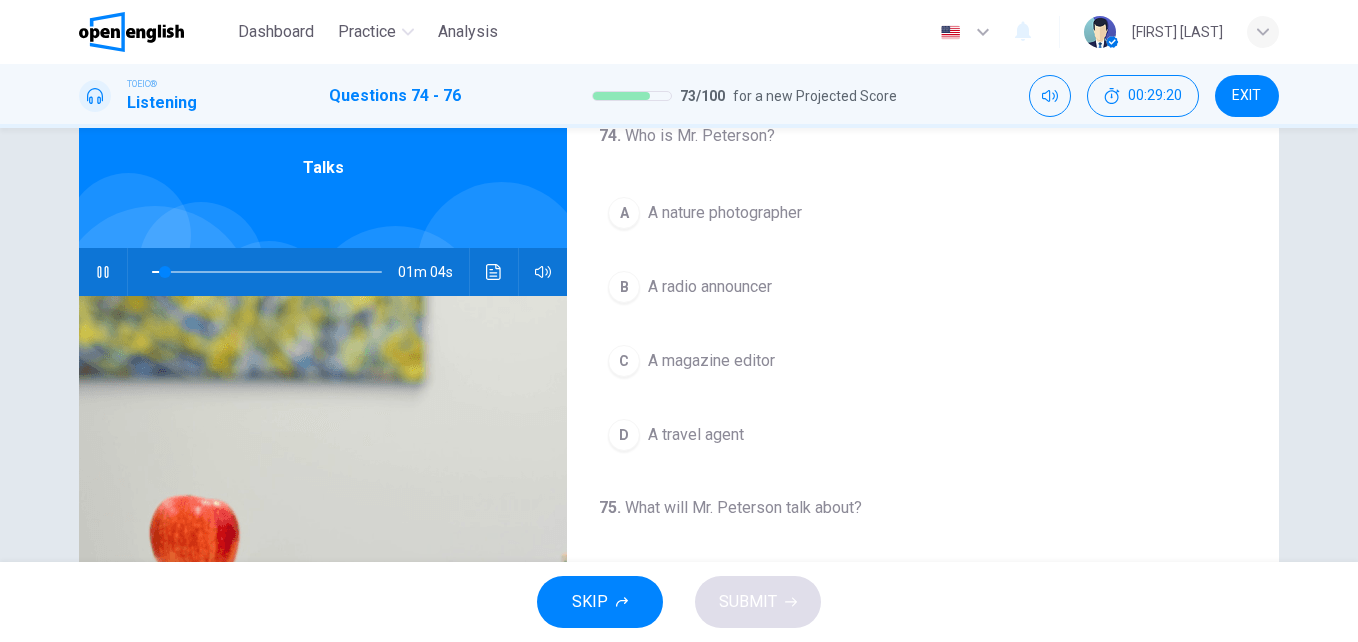 scroll, scrollTop: 147, scrollLeft: 0, axis: vertical 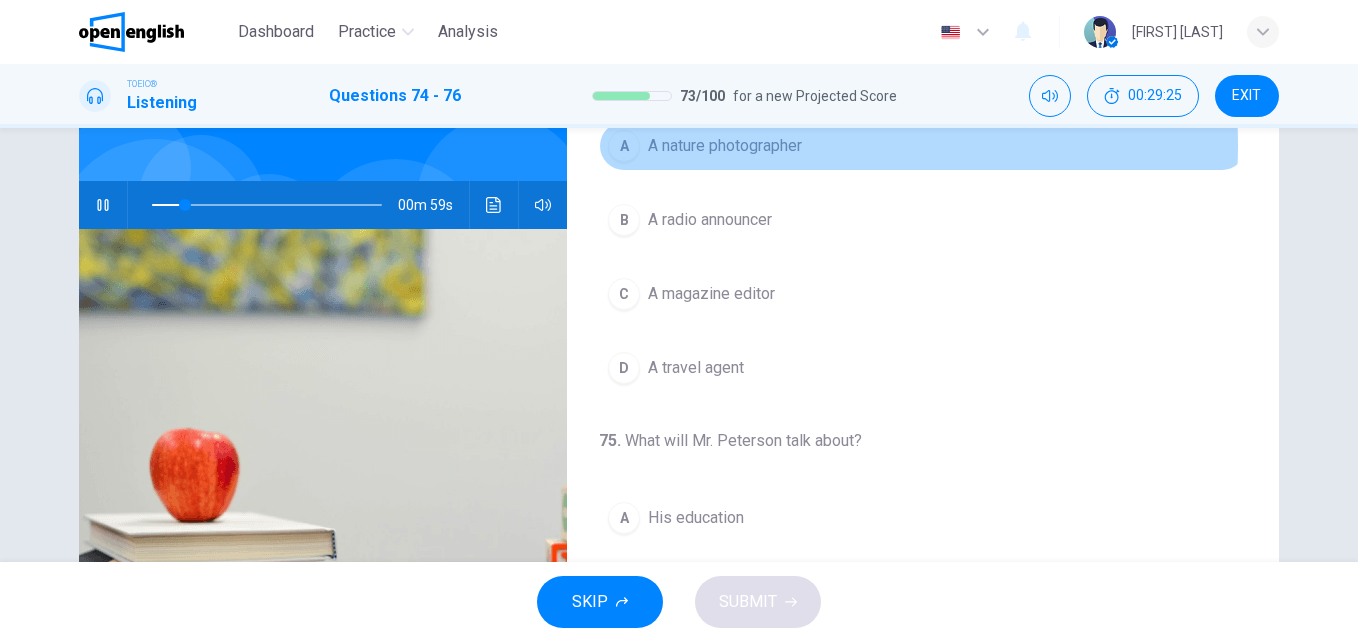 click on "A nature photographer" at bounding box center [725, 146] 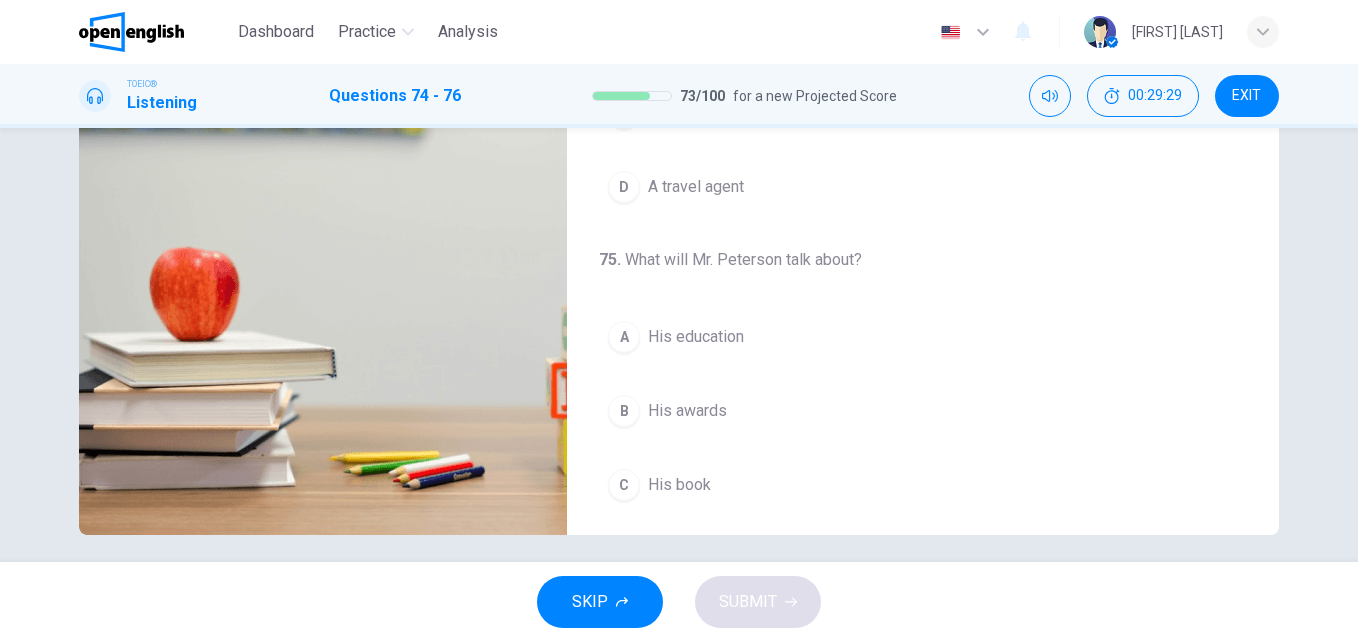 scroll, scrollTop: 341, scrollLeft: 0, axis: vertical 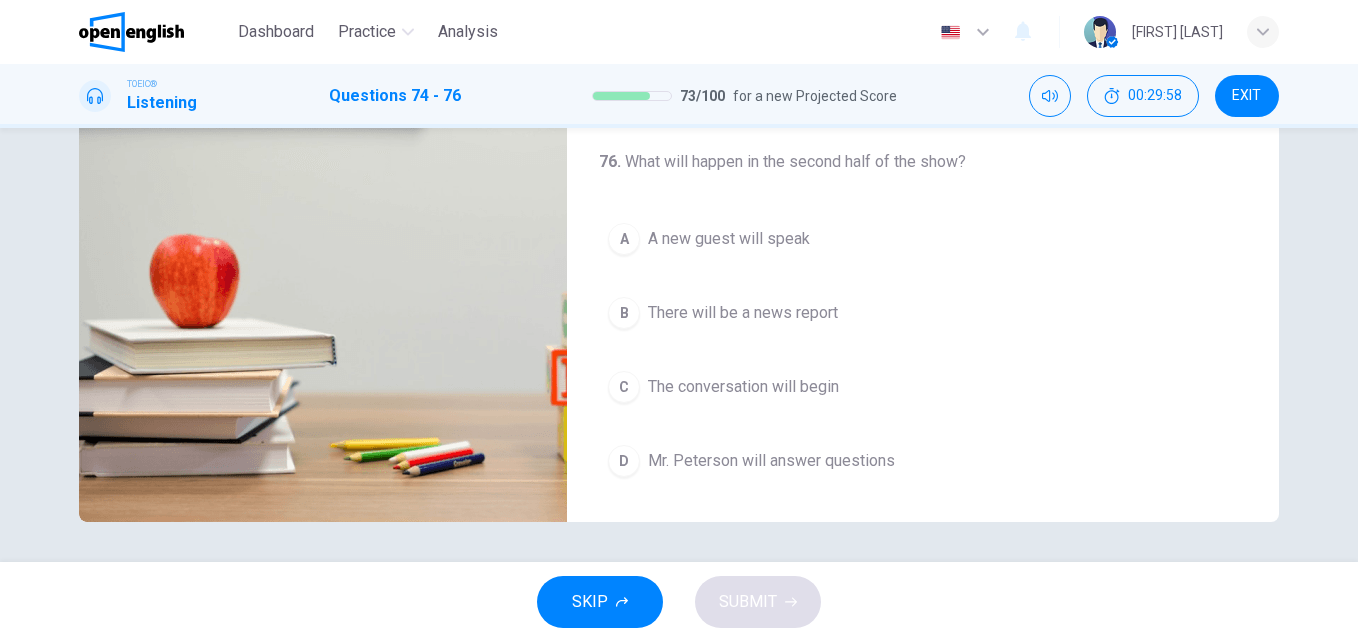click on "B There will be a news report" at bounding box center (923, 313) 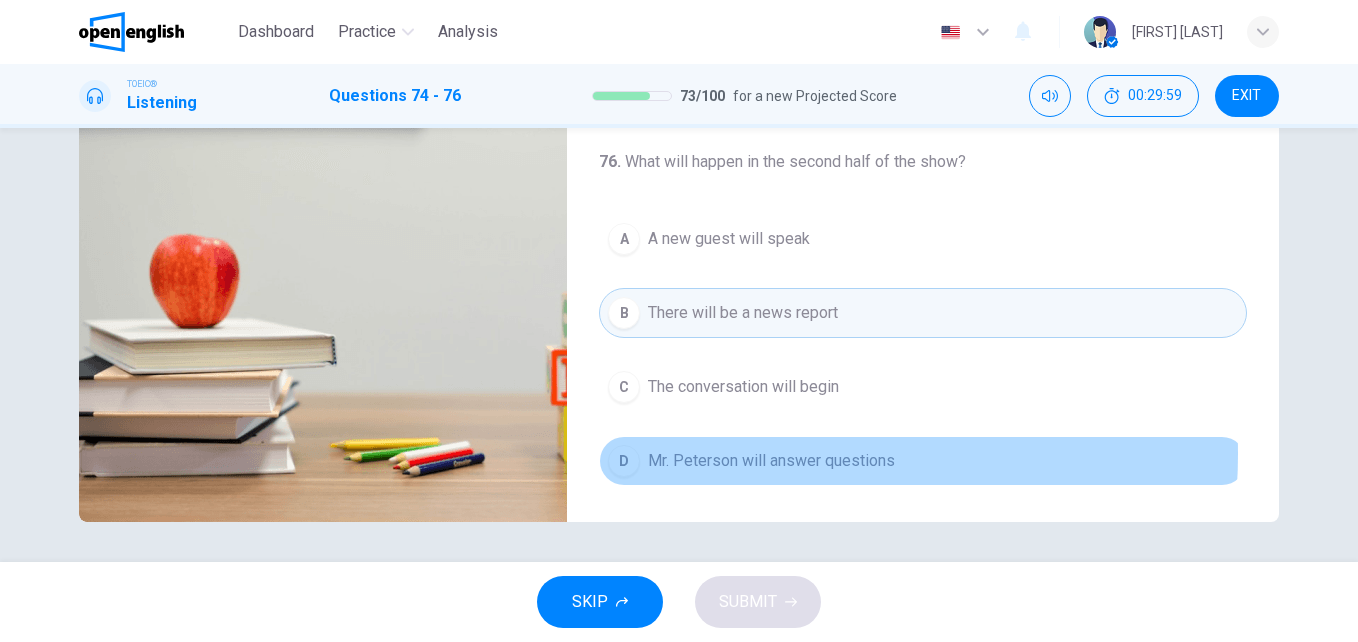 click on "Mr. Peterson will answer questions" at bounding box center (771, 461) 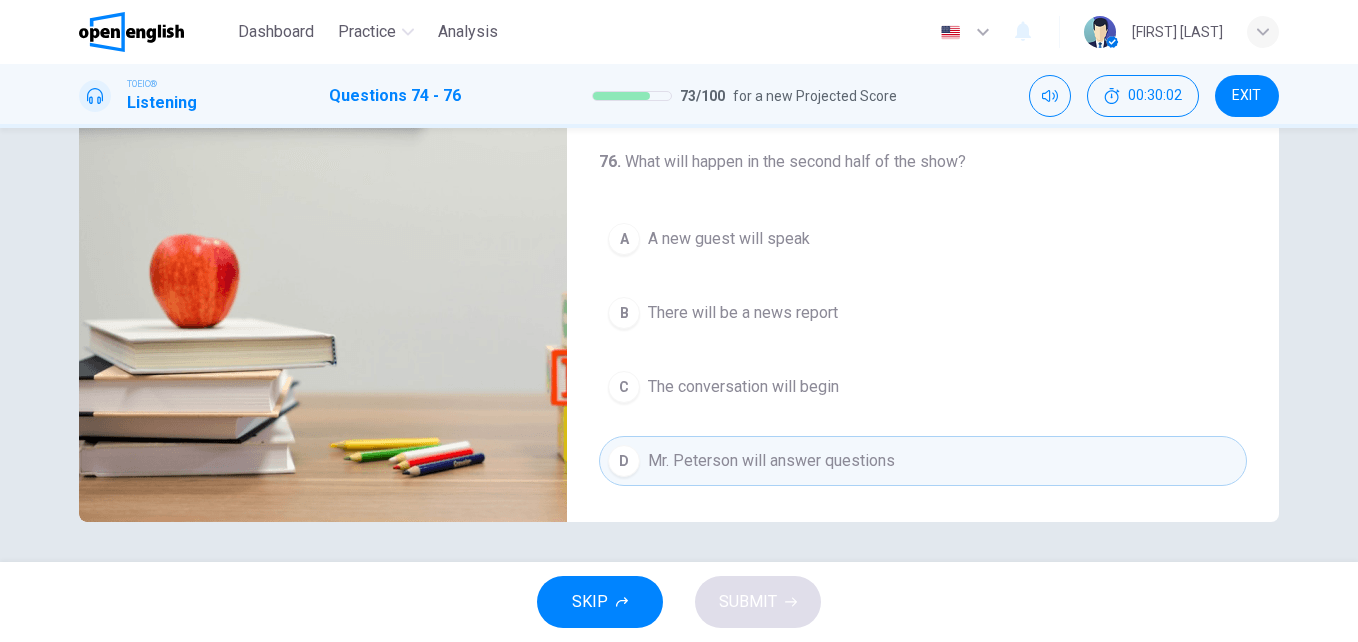 scroll, scrollTop: 0, scrollLeft: 0, axis: both 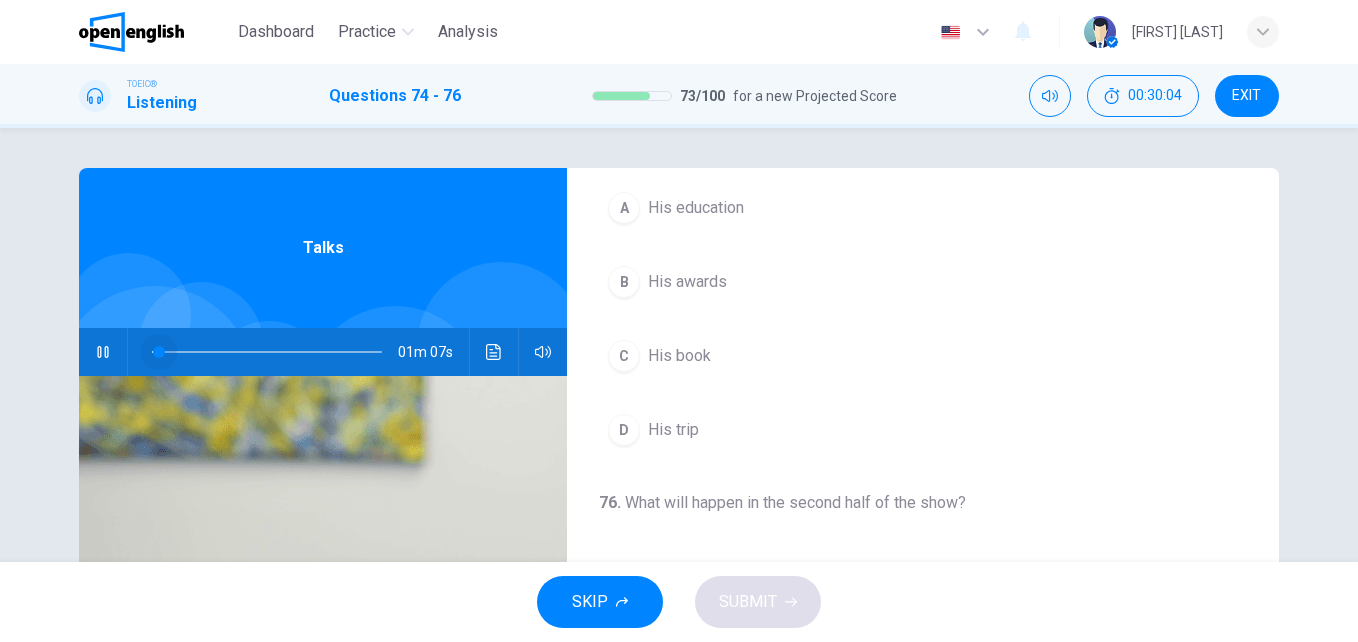 click at bounding box center (267, 352) 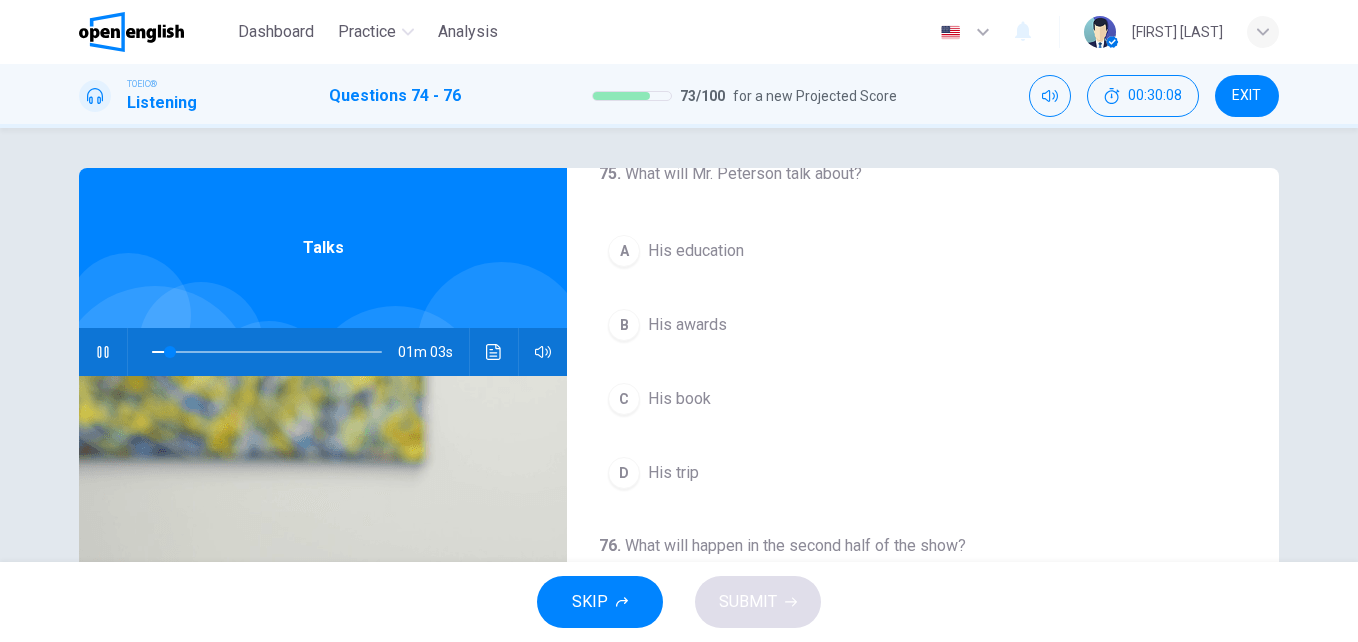scroll, scrollTop: 377, scrollLeft: 0, axis: vertical 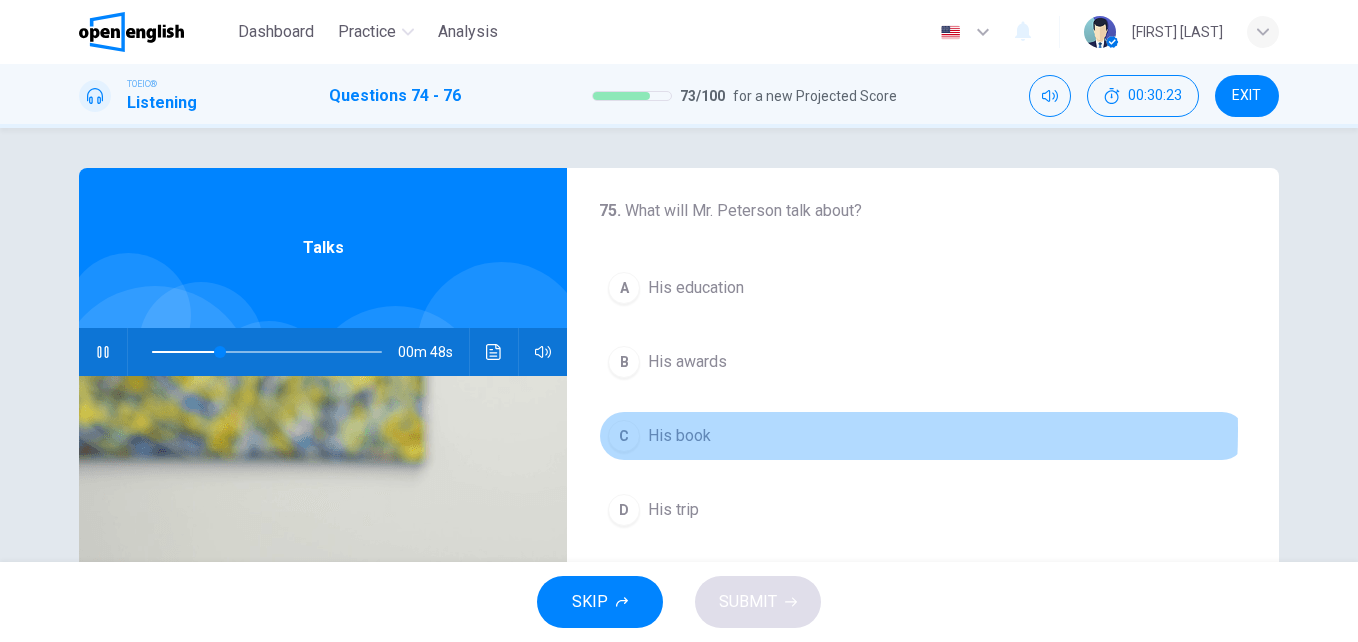 click on "His book" at bounding box center (679, 436) 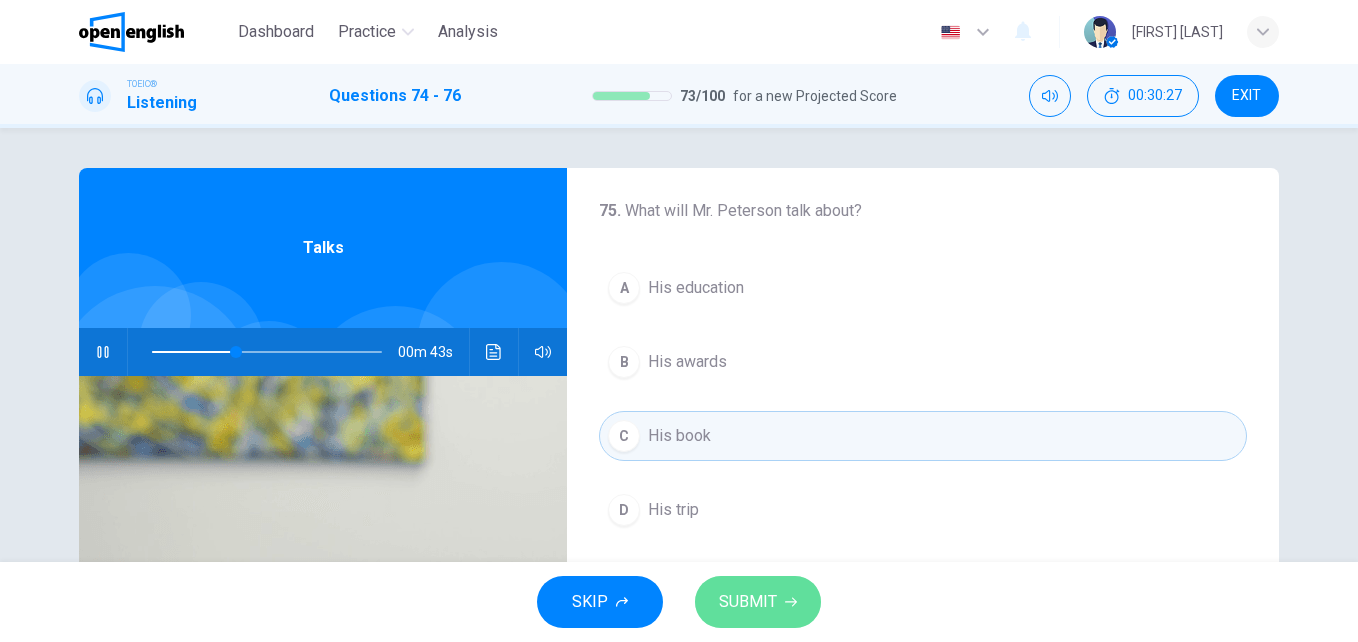 click on "SUBMIT" at bounding box center [748, 602] 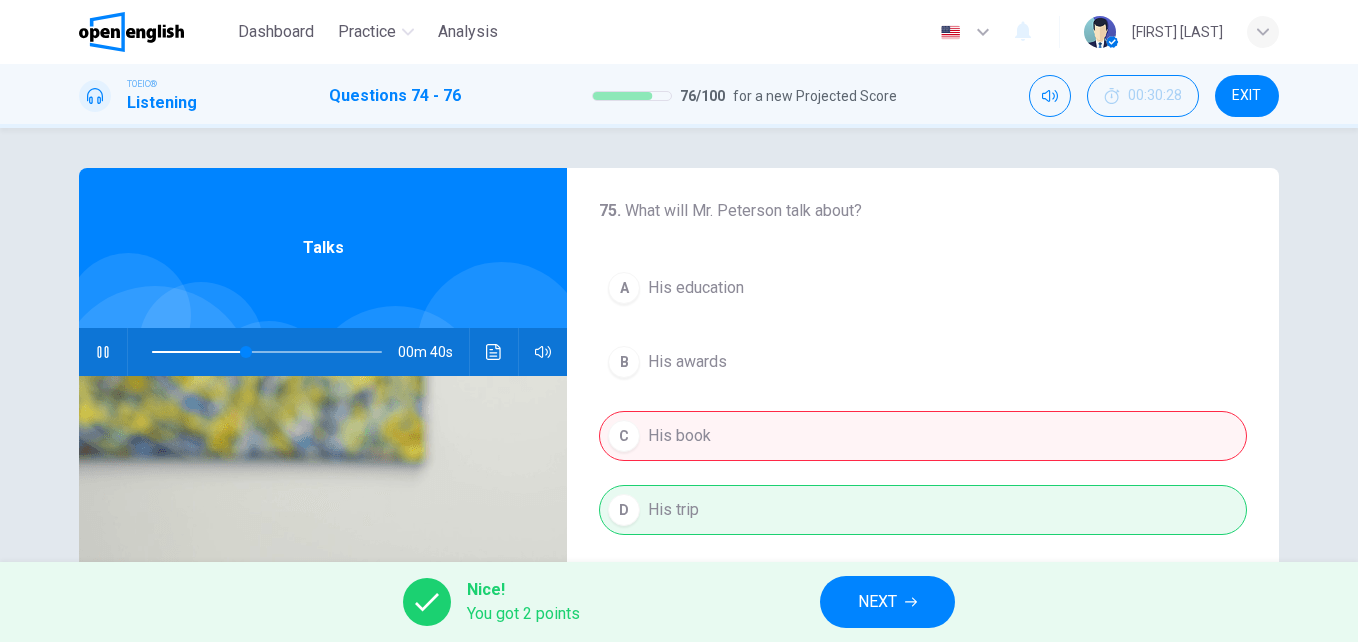 type on "**" 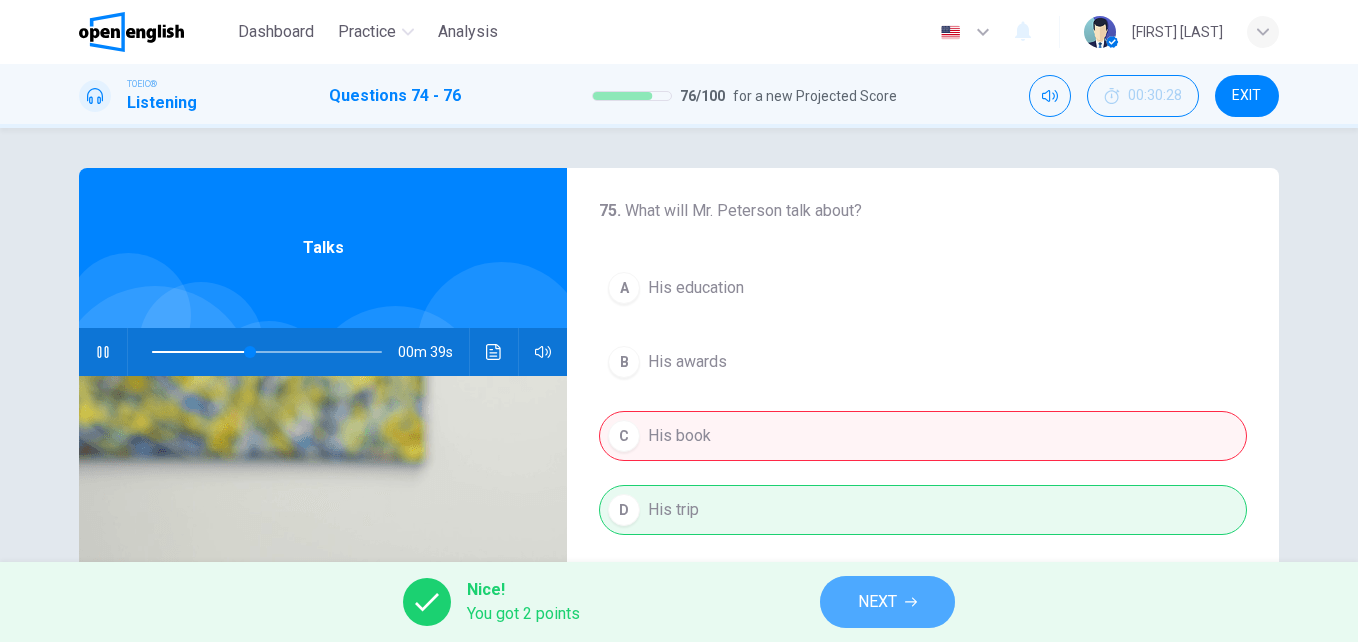 click on "NEXT" at bounding box center [877, 602] 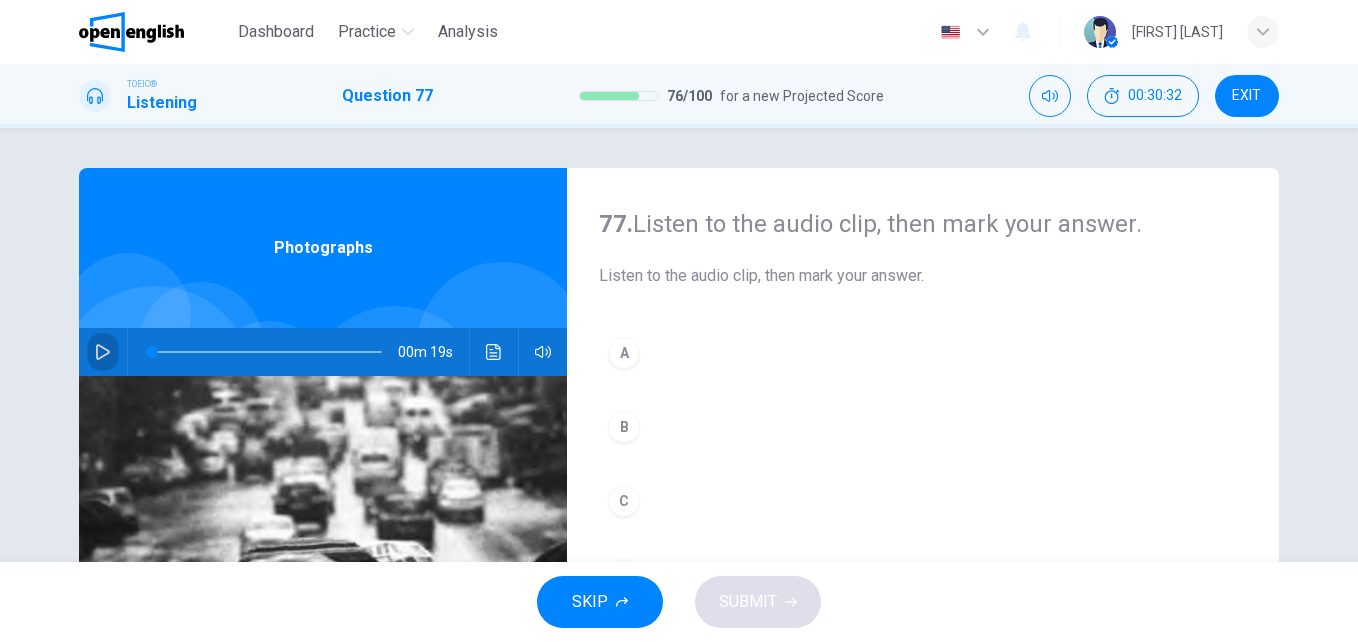 click 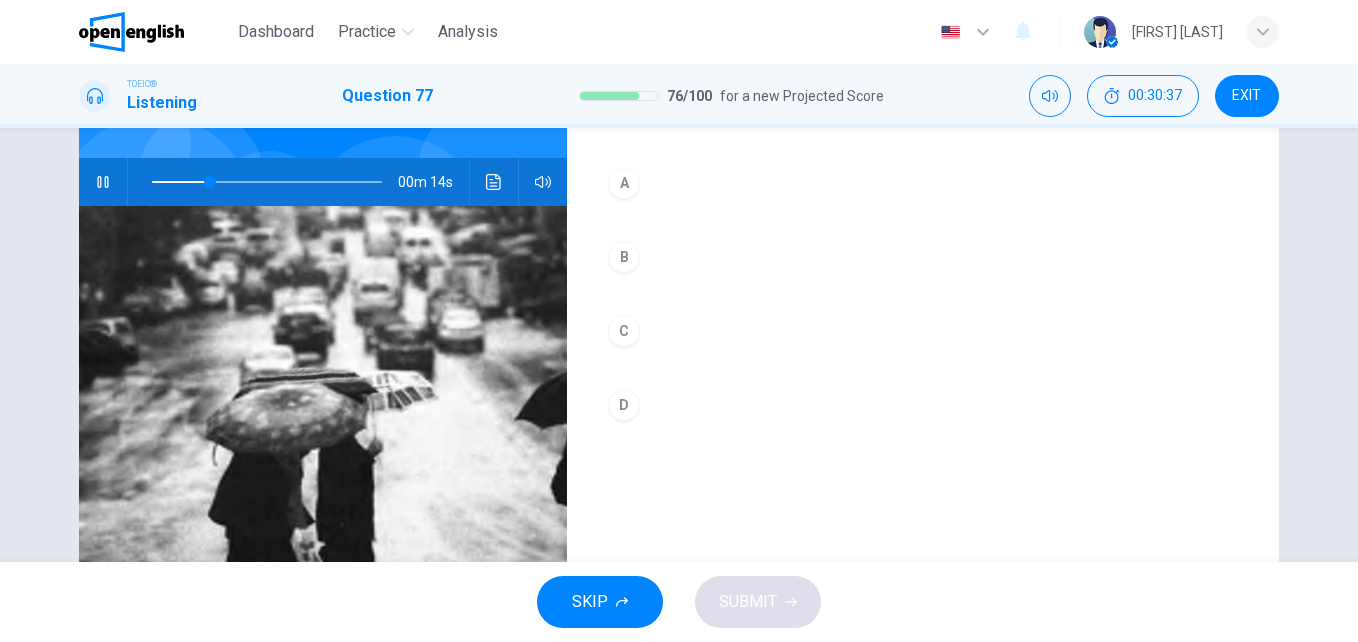 scroll, scrollTop: 200, scrollLeft: 0, axis: vertical 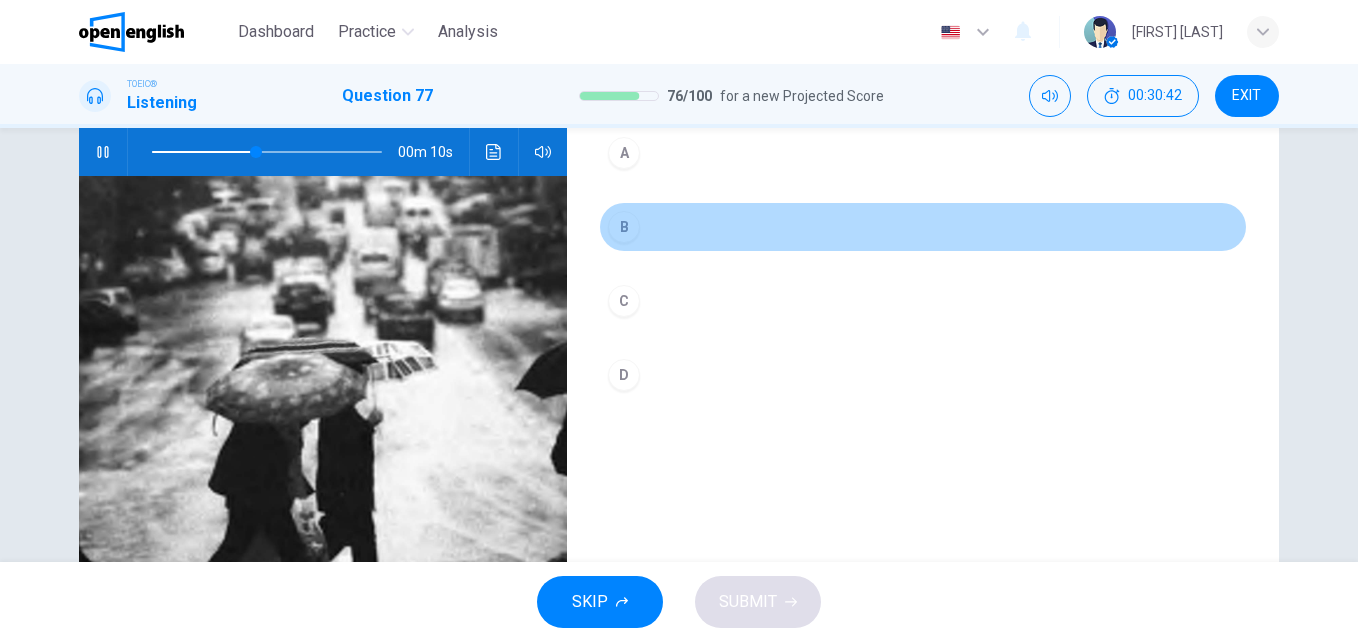 click on "B" at bounding box center [624, 227] 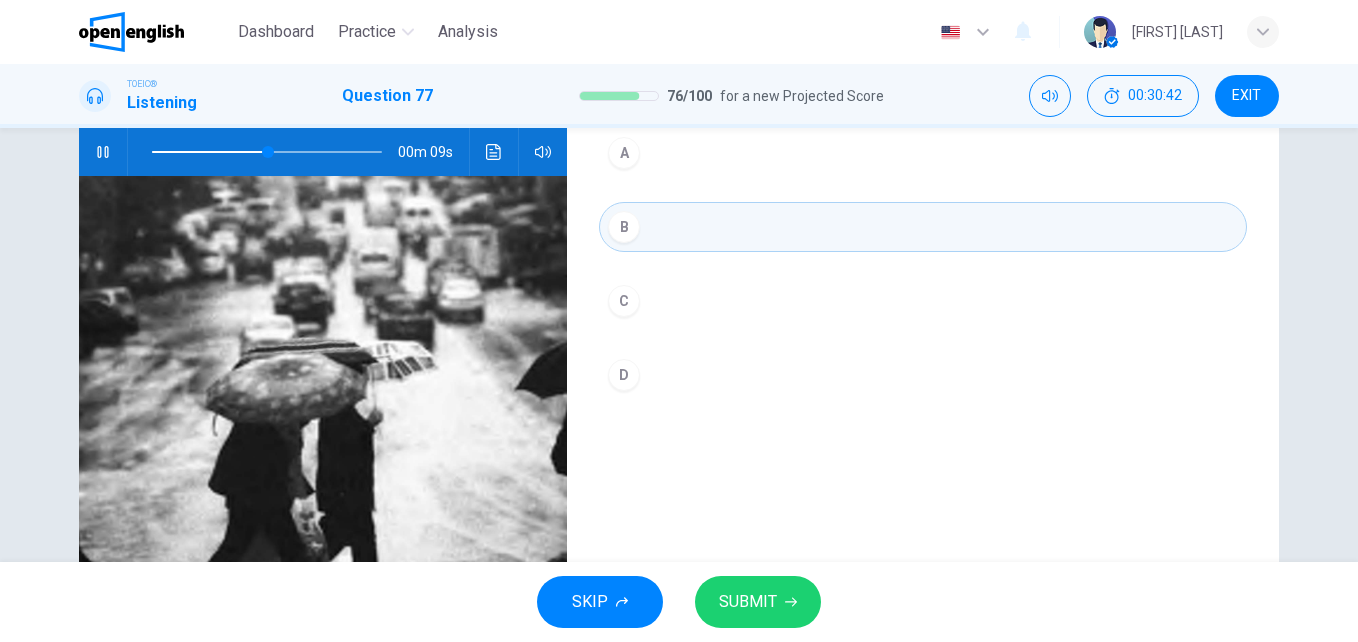 click on "B" at bounding box center [624, 227] 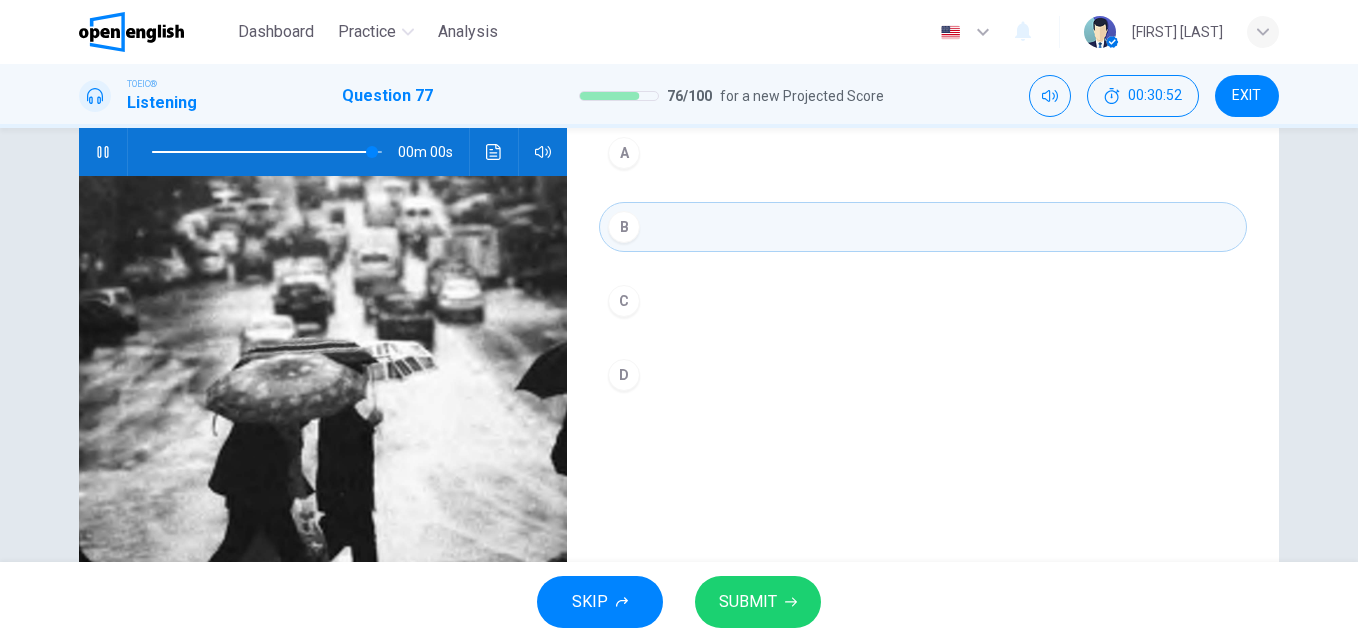 click on "SUBMIT" at bounding box center [748, 602] 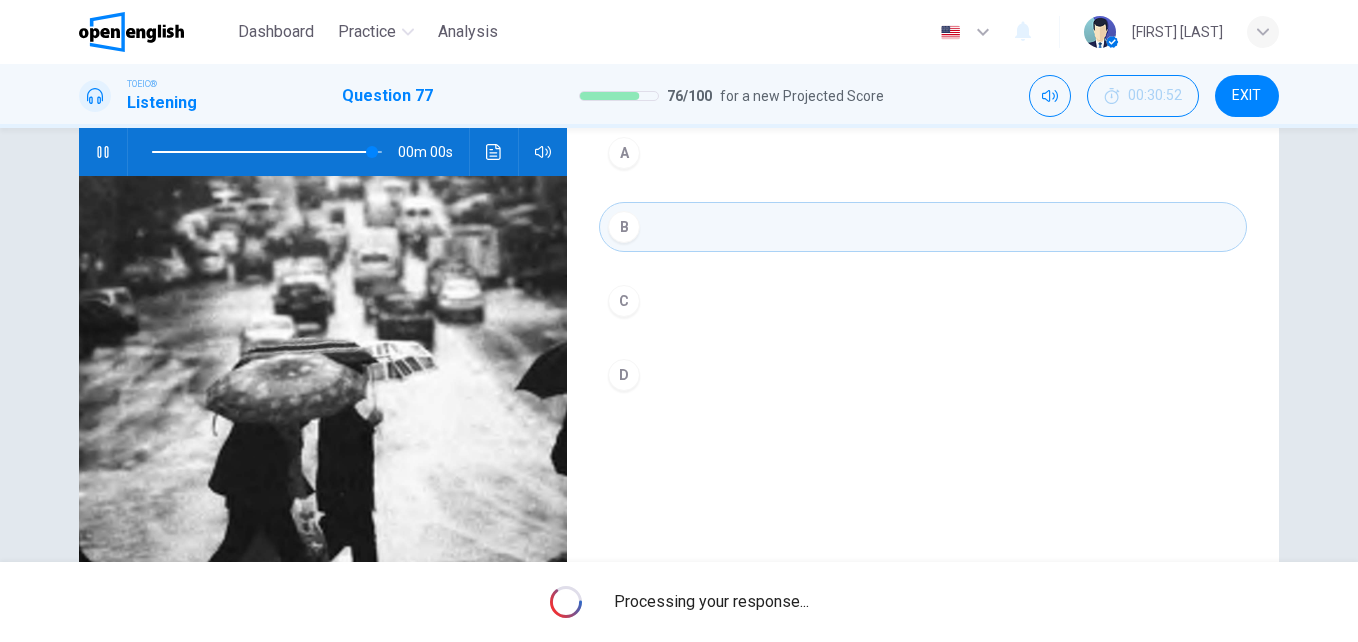 type on "*" 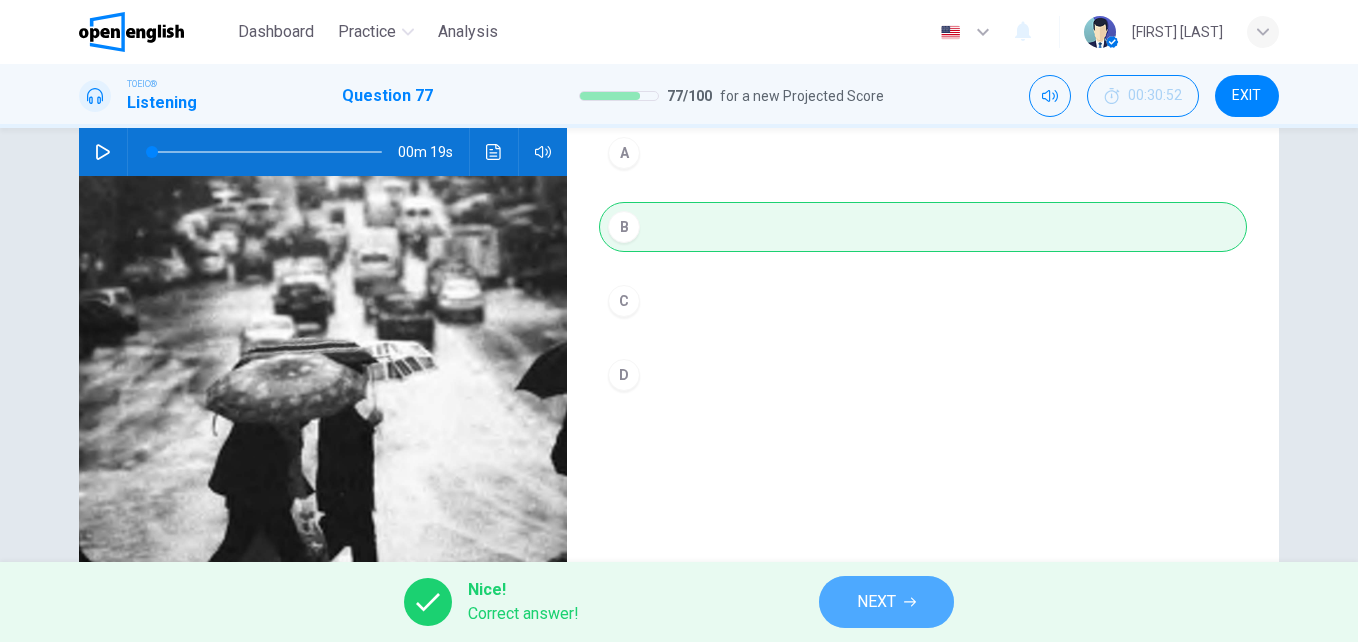 click on "NEXT" at bounding box center [876, 602] 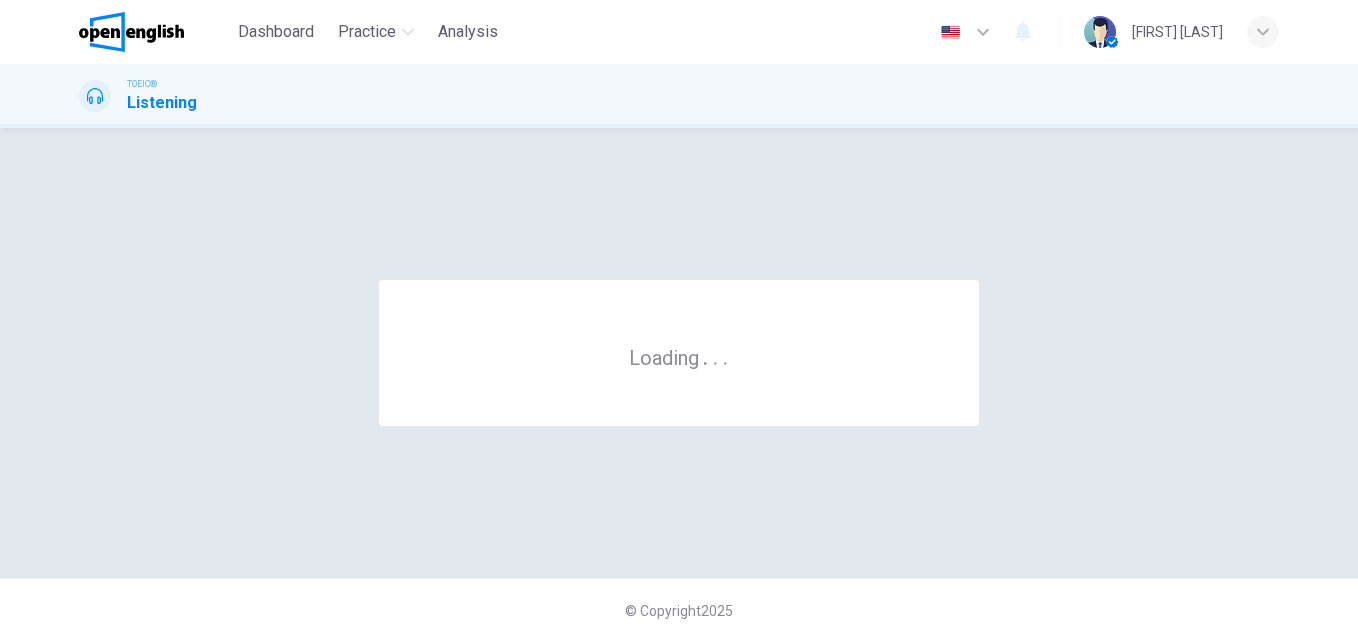 scroll, scrollTop: 0, scrollLeft: 0, axis: both 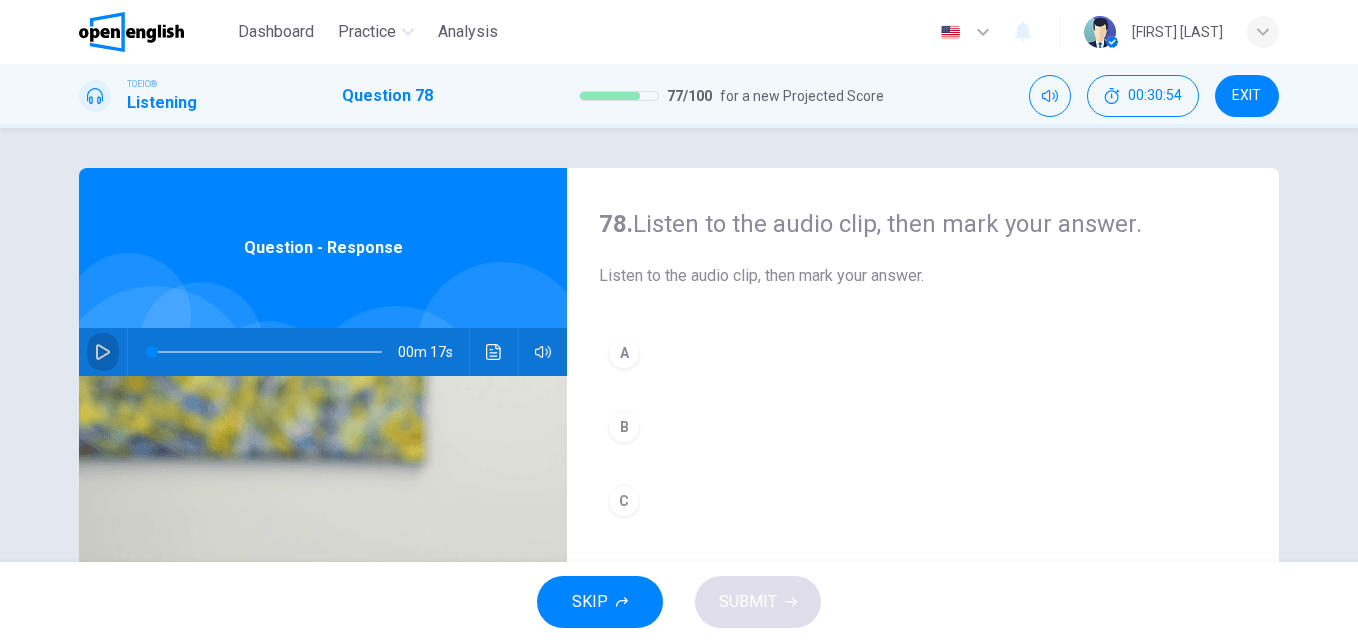 click at bounding box center [103, 352] 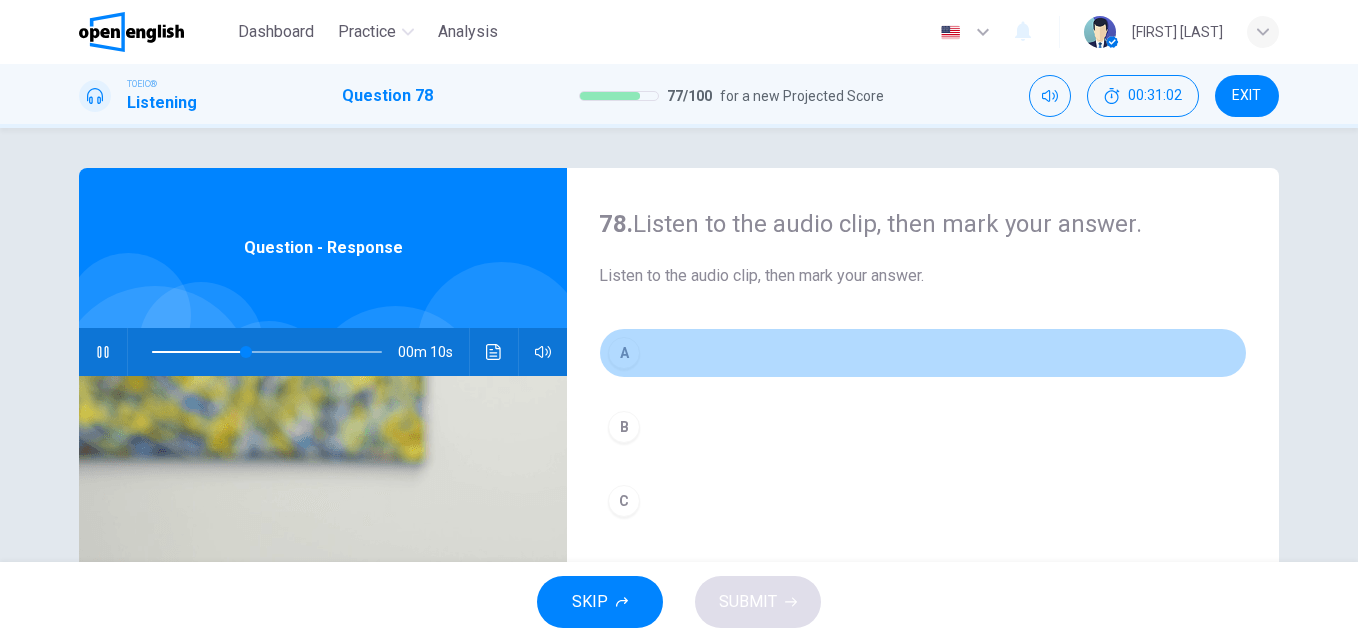 click on "A" at bounding box center [624, 353] 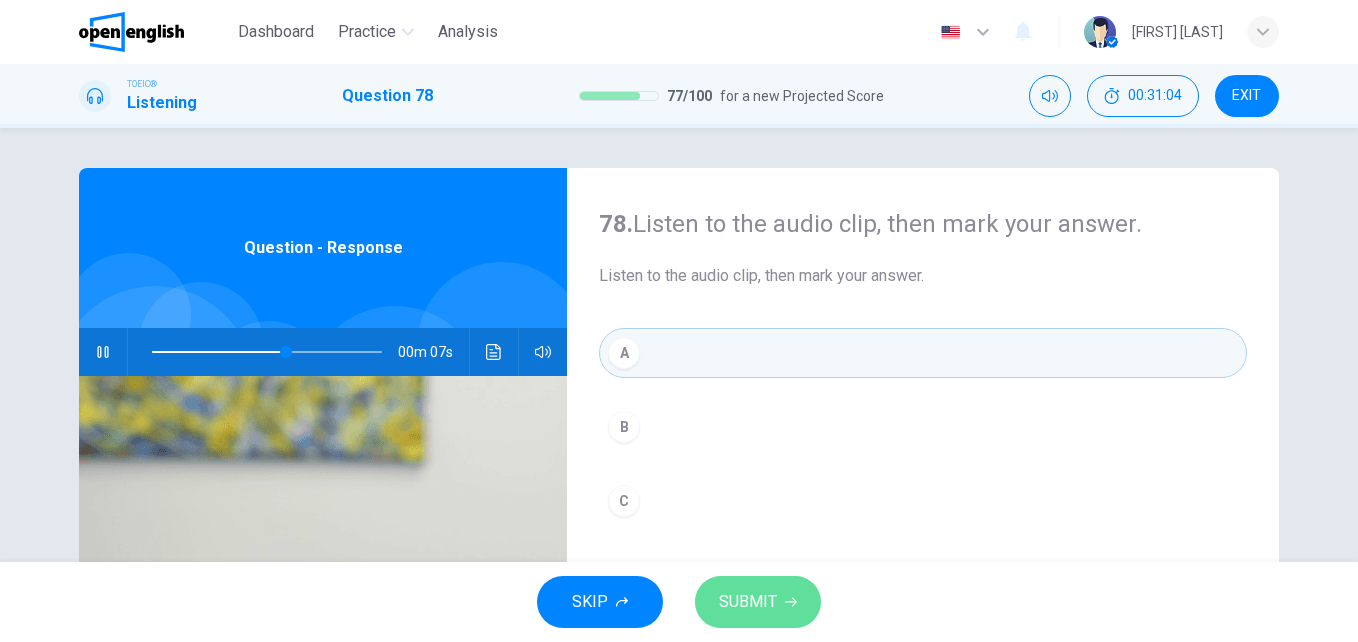 click on "SUBMIT" at bounding box center (748, 602) 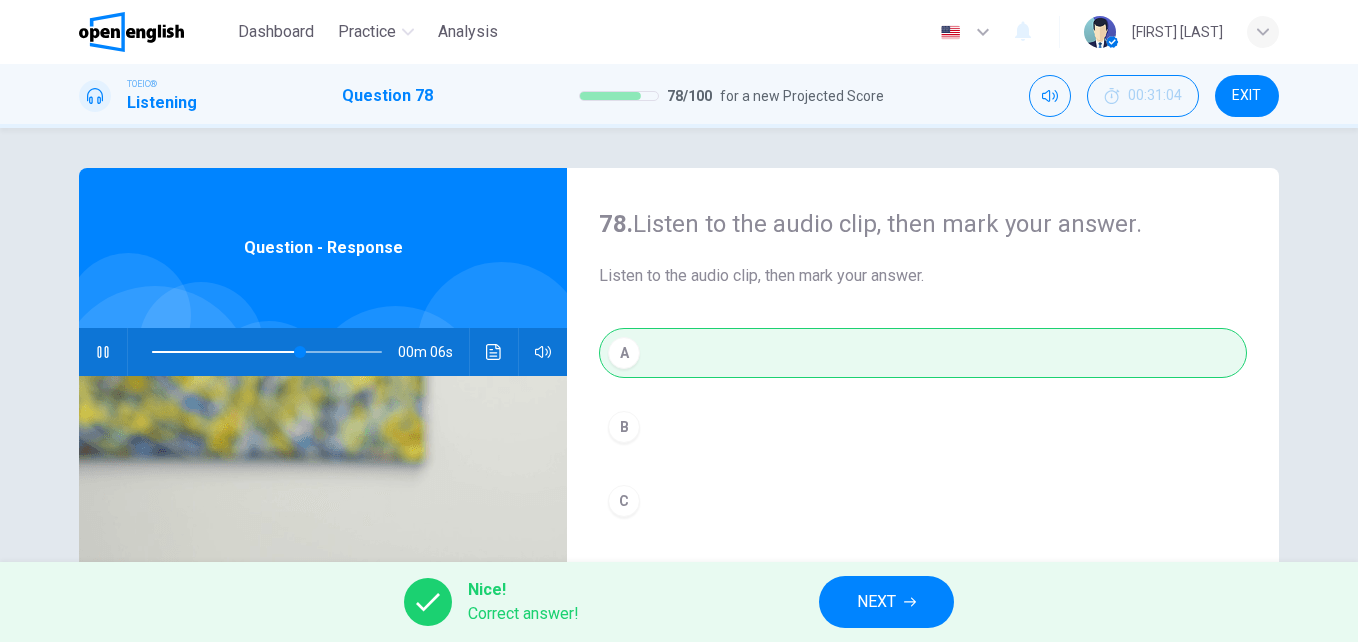 type on "**" 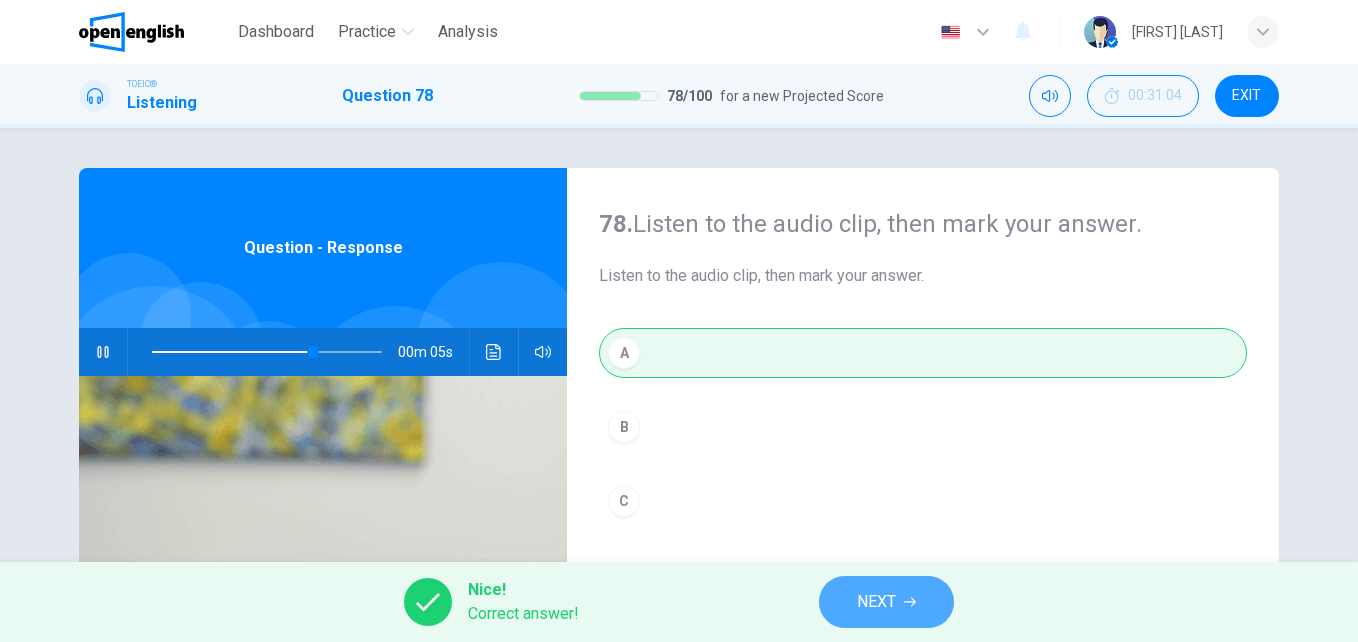 click 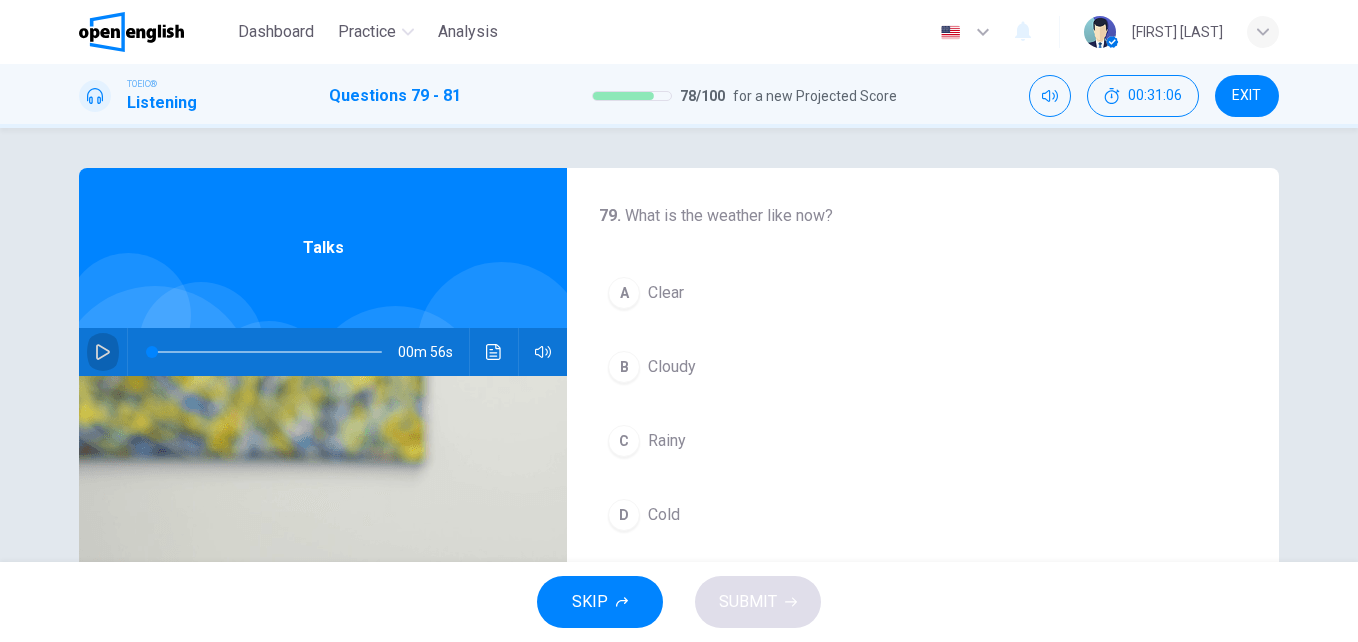 click 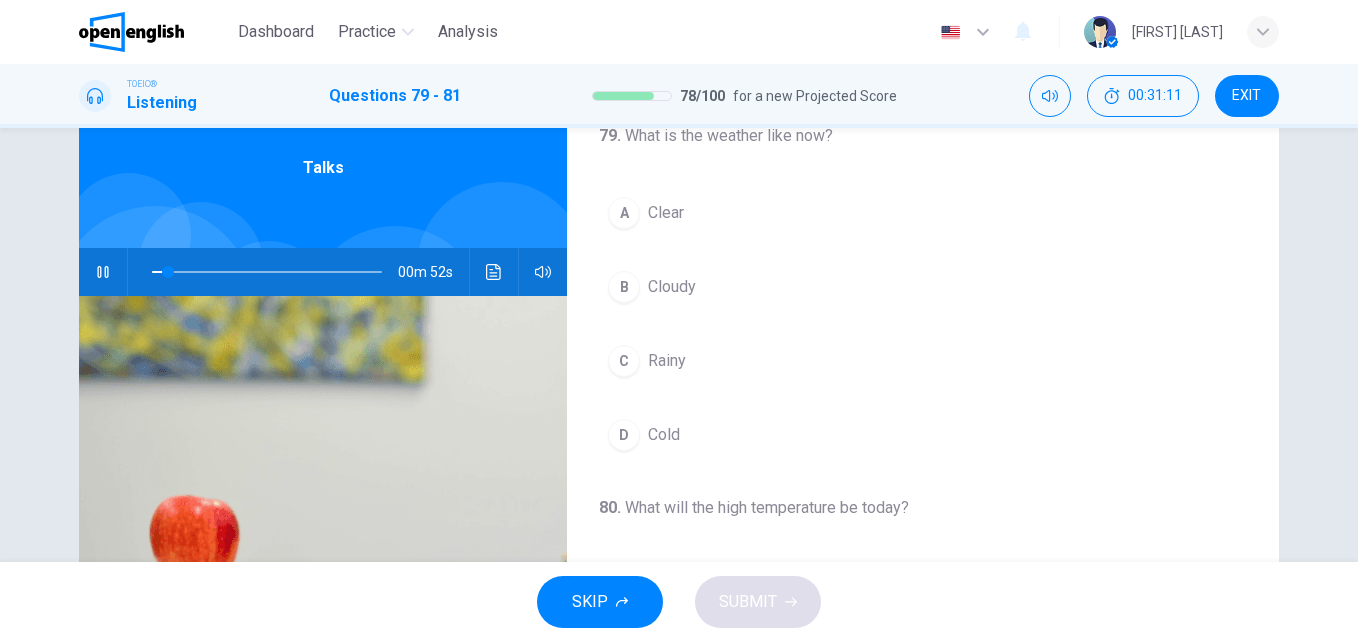 scroll, scrollTop: 120, scrollLeft: 0, axis: vertical 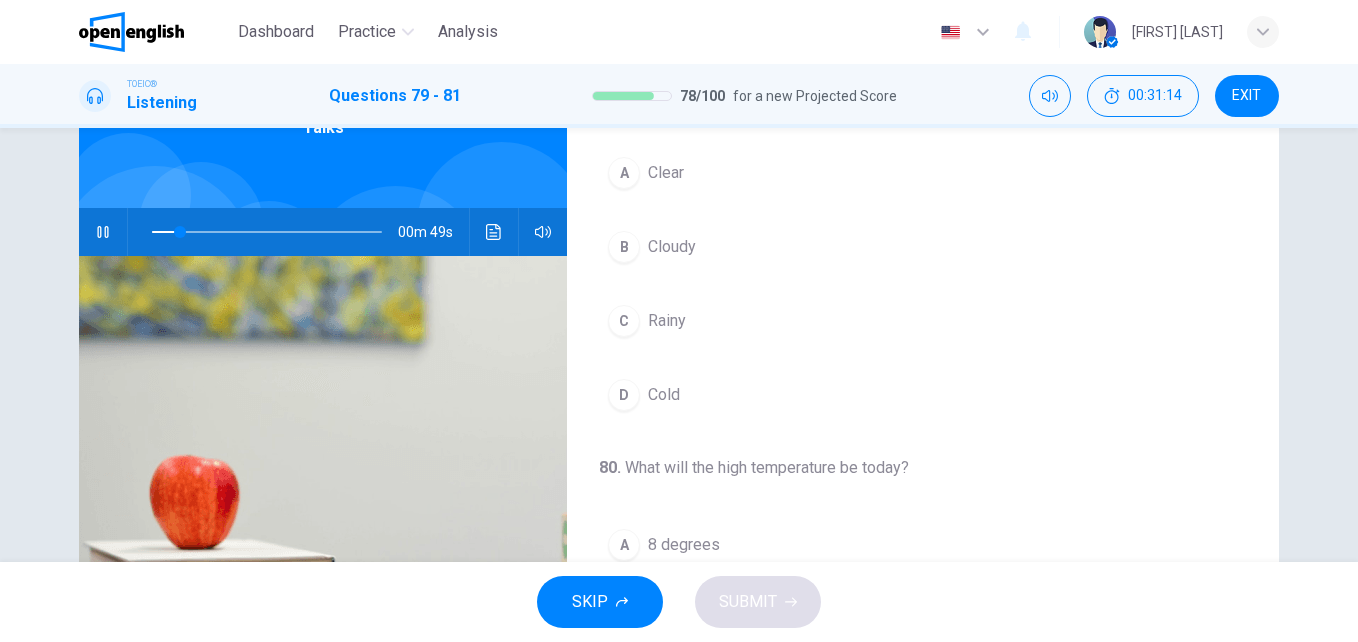 click on "A" at bounding box center (624, 173) 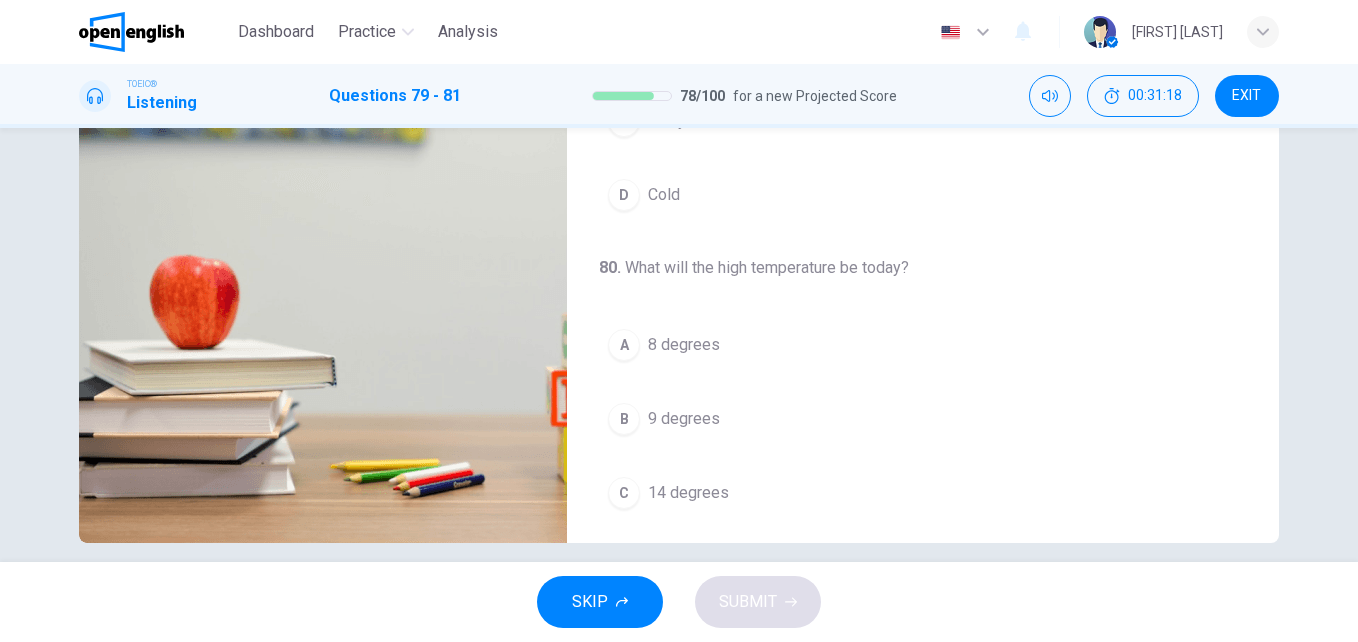 scroll, scrollTop: 341, scrollLeft: 0, axis: vertical 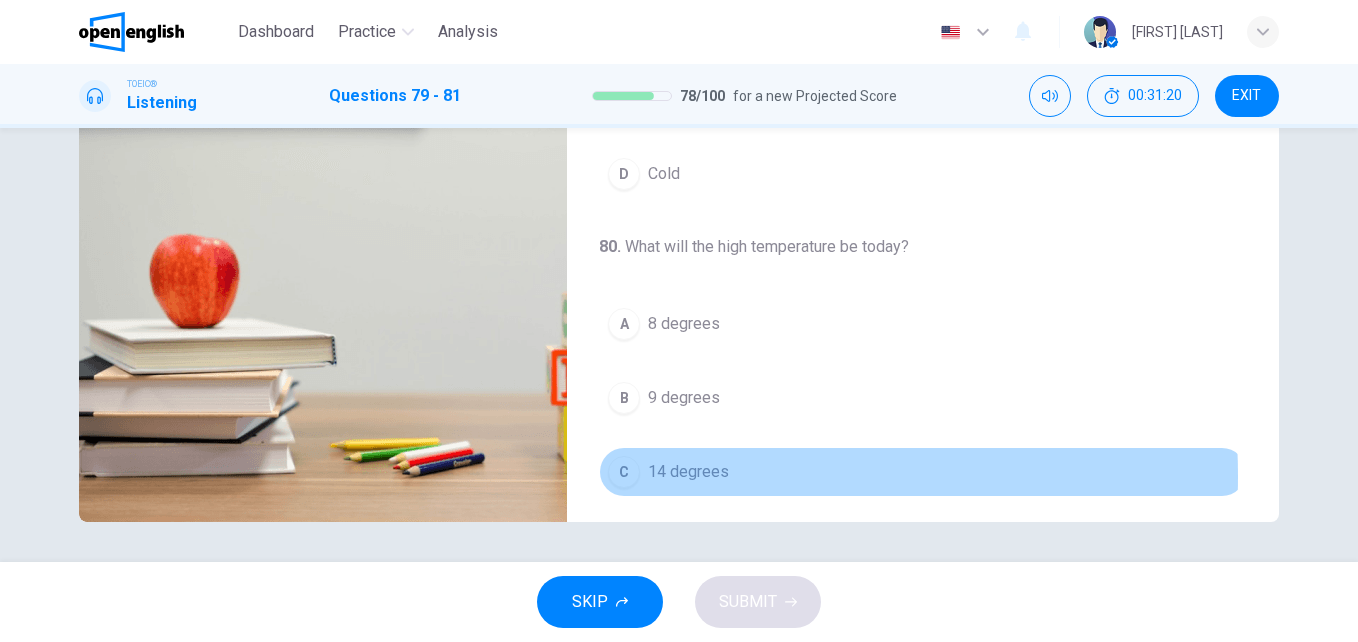 click on "14 degrees" at bounding box center [688, 472] 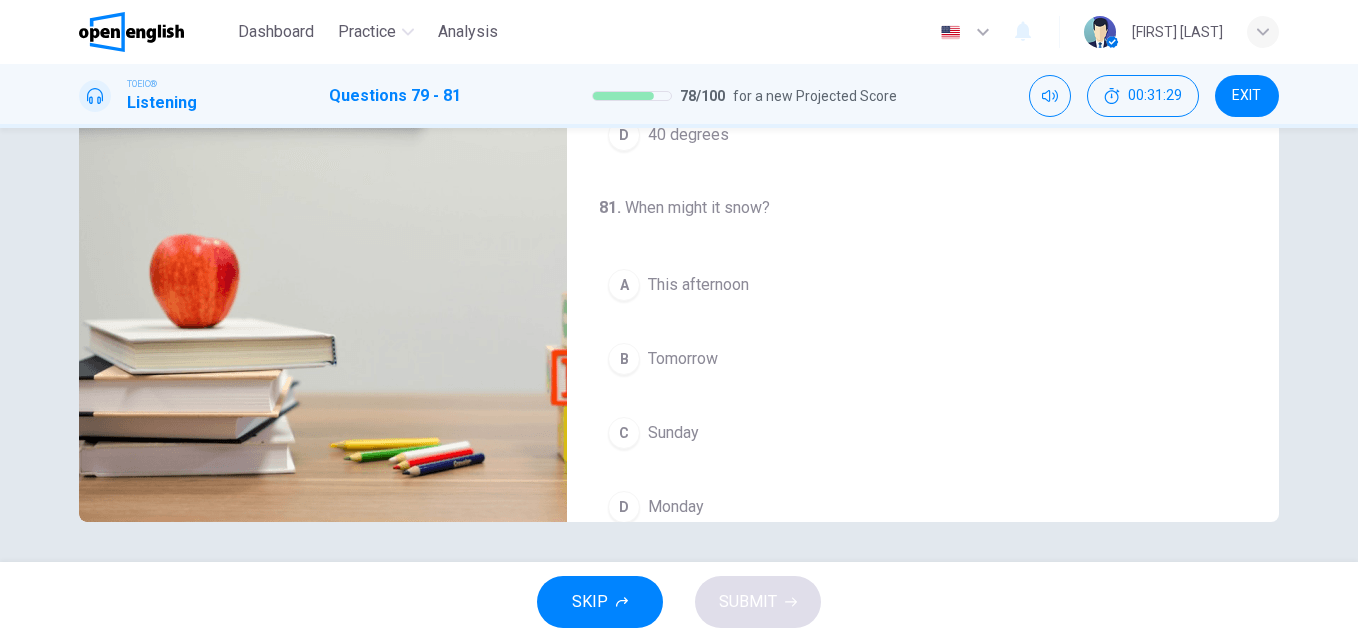scroll, scrollTop: 413, scrollLeft: 0, axis: vertical 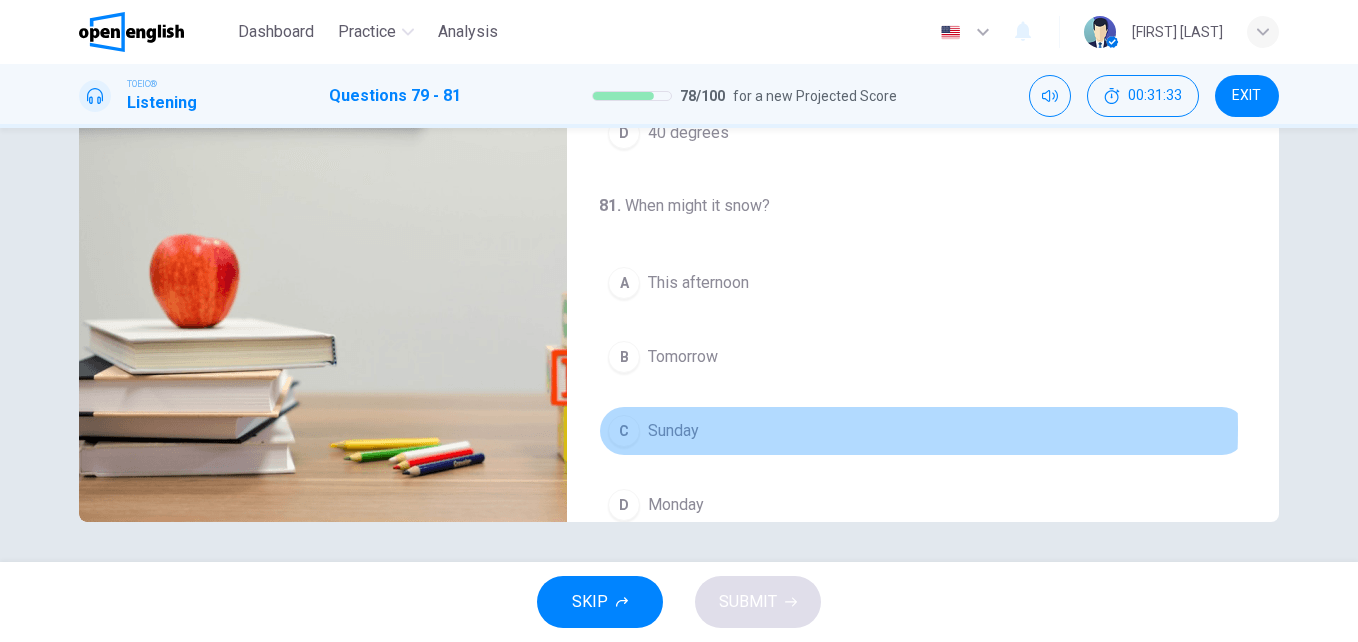 click on "Sunday" at bounding box center (673, 431) 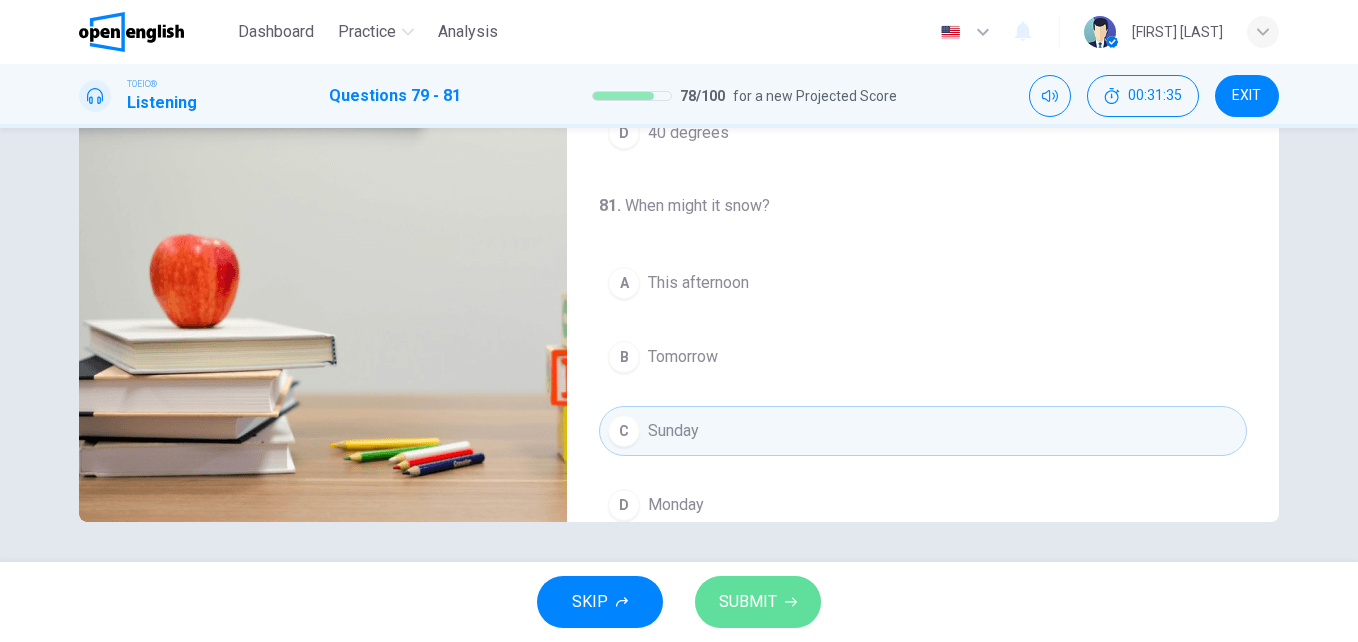 click on "SUBMIT" at bounding box center (748, 602) 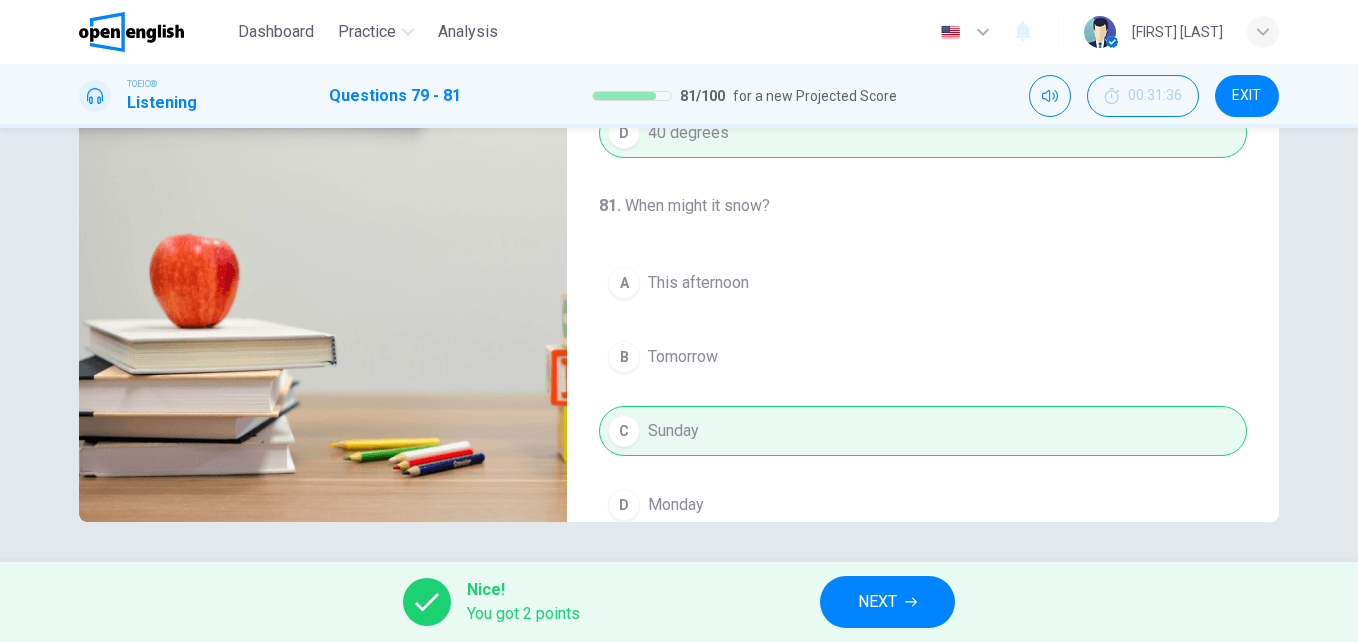 scroll, scrollTop: 0, scrollLeft: 0, axis: both 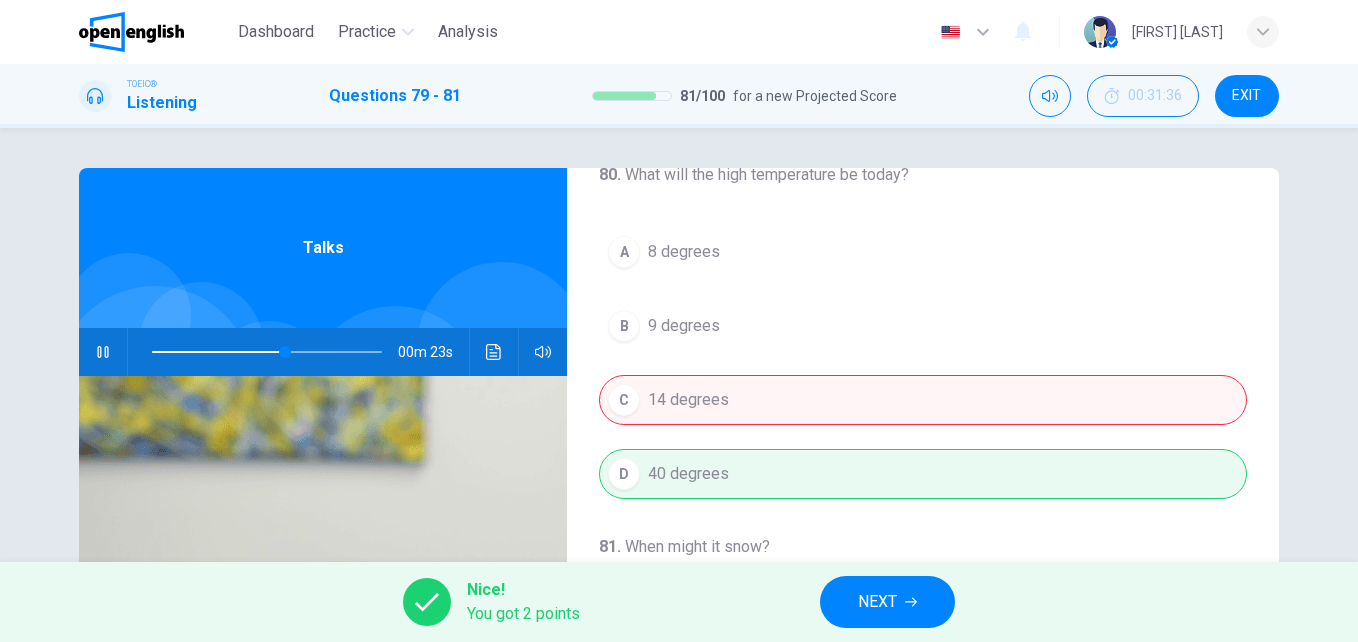 type on "**" 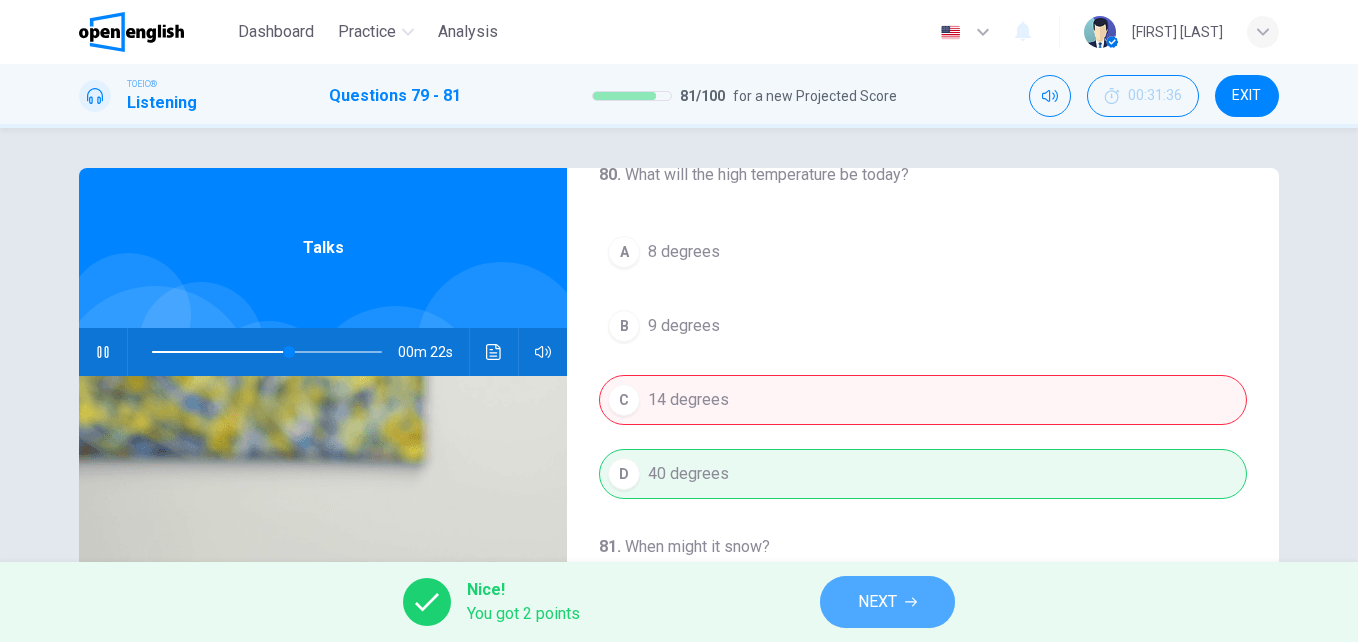 click on "NEXT" at bounding box center (877, 602) 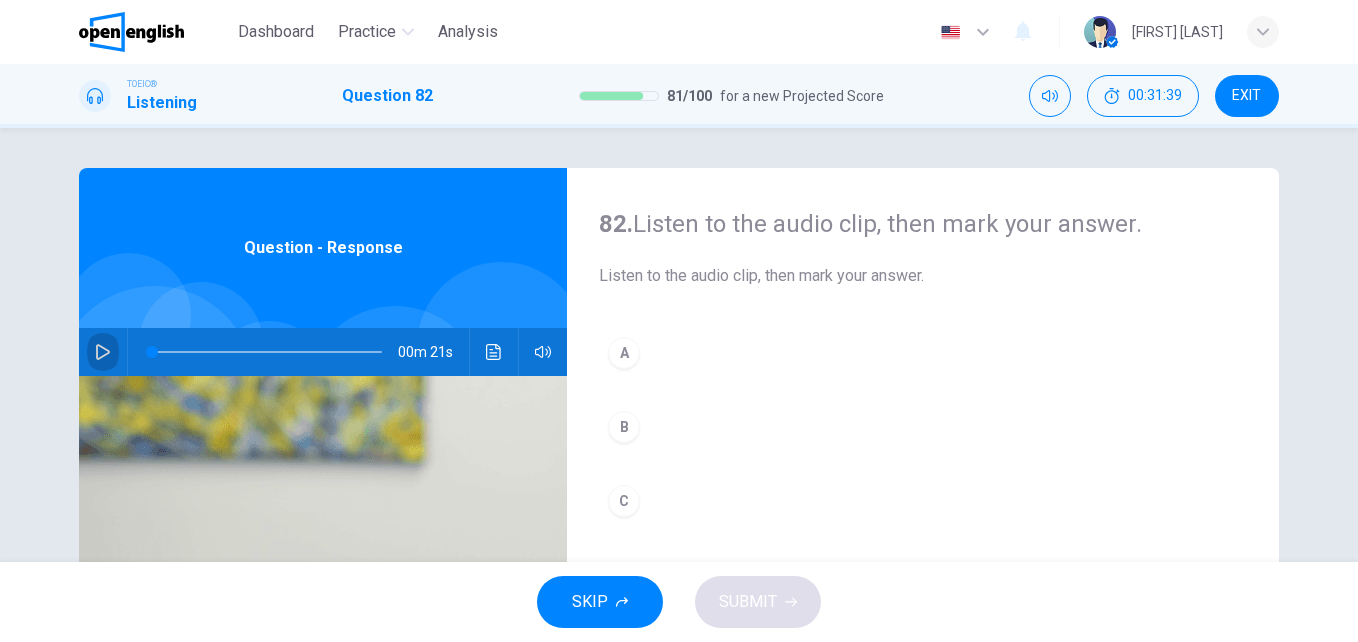 click 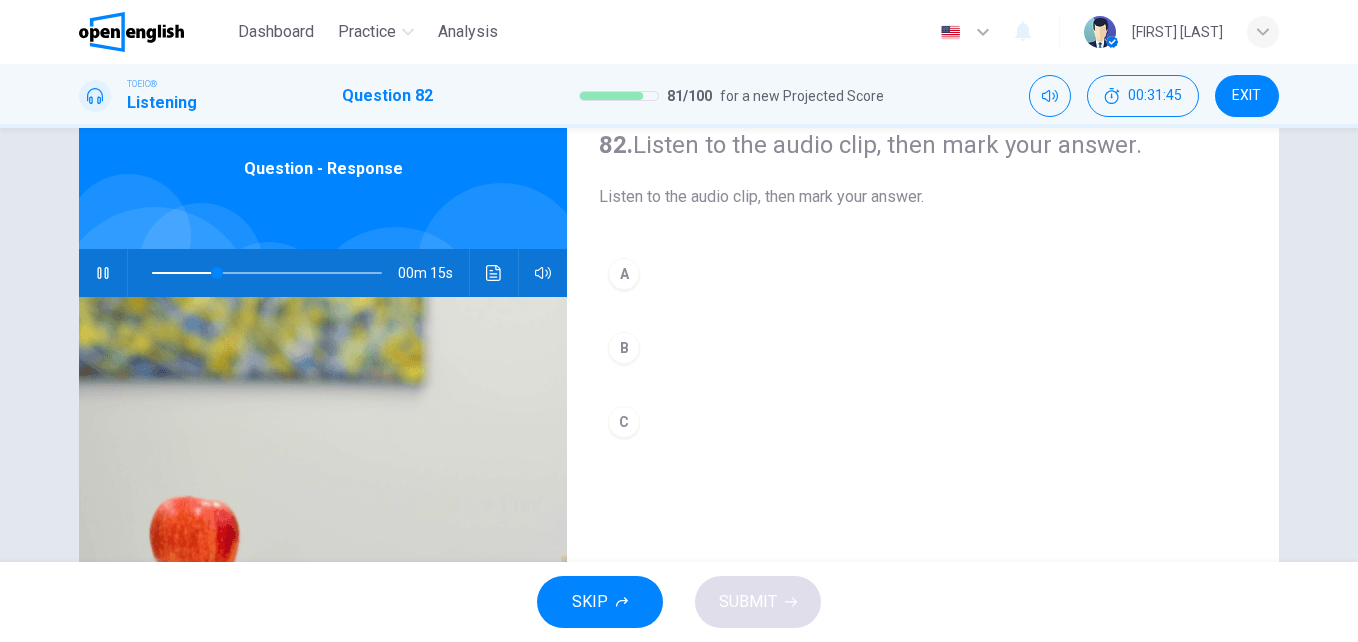 scroll, scrollTop: 80, scrollLeft: 0, axis: vertical 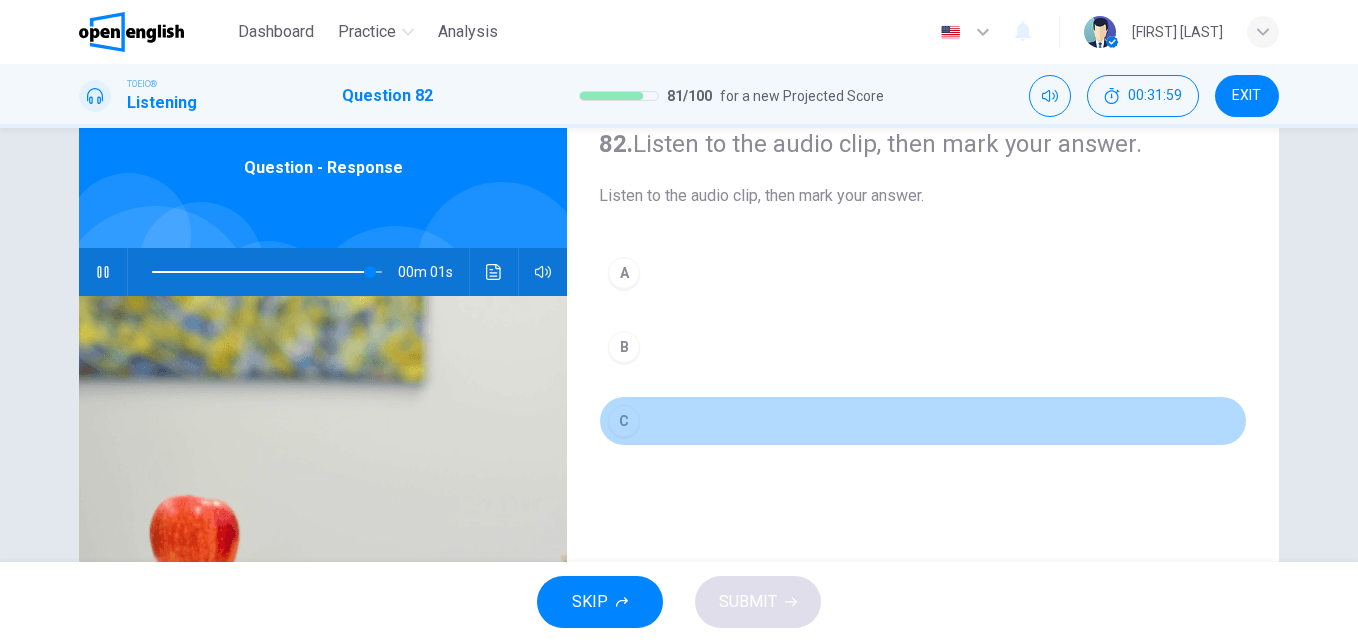 click on "C" at bounding box center [624, 421] 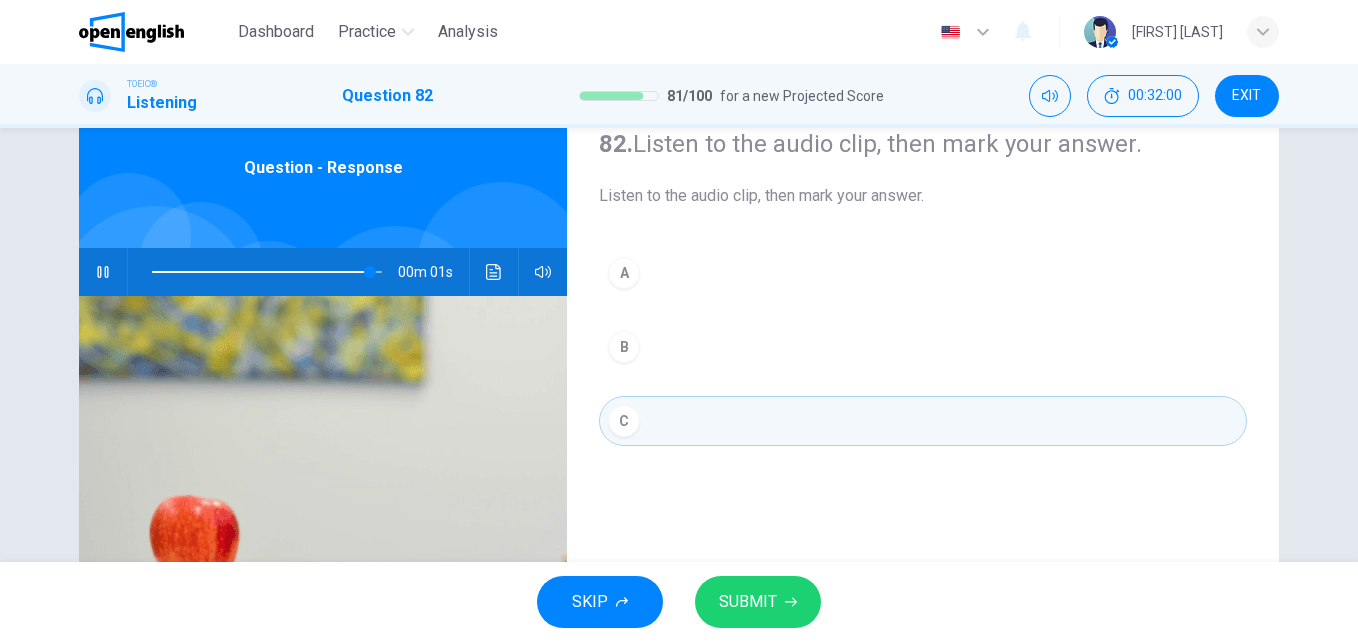 type on "*" 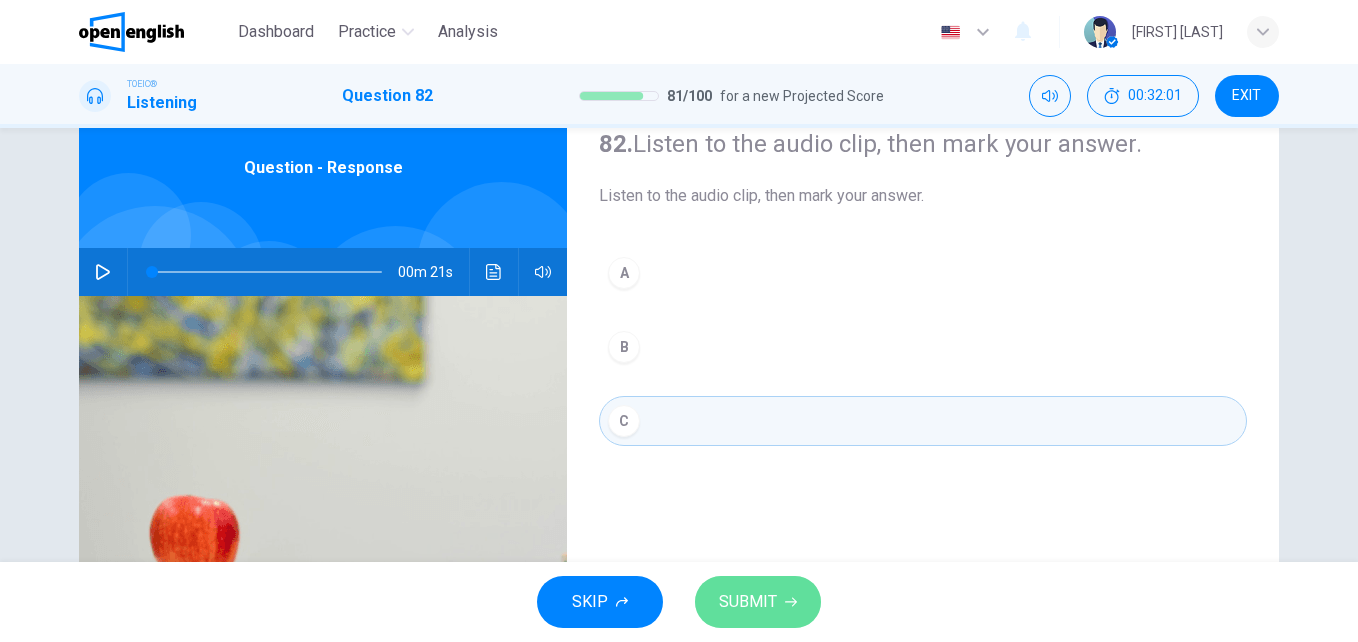 click on "SUBMIT" at bounding box center (748, 602) 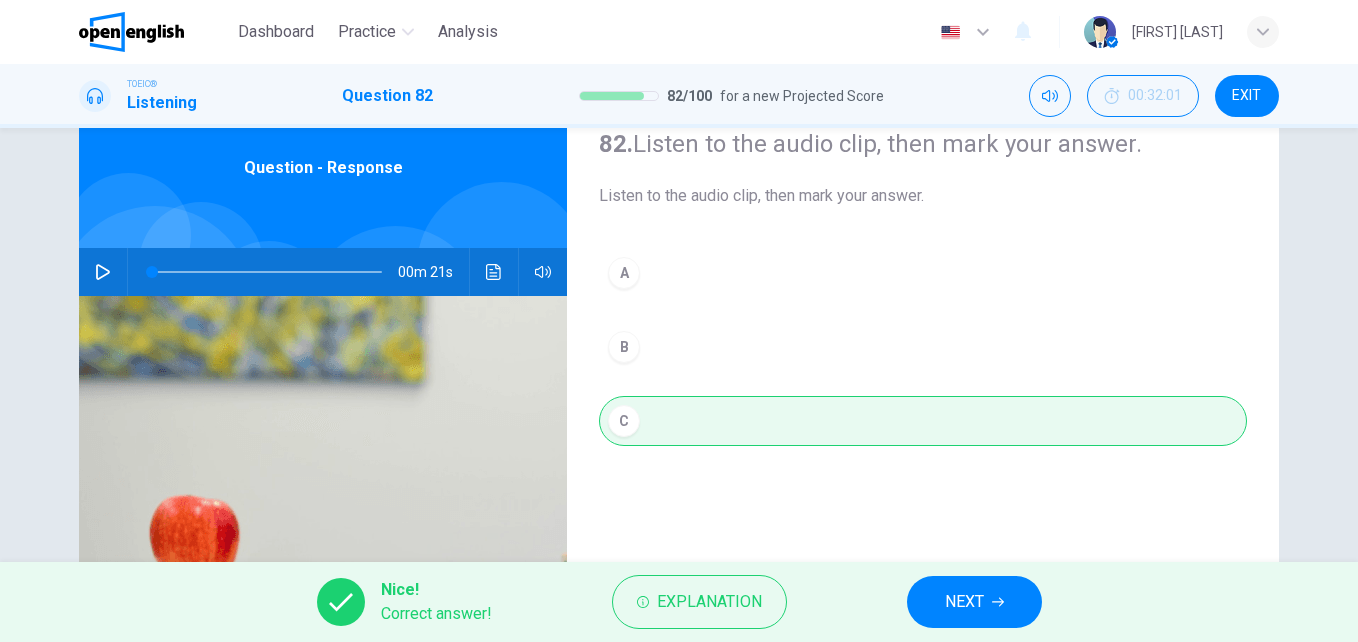 click on "NEXT" at bounding box center [964, 602] 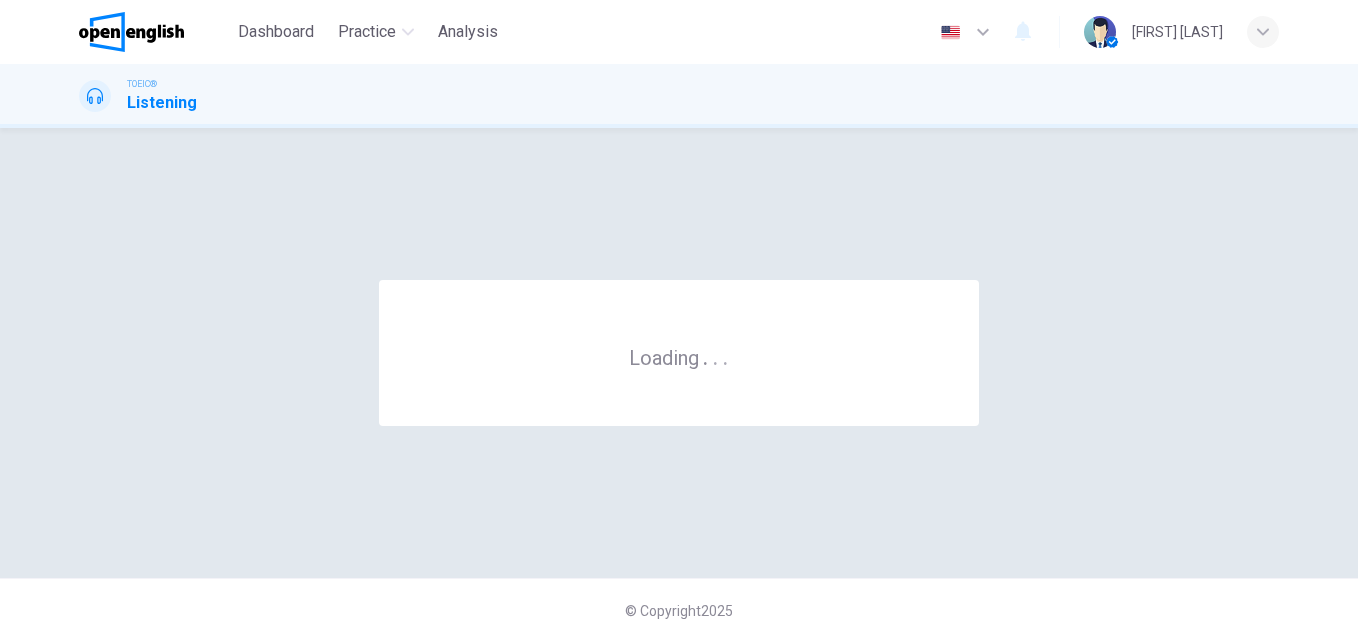 scroll, scrollTop: 0, scrollLeft: 0, axis: both 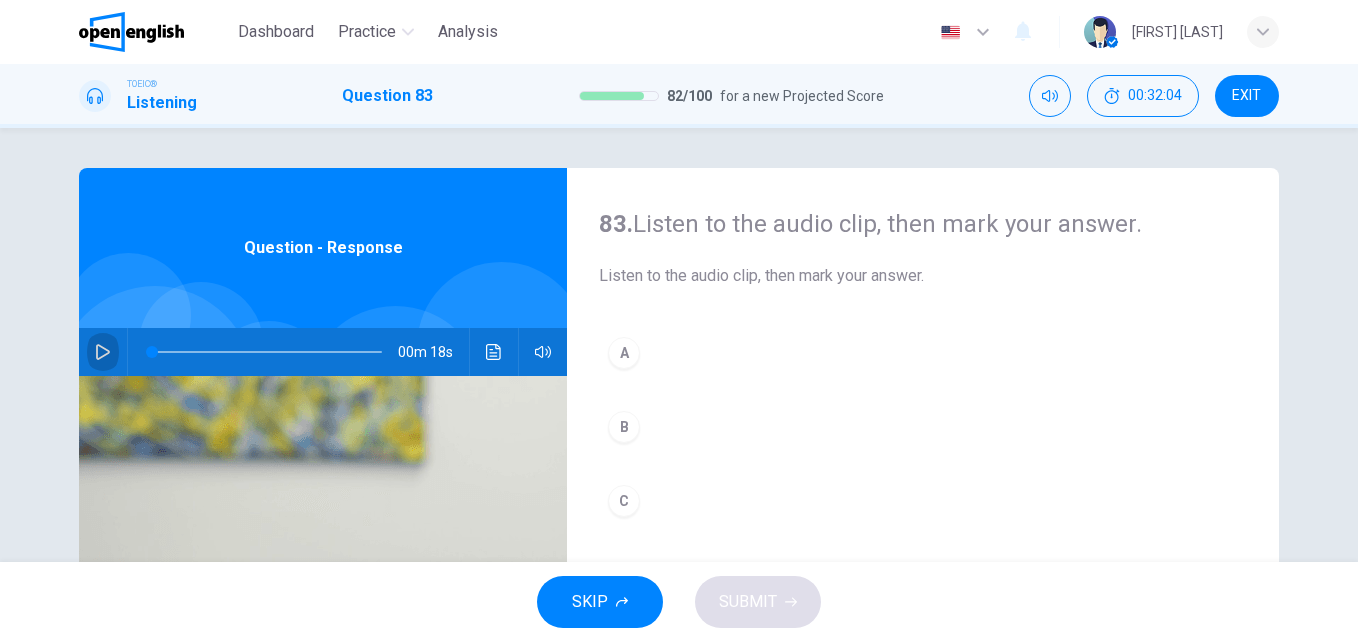 click at bounding box center [103, 352] 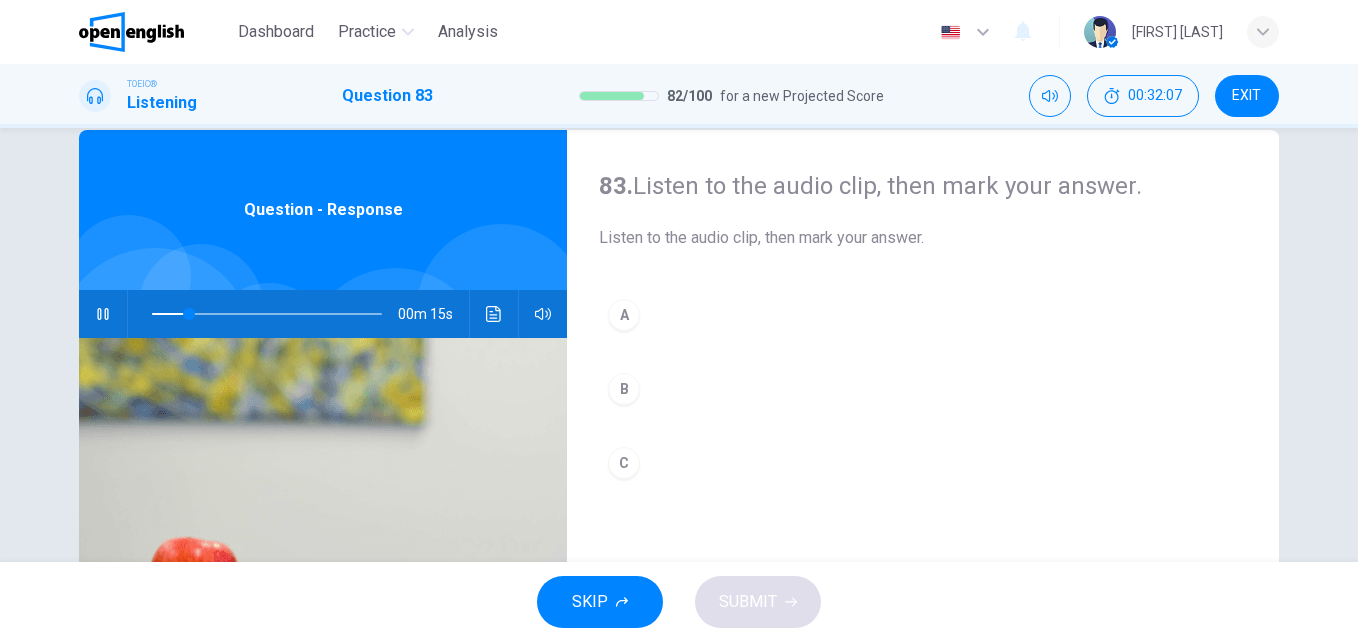scroll, scrollTop: 40, scrollLeft: 0, axis: vertical 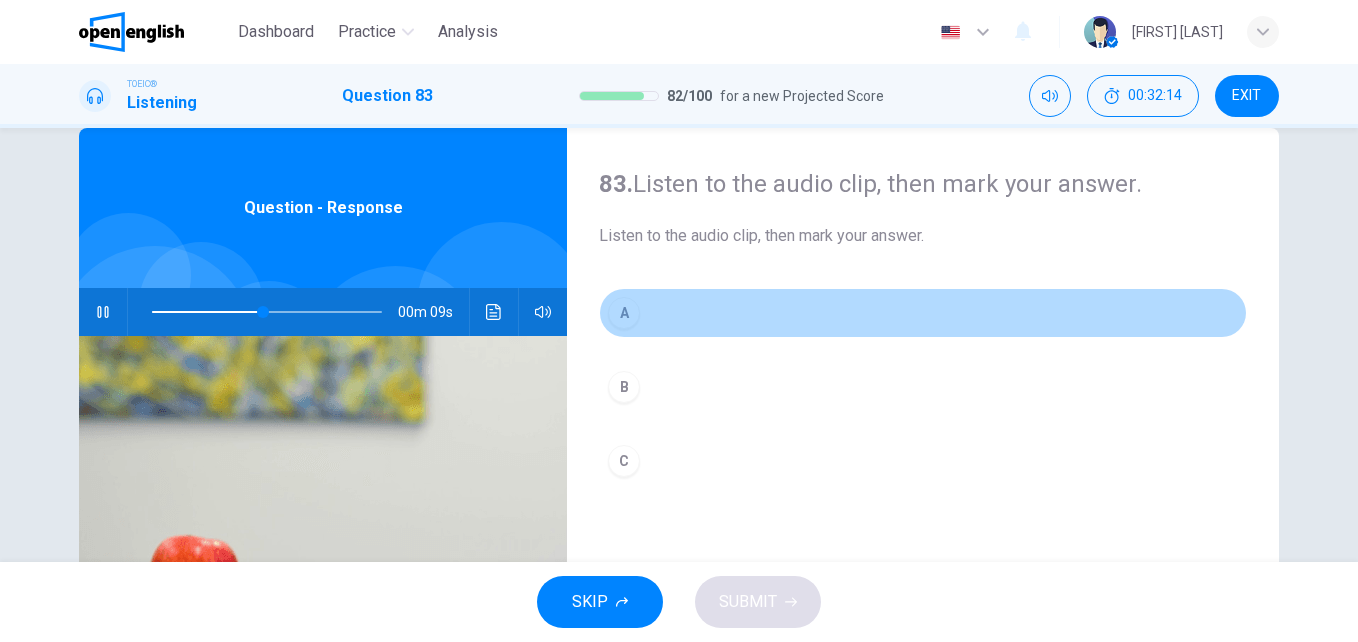 click on "A" at bounding box center (624, 313) 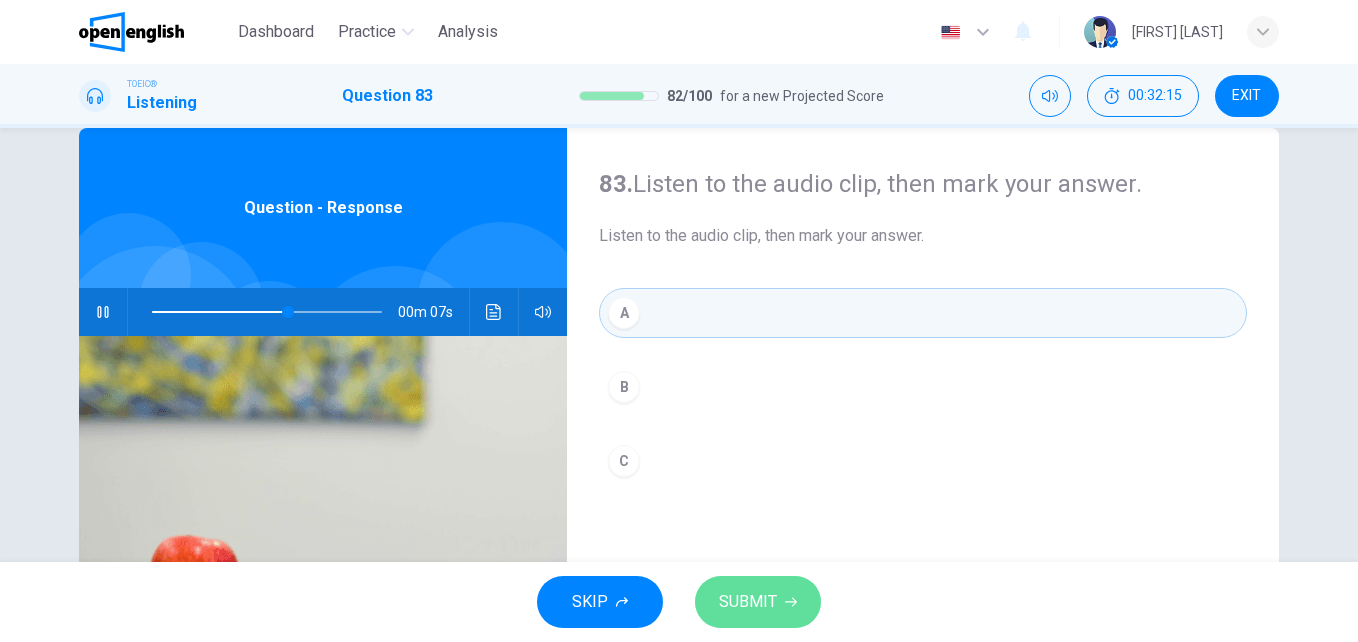 click on "SUBMIT" at bounding box center (748, 602) 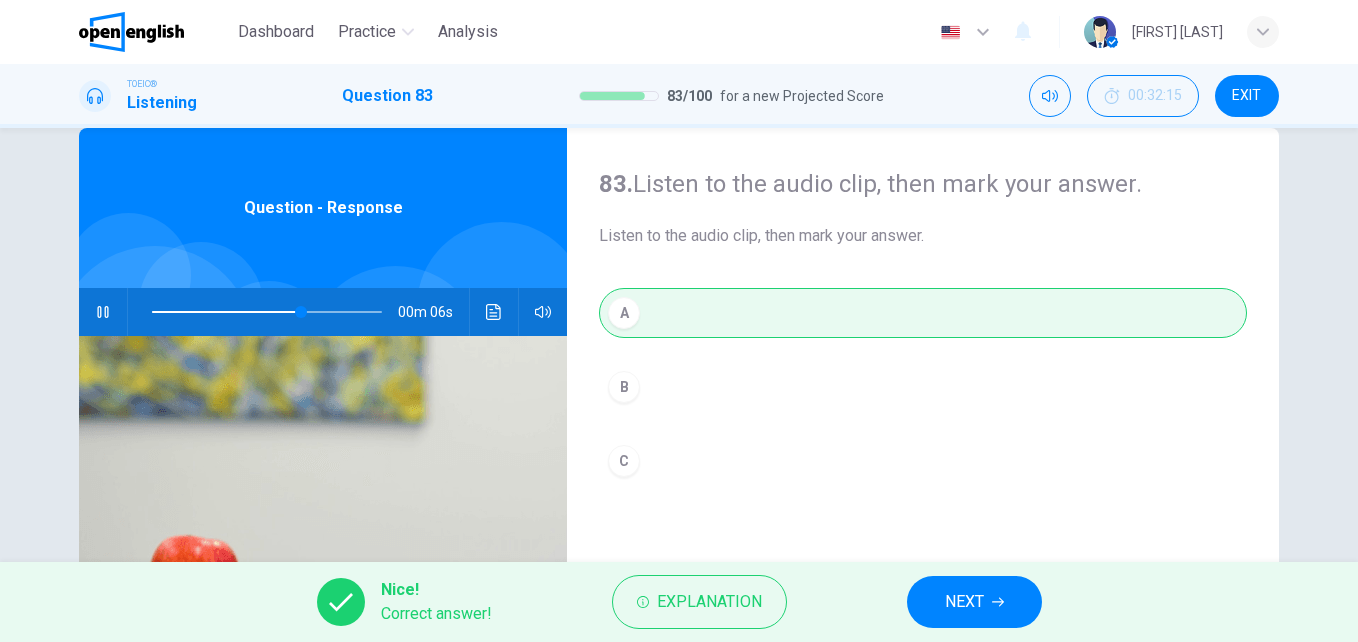 type on "**" 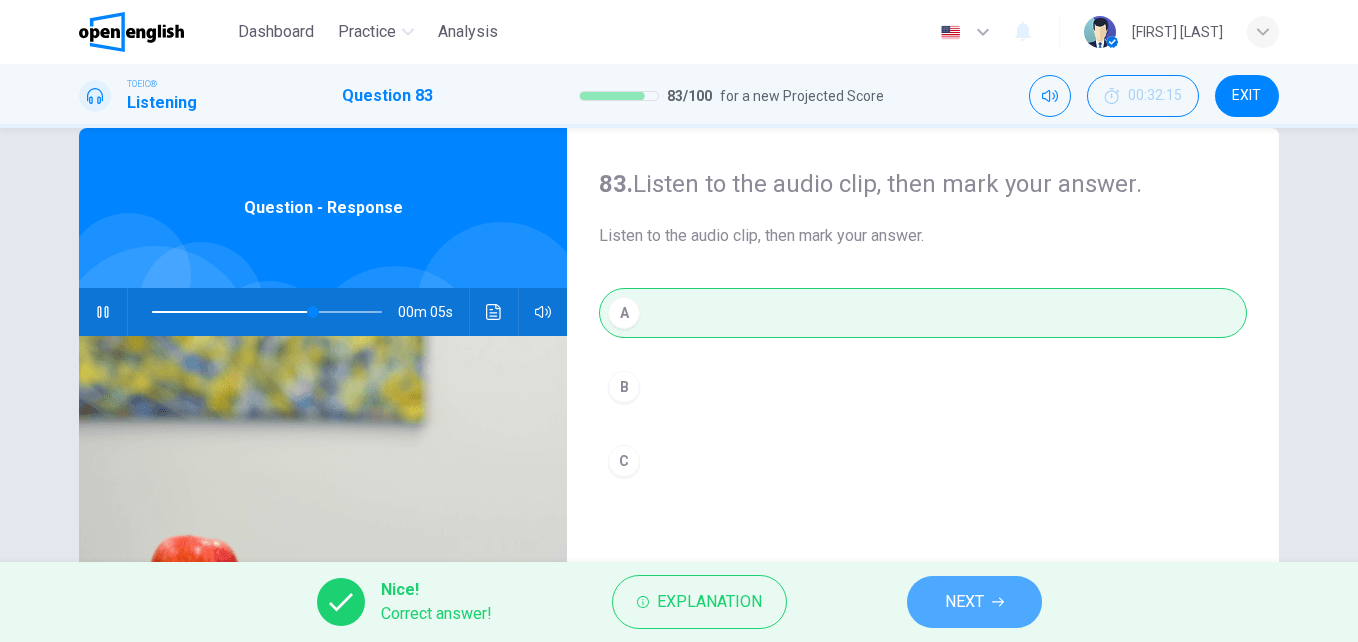 click on "NEXT" at bounding box center [964, 602] 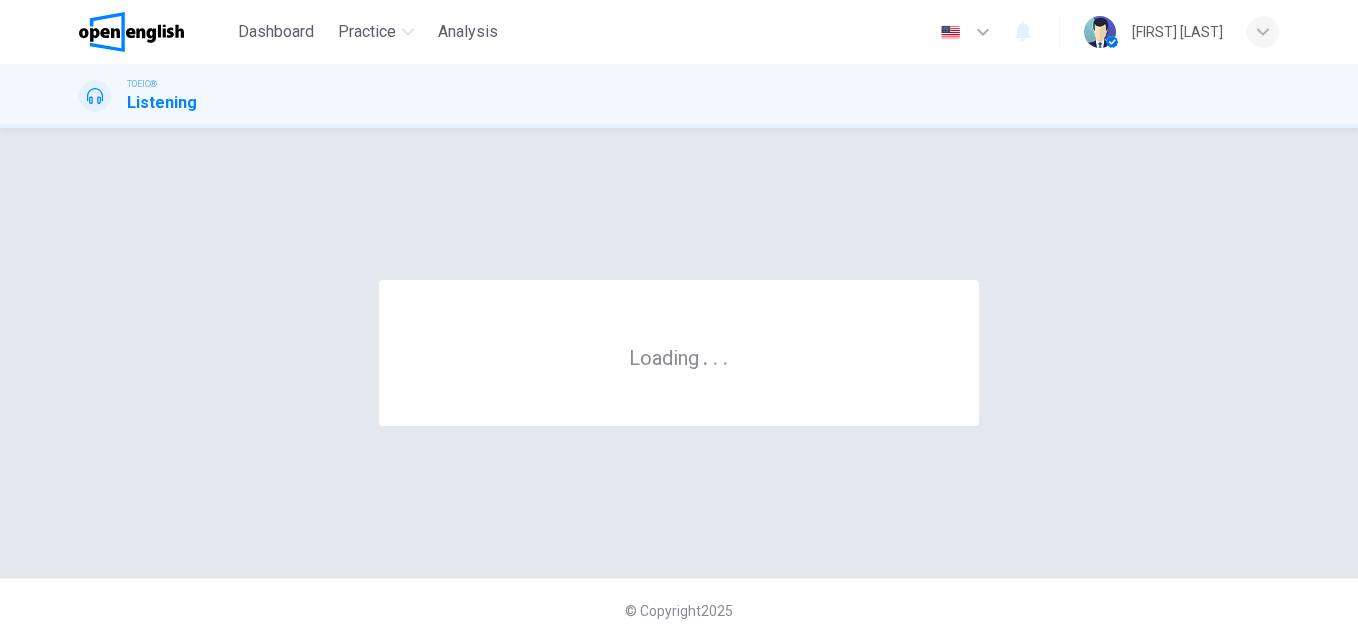scroll, scrollTop: 0, scrollLeft: 0, axis: both 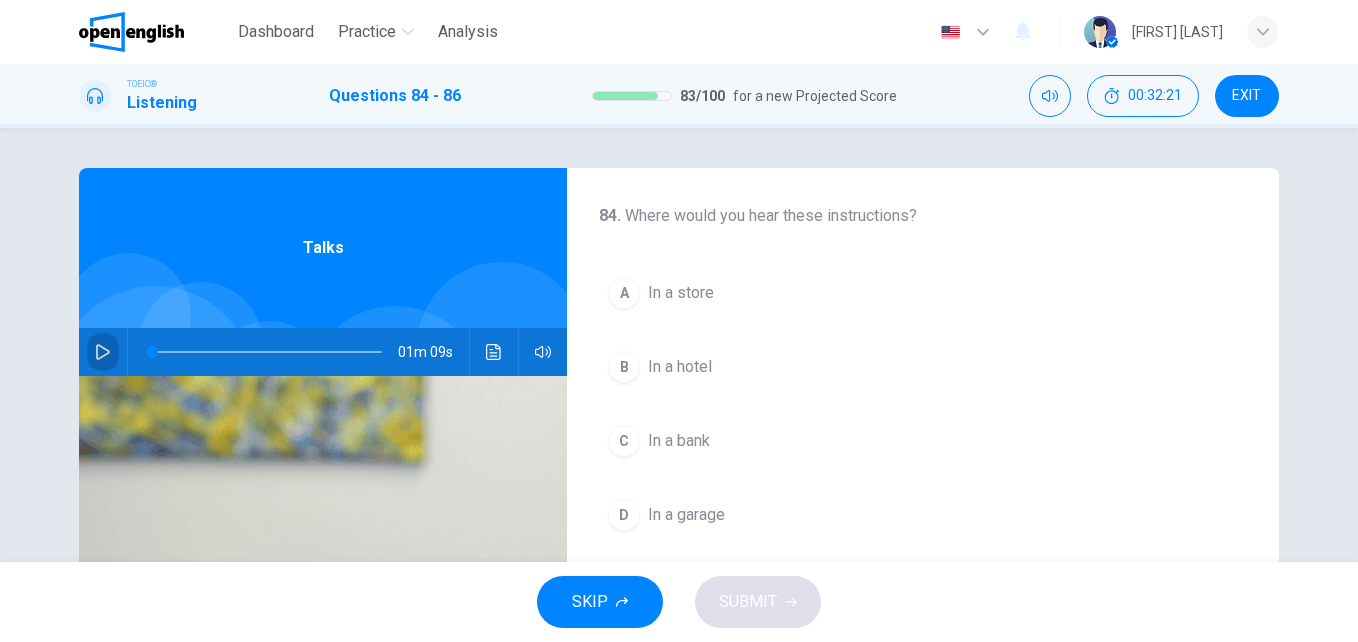 click at bounding box center (103, 352) 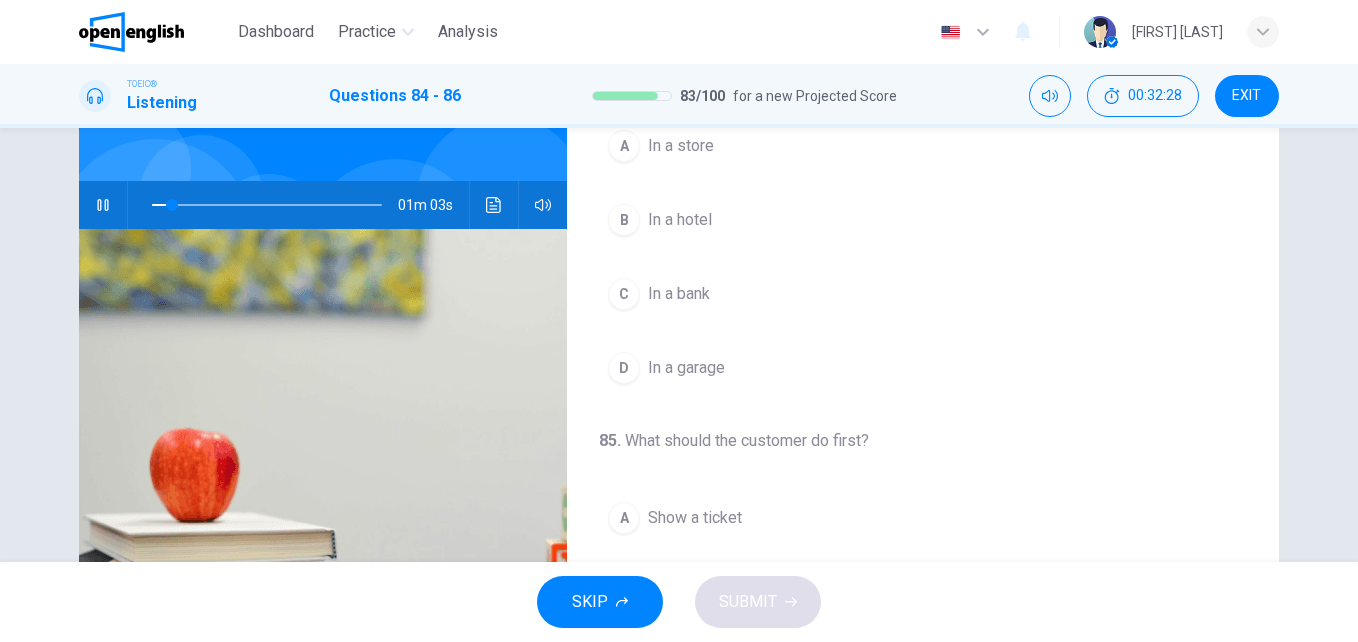 scroll, scrollTop: 187, scrollLeft: 0, axis: vertical 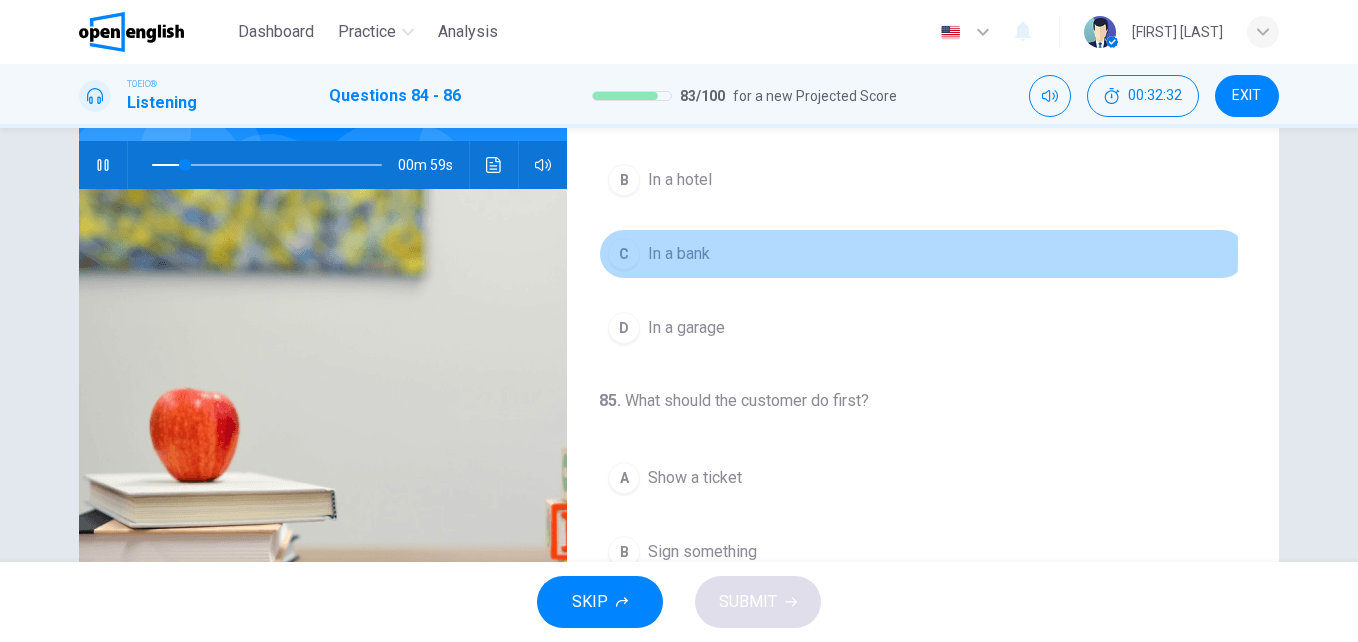 click on "C" at bounding box center [624, 254] 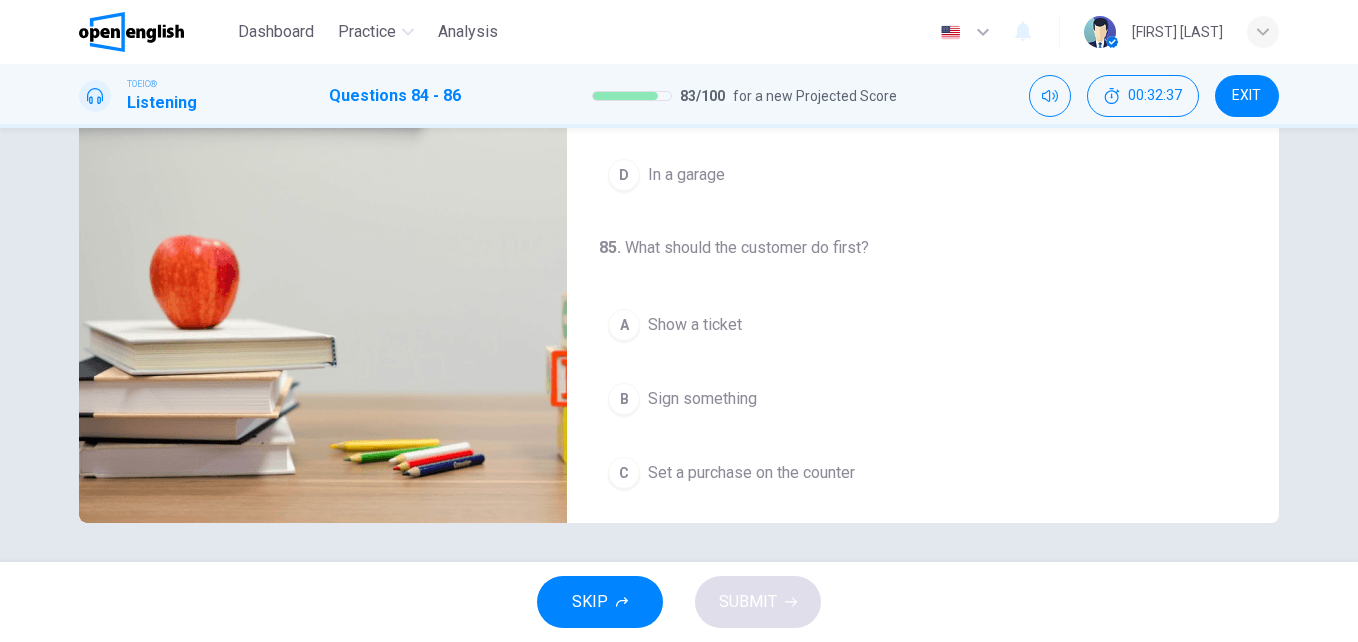 scroll, scrollTop: 341, scrollLeft: 0, axis: vertical 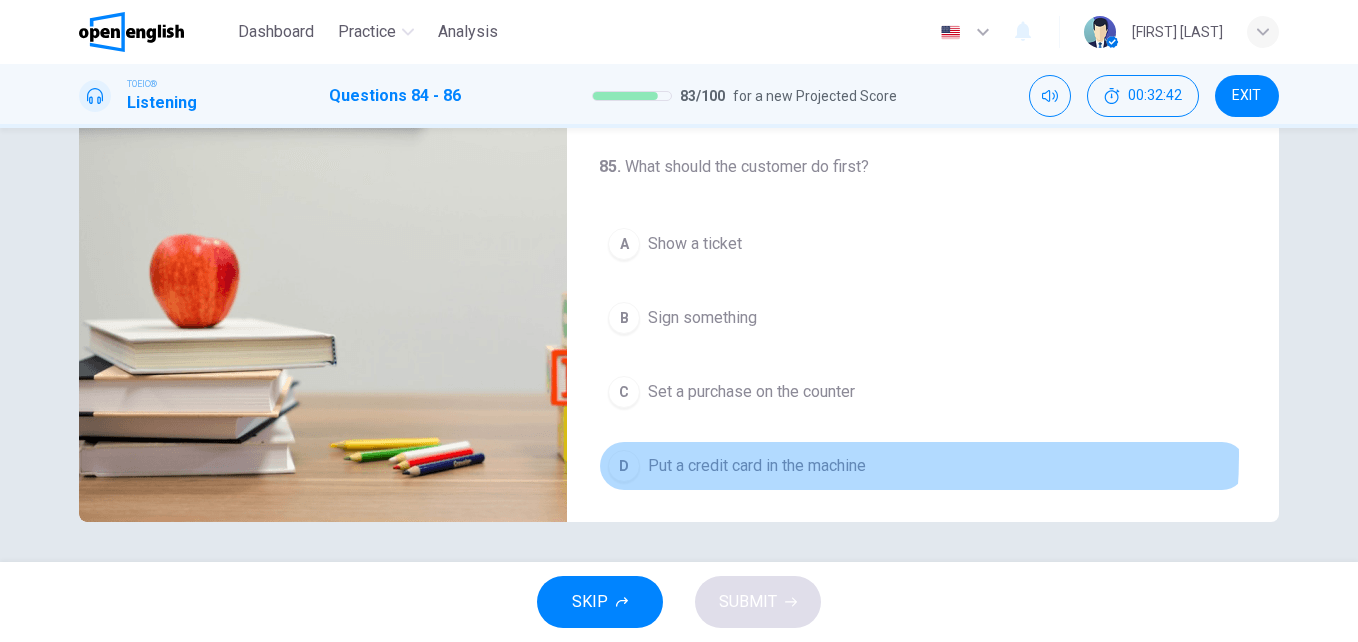 click on "Put a credit card in the machine" at bounding box center [757, 466] 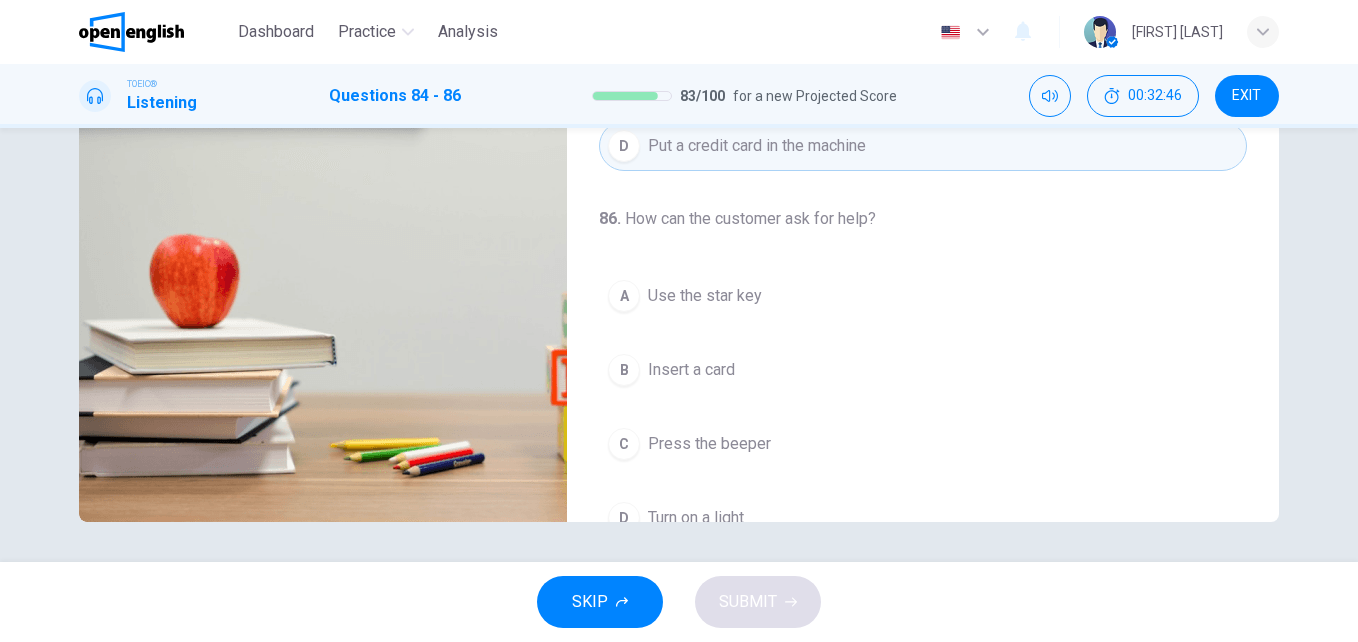 scroll, scrollTop: 440, scrollLeft: 0, axis: vertical 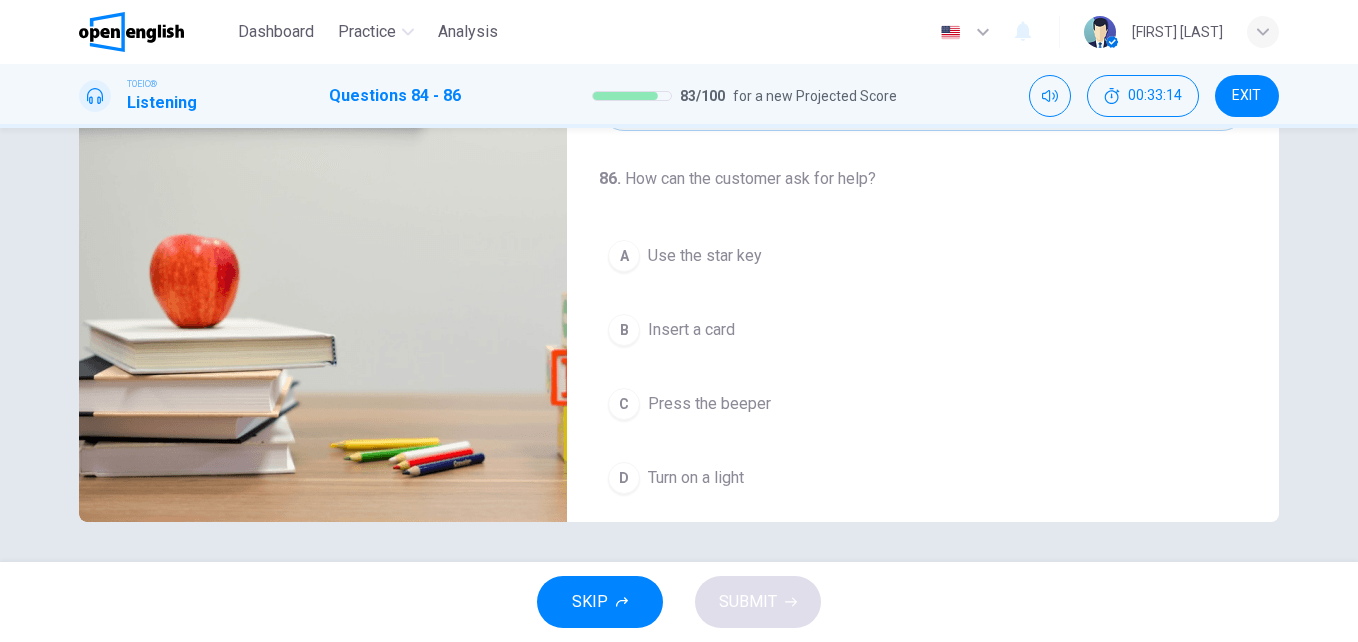 click on "Press the beeper" at bounding box center [709, 404] 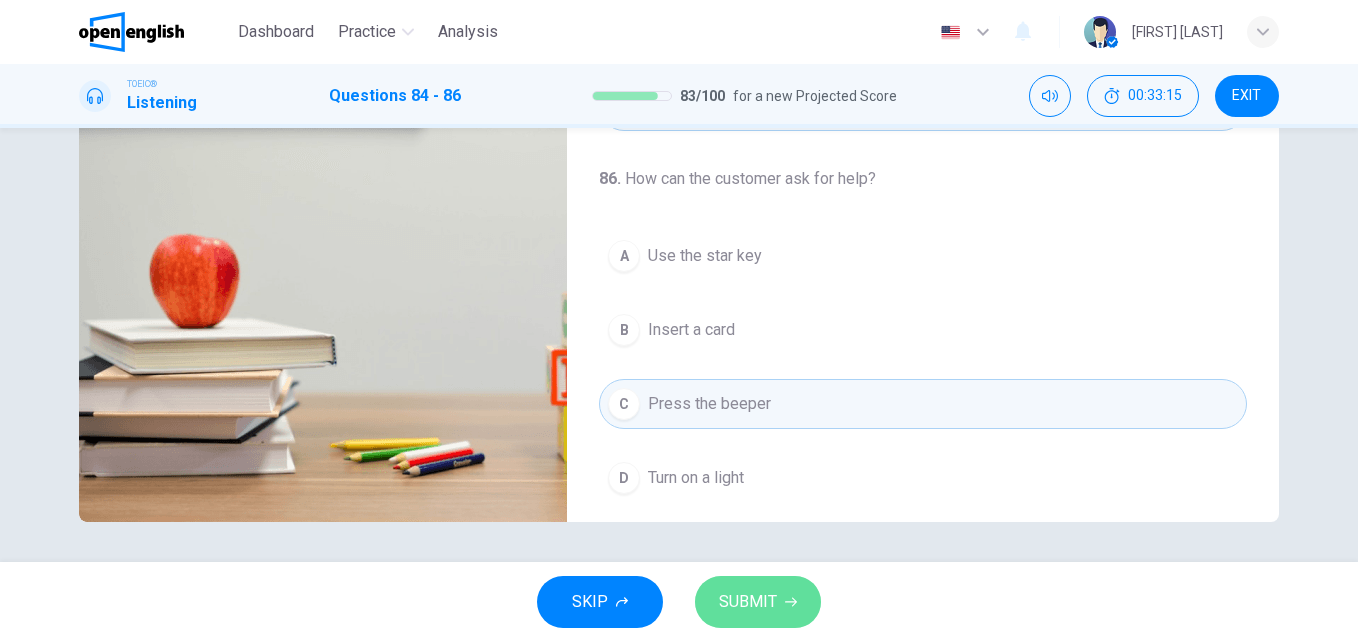 click on "SUBMIT" at bounding box center (748, 602) 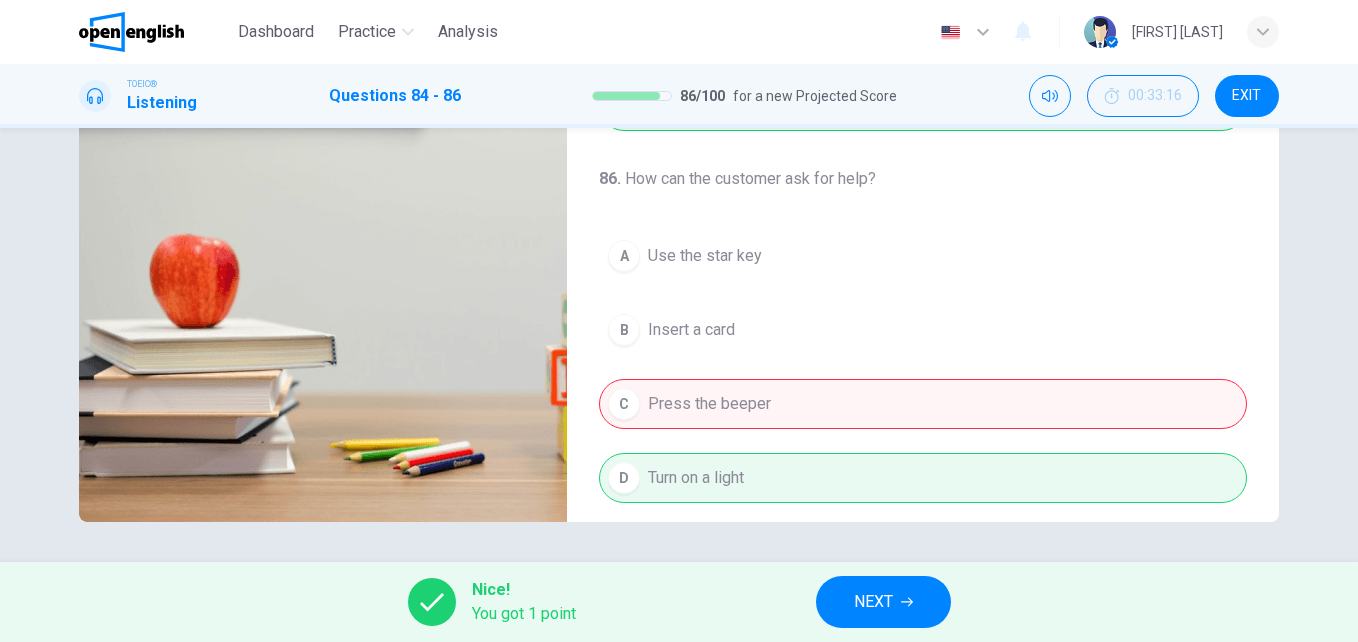 scroll, scrollTop: 0, scrollLeft: 0, axis: both 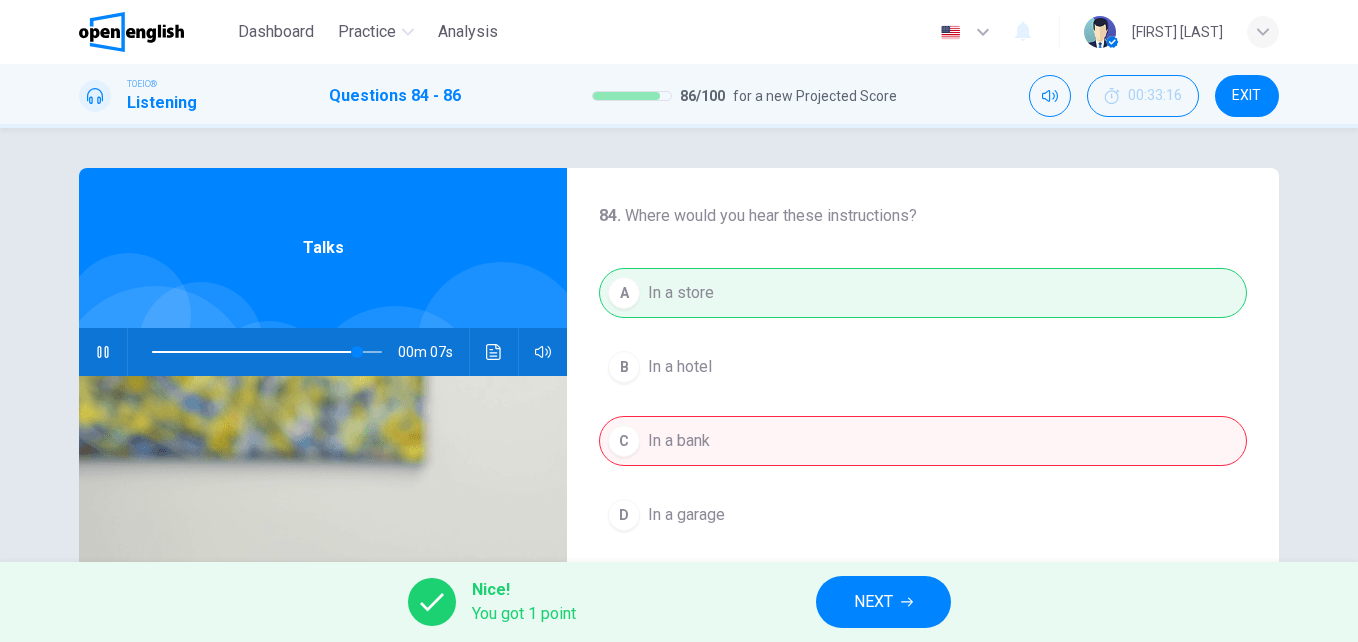 type on "**" 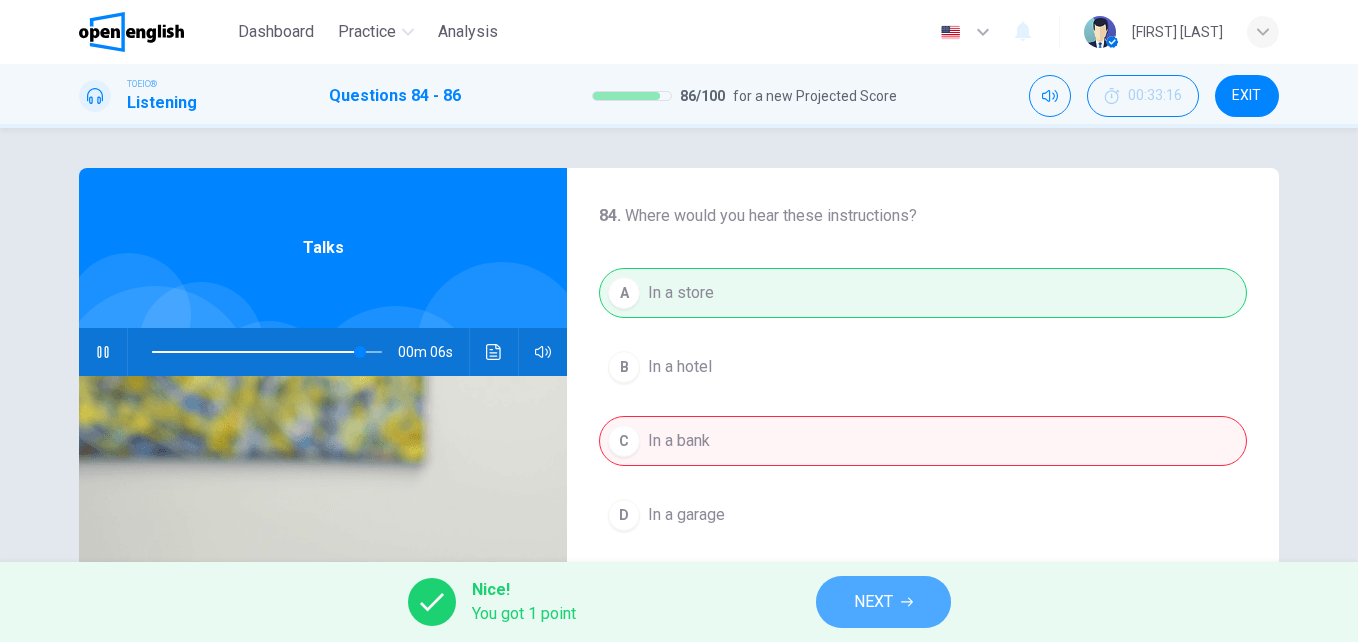 click on "NEXT" at bounding box center (873, 602) 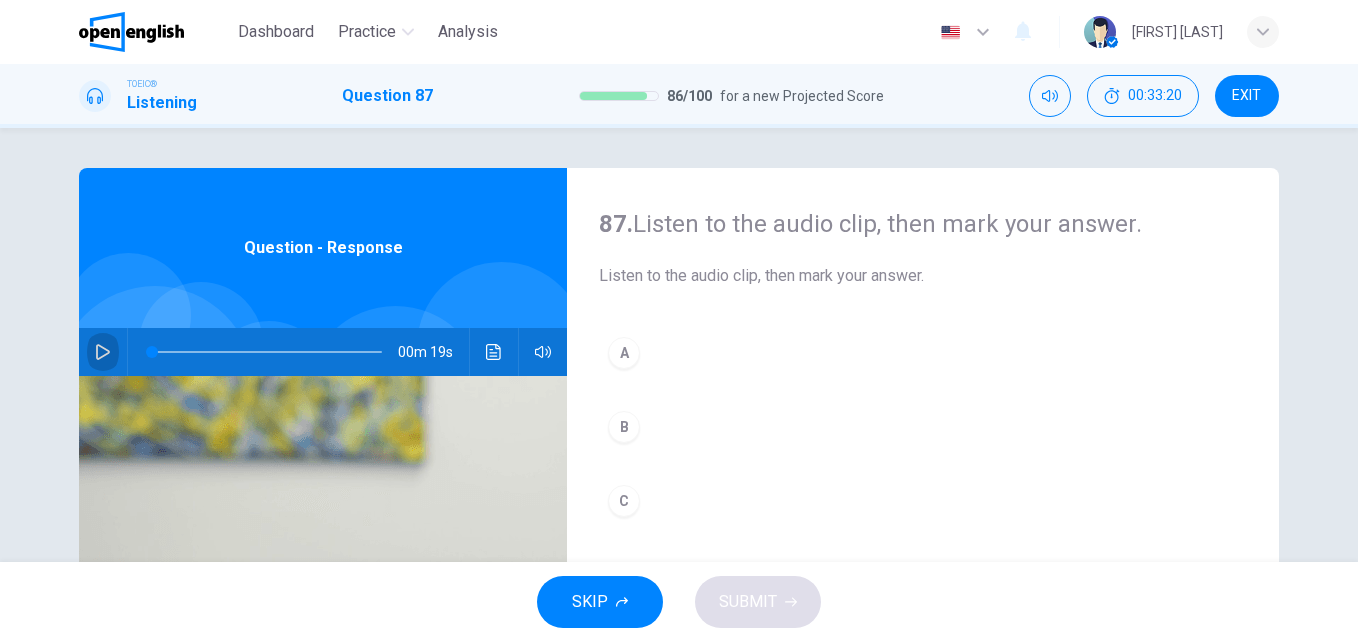 click 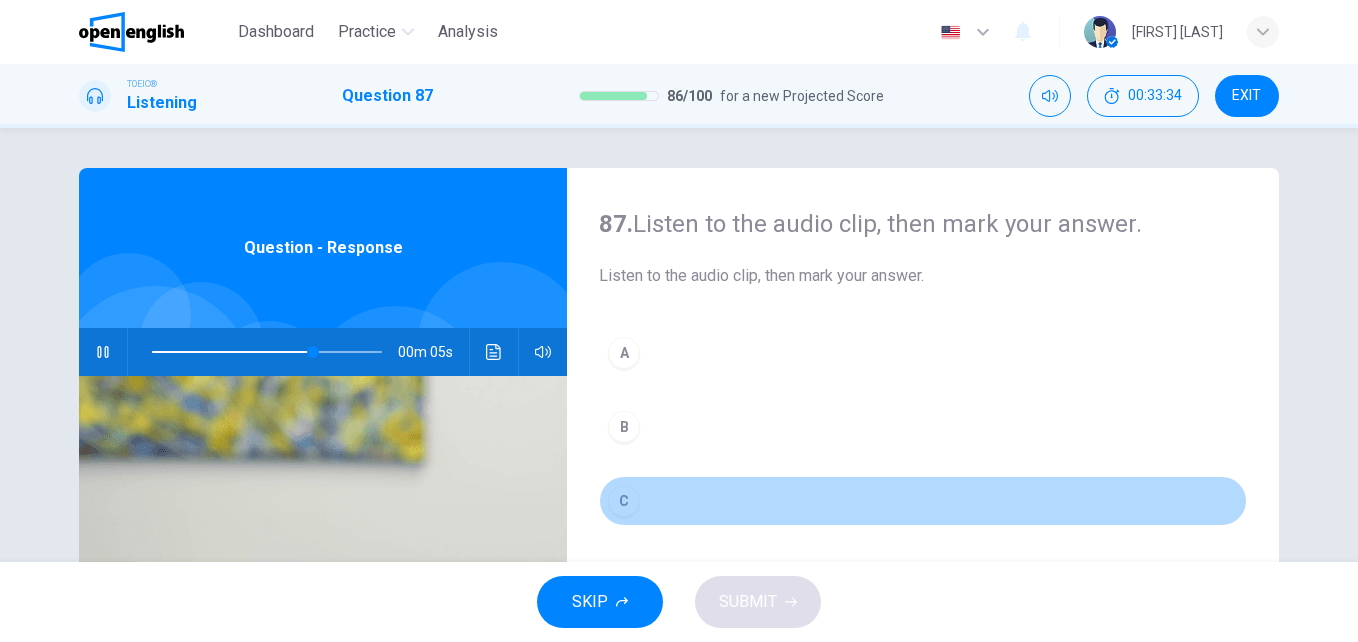 click on "C" at bounding box center (624, 501) 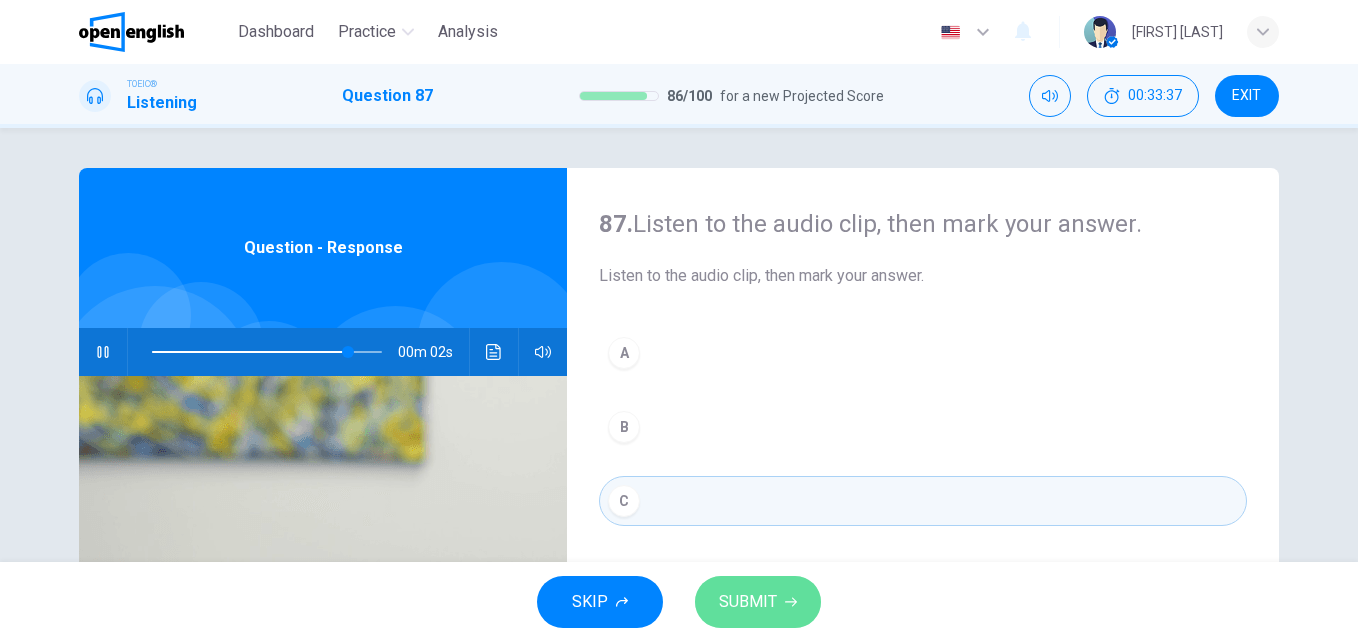 click on "SUBMIT" at bounding box center [748, 602] 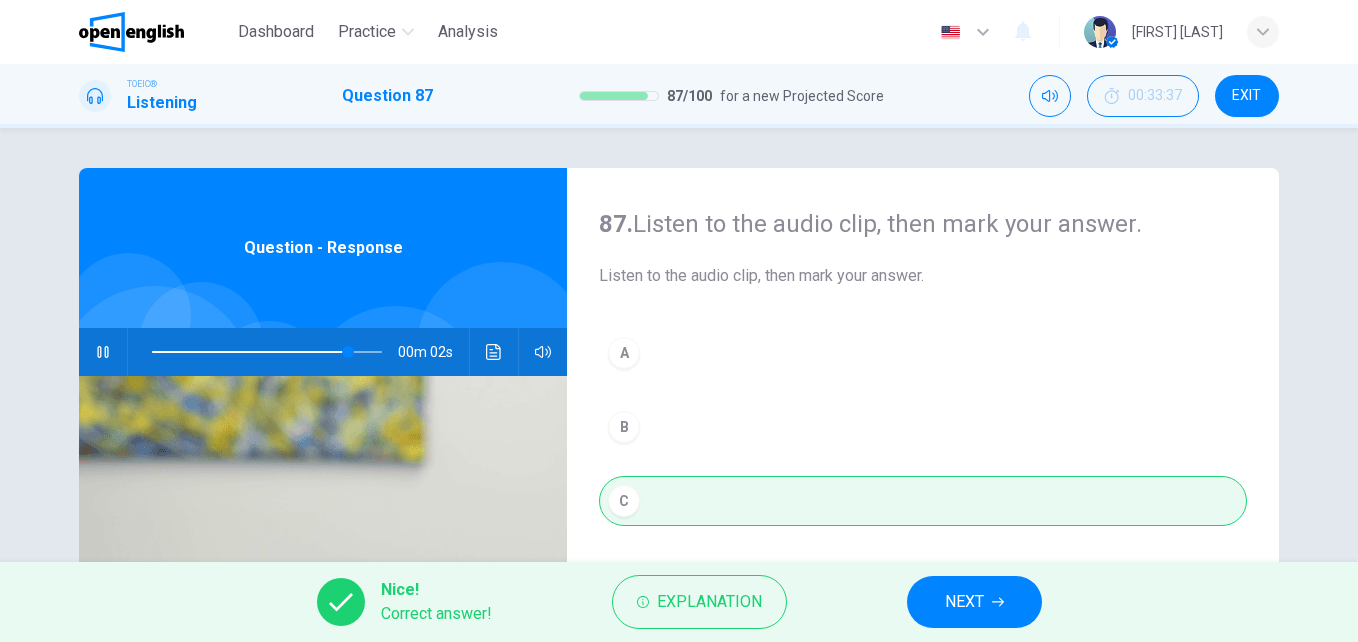 type on "**" 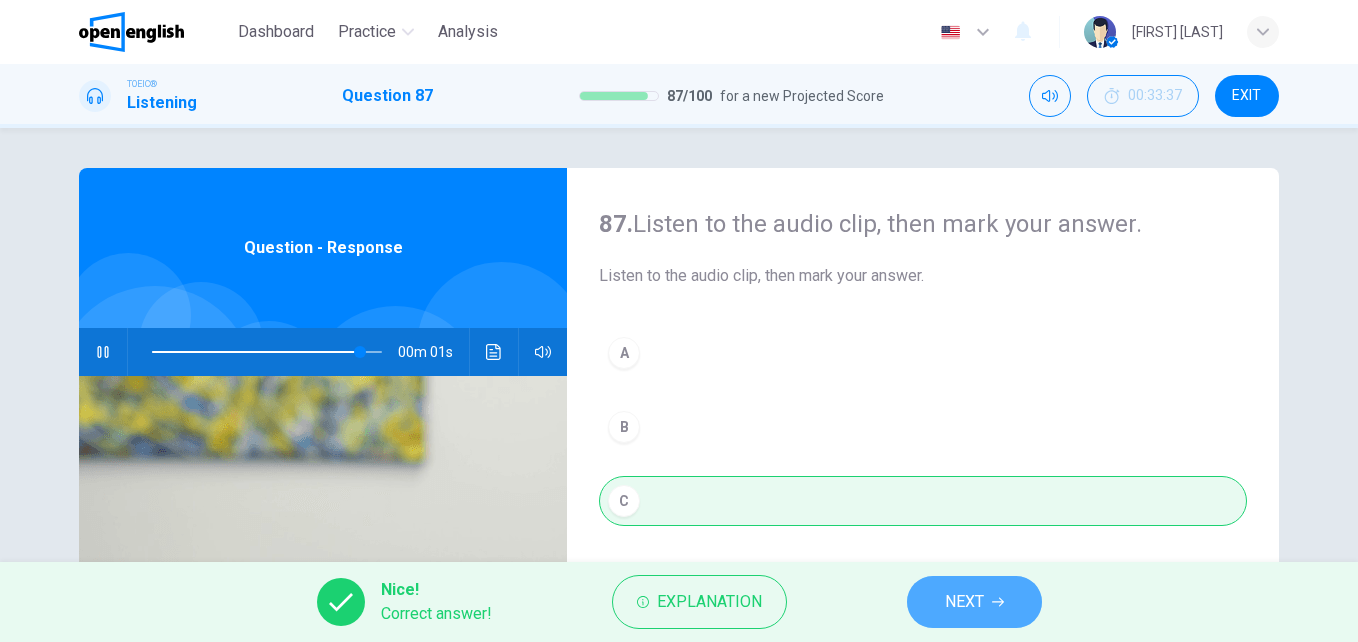click on "NEXT" at bounding box center [964, 602] 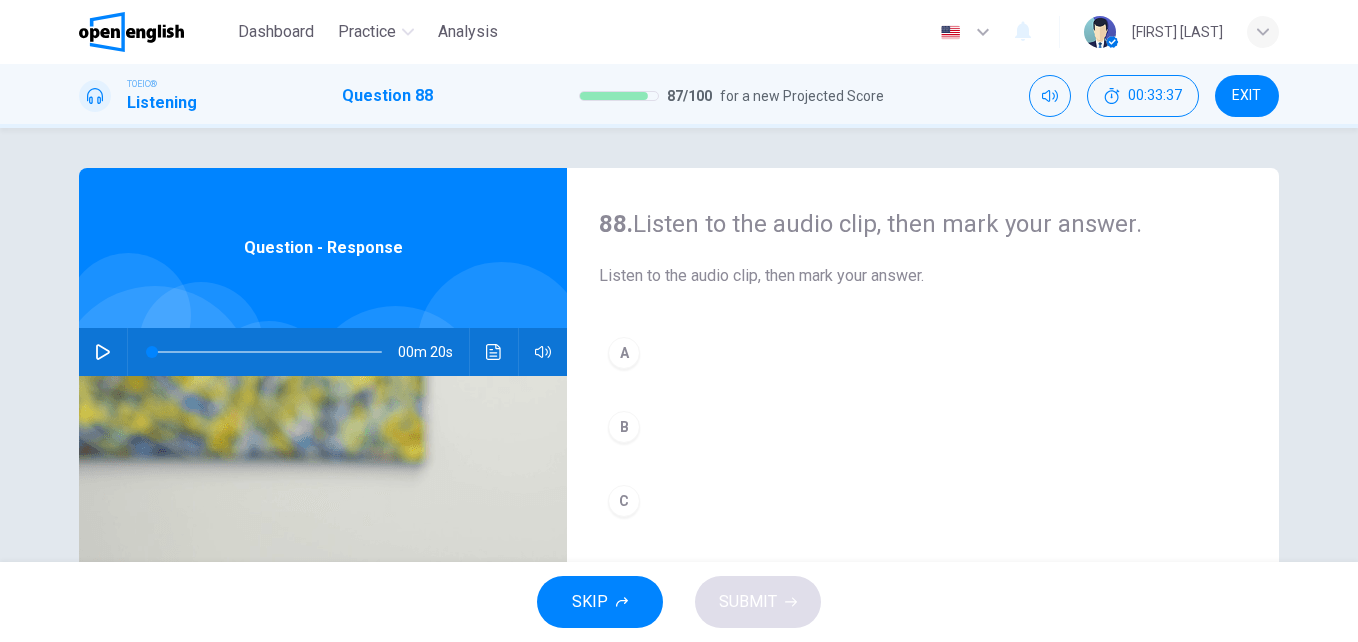 click on "SKIP SUBMIT" at bounding box center [679, 602] 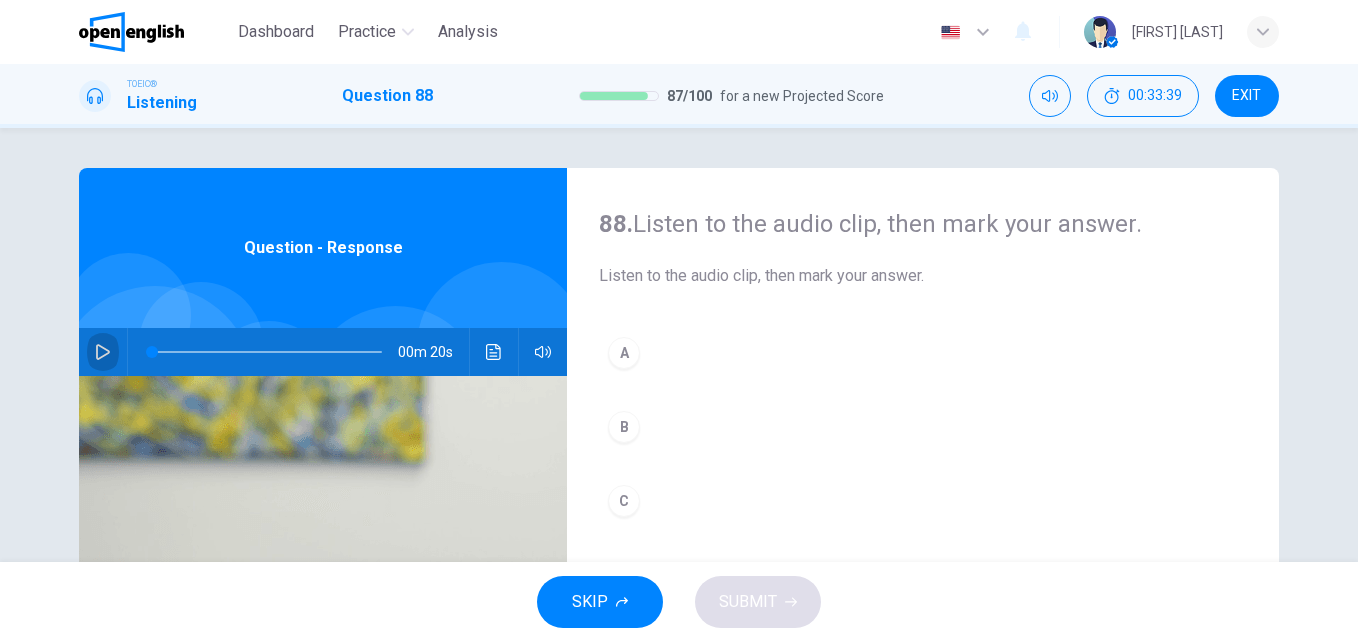 click 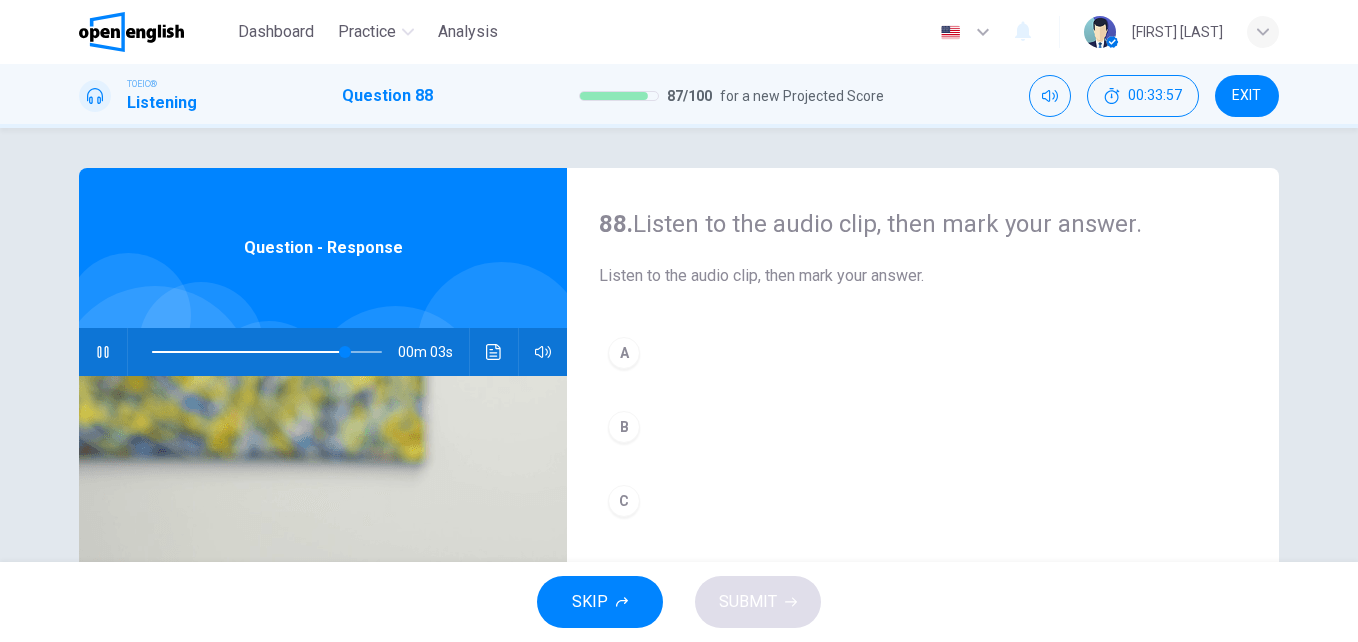 click on "C" at bounding box center (624, 501) 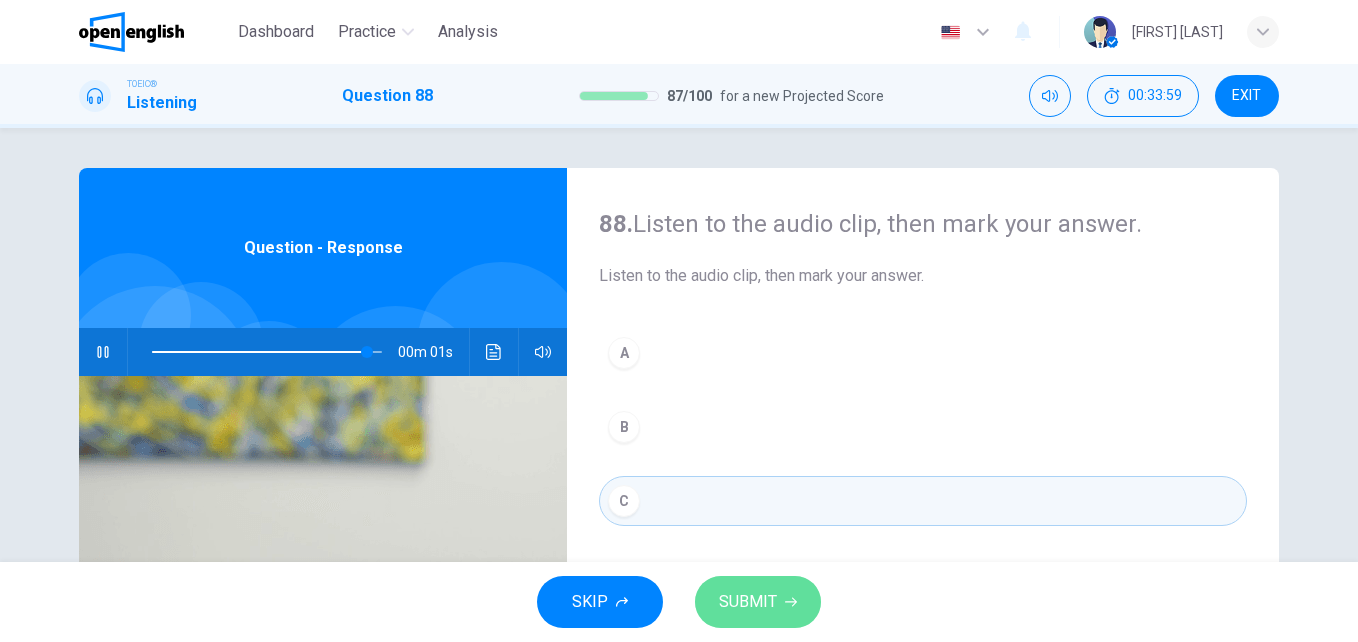 click on "SUBMIT" at bounding box center [748, 602] 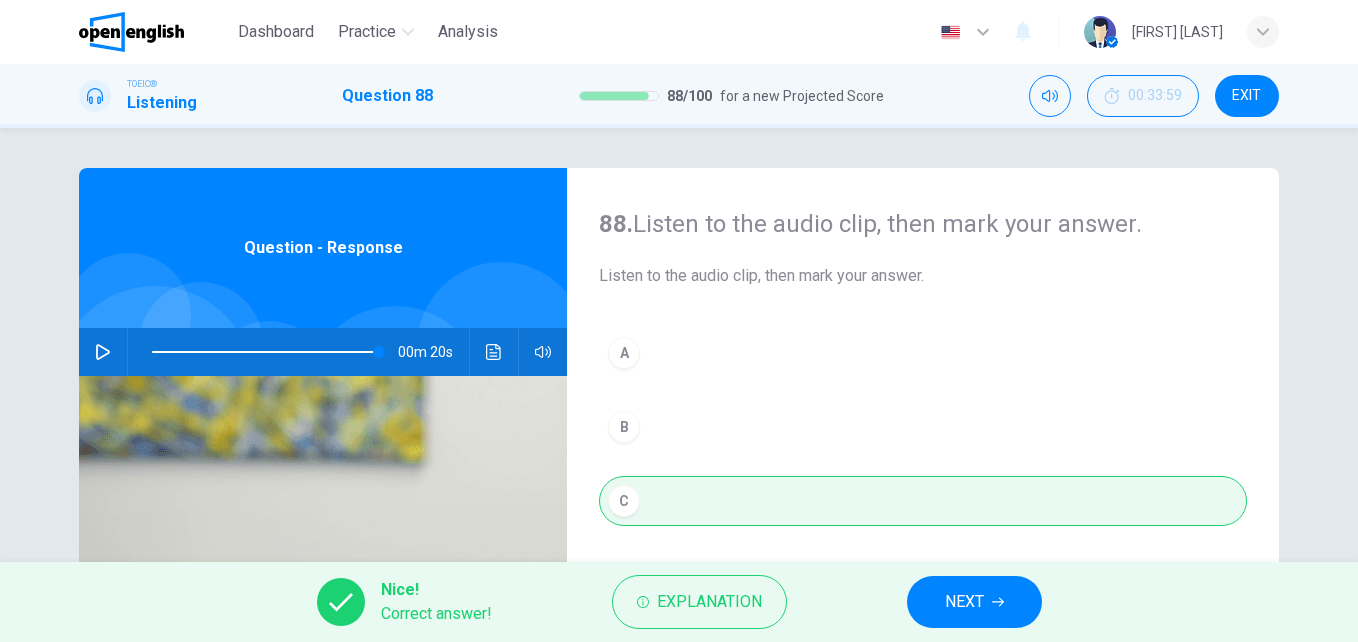 type on "*" 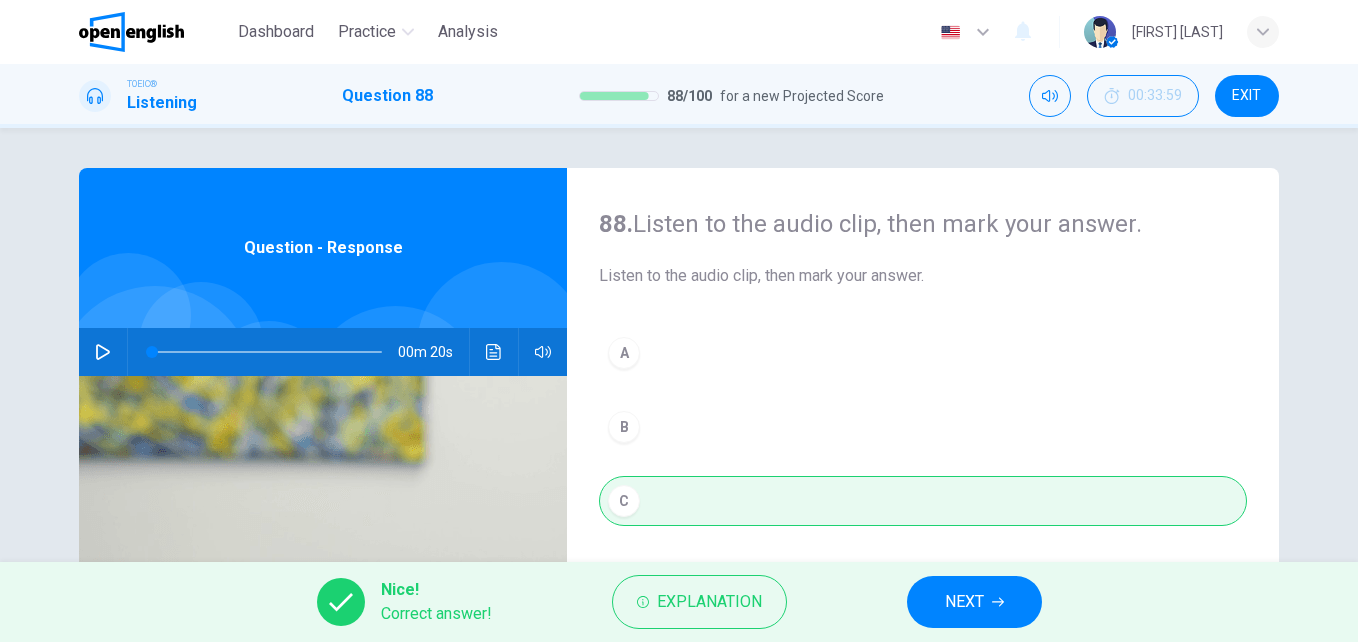 click on "NEXT" at bounding box center [964, 602] 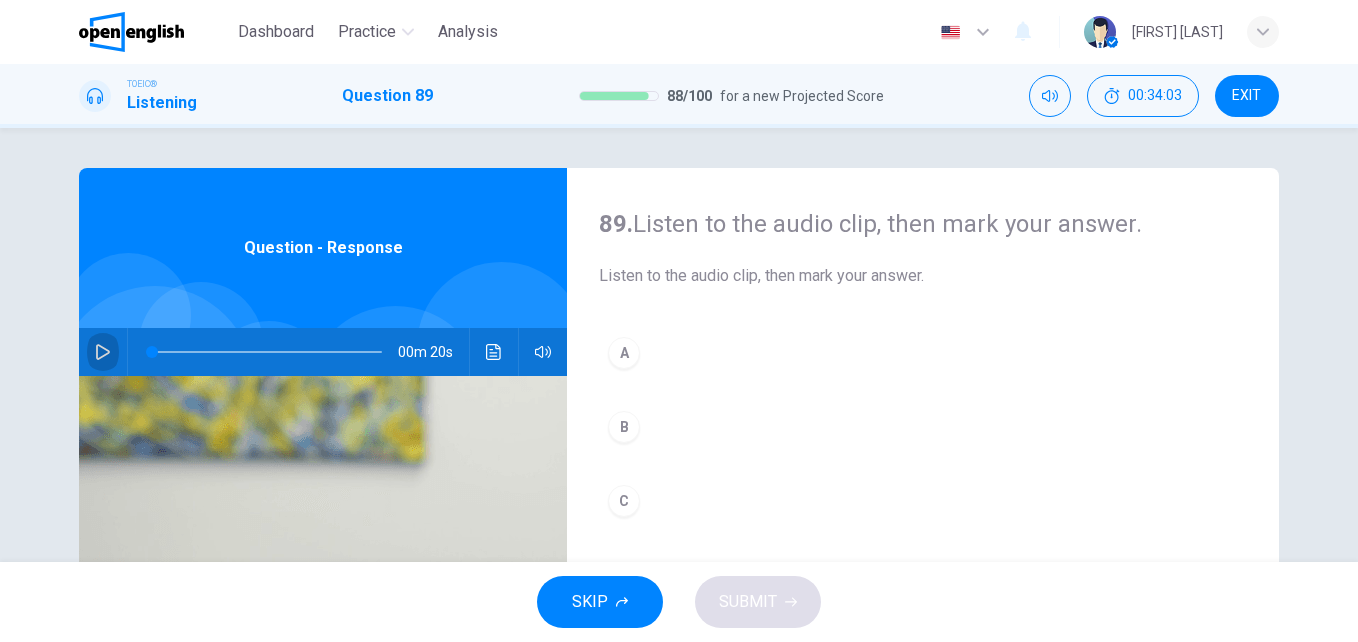 click at bounding box center [103, 352] 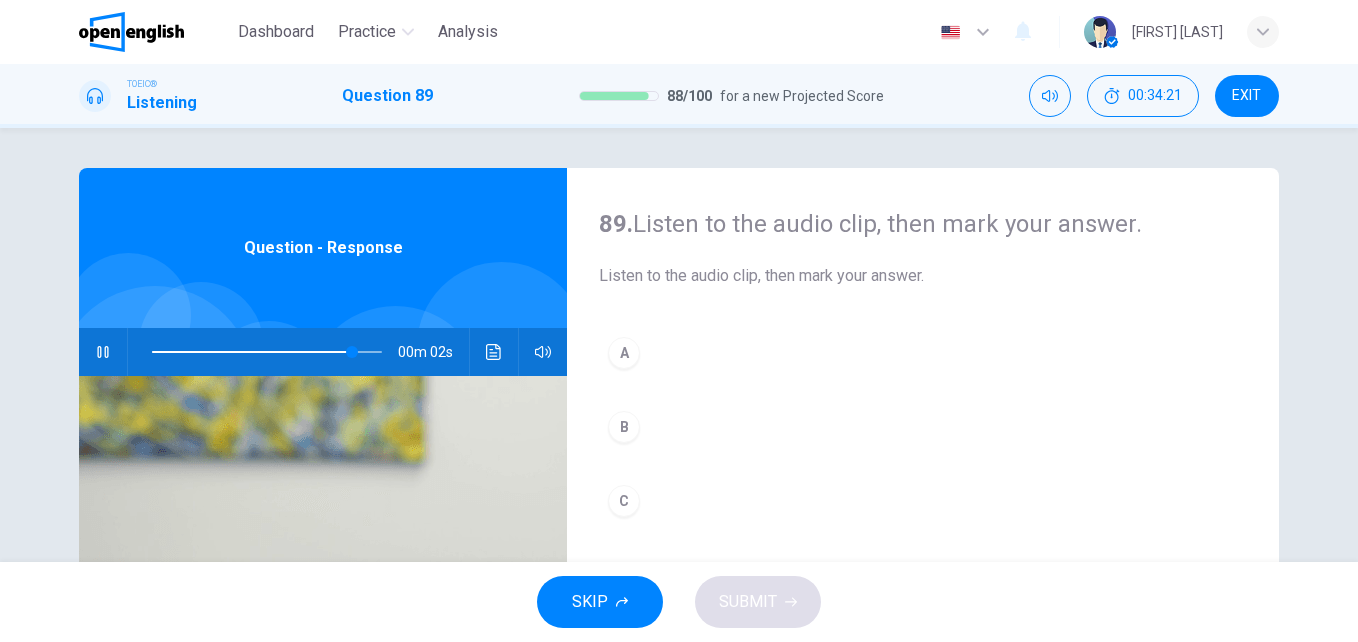 click on "C" at bounding box center (923, 501) 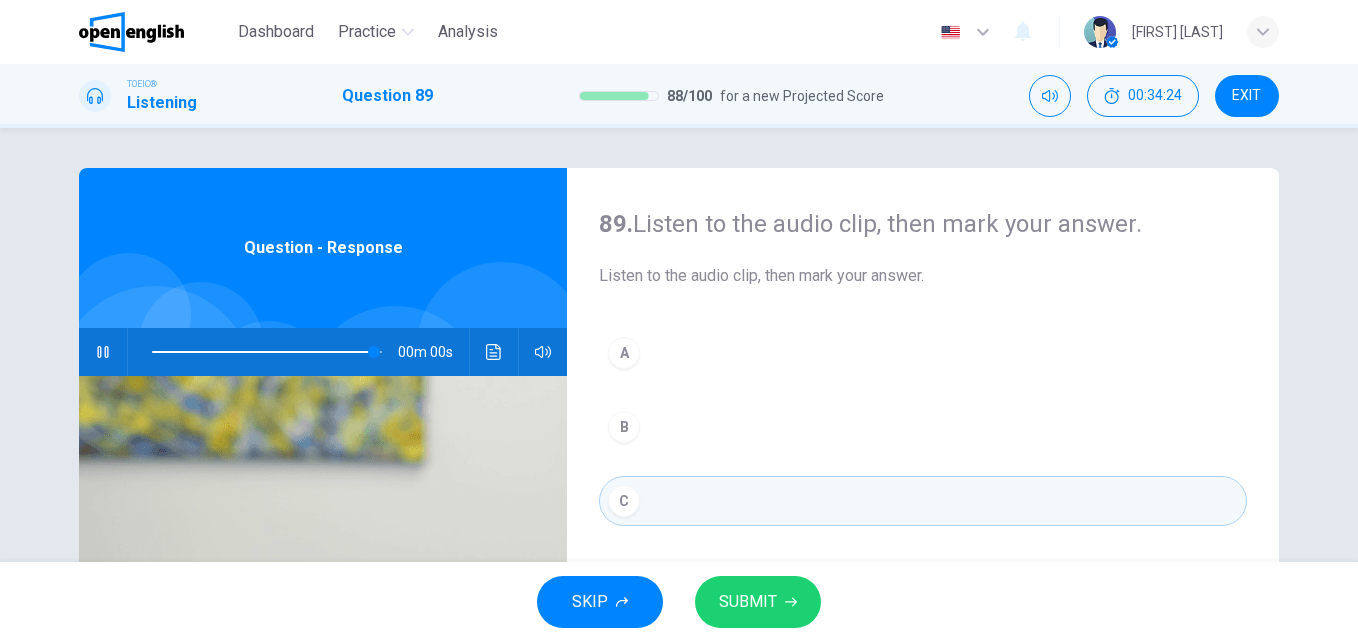 type on "*" 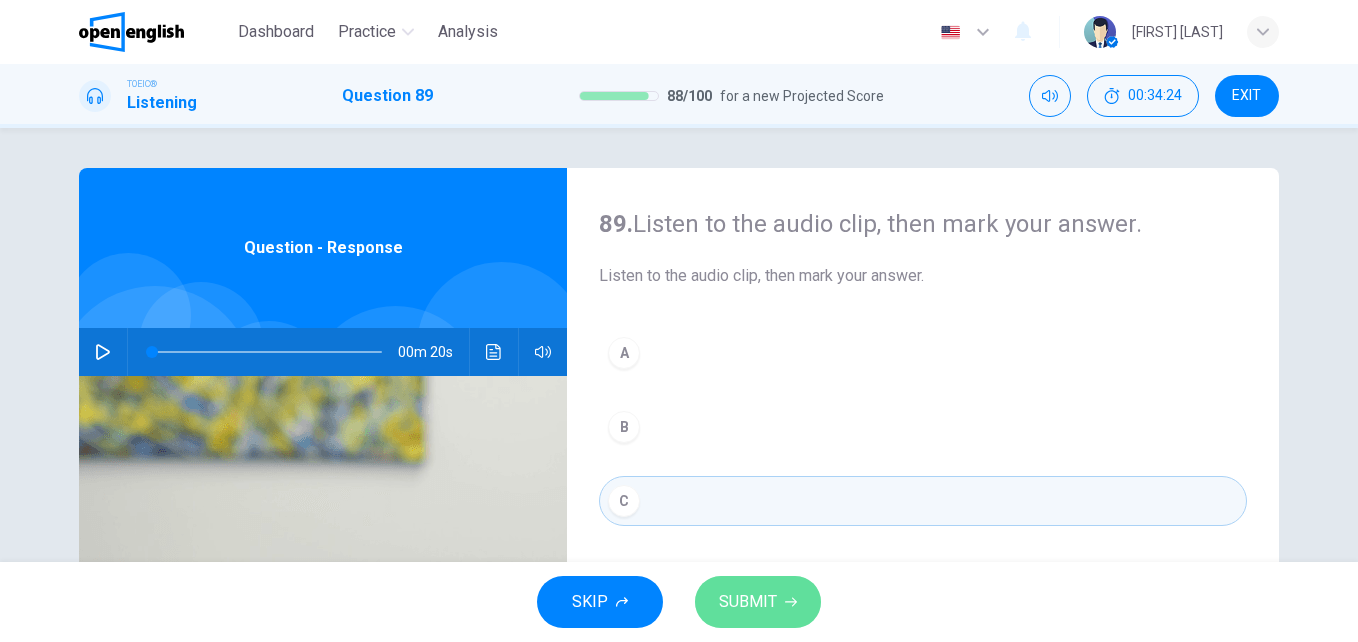 click on "SUBMIT" at bounding box center [748, 602] 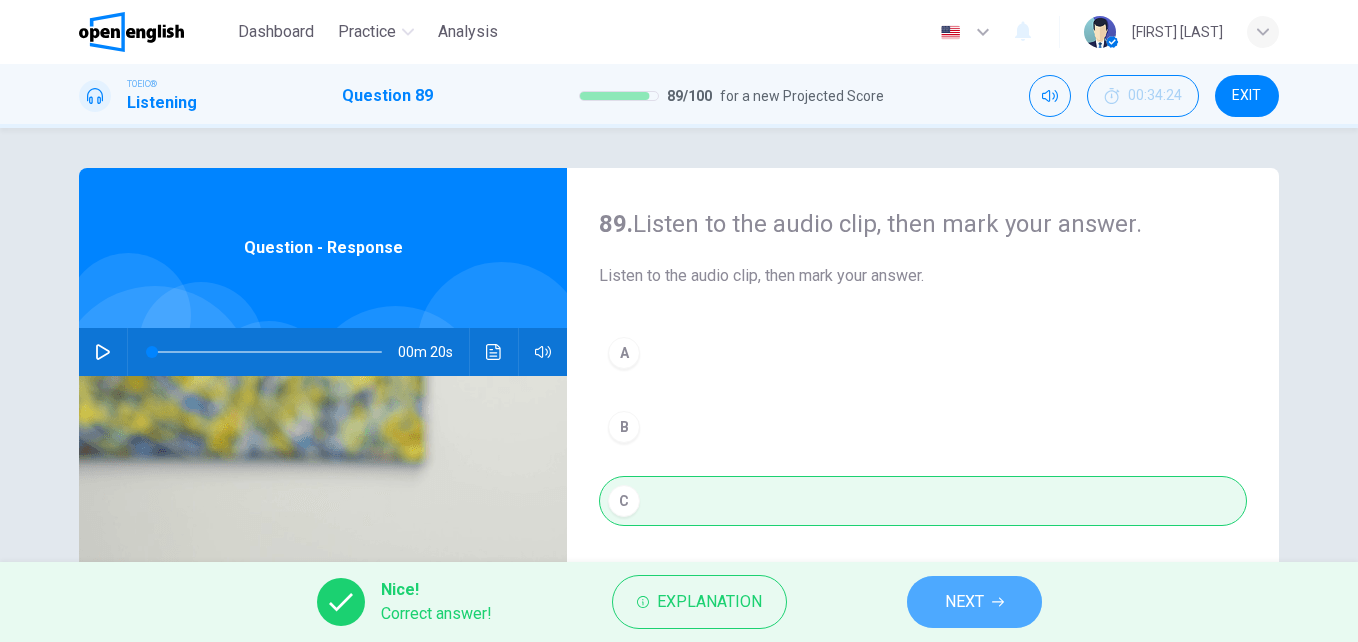 click on "NEXT" at bounding box center (964, 602) 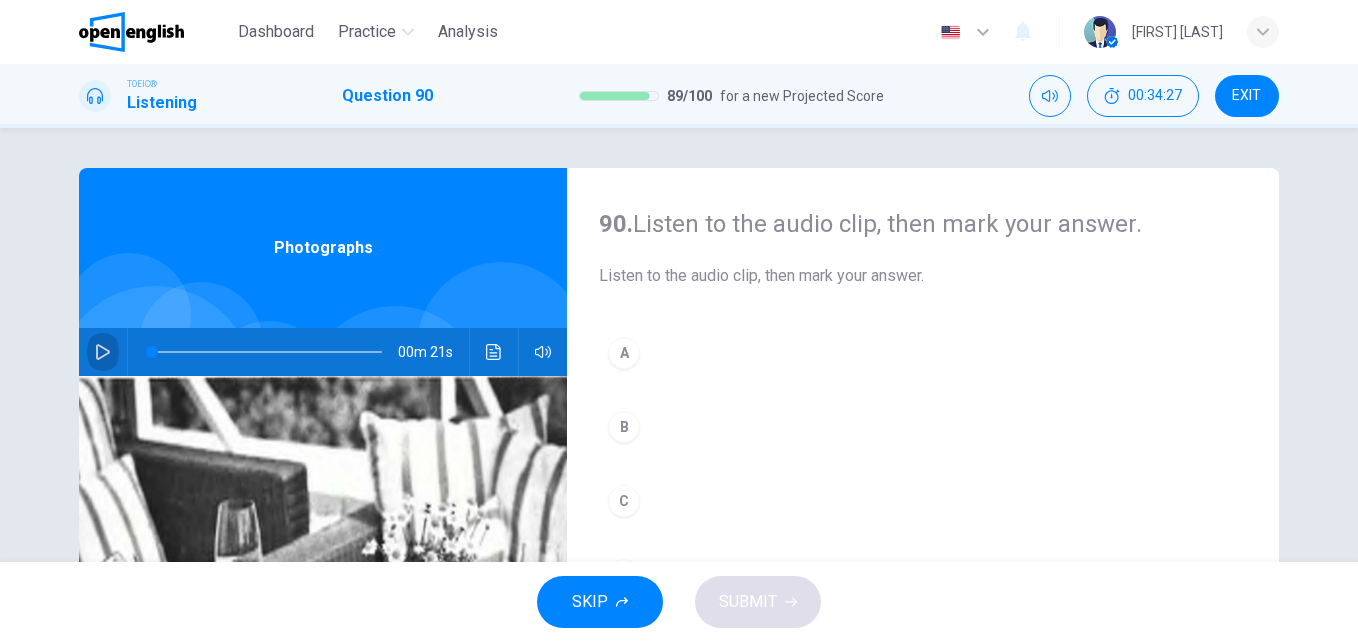 click at bounding box center (103, 352) 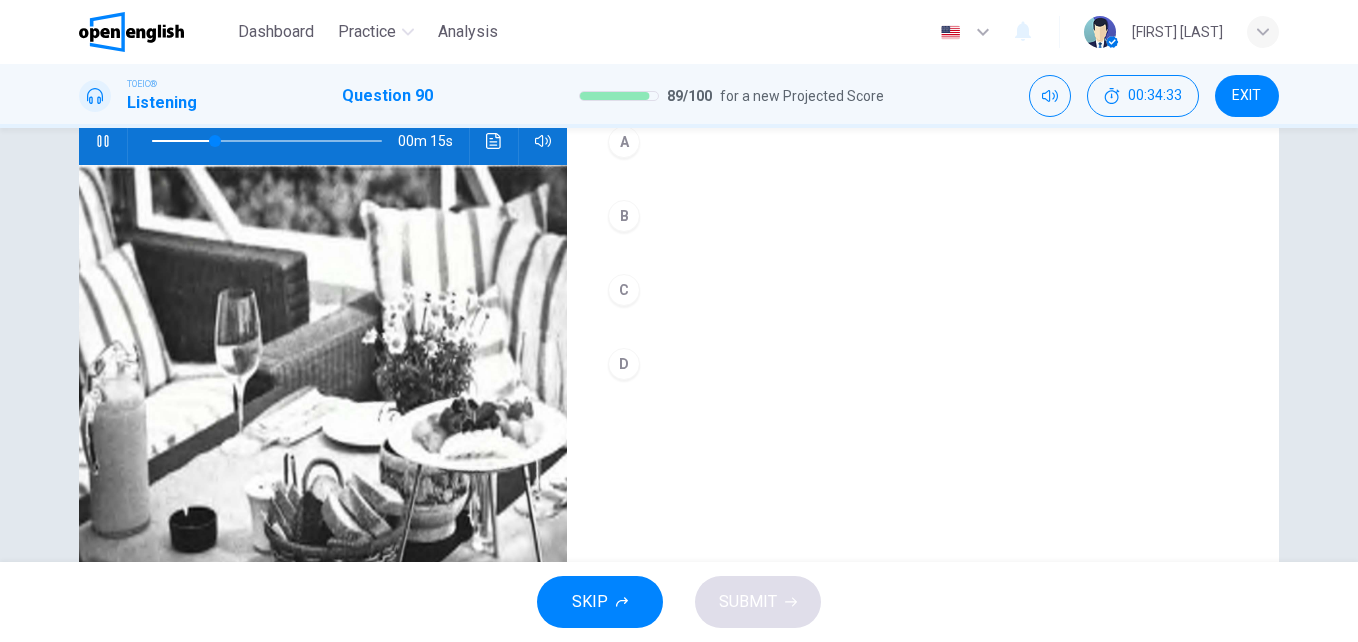 scroll, scrollTop: 209, scrollLeft: 0, axis: vertical 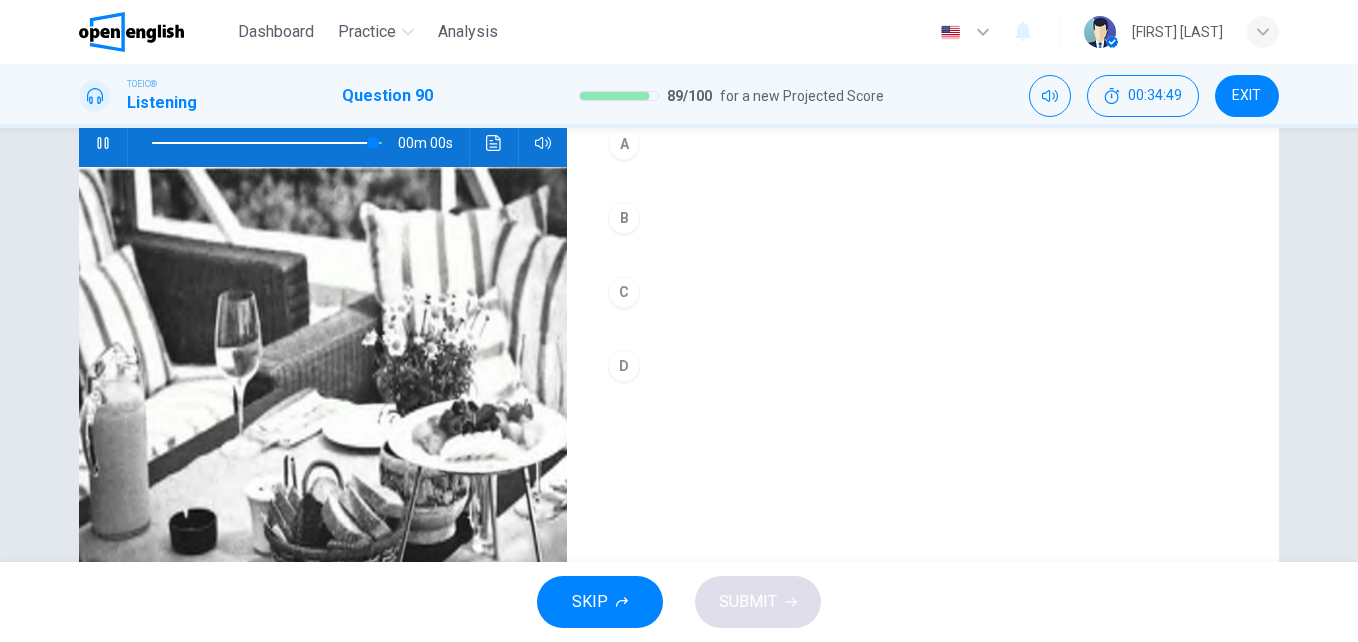 type on "*" 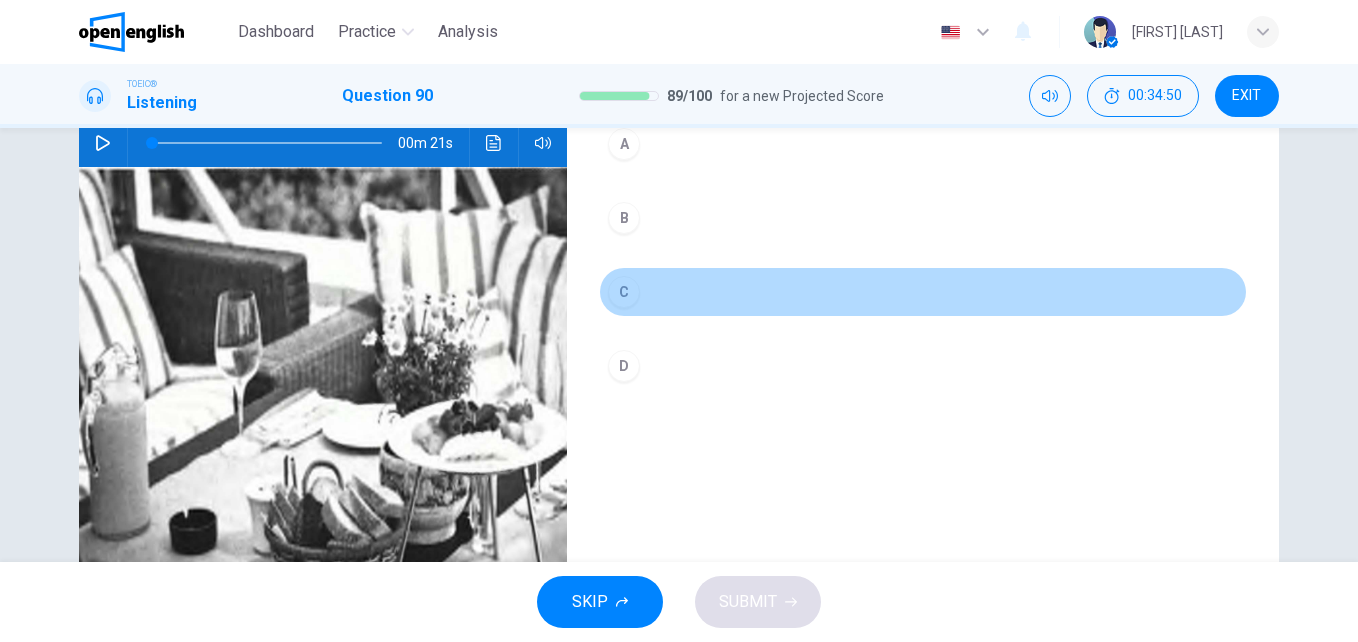 click on "C" at bounding box center (624, 292) 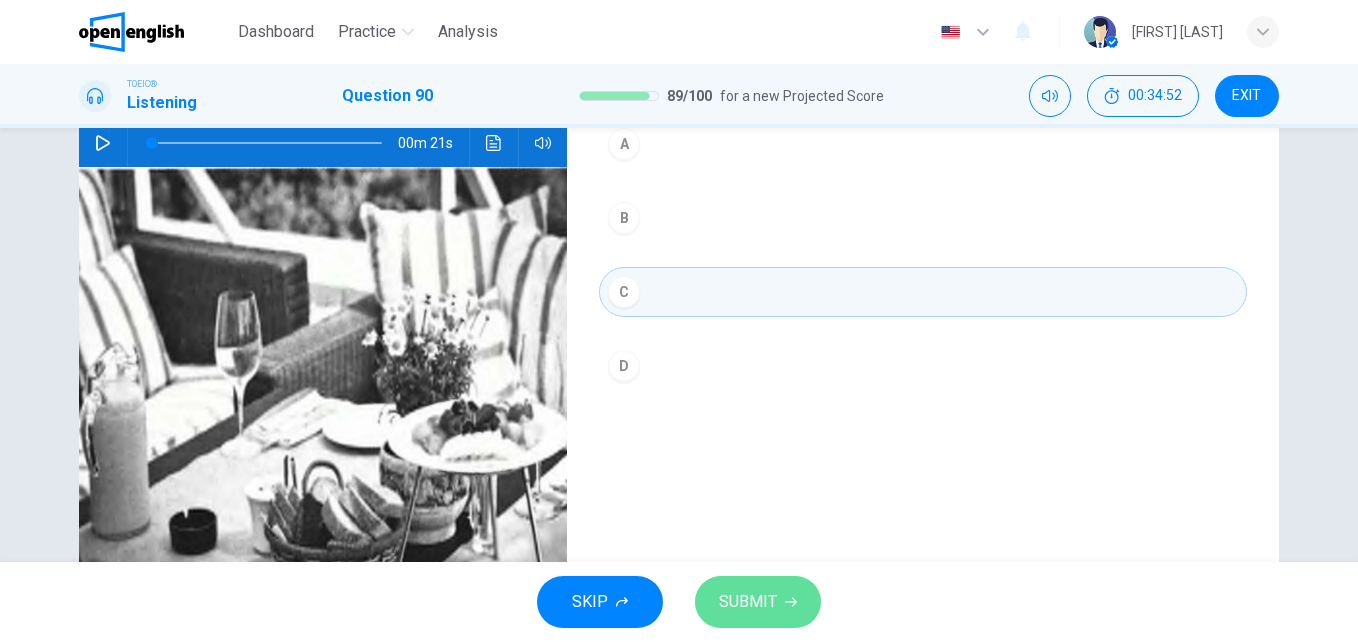 click on "SUBMIT" at bounding box center (748, 602) 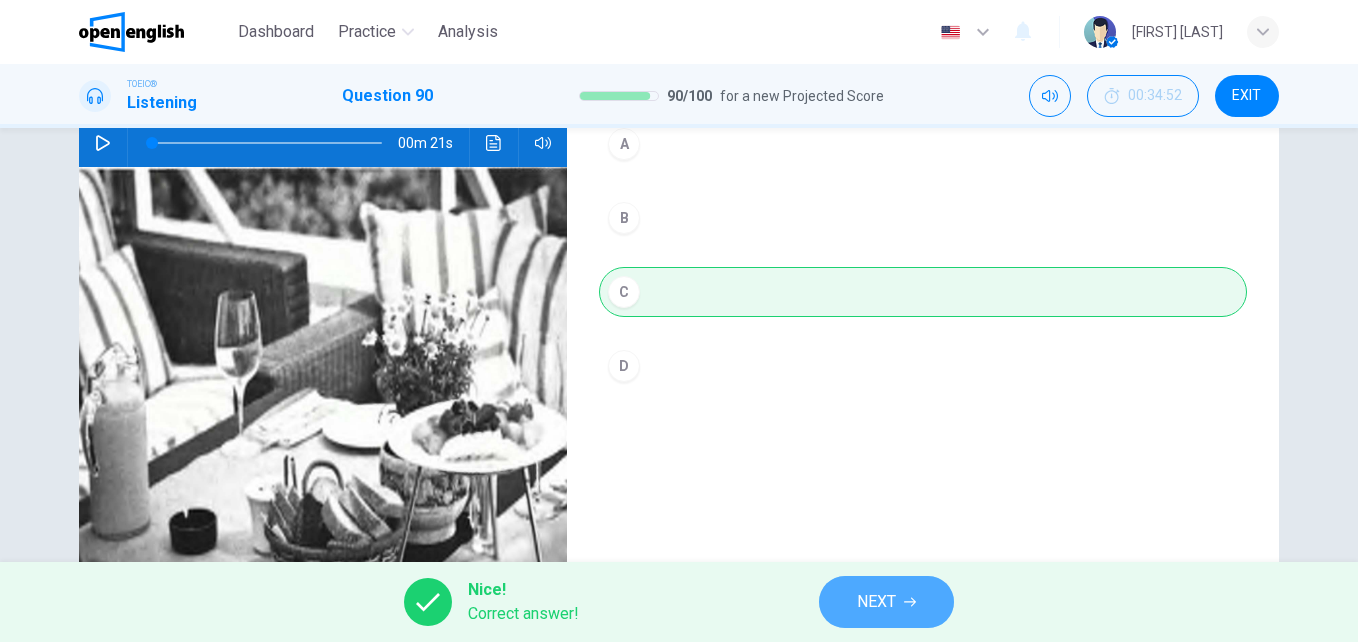 click on "NEXT" at bounding box center (886, 602) 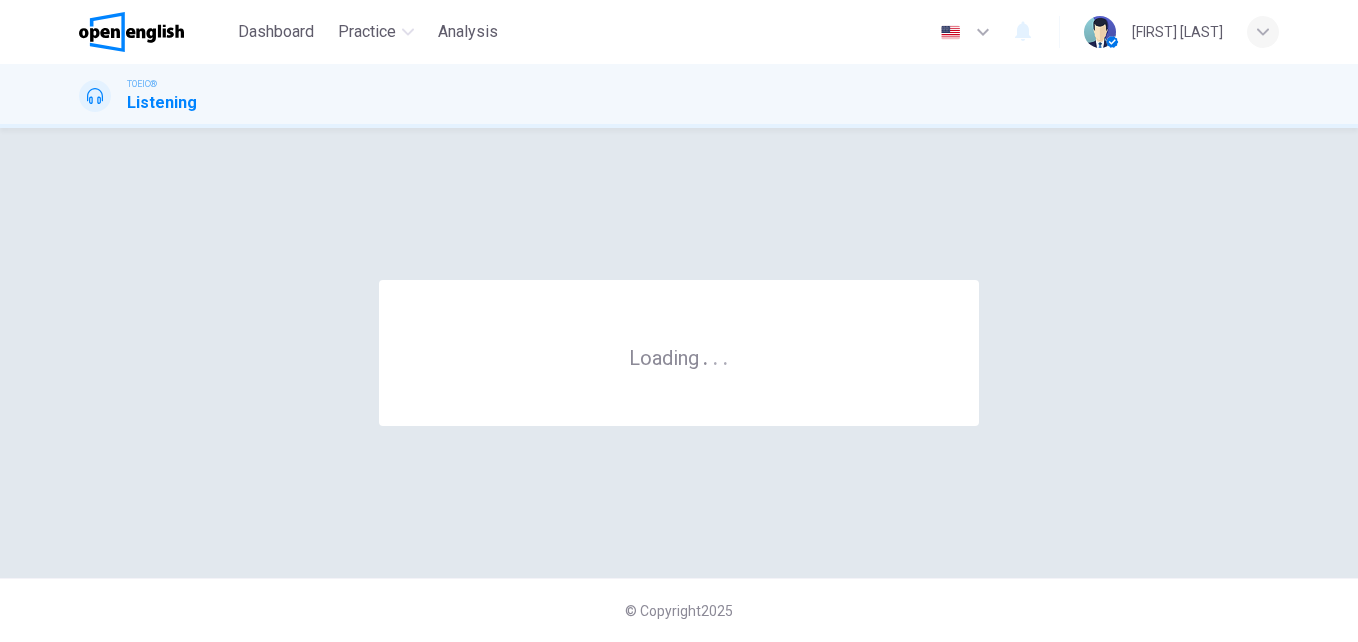 scroll, scrollTop: 0, scrollLeft: 0, axis: both 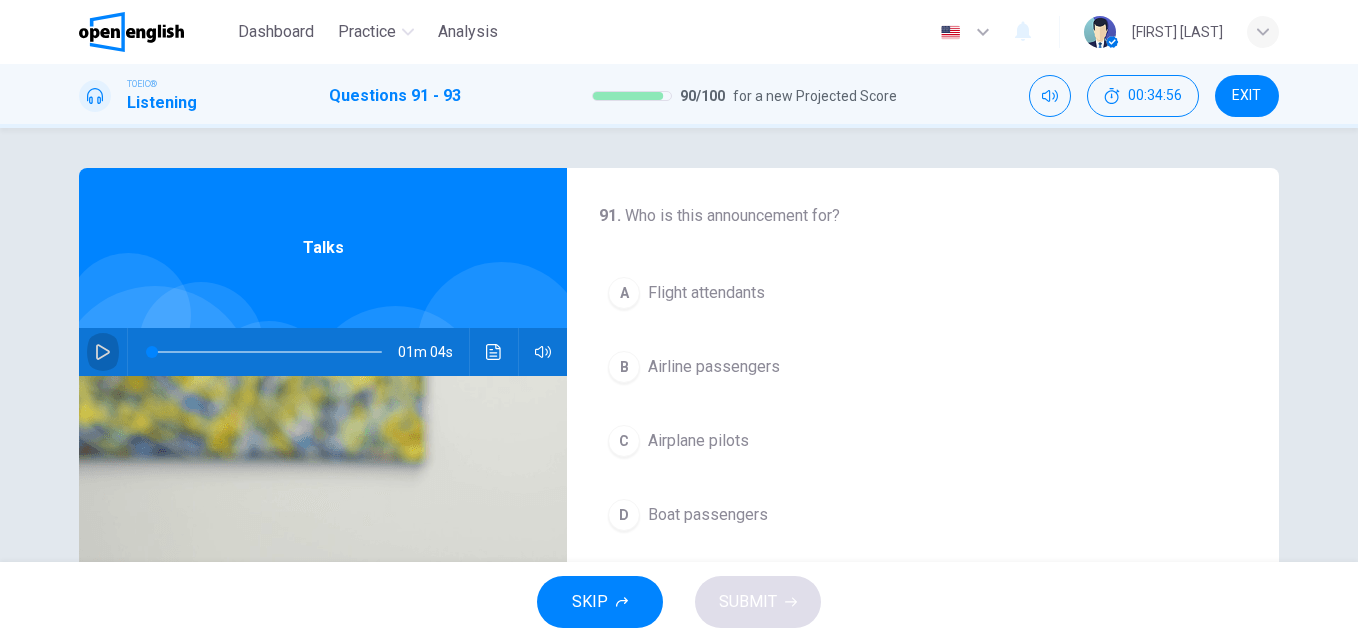 click 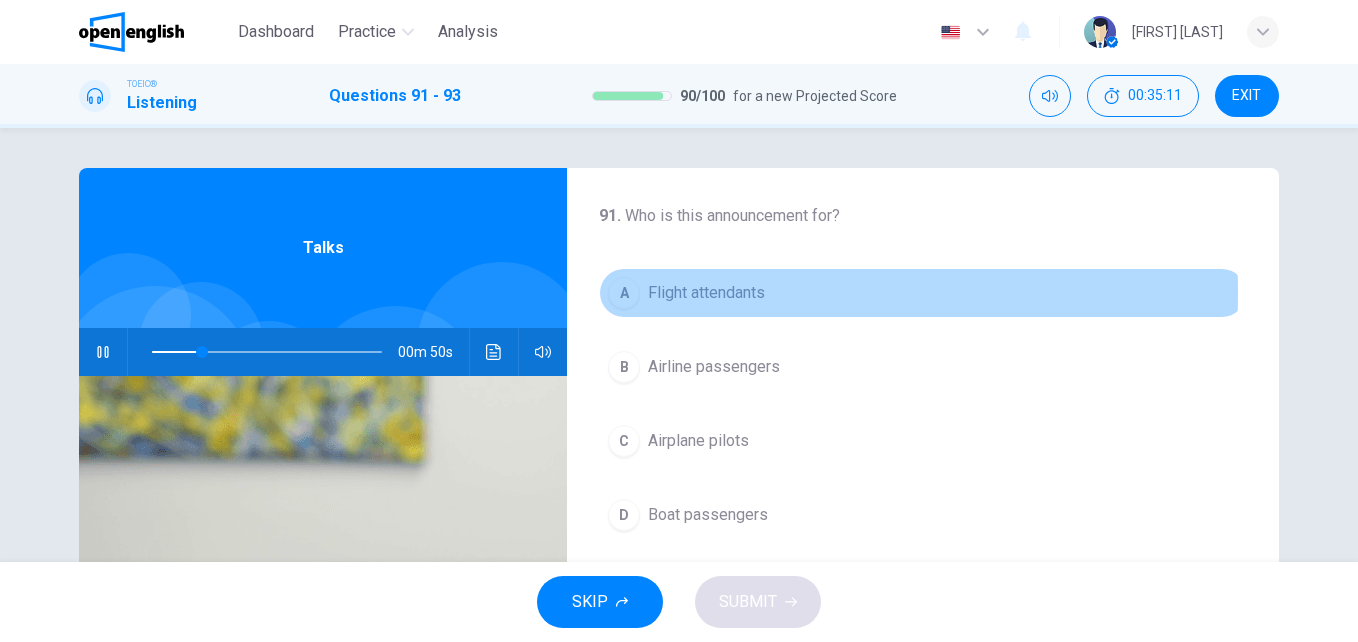 click on "A" at bounding box center [624, 293] 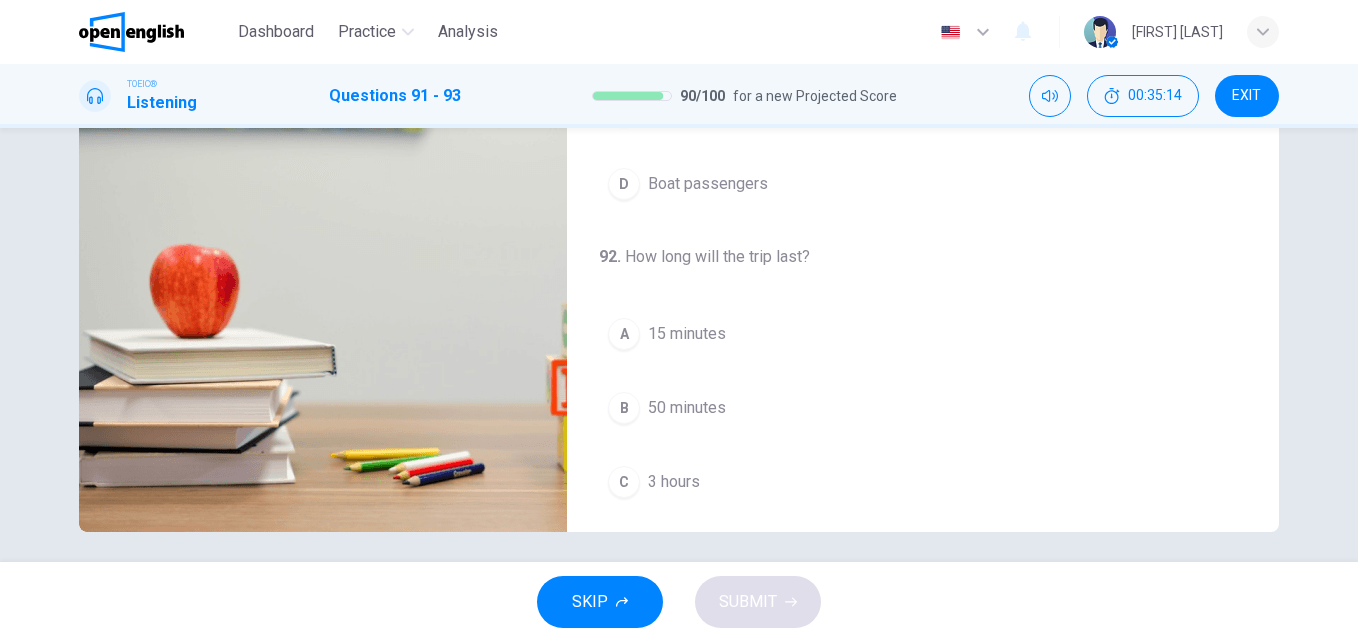 scroll, scrollTop: 341, scrollLeft: 0, axis: vertical 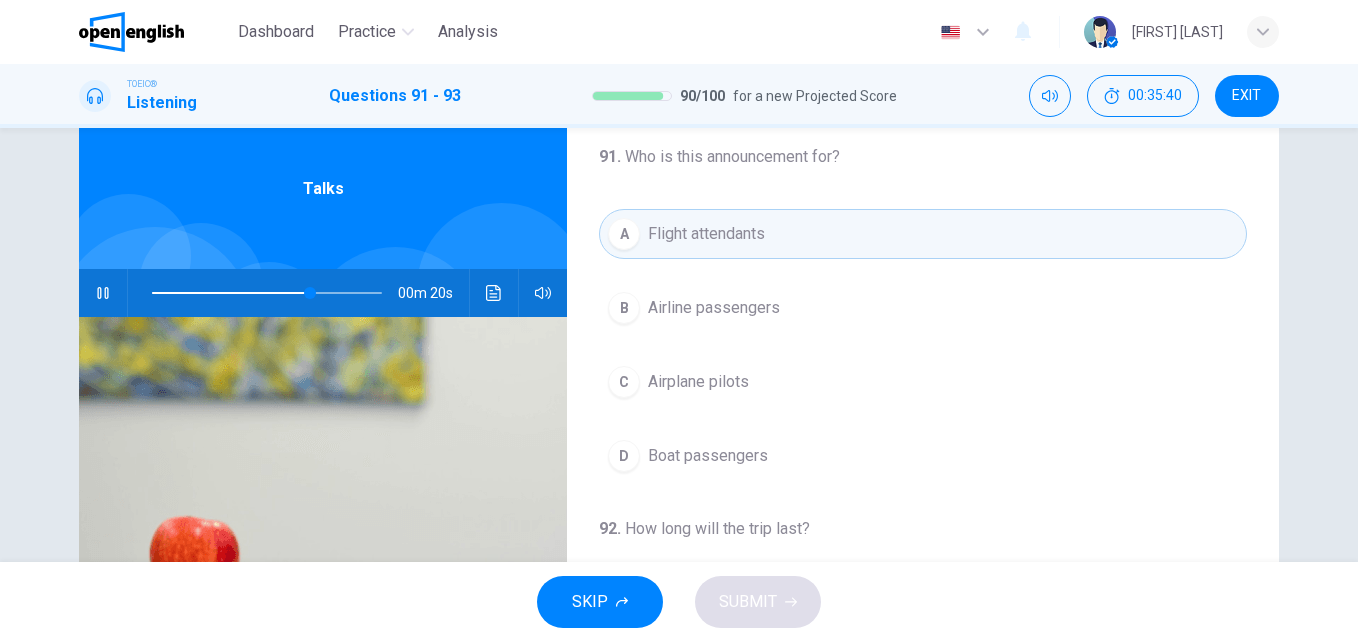 click at bounding box center [267, 293] 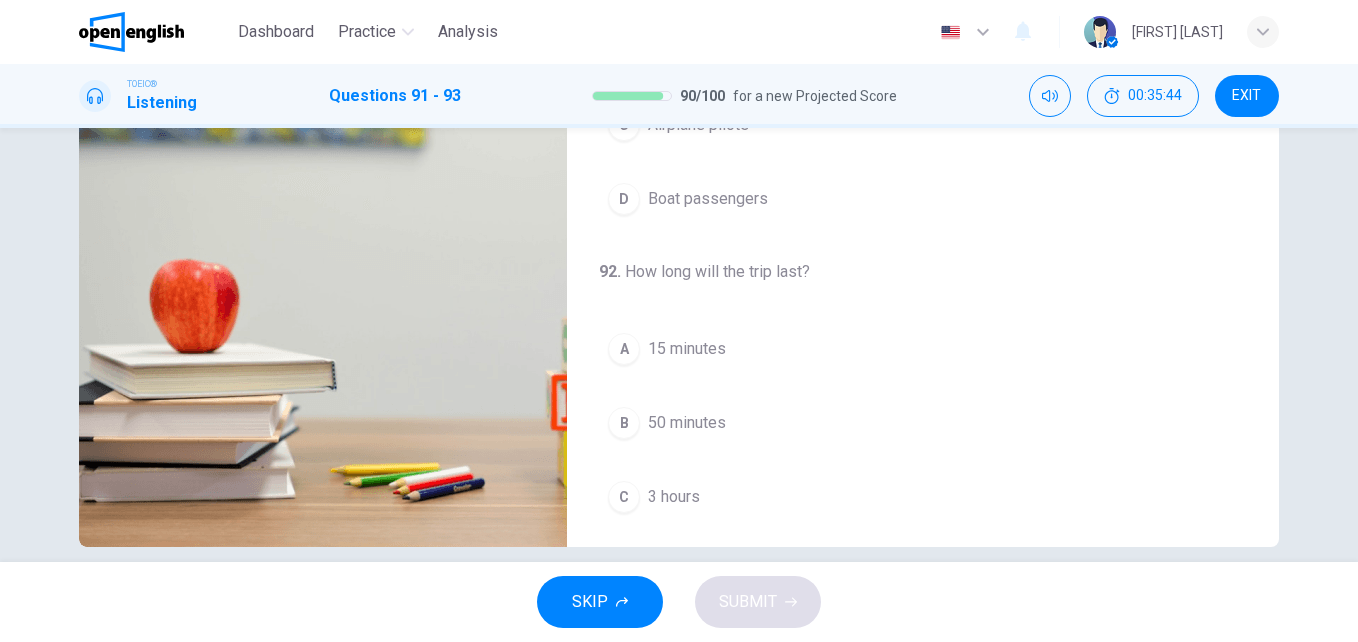 scroll, scrollTop: 341, scrollLeft: 0, axis: vertical 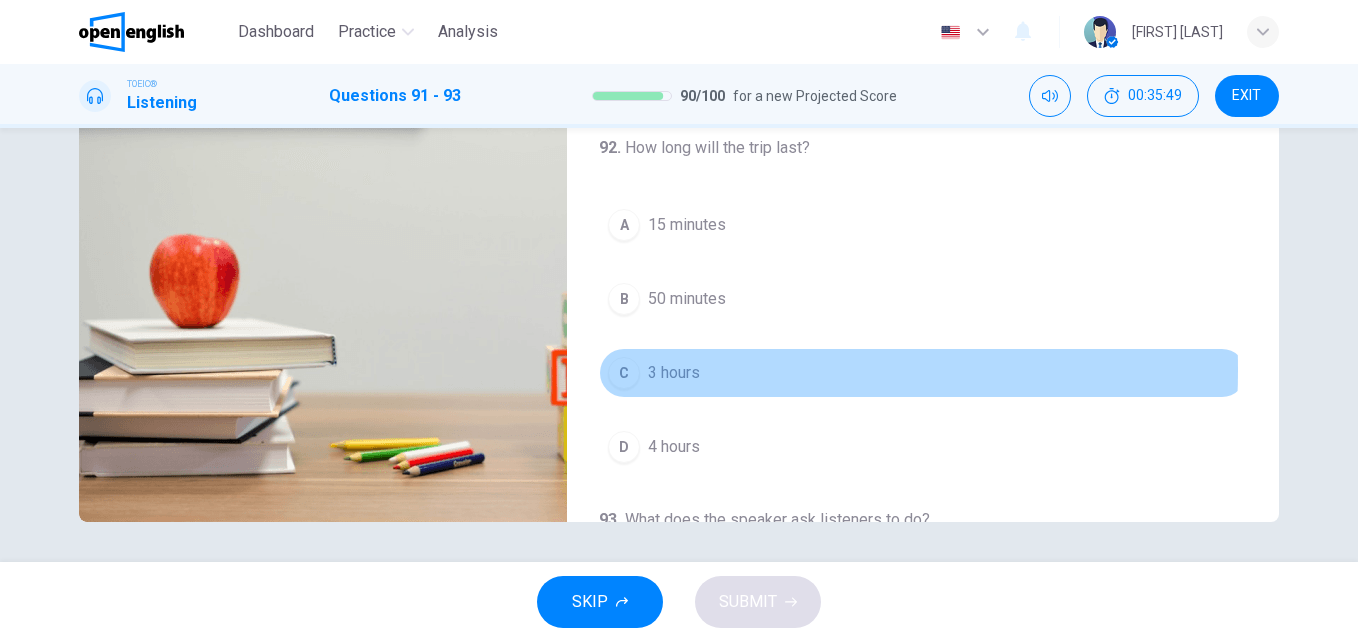 drag, startPoint x: 616, startPoint y: 370, endPoint x: 969, endPoint y: 414, distance: 355.73163 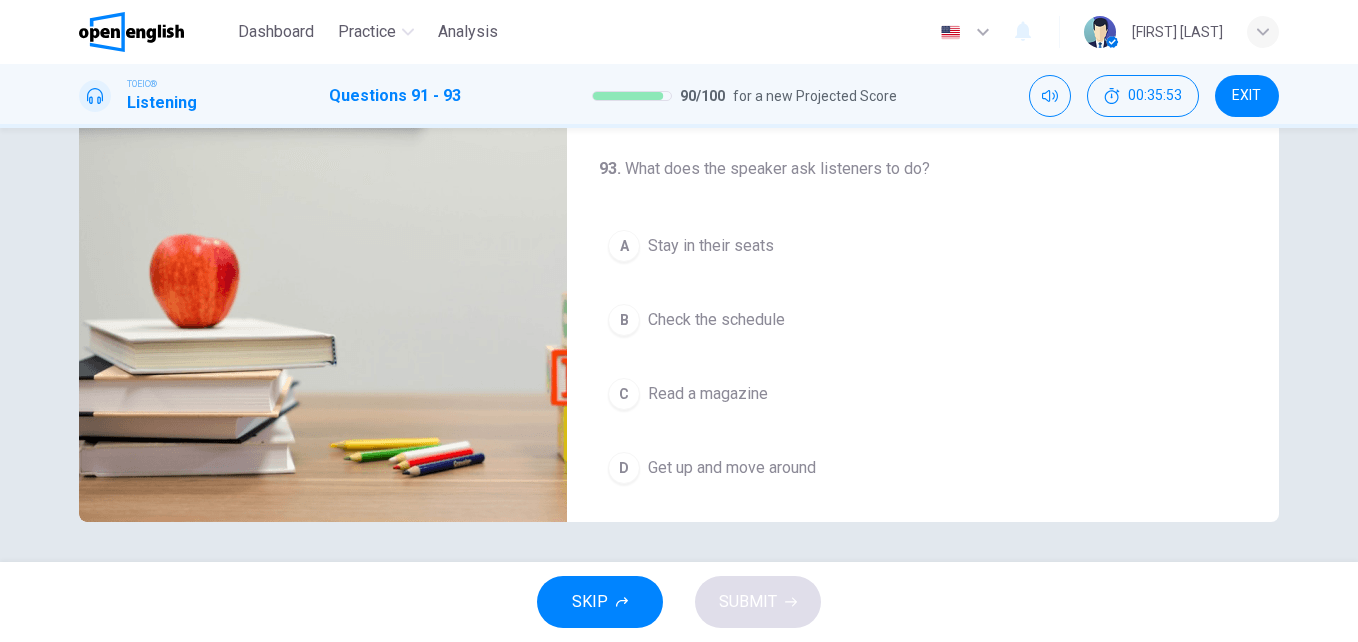 scroll, scrollTop: 448, scrollLeft: 0, axis: vertical 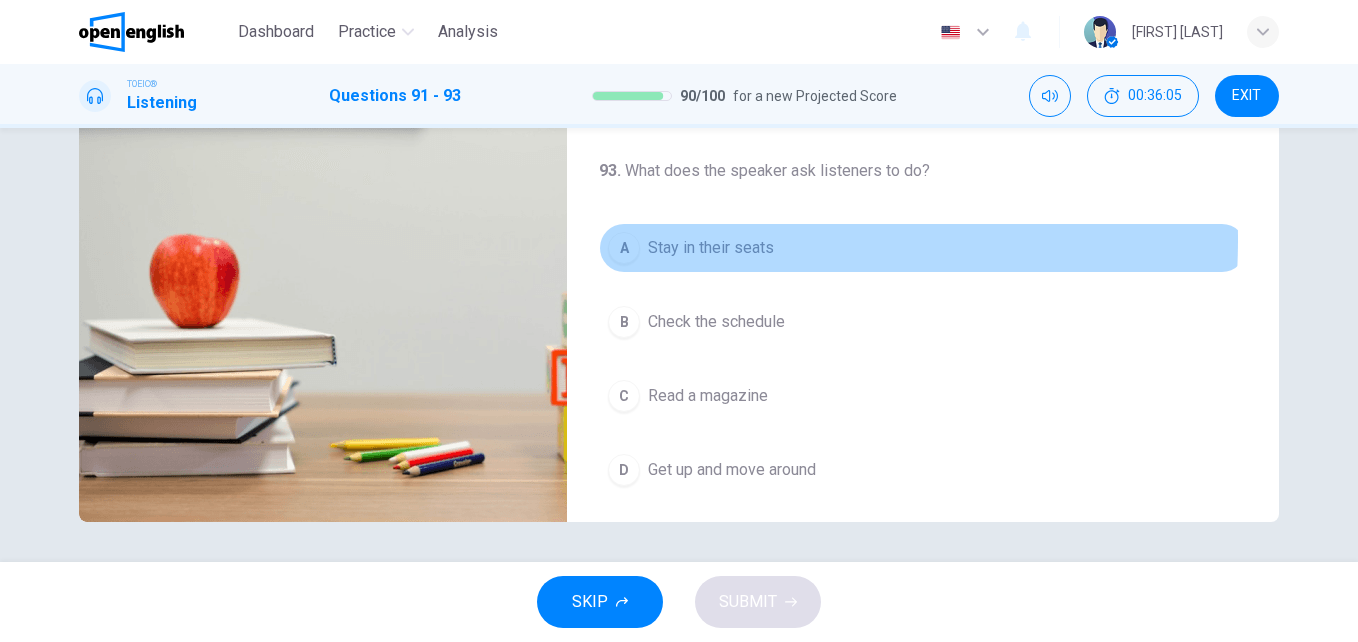 click on "A" at bounding box center (624, 248) 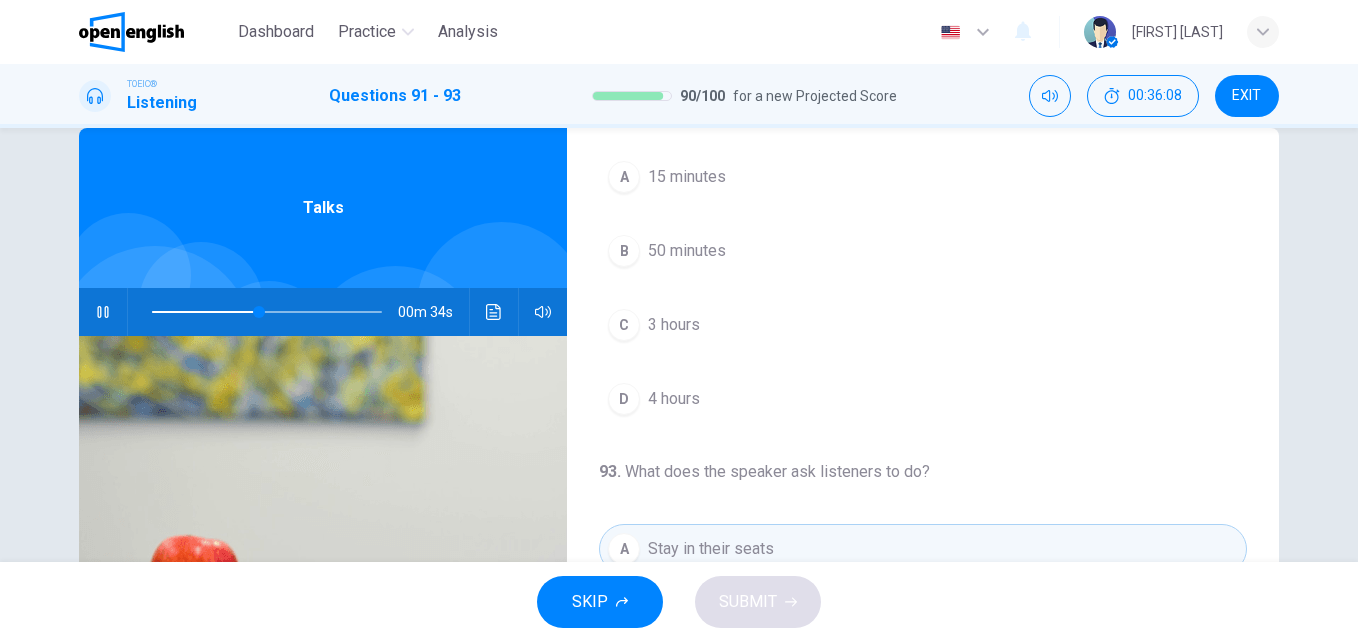 scroll, scrollTop: 0, scrollLeft: 0, axis: both 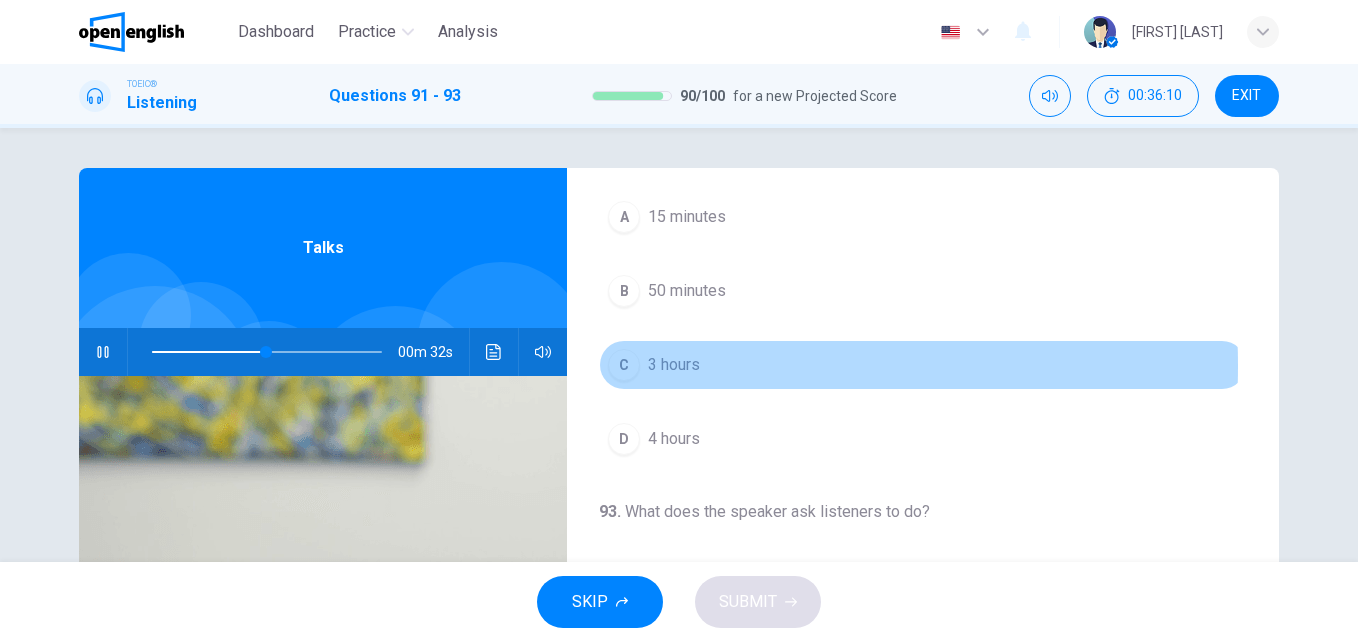 click on "C" at bounding box center (624, 365) 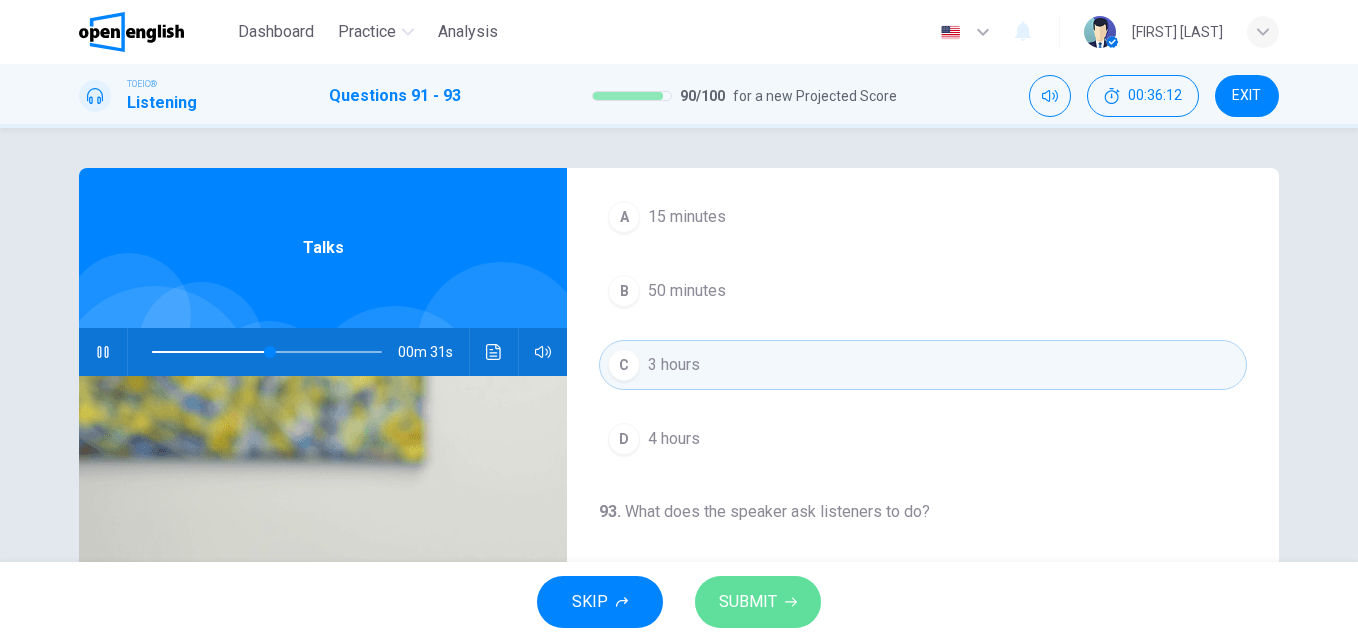 click on "SUBMIT" at bounding box center (748, 602) 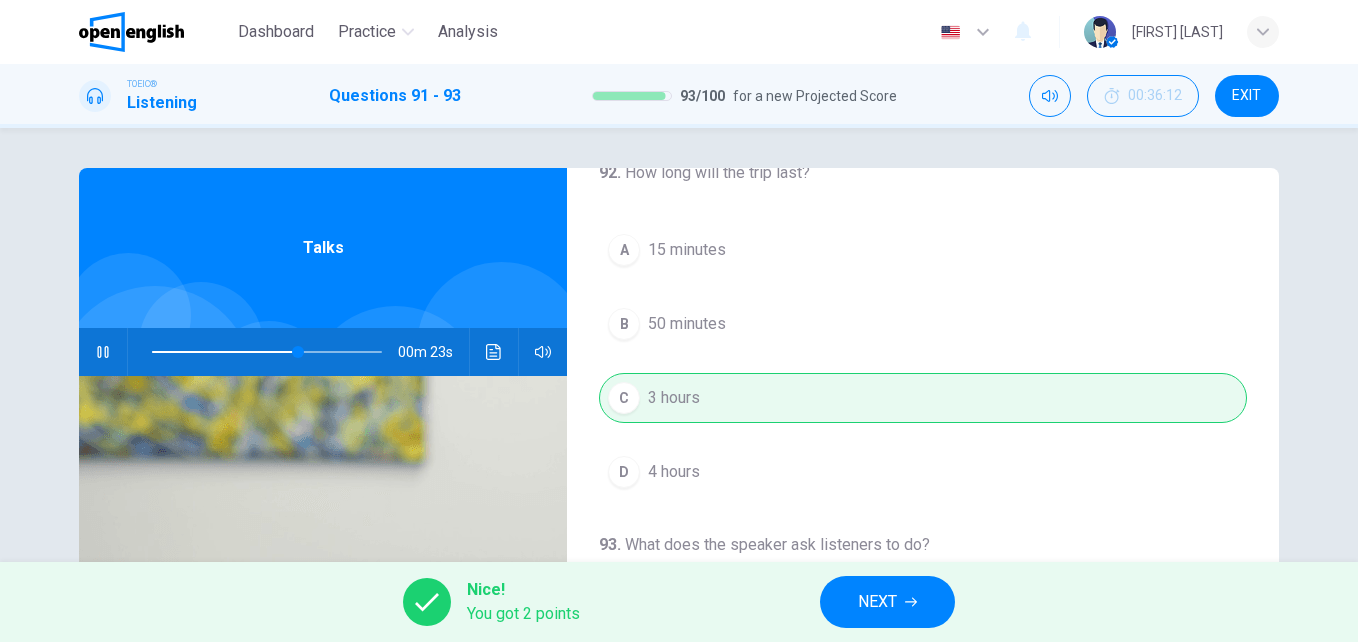 scroll, scrollTop: 457, scrollLeft: 0, axis: vertical 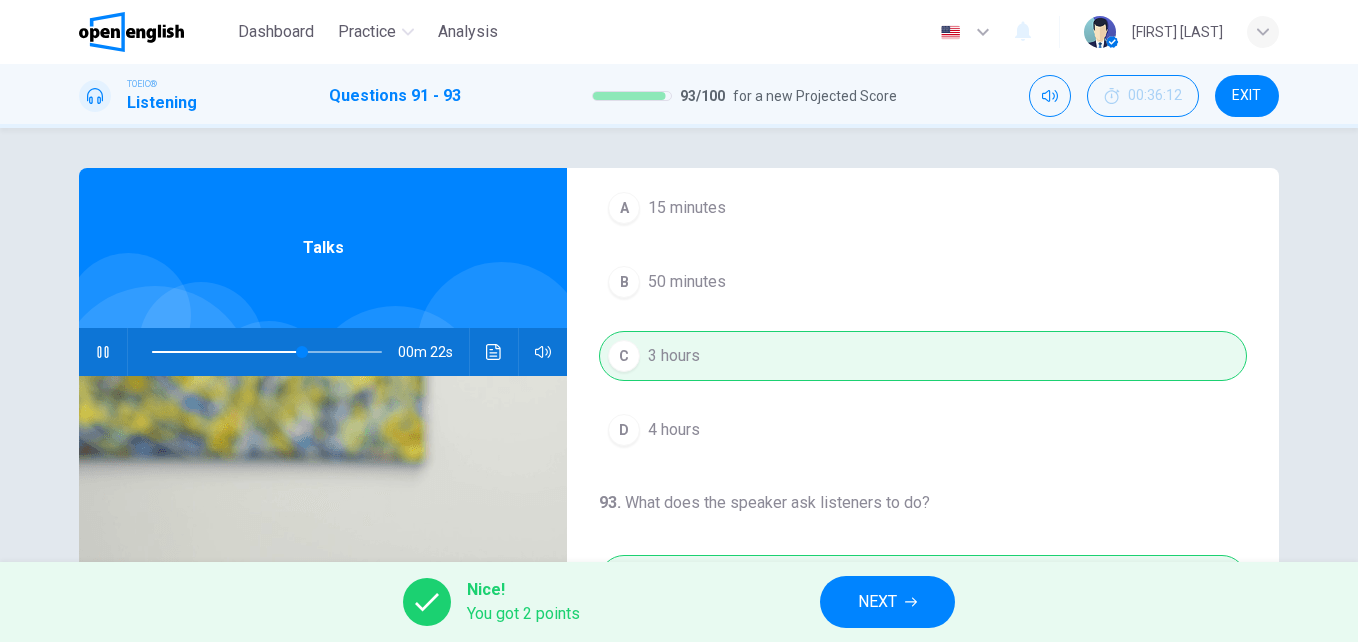 type on "**" 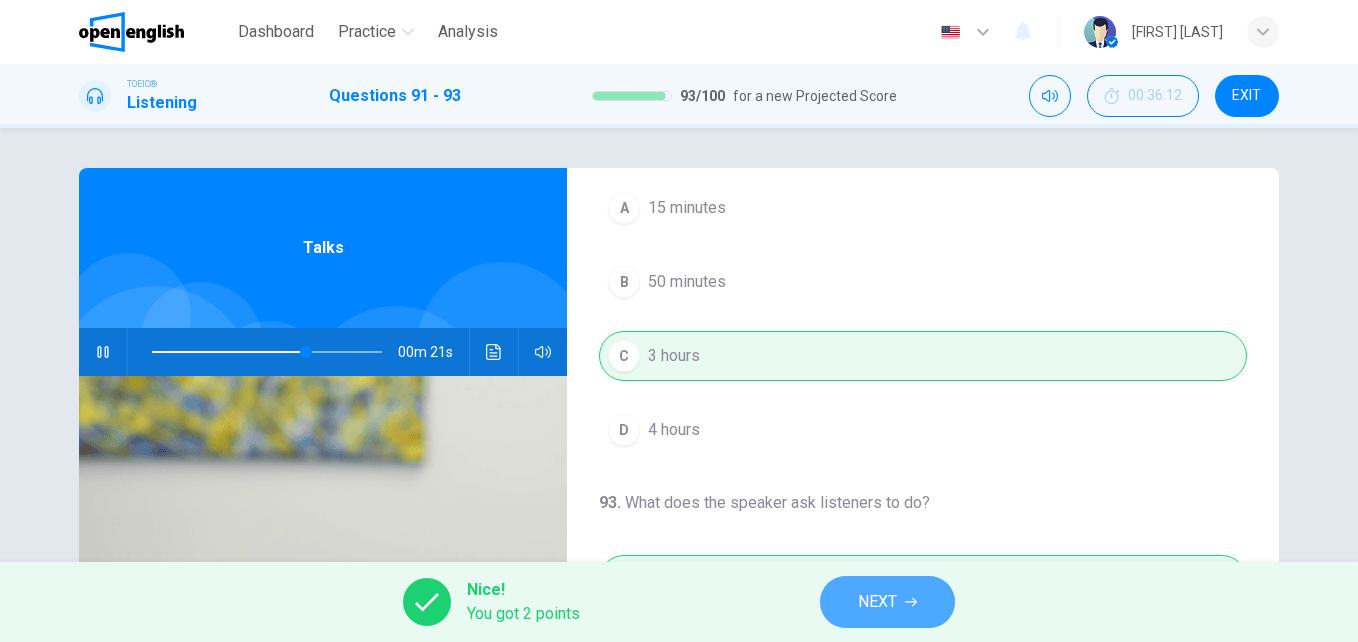click on "NEXT" at bounding box center [877, 602] 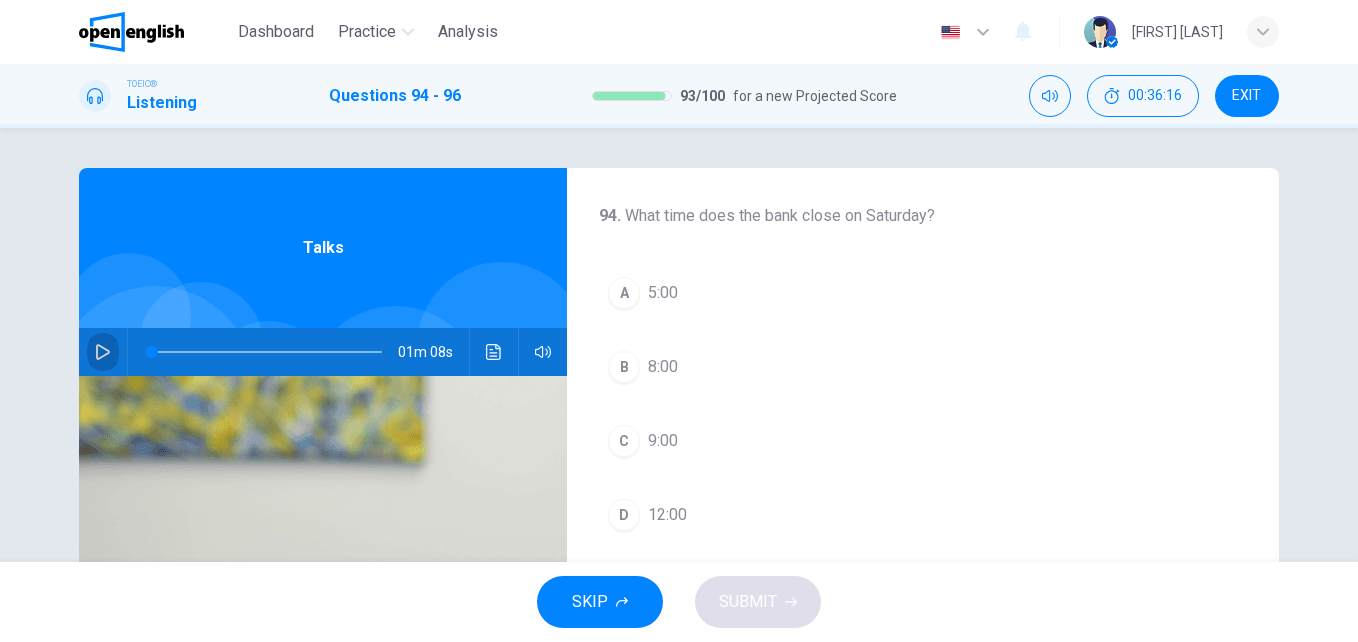 click 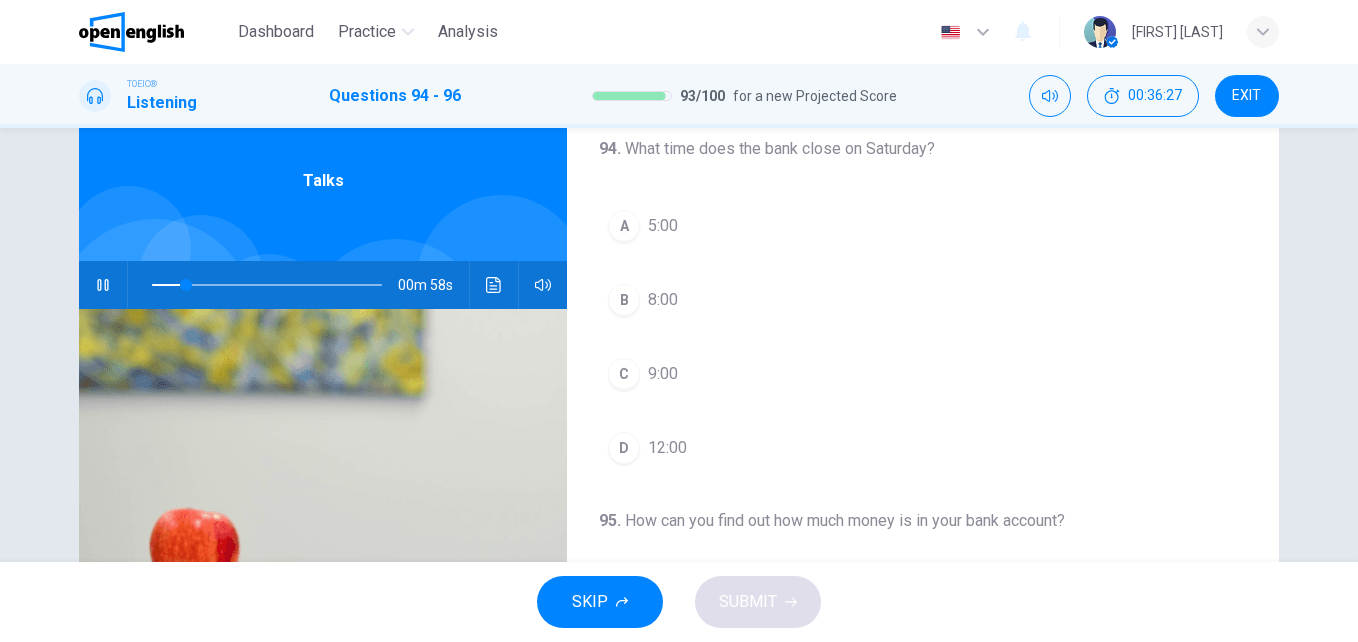 scroll, scrollTop: 96, scrollLeft: 0, axis: vertical 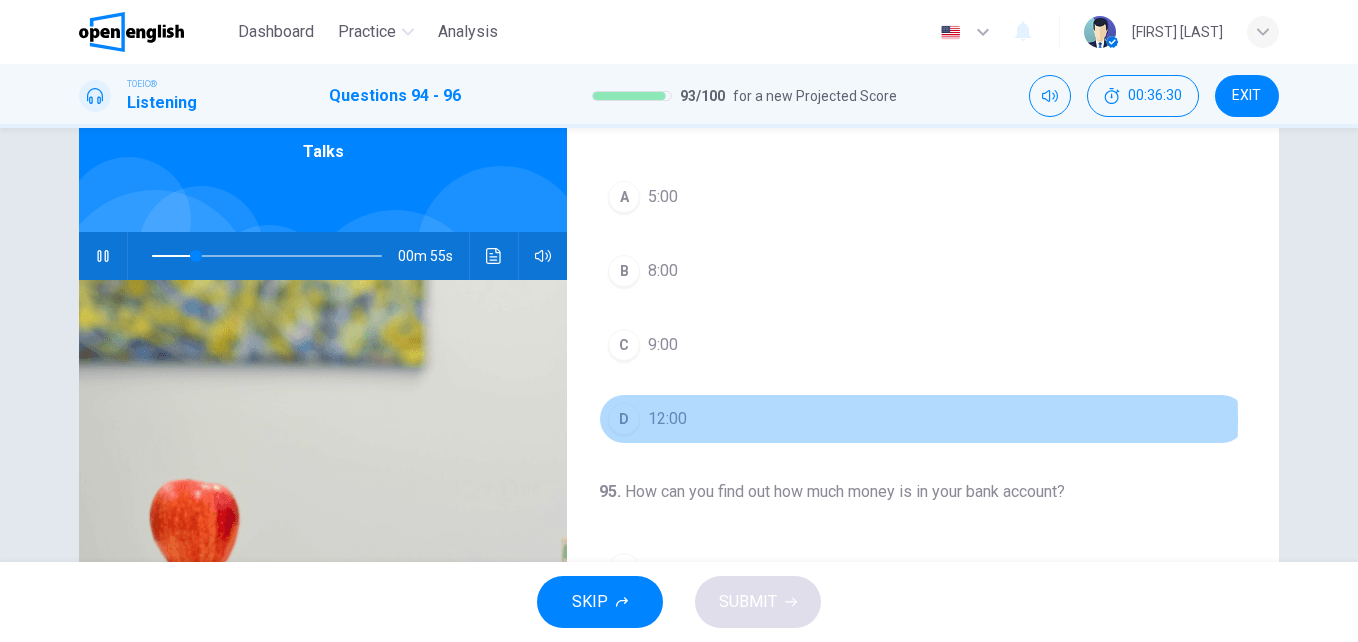 click on "D" at bounding box center [624, 419] 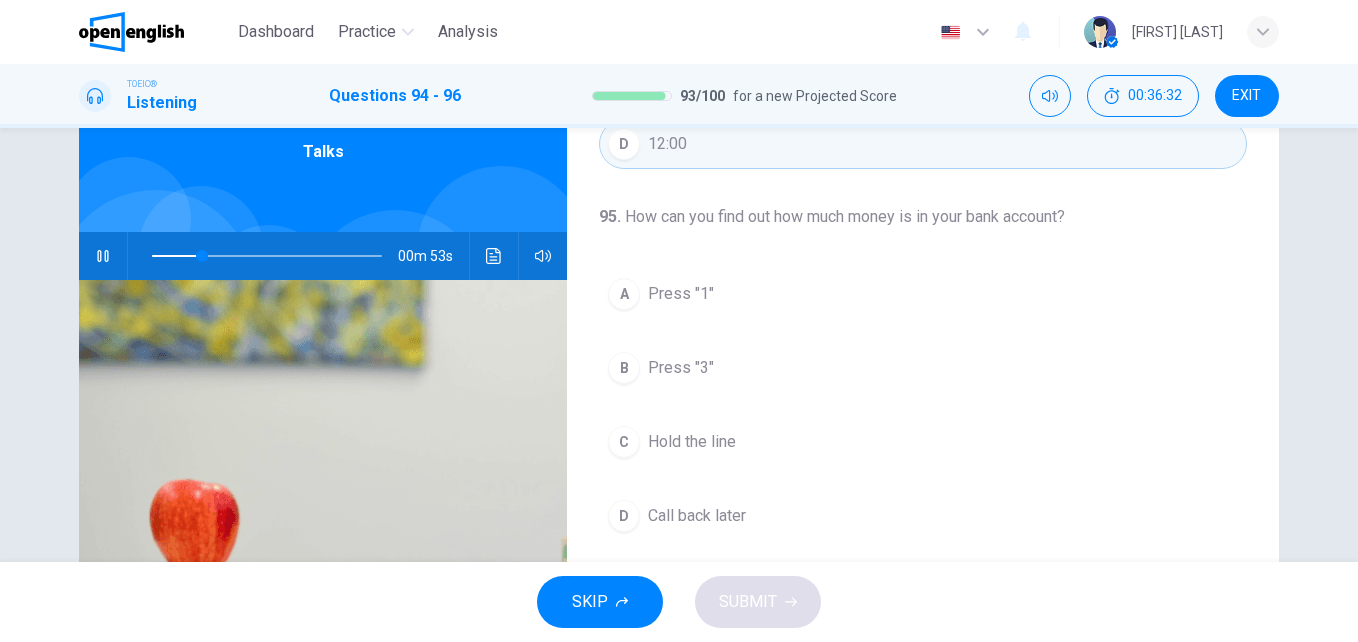 scroll, scrollTop: 279, scrollLeft: 0, axis: vertical 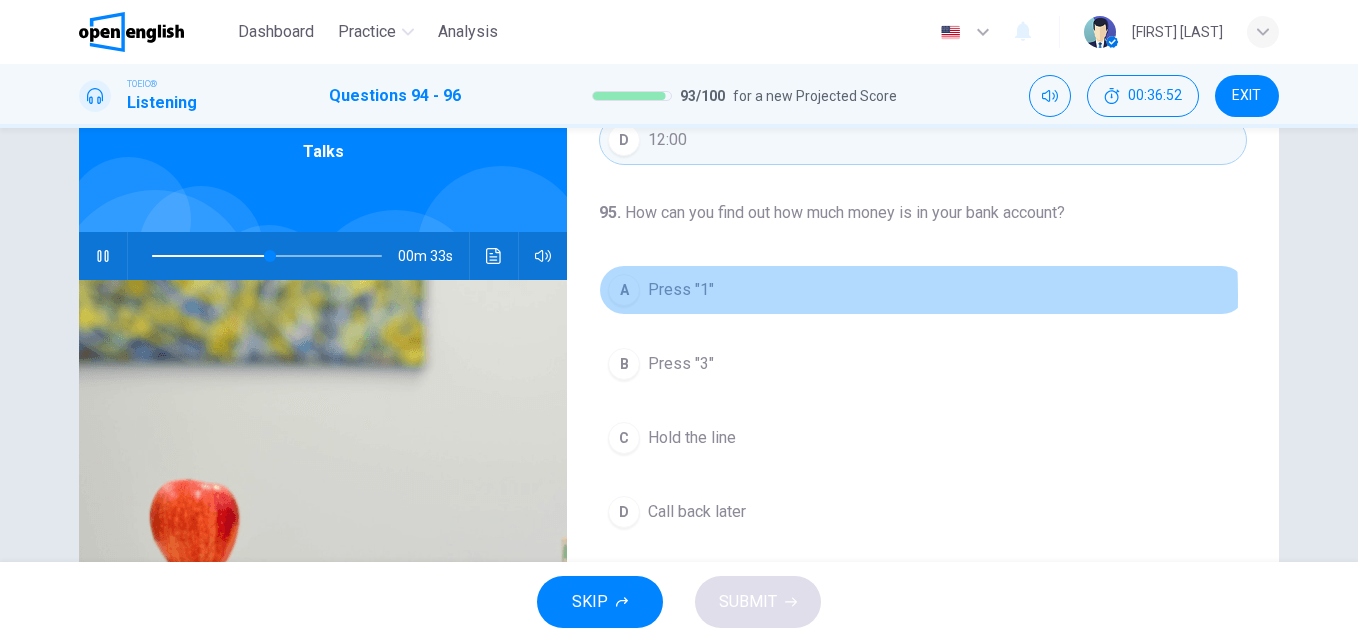click on "A" at bounding box center (624, 290) 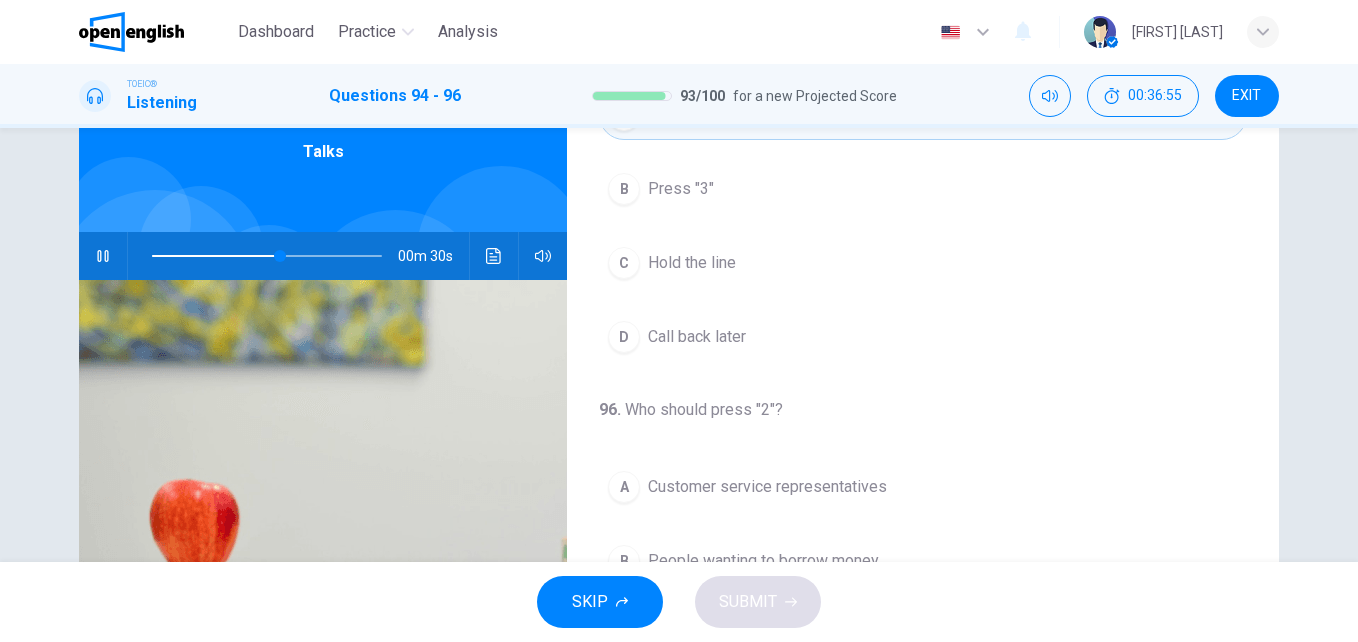 scroll, scrollTop: 457, scrollLeft: 0, axis: vertical 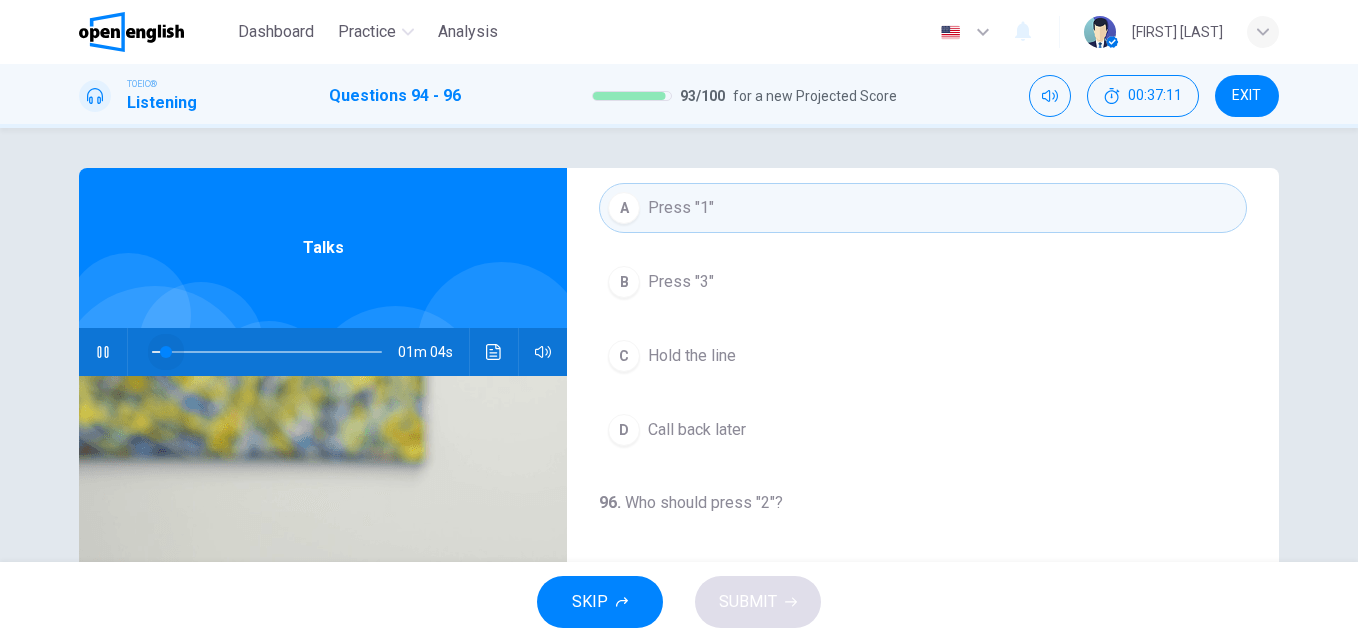 click at bounding box center [267, 352] 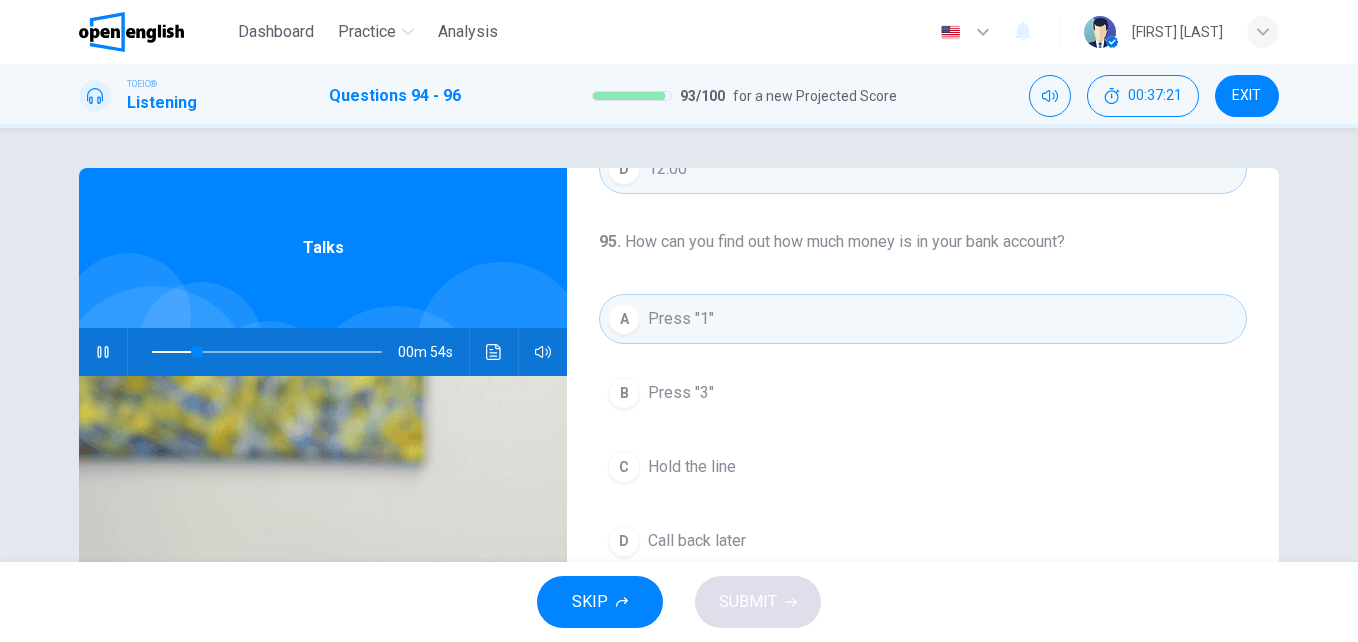 scroll, scrollTop: 343, scrollLeft: 0, axis: vertical 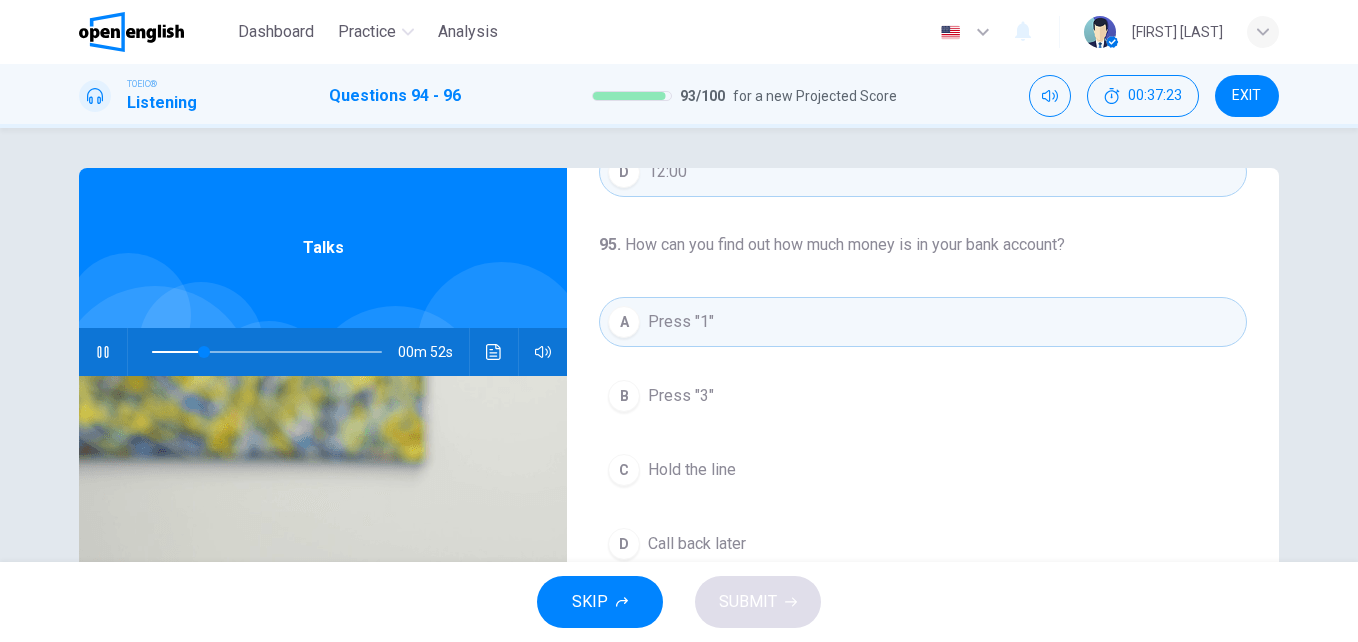 click on "94 .   What time does the bank close on Saturday? A 5:00 B 8:00 C 9:00 D 12:00 95 .   How can you find out how much money is in your bank account? A Press "1" B Press "3" C Hold the line D Call back later 96 .   Who should press "2"? A Customer service representatives B People wanting to borrow money C People wanting to invest money D Owners of small businesses Talks 00m 52s" at bounding box center [679, 515] 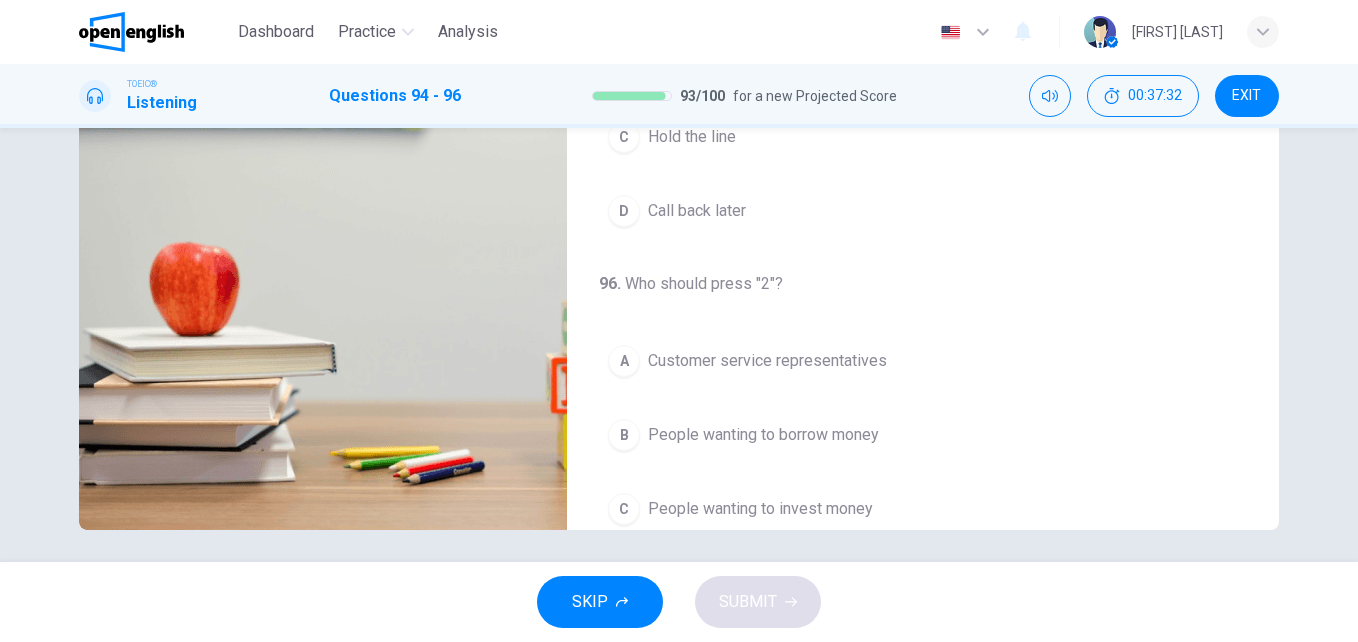 scroll, scrollTop: 341, scrollLeft: 0, axis: vertical 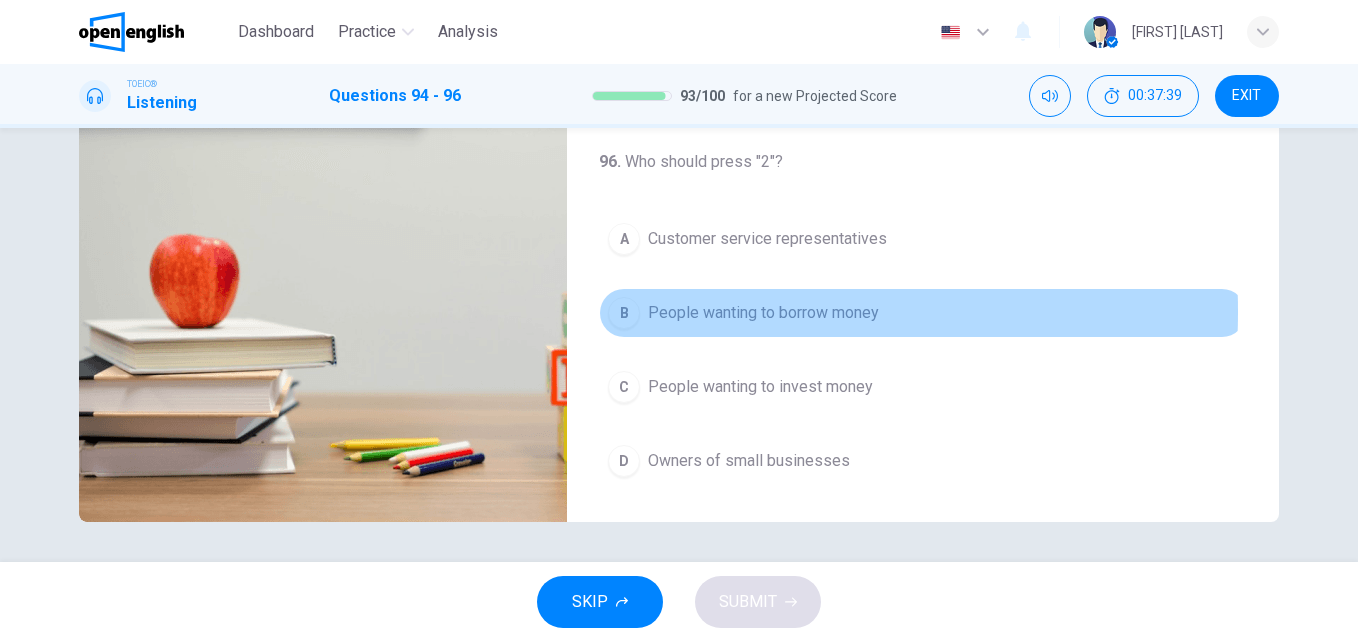 click on "B" at bounding box center [624, 313] 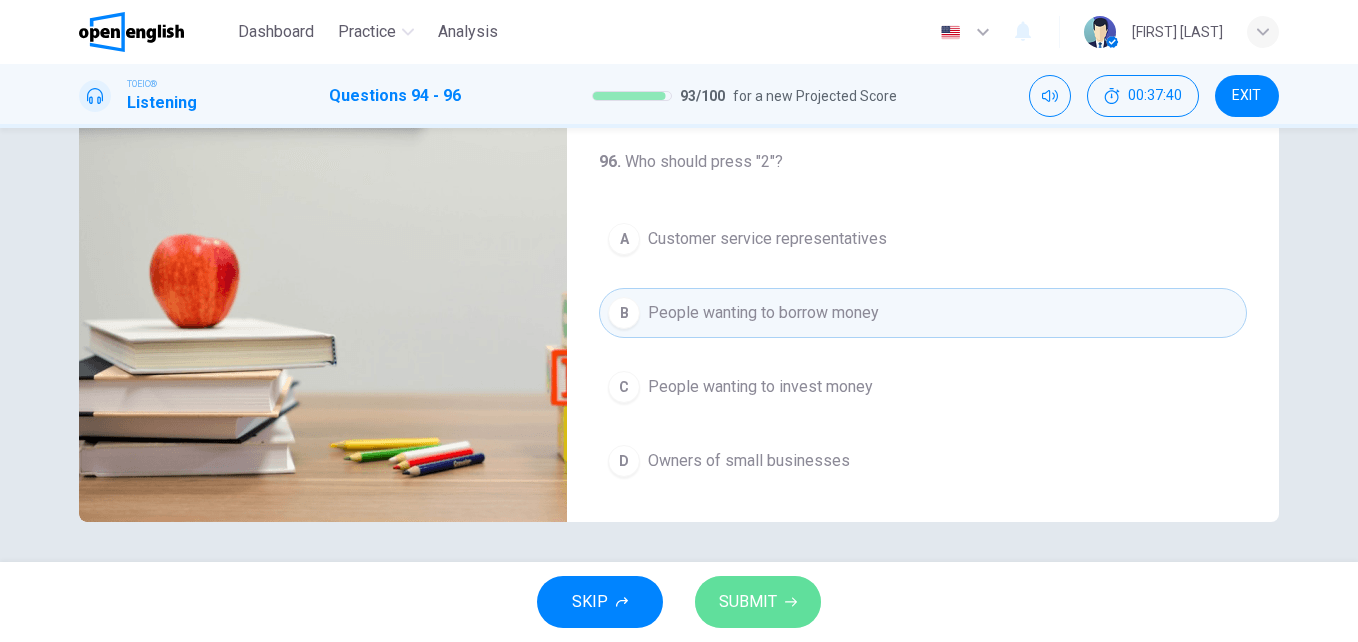 click on "SUBMIT" at bounding box center (748, 602) 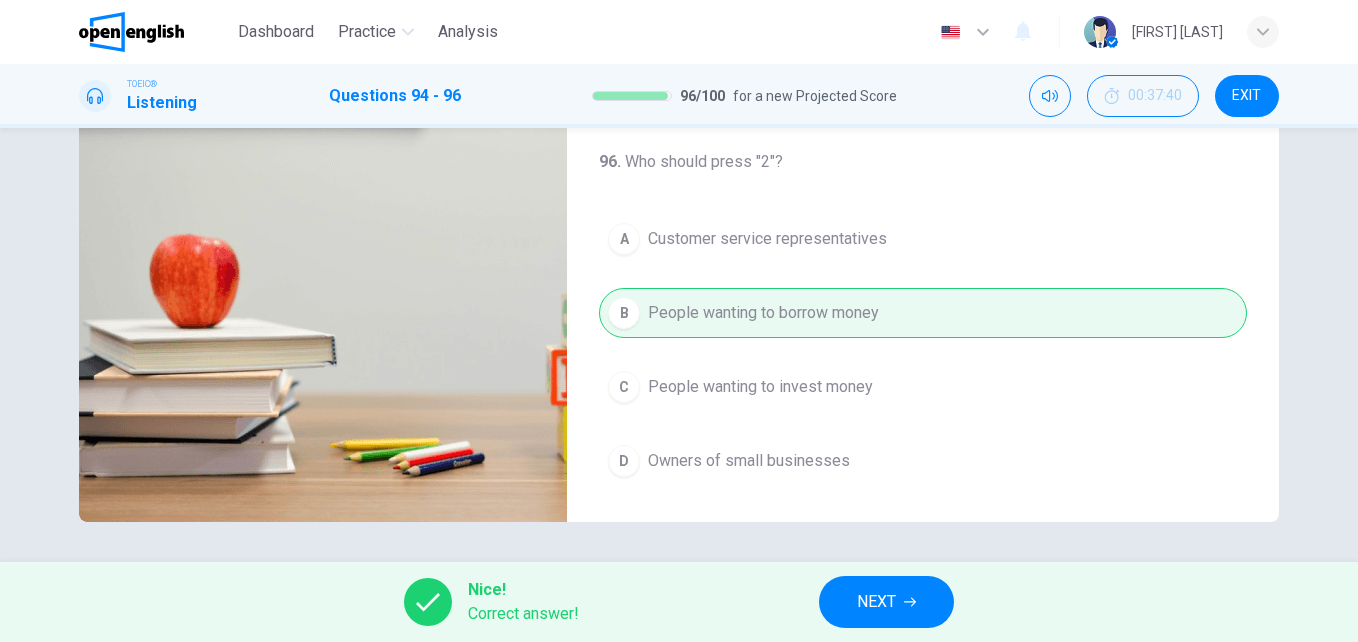 type on "**" 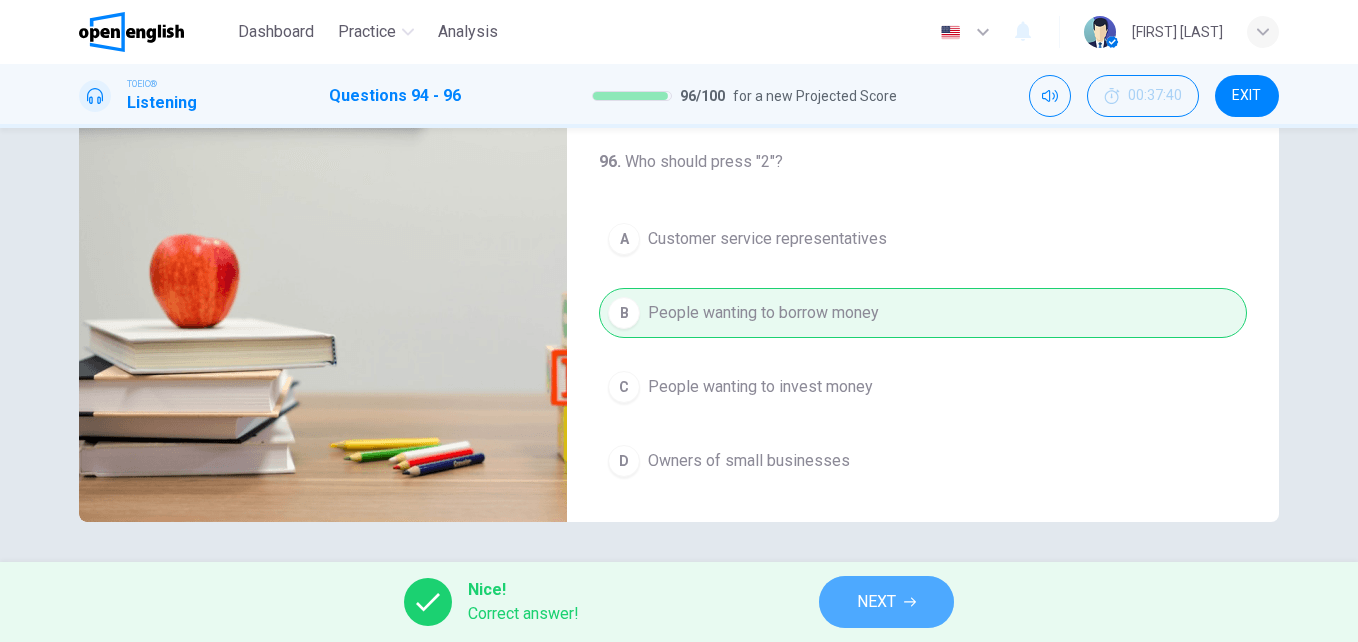 click on "NEXT" at bounding box center [886, 602] 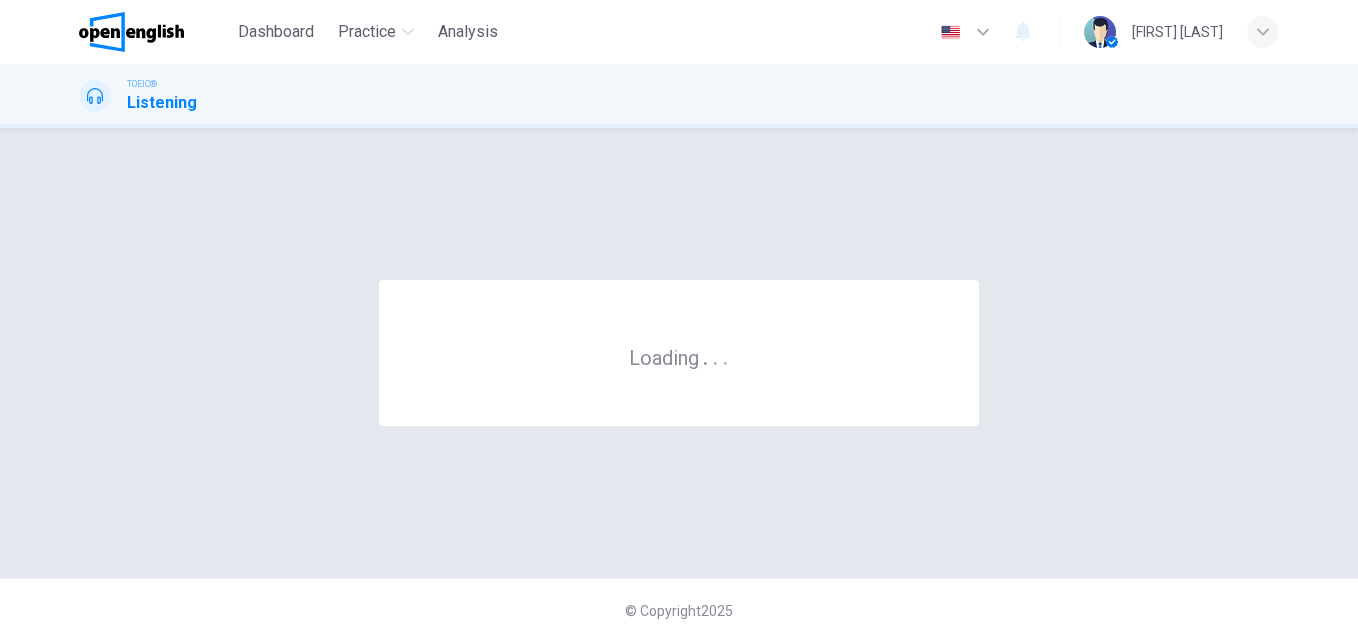 scroll, scrollTop: 0, scrollLeft: 0, axis: both 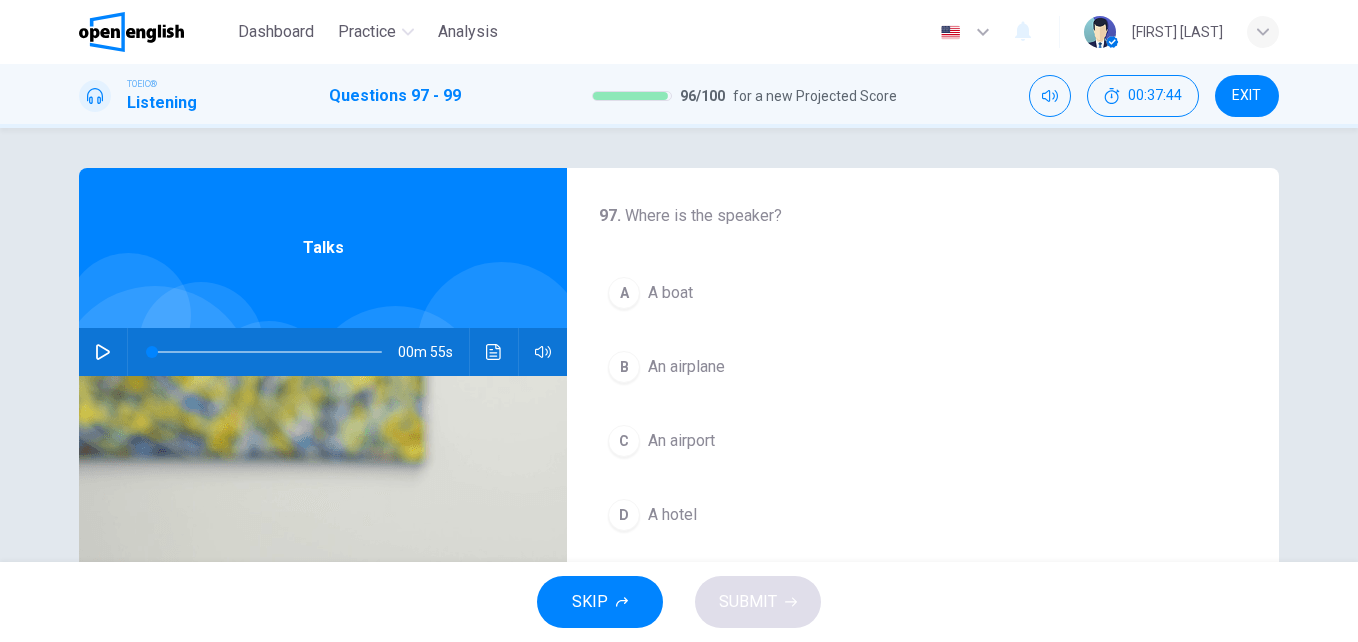 click 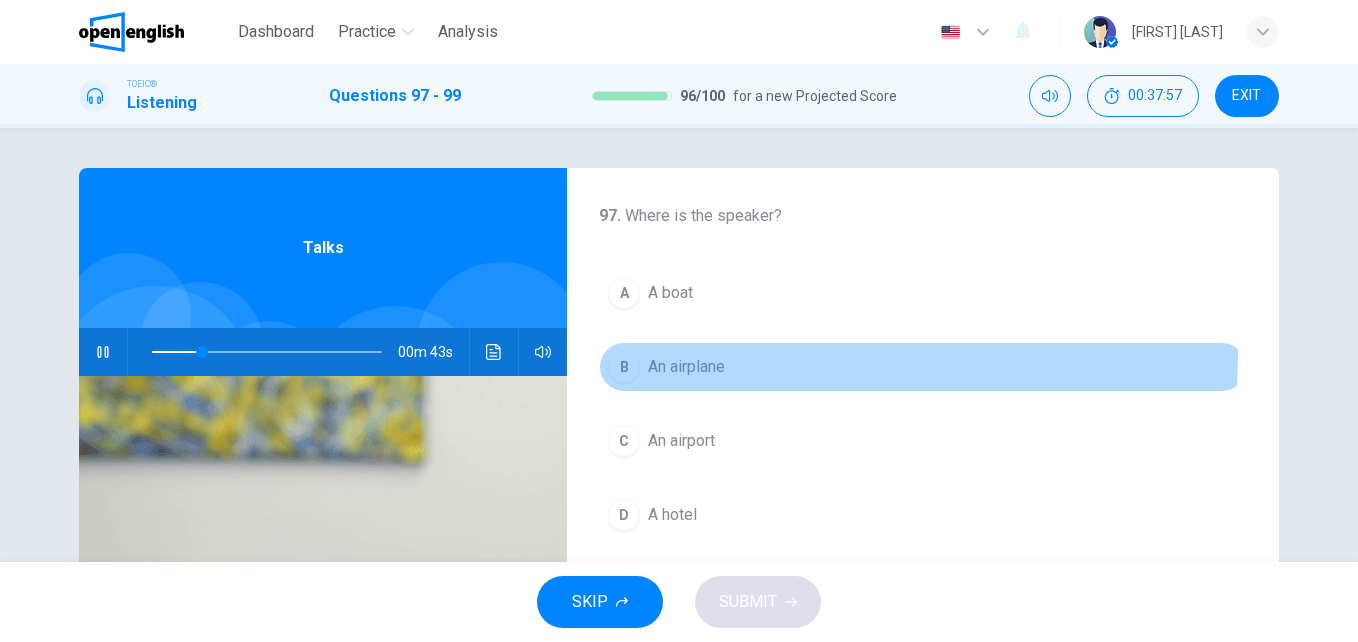 click on "B" at bounding box center (624, 367) 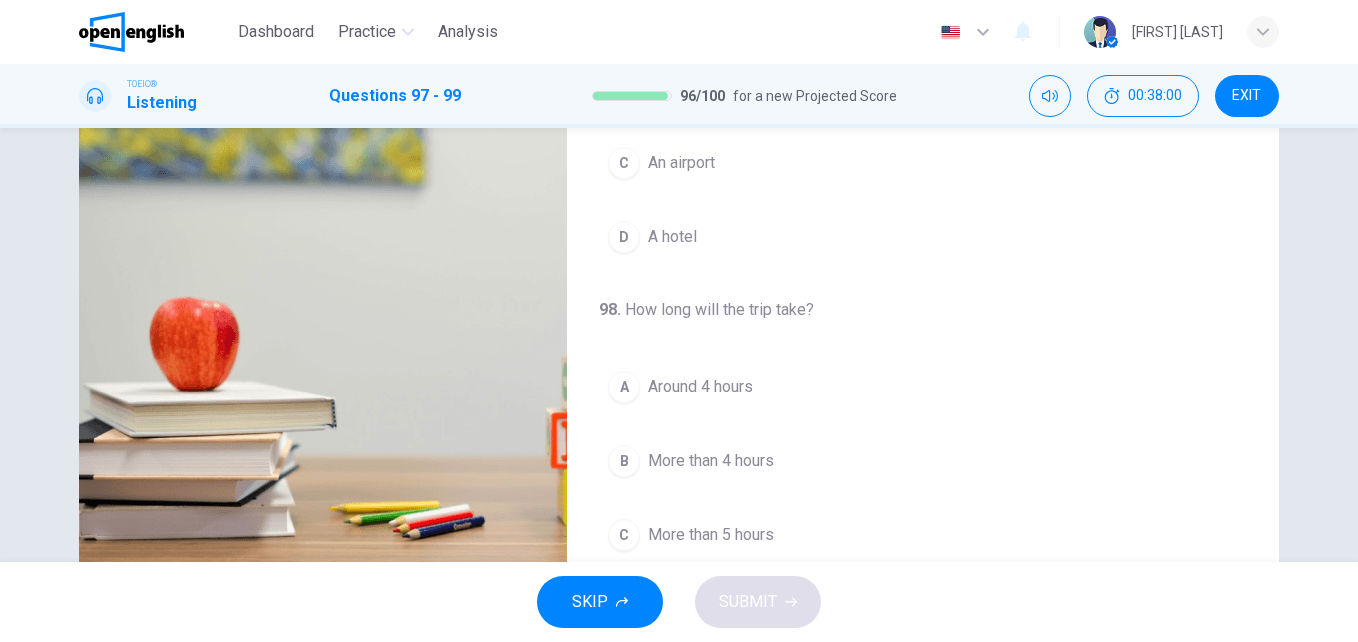 scroll, scrollTop: 341, scrollLeft: 0, axis: vertical 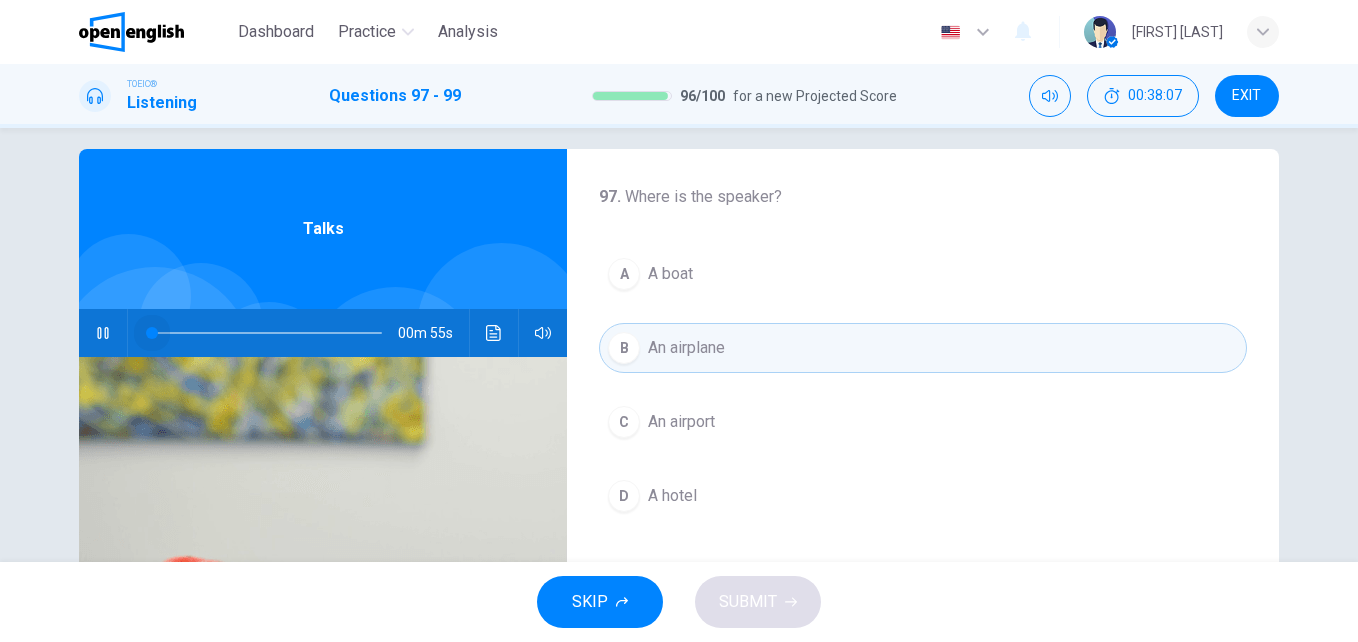 click at bounding box center [267, 333] 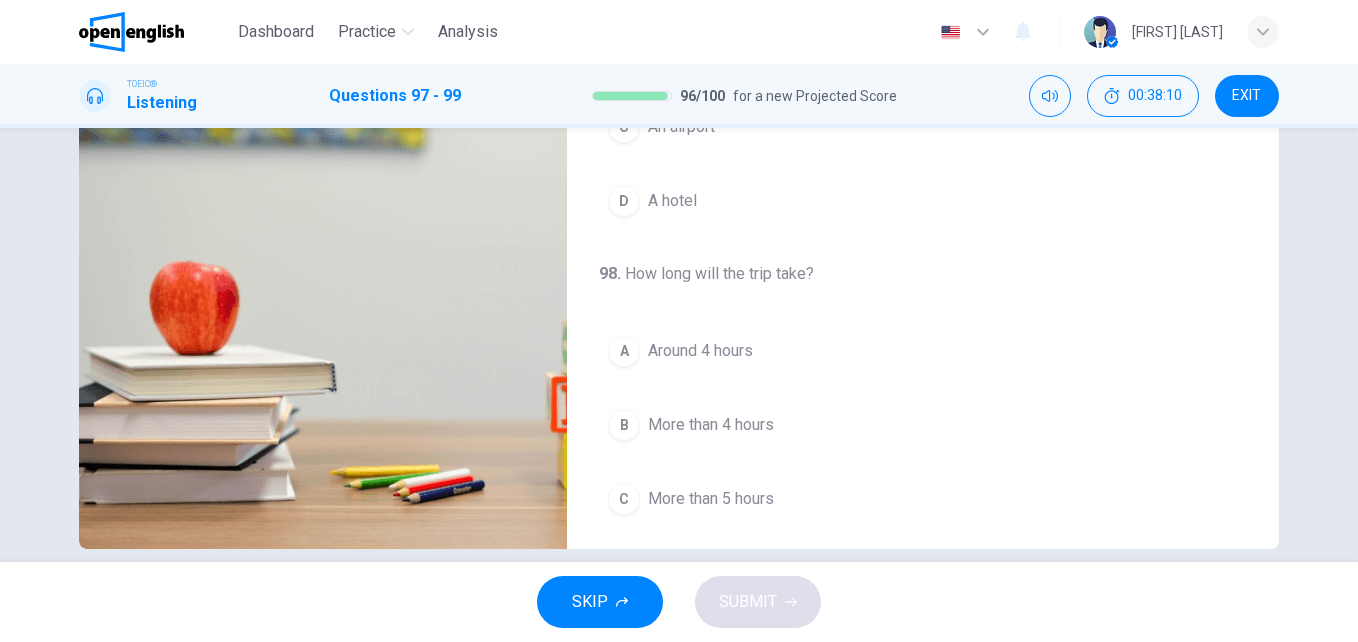 scroll, scrollTop: 316, scrollLeft: 0, axis: vertical 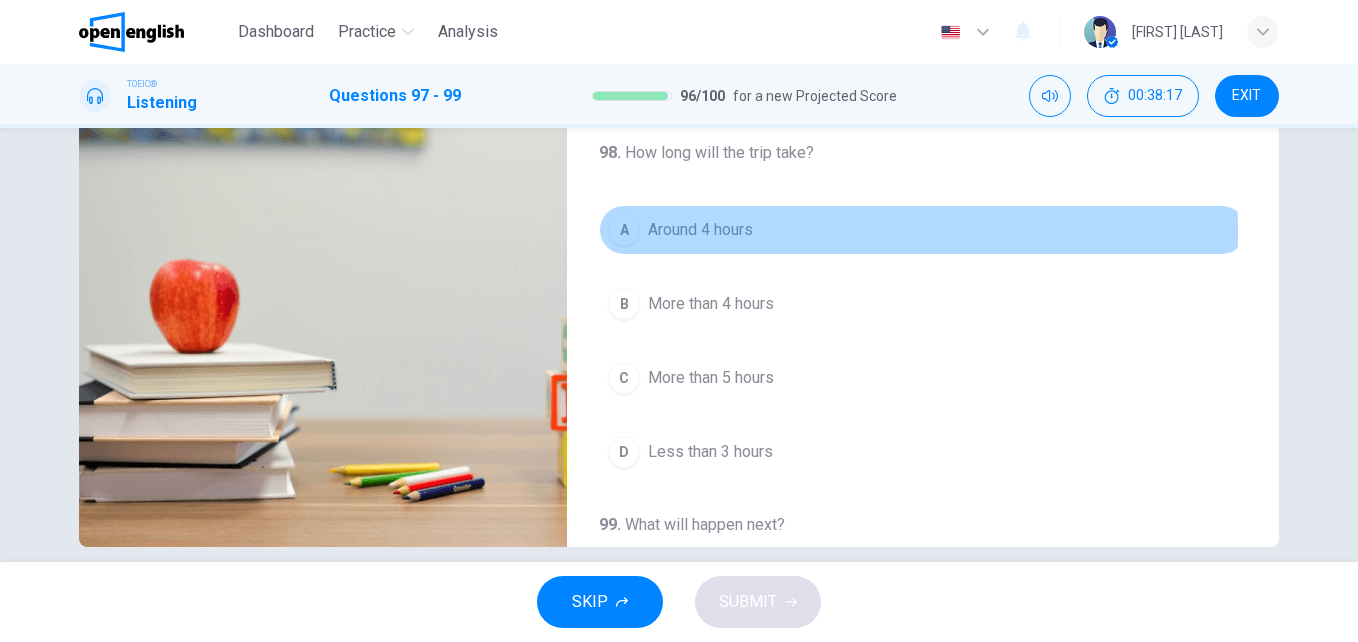 click on "Around 4 hours" at bounding box center [700, 230] 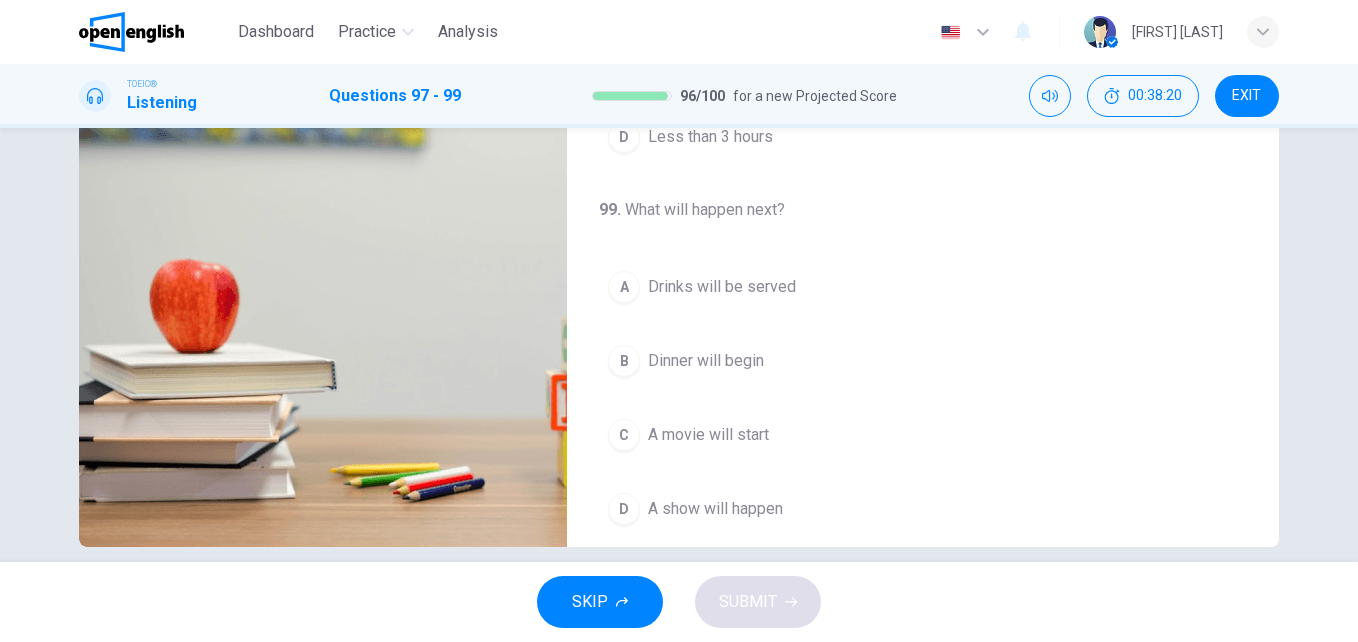 scroll, scrollTop: 457, scrollLeft: 0, axis: vertical 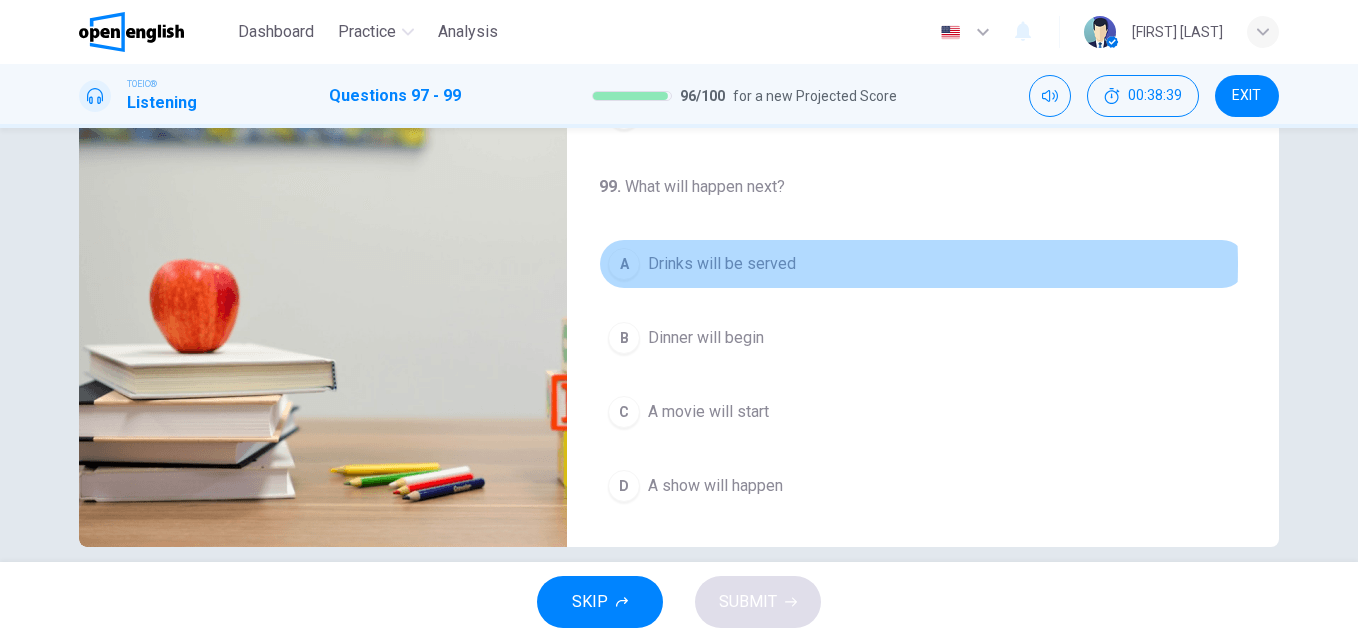 click on "Drinks will be served" at bounding box center [722, 264] 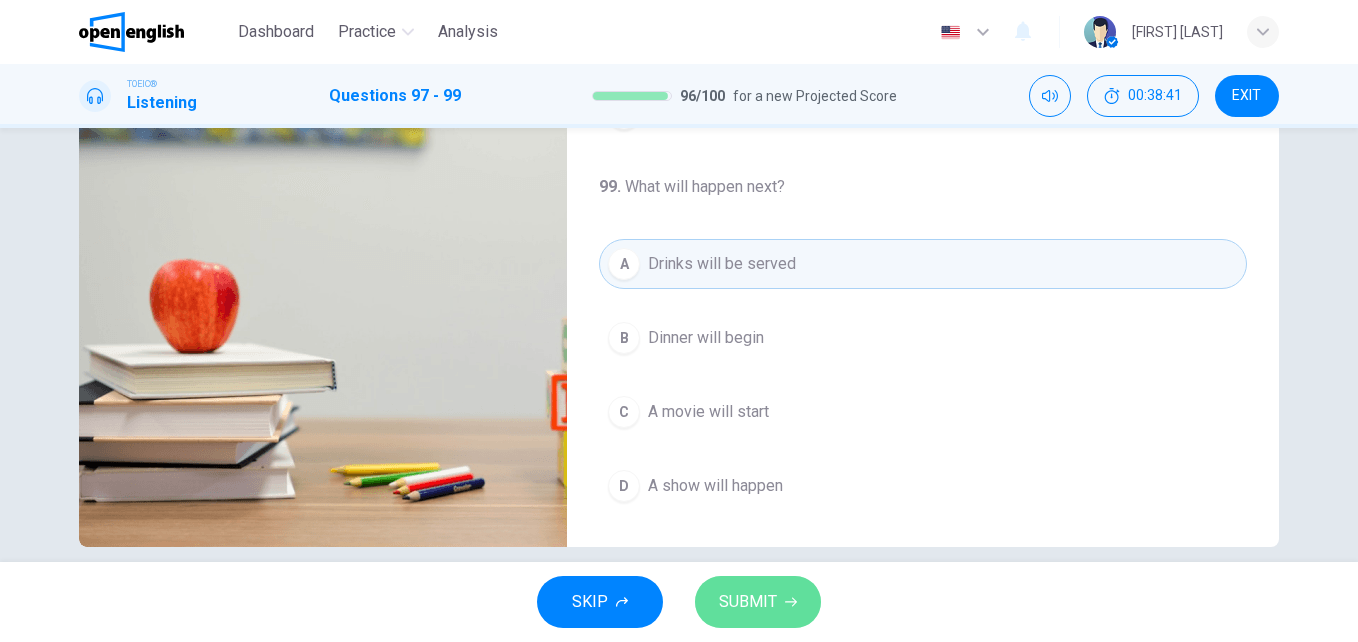 click on "SUBMIT" at bounding box center (748, 602) 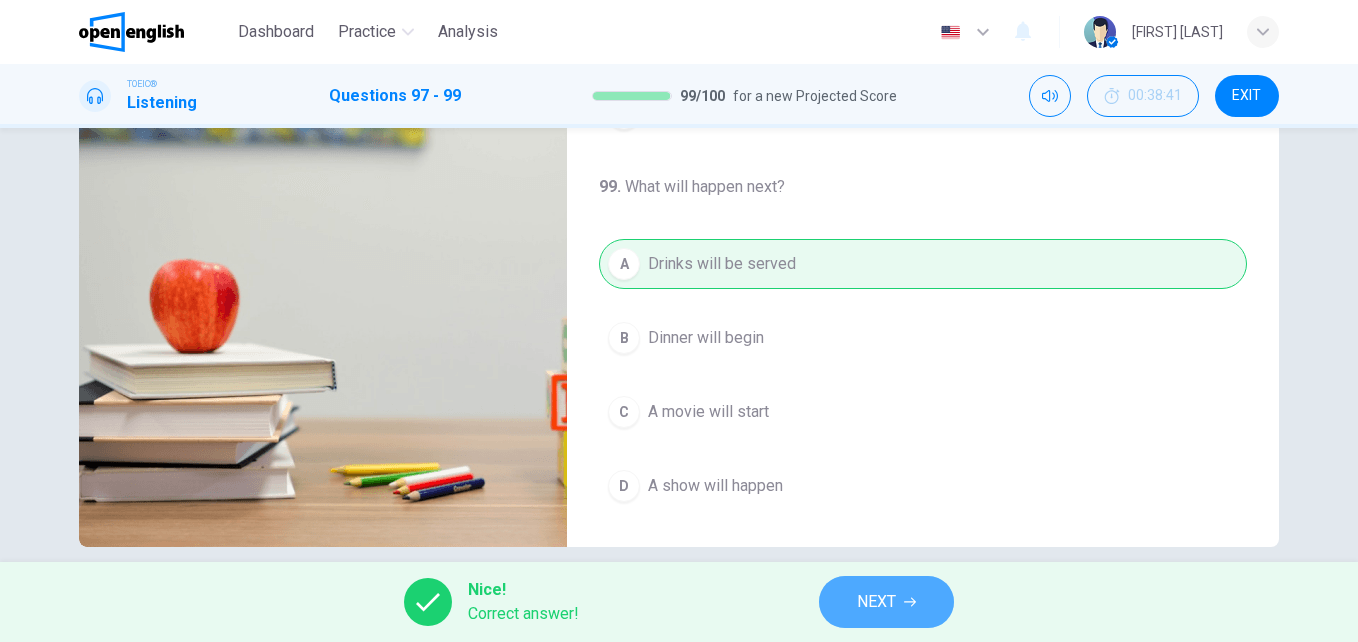 type on "**" 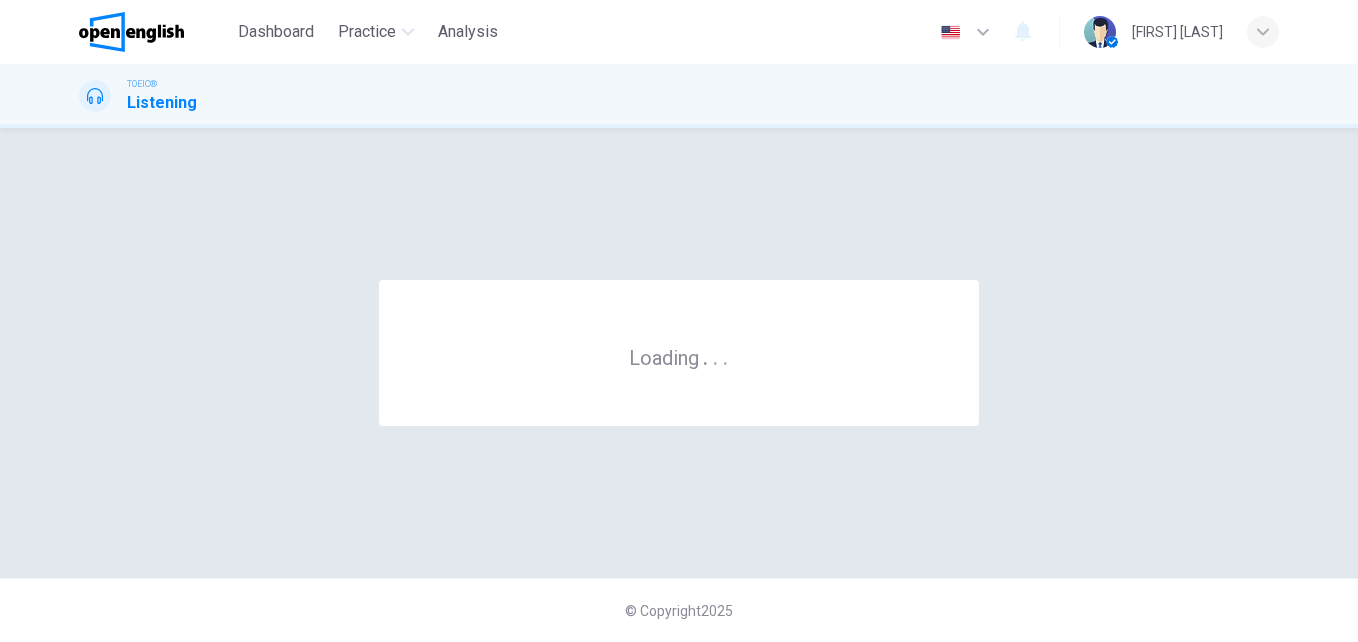 scroll, scrollTop: 0, scrollLeft: 0, axis: both 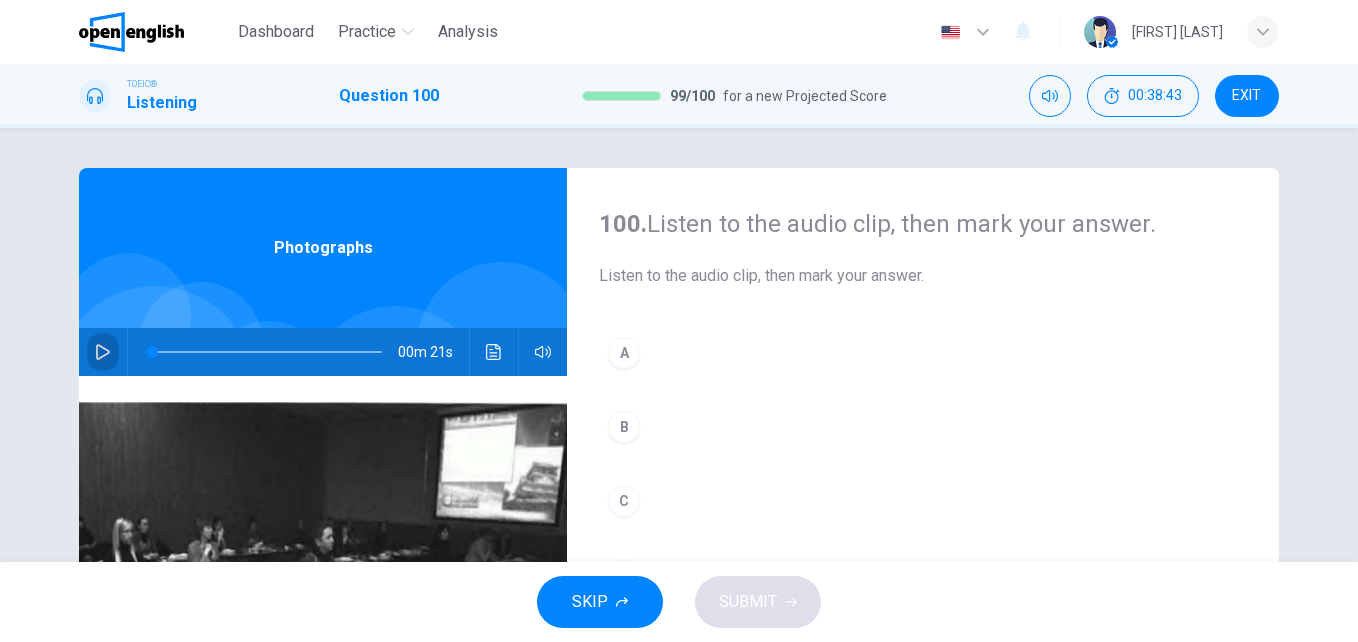 click 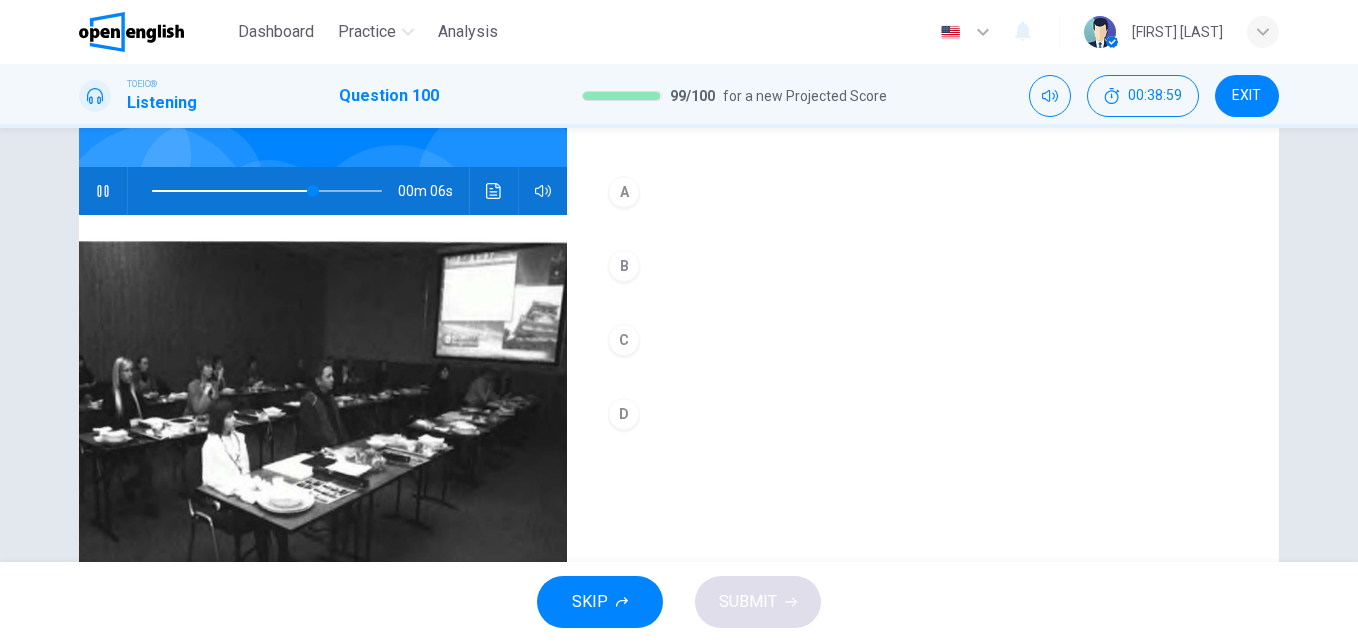 scroll, scrollTop: 159, scrollLeft: 0, axis: vertical 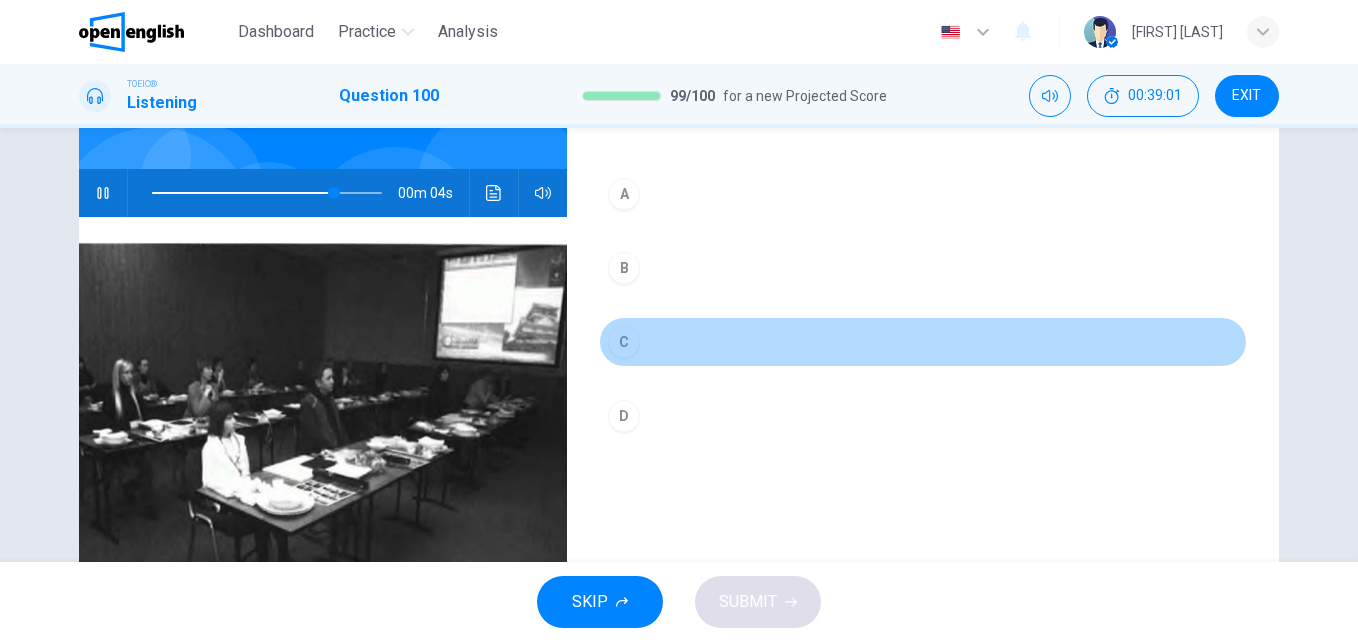 click on "C" at bounding box center (624, 342) 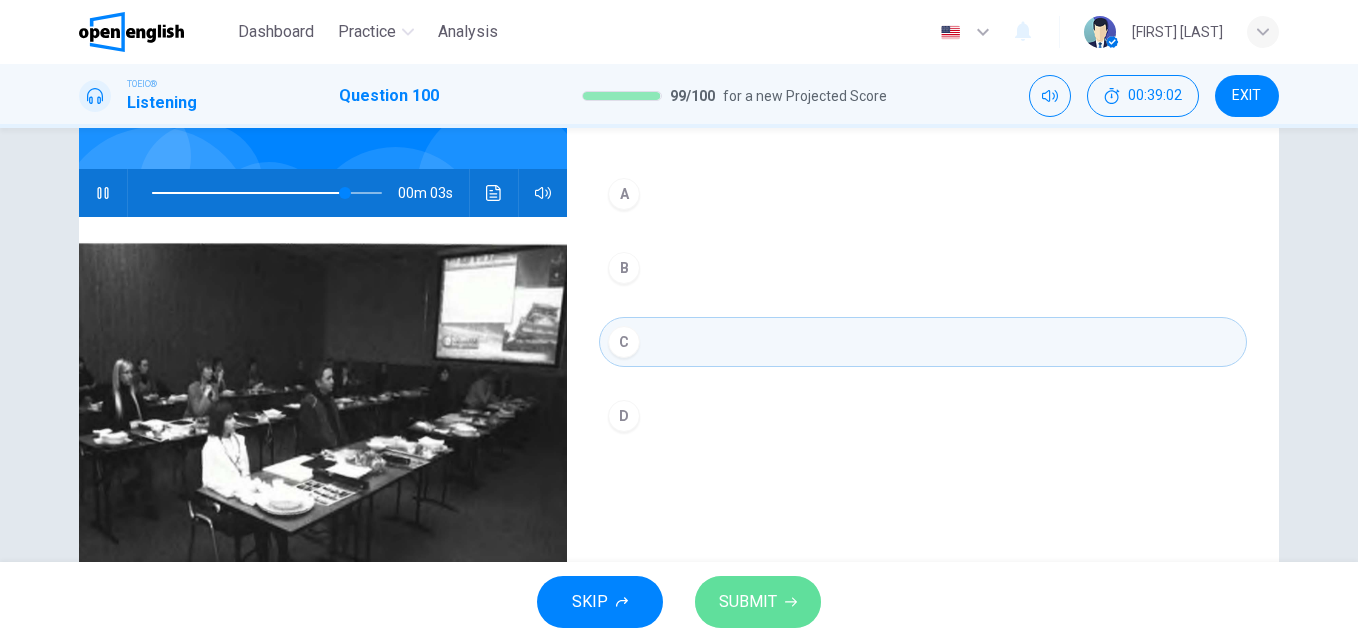 click on "SUBMIT" at bounding box center (748, 602) 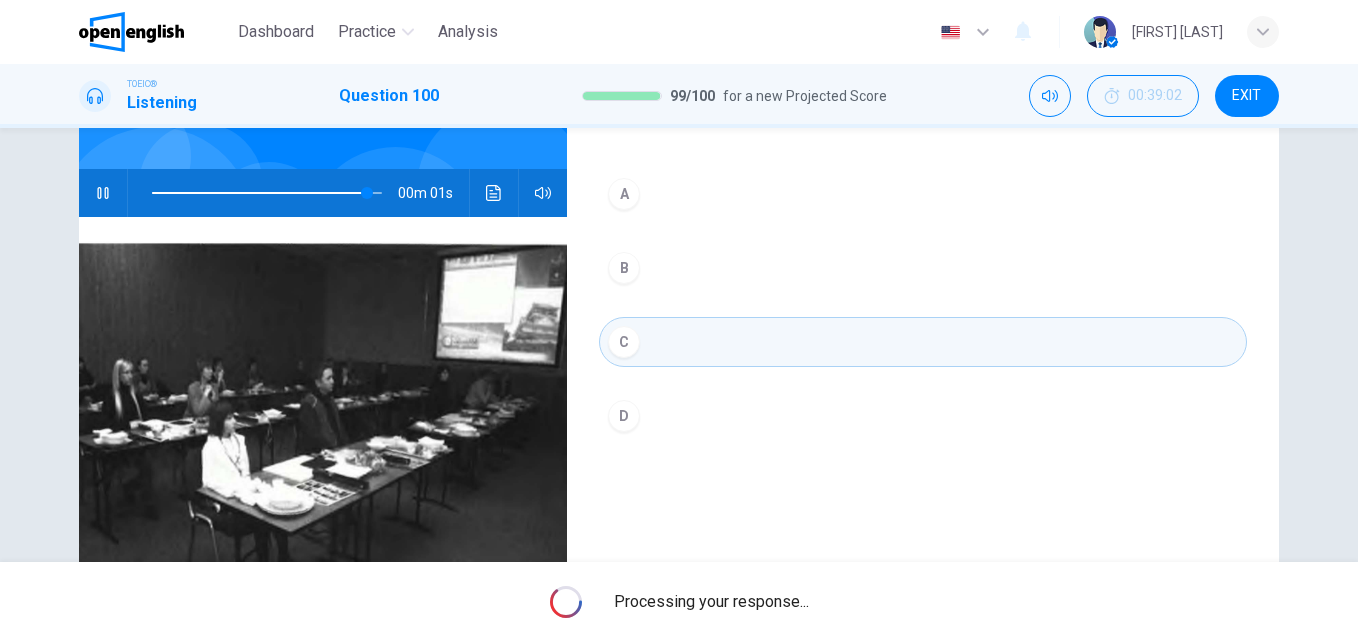 type on "**" 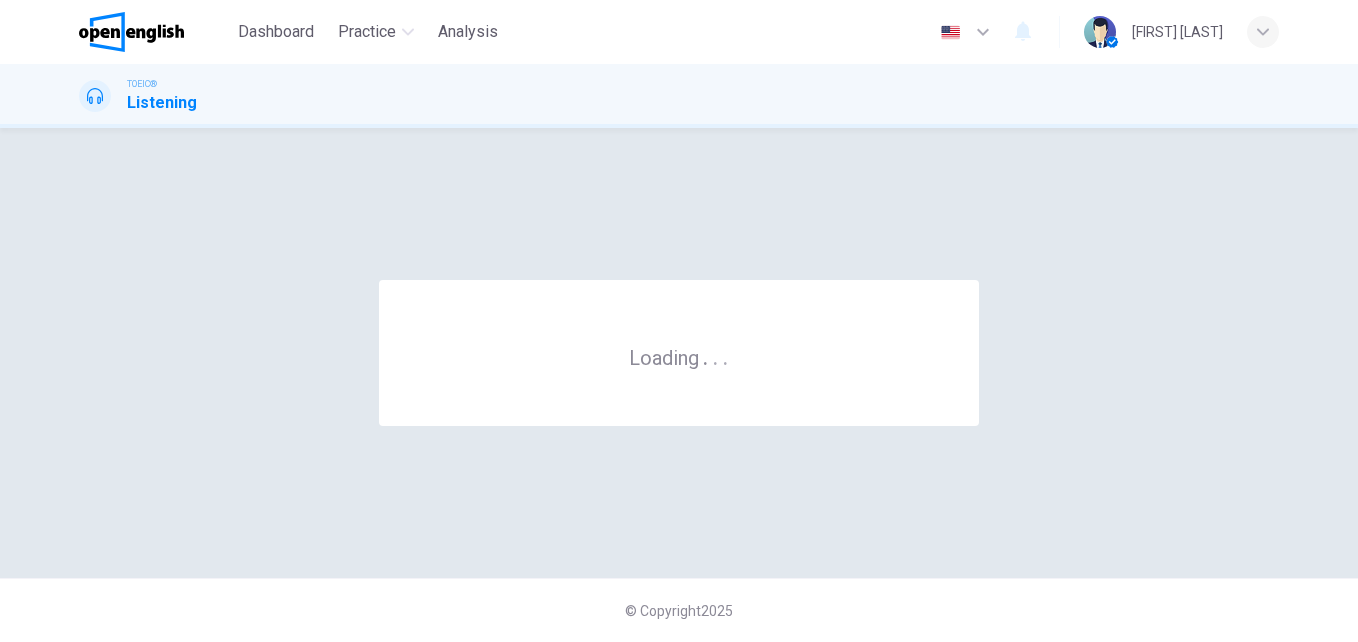 scroll, scrollTop: 0, scrollLeft: 0, axis: both 